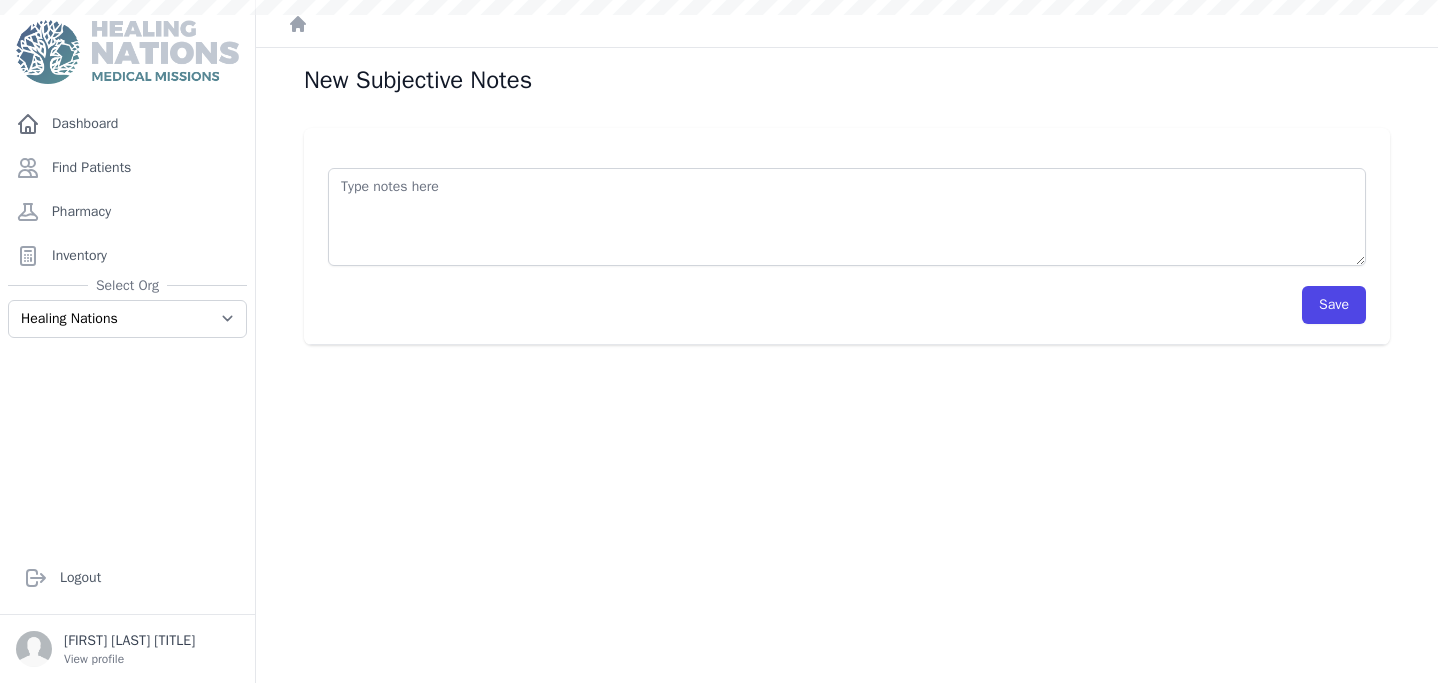 scroll, scrollTop: 0, scrollLeft: 0, axis: both 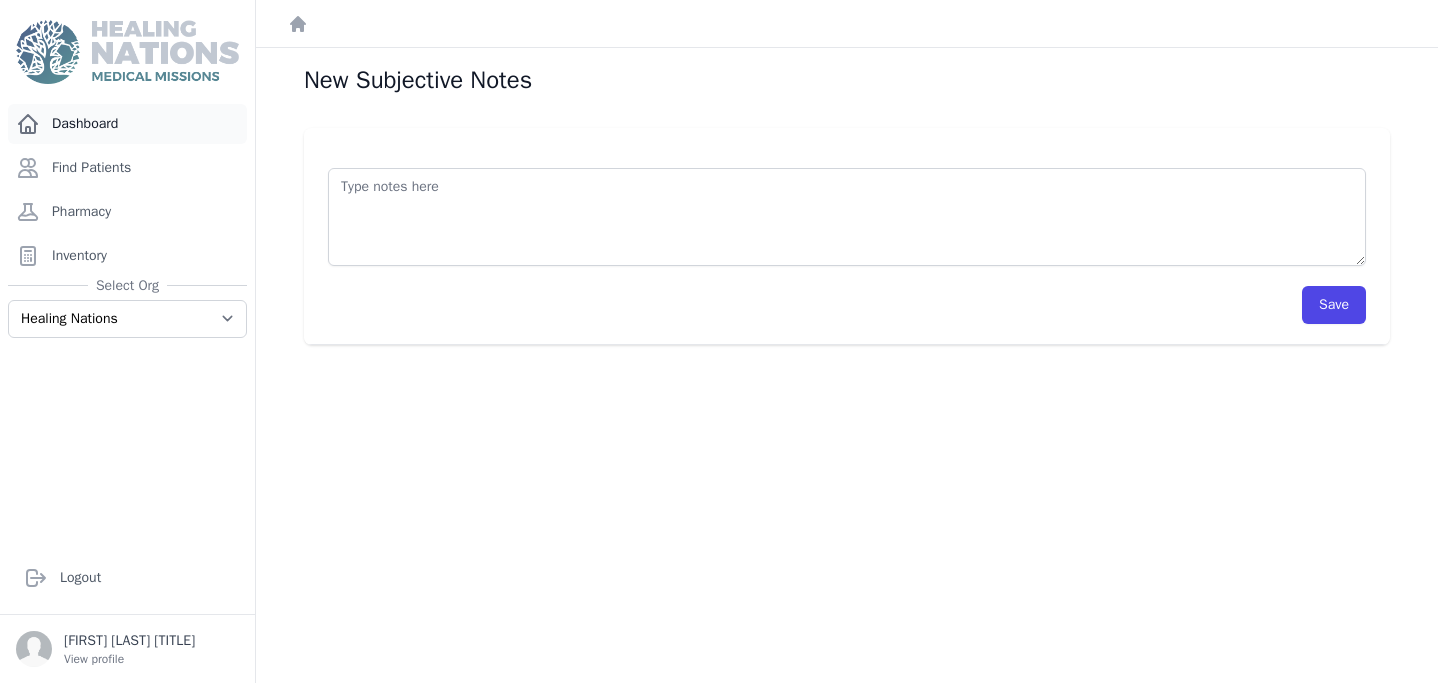 click on "Dashboard" at bounding box center (127, 124) 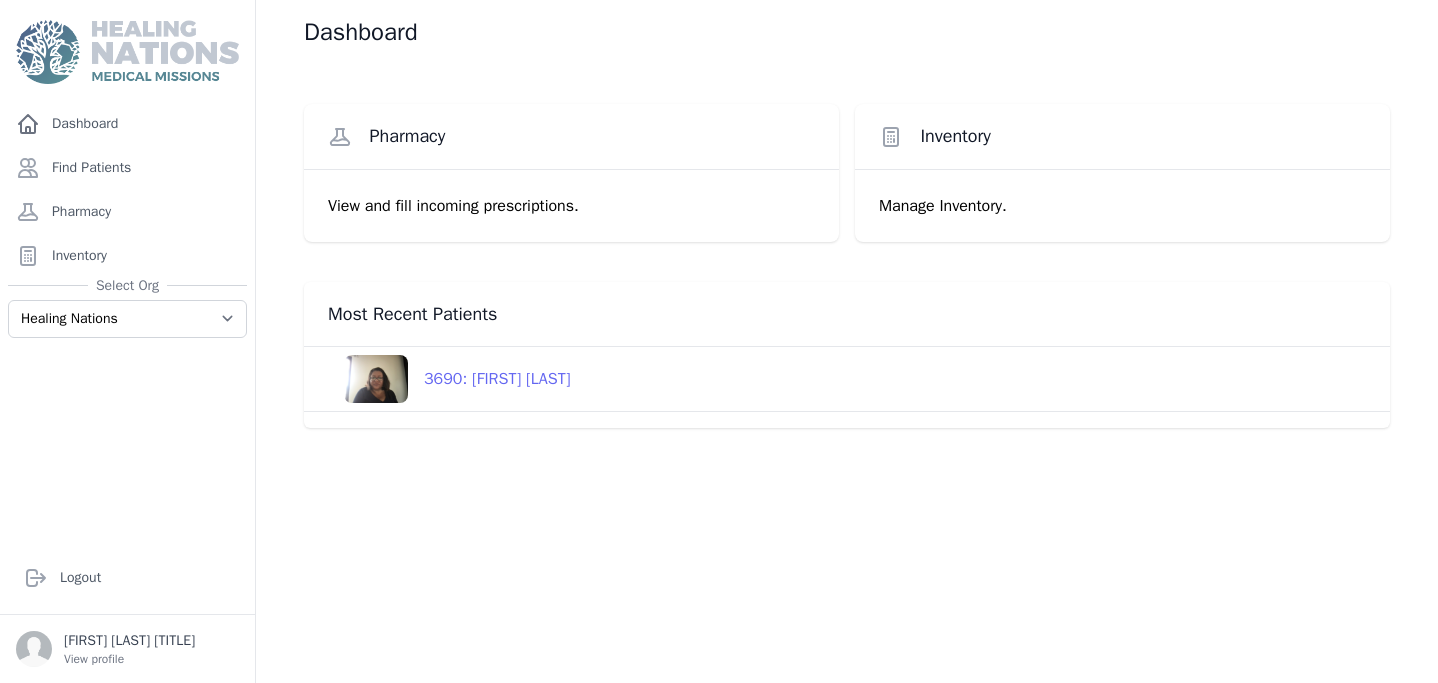 scroll, scrollTop: 0, scrollLeft: 0, axis: both 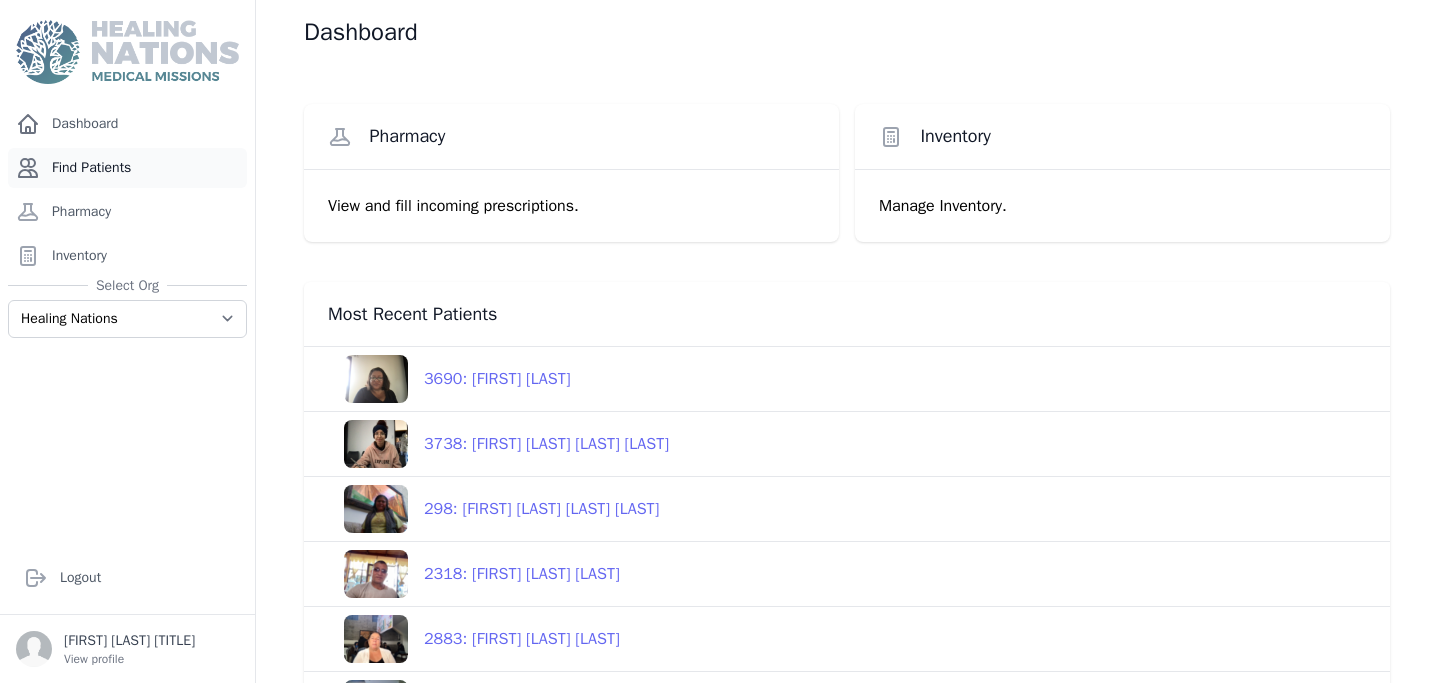 click on "Find Patients" at bounding box center [127, 168] 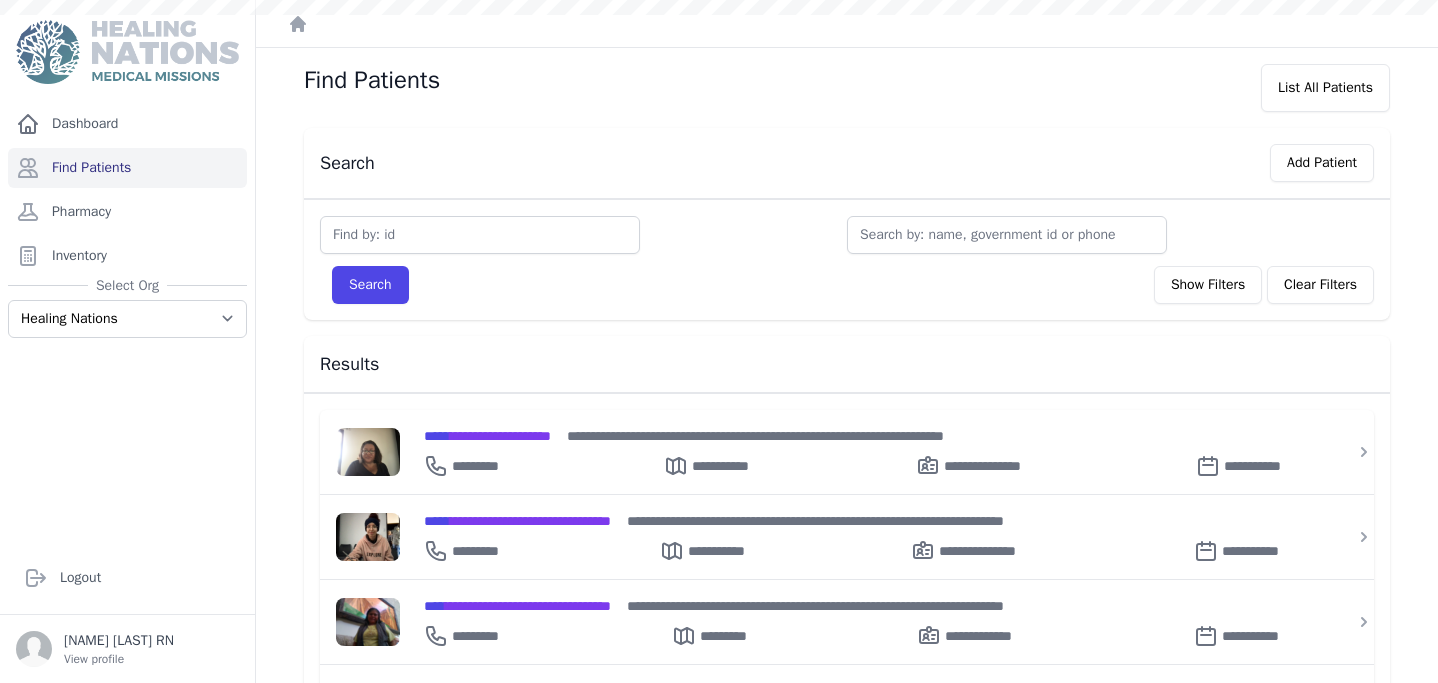 scroll, scrollTop: 0, scrollLeft: 0, axis: both 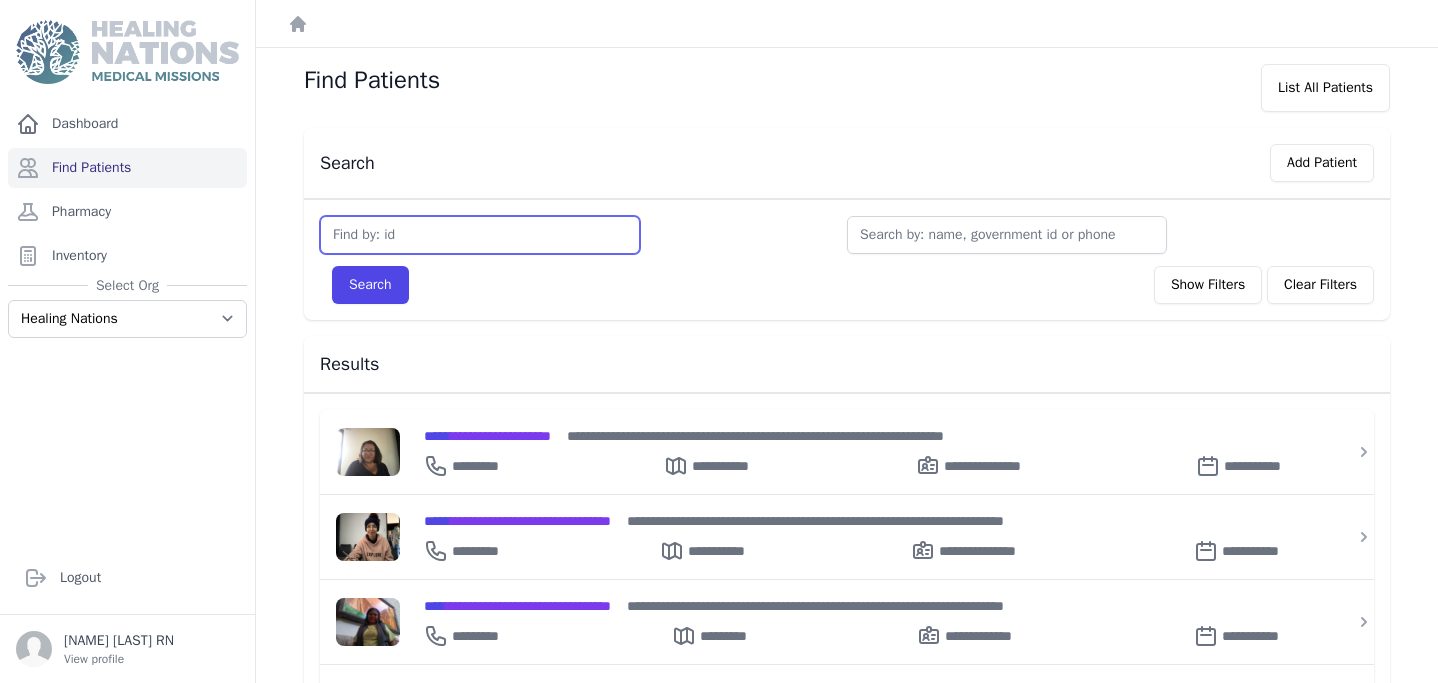 click at bounding box center [480, 235] 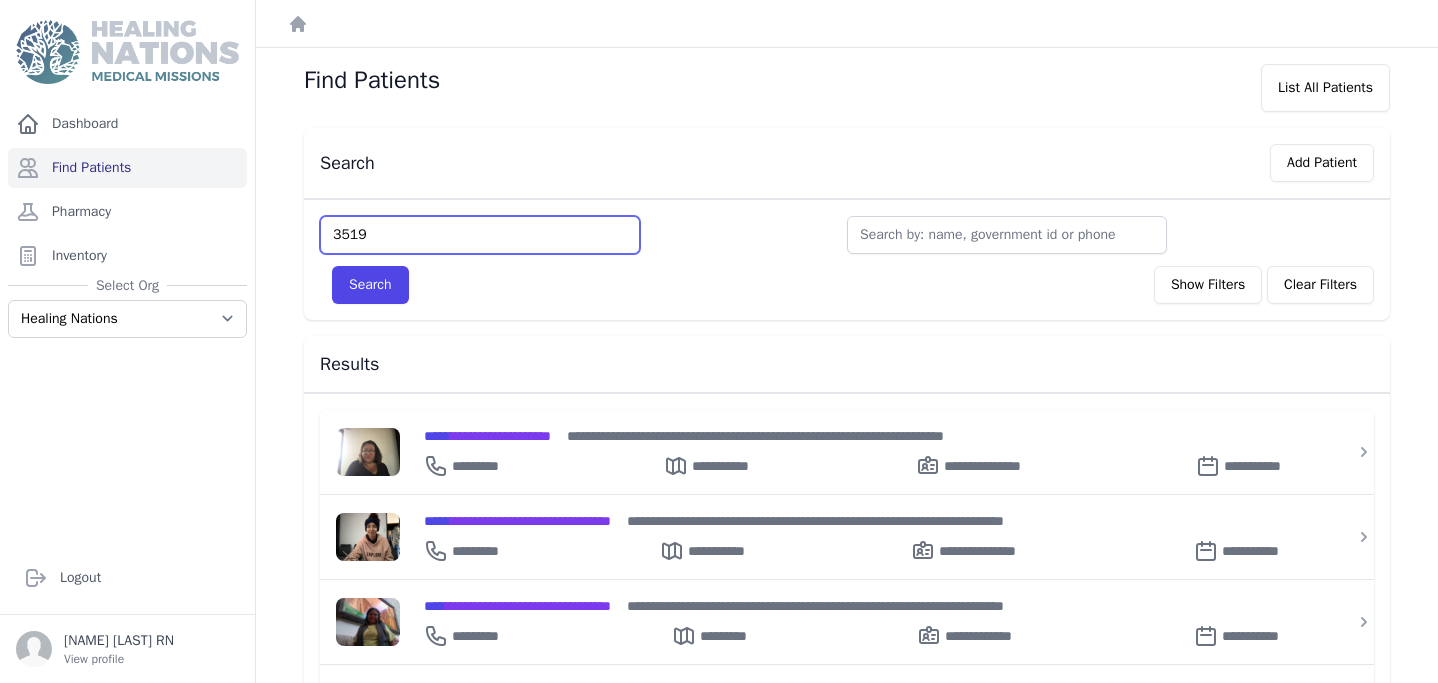 type on "3519" 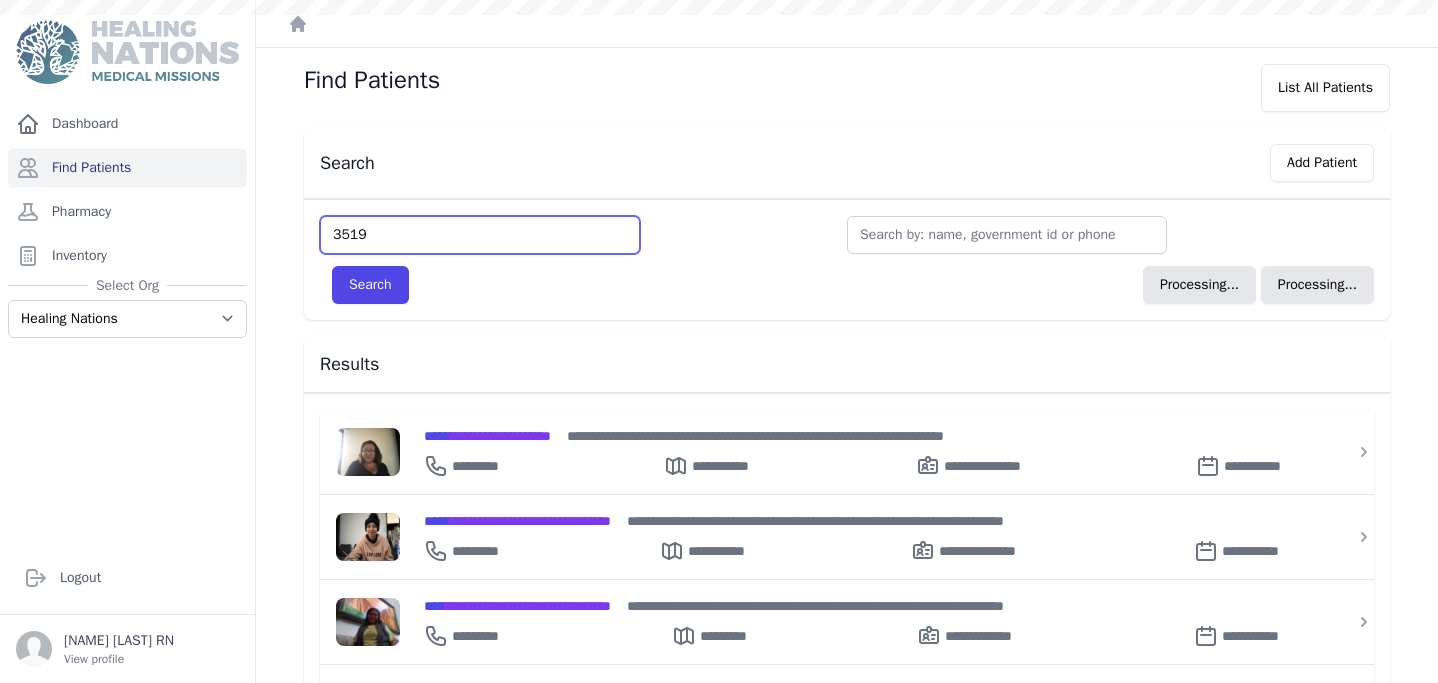 type 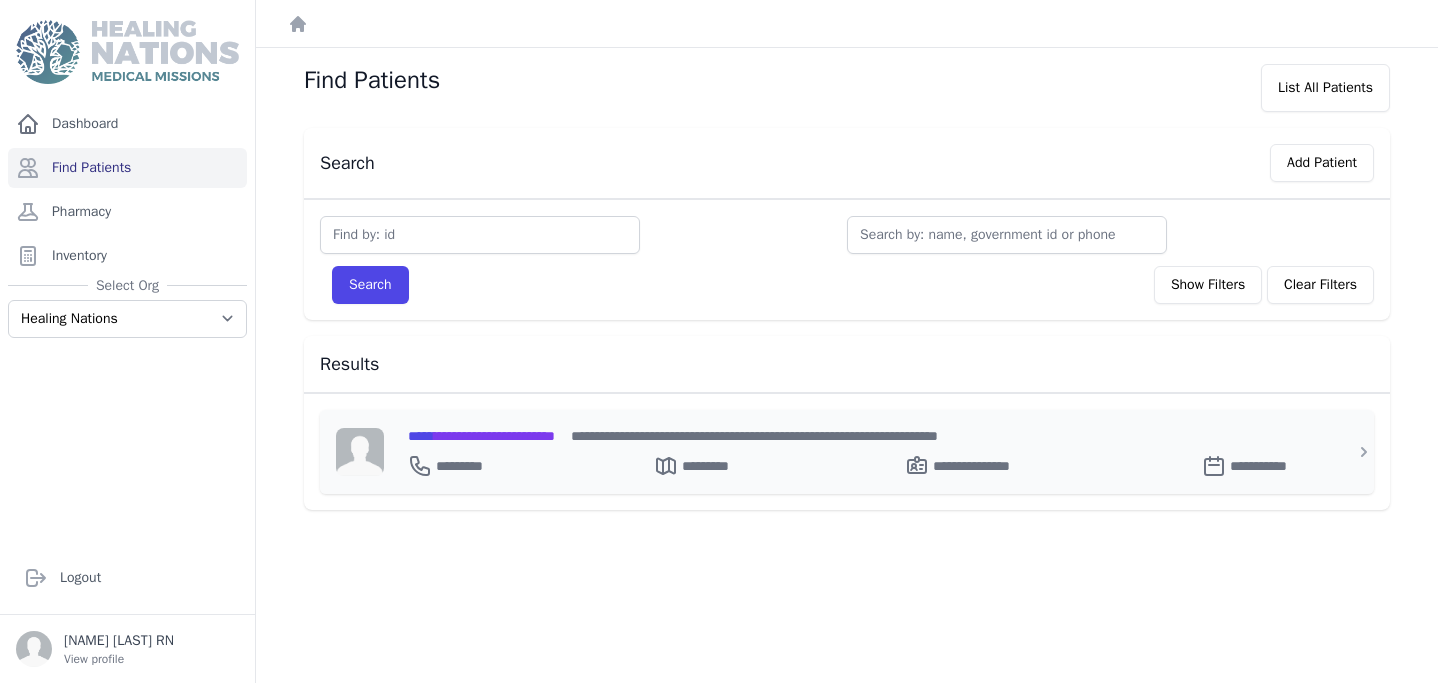 click on "**********" at bounding box center (481, 436) 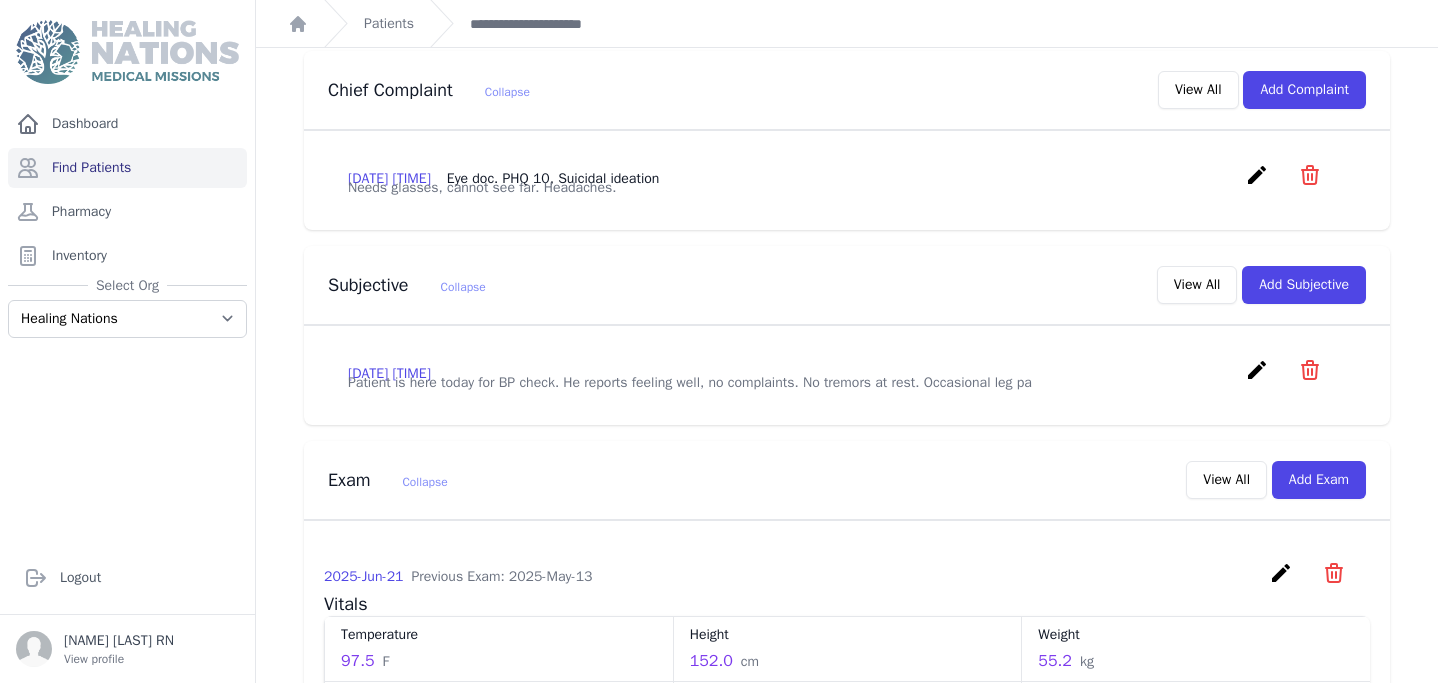 scroll, scrollTop: 63, scrollLeft: 0, axis: vertical 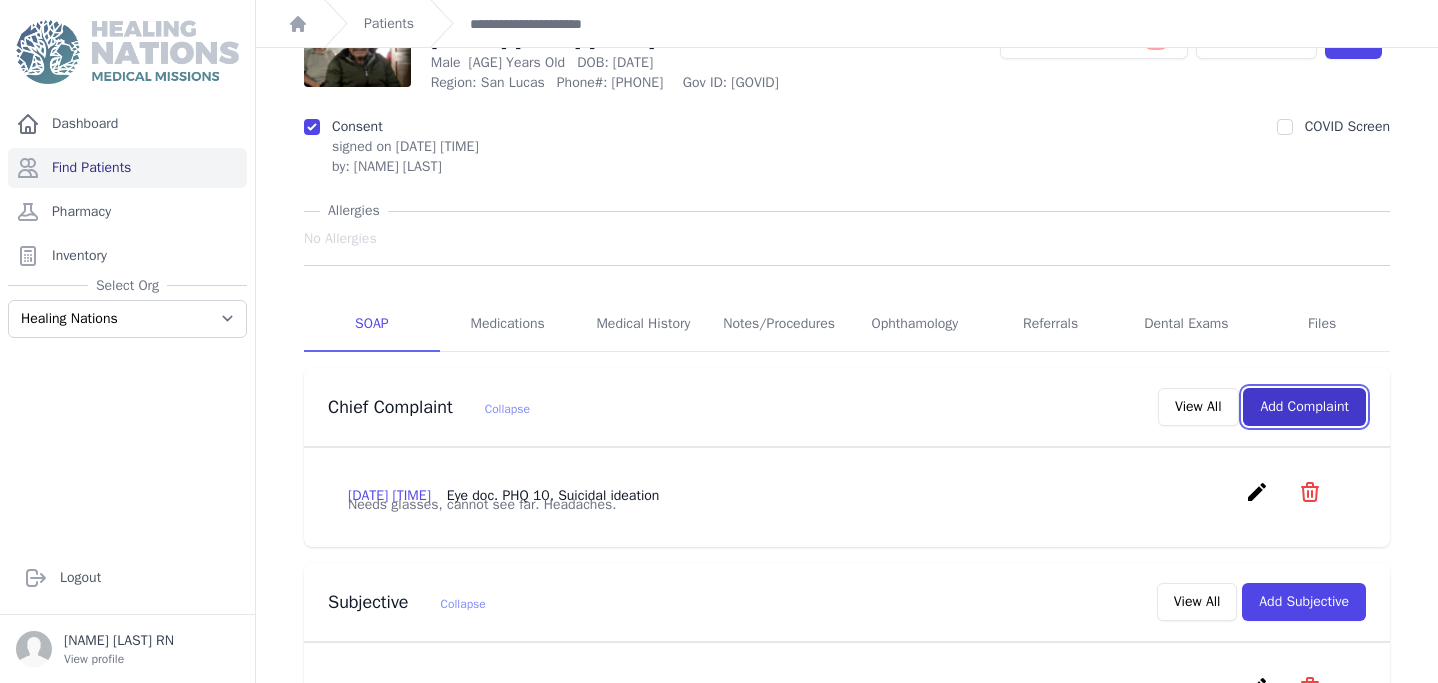 click on "Add Complaint" at bounding box center (1304, 407) 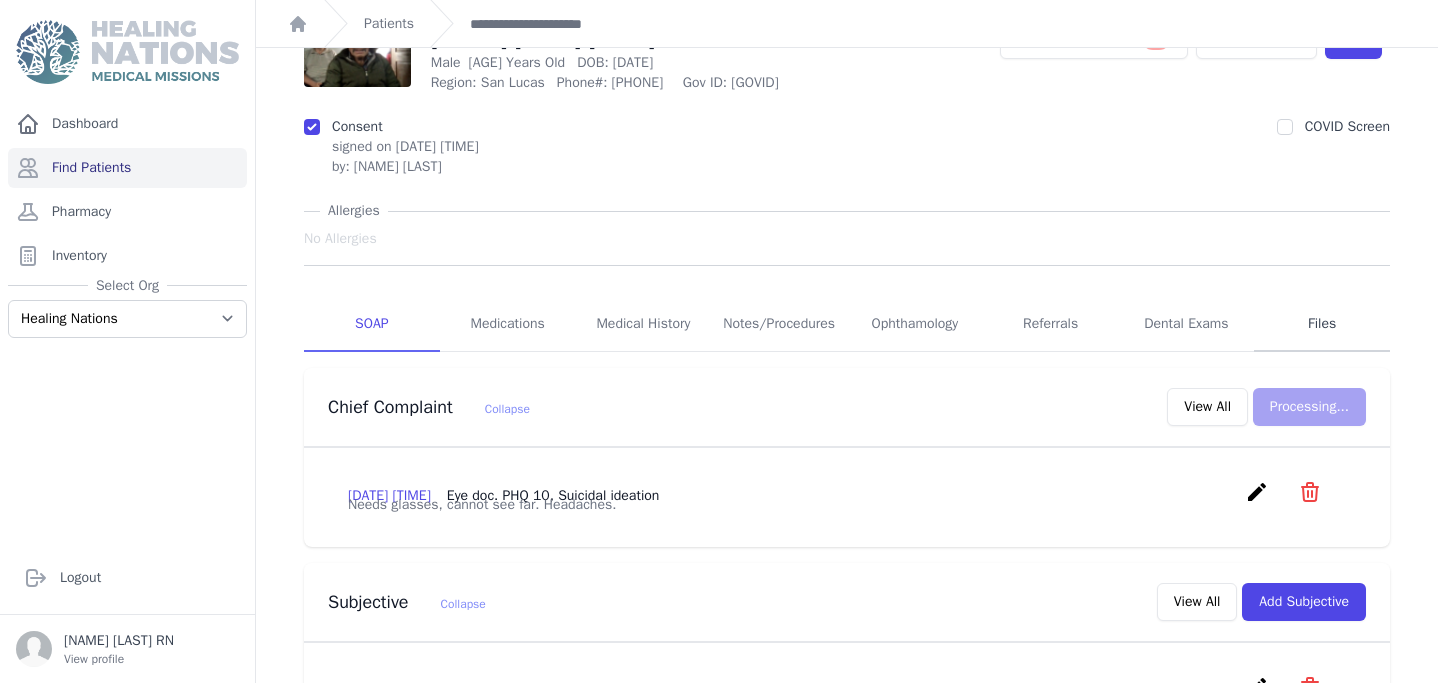 scroll, scrollTop: 0, scrollLeft: 0, axis: both 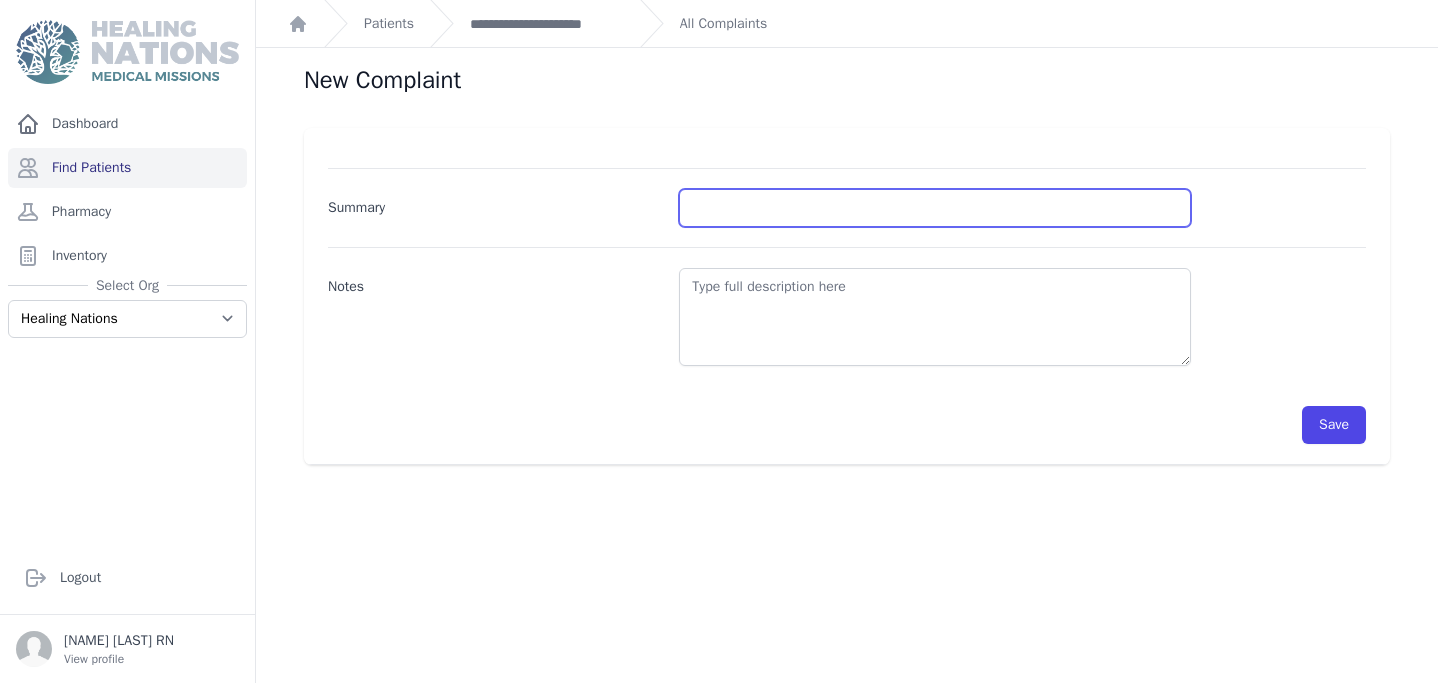drag, startPoint x: 892, startPoint y: 211, endPoint x: 897, endPoint y: 220, distance: 10.29563 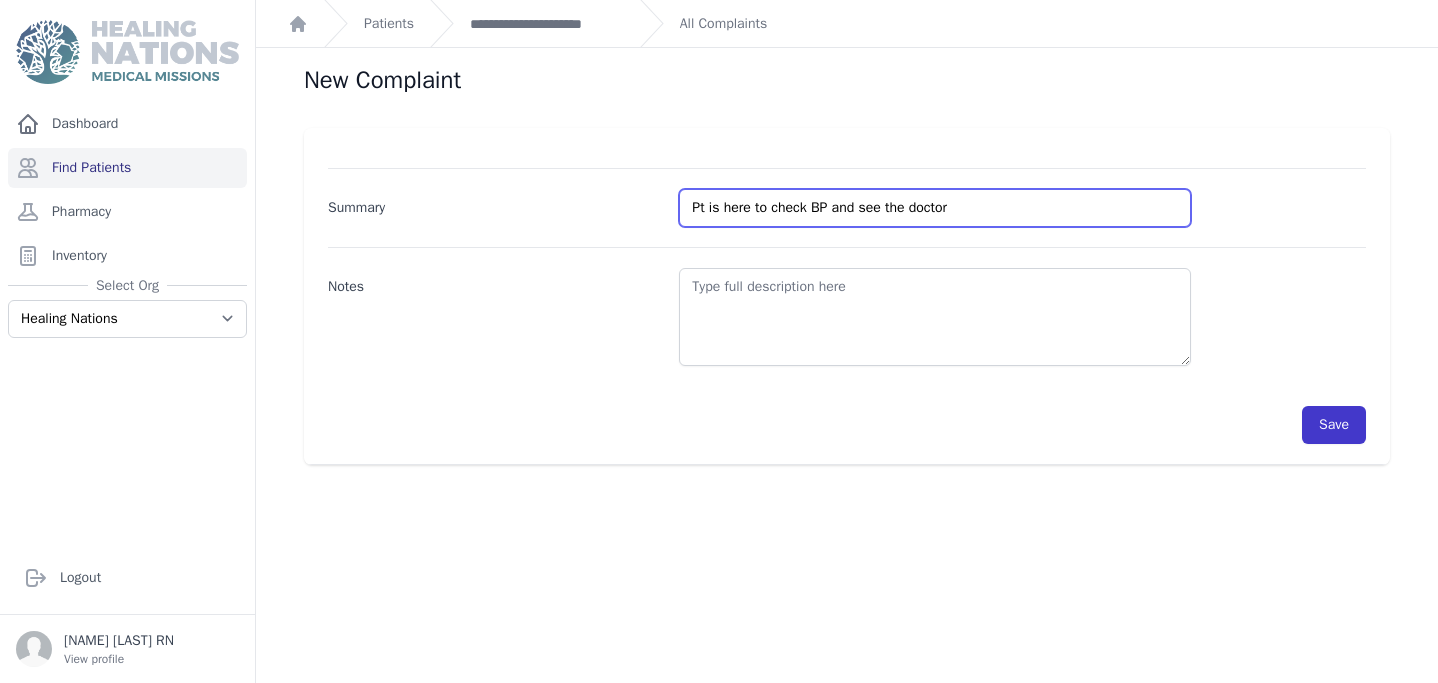 type on "Pt is here to check BP and see the doctor" 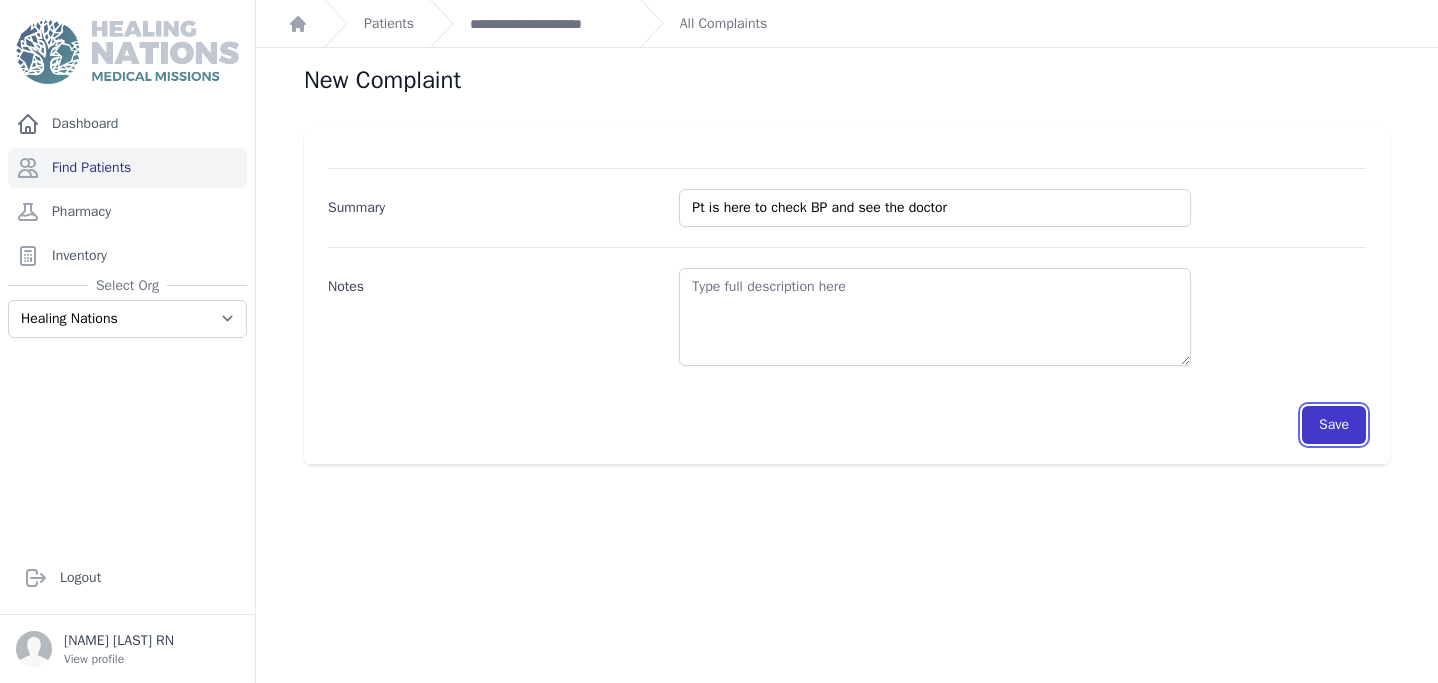 click on "Save" at bounding box center (1334, 425) 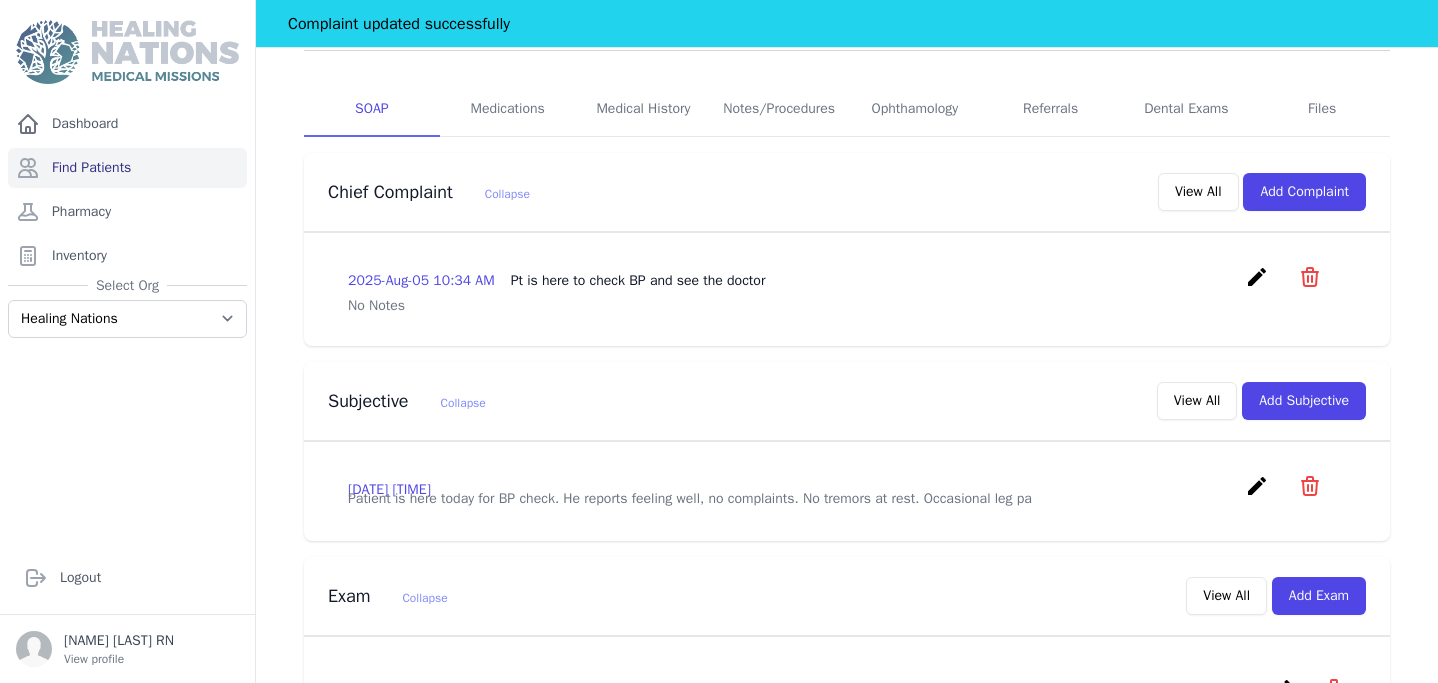 scroll, scrollTop: 585, scrollLeft: 0, axis: vertical 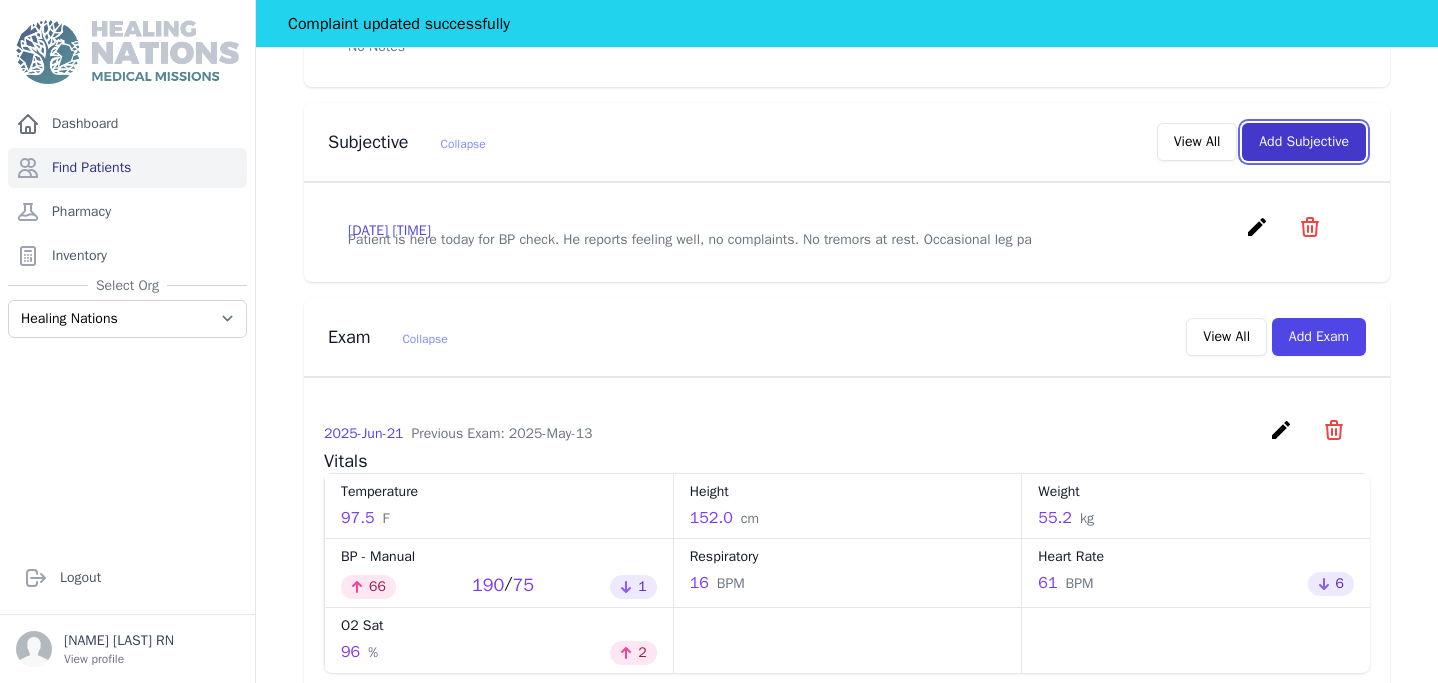 click on "Add Subjective" at bounding box center [1304, 142] 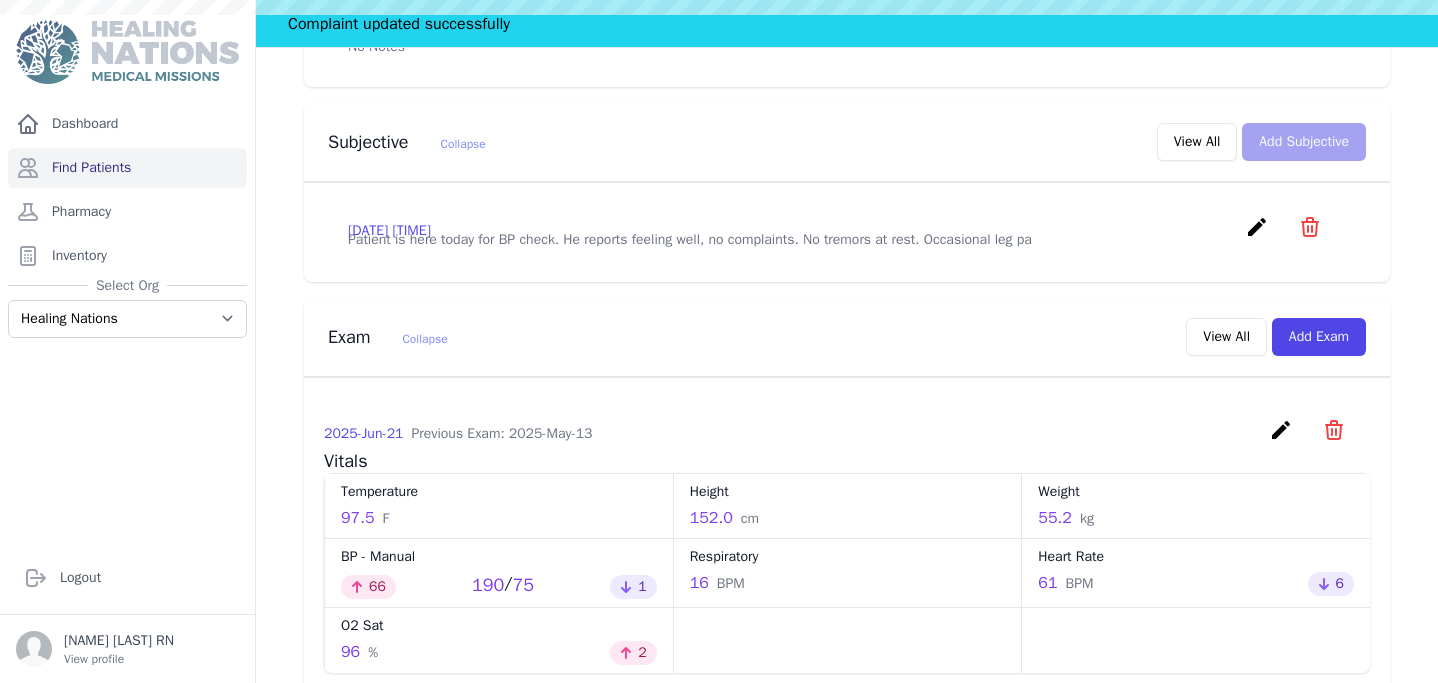 scroll, scrollTop: 0, scrollLeft: 0, axis: both 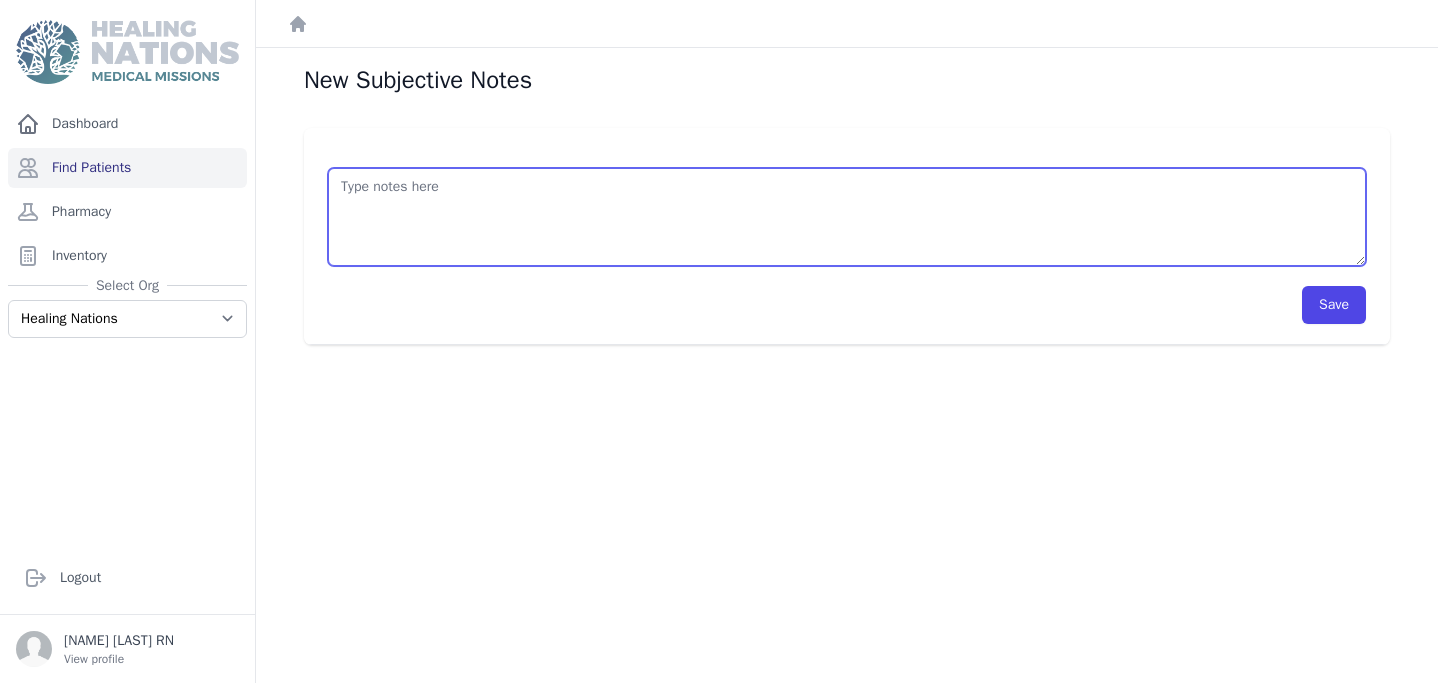 click at bounding box center [847, 217] 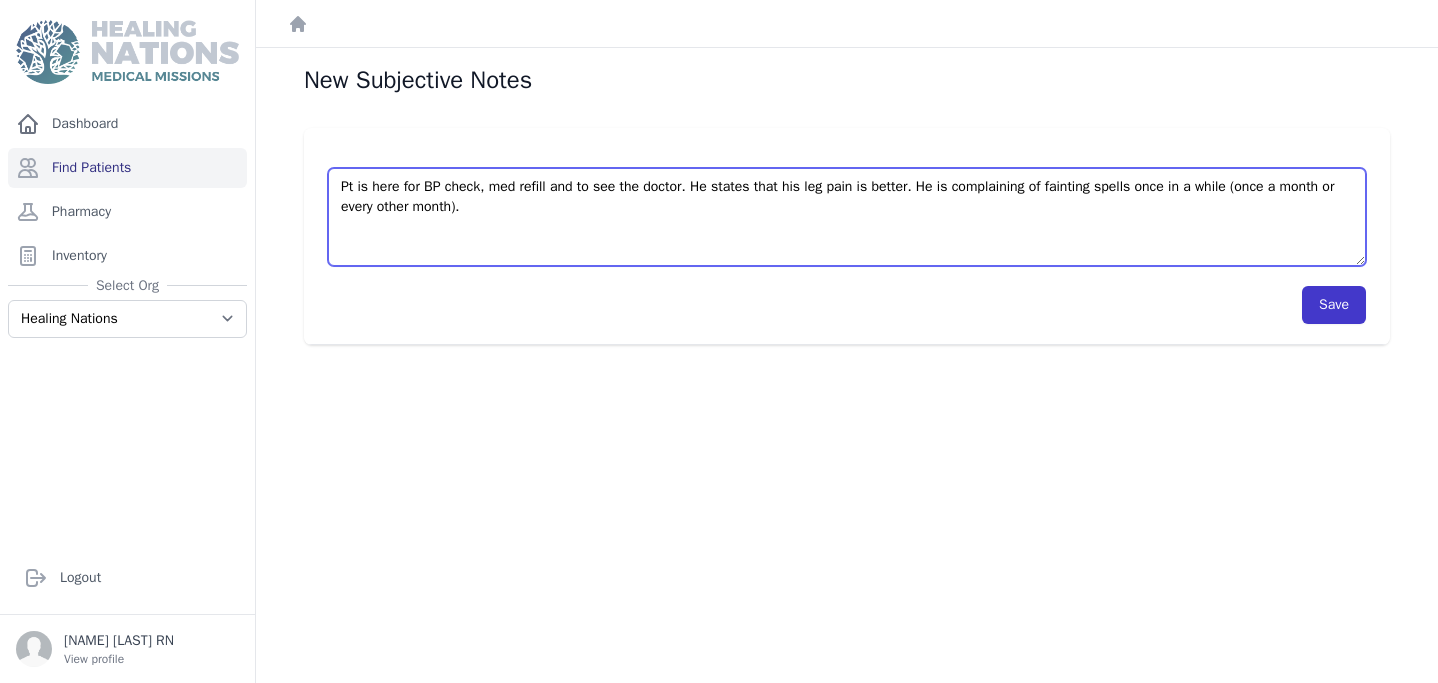 type on "Pt is here for BP check, med refill and to see the doctor. He states that his leg pain is better. He is complaining of fainting spells once in a while (once a month or every other month)." 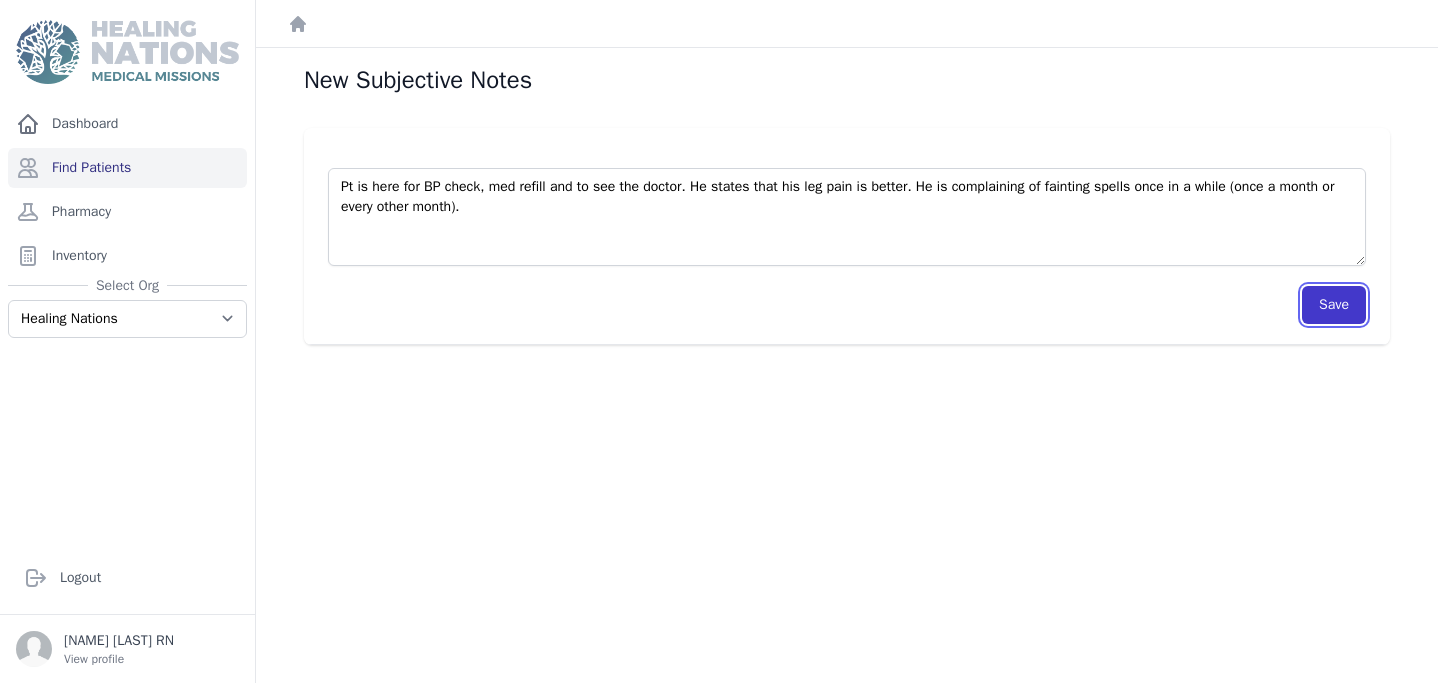 click on "Save" at bounding box center [1334, 305] 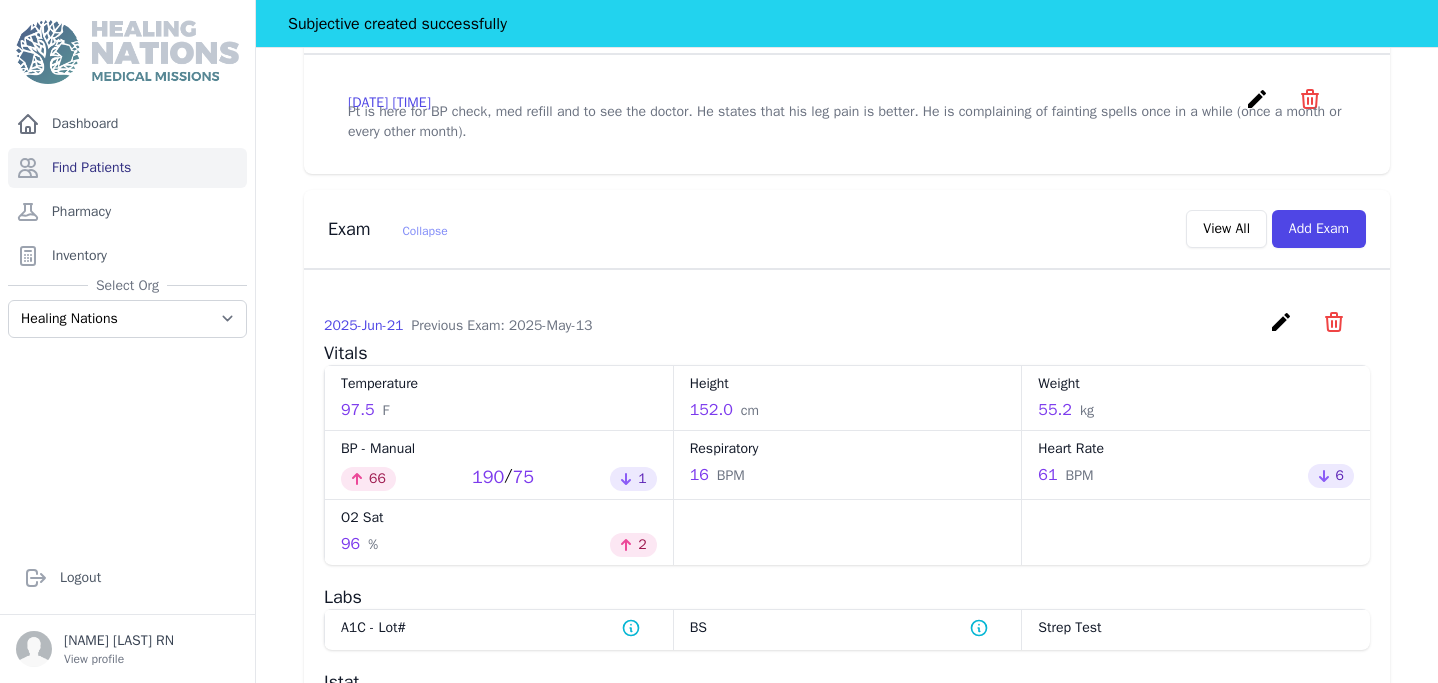scroll, scrollTop: 833, scrollLeft: 0, axis: vertical 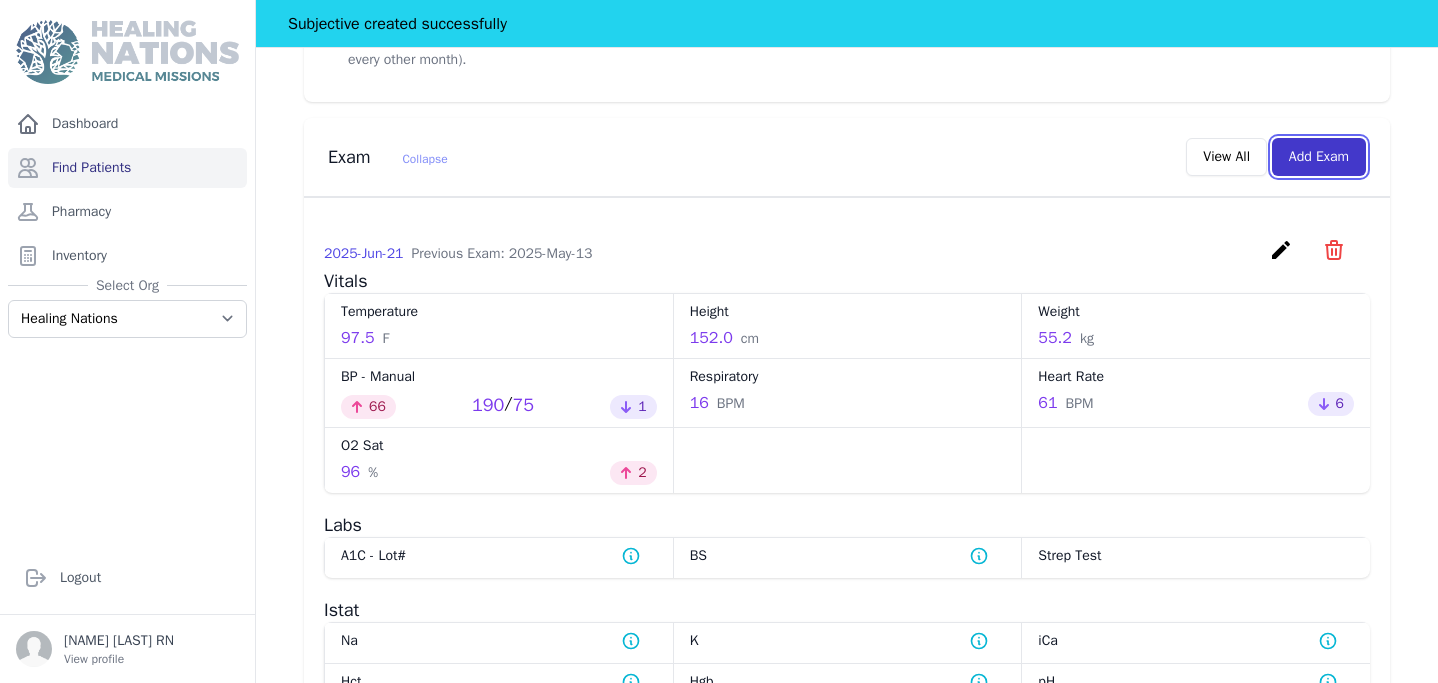 click on "Add Exam" at bounding box center [1319, 157] 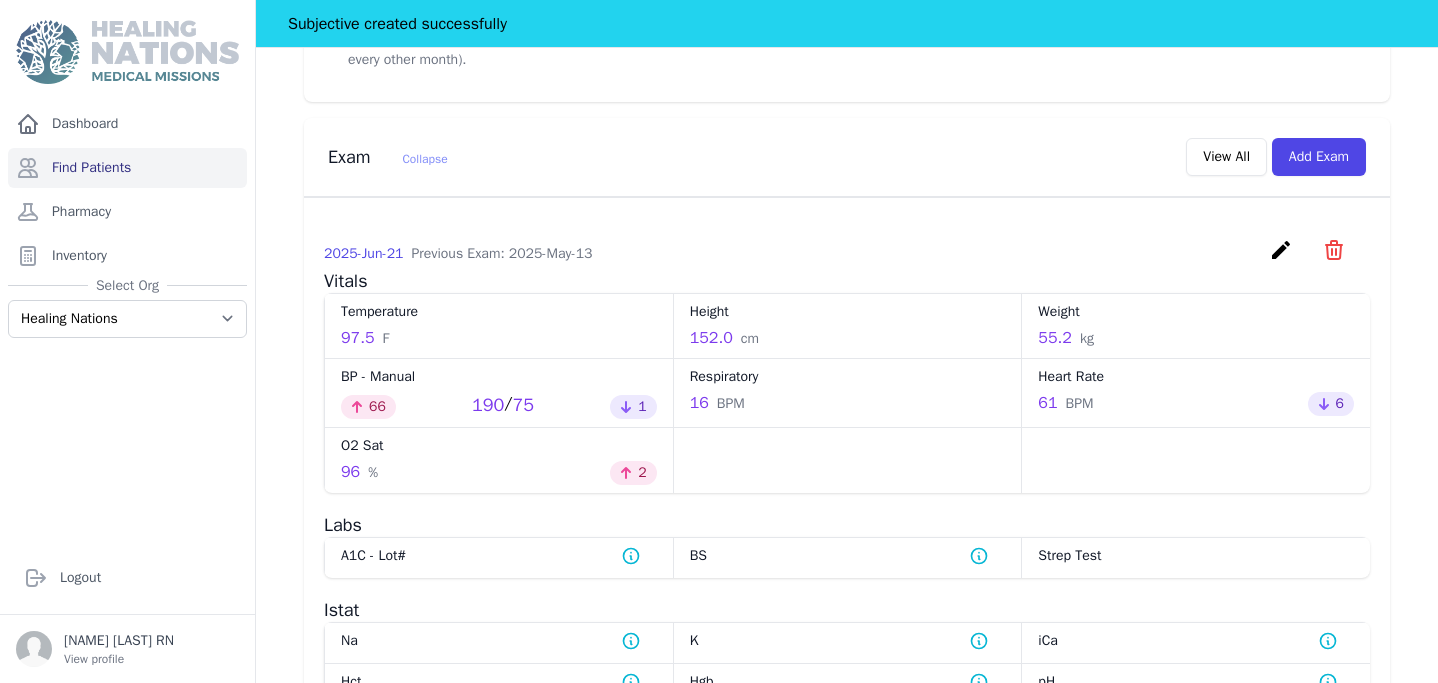 scroll, scrollTop: 0, scrollLeft: 0, axis: both 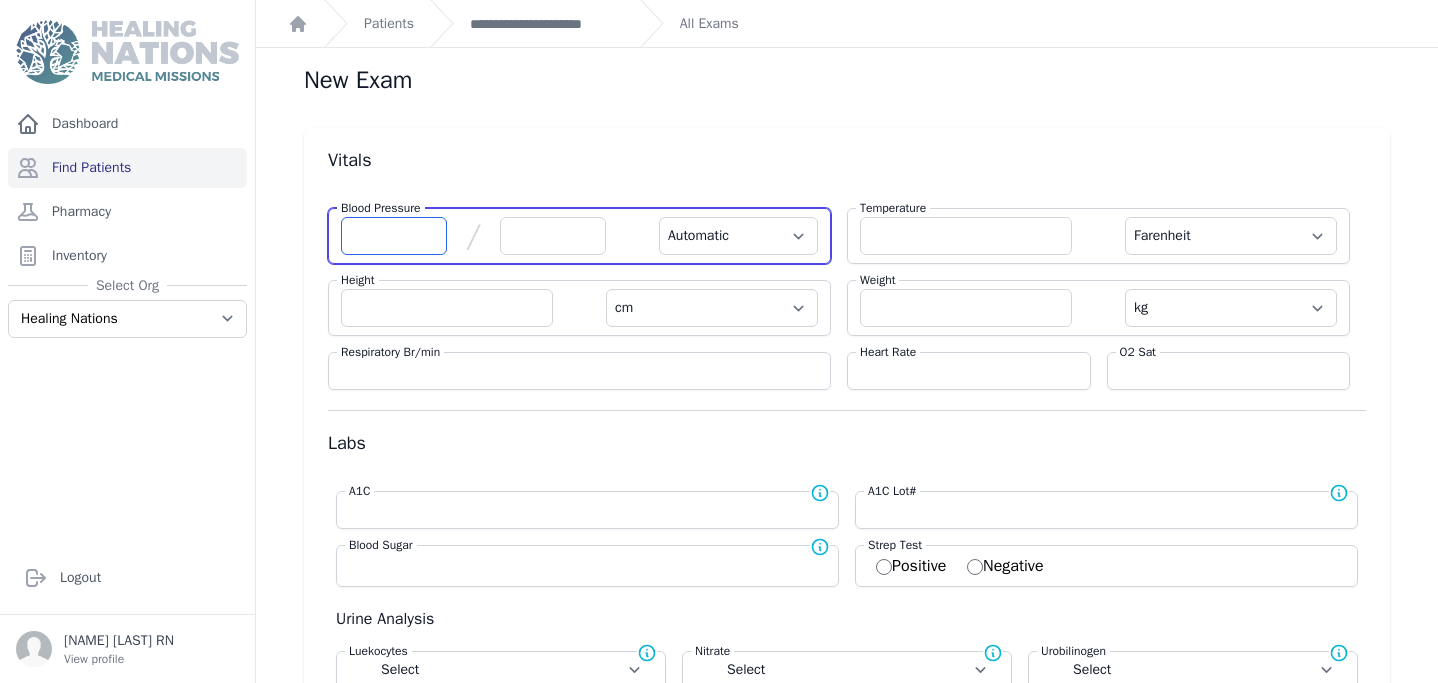 click at bounding box center (394, 236) 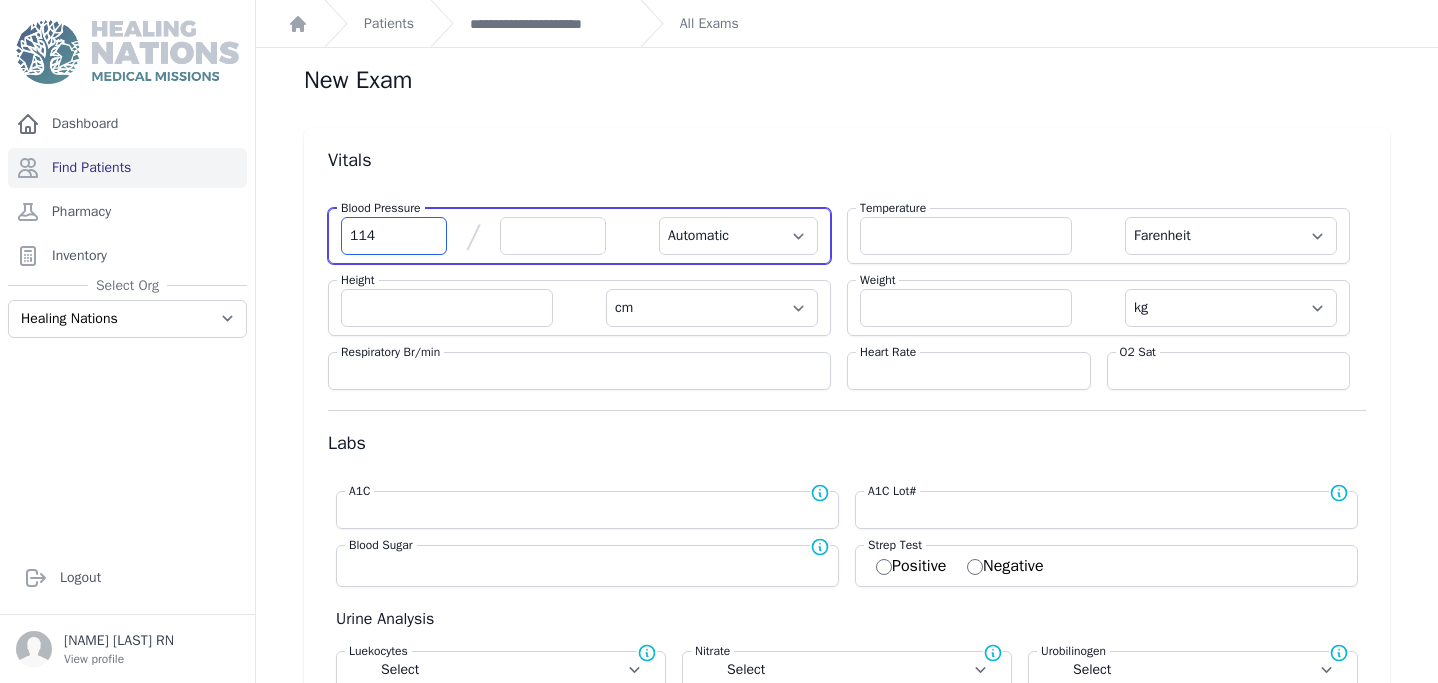 type on "114" 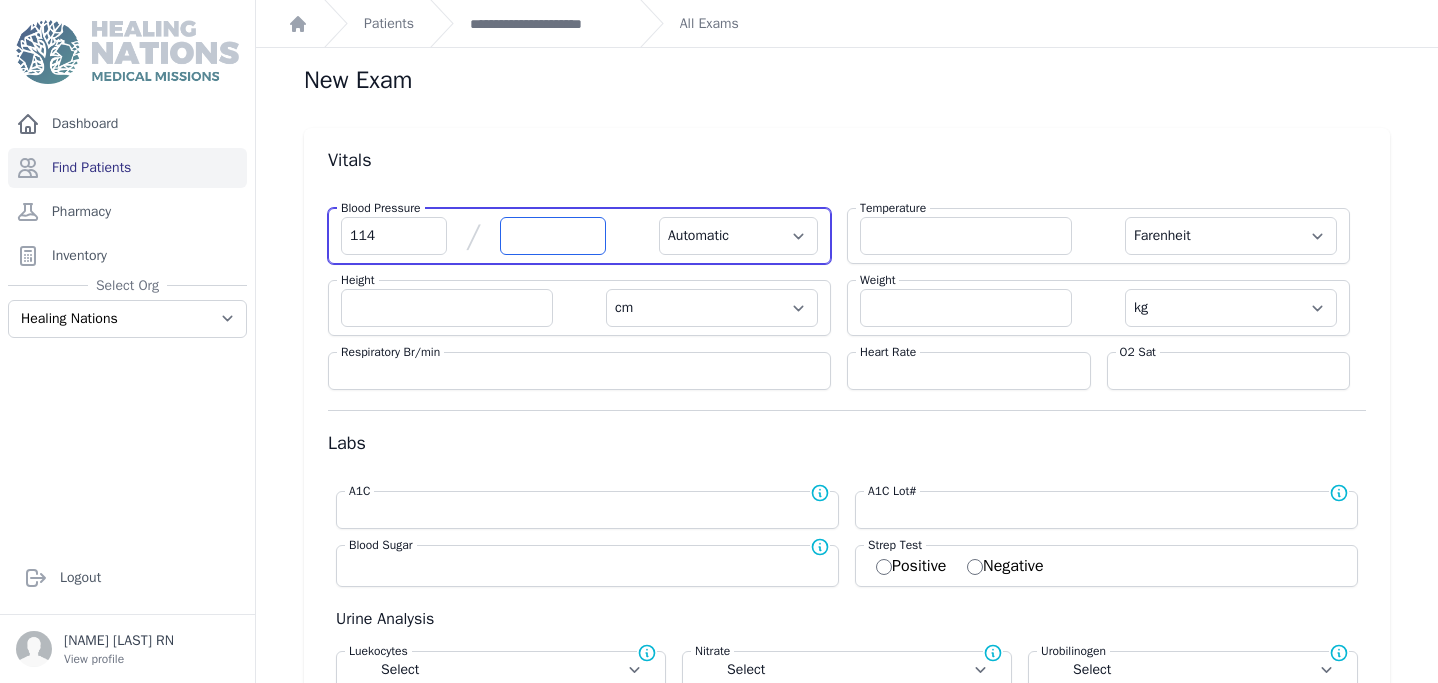 select on "Automatic" 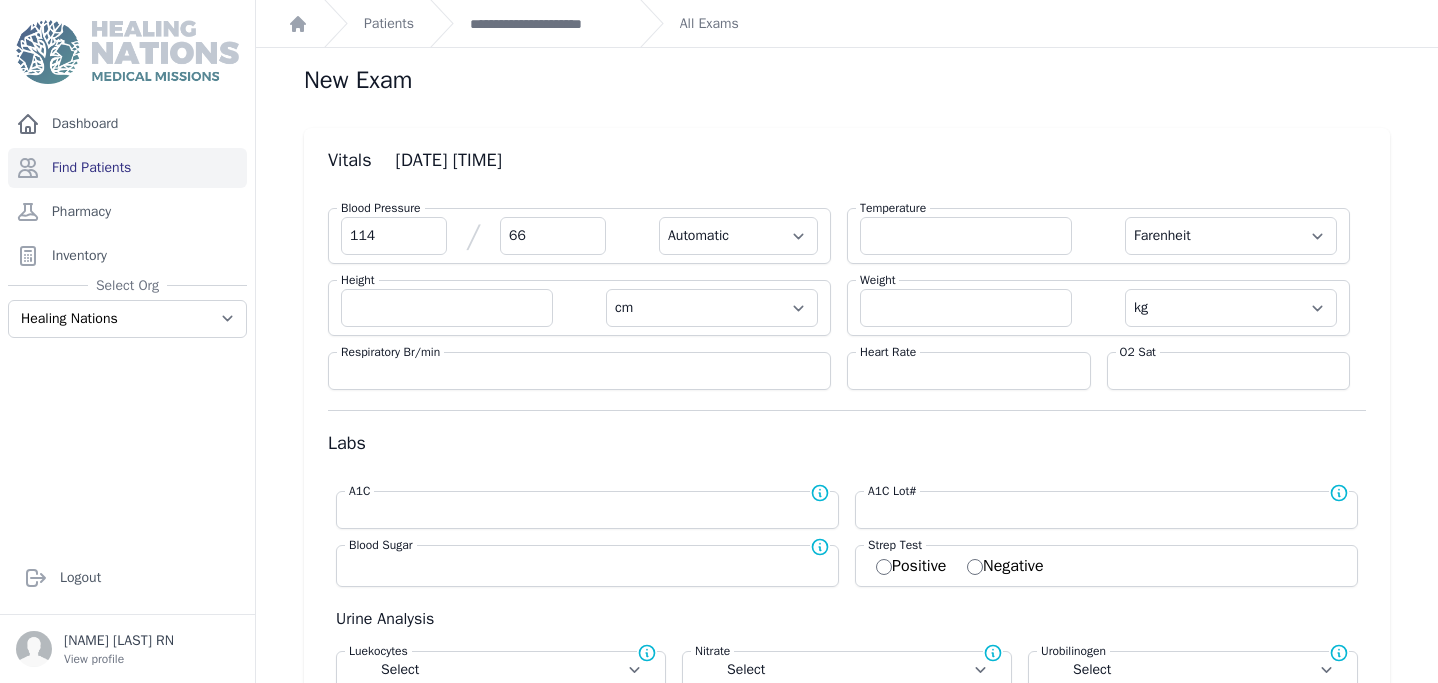 type on "66" 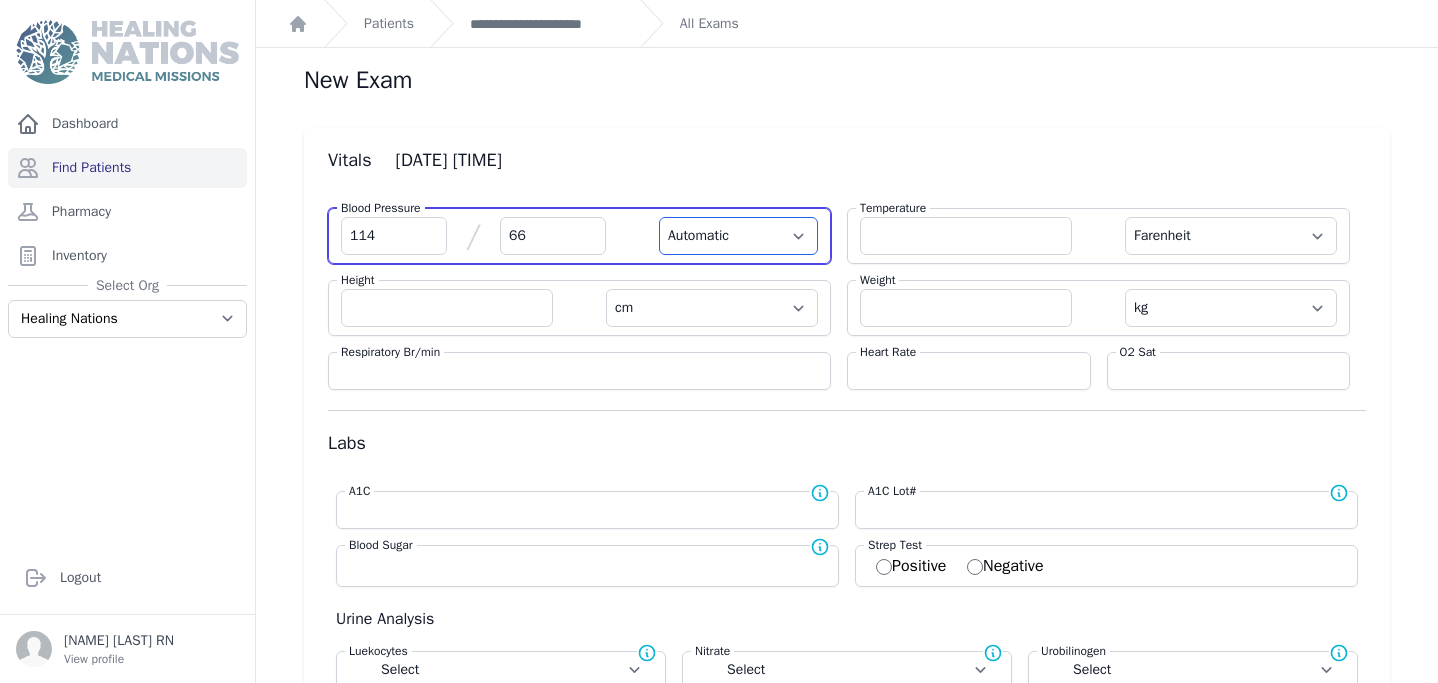 click on "Automatic Manual" at bounding box center (738, 236) 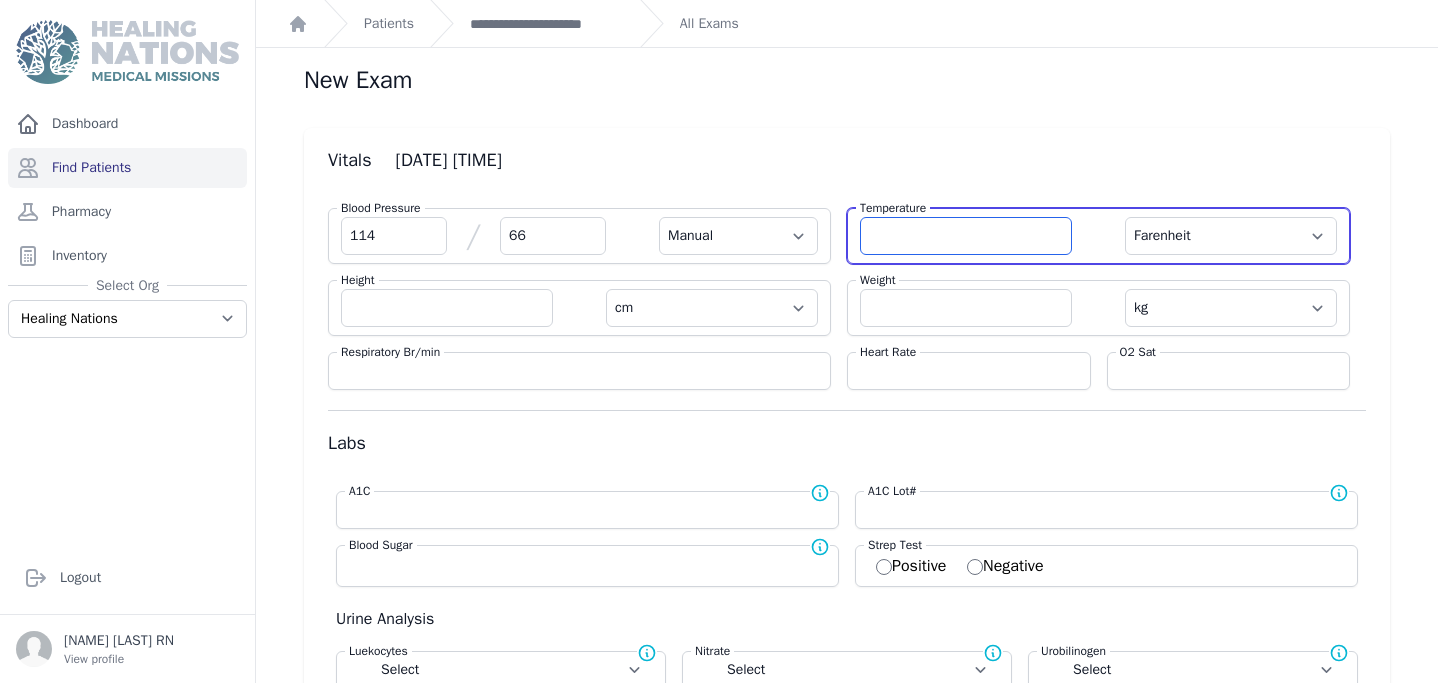 select on "Manual" 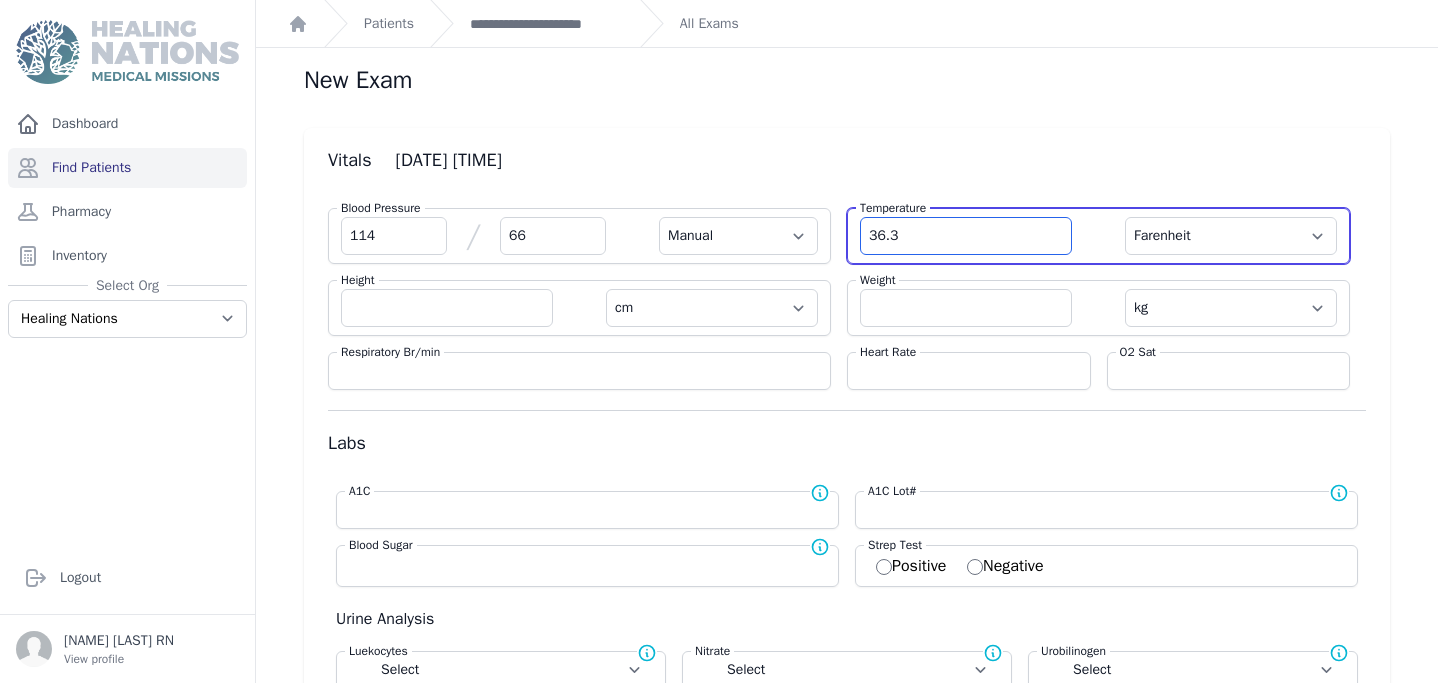 type on "36.3" 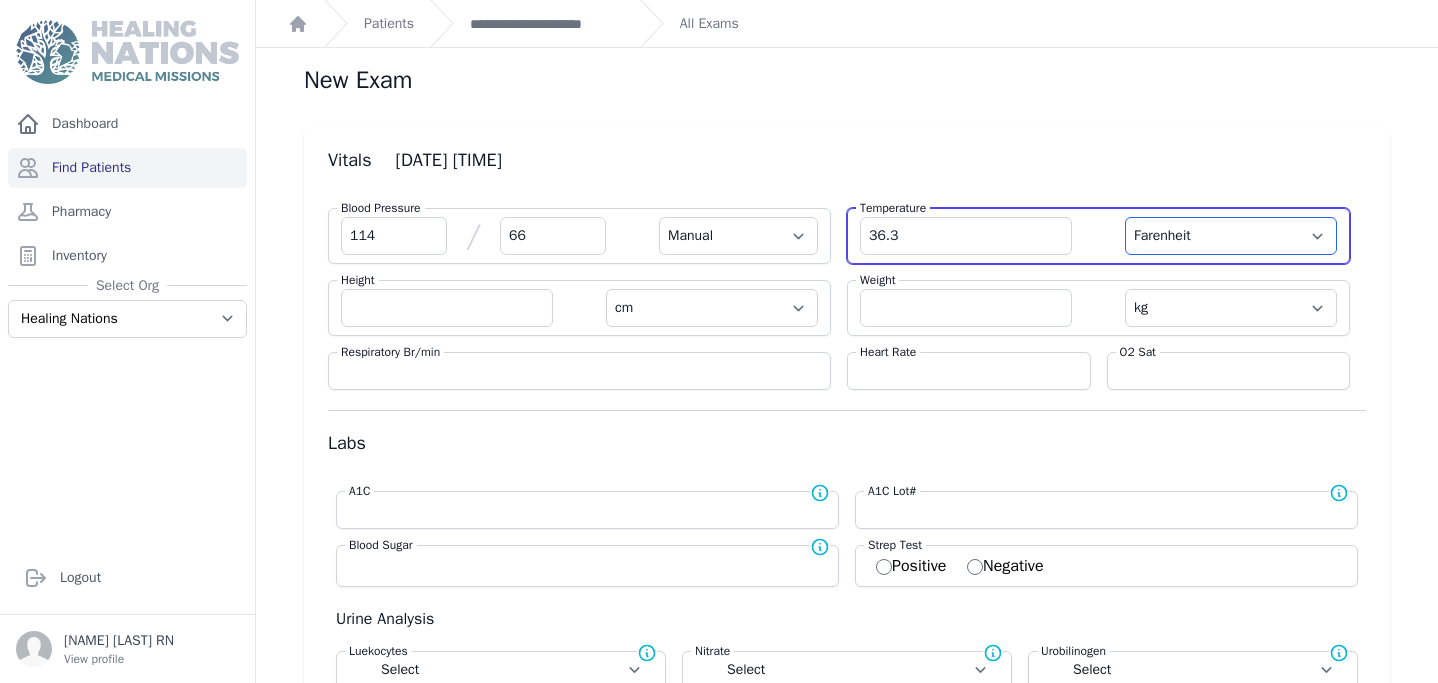 click on "Farenheit Celcius" at bounding box center [1231, 236] 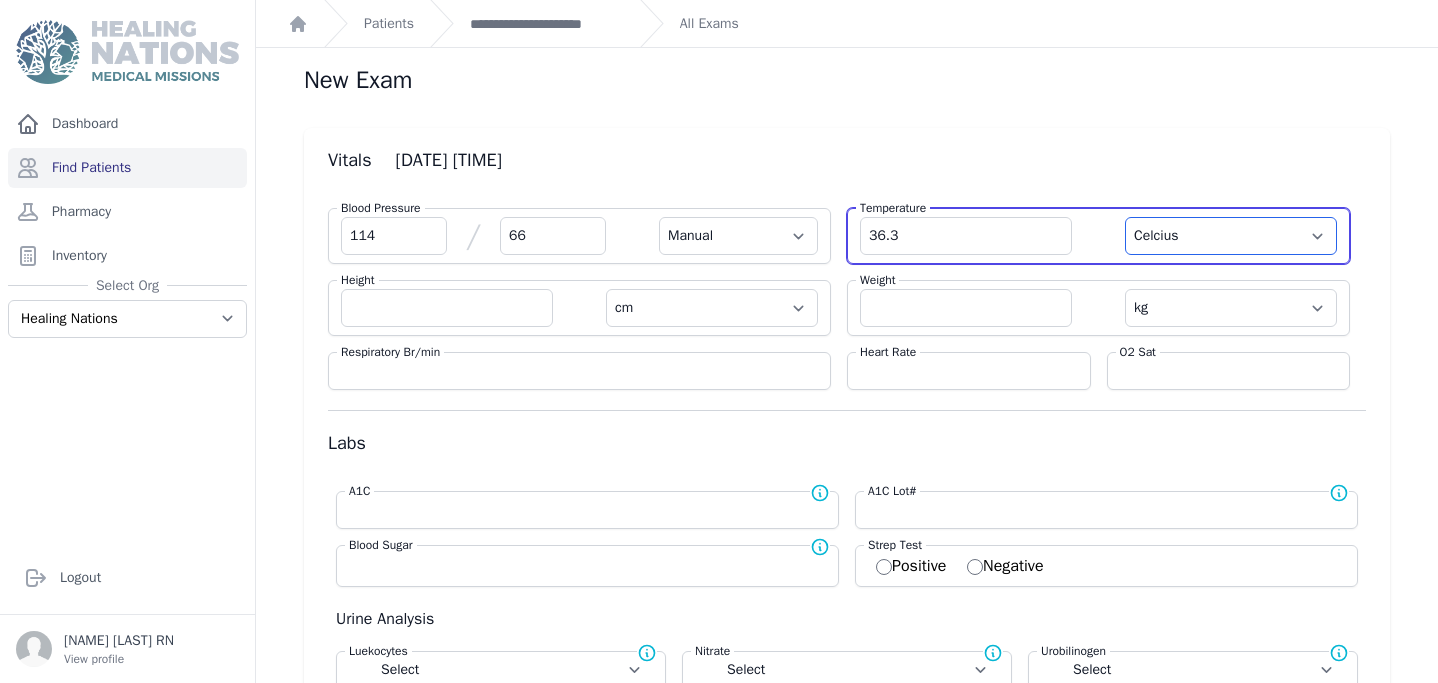 select on "Manual" 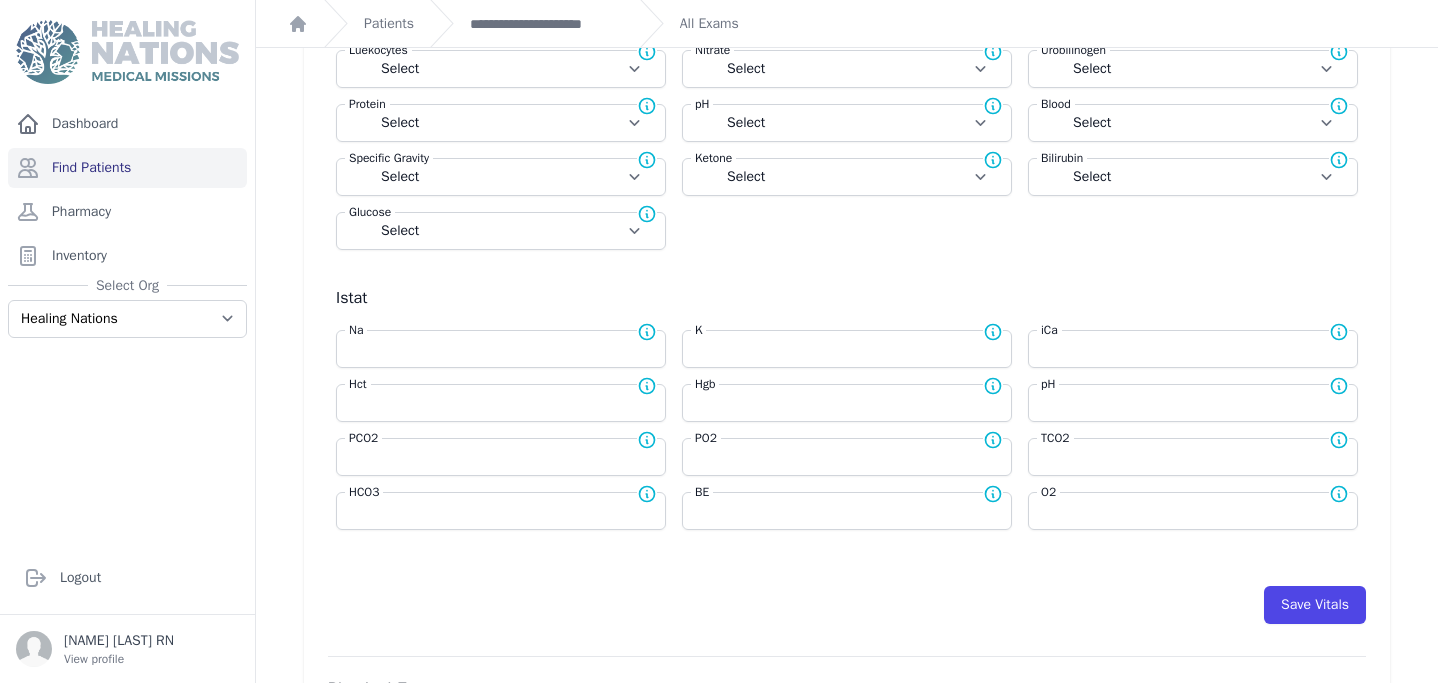 scroll, scrollTop: 0, scrollLeft: 0, axis: both 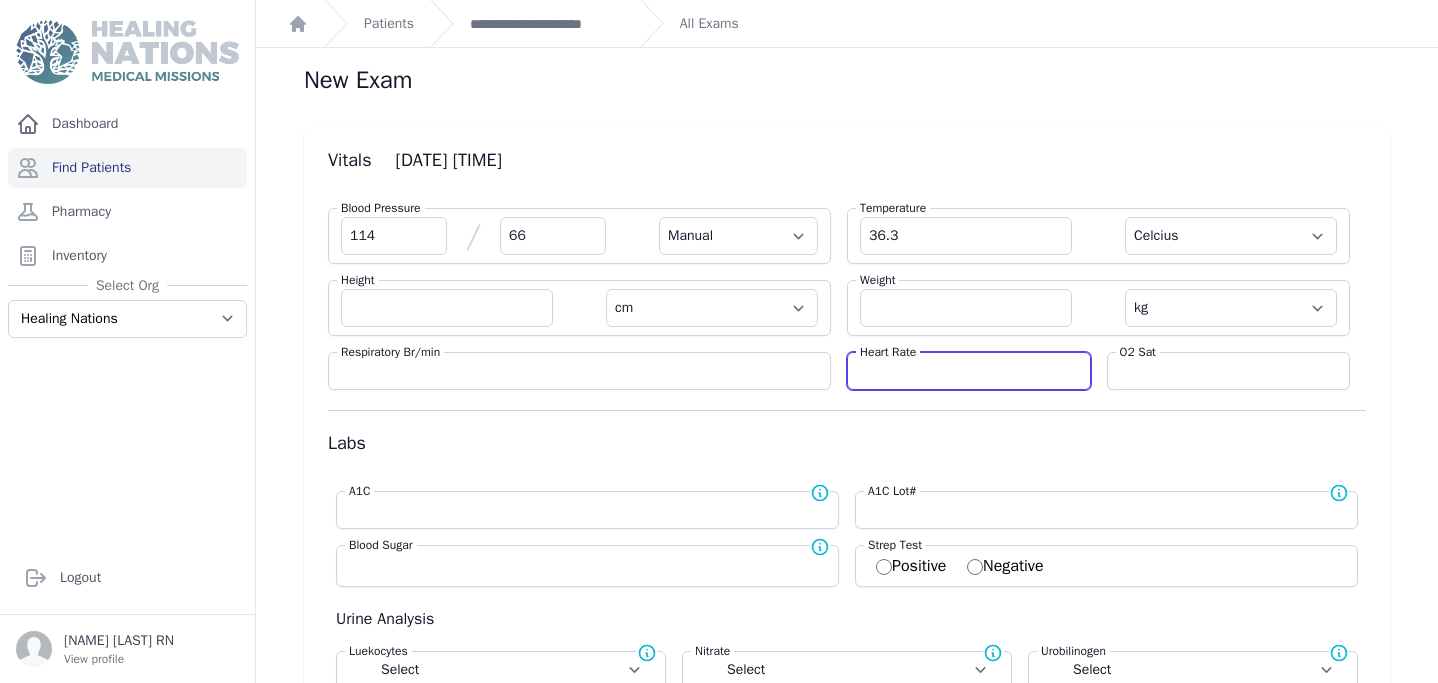 click at bounding box center (969, 371) 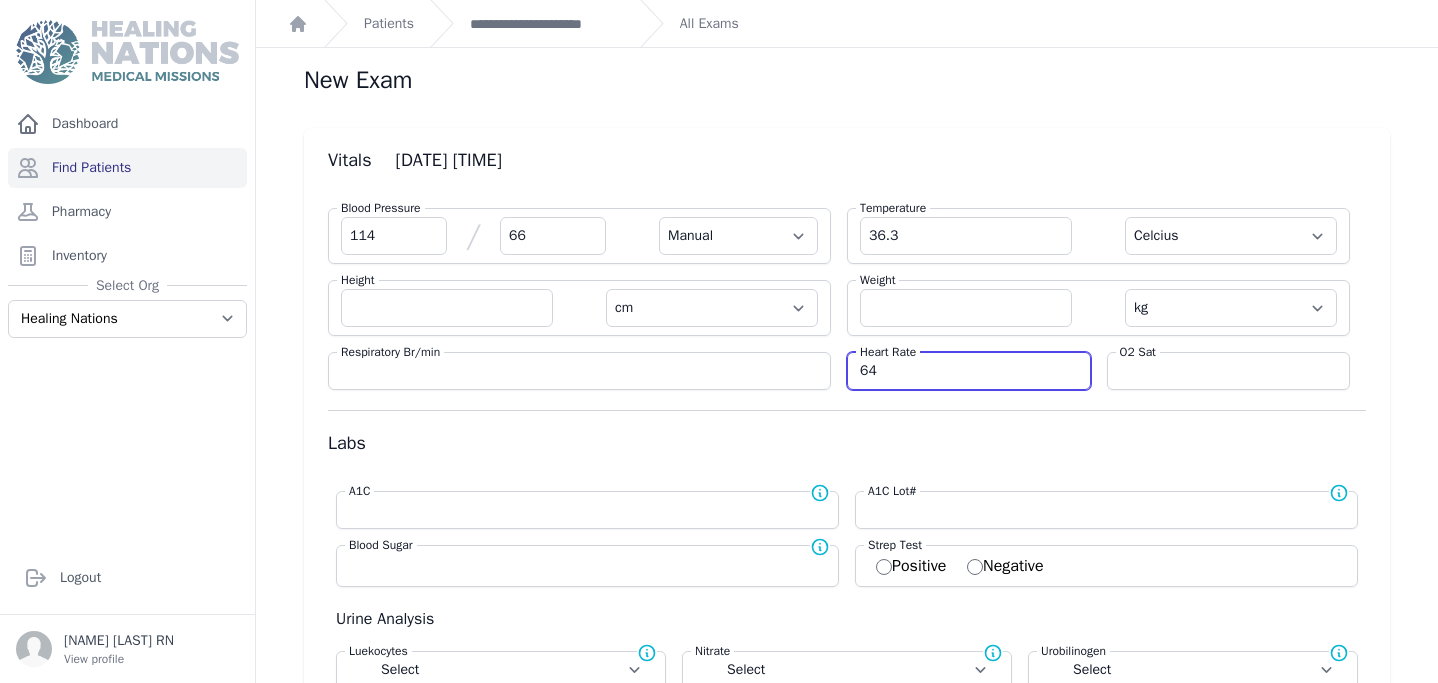 type on "64" 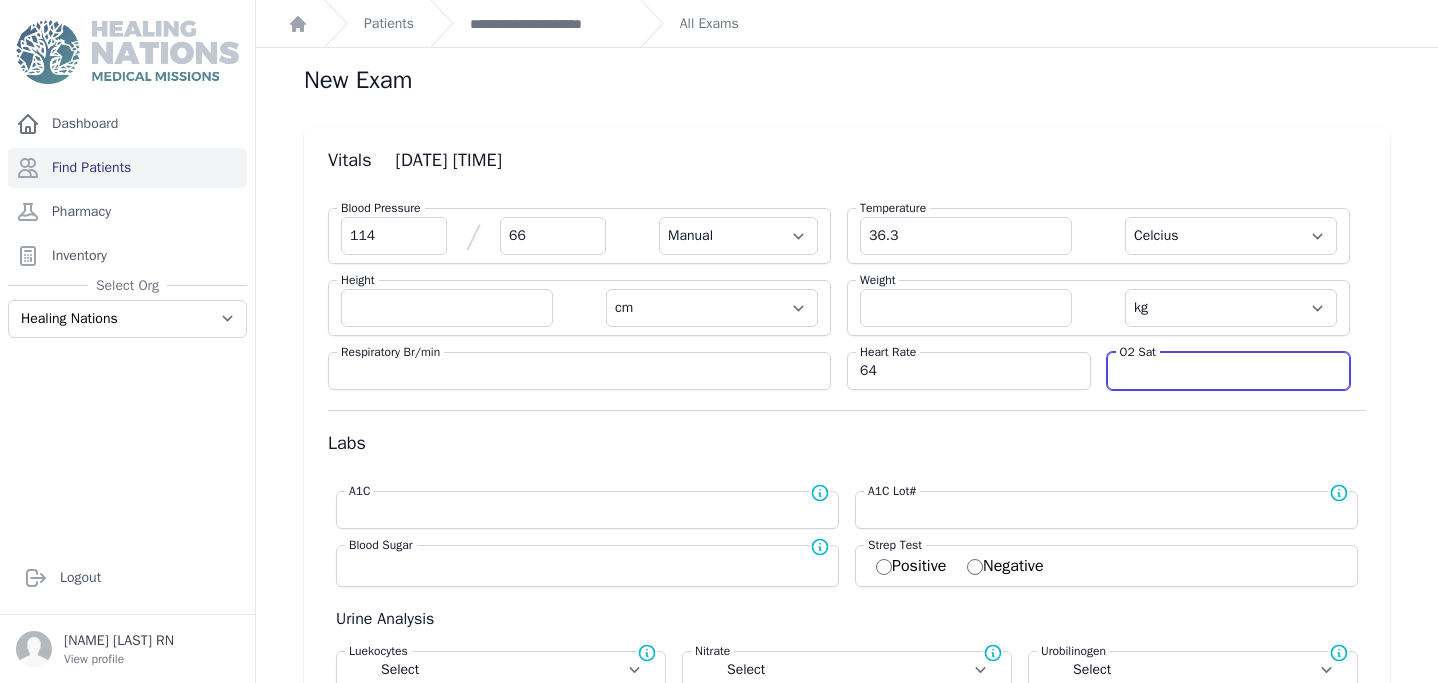 select on "Manual" 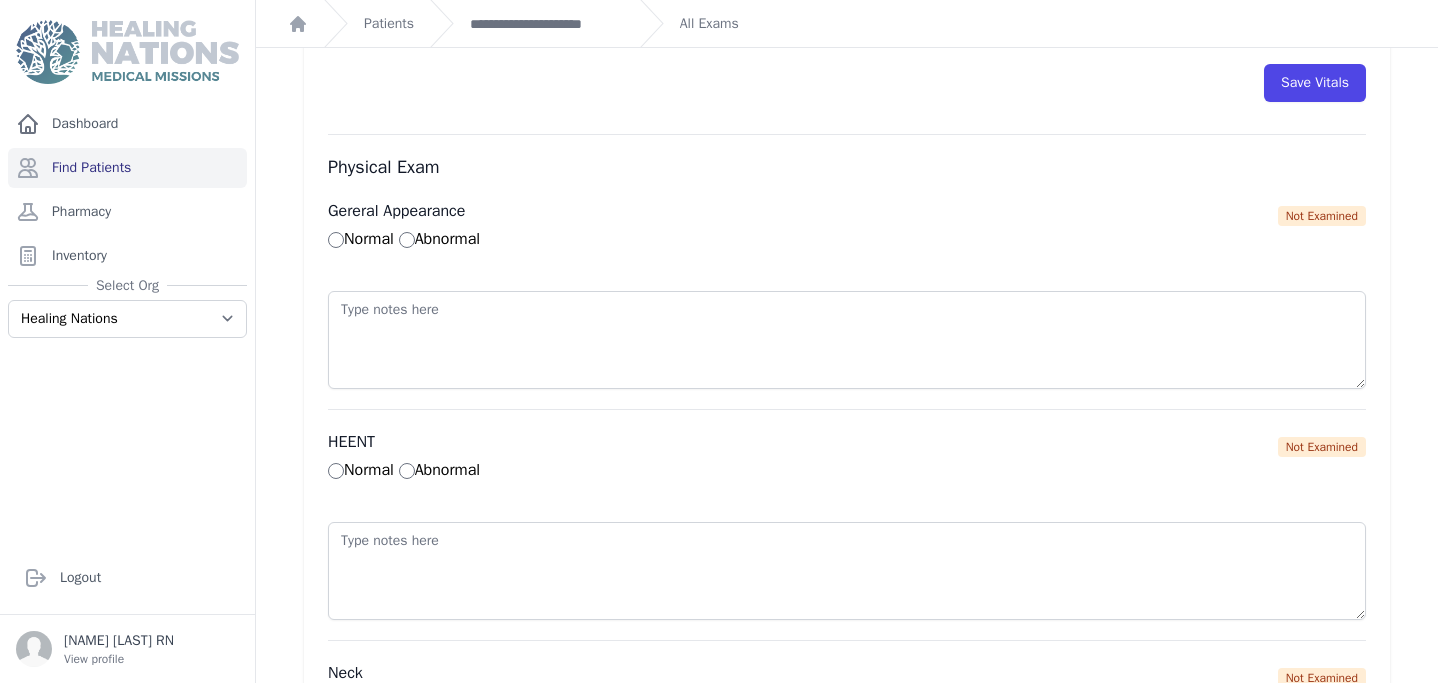 scroll, scrollTop: 1041, scrollLeft: 0, axis: vertical 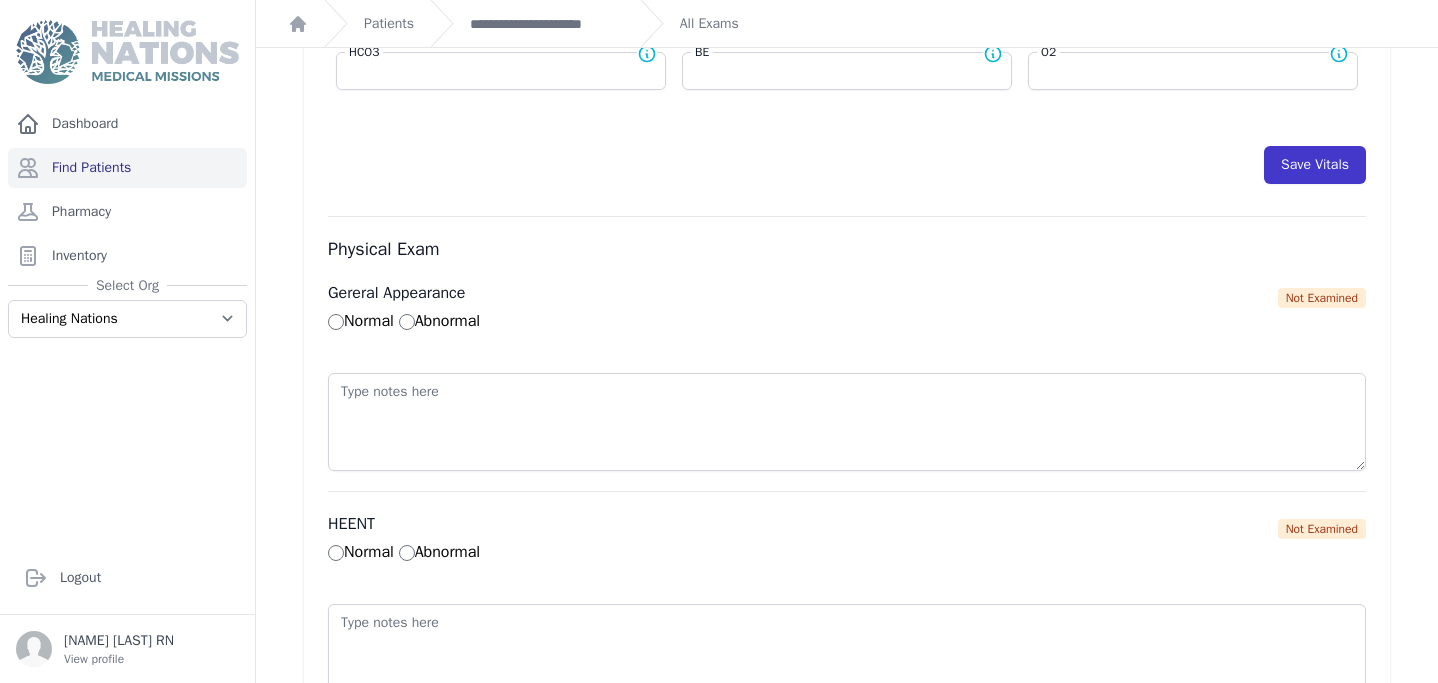 type on "100" 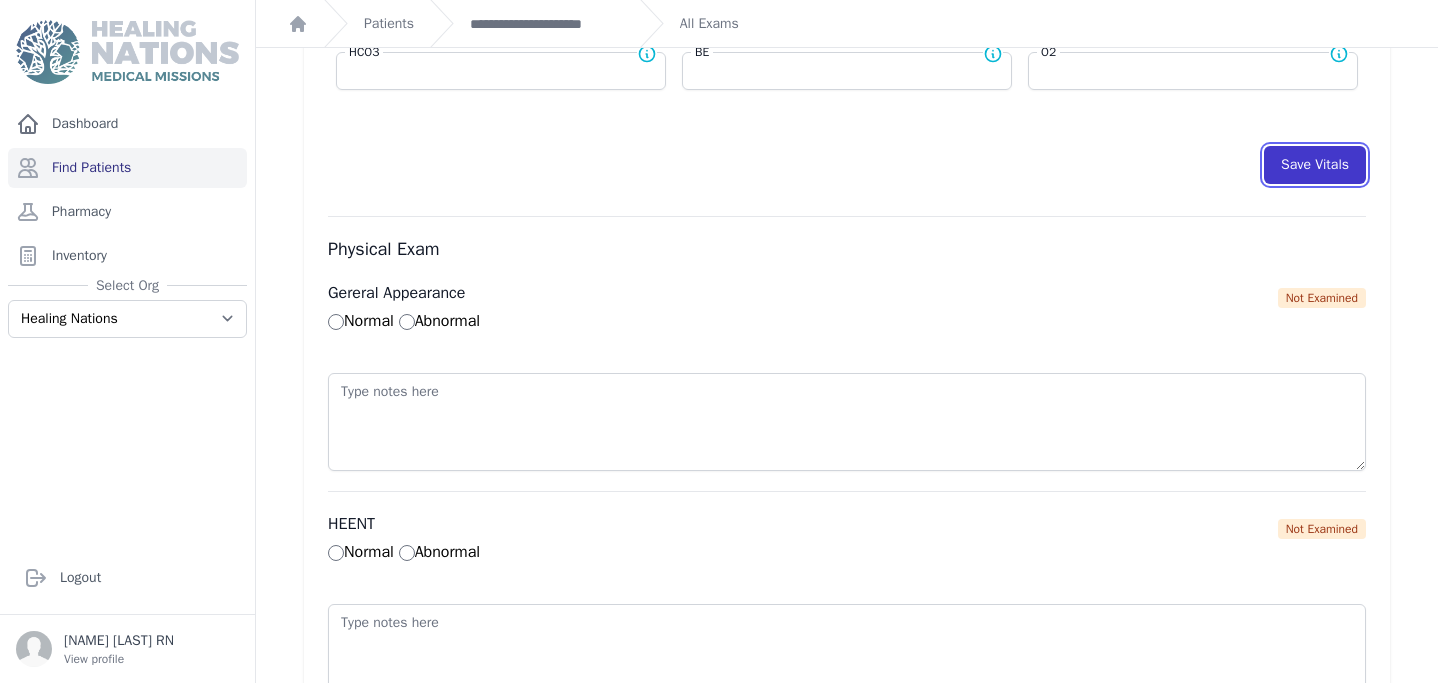 select on "Manual" 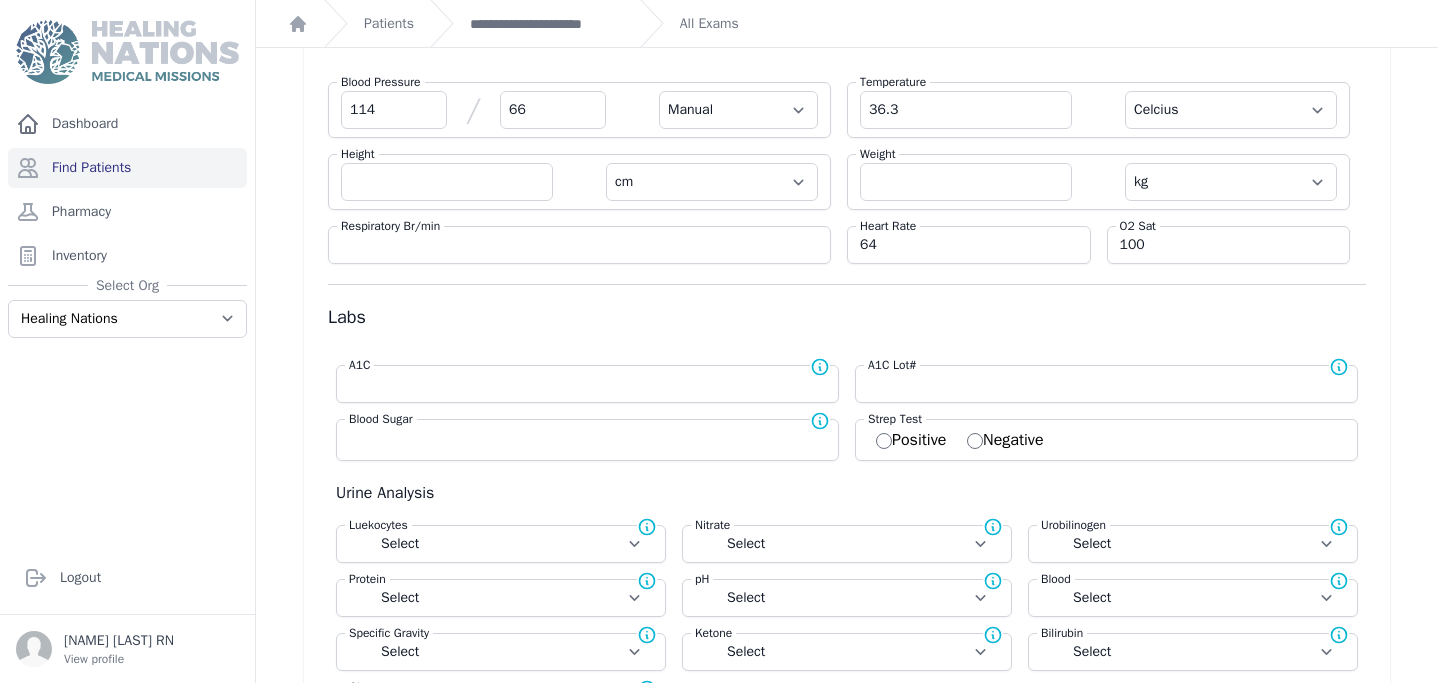 scroll, scrollTop: 0, scrollLeft: 0, axis: both 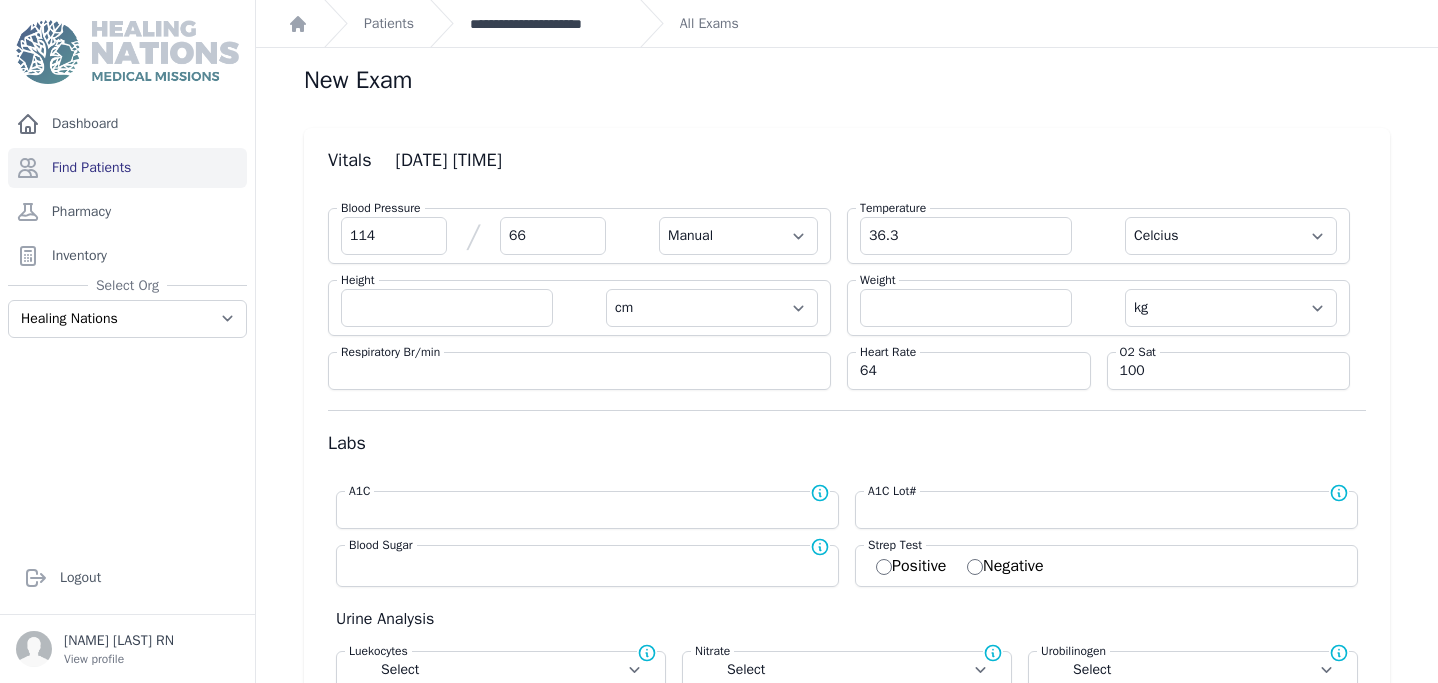 click on "**********" at bounding box center (547, 24) 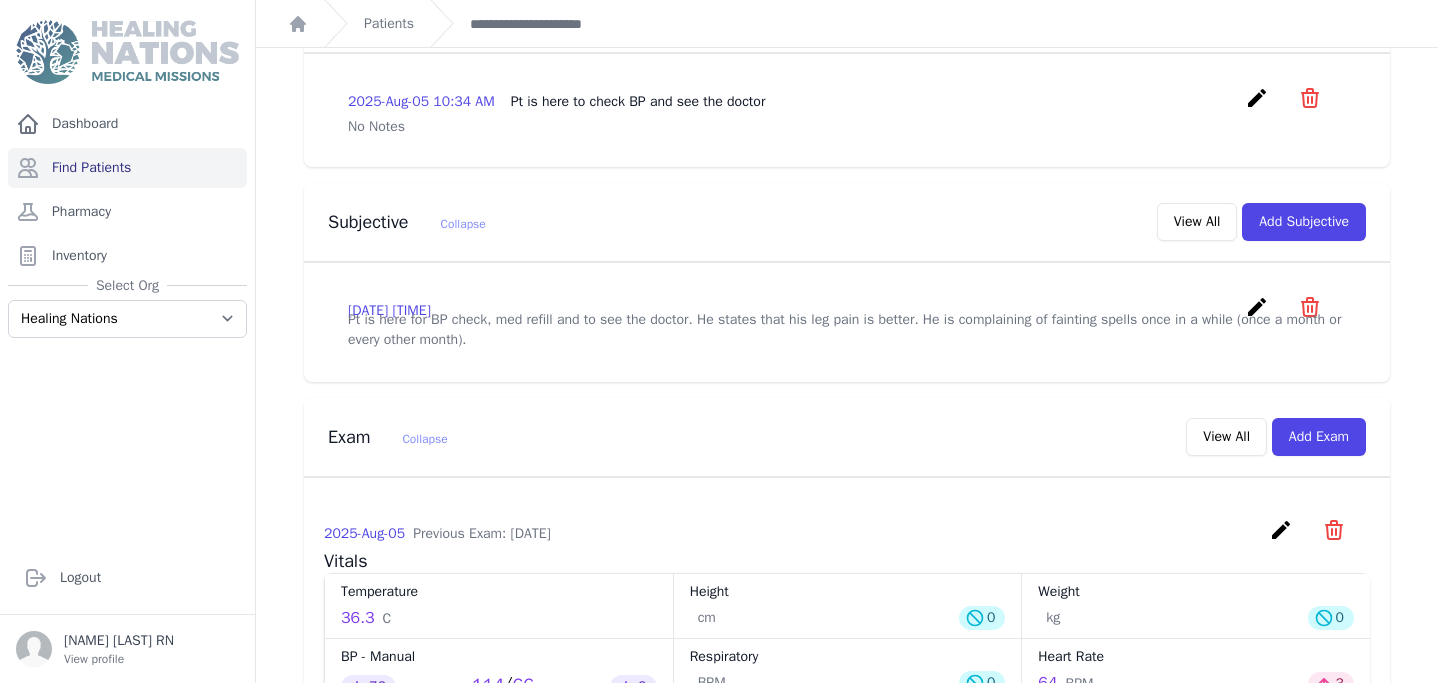 scroll, scrollTop: 456, scrollLeft: 0, axis: vertical 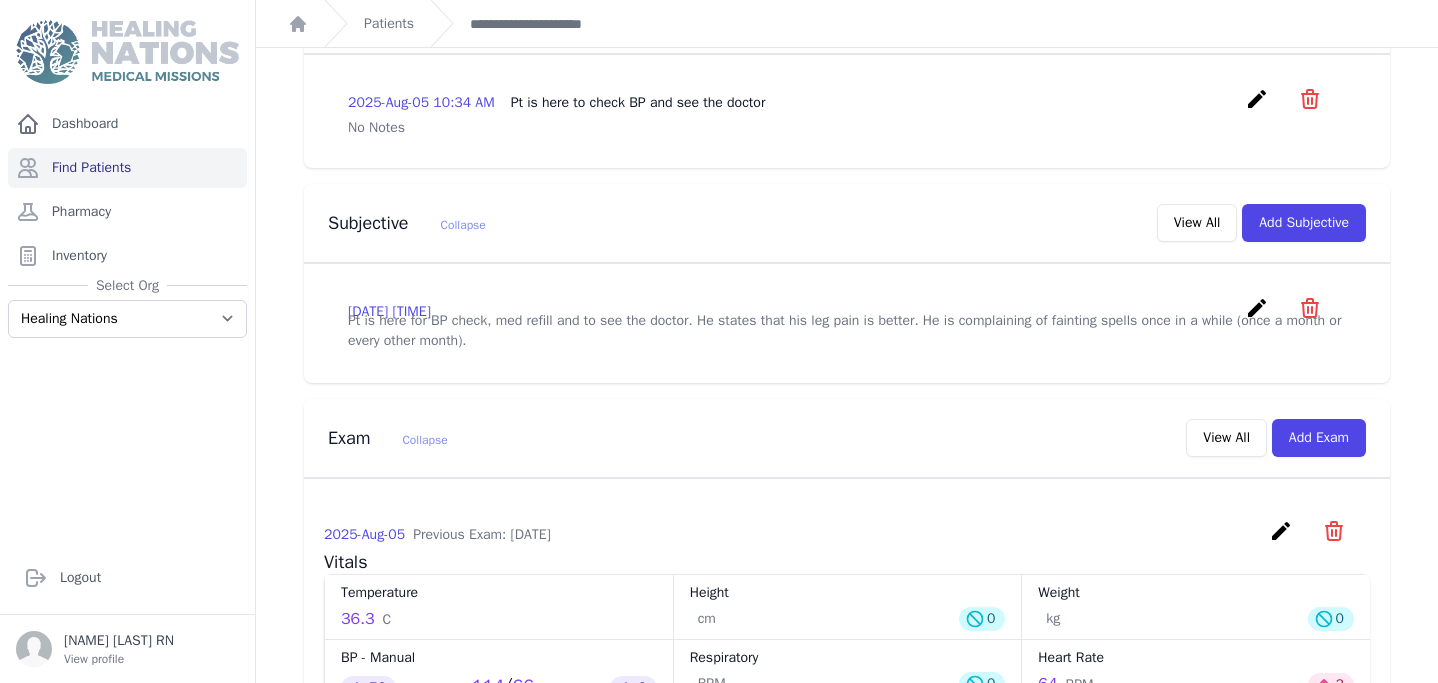 click on "create" at bounding box center [1257, 308] 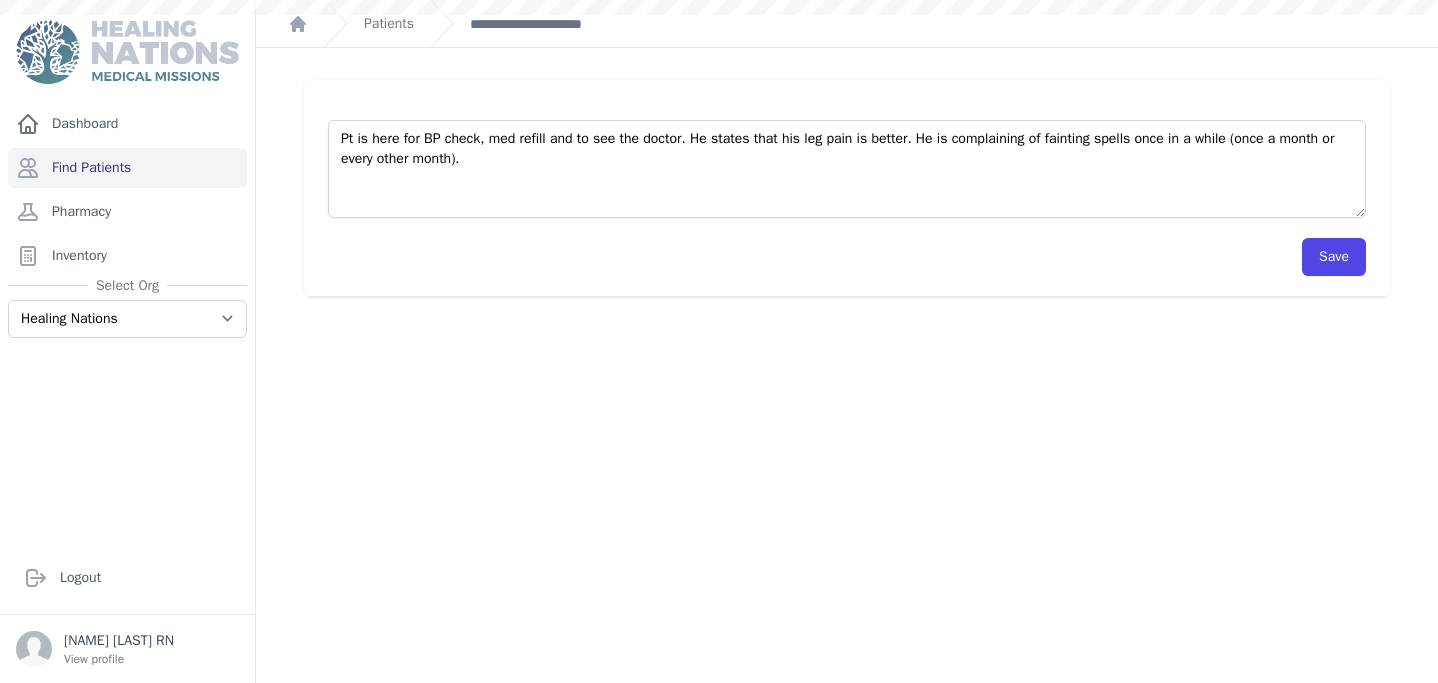 scroll, scrollTop: 0, scrollLeft: 0, axis: both 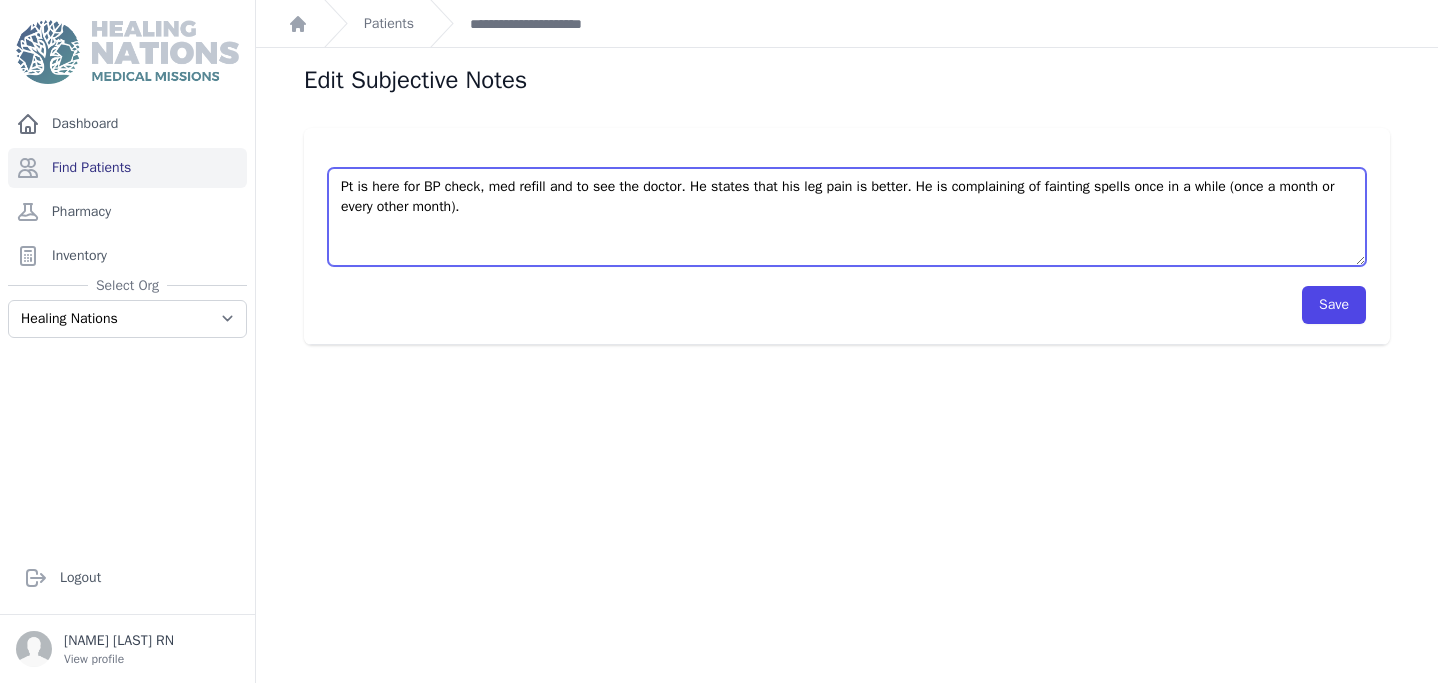 click on "Pt is here for BP check, med refill and to see the doctor. He states that his leg pain is better. He is complaining of fainting spells once in a while (once a month or every other month)." at bounding box center (847, 217) 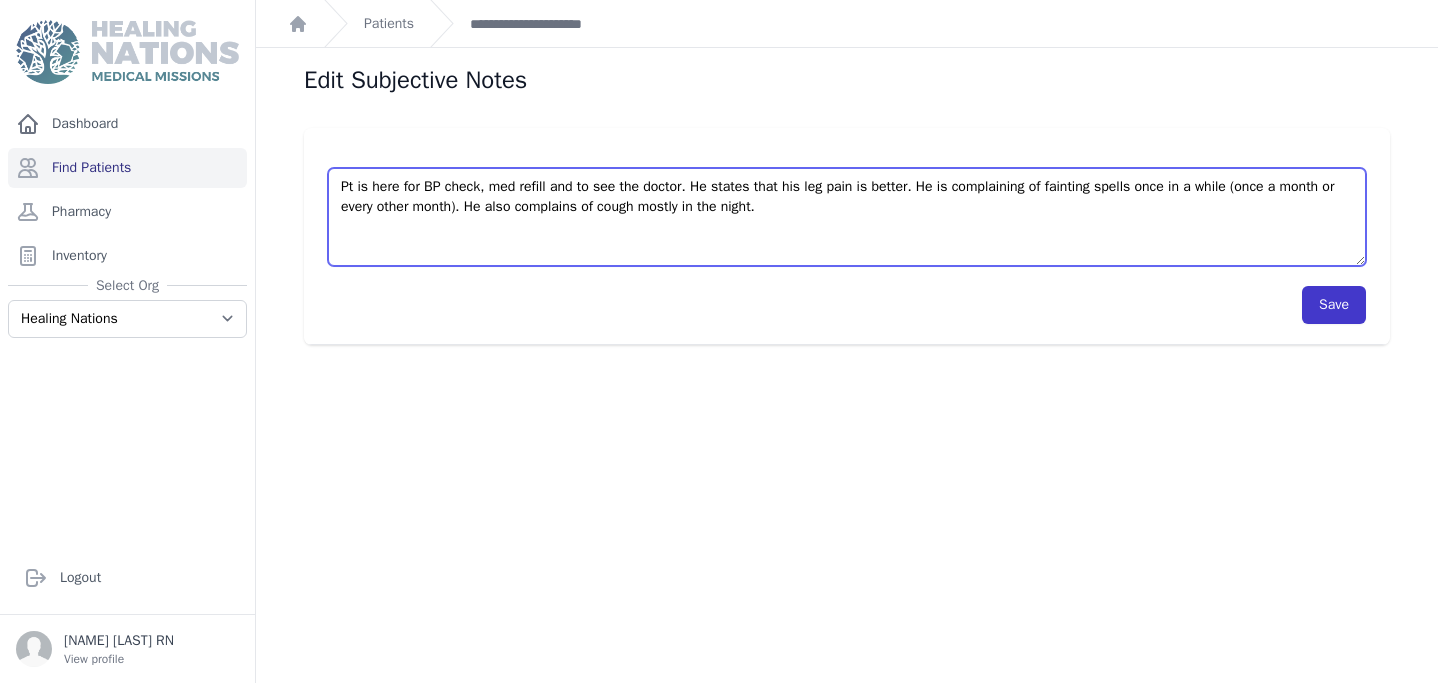 type on "Pt is here for BP check, med refill and to see the doctor. He states that his leg pain is better. He is complaining of fainting spells once in a while (once a month or every other month). He also complains of cough mostly in the night." 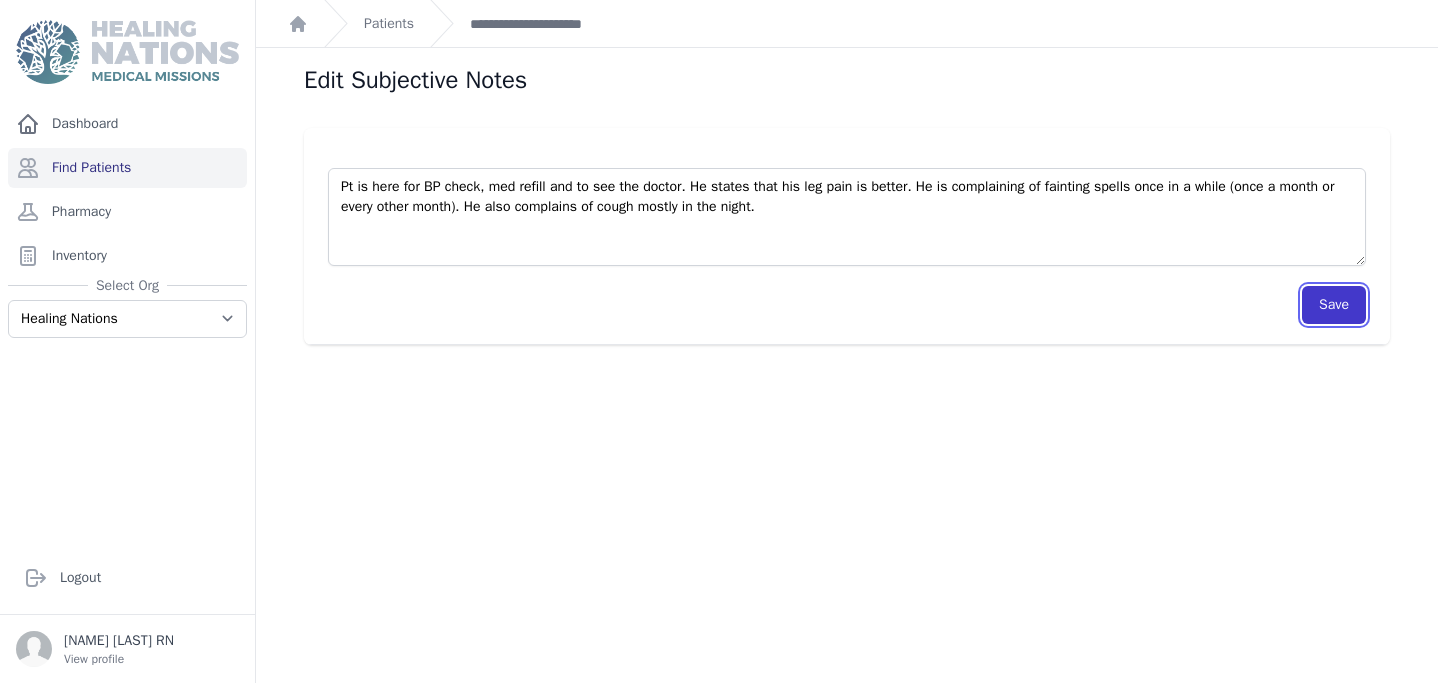 click on "Save" at bounding box center [1334, 305] 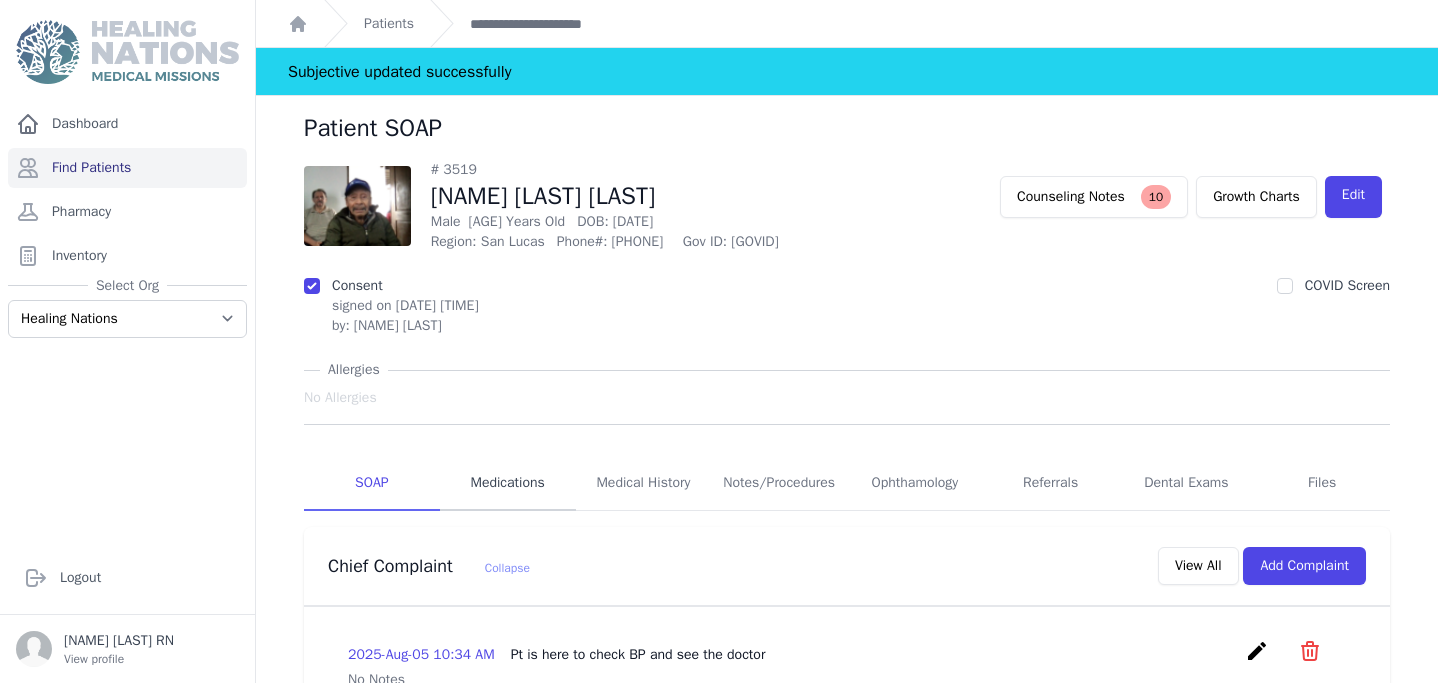click on "Medications" at bounding box center [508, 484] 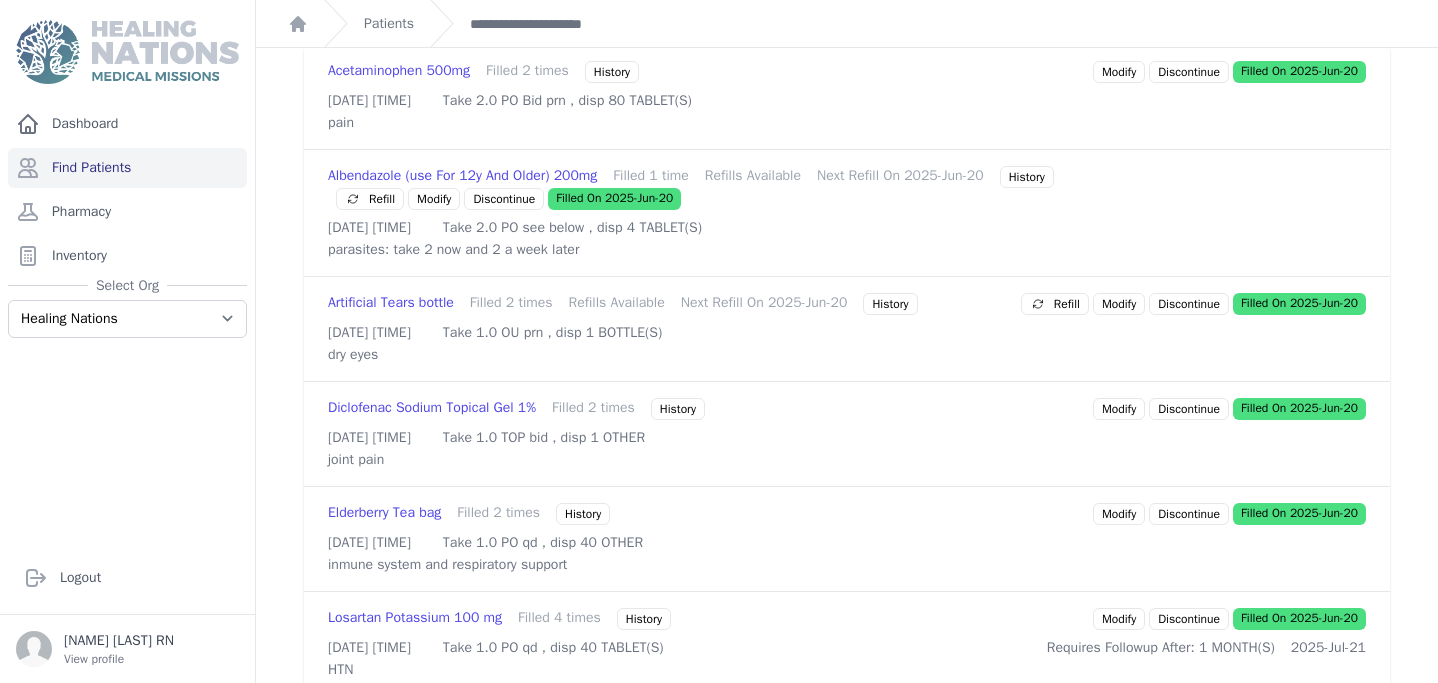 scroll, scrollTop: 0, scrollLeft: 0, axis: both 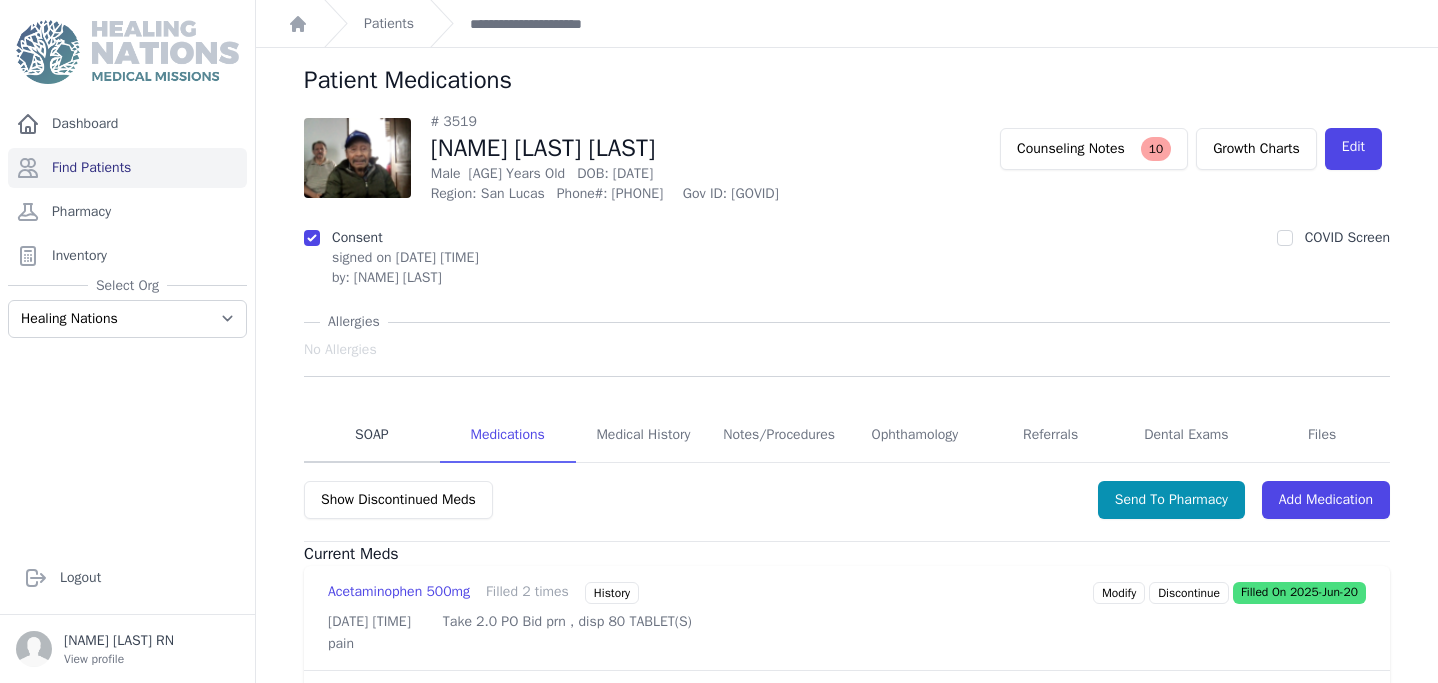 click on "SOAP" at bounding box center (372, 436) 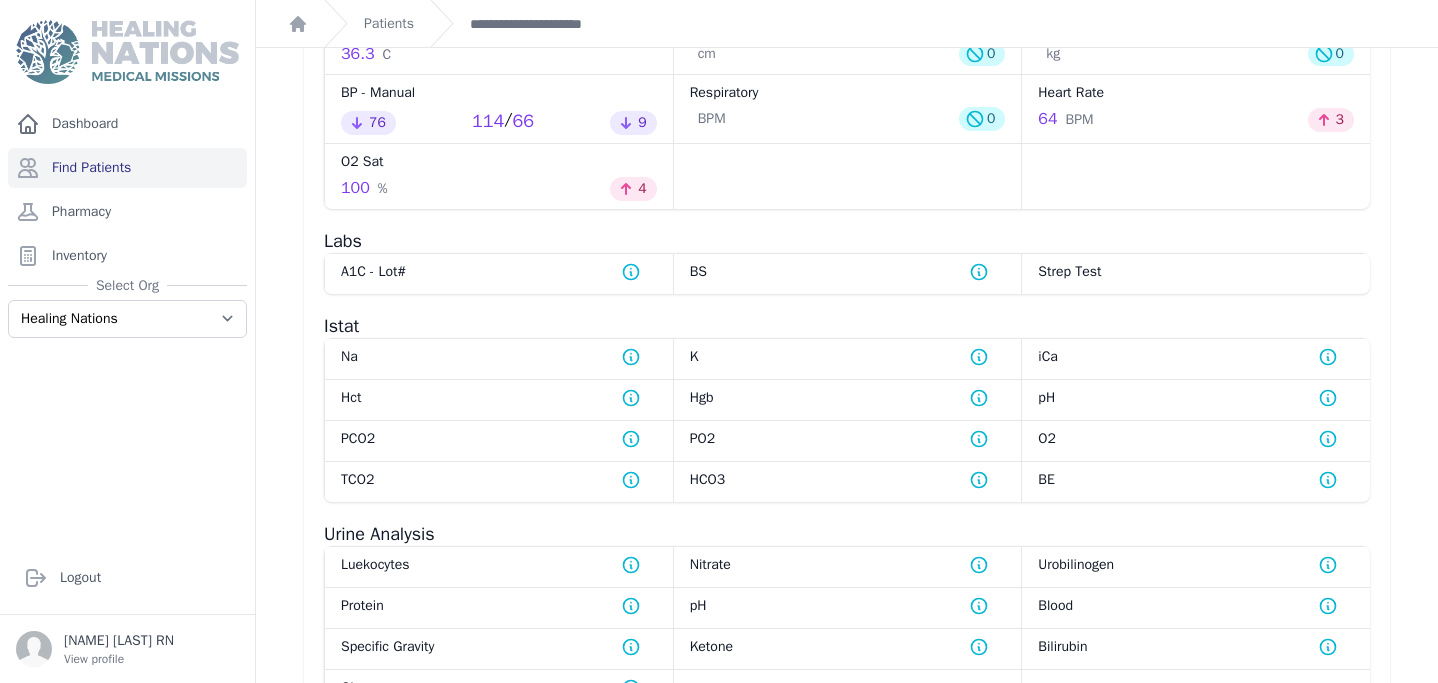 scroll, scrollTop: 0, scrollLeft: 0, axis: both 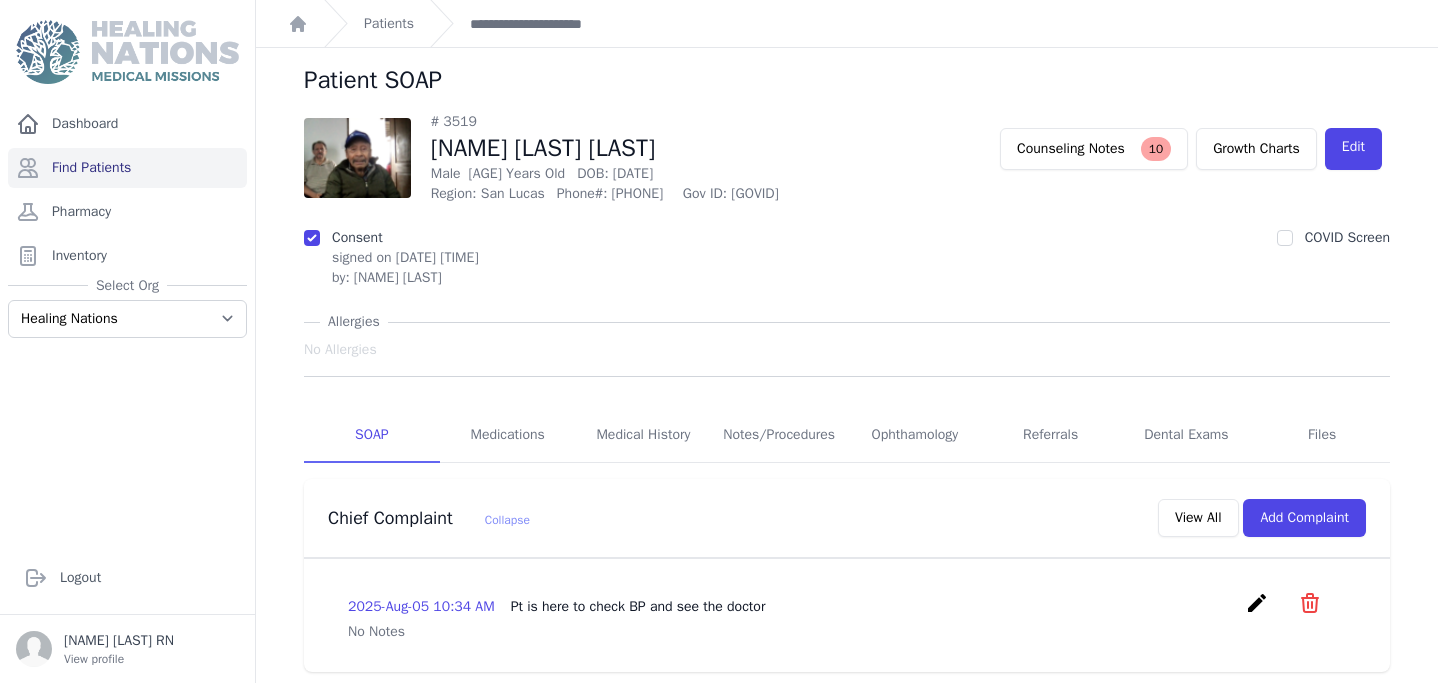 drag, startPoint x: 724, startPoint y: 248, endPoint x: 900, endPoint y: 310, distance: 186.60118 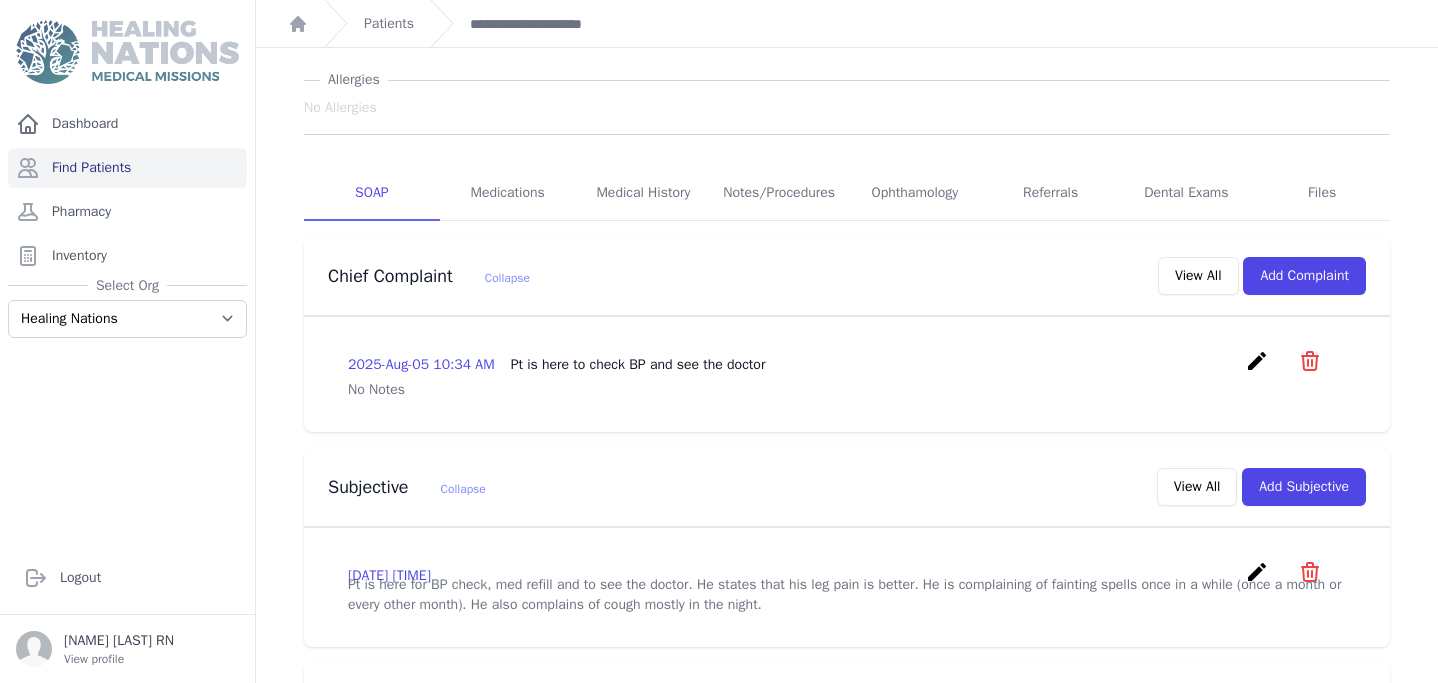 scroll, scrollTop: 0, scrollLeft: 0, axis: both 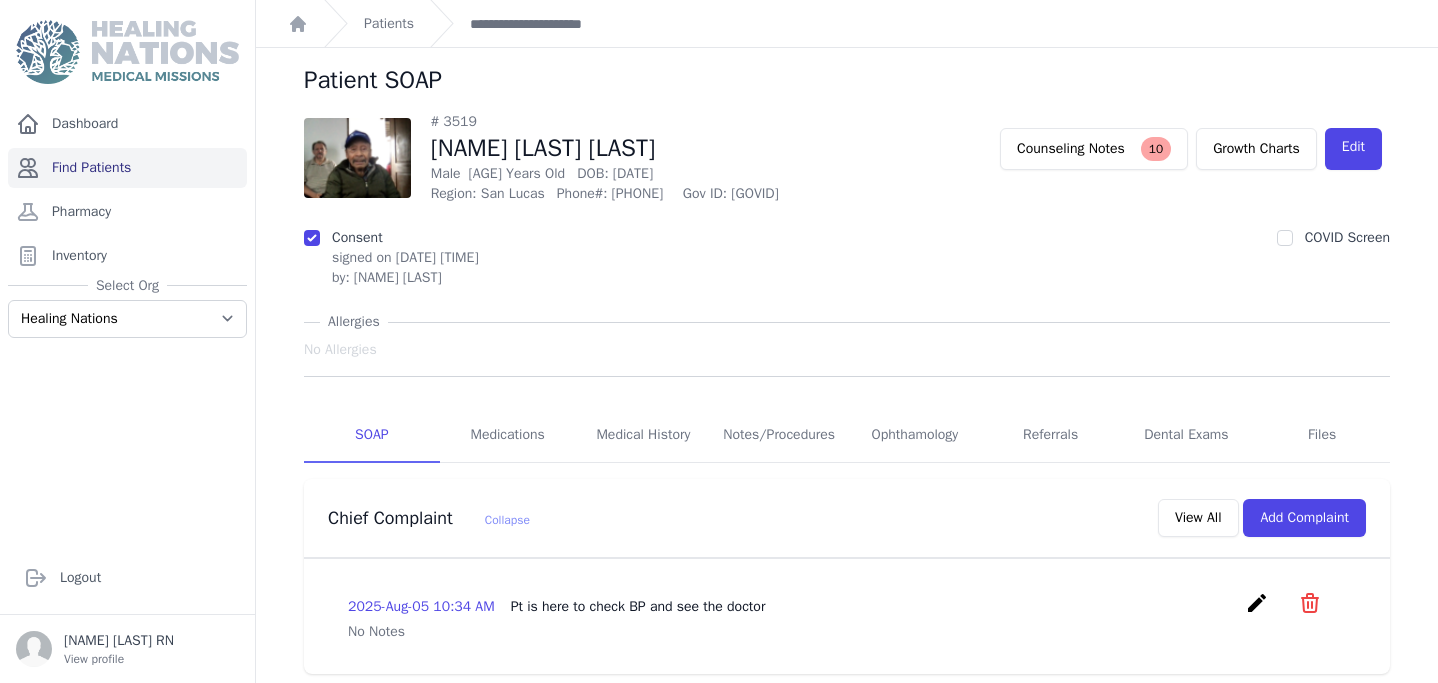 click on "Find Patients" at bounding box center (127, 168) 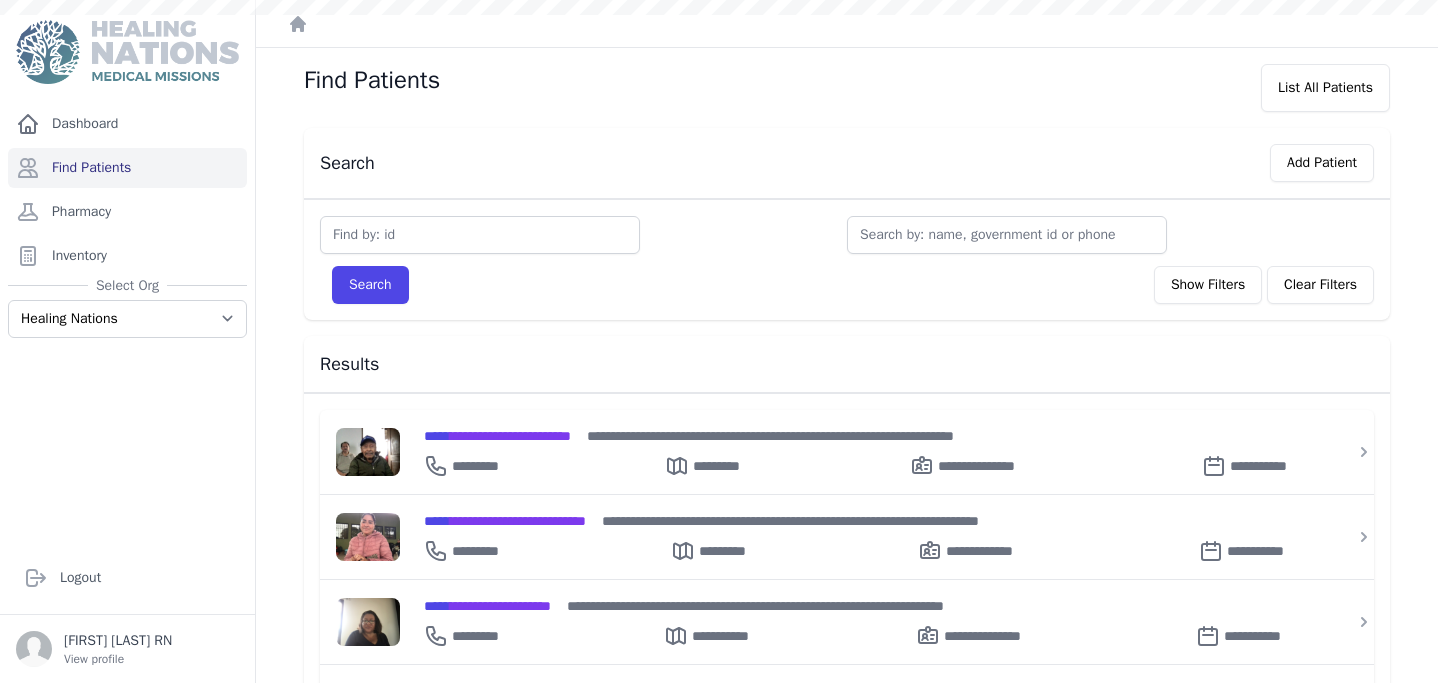 scroll, scrollTop: 0, scrollLeft: 0, axis: both 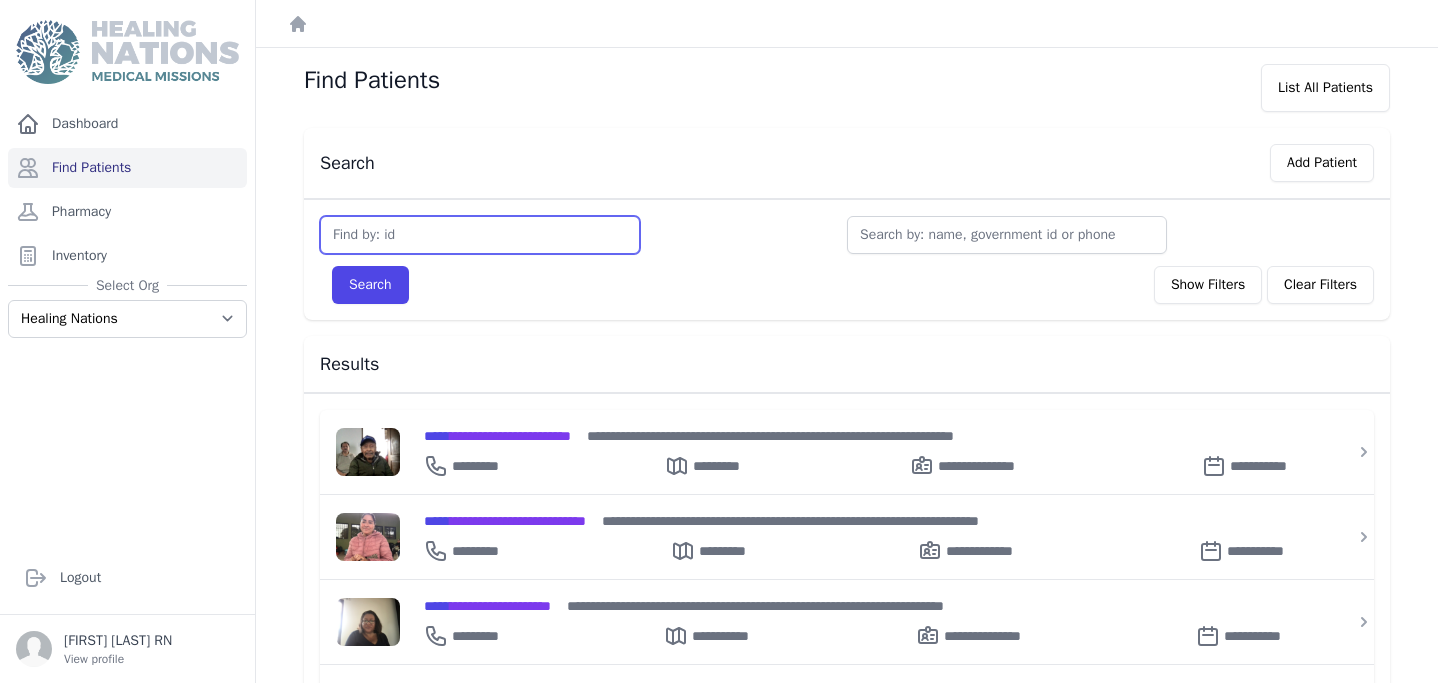 click at bounding box center (480, 235) 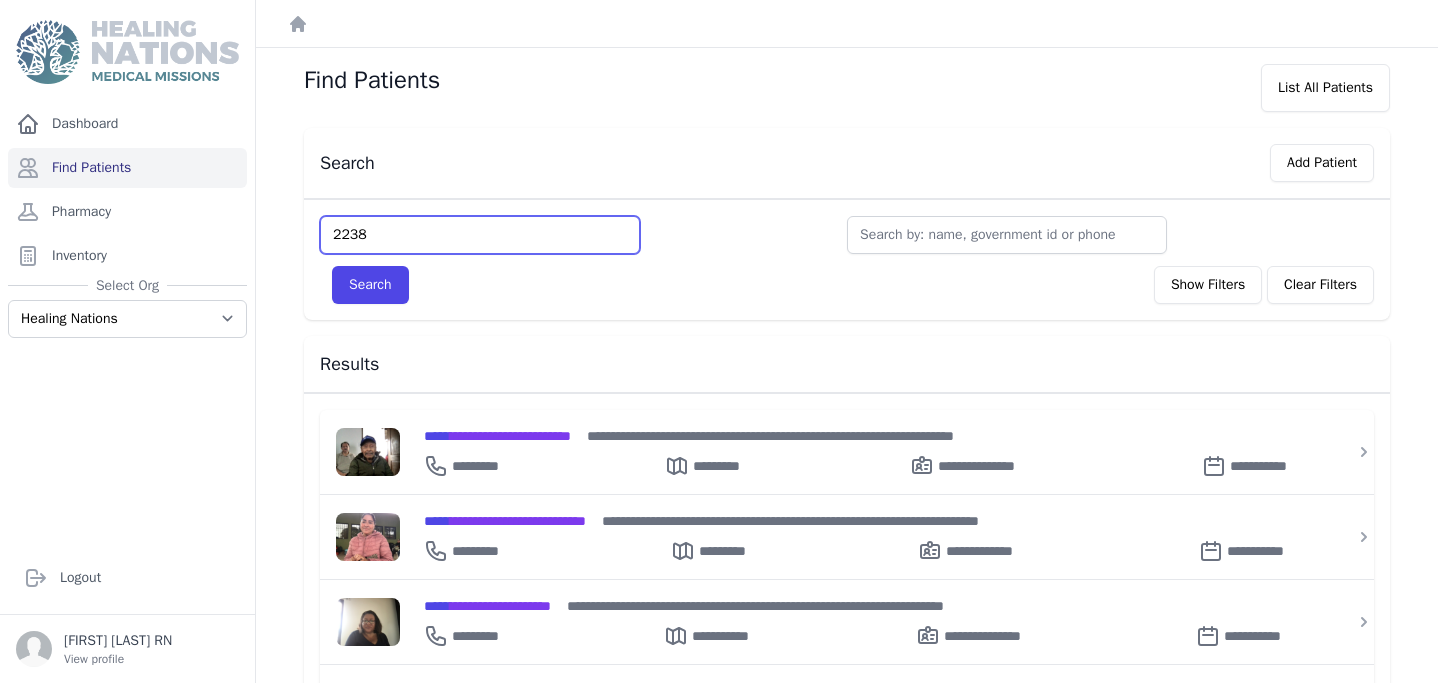type on "2238" 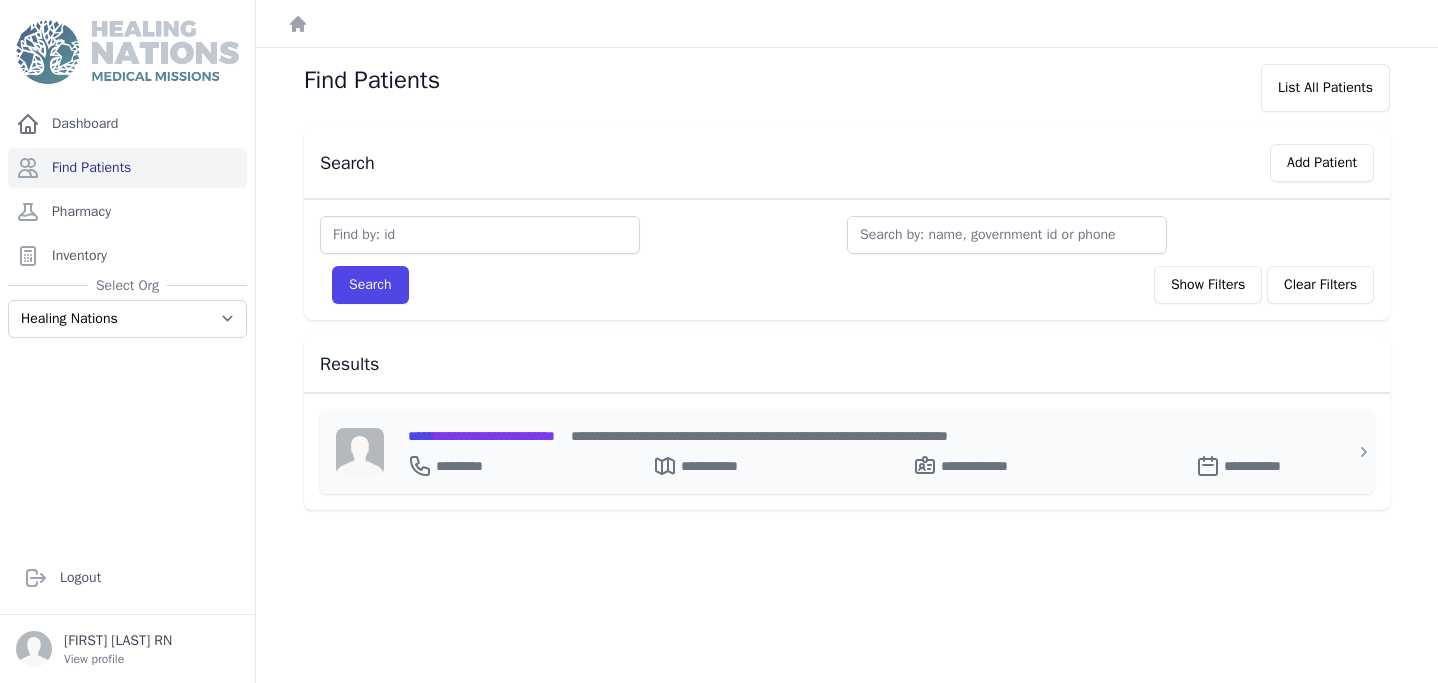 click on "**********" at bounding box center (481, 436) 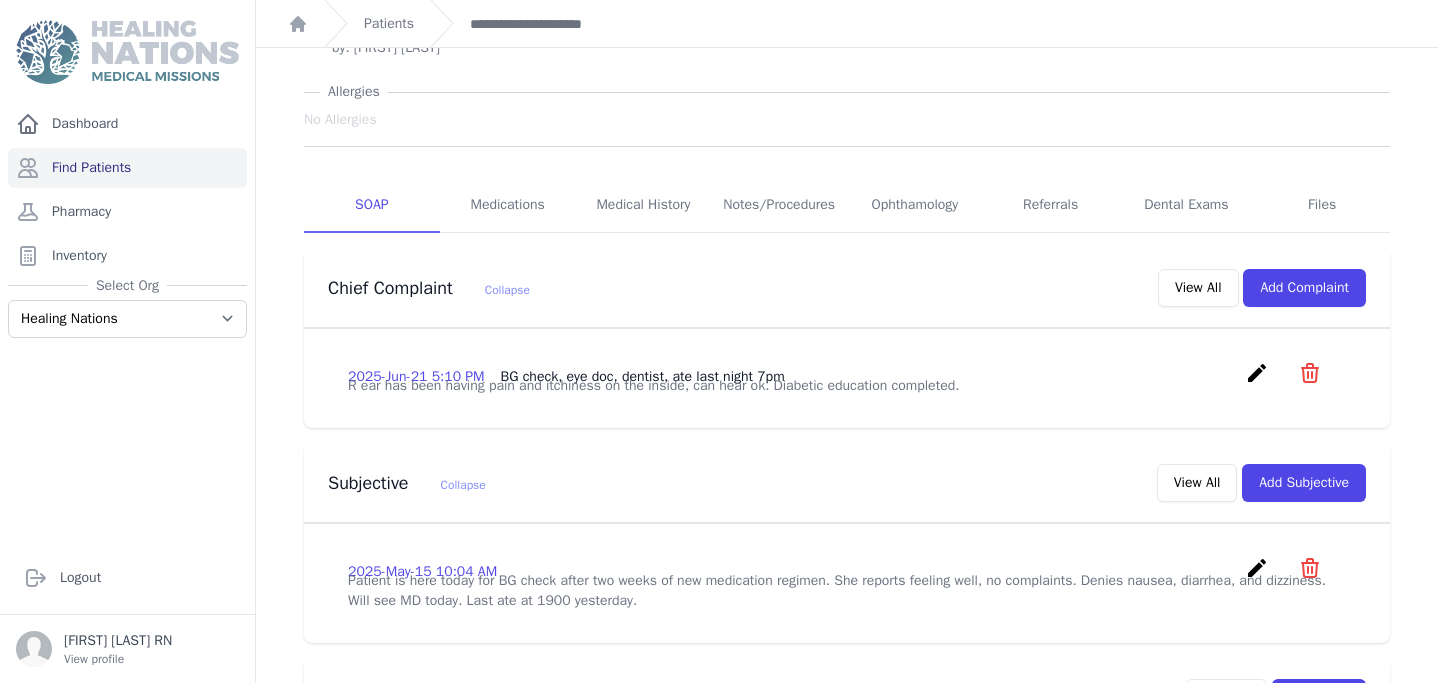 scroll, scrollTop: 185, scrollLeft: 0, axis: vertical 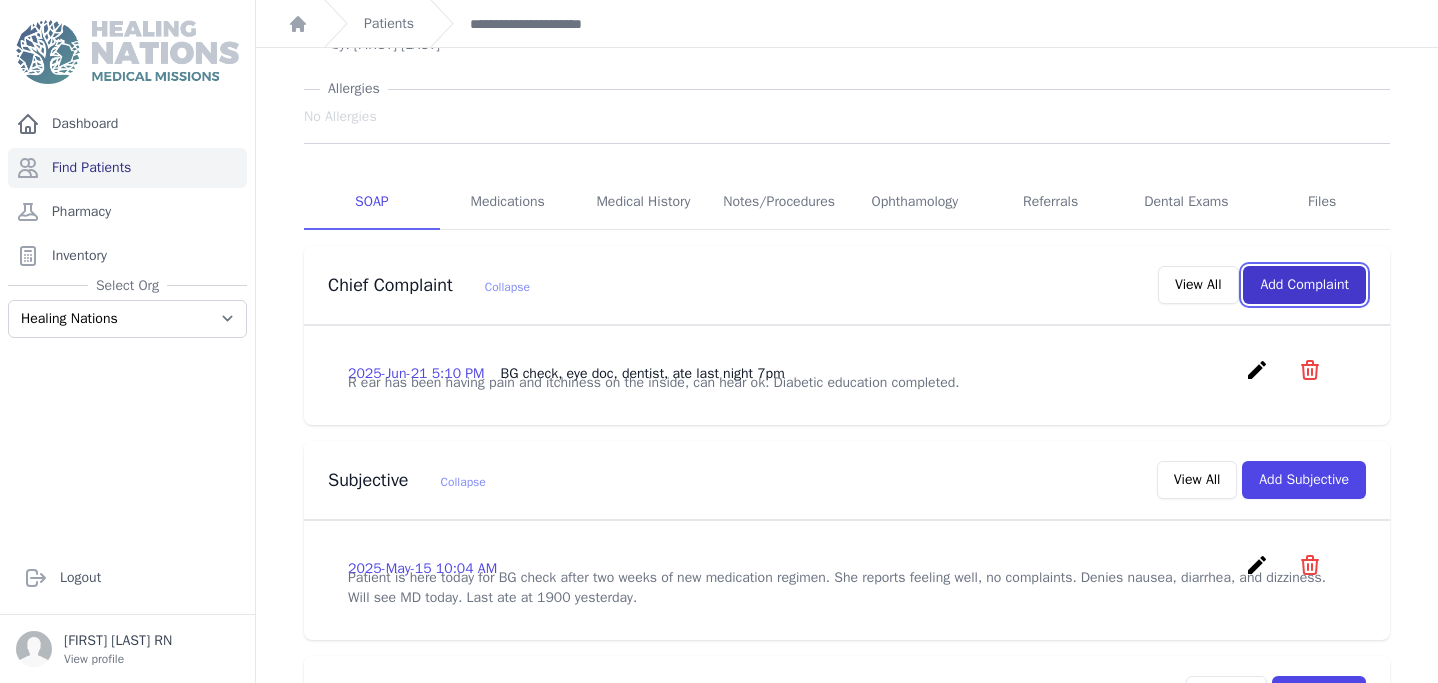 click on "Add Complaint" at bounding box center [1304, 285] 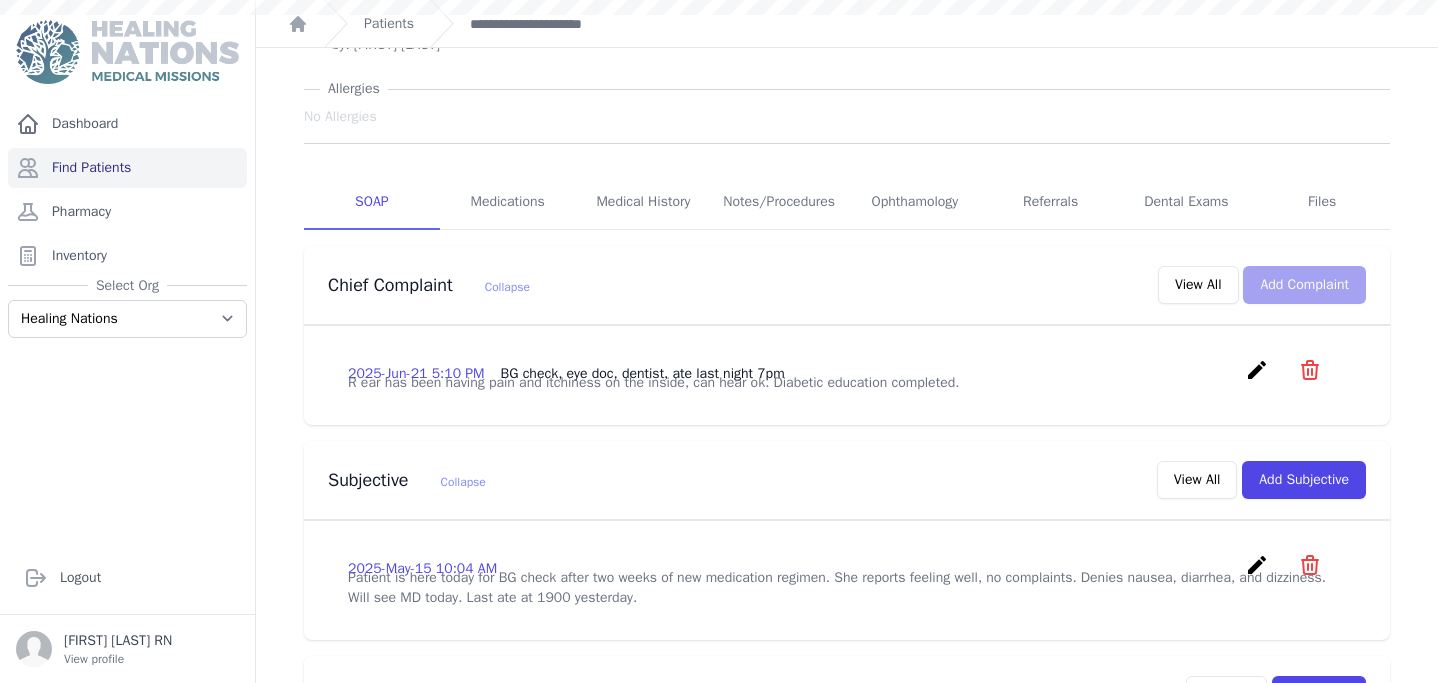 scroll, scrollTop: 0, scrollLeft: 0, axis: both 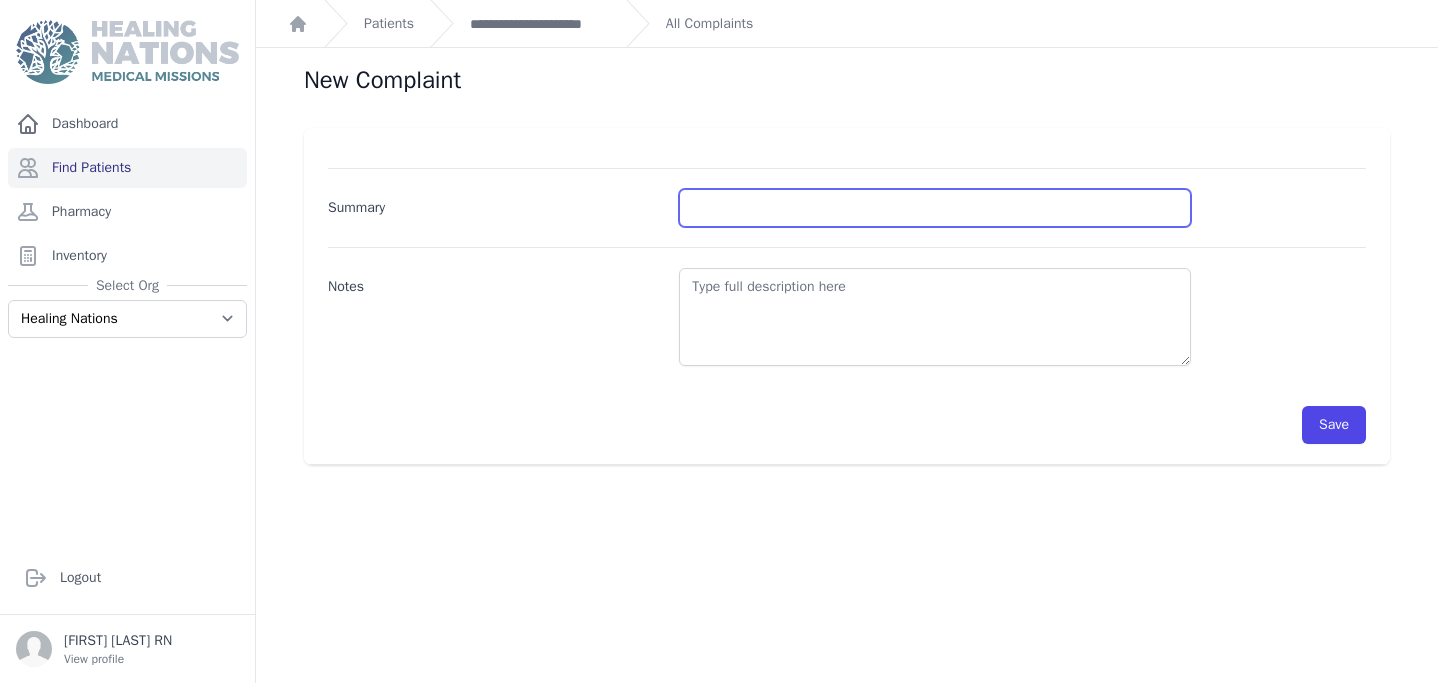 click on "Summary" at bounding box center [935, 208] 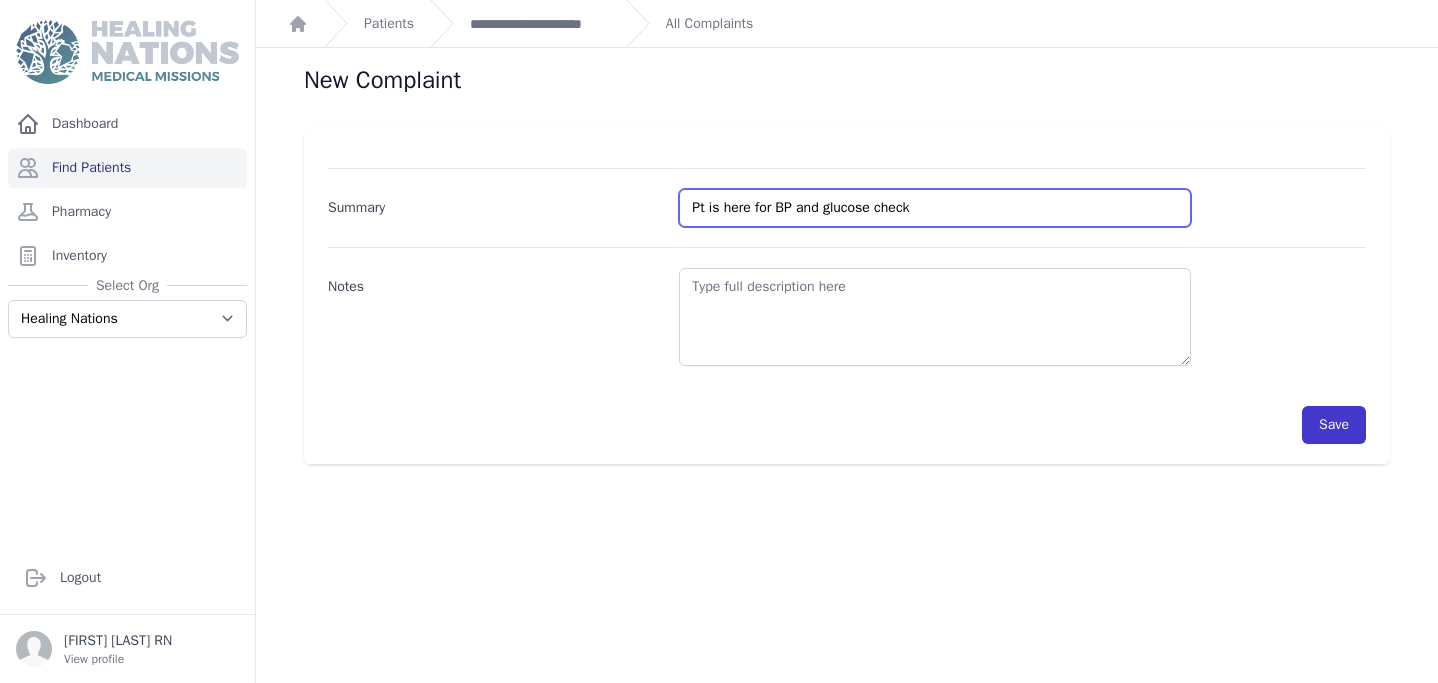 type on "Pt is here for BP and glucose check" 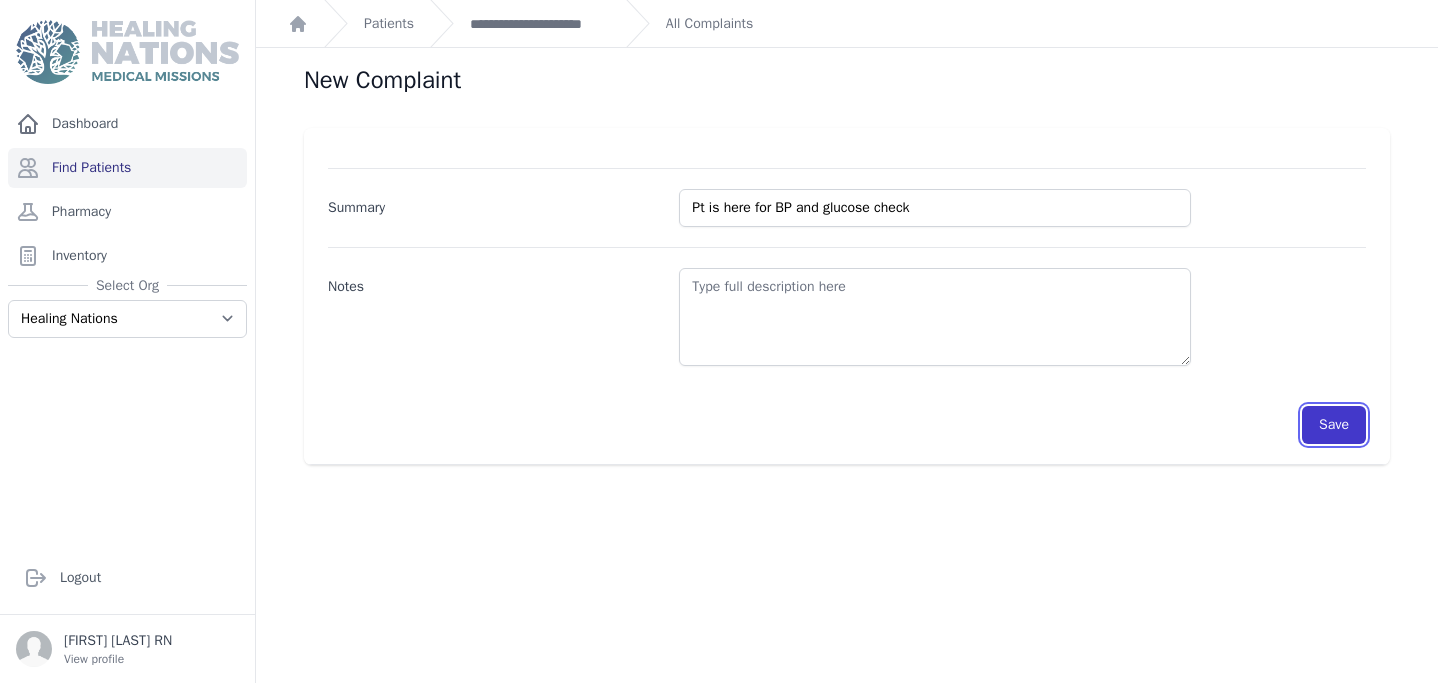 click on "Save" at bounding box center (1334, 425) 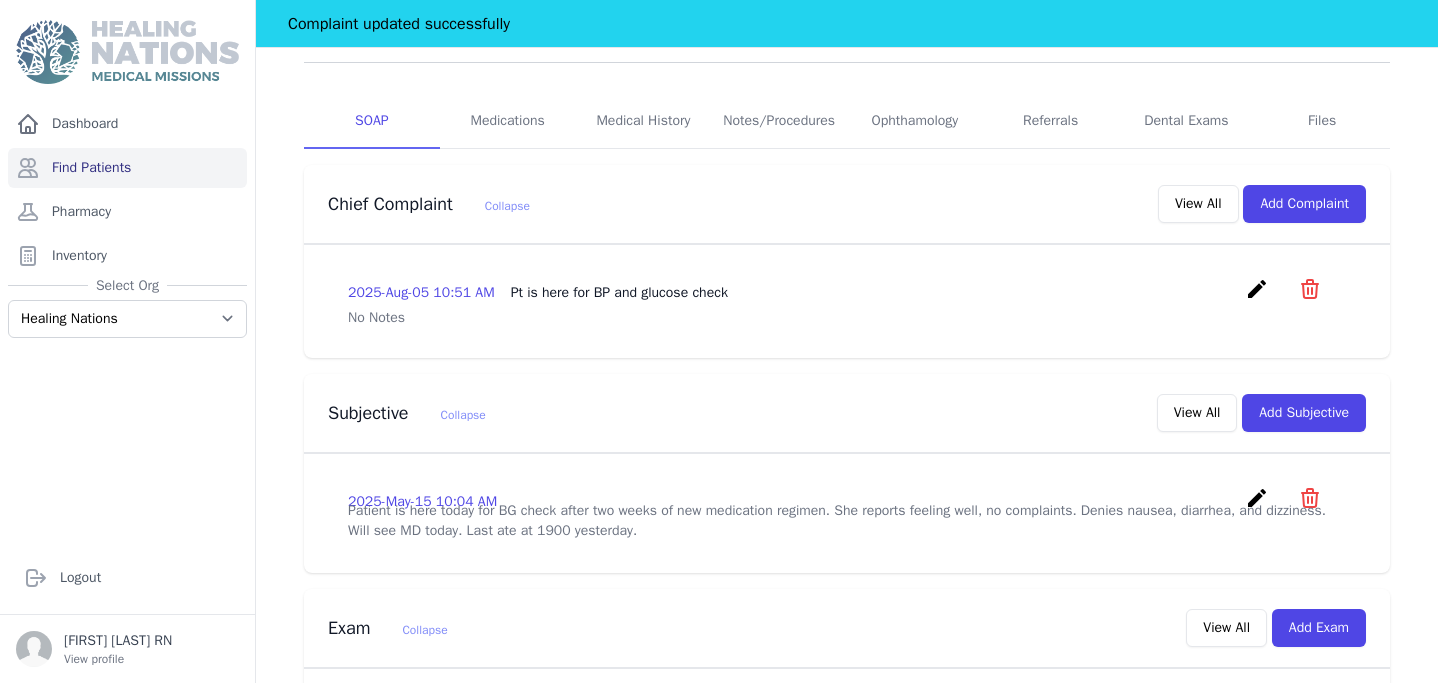 scroll, scrollTop: 321, scrollLeft: 0, axis: vertical 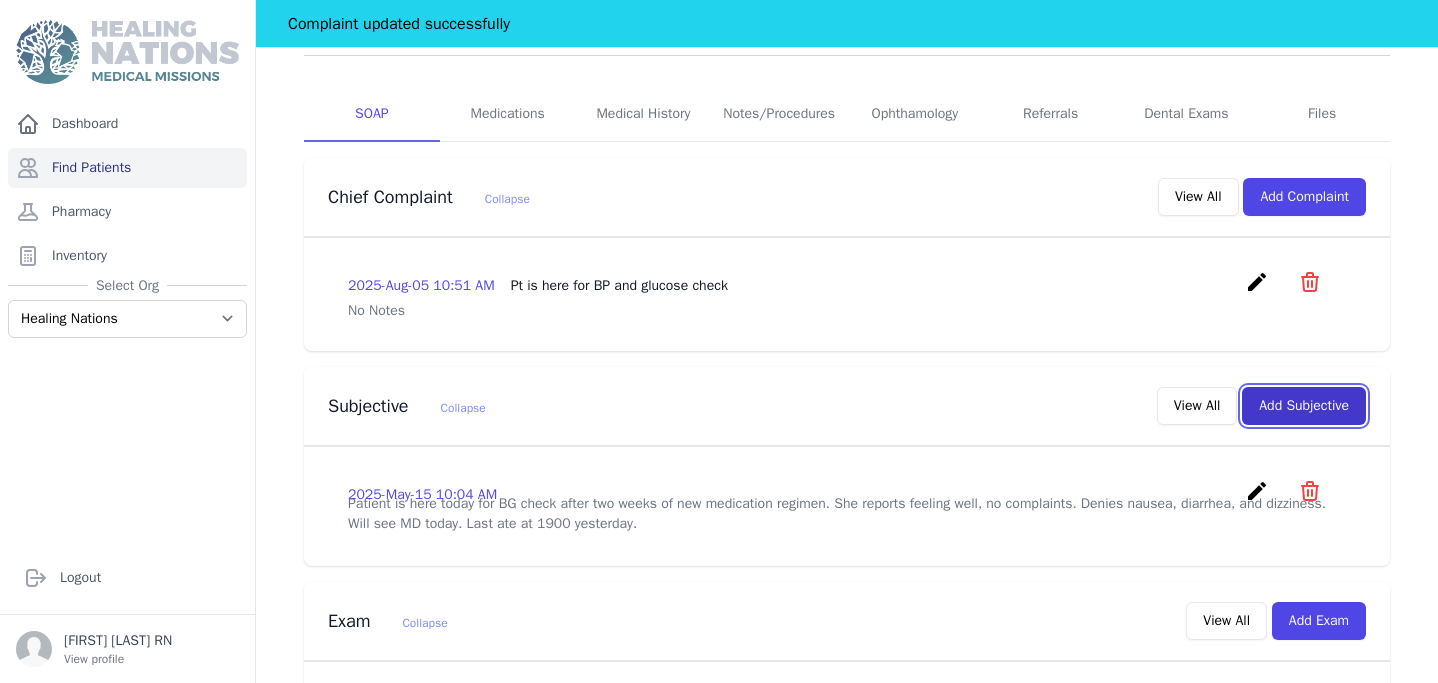 click on "Add Subjective" at bounding box center [1304, 406] 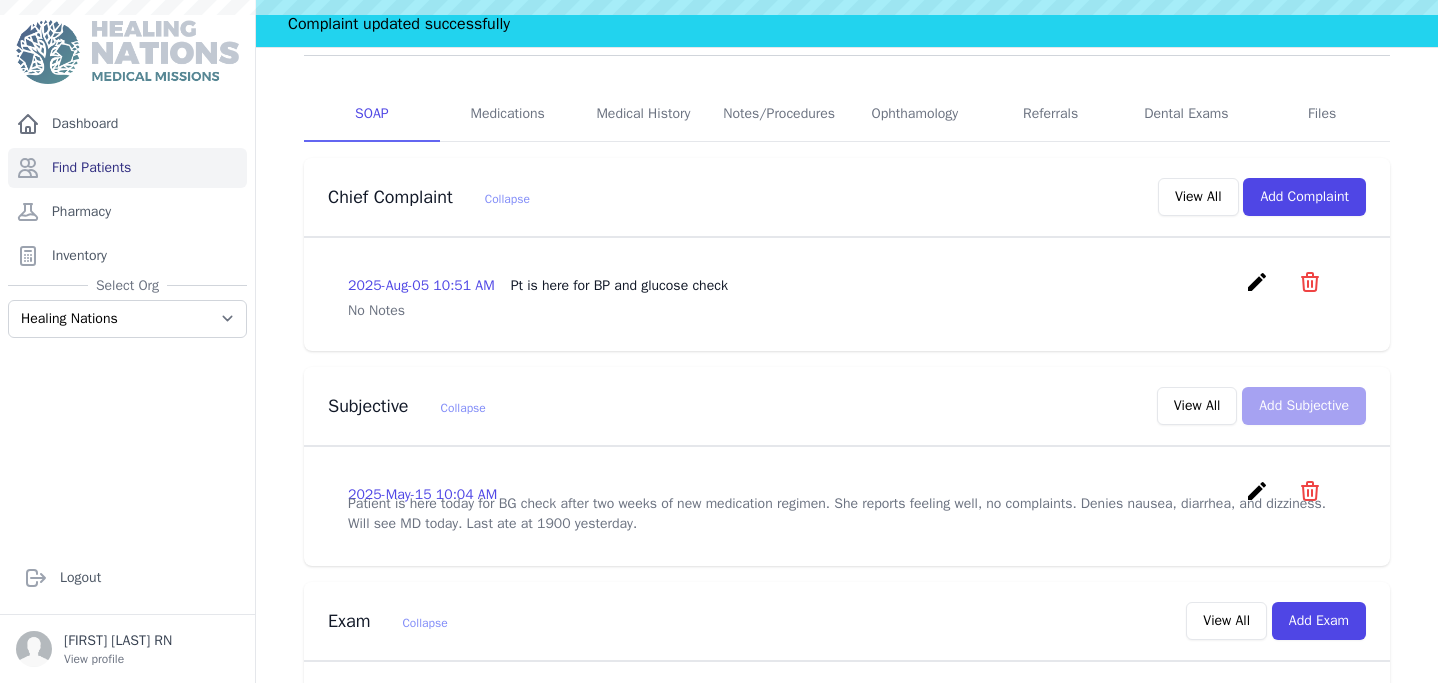 scroll, scrollTop: 0, scrollLeft: 0, axis: both 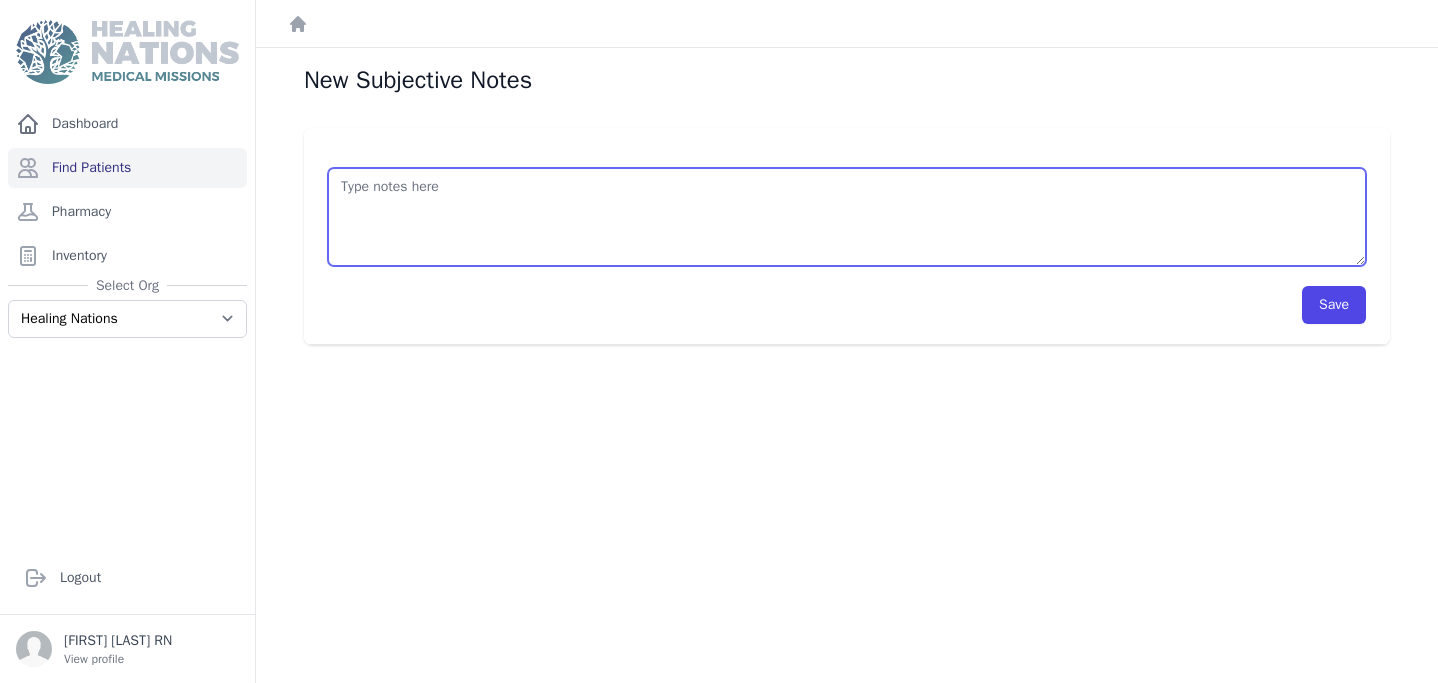 click at bounding box center (847, 217) 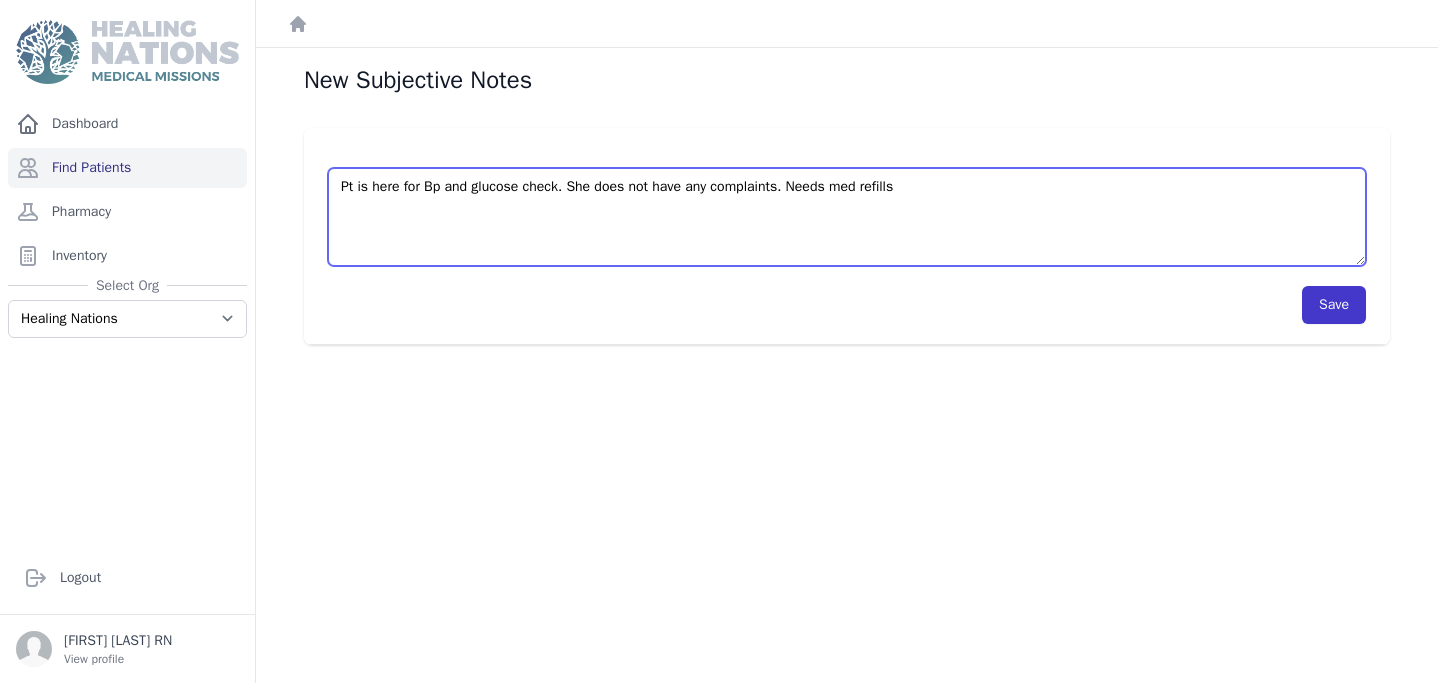 type on "Pt is here for Bp and glucose check. She does not have any complaints. Needs med refills" 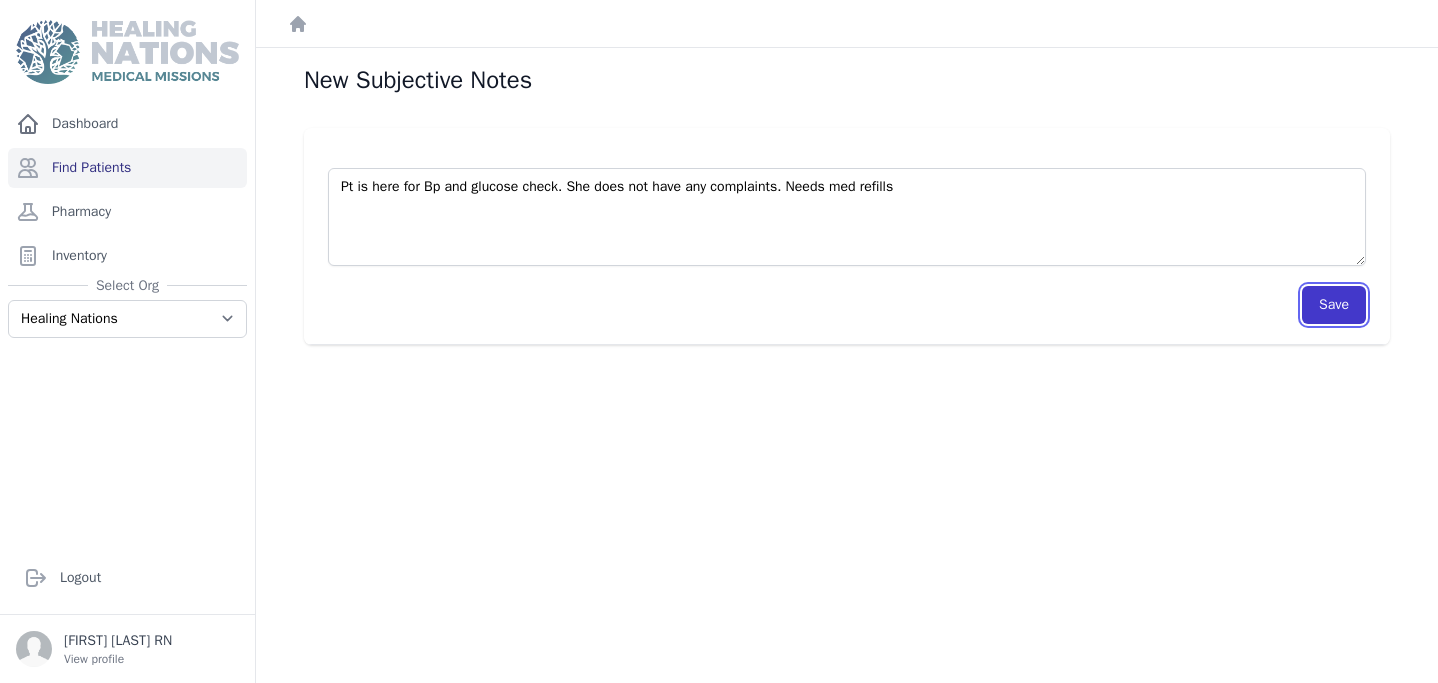 click on "Save" at bounding box center [1334, 305] 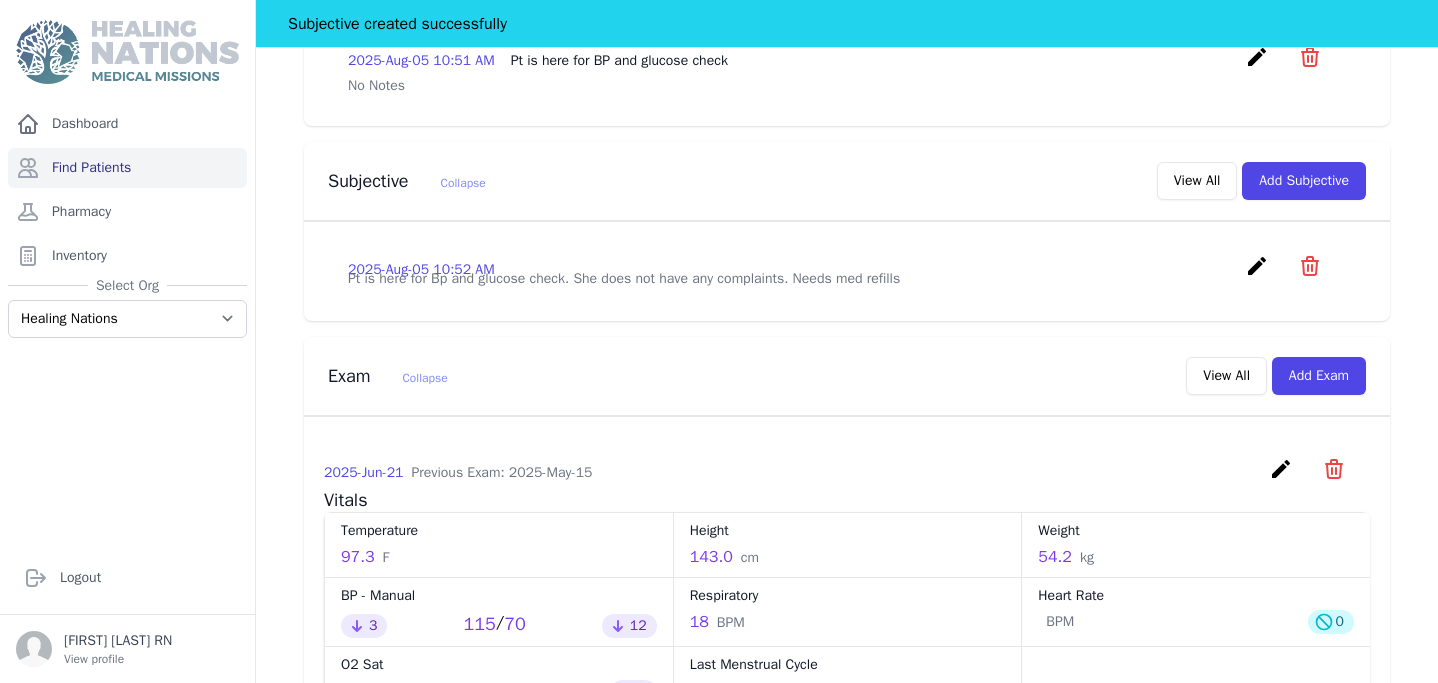 scroll, scrollTop: 597, scrollLeft: 0, axis: vertical 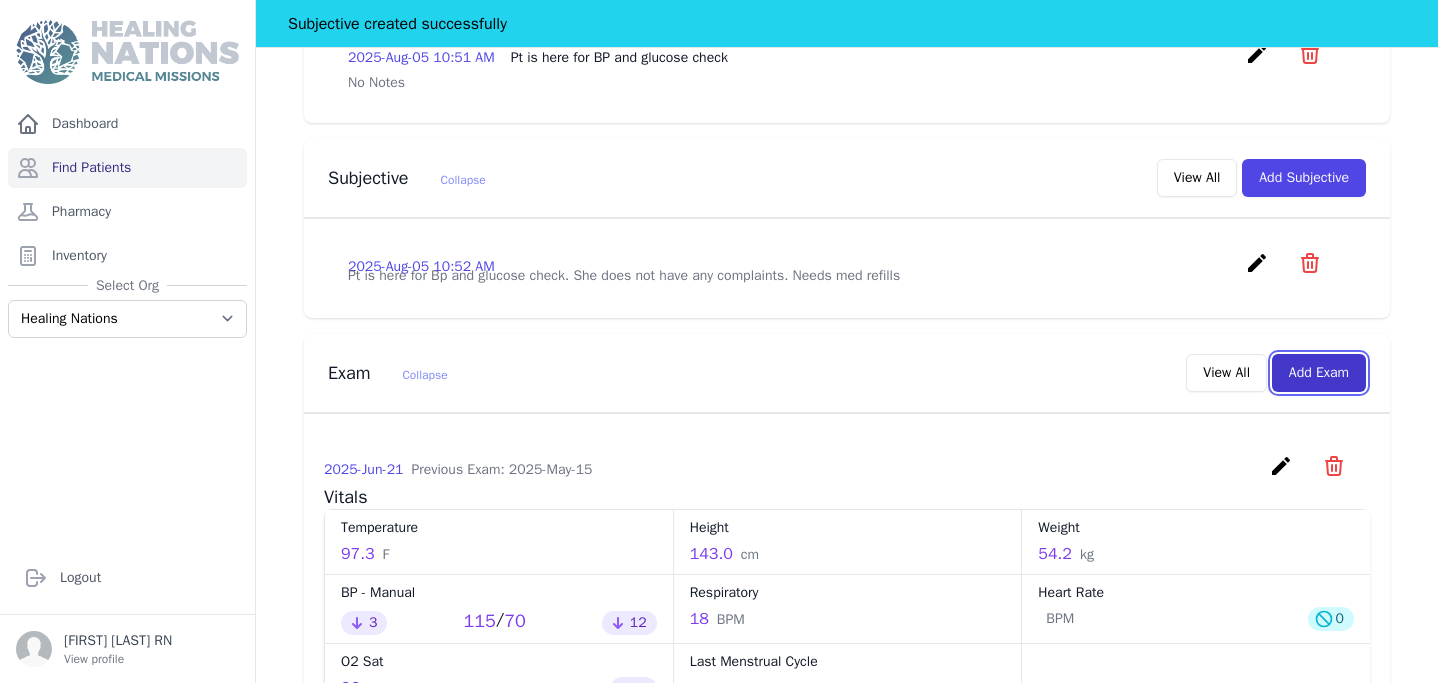 click on "Add Exam" at bounding box center (1319, 373) 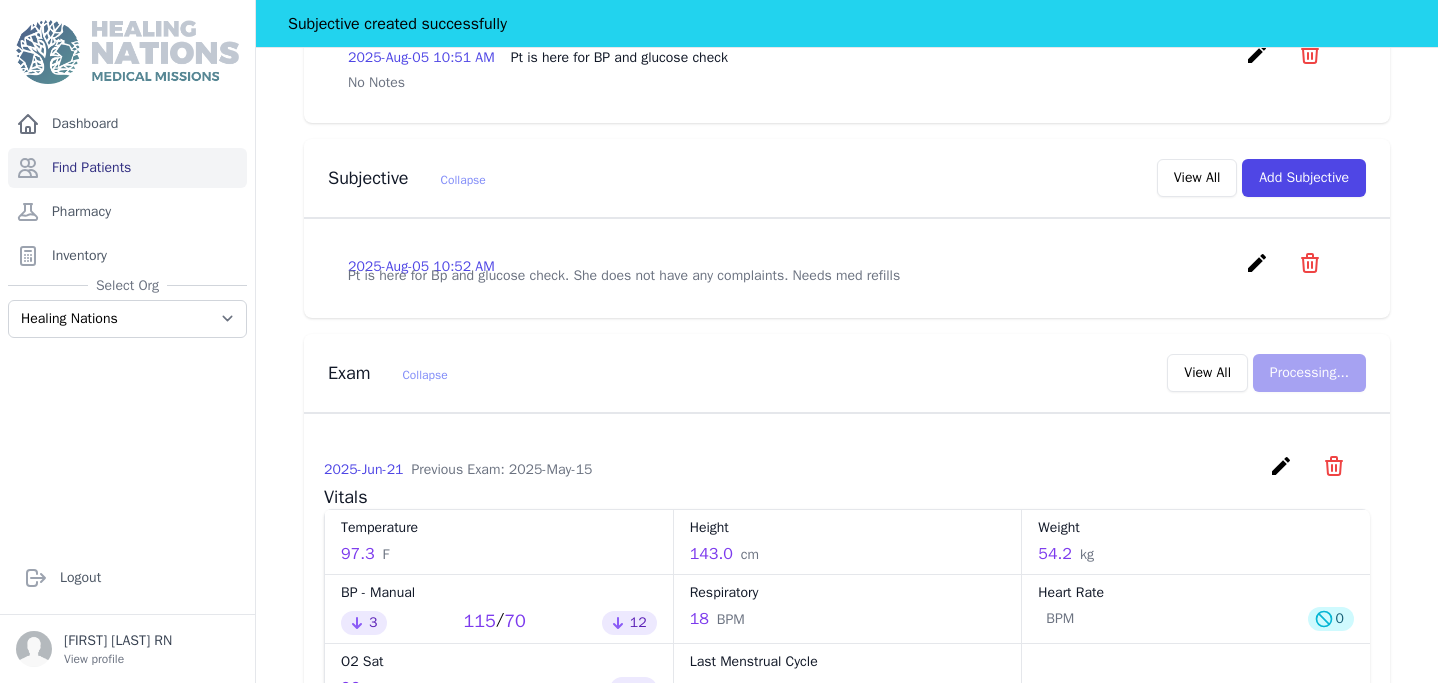 scroll, scrollTop: 0, scrollLeft: 0, axis: both 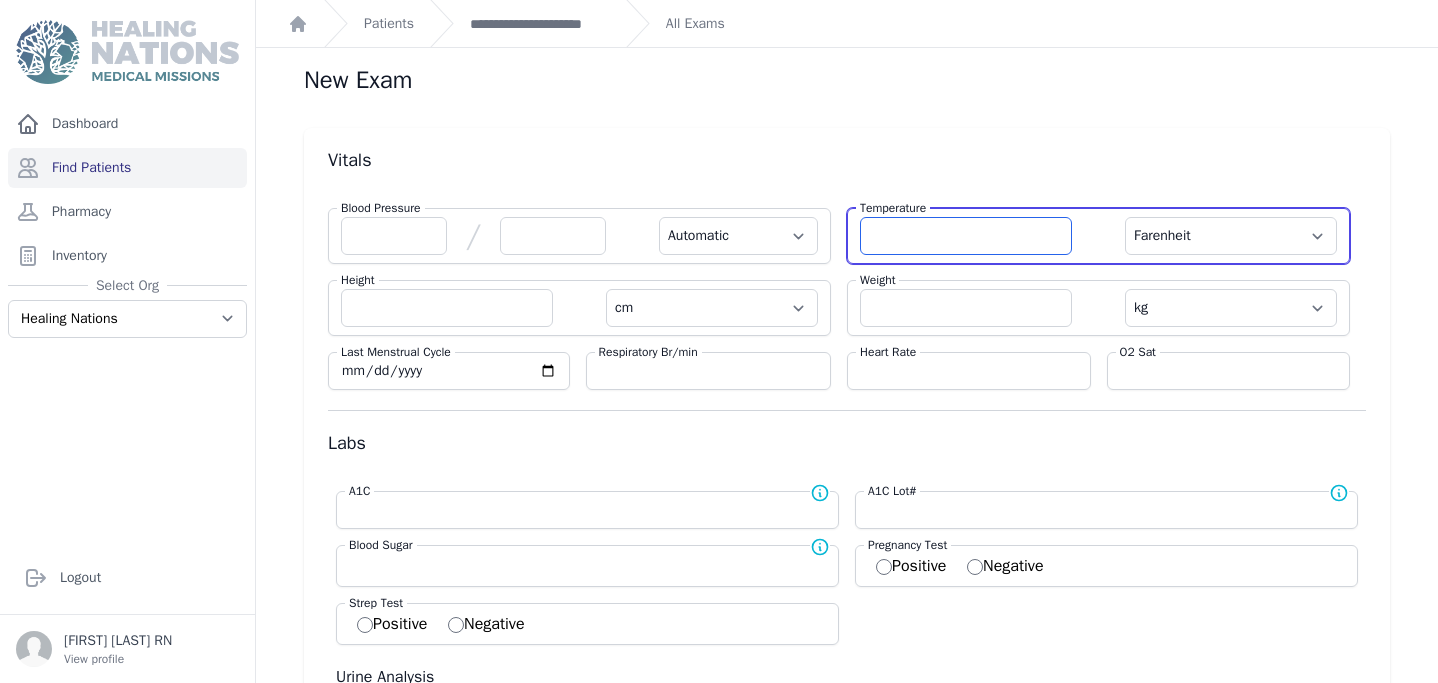 click at bounding box center (966, 236) 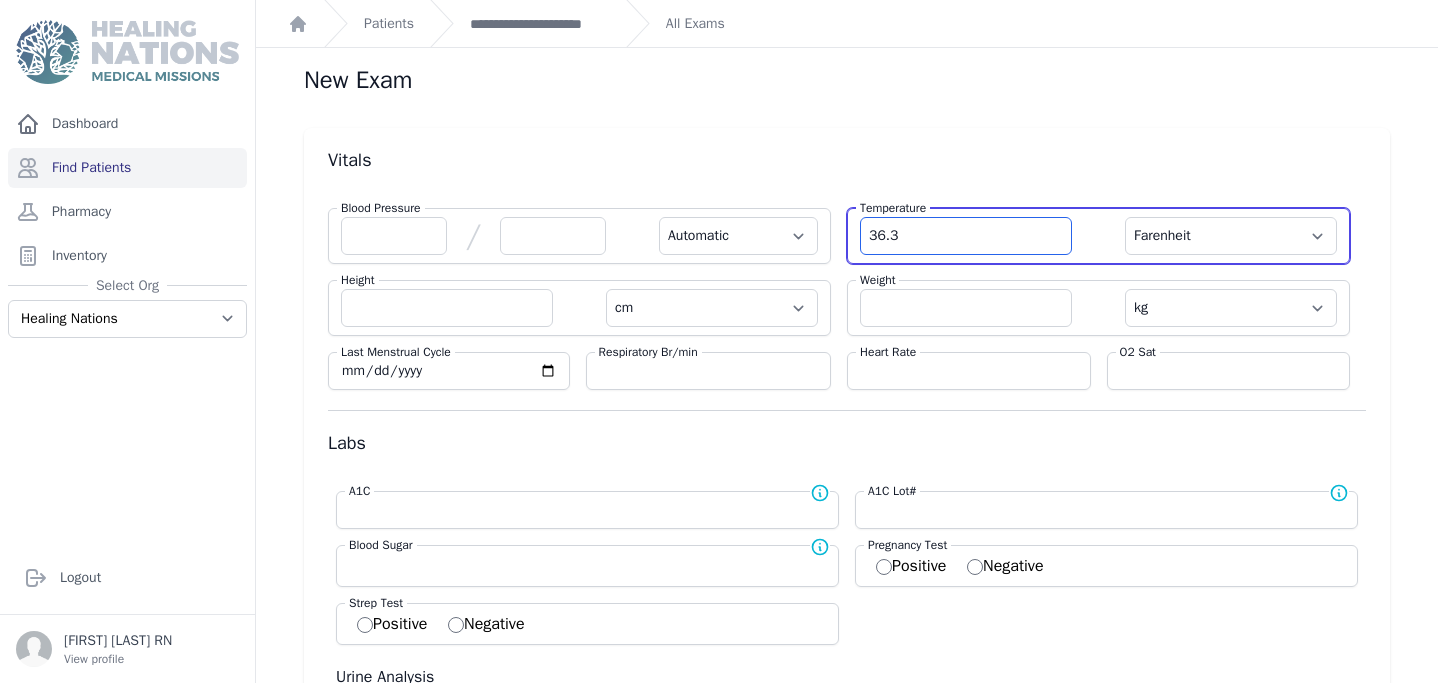 type on "36.3" 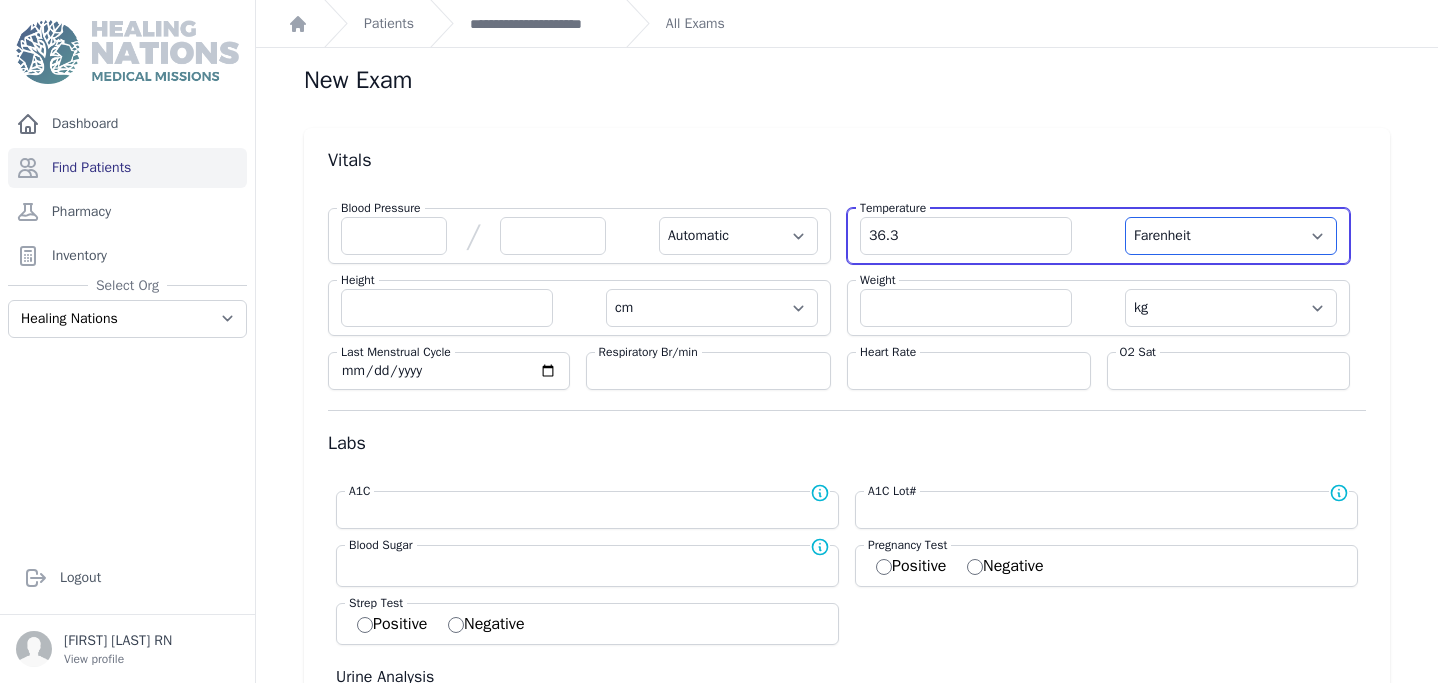 click on "Farenheit Celcius" at bounding box center [1231, 236] 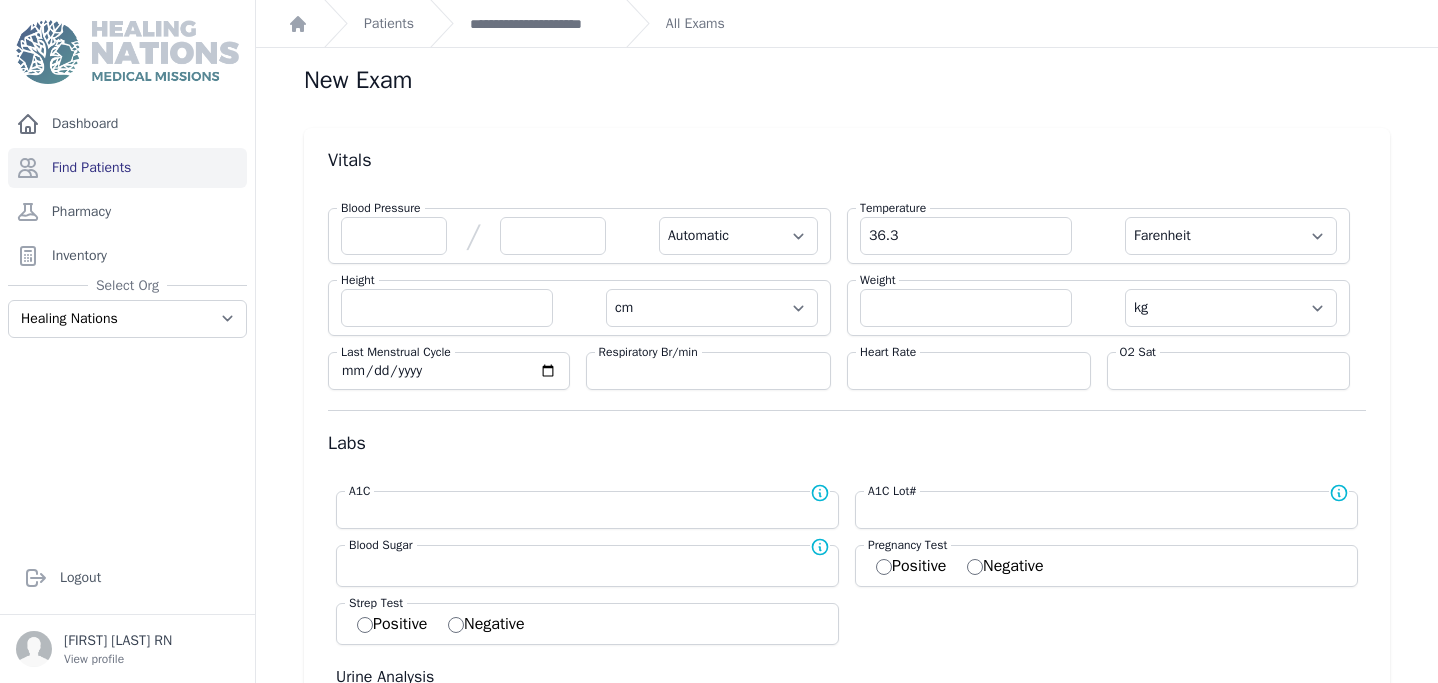 select on "Automatic" 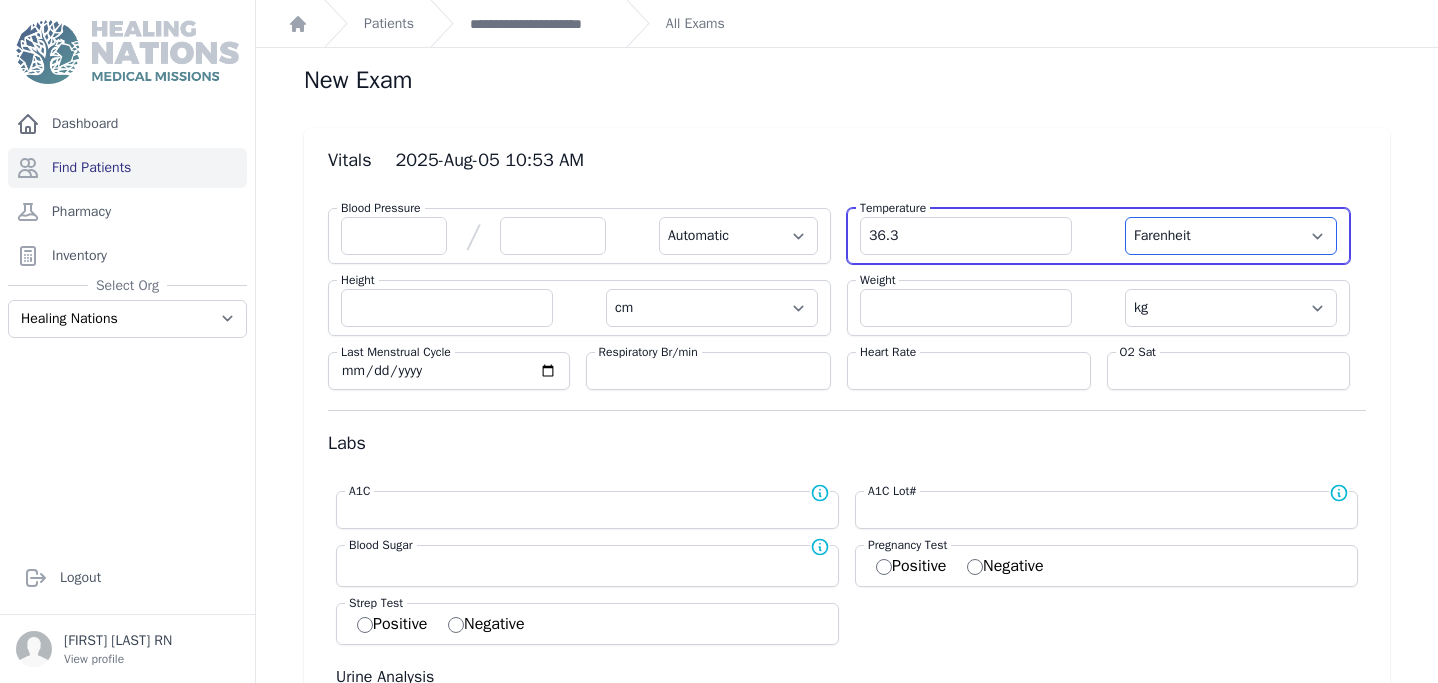 click on "Farenheit Celcius" at bounding box center [1231, 236] 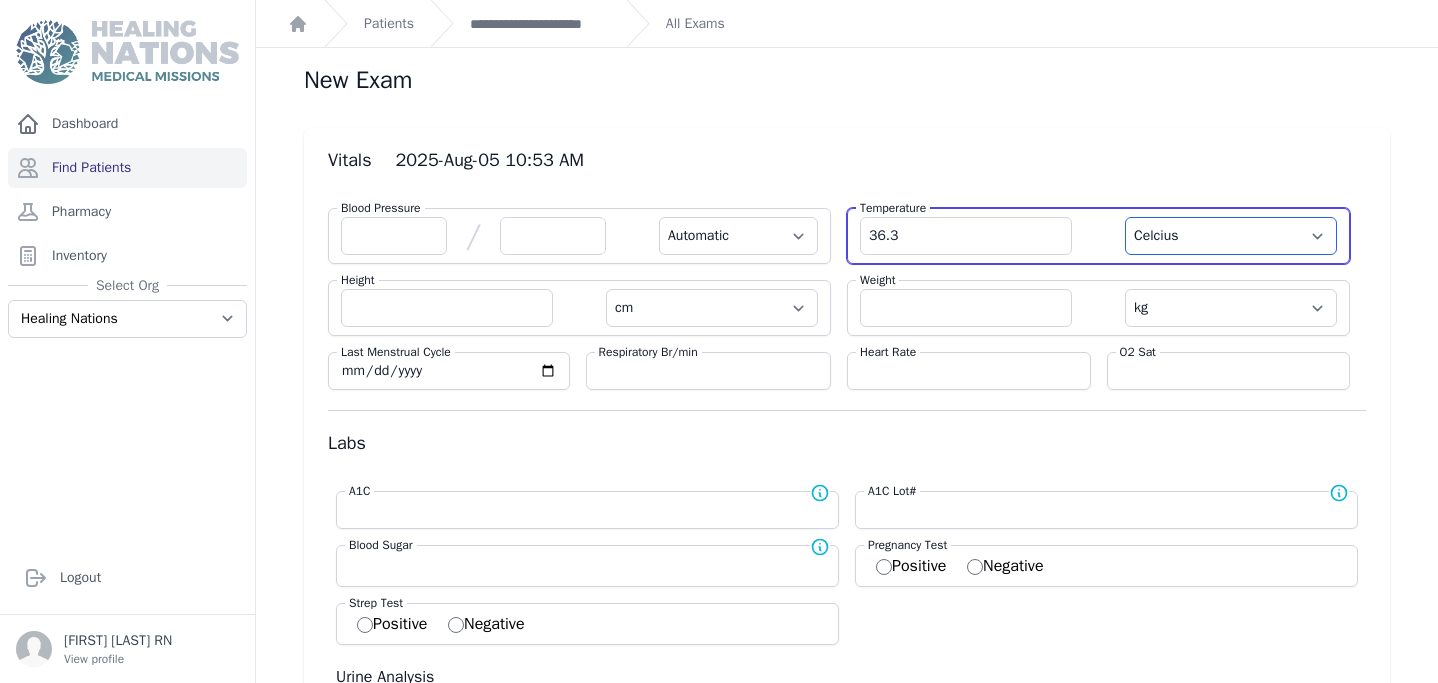 select on "Automatic" 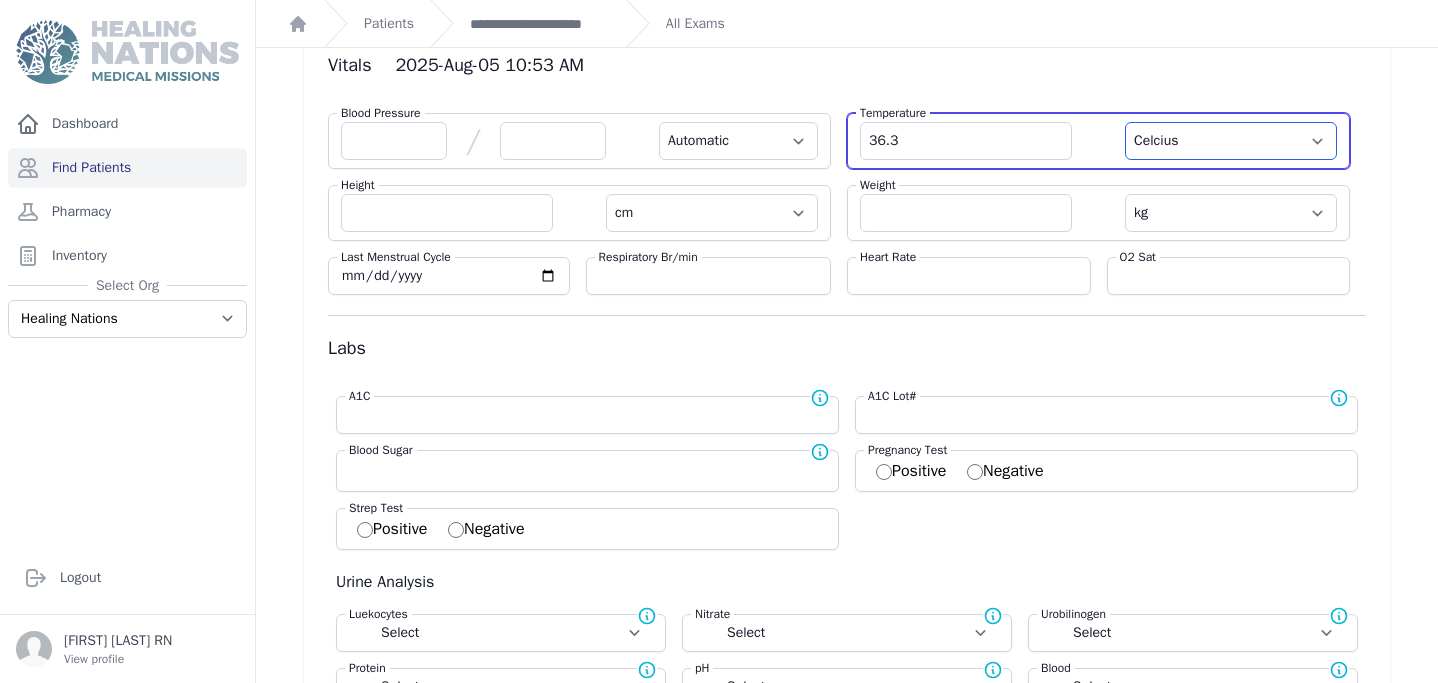 scroll, scrollTop: 0, scrollLeft: 0, axis: both 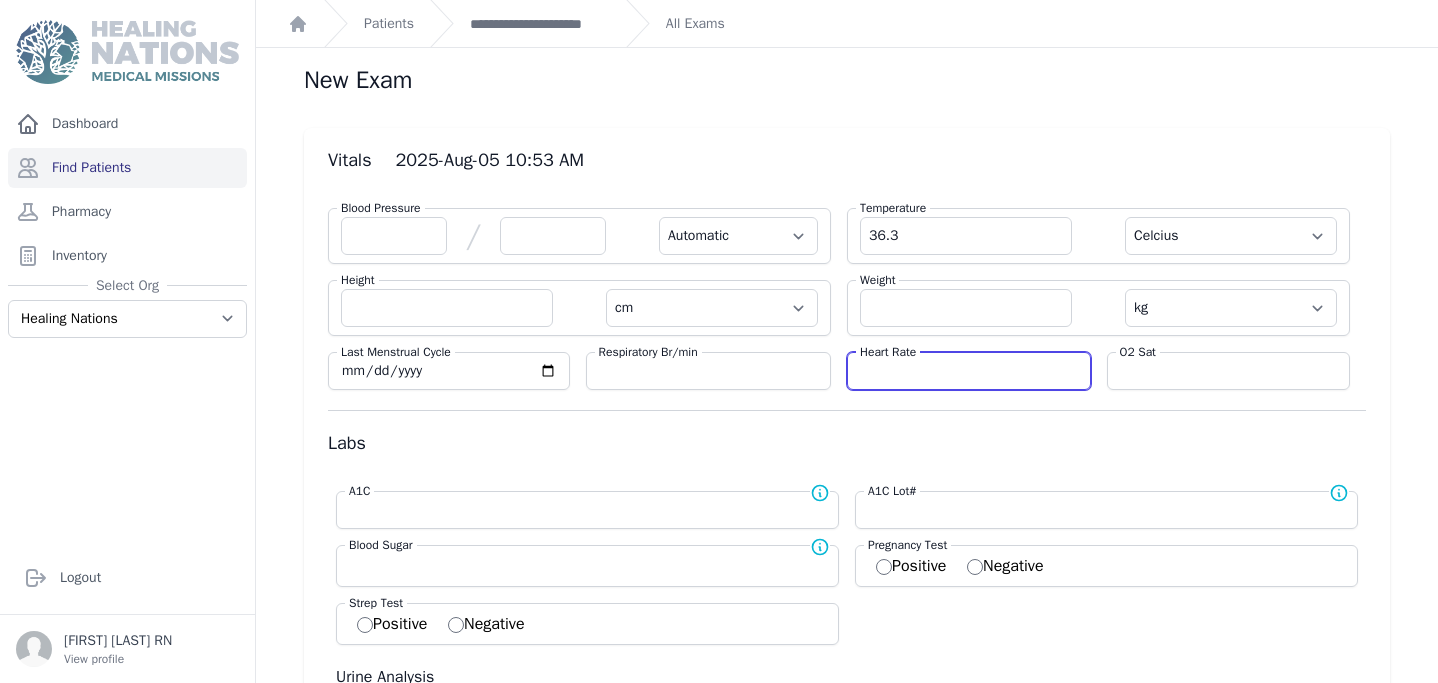 click at bounding box center [969, 371] 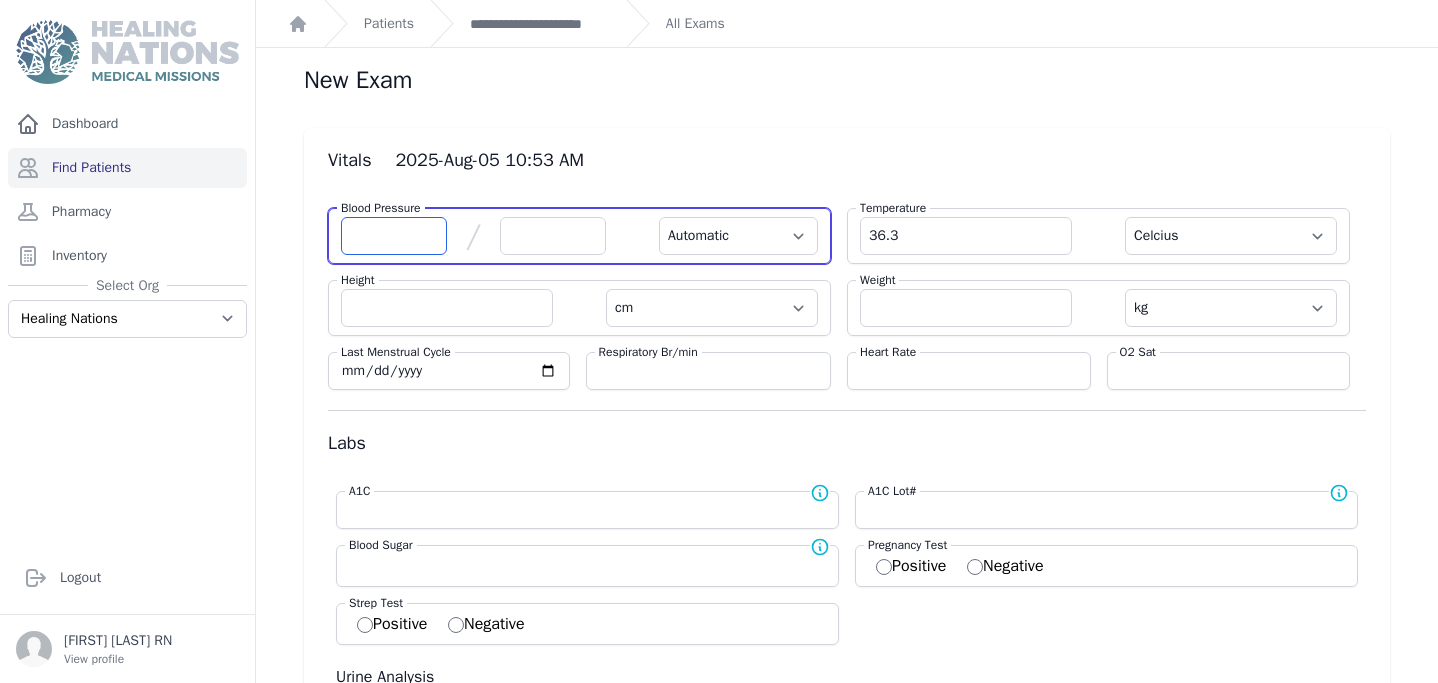 click at bounding box center (394, 236) 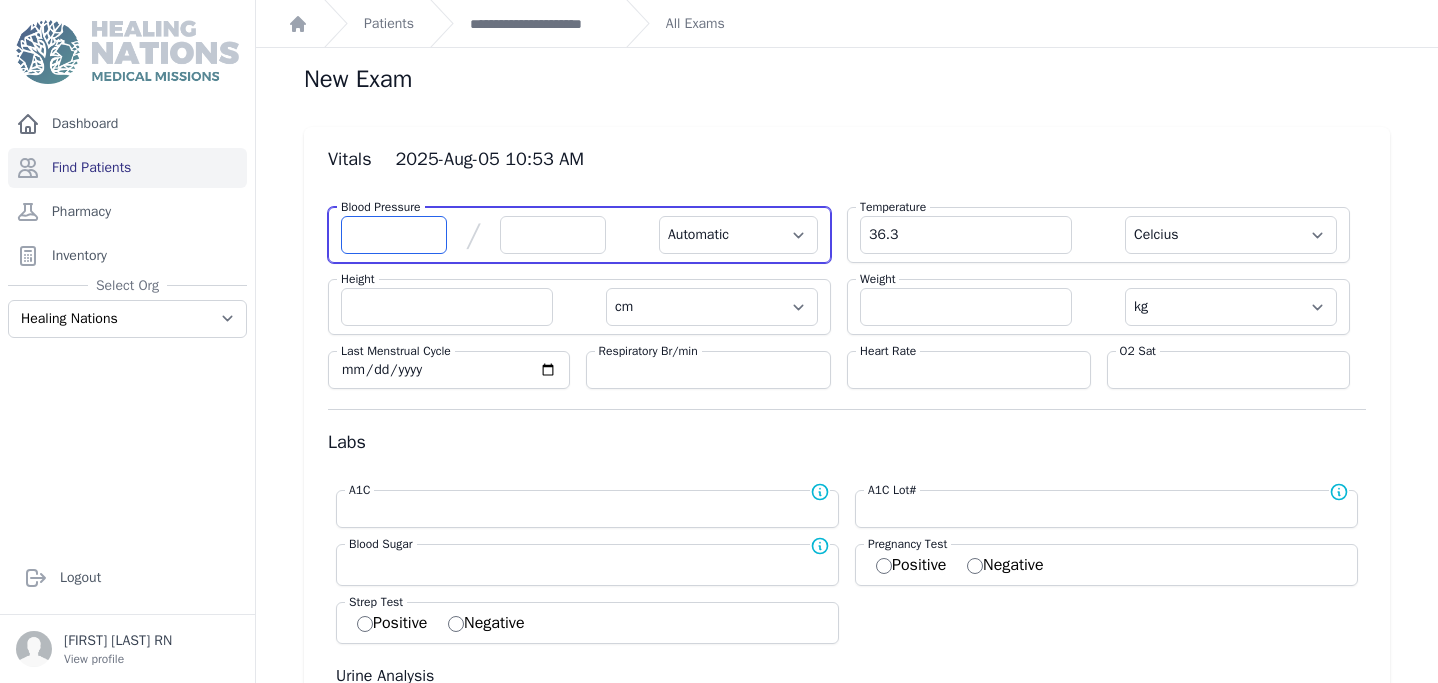 scroll, scrollTop: 0, scrollLeft: 0, axis: both 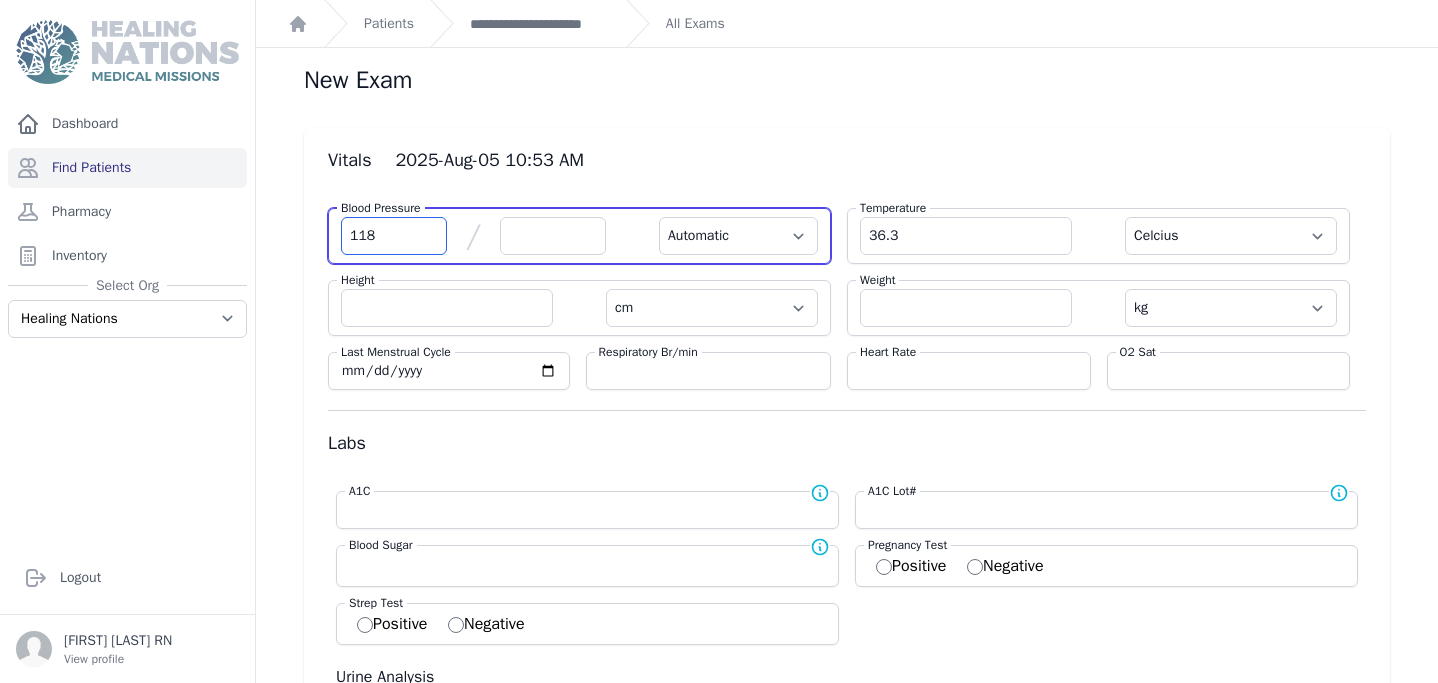 type on "118" 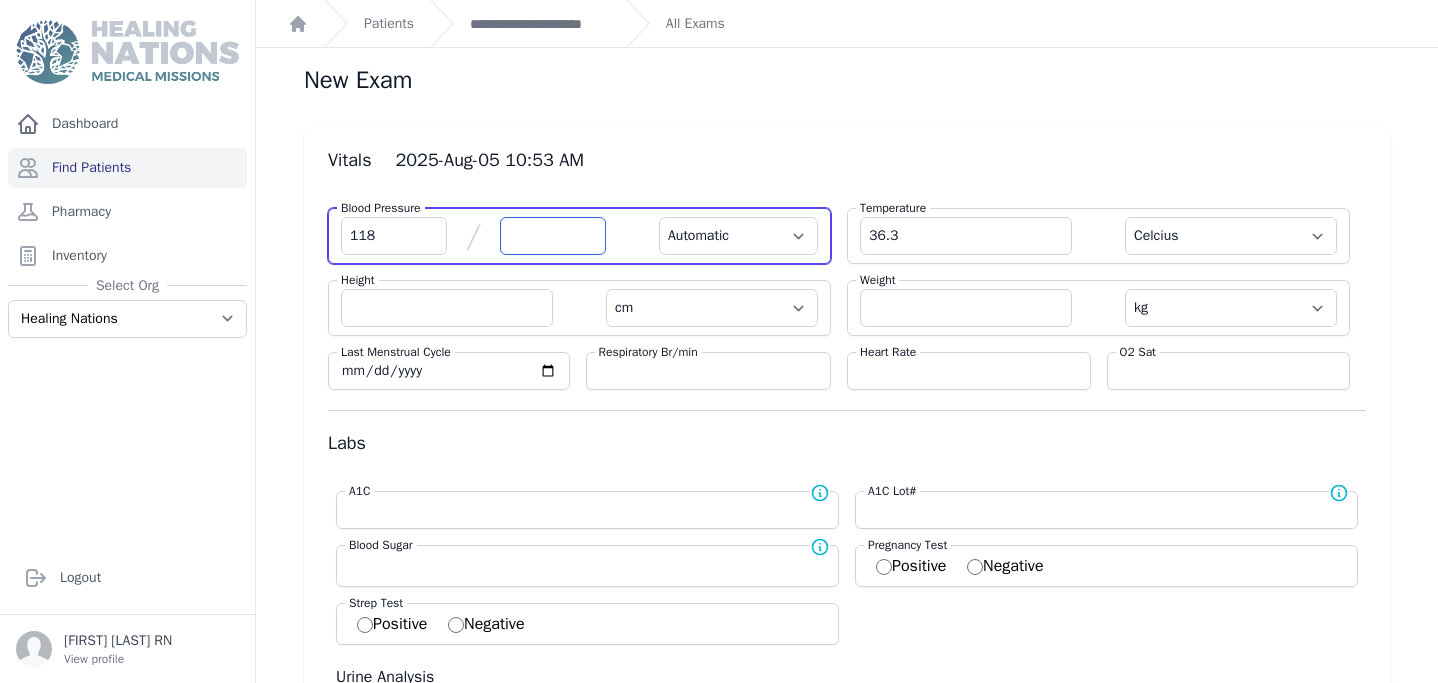 select on "Automatic" 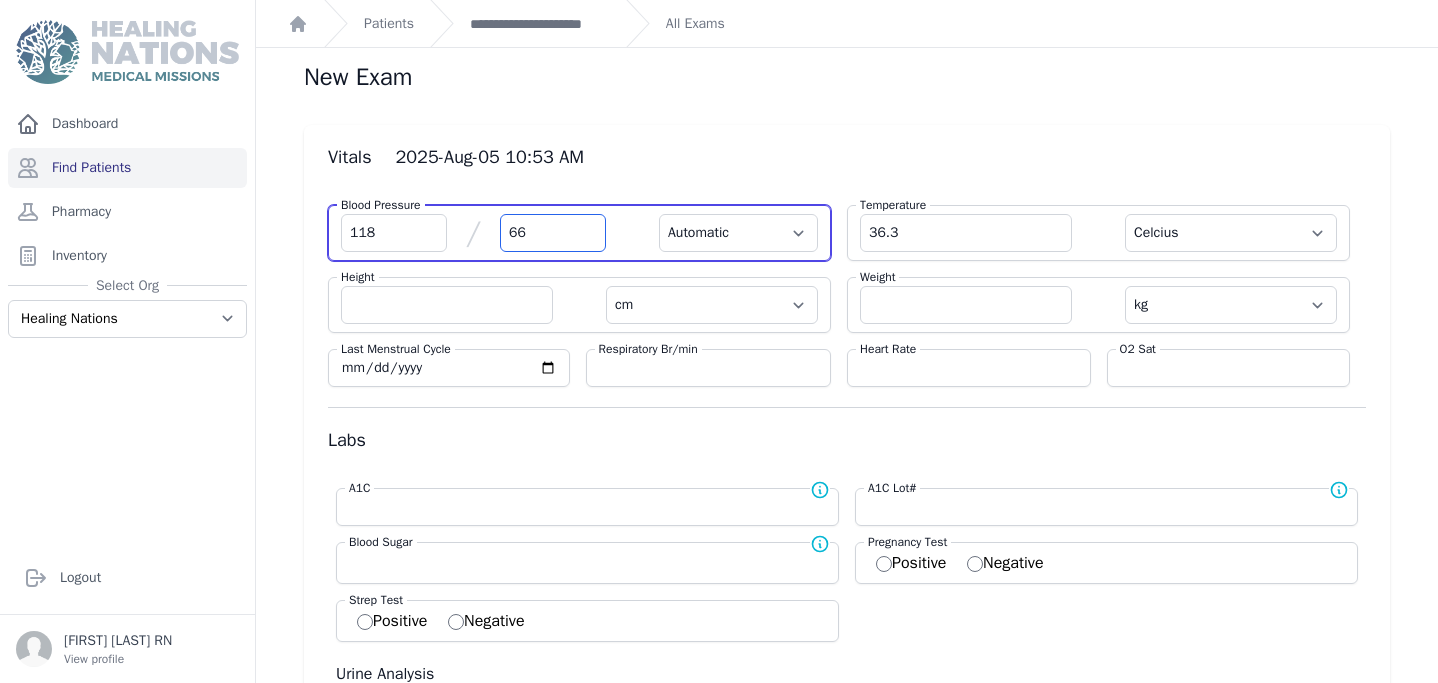 scroll, scrollTop: 4, scrollLeft: 0, axis: vertical 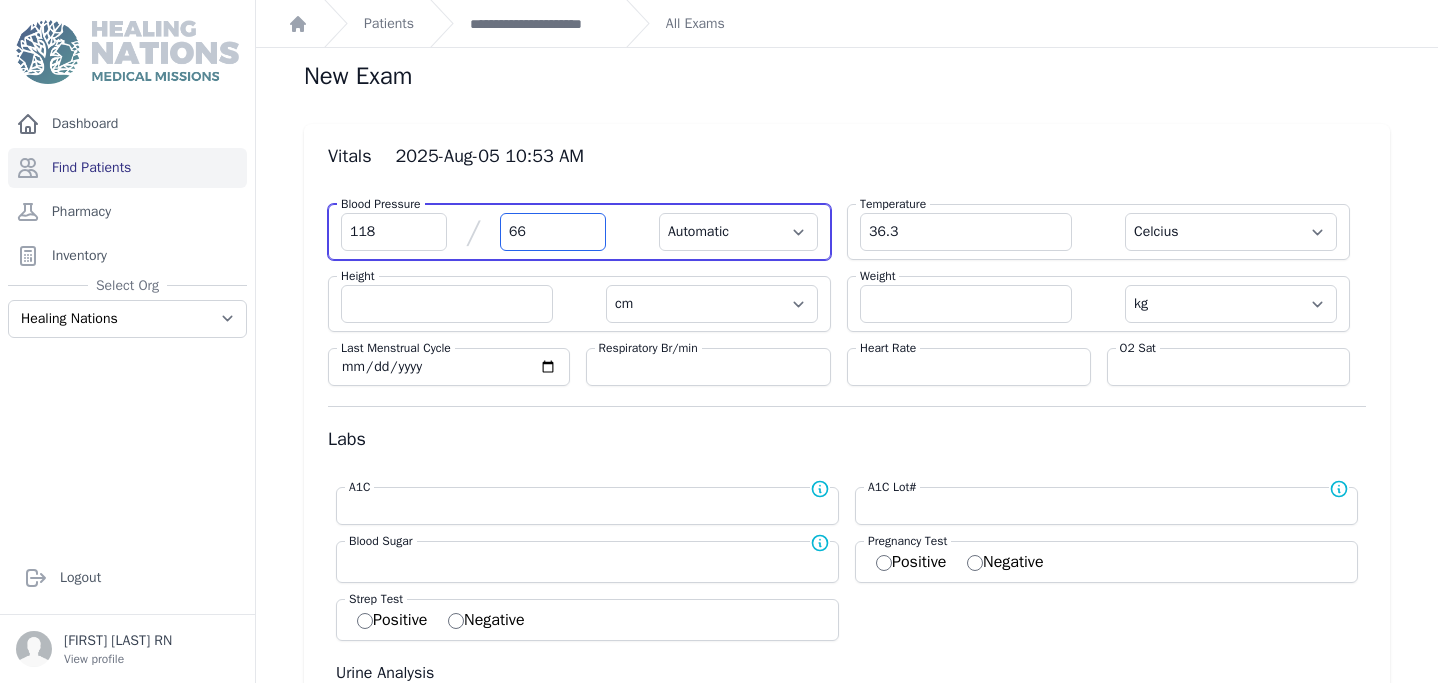 type on "66" 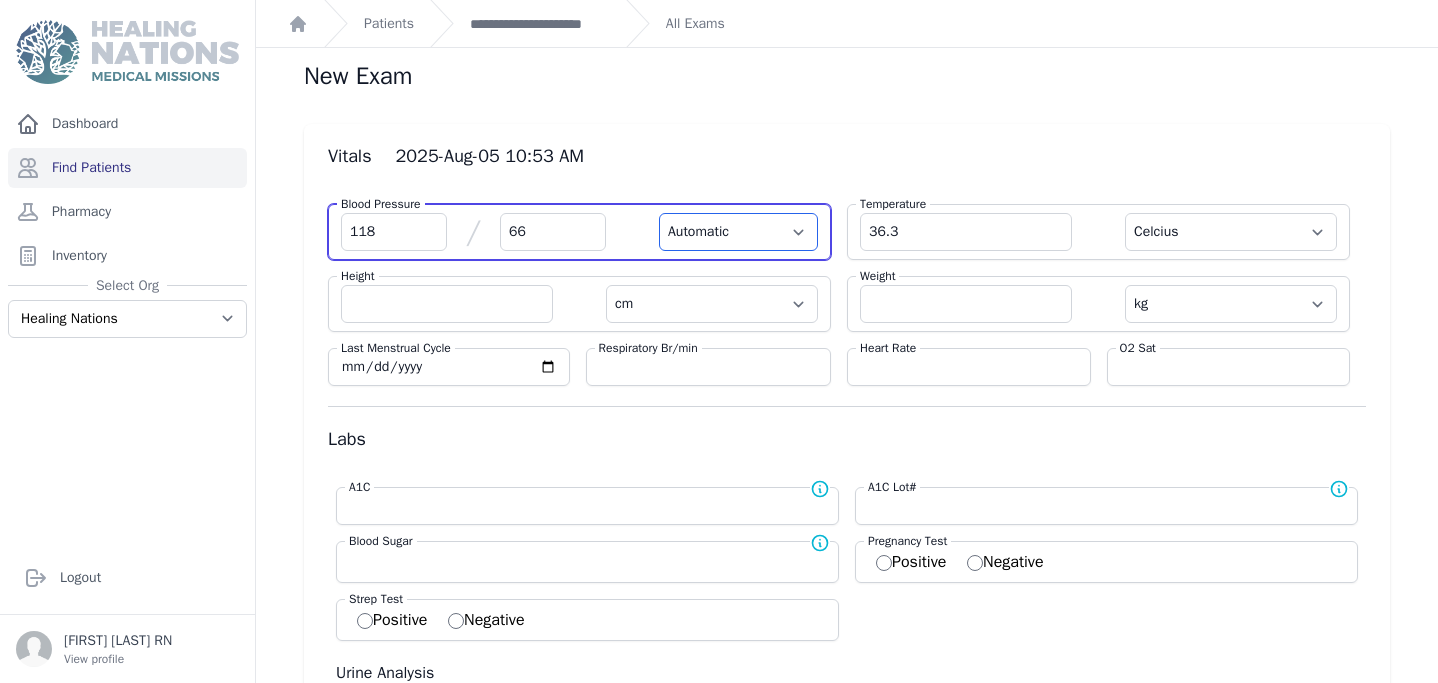 click on "Automatic Manual" at bounding box center [738, 232] 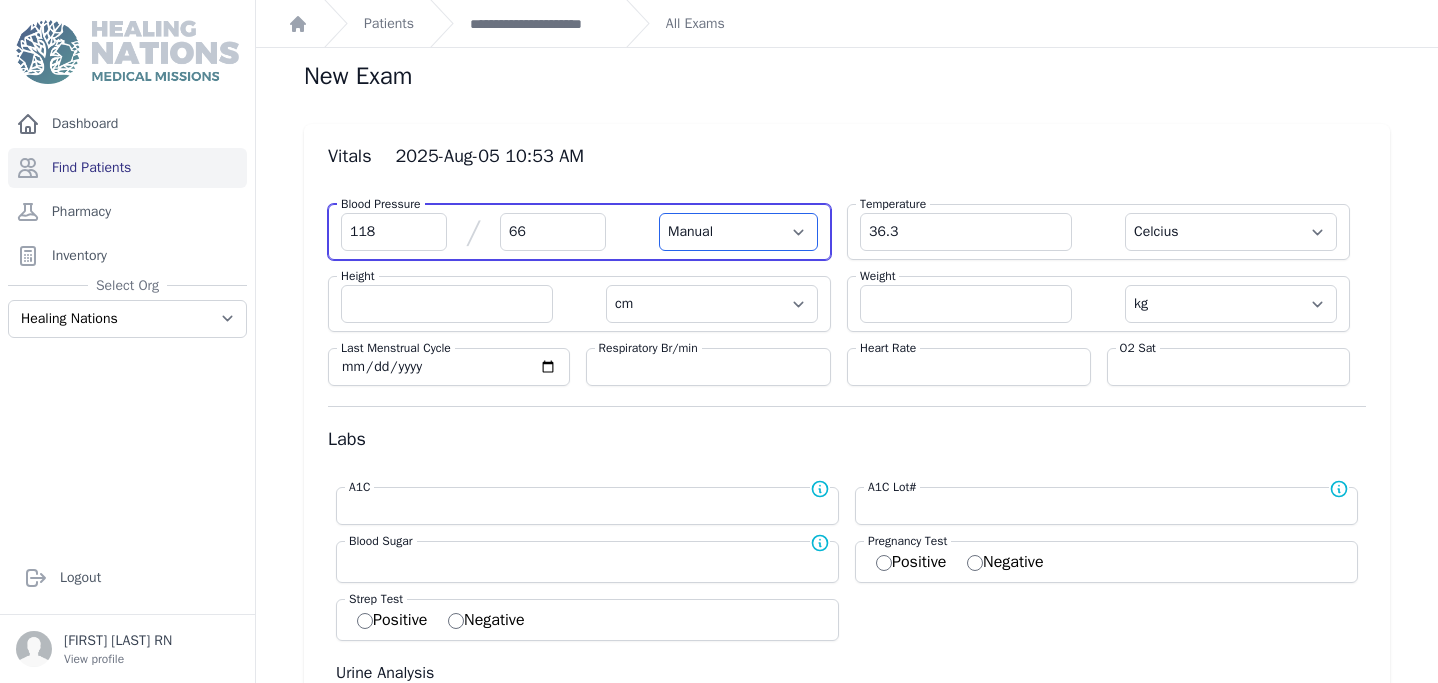 select on "C" 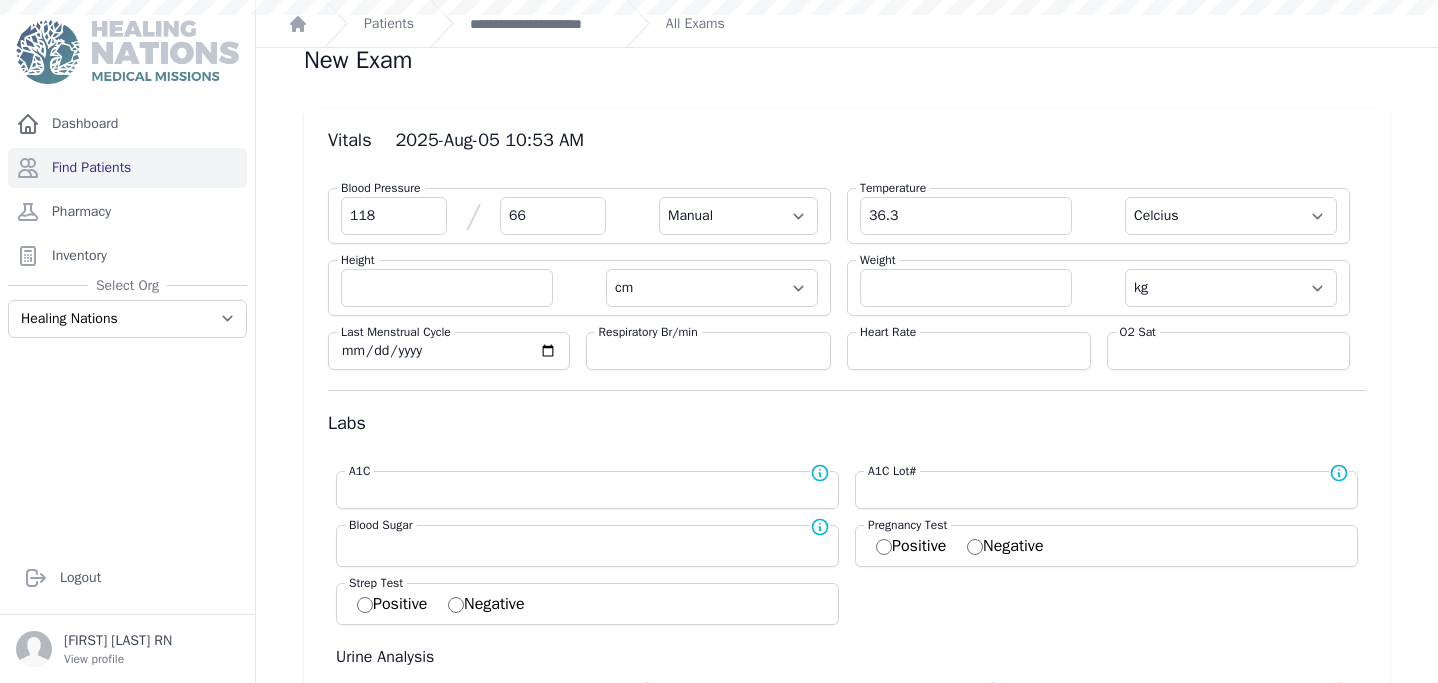 scroll, scrollTop: 0, scrollLeft: 0, axis: both 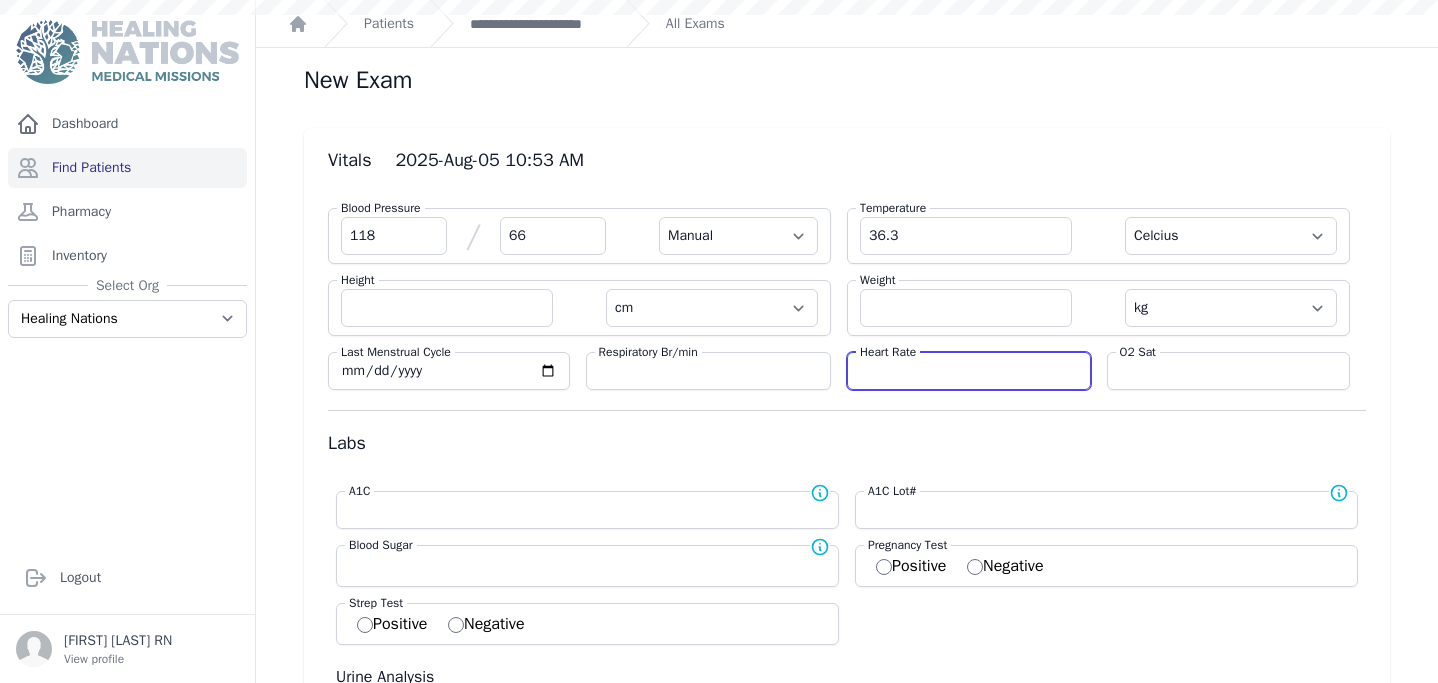 click at bounding box center (969, 371) 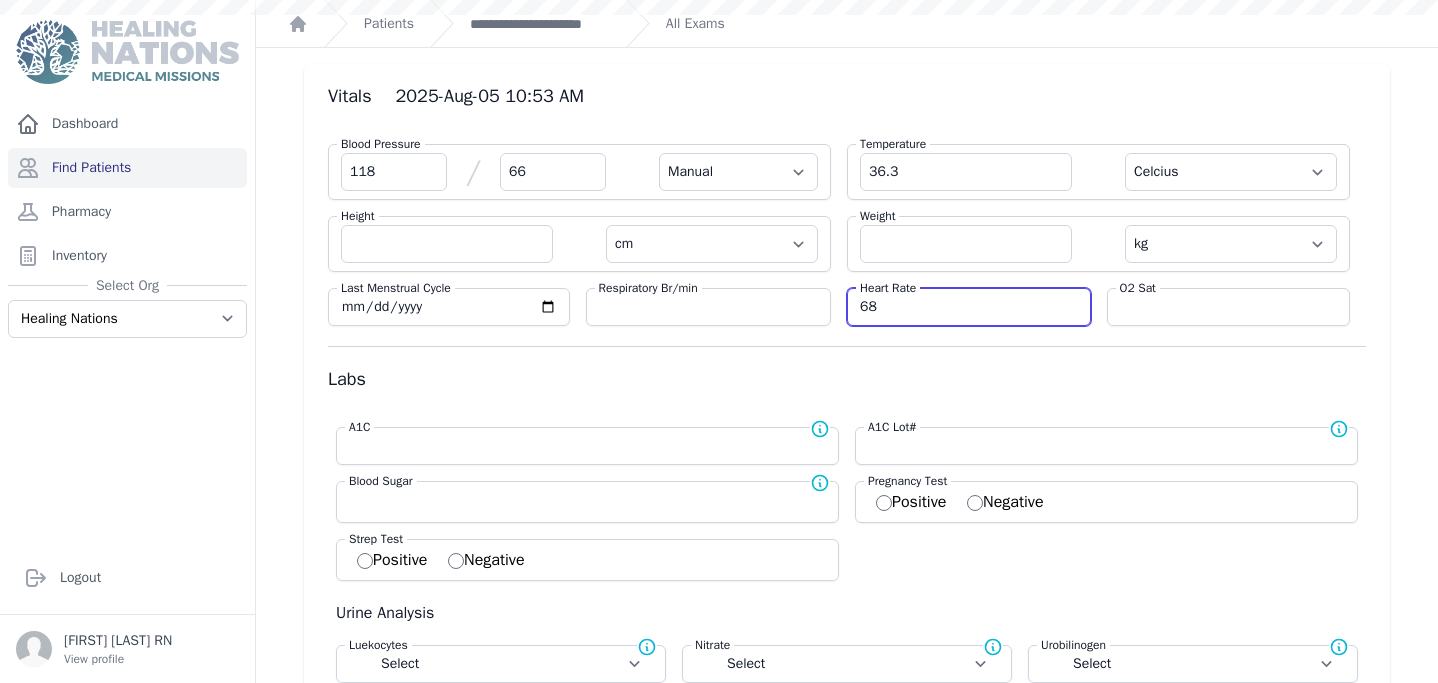 scroll, scrollTop: 111, scrollLeft: 0, axis: vertical 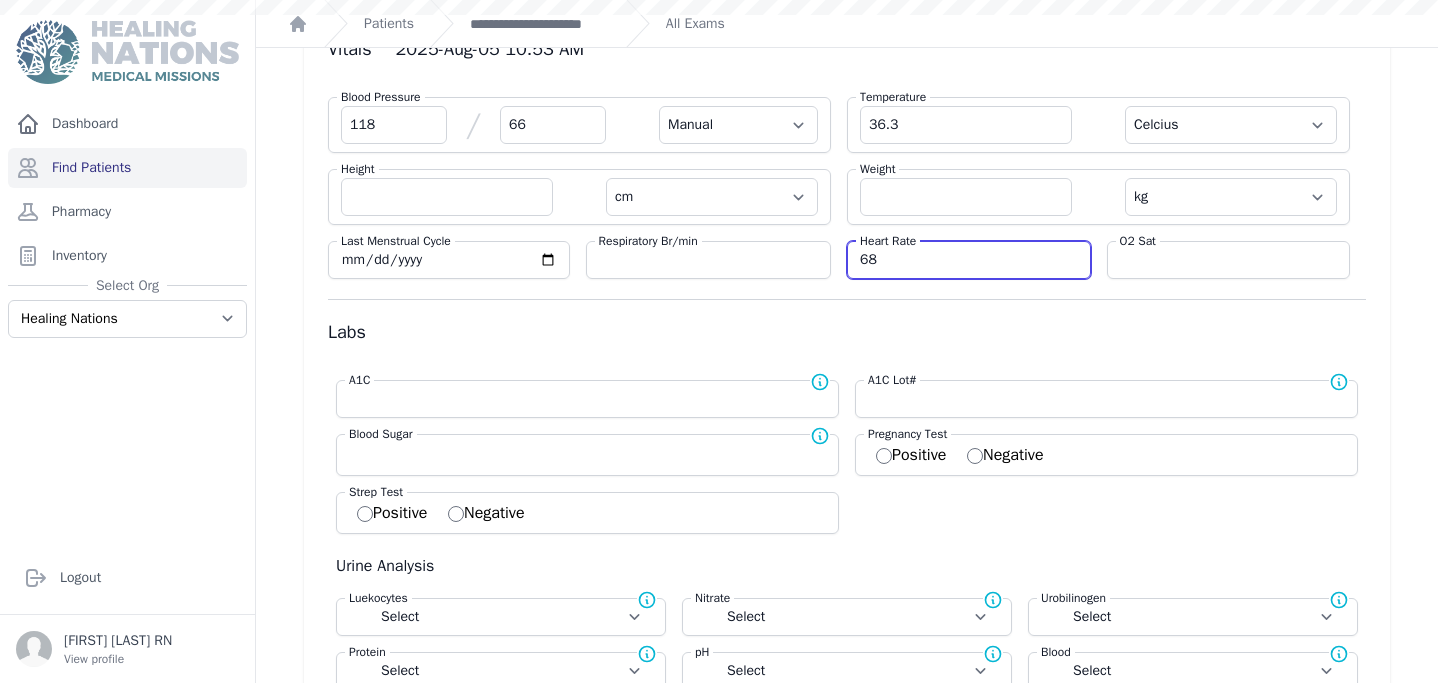 type on "68" 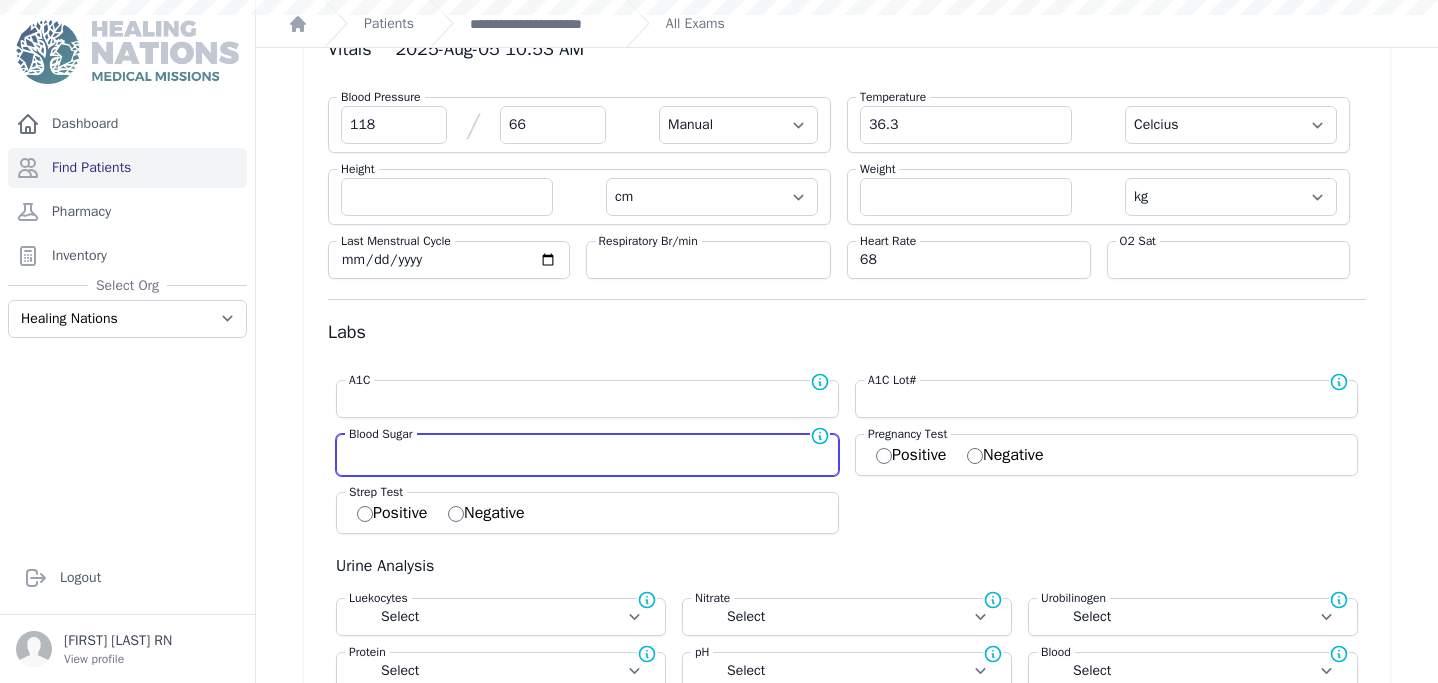 click at bounding box center [587, 453] 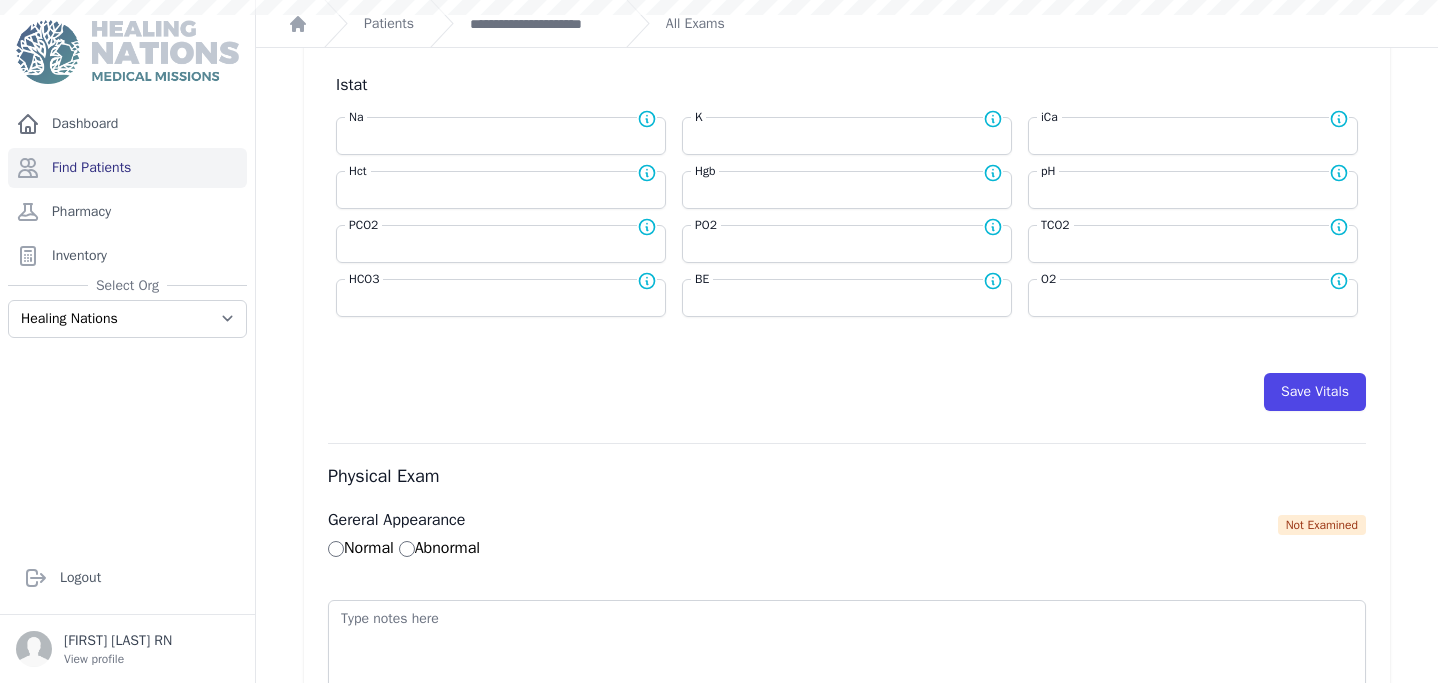 scroll, scrollTop: 947, scrollLeft: 0, axis: vertical 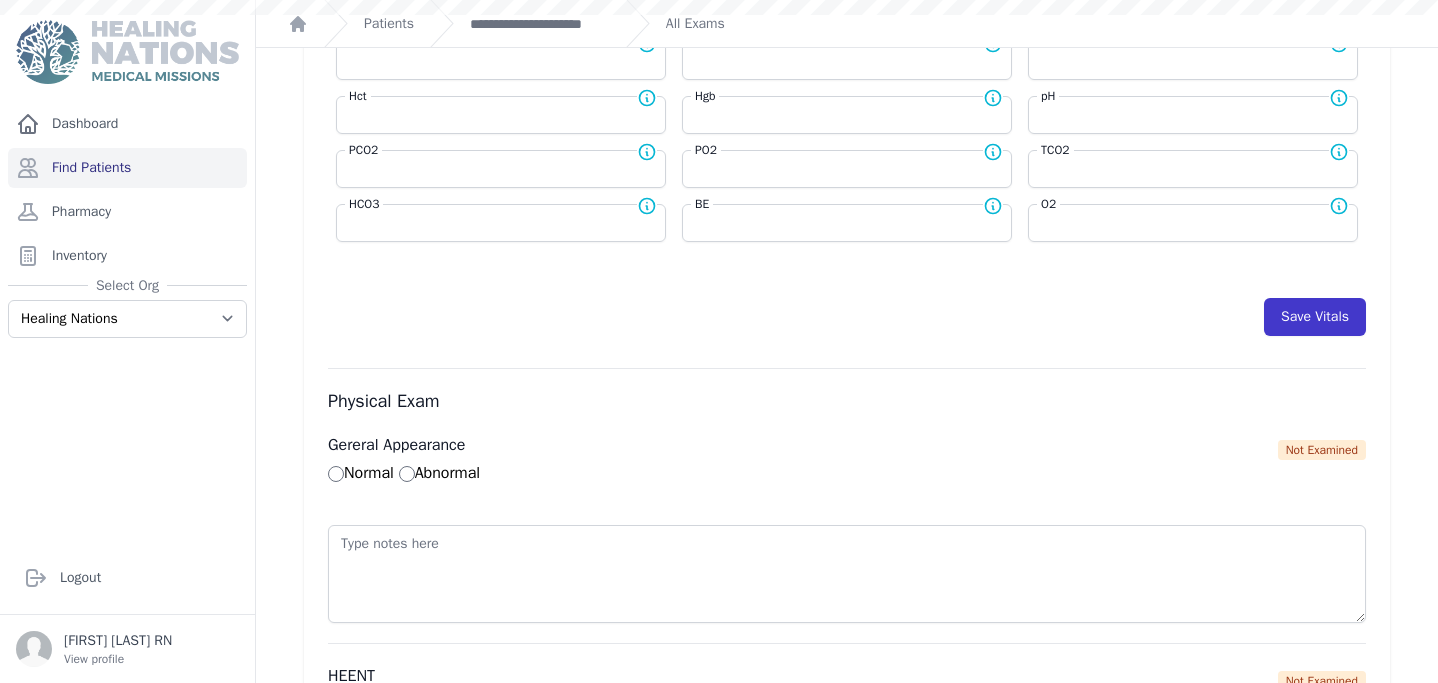 type on "153" 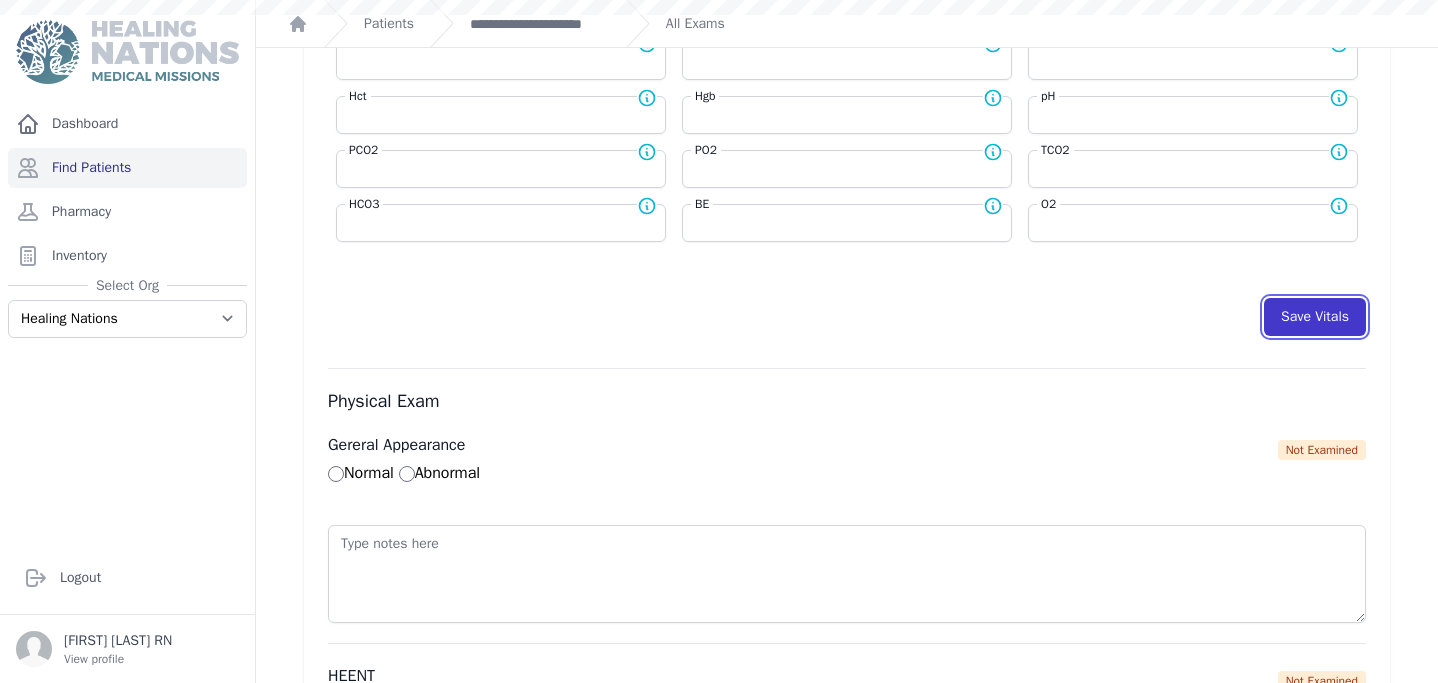 click on "Save Vitals" at bounding box center [1315, 317] 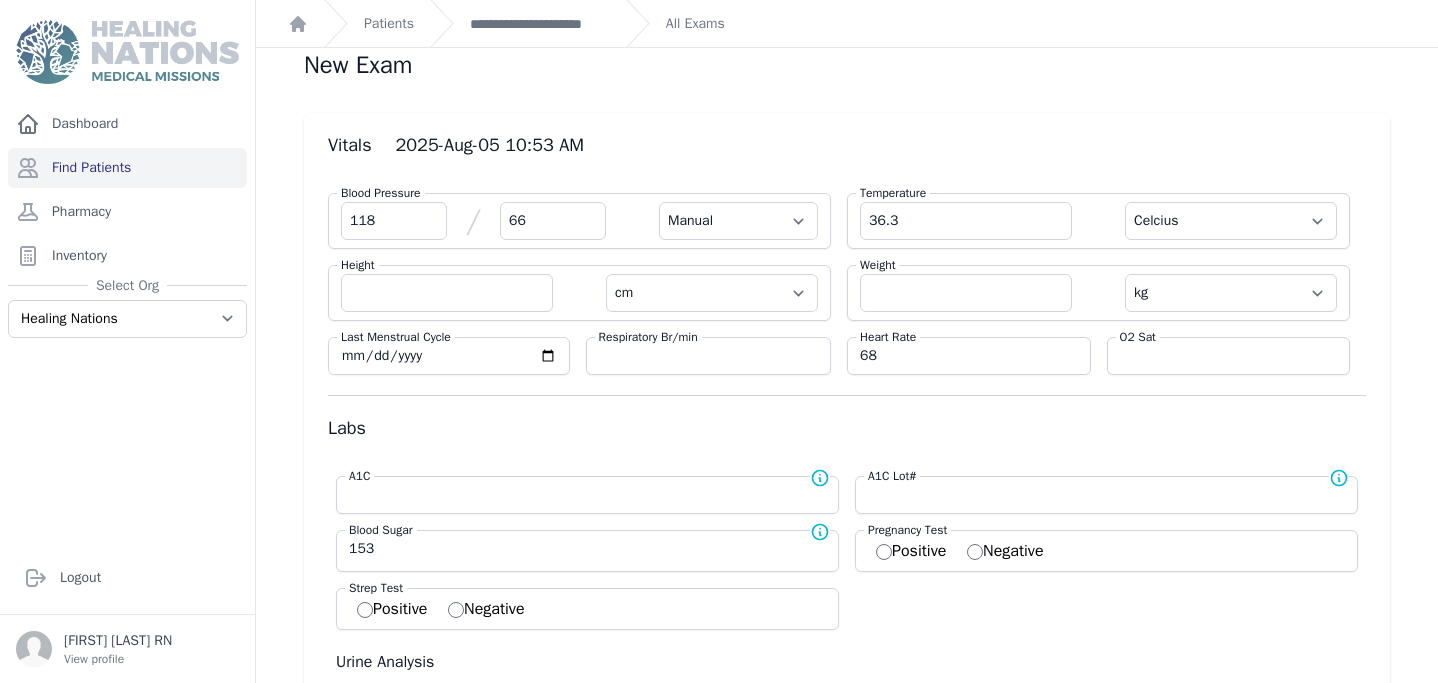 scroll, scrollTop: 0, scrollLeft: 0, axis: both 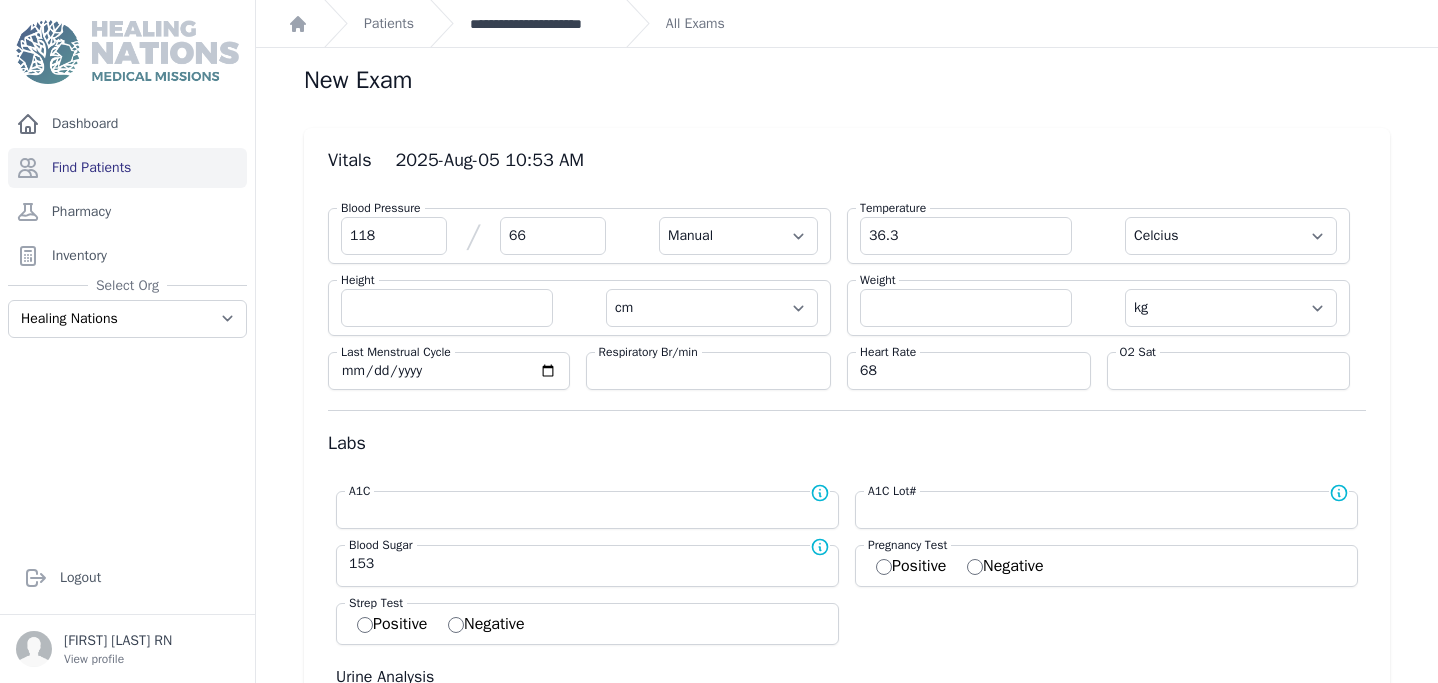 click on "**********" at bounding box center (540, 24) 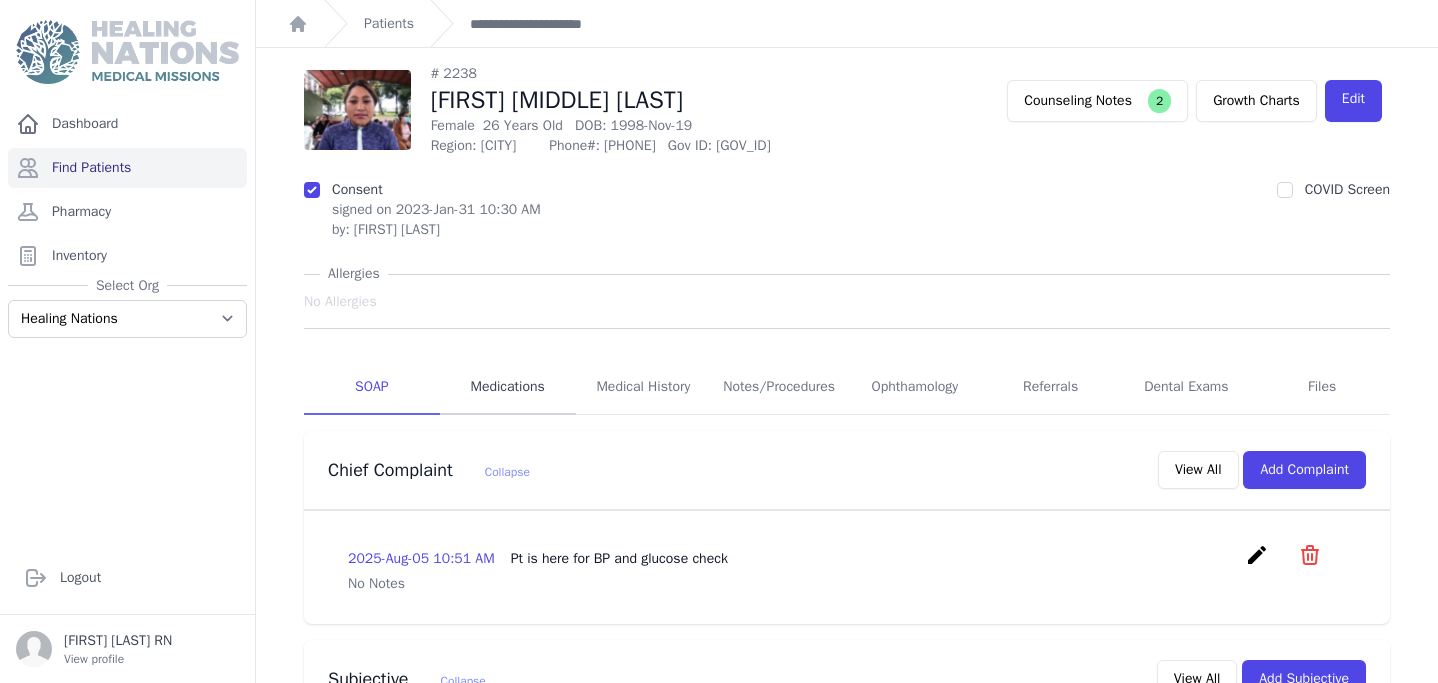 click on "Medications" at bounding box center [508, 388] 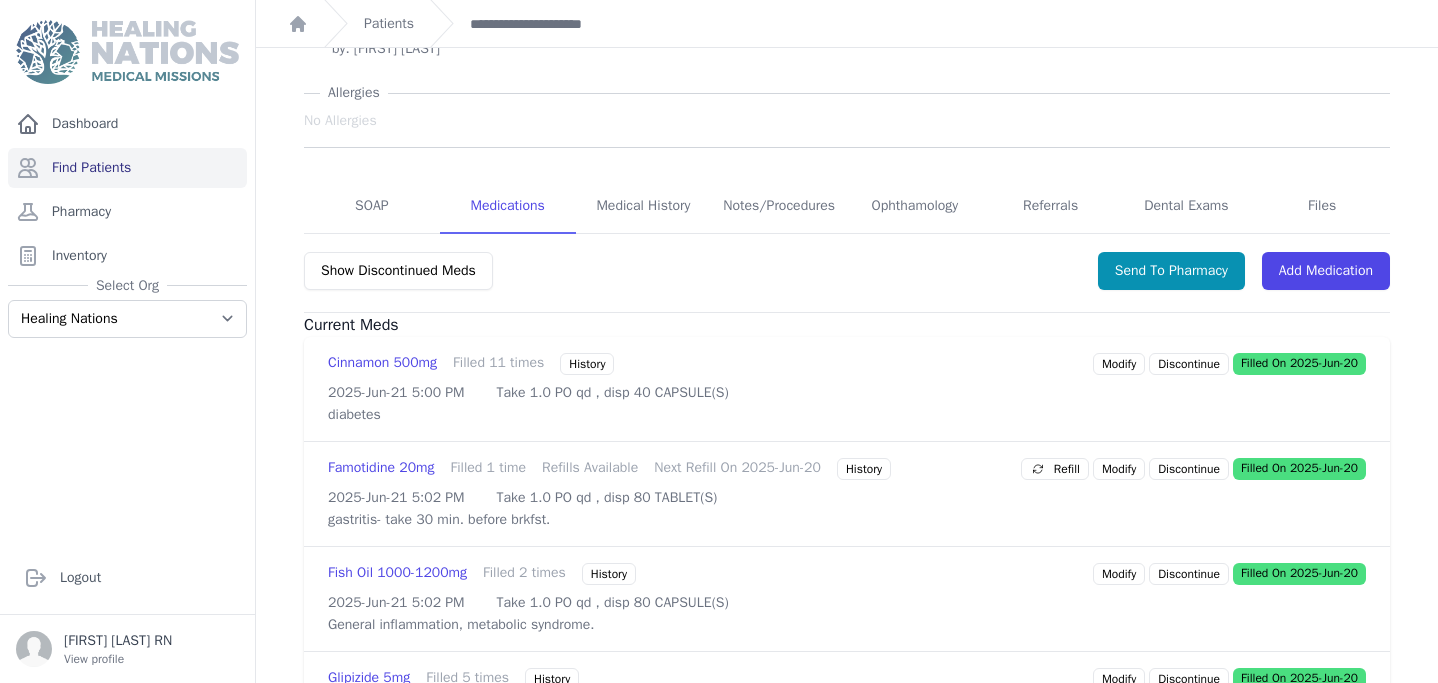 scroll, scrollTop: 228, scrollLeft: 0, axis: vertical 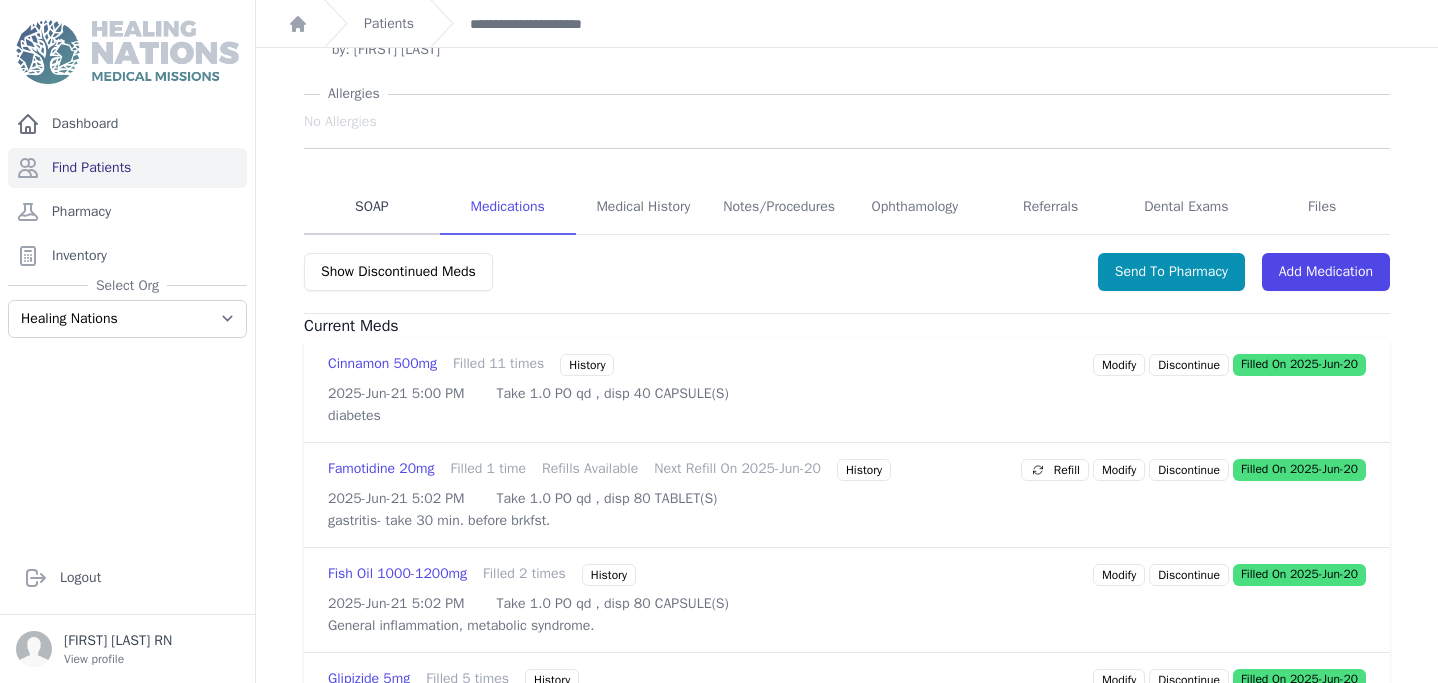 click on "SOAP" at bounding box center [372, 208] 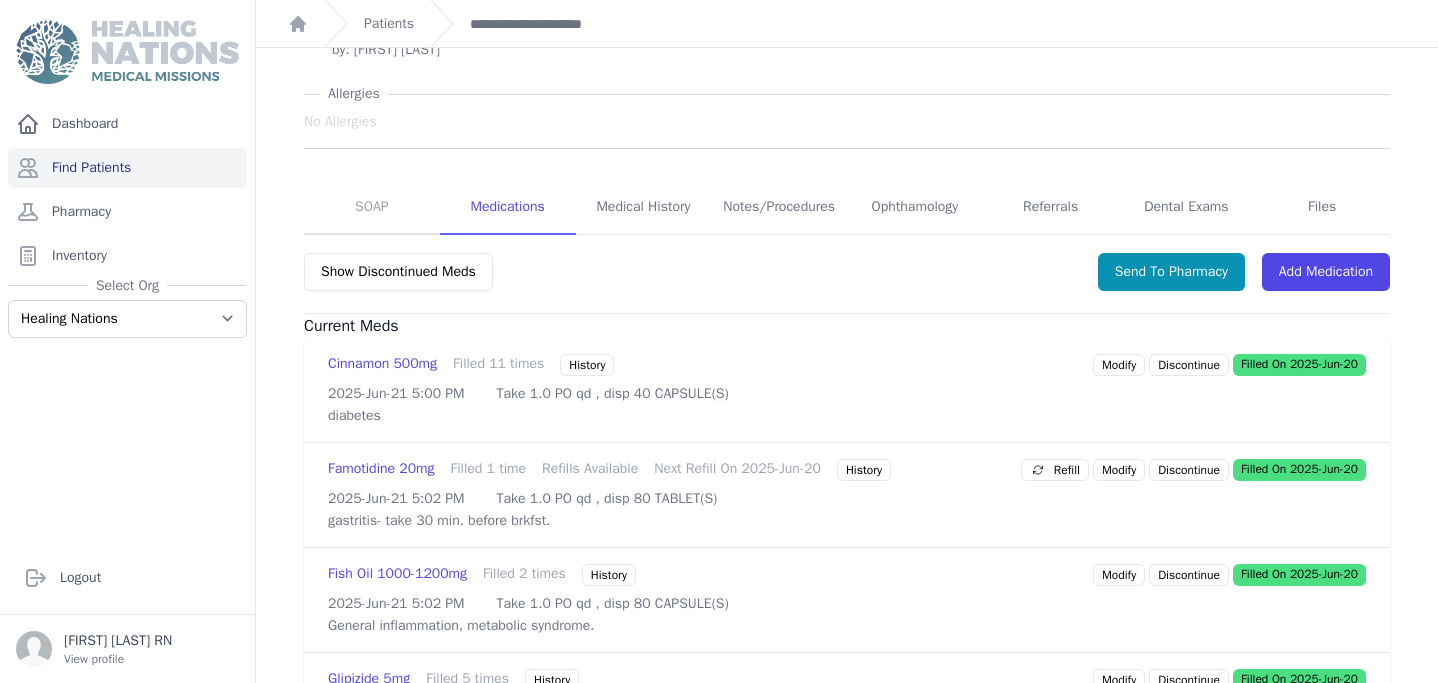 click on "# 2238
Cristina Isabel Garcia
Female
26 Years Old
DOB: 1998-Nov-19
Region: Santo Tomas
Phone#: 4527 1757
Gov ID: 3062170070310
Counseling Notes
2
Growth Charts
Edit
Consent
by: Karry Lopez" at bounding box center [847, 425] 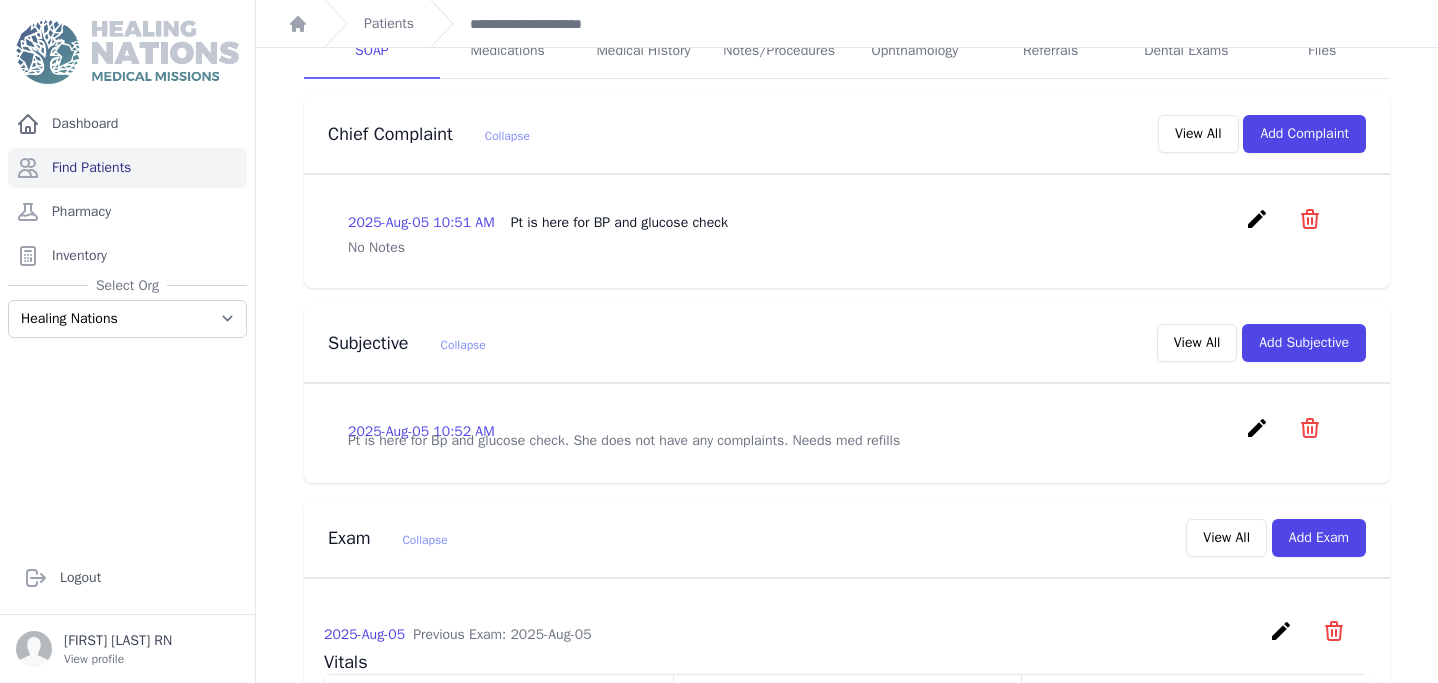 scroll, scrollTop: 385, scrollLeft: 0, axis: vertical 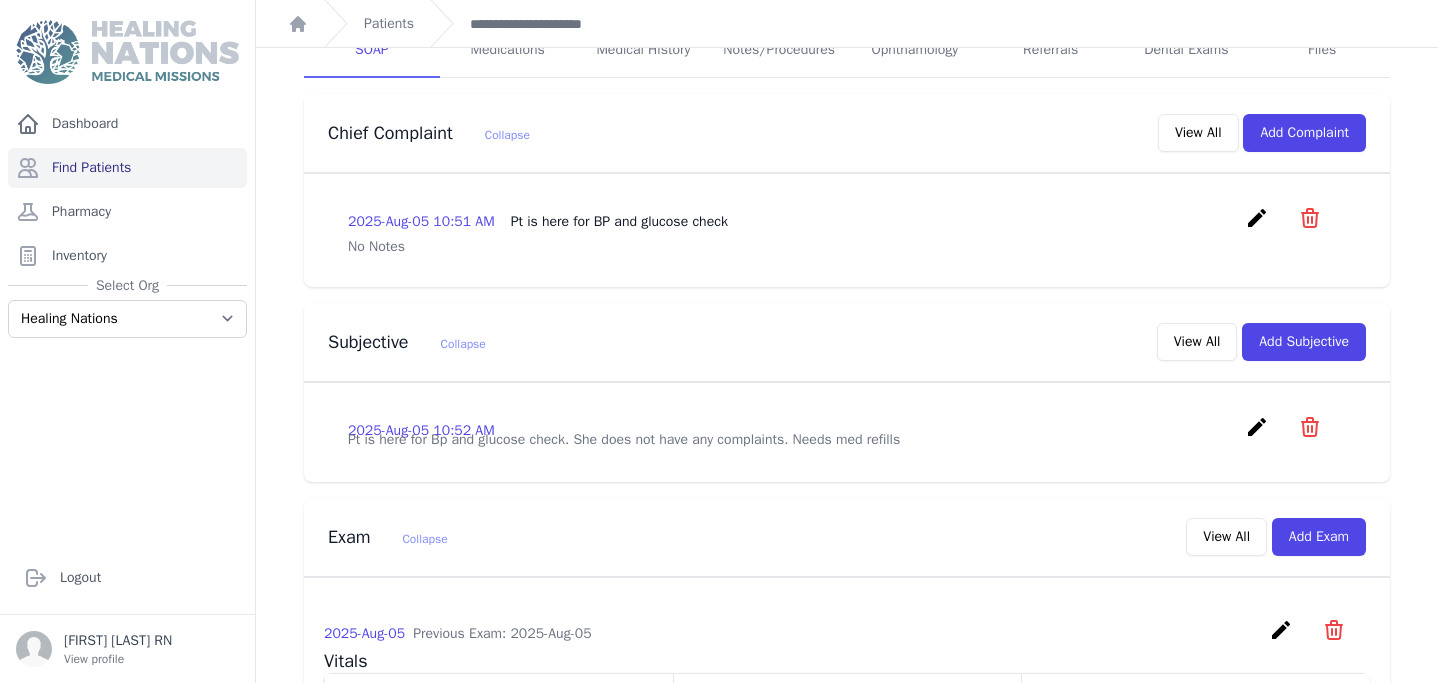 click on "create" at bounding box center [1257, 427] 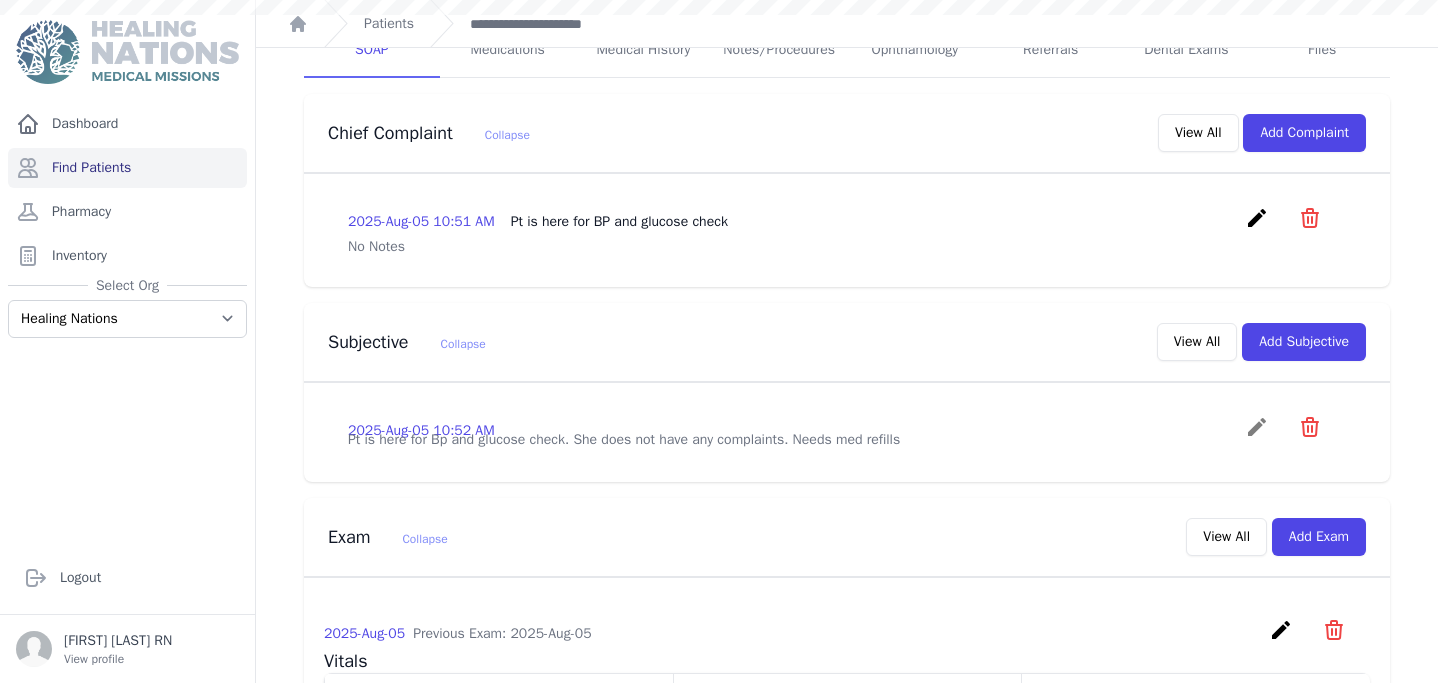 scroll, scrollTop: 0, scrollLeft: 0, axis: both 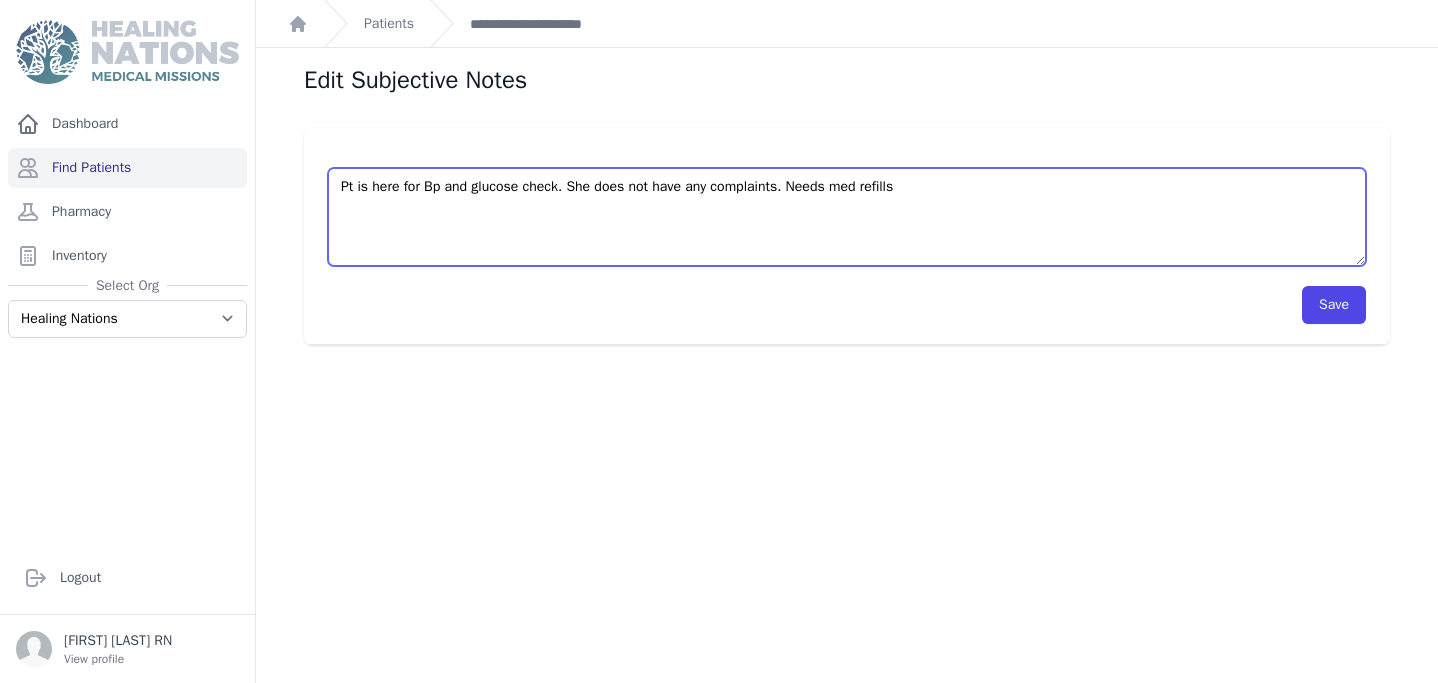 click on "Pt is here for Bp and glucose check. She does not have any complaints. Needs med refills" at bounding box center (847, 217) 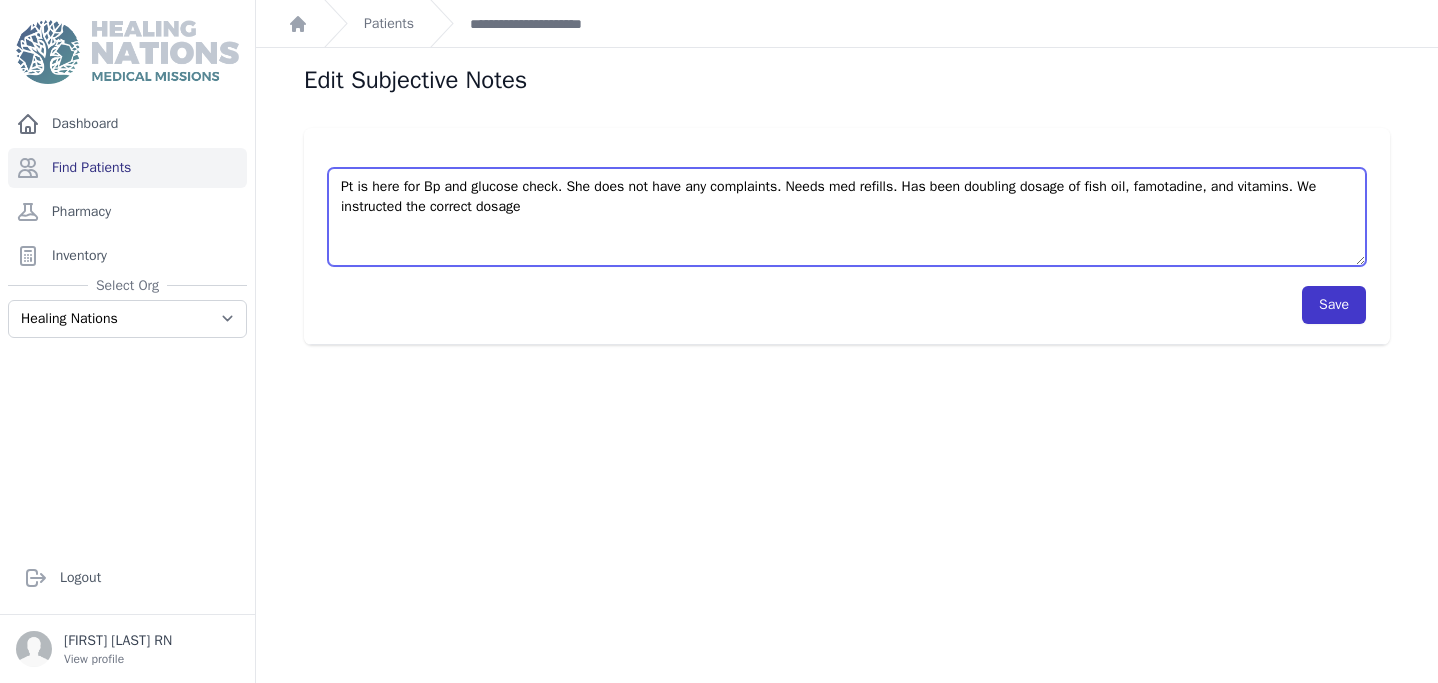 type on "Pt is here for Bp and glucose check. She does not have any complaints. Needs med refills. Has been doubling dosage of fish oil, famotadine, and vitamins. We instructed the correct dosage" 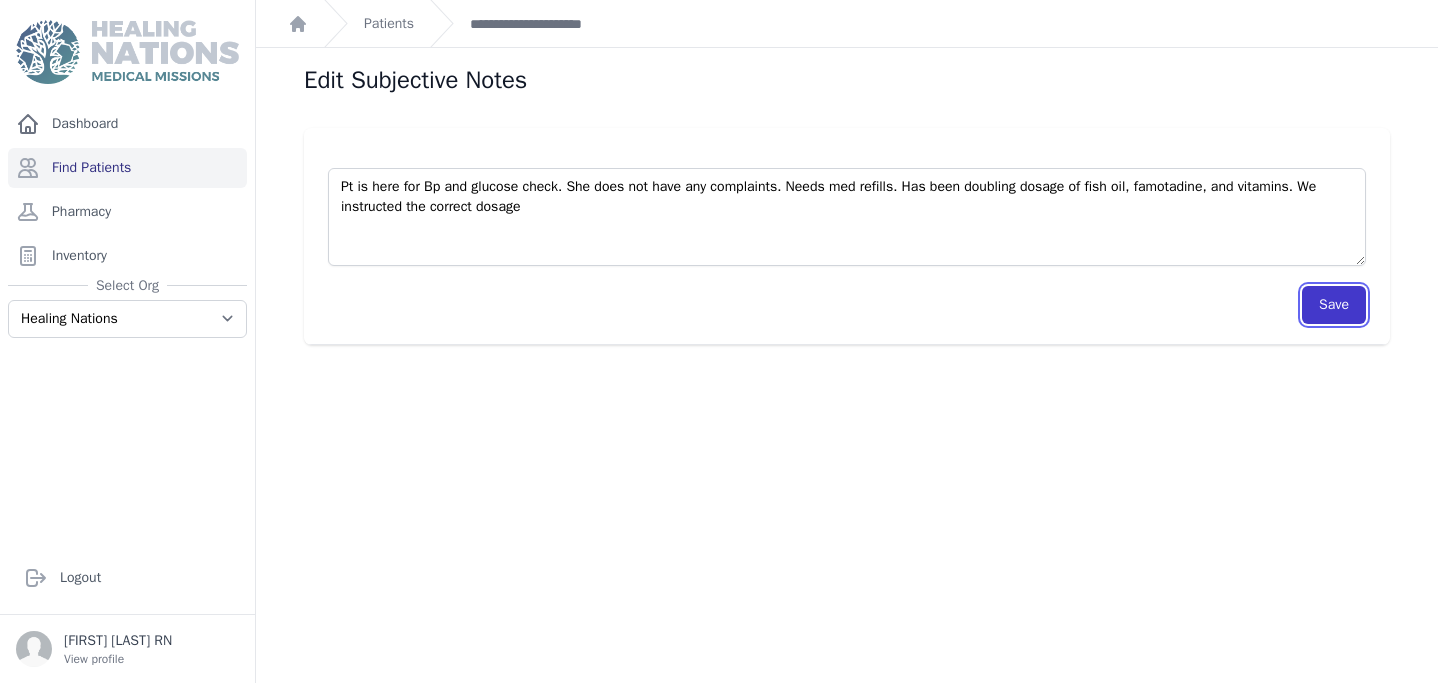 click on "Save" at bounding box center (1334, 305) 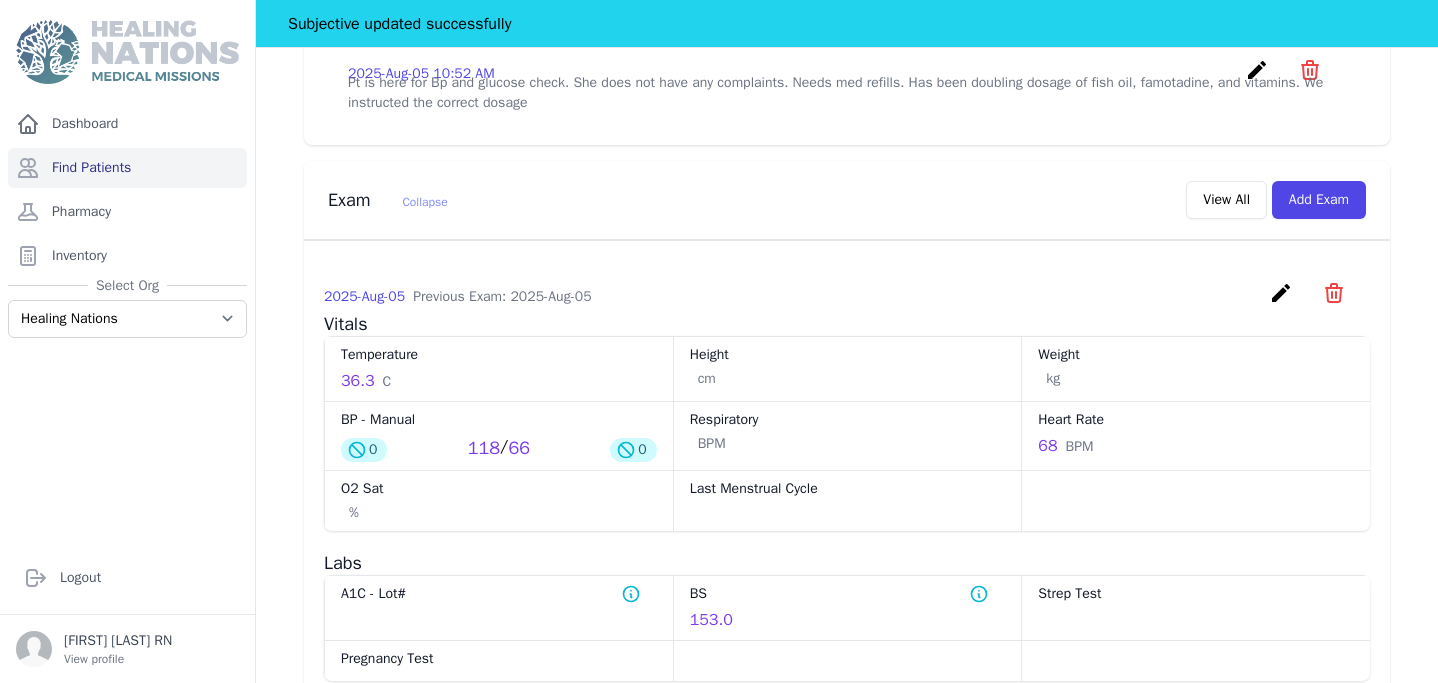 scroll, scrollTop: 0, scrollLeft: 0, axis: both 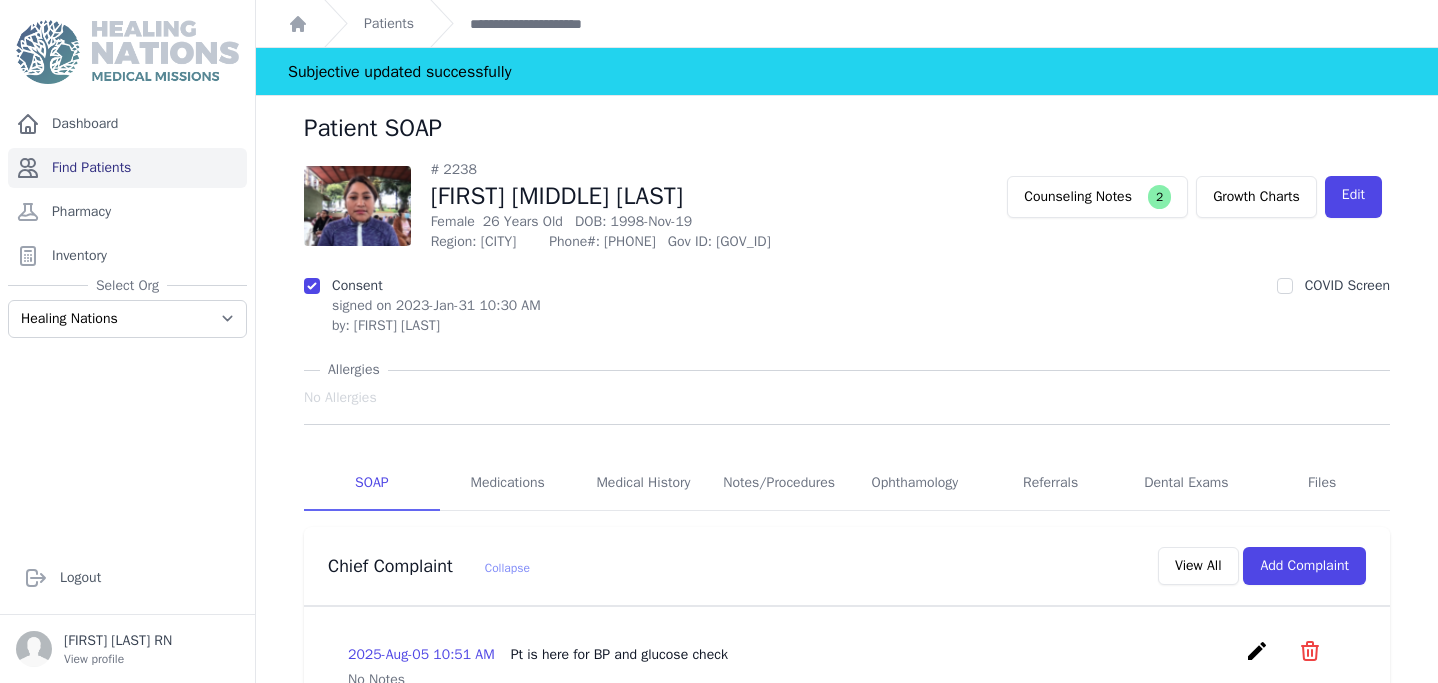 click on "Find Patients" at bounding box center (127, 168) 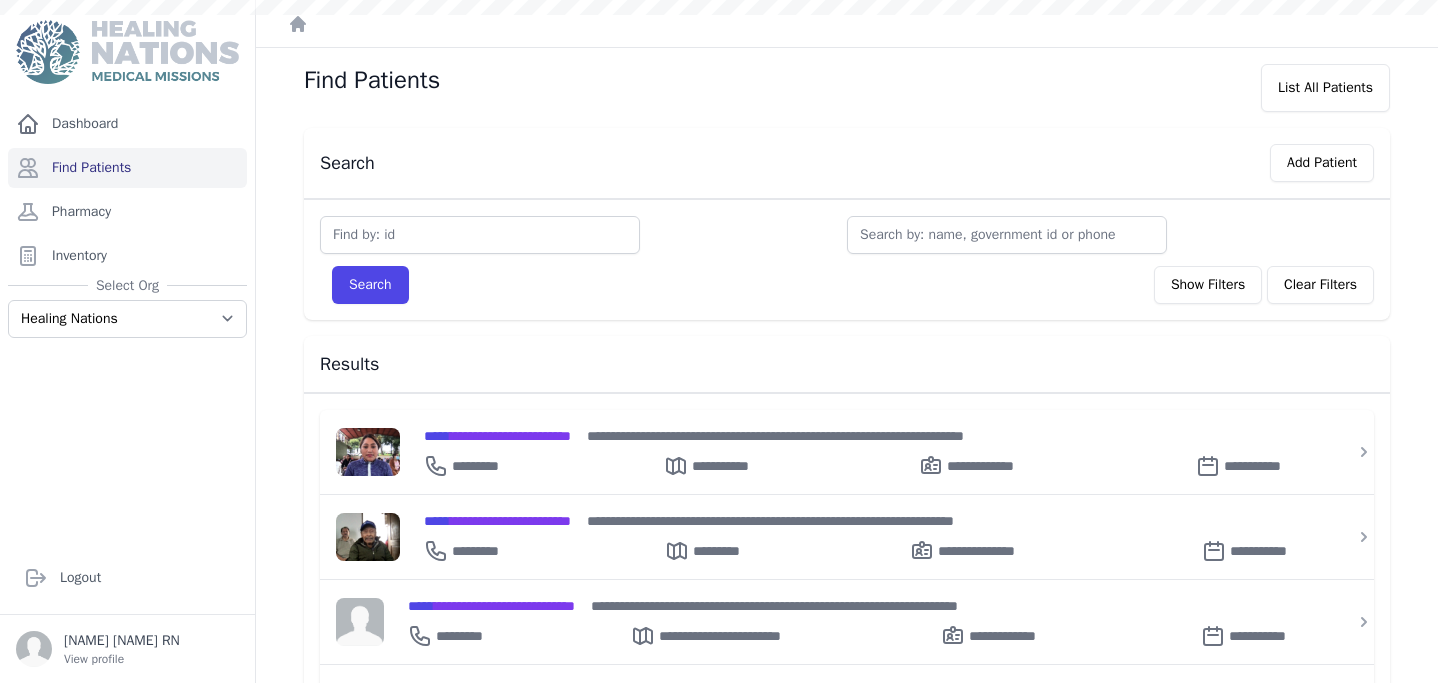 scroll, scrollTop: 0, scrollLeft: 0, axis: both 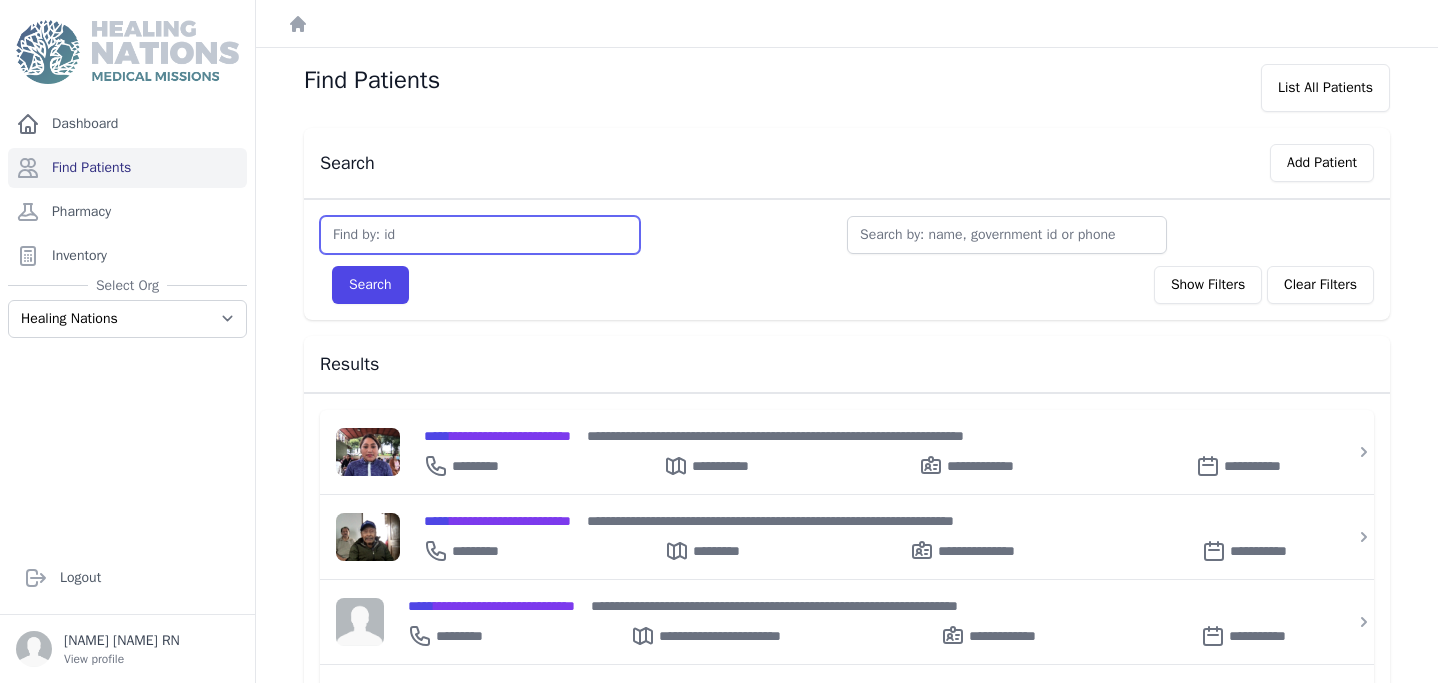 click at bounding box center [480, 235] 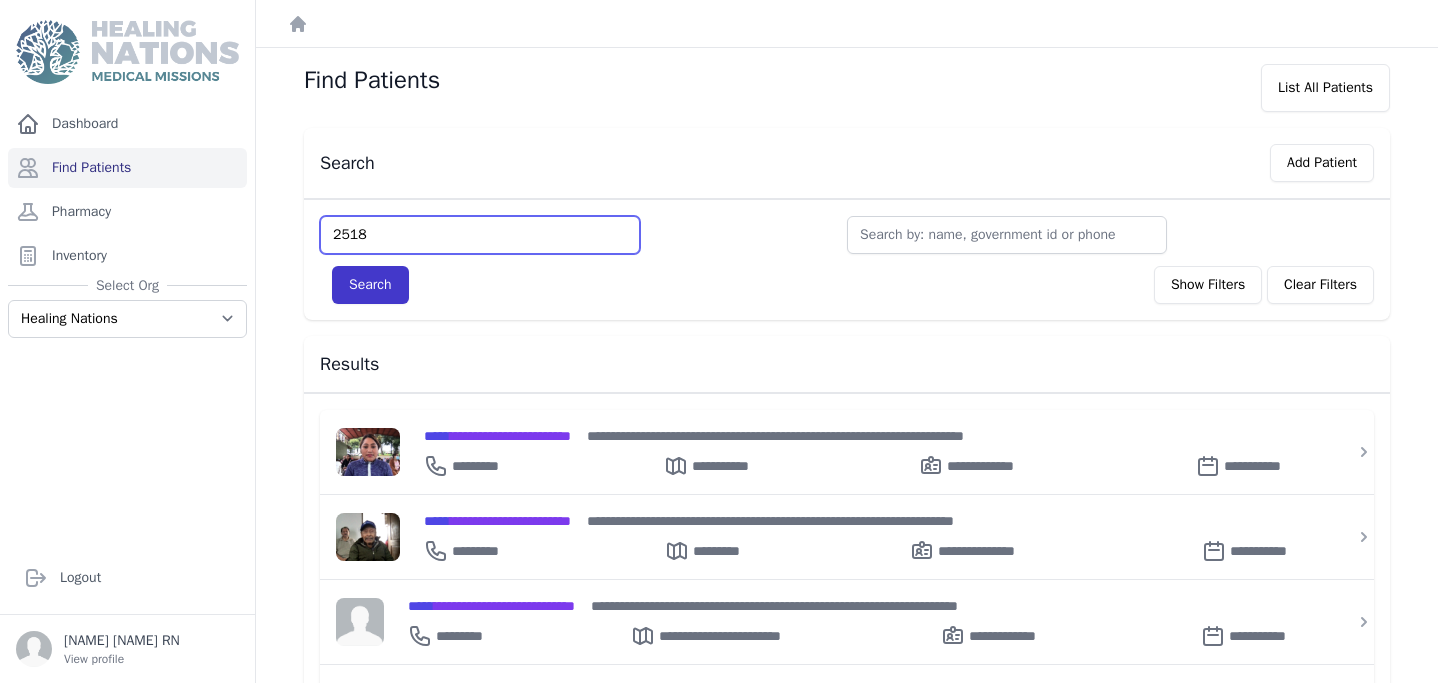 type on "2518" 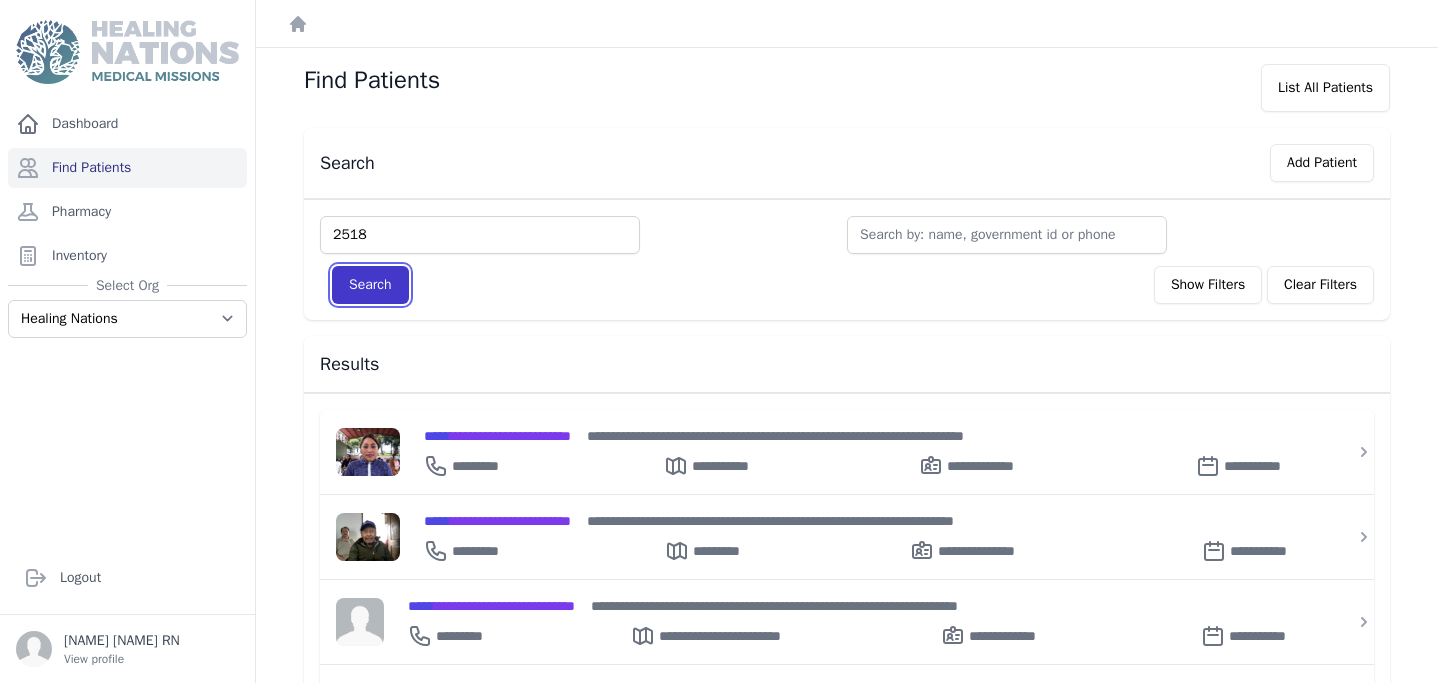 click on "Search" at bounding box center (370, 285) 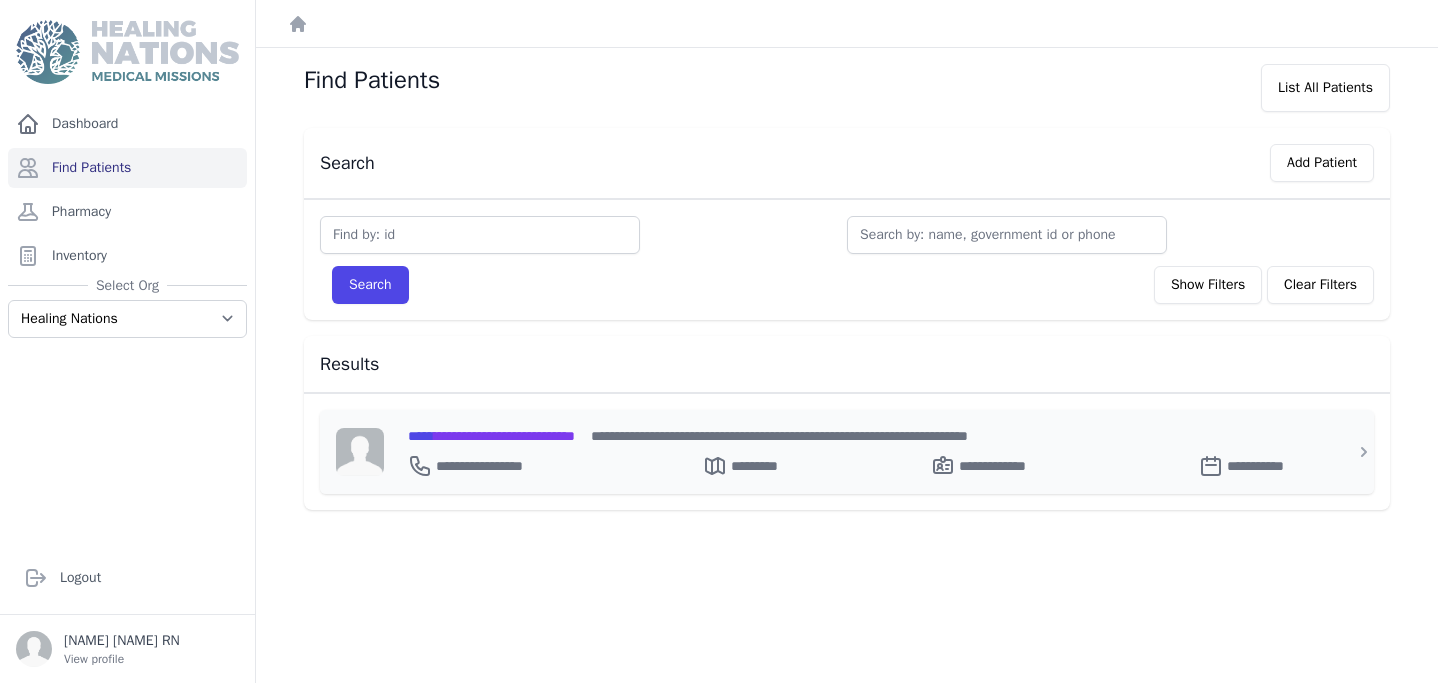click on "**********" at bounding box center (491, 436) 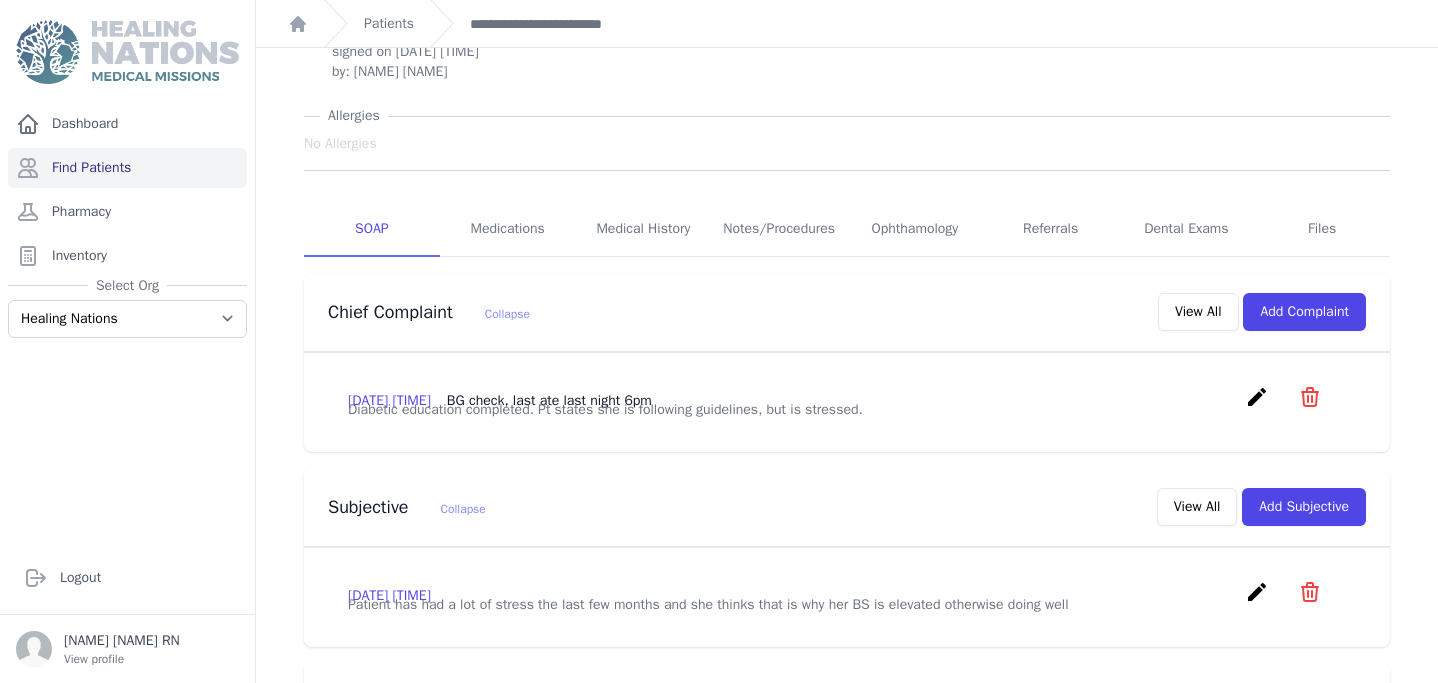scroll, scrollTop: 163, scrollLeft: 0, axis: vertical 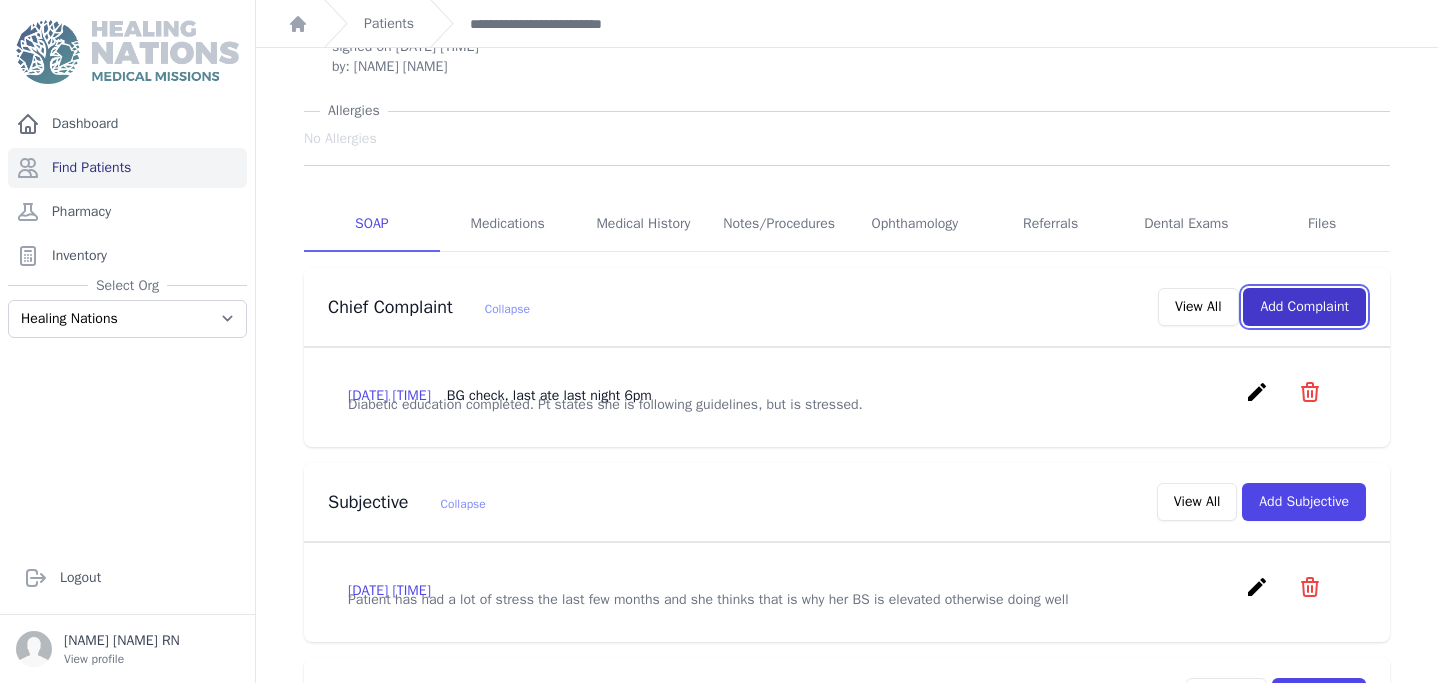 click on "Add Complaint" at bounding box center (1304, 307) 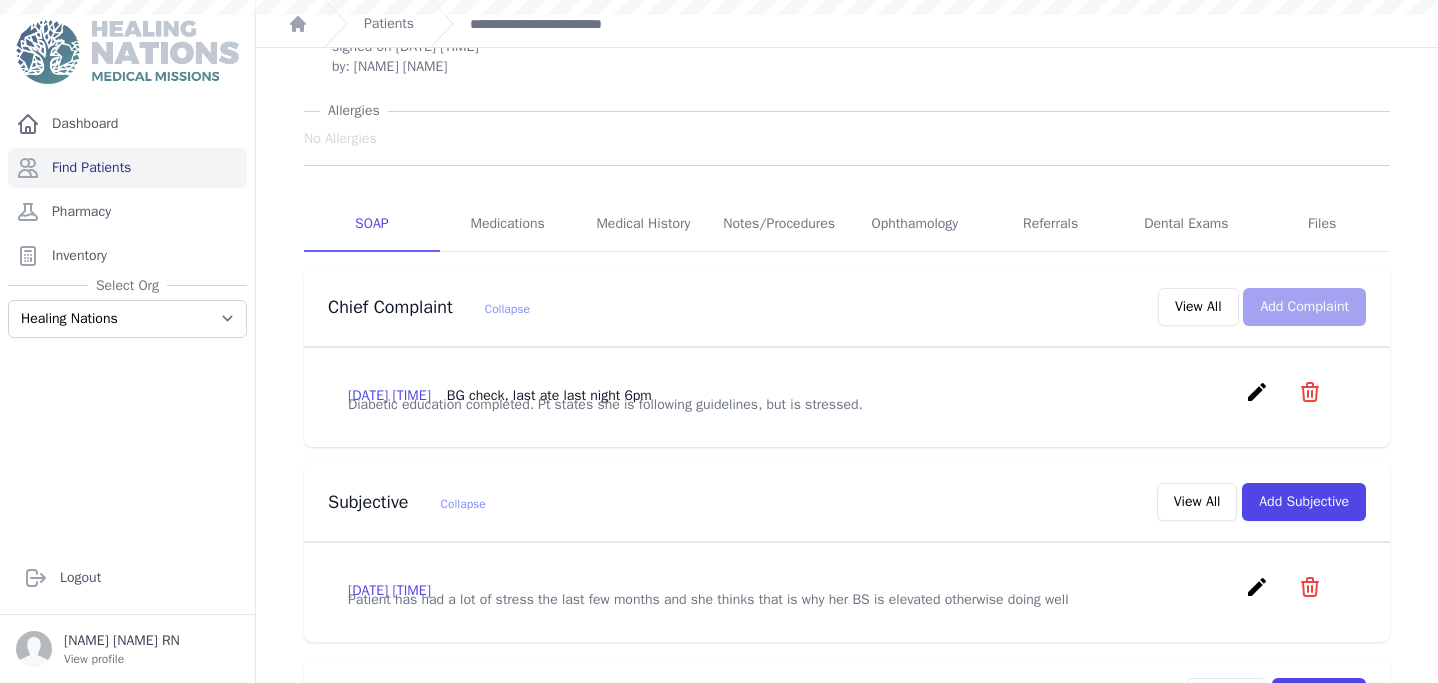 scroll, scrollTop: 0, scrollLeft: 0, axis: both 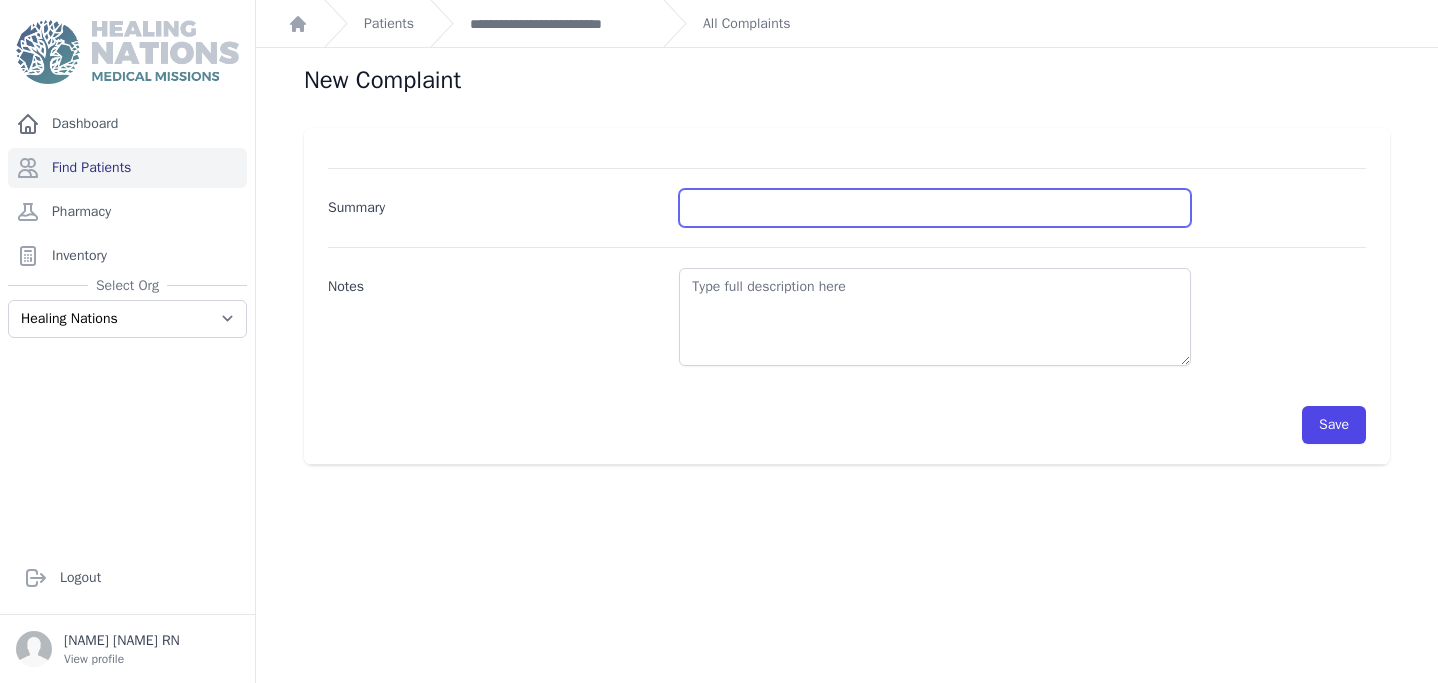 click on "Summary" at bounding box center [935, 208] 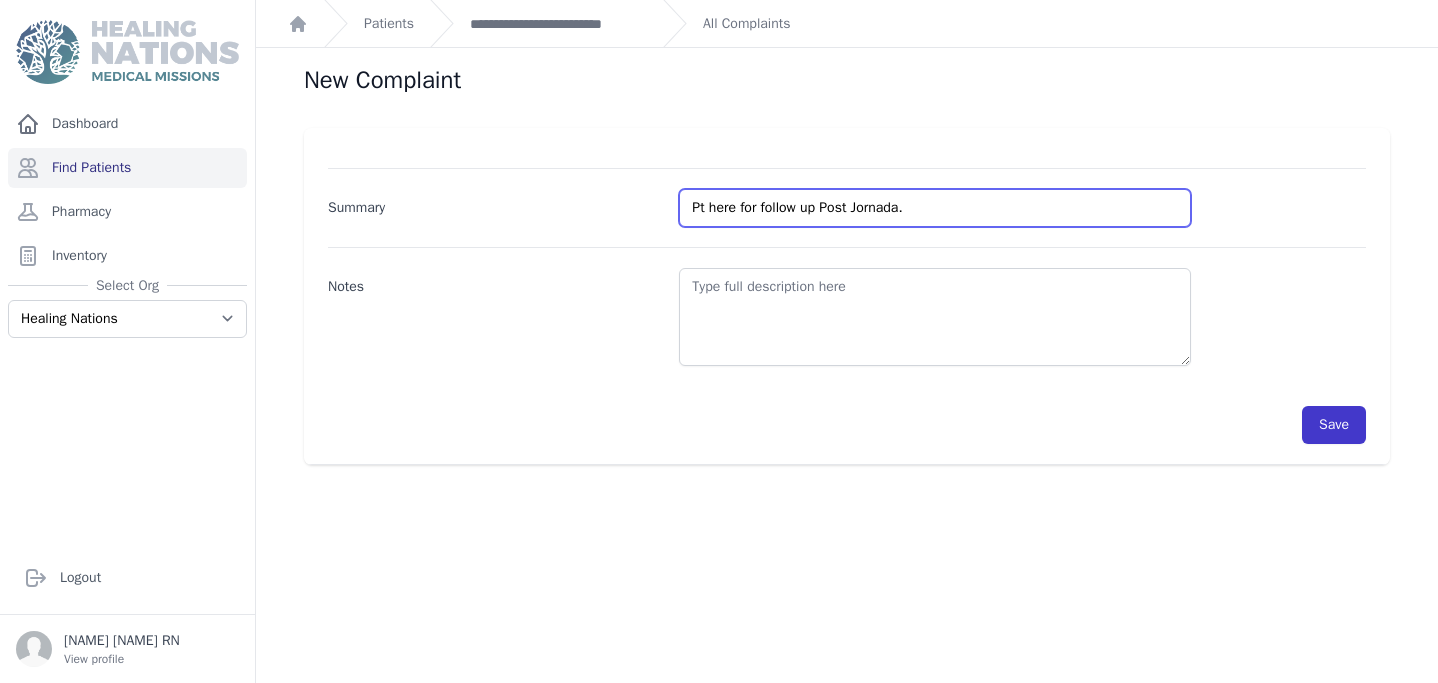 type on "Pt here for follow up Post Jornada." 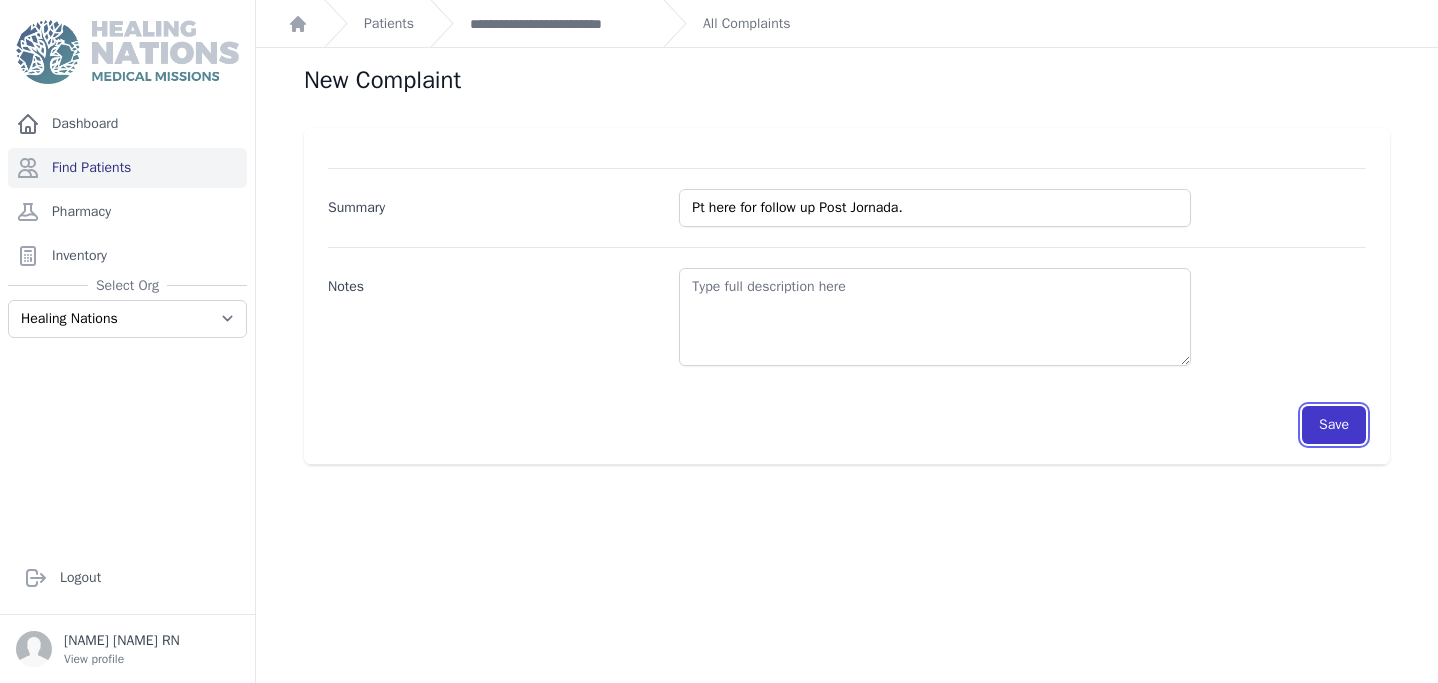 click on "Save" at bounding box center (1334, 425) 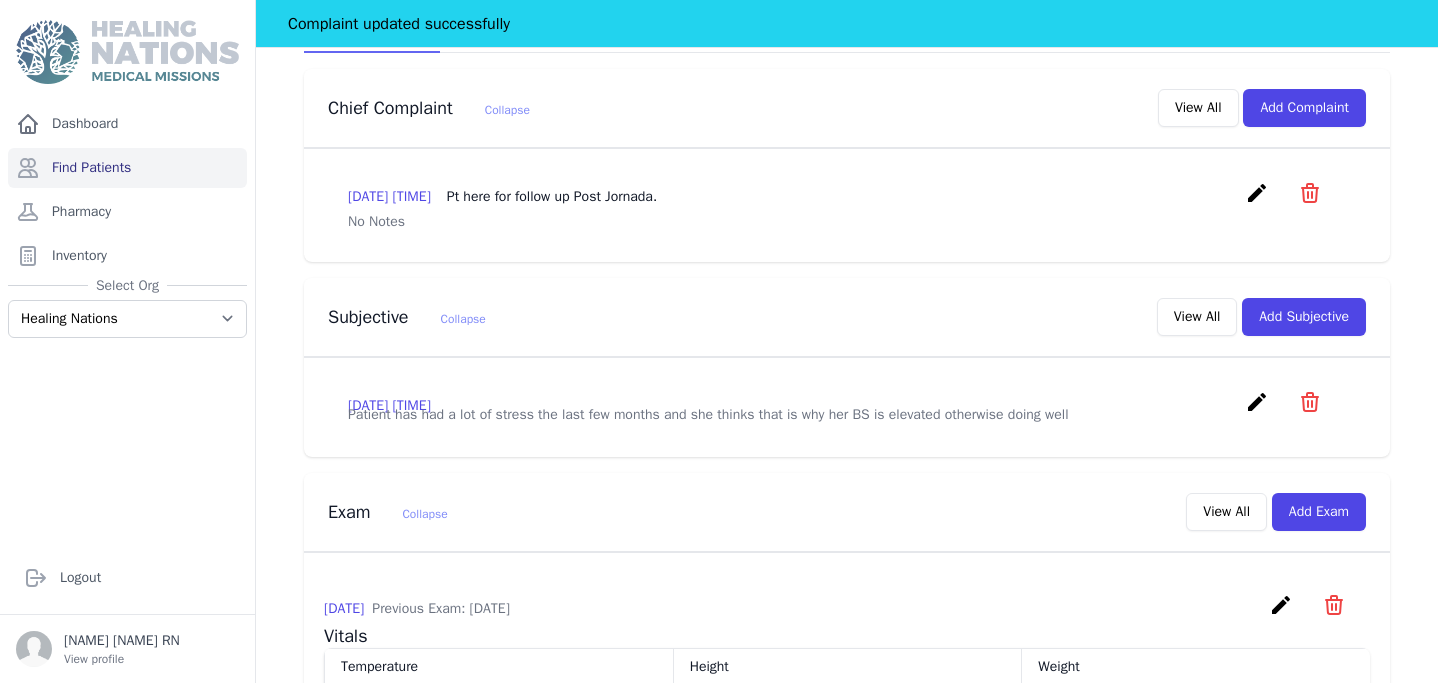 scroll, scrollTop: 413, scrollLeft: 0, axis: vertical 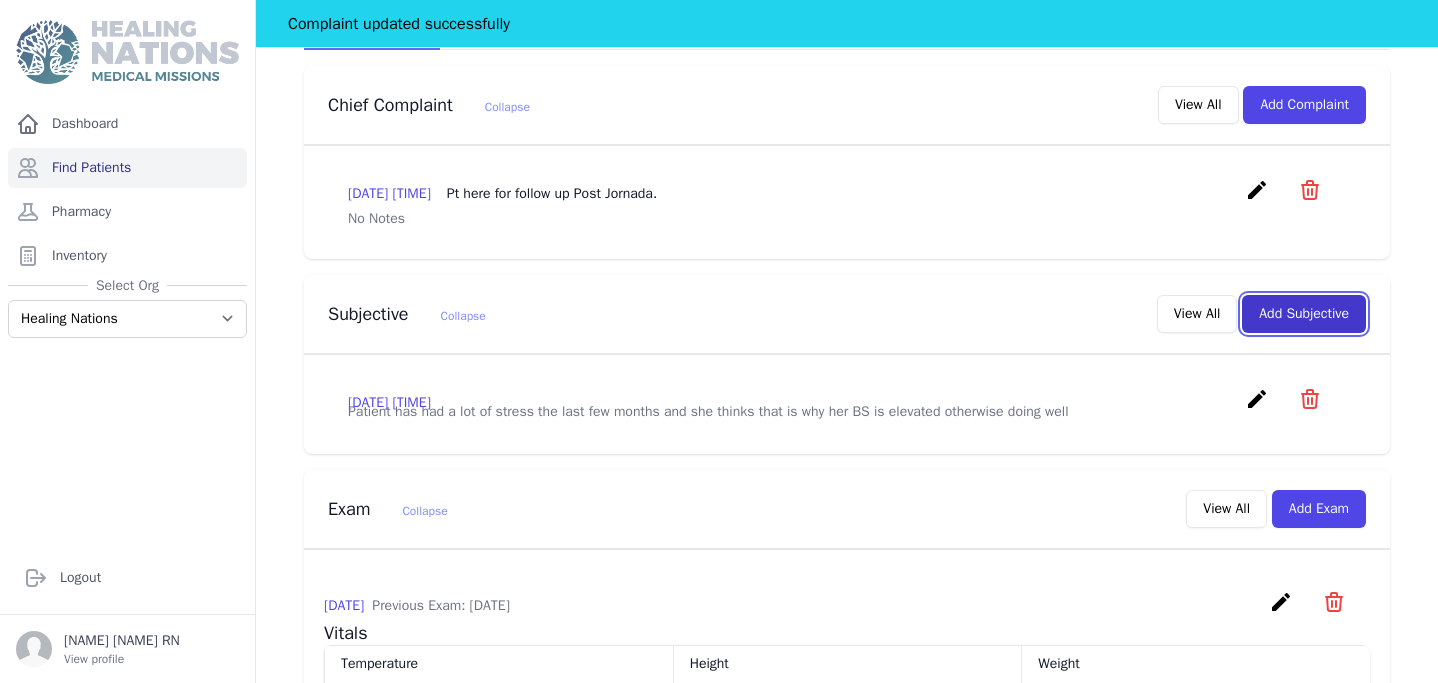 click on "Add Subjective" at bounding box center [1304, 314] 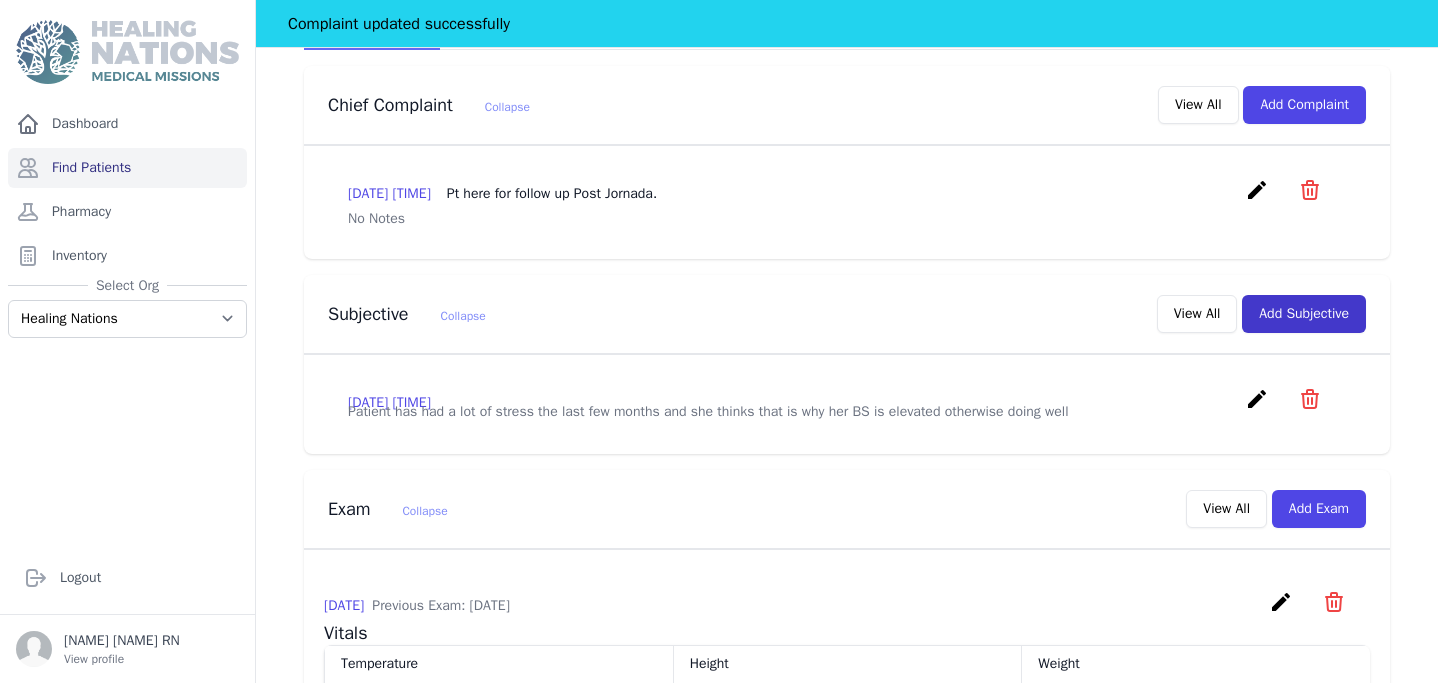 scroll, scrollTop: 0, scrollLeft: 0, axis: both 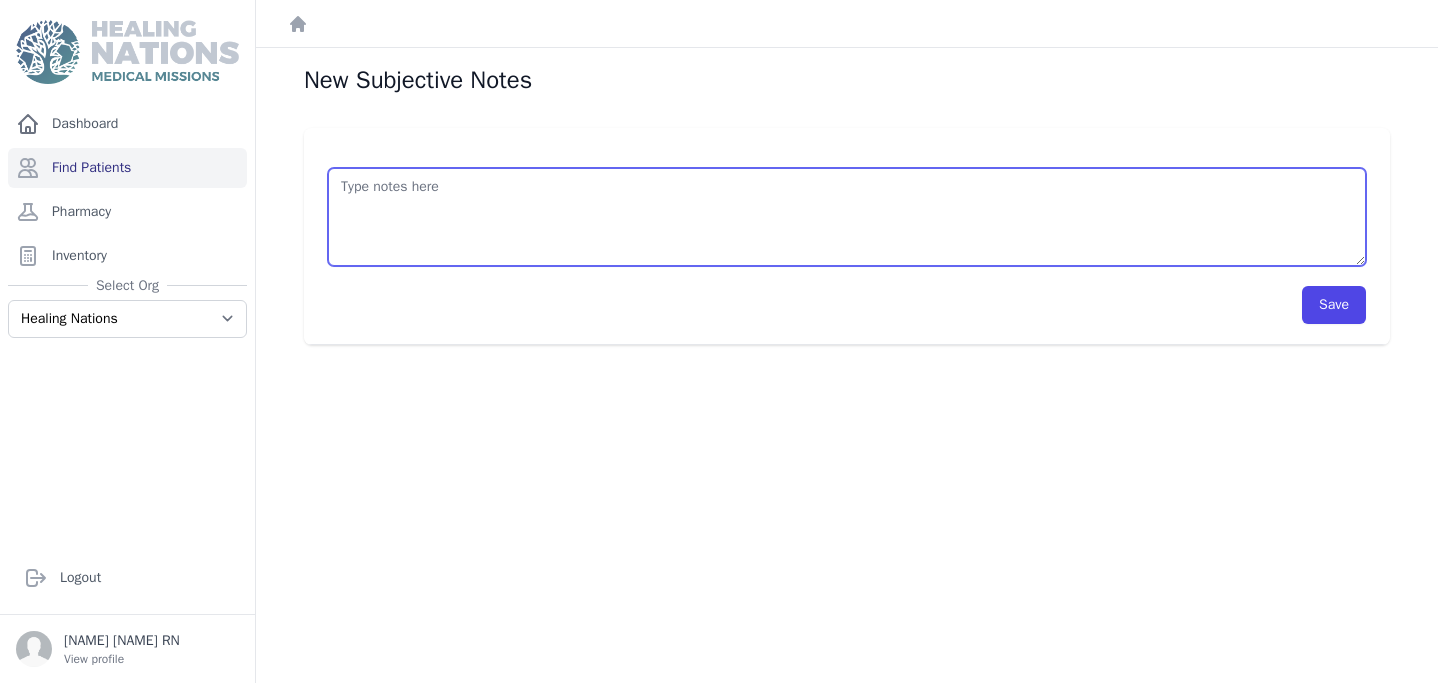 click at bounding box center [847, 217] 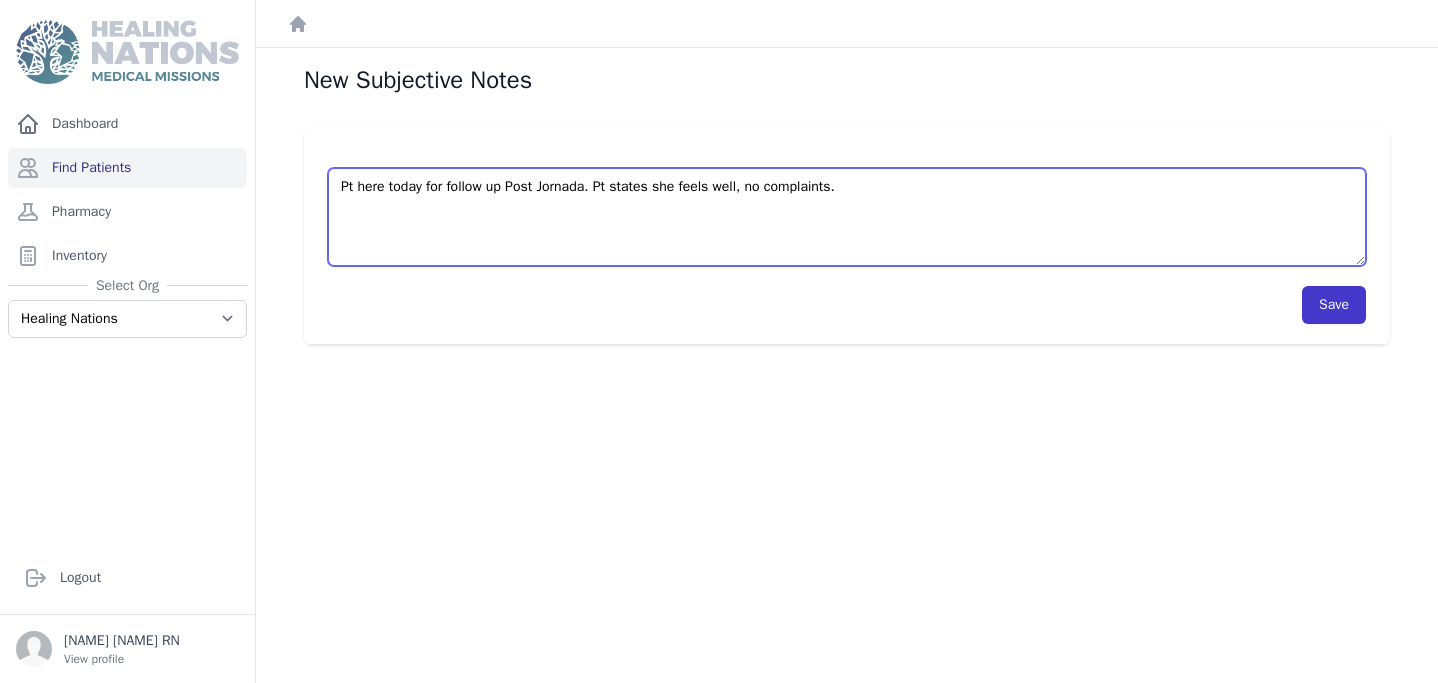 type on "Pt here today for follow up Post Jornada. Pt states she feels well, no complaints." 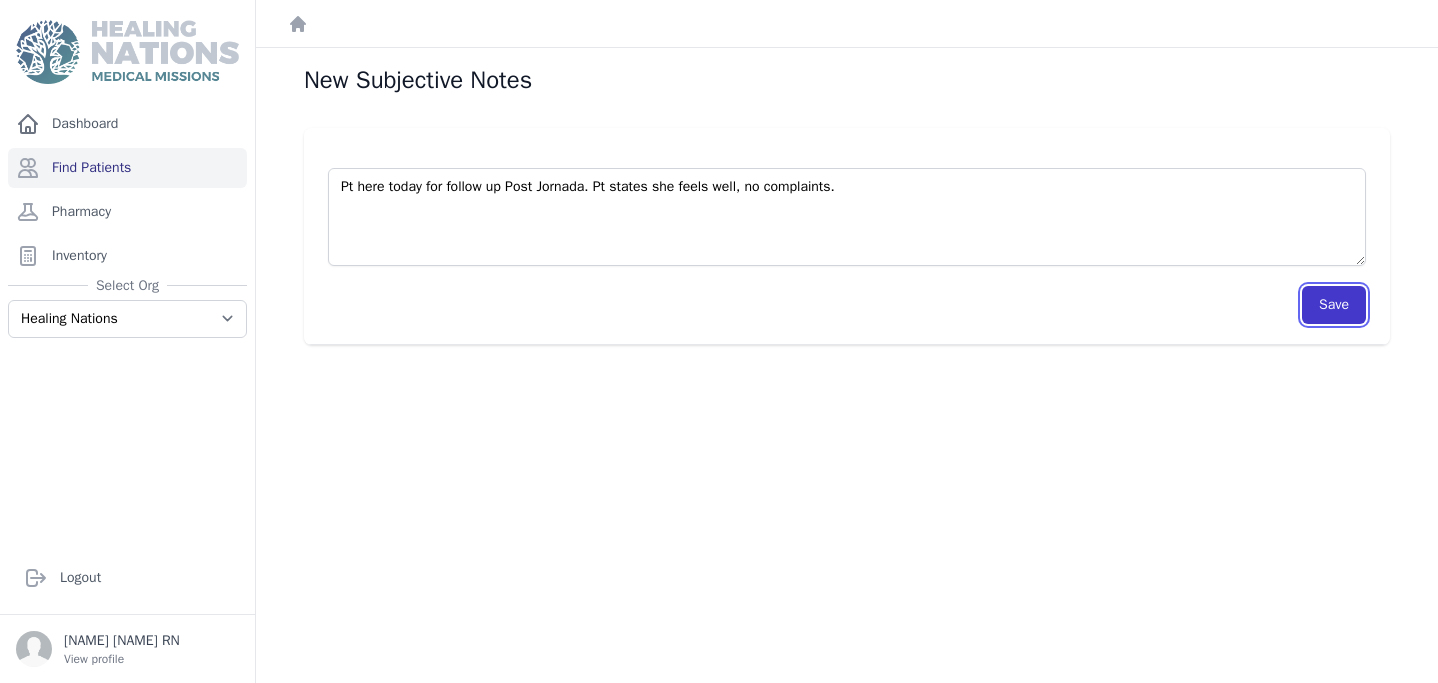 click on "Save" at bounding box center (1334, 305) 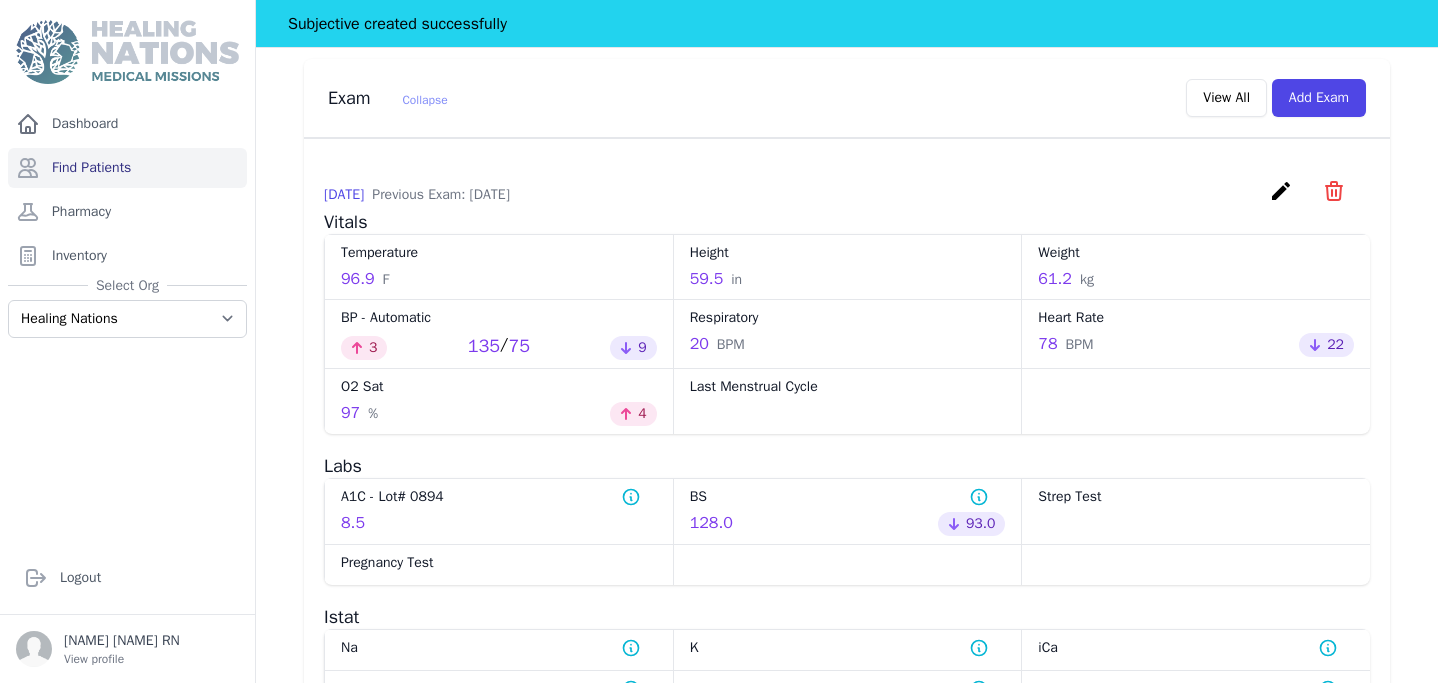 scroll, scrollTop: 869, scrollLeft: 0, axis: vertical 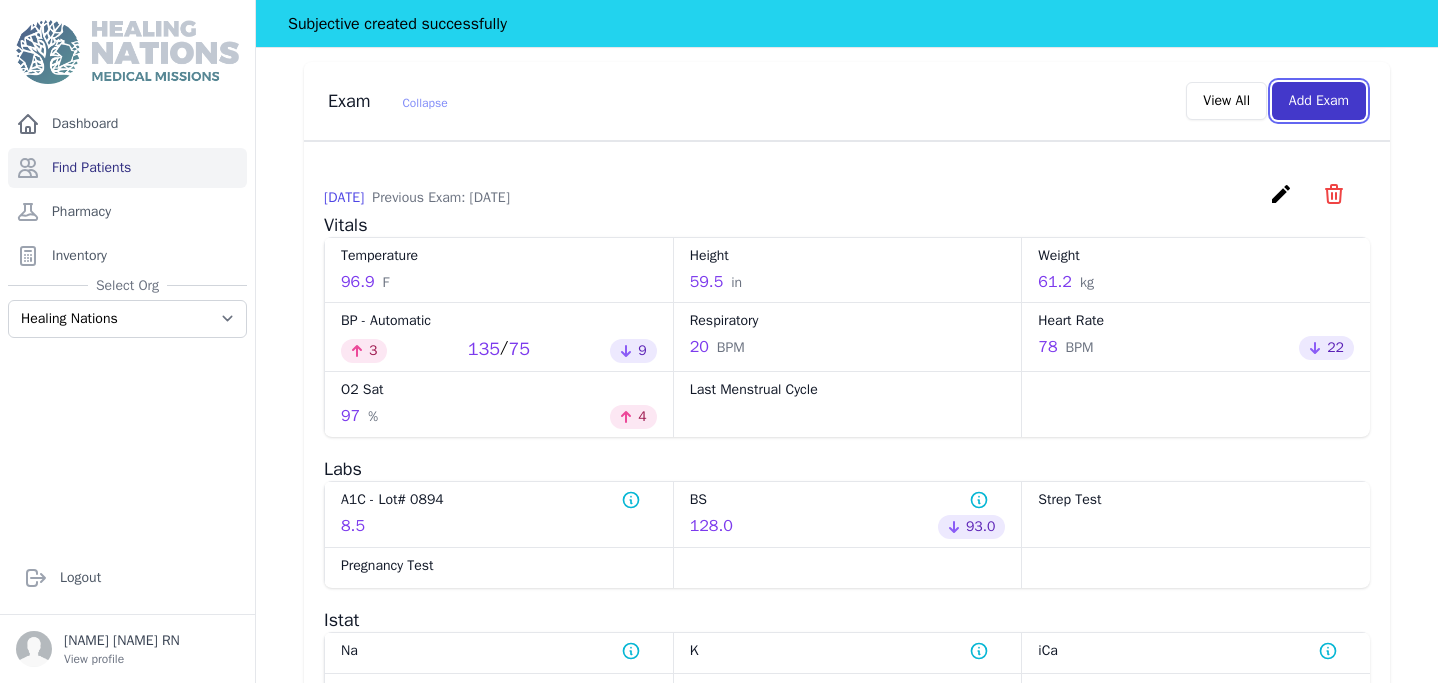 click on "Add Exam" at bounding box center (1319, 101) 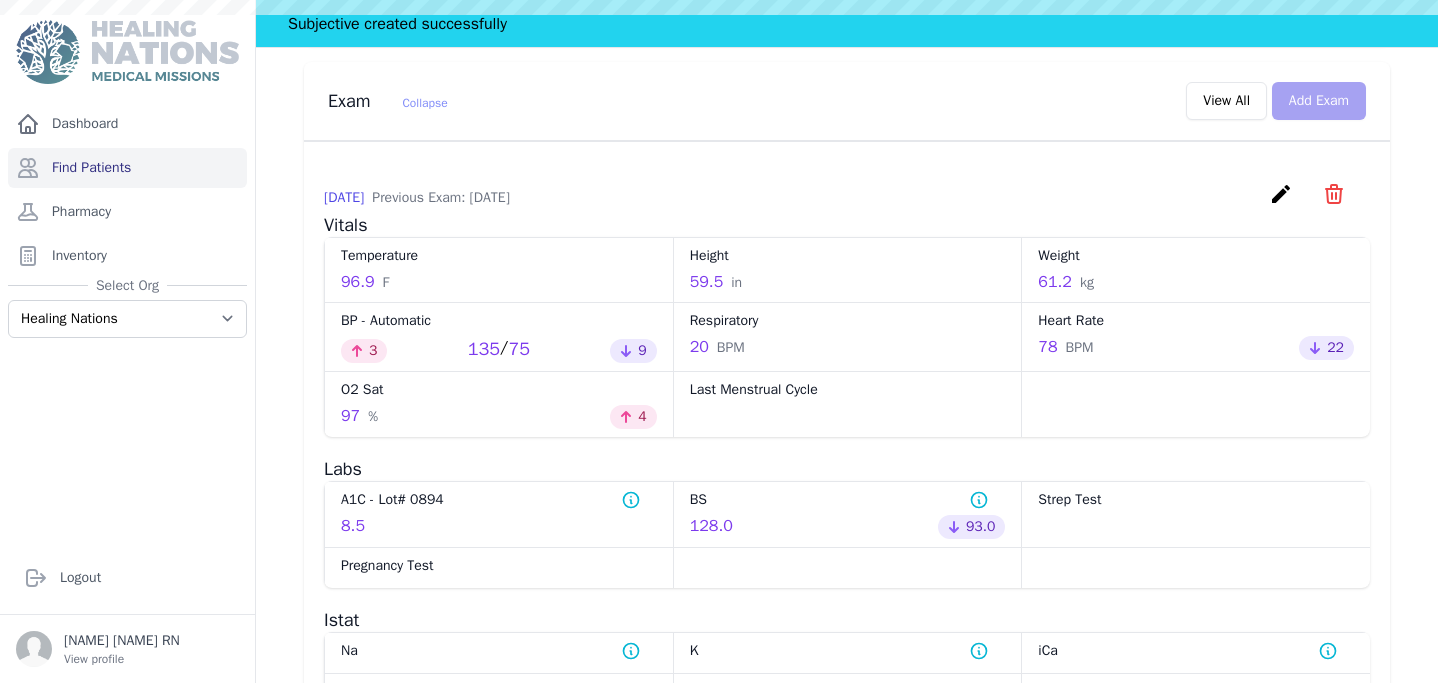 scroll, scrollTop: 0, scrollLeft: 0, axis: both 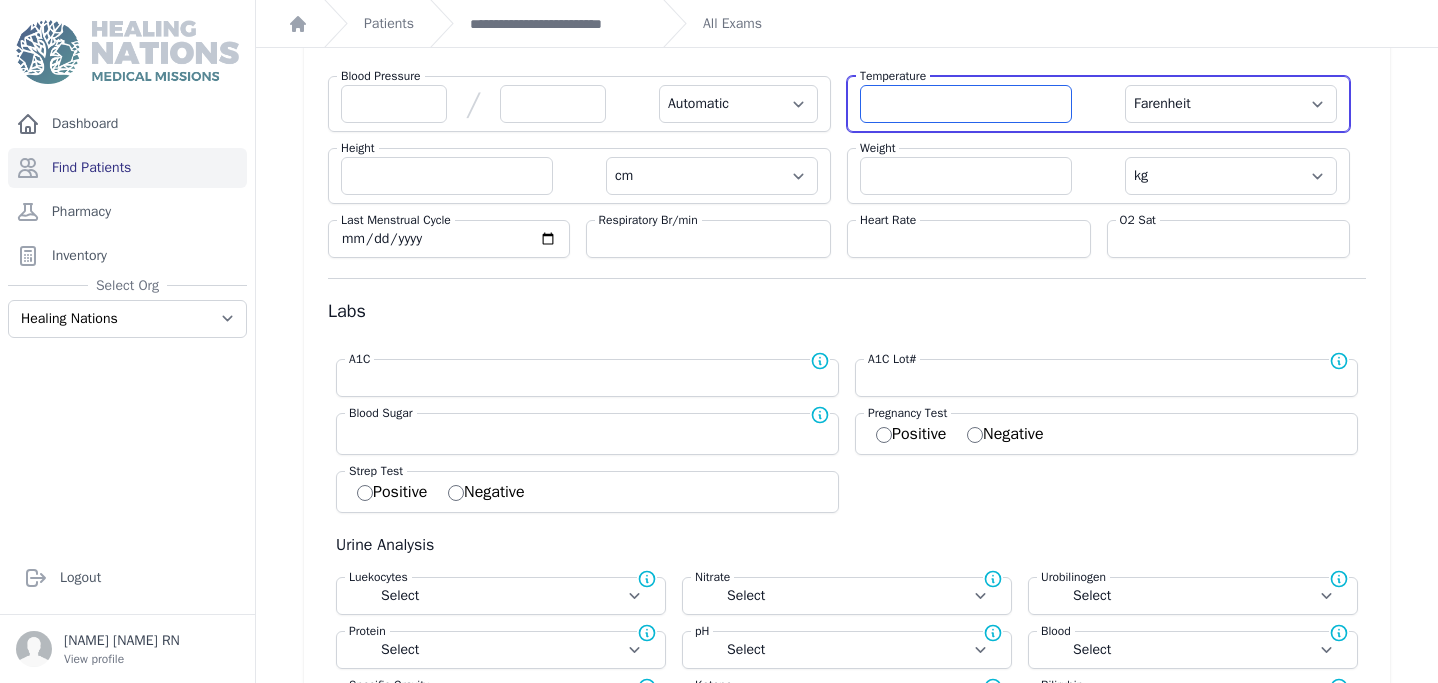 click at bounding box center [966, 104] 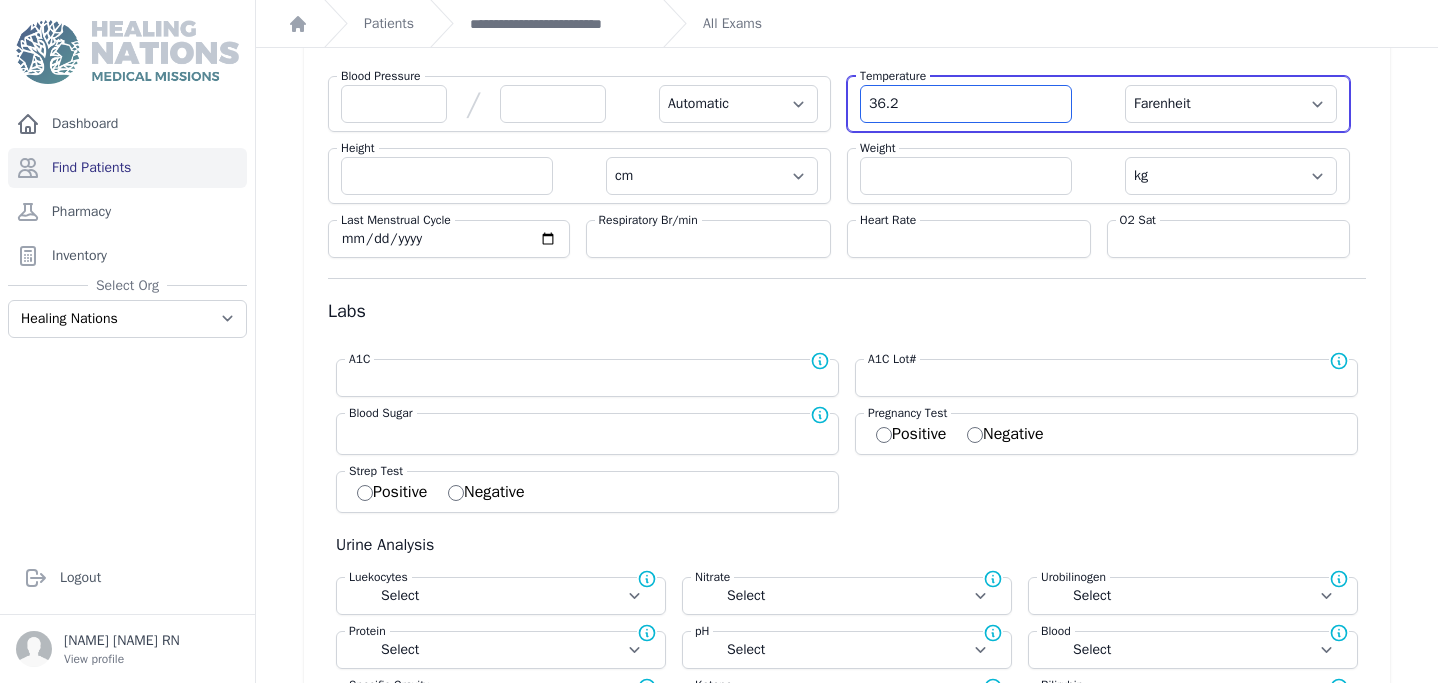 type on "36.2" 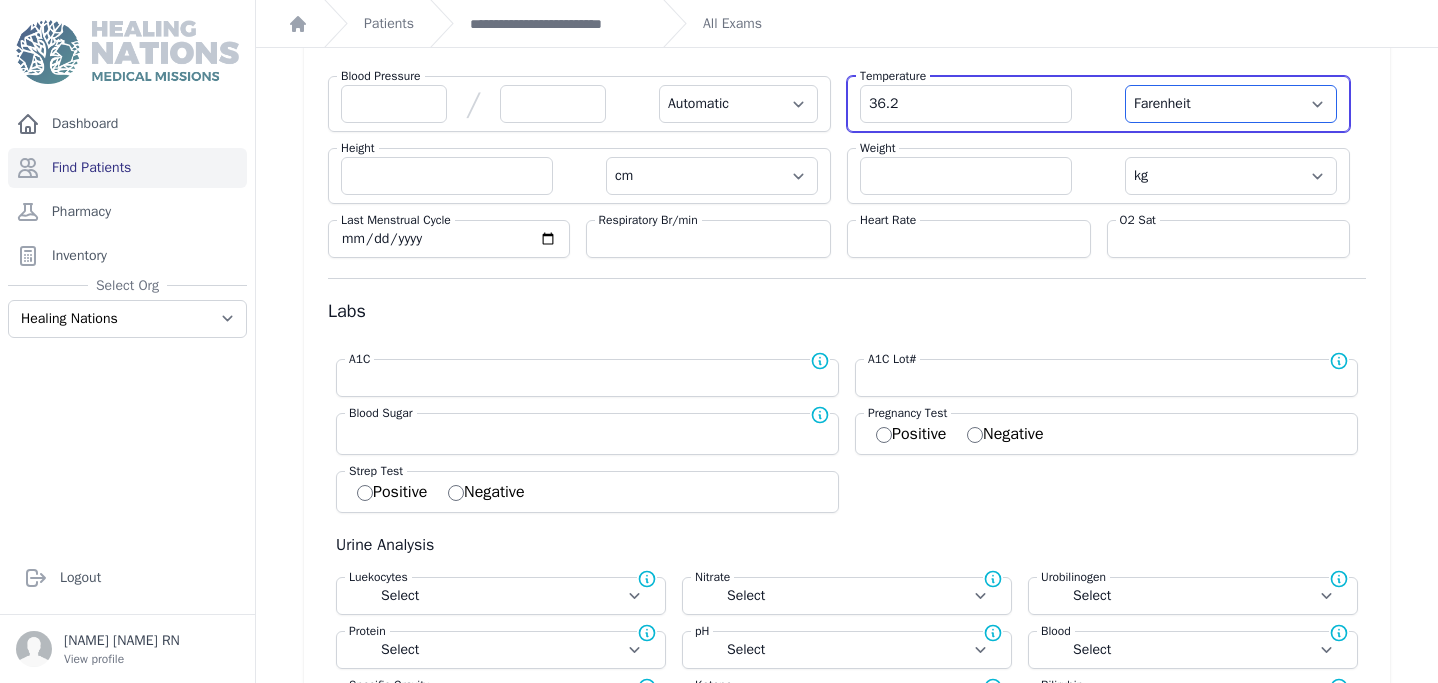 click on "Farenheit Celcius" at bounding box center (1231, 104) 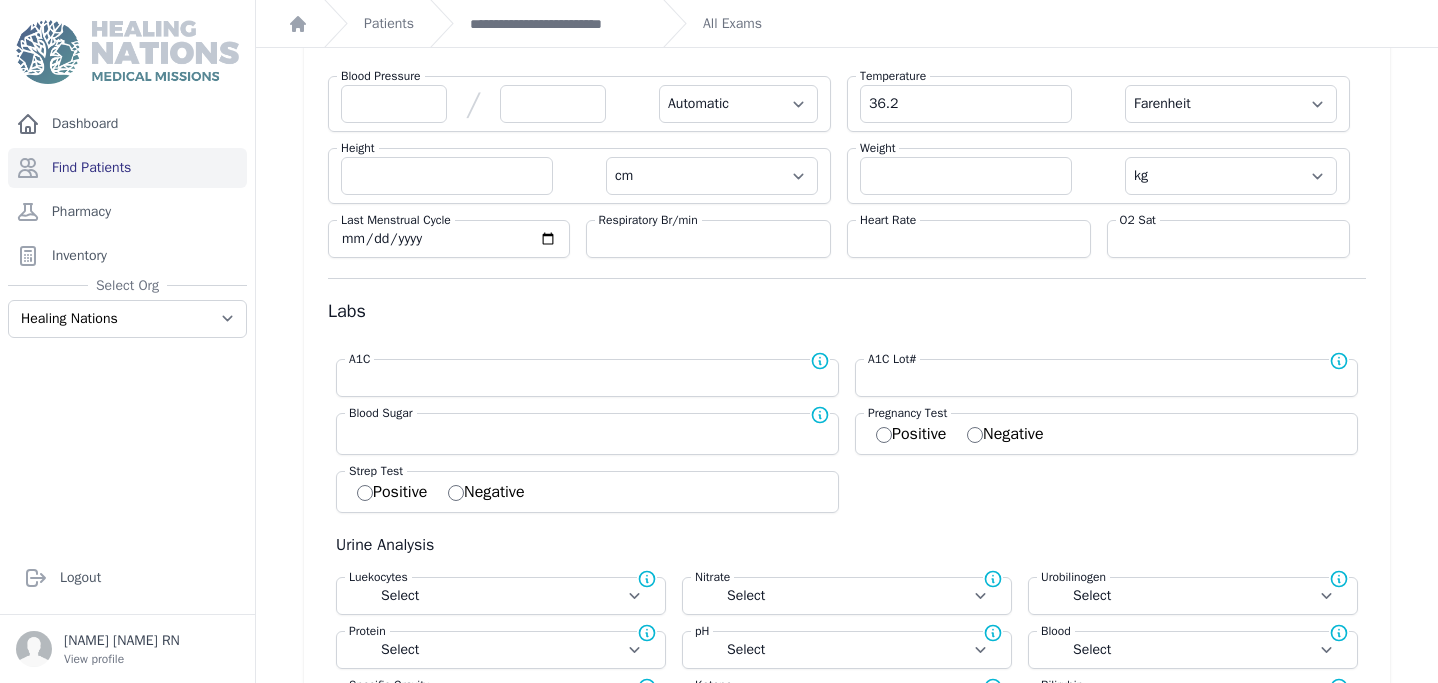 select on "Automatic" 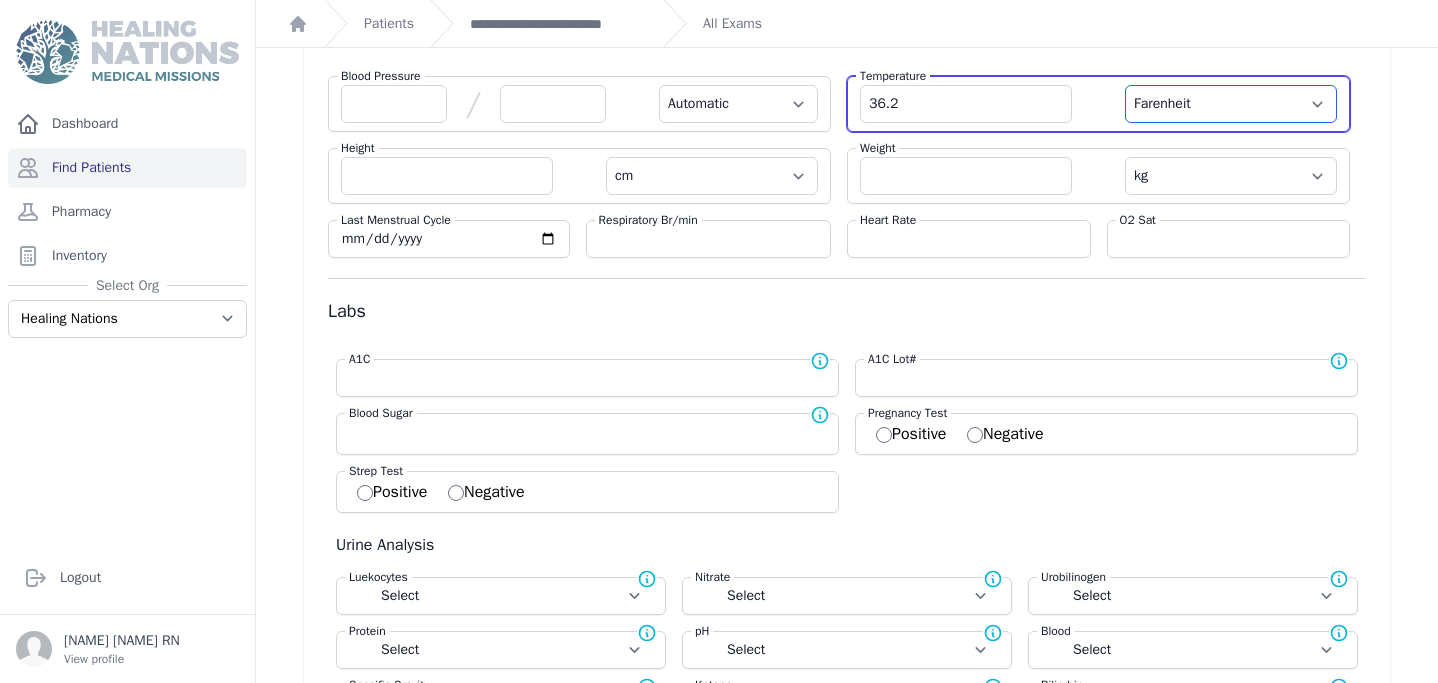 click on "Farenheit Celcius" at bounding box center (1231, 104) 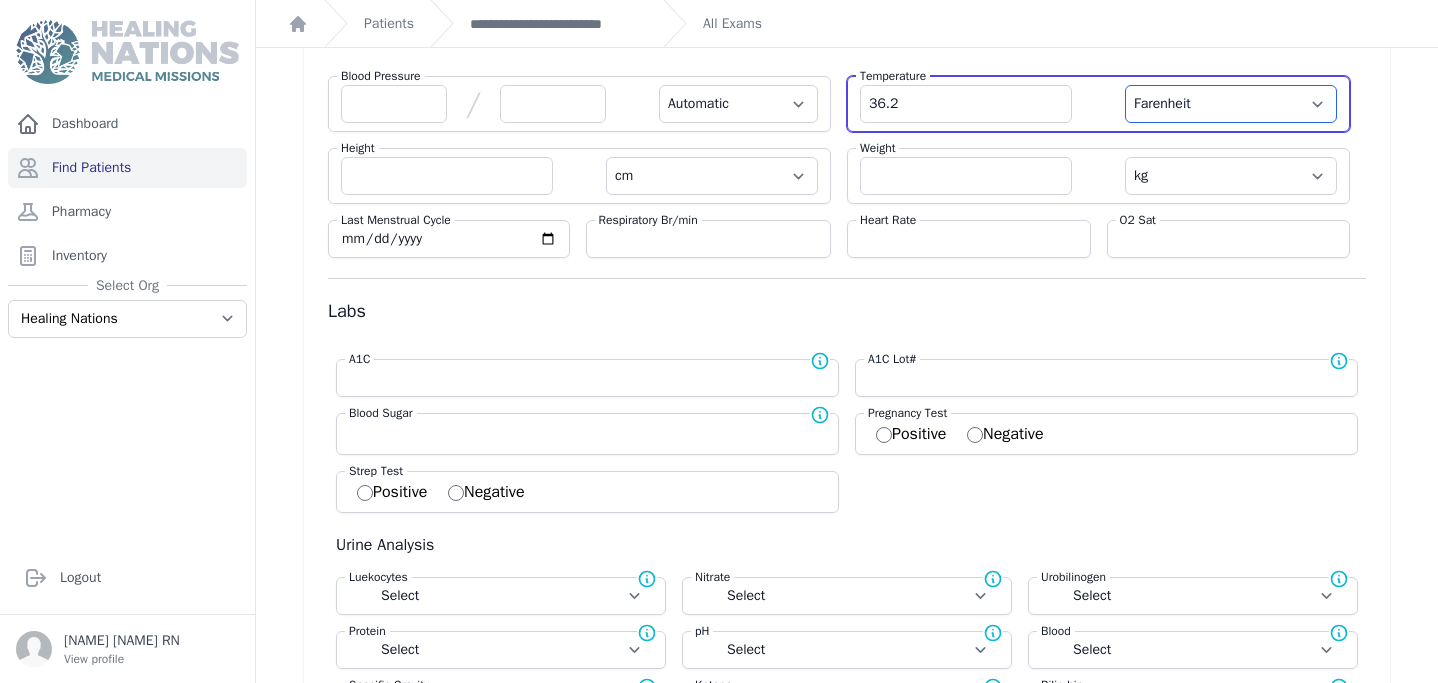 select on "C" 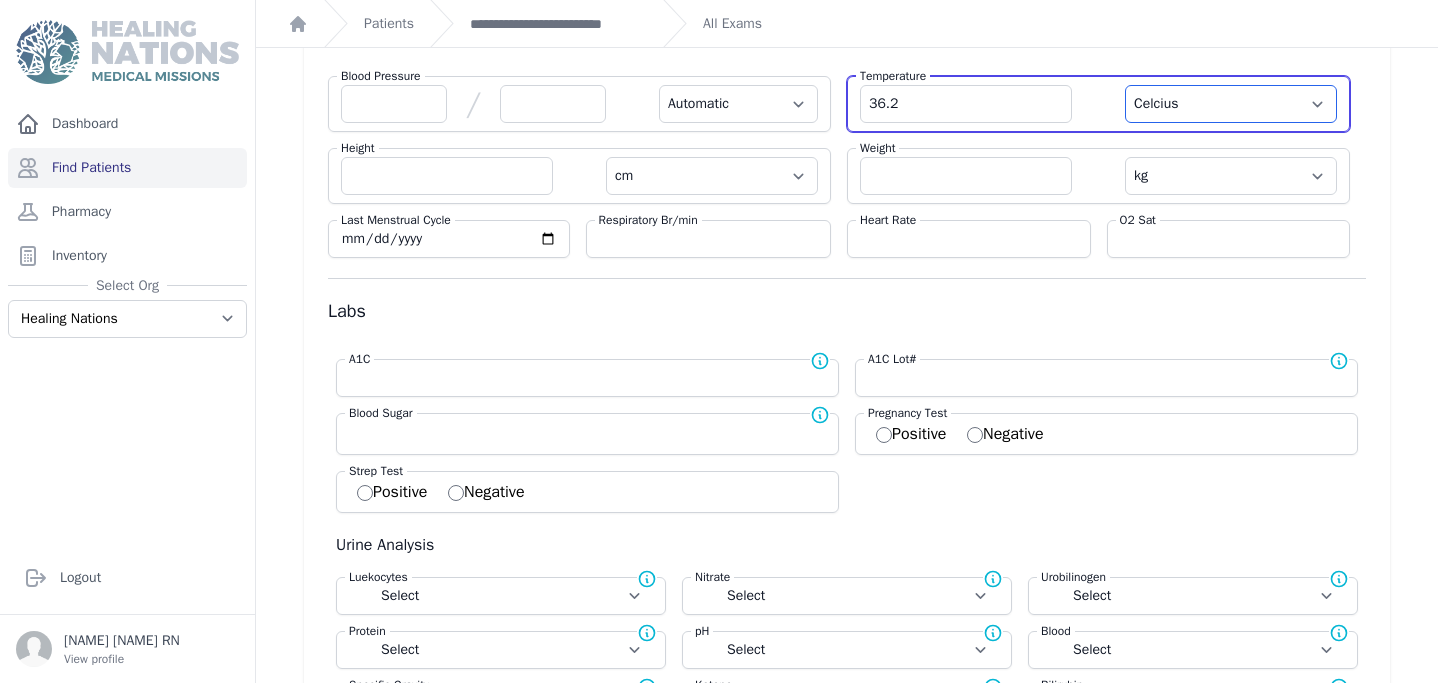 select on "Automatic" 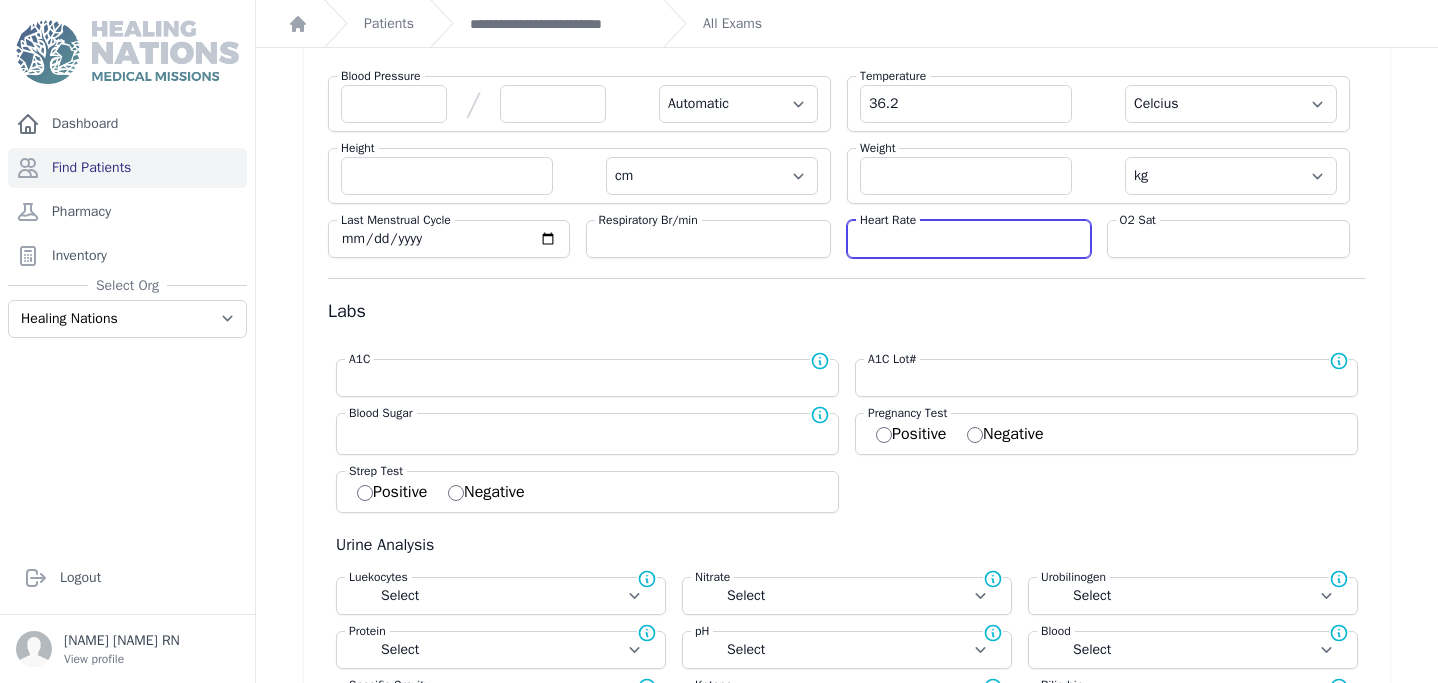 click at bounding box center [969, 239] 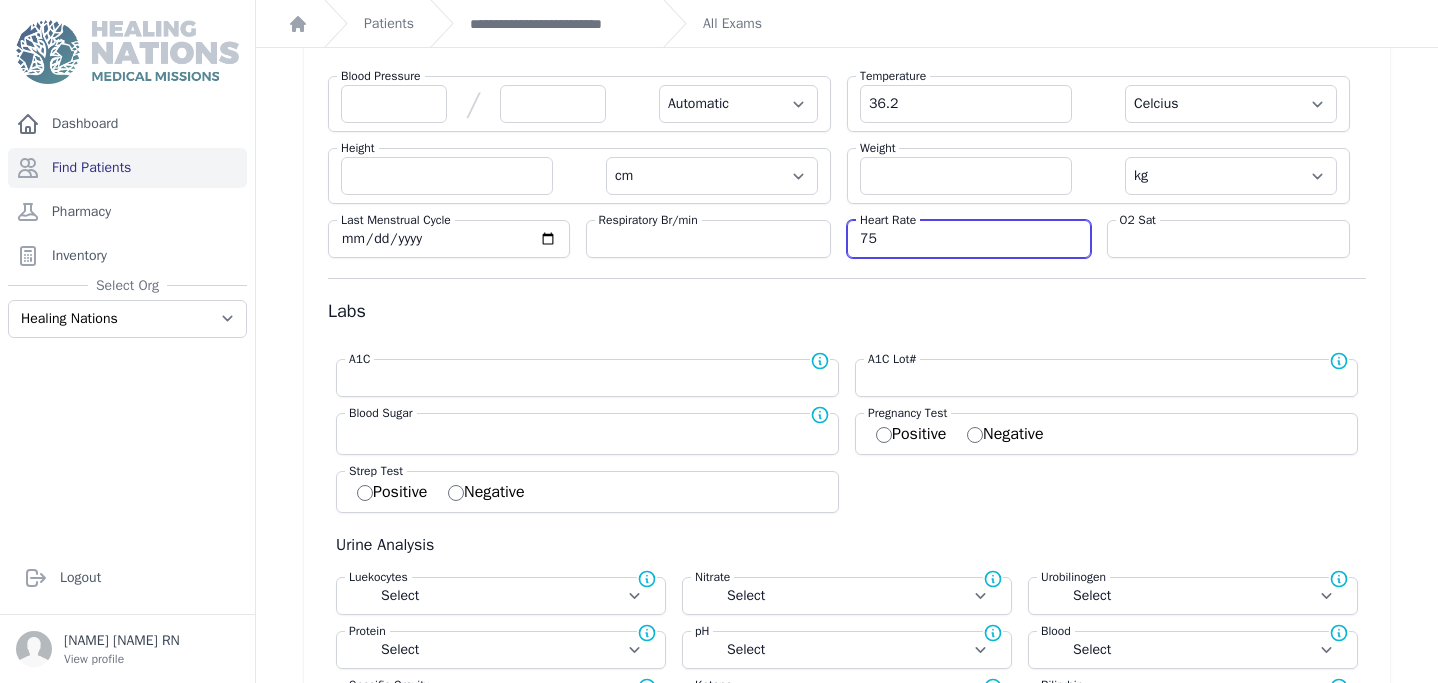 type on "75" 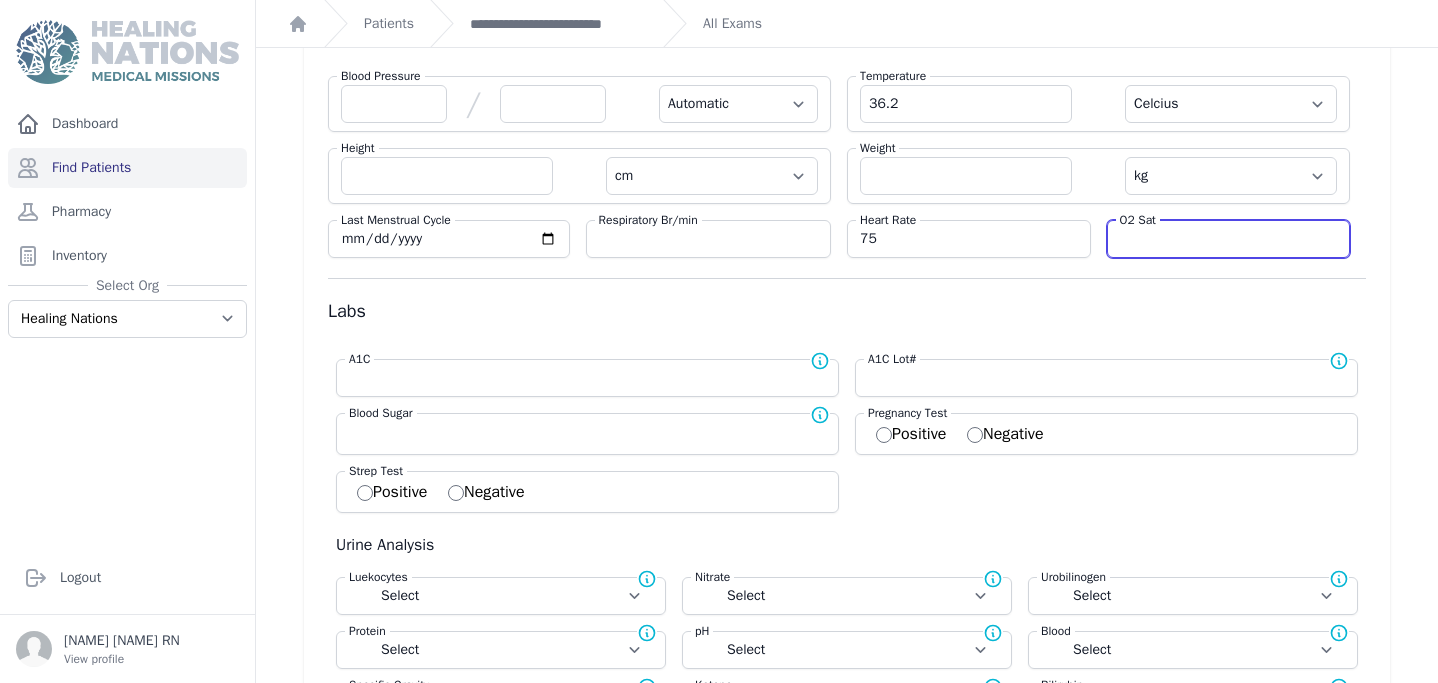 select on "Automatic" 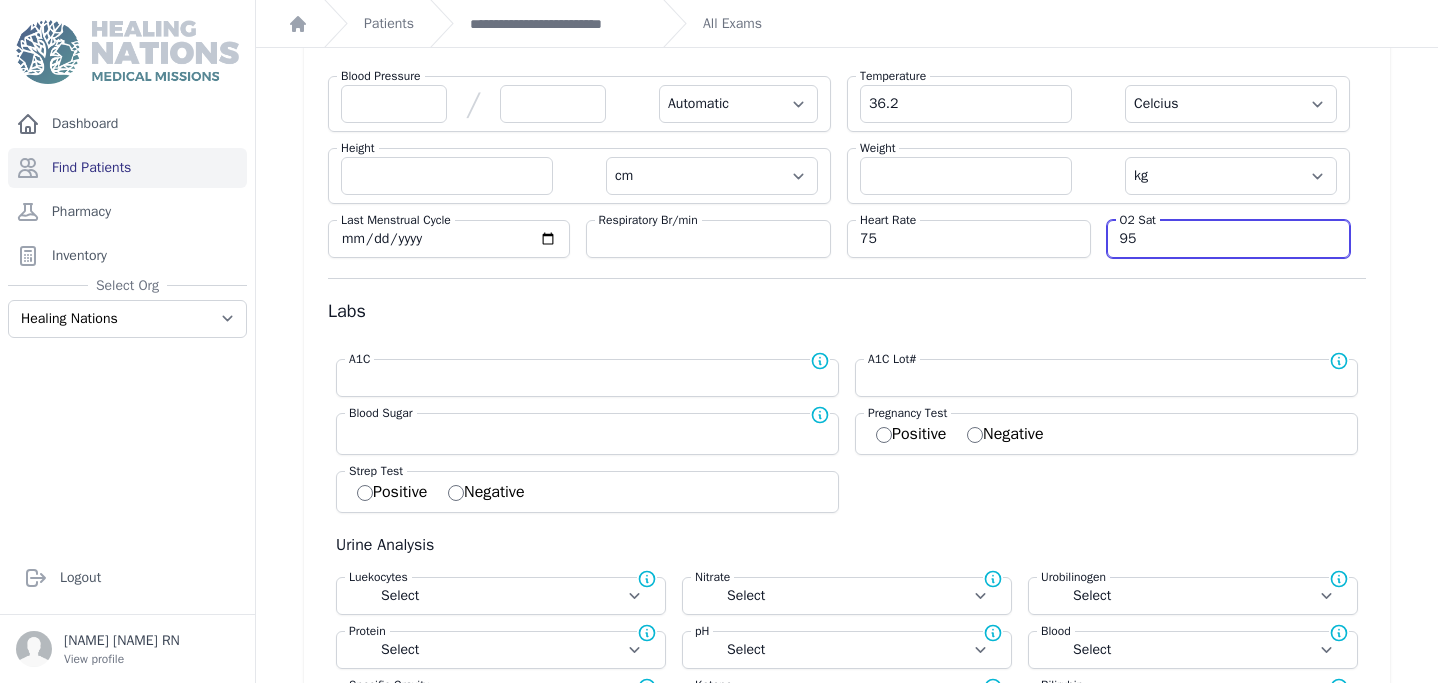 type on "95" 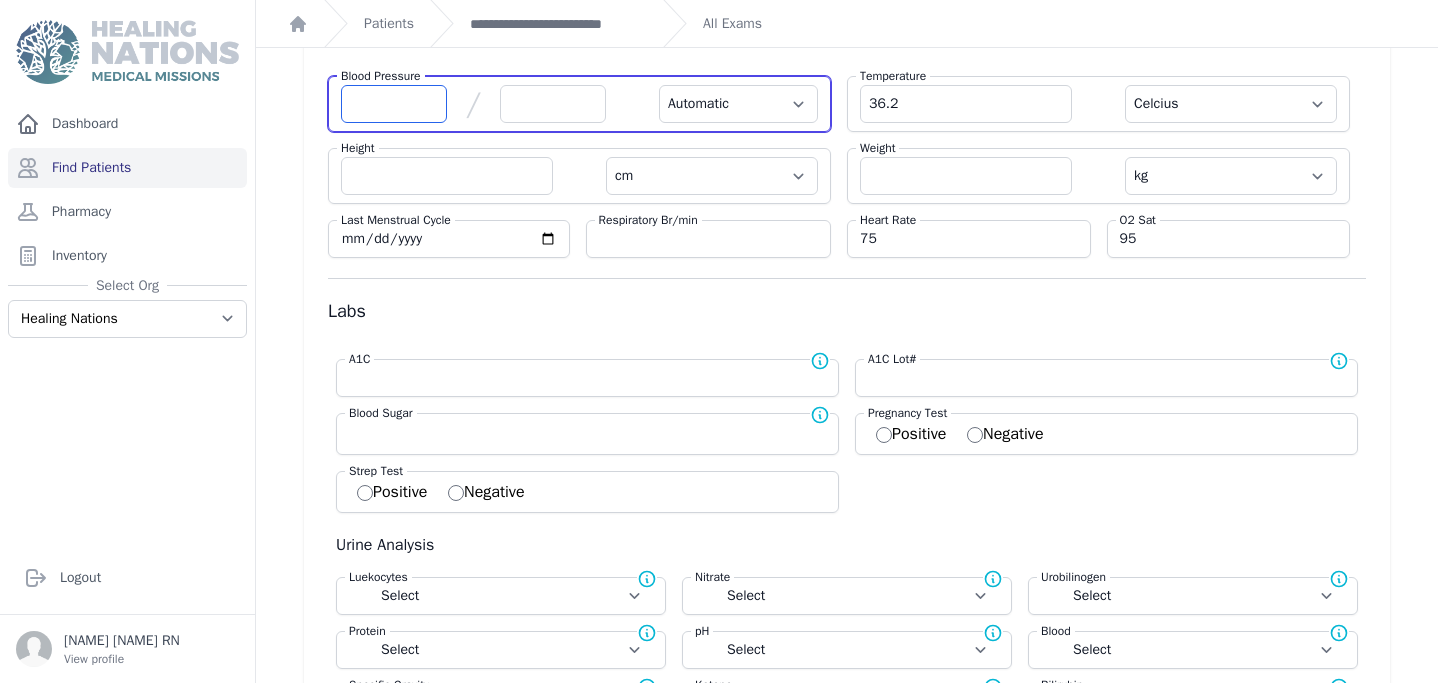 select on "Automatic" 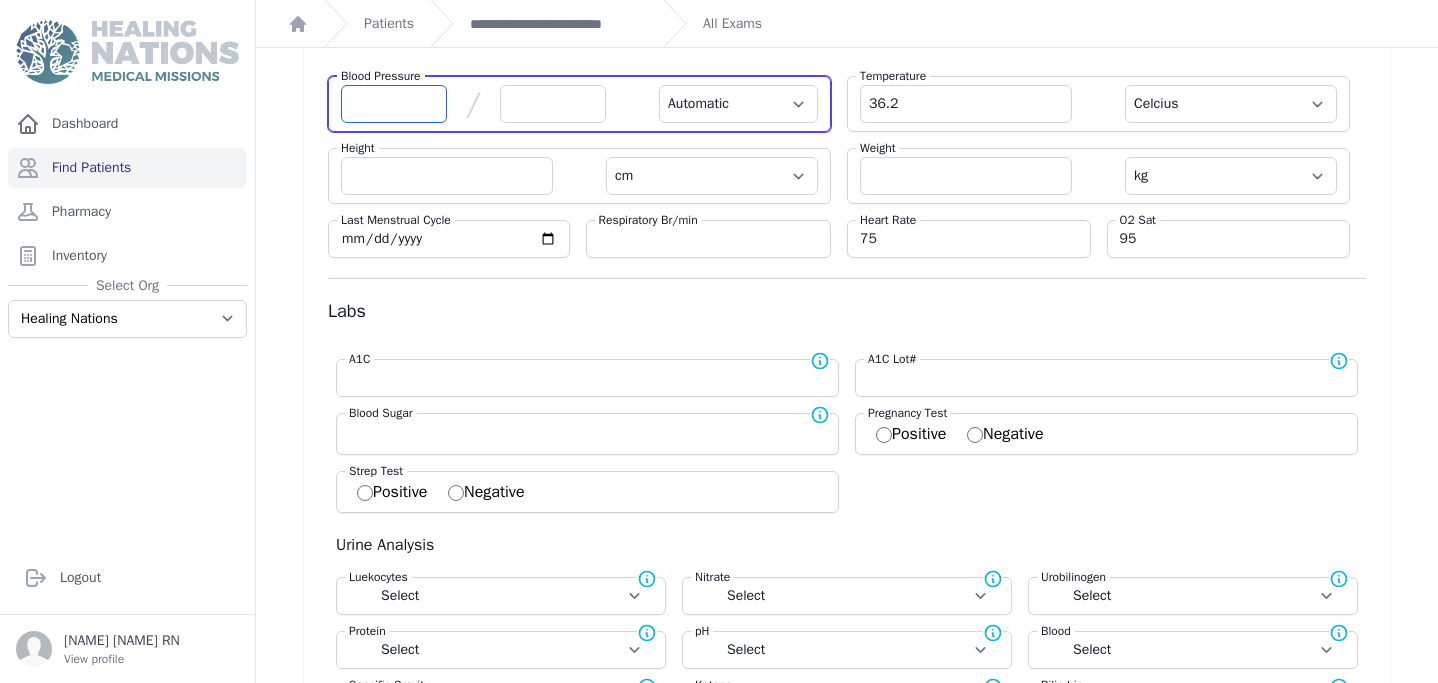 scroll, scrollTop: 136, scrollLeft: 0, axis: vertical 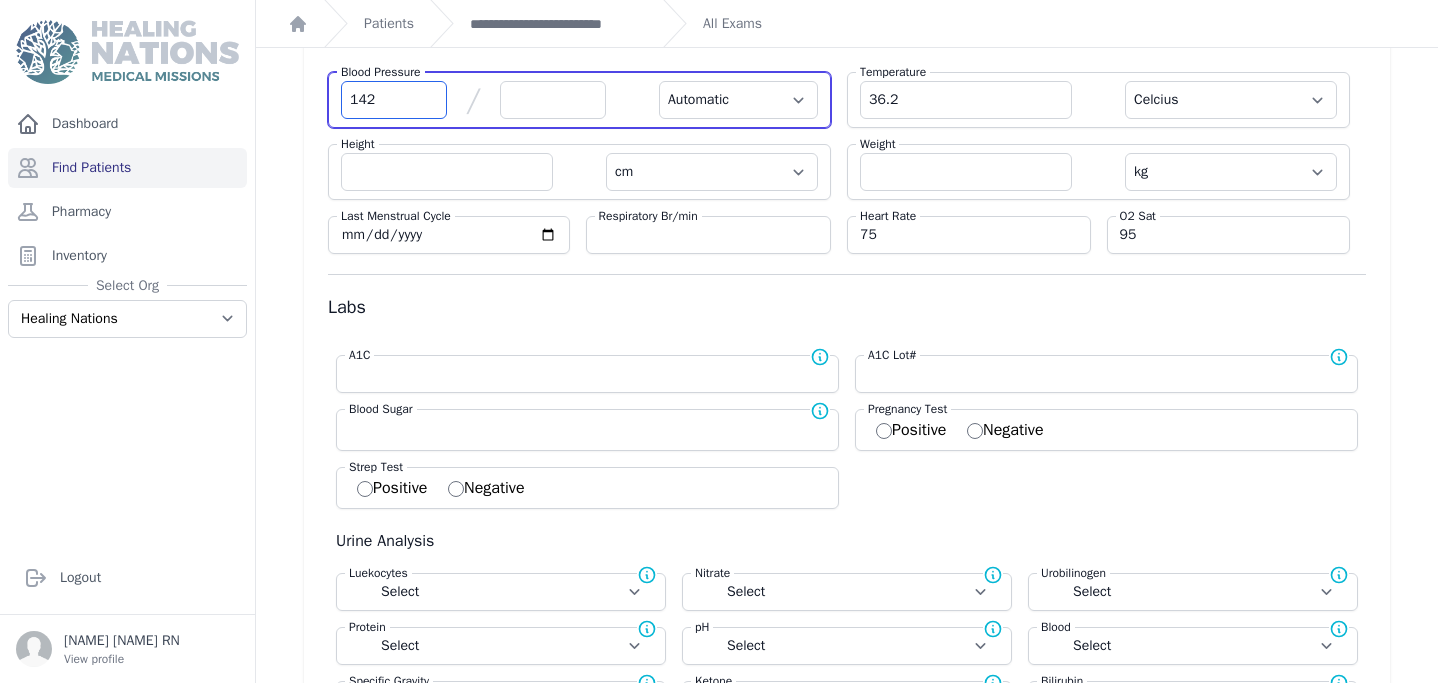 type on "142" 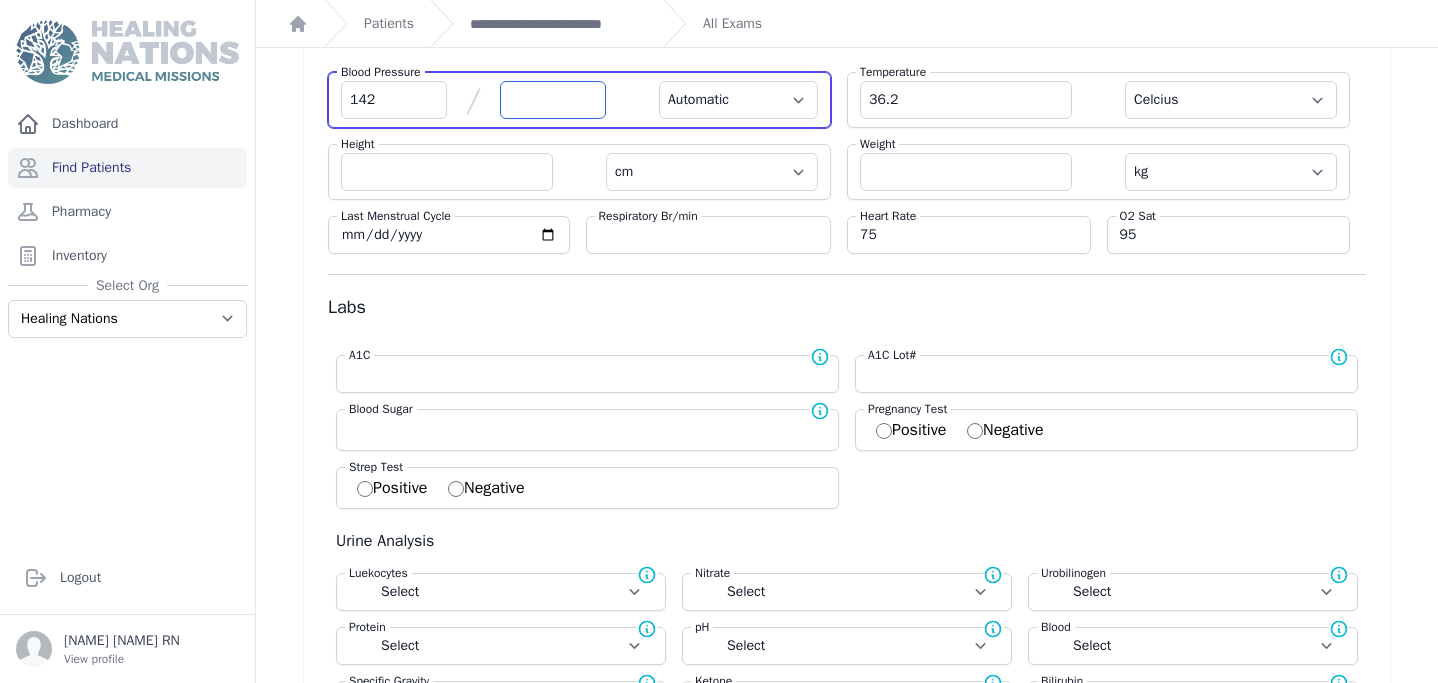 select on "Automatic" 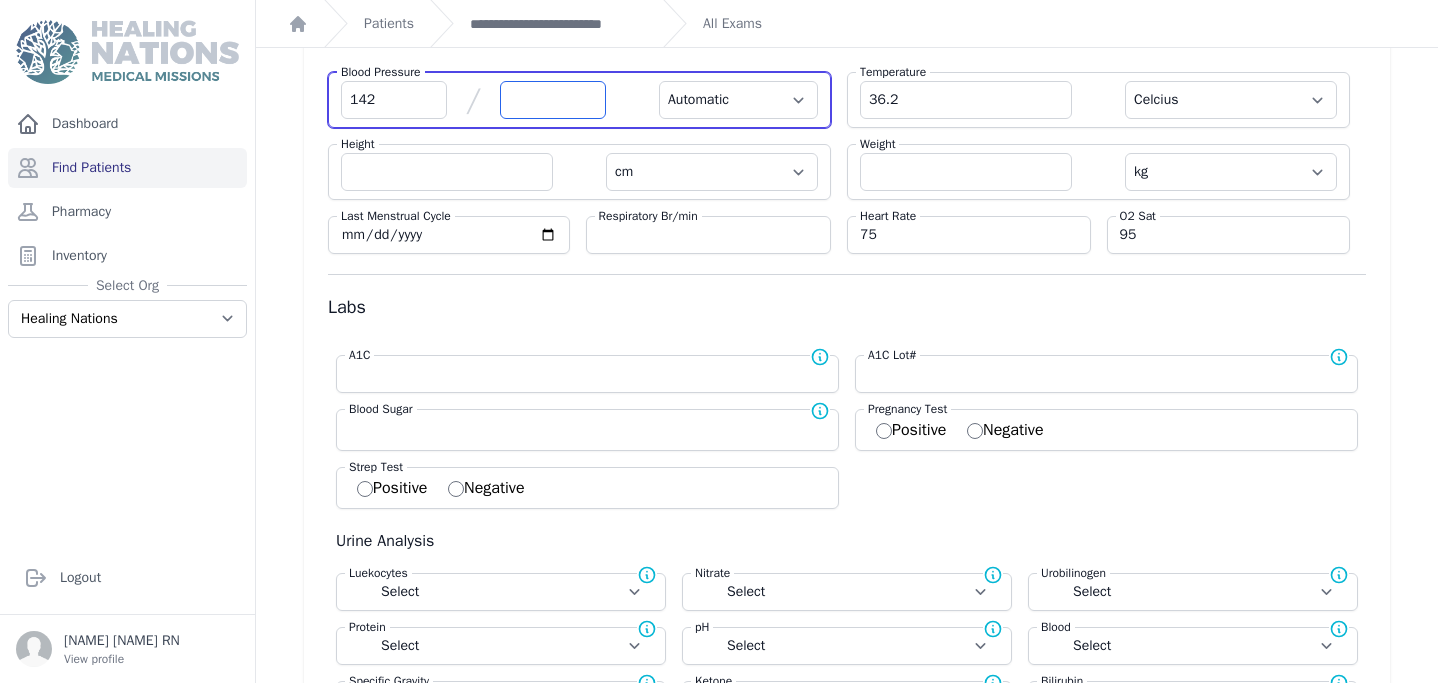 select on "C" 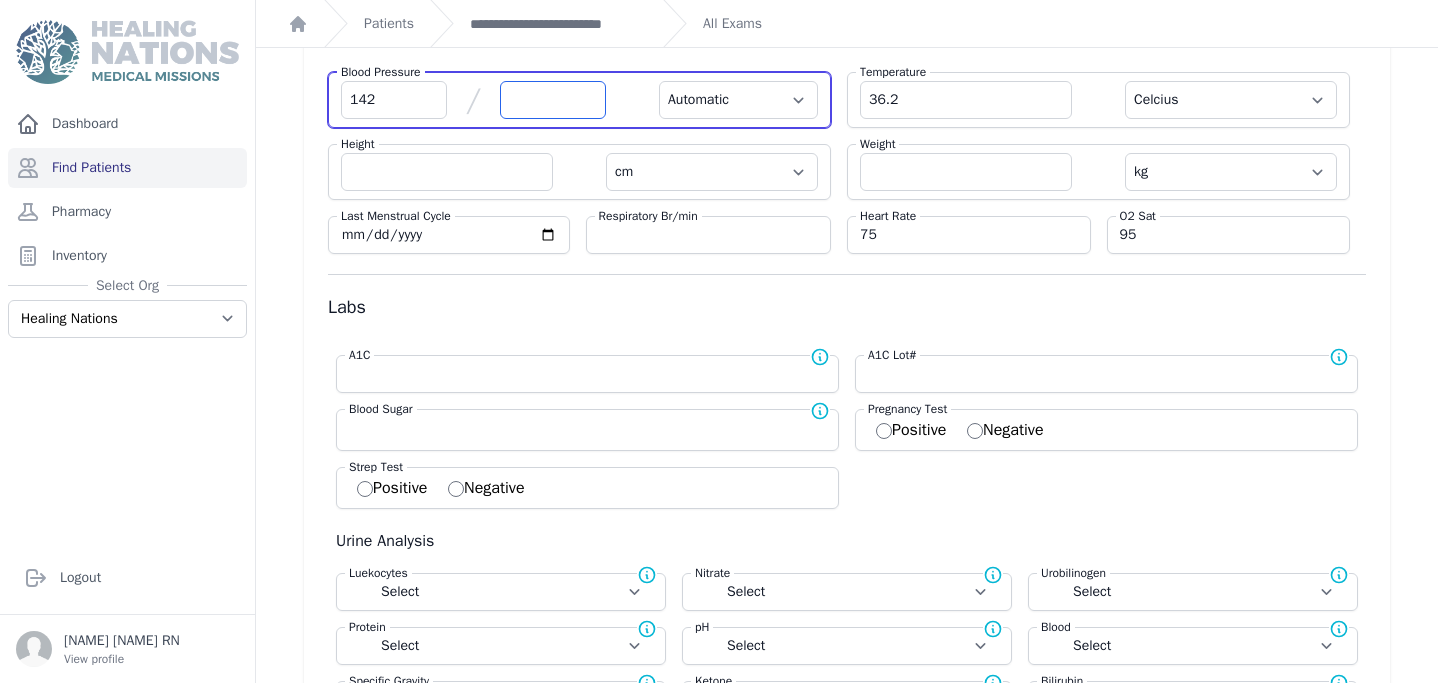 select 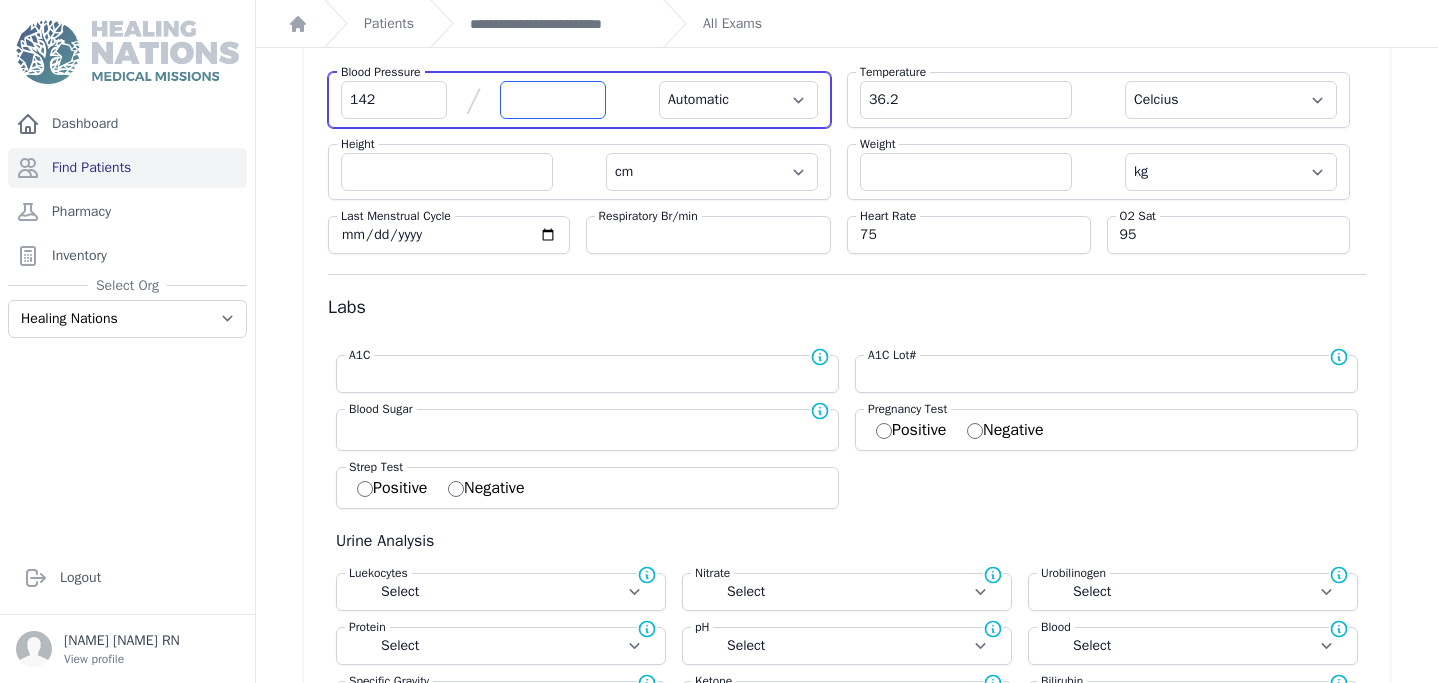 select 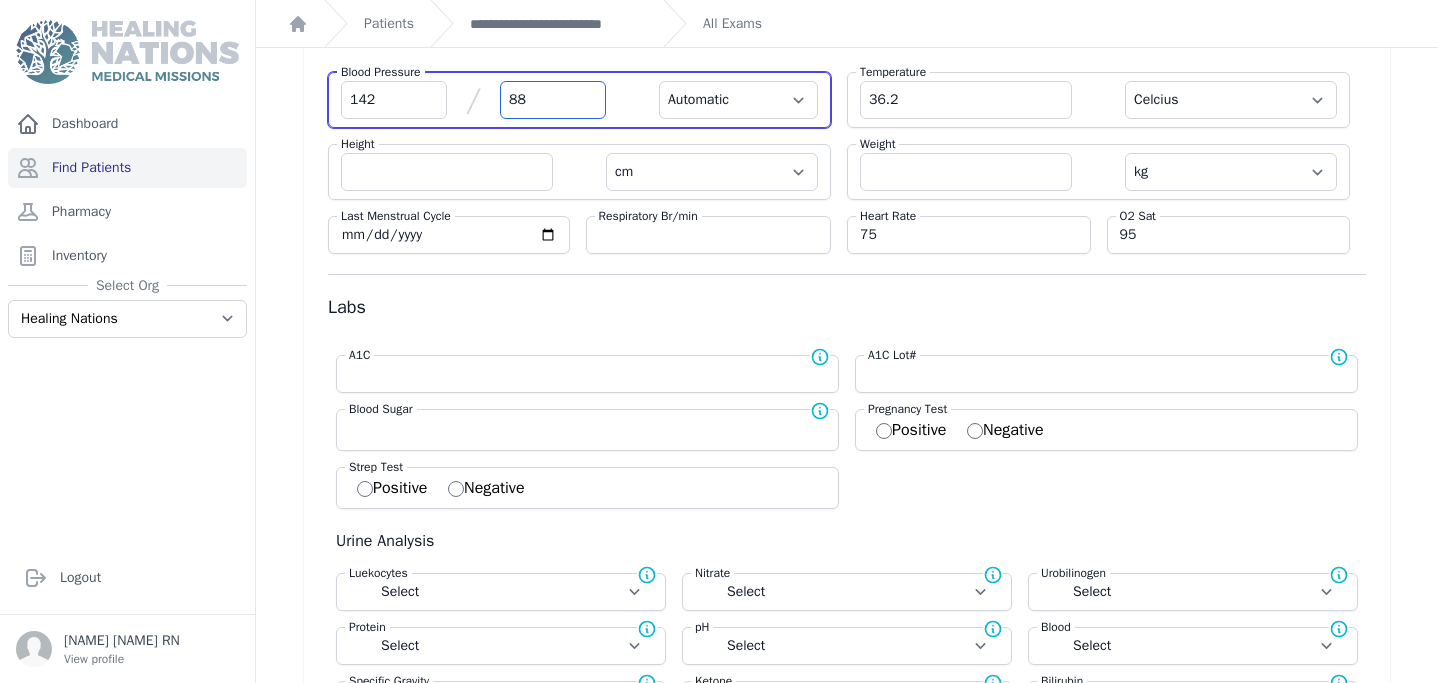 type on "88" 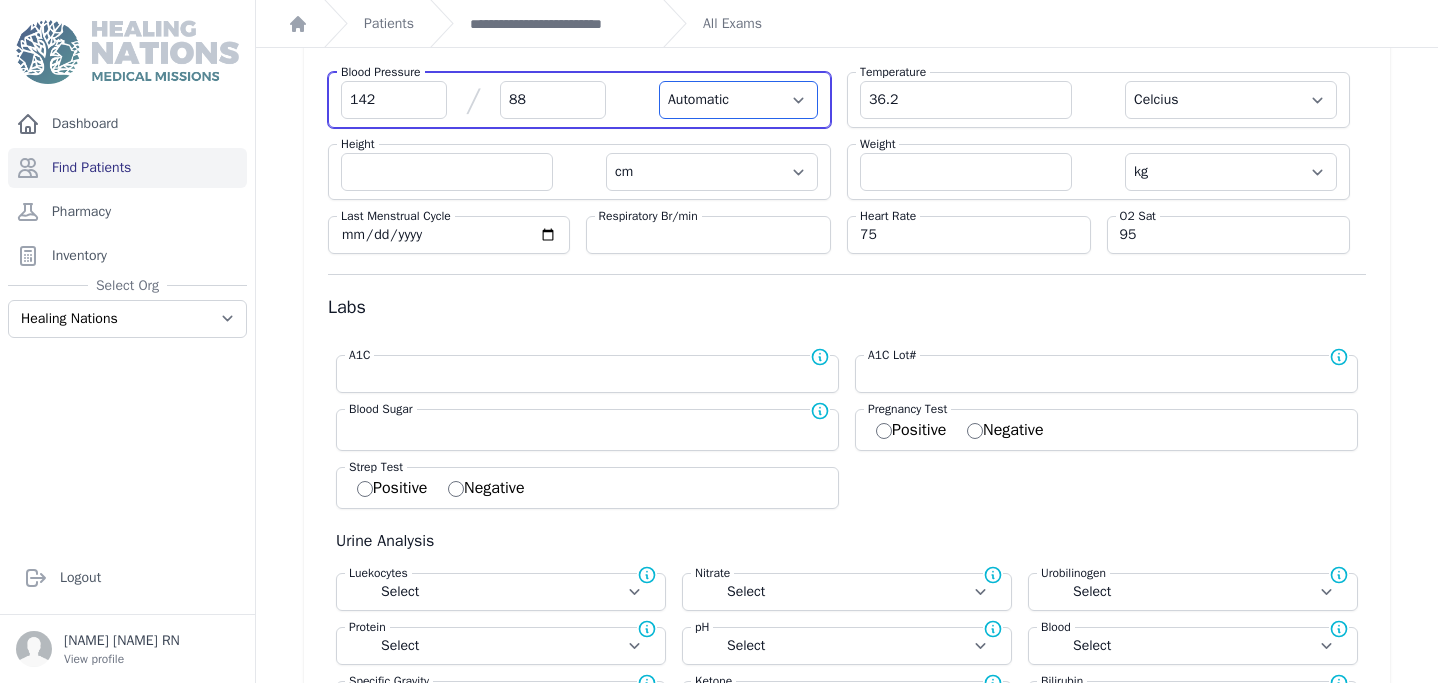 click on "Automatic Manual" at bounding box center (738, 100) 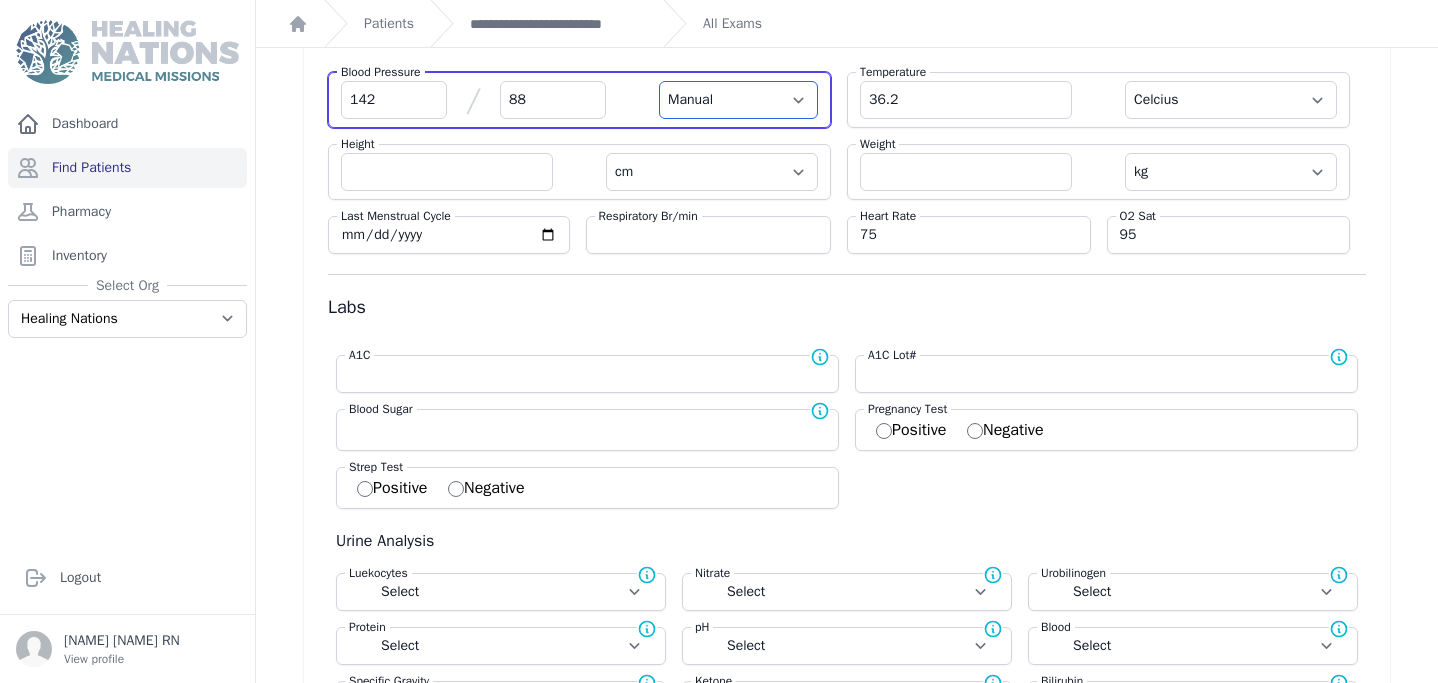 select on "C" 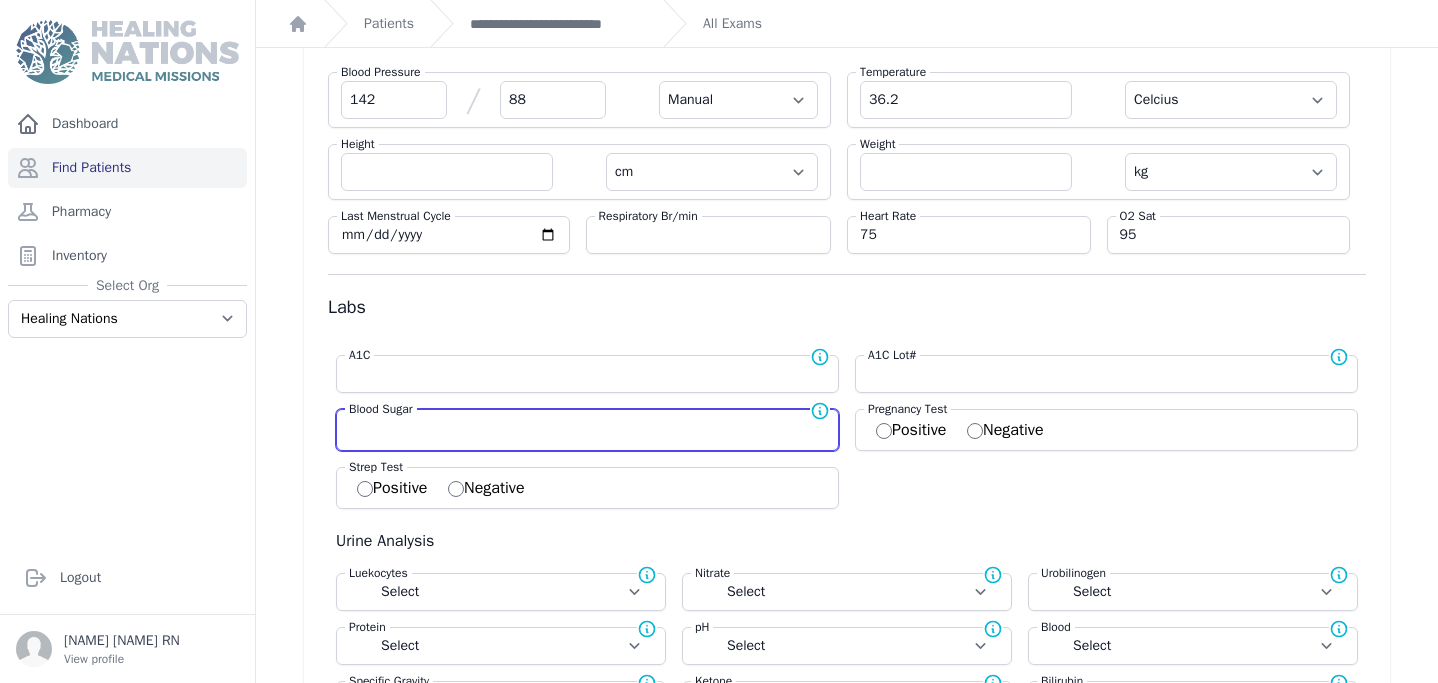 click at bounding box center (587, 428) 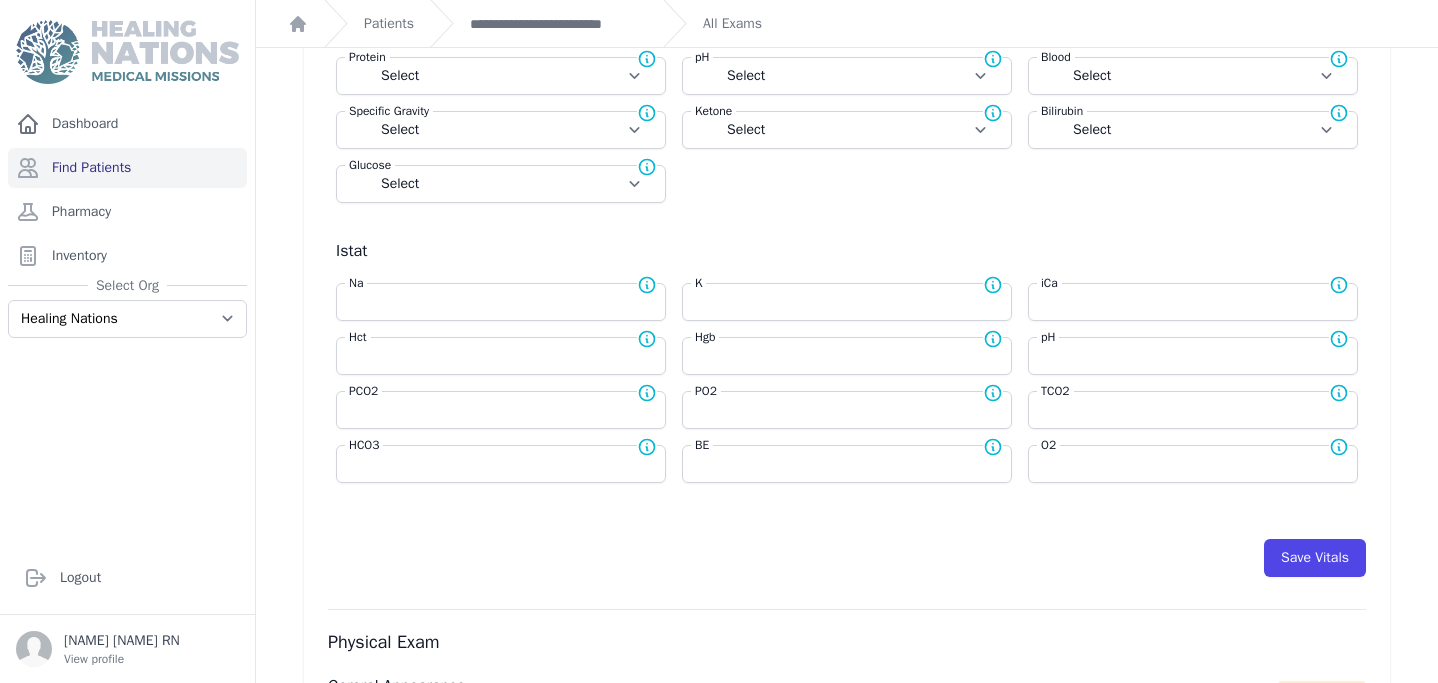 scroll, scrollTop: 707, scrollLeft: 0, axis: vertical 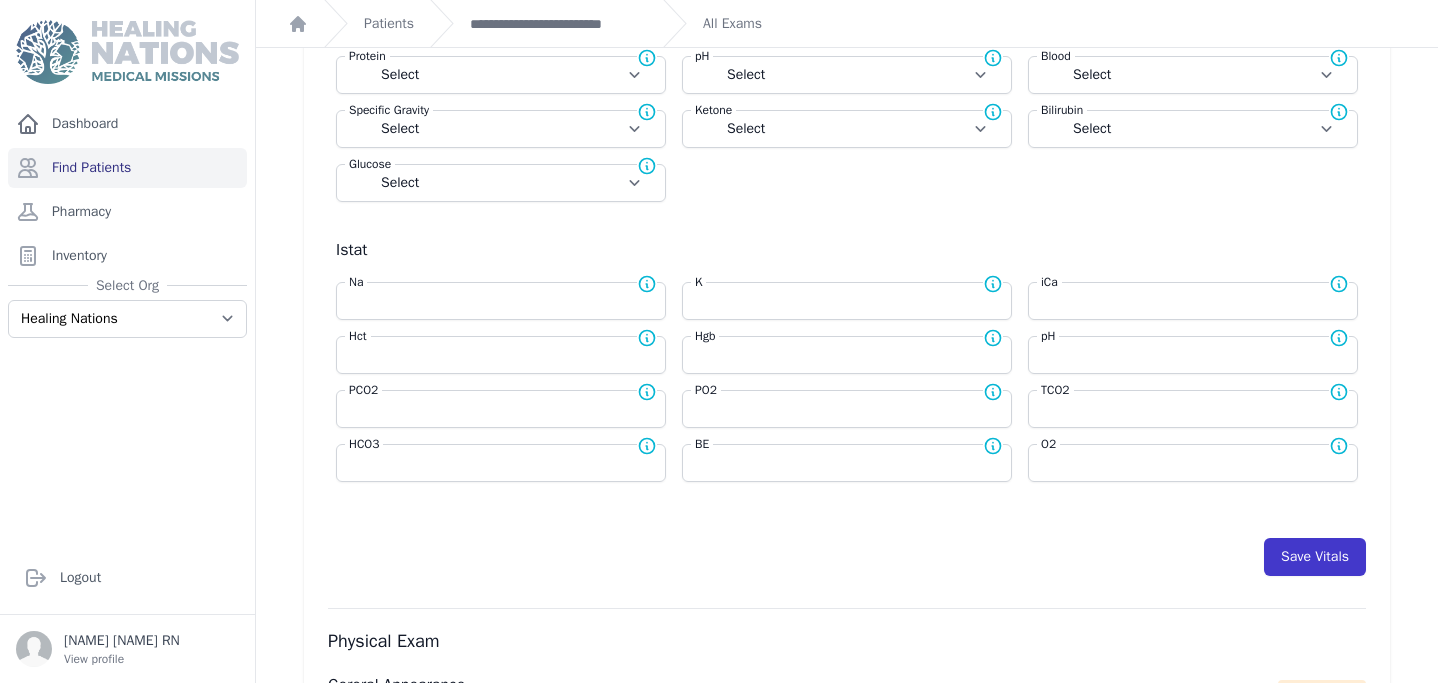 type on "143" 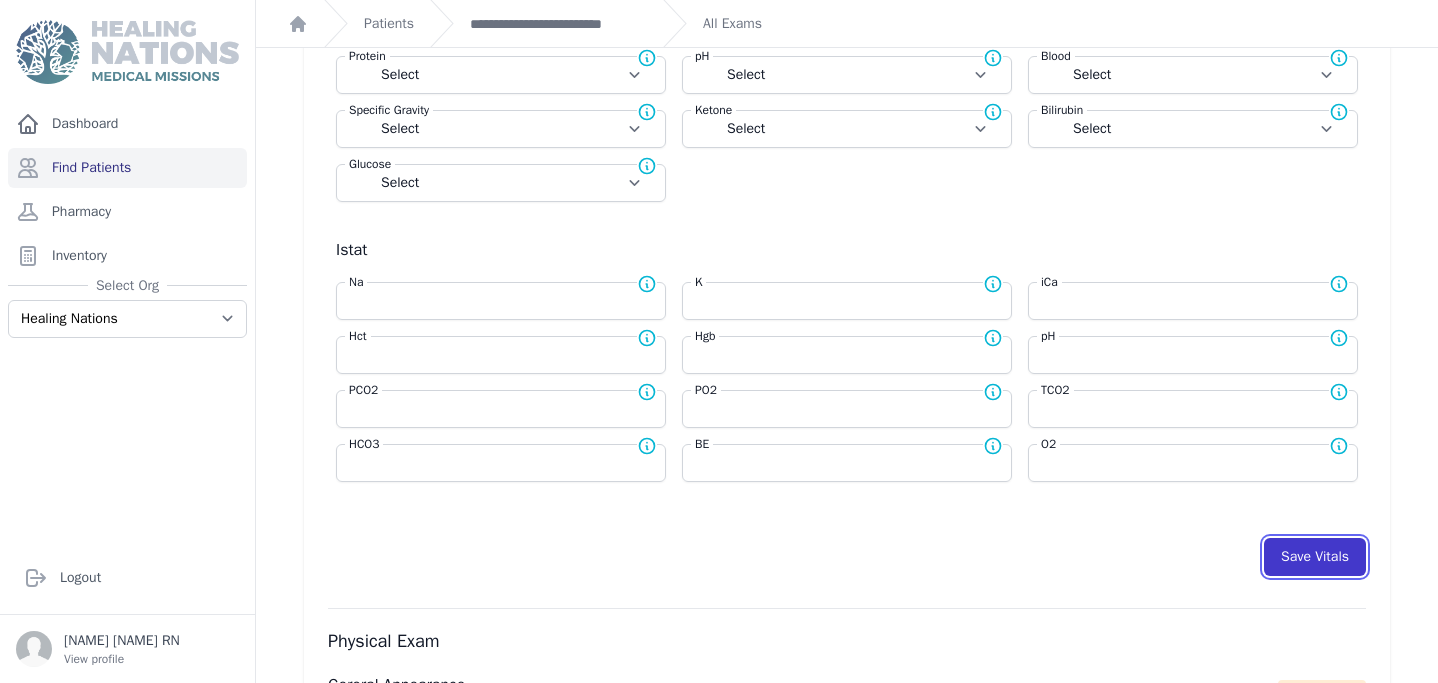 click on "Save Vitals" at bounding box center [1315, 557] 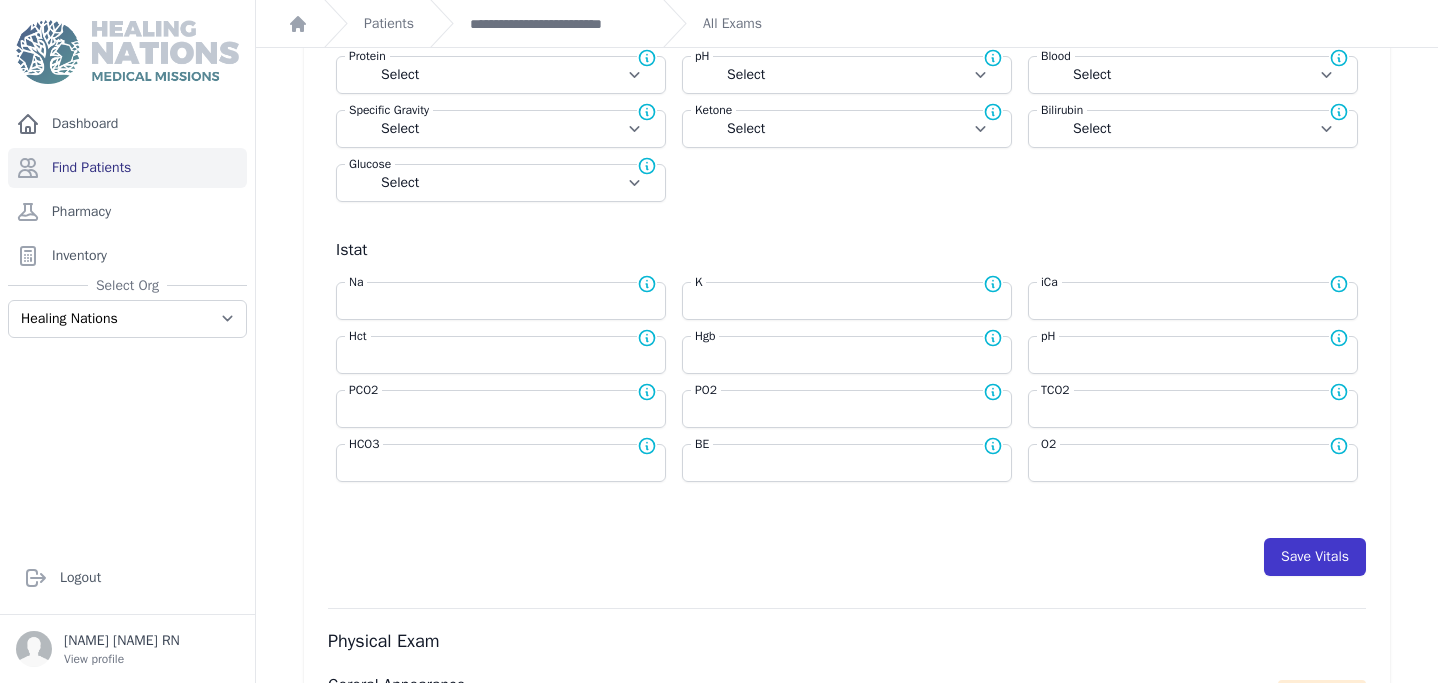 select on "Manual" 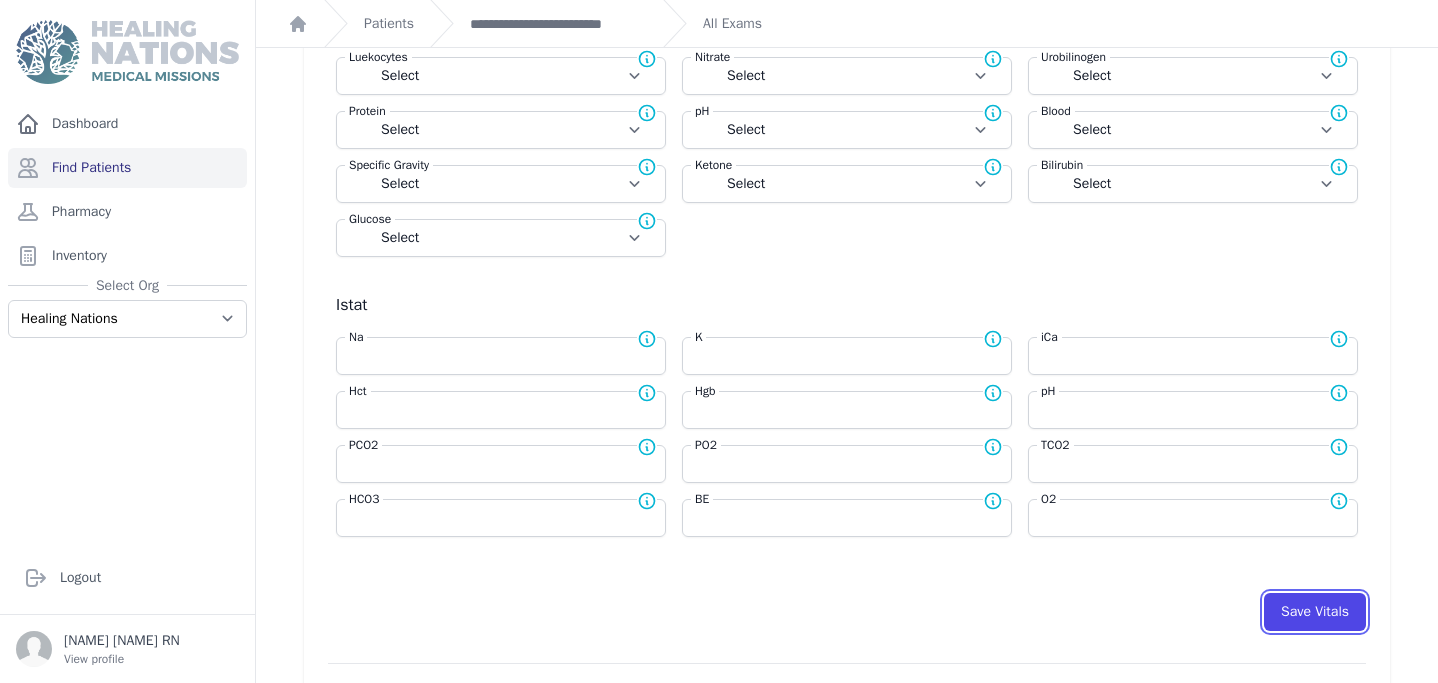 scroll, scrollTop: 823, scrollLeft: 0, axis: vertical 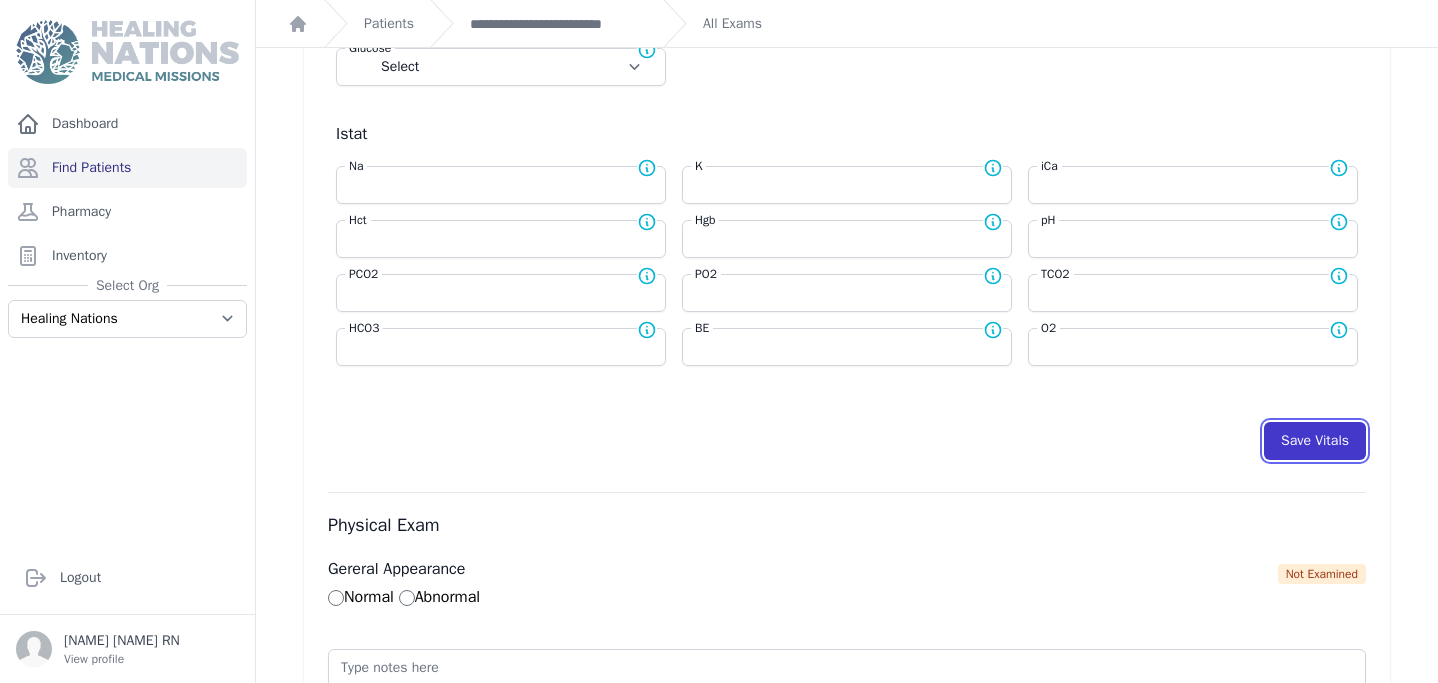 click on "Save Vitals" at bounding box center [1315, 441] 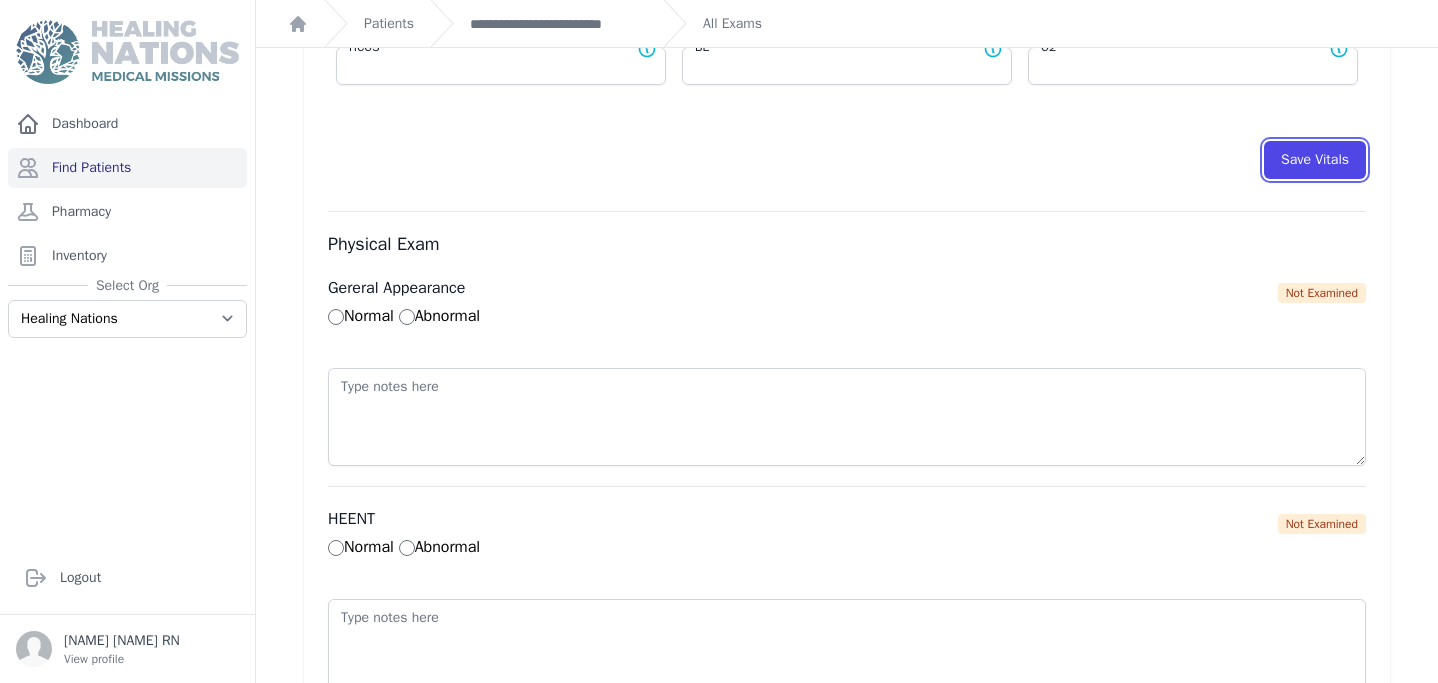 scroll, scrollTop: 972, scrollLeft: 0, axis: vertical 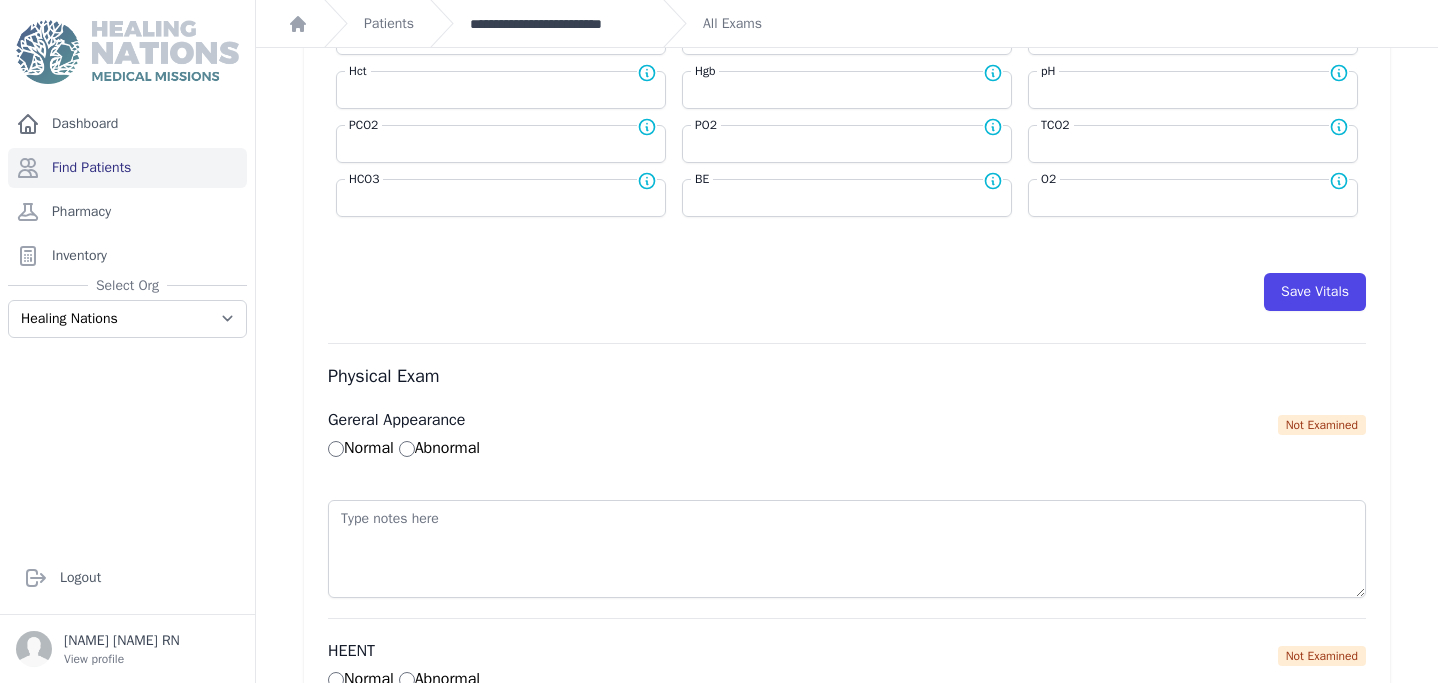 click on "**********" at bounding box center (558, 24) 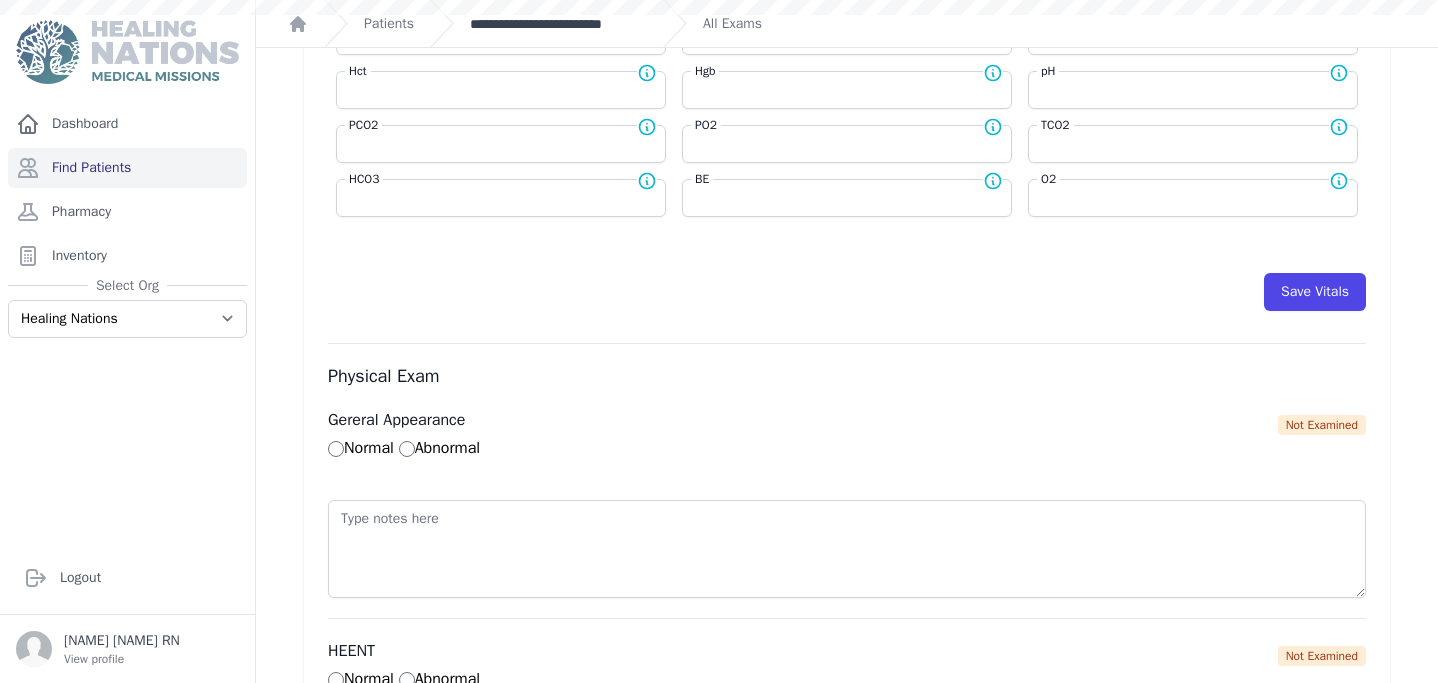 scroll, scrollTop: 0, scrollLeft: 0, axis: both 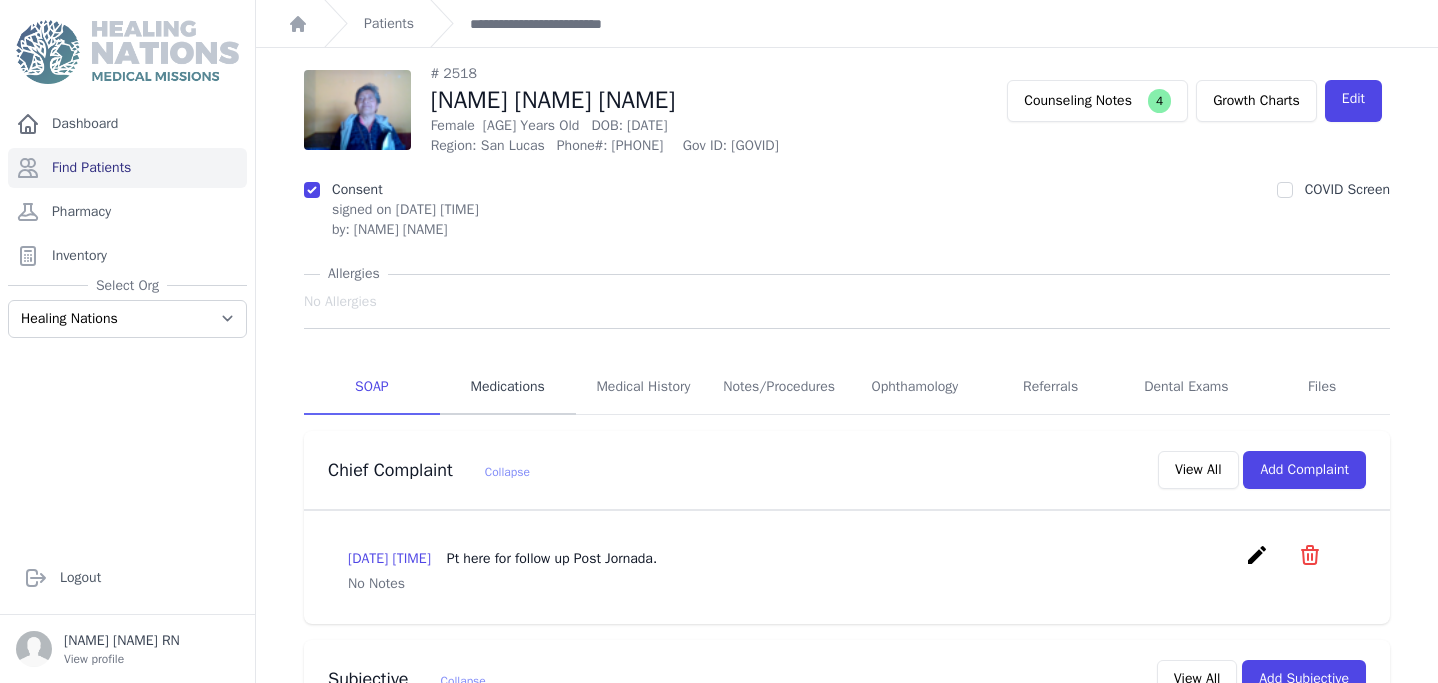 click on "Medications" at bounding box center (508, 388) 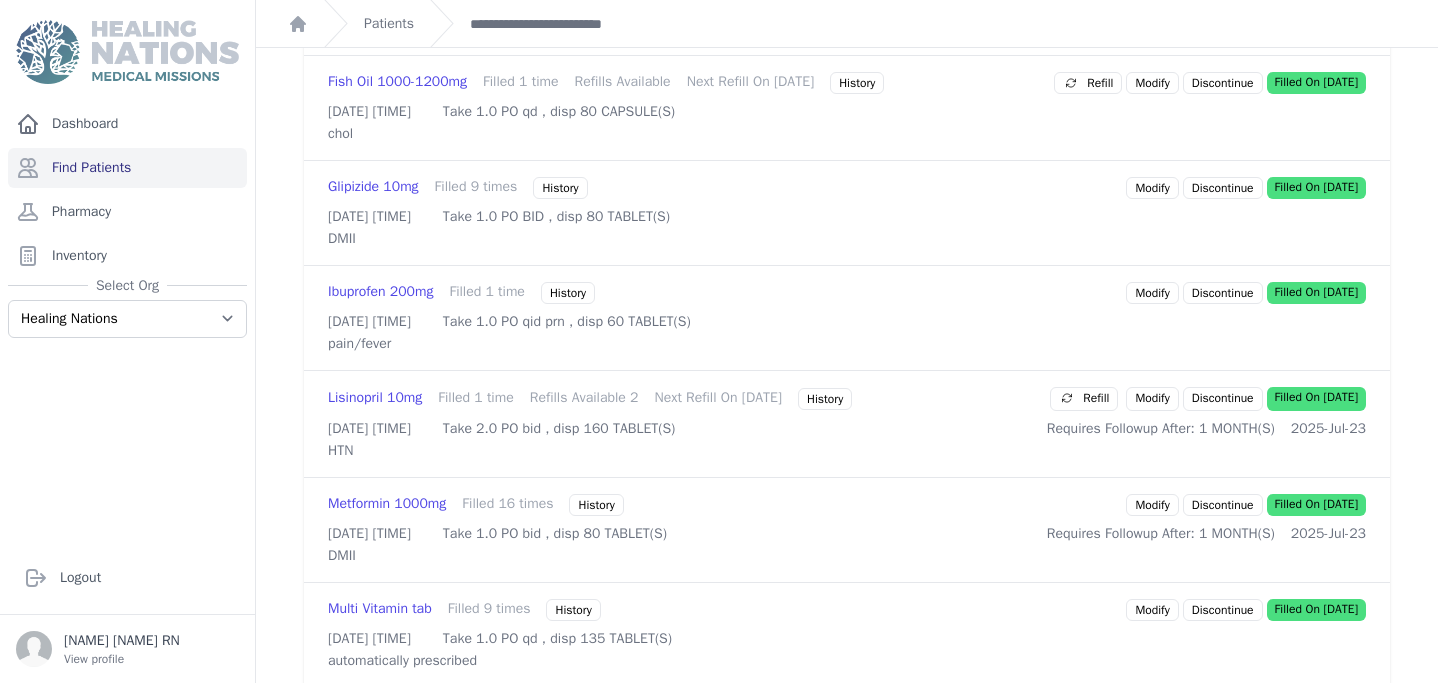 scroll, scrollTop: 0, scrollLeft: 0, axis: both 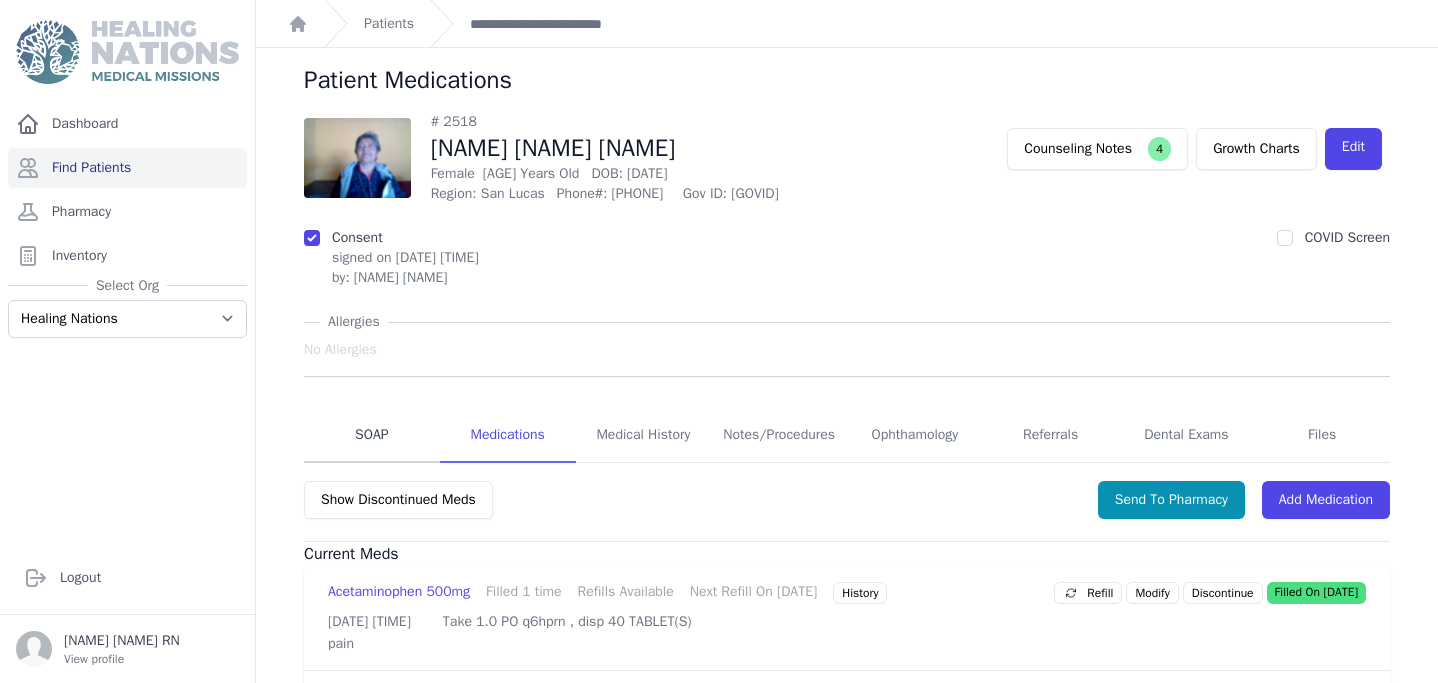 click on "SOAP" at bounding box center (372, 436) 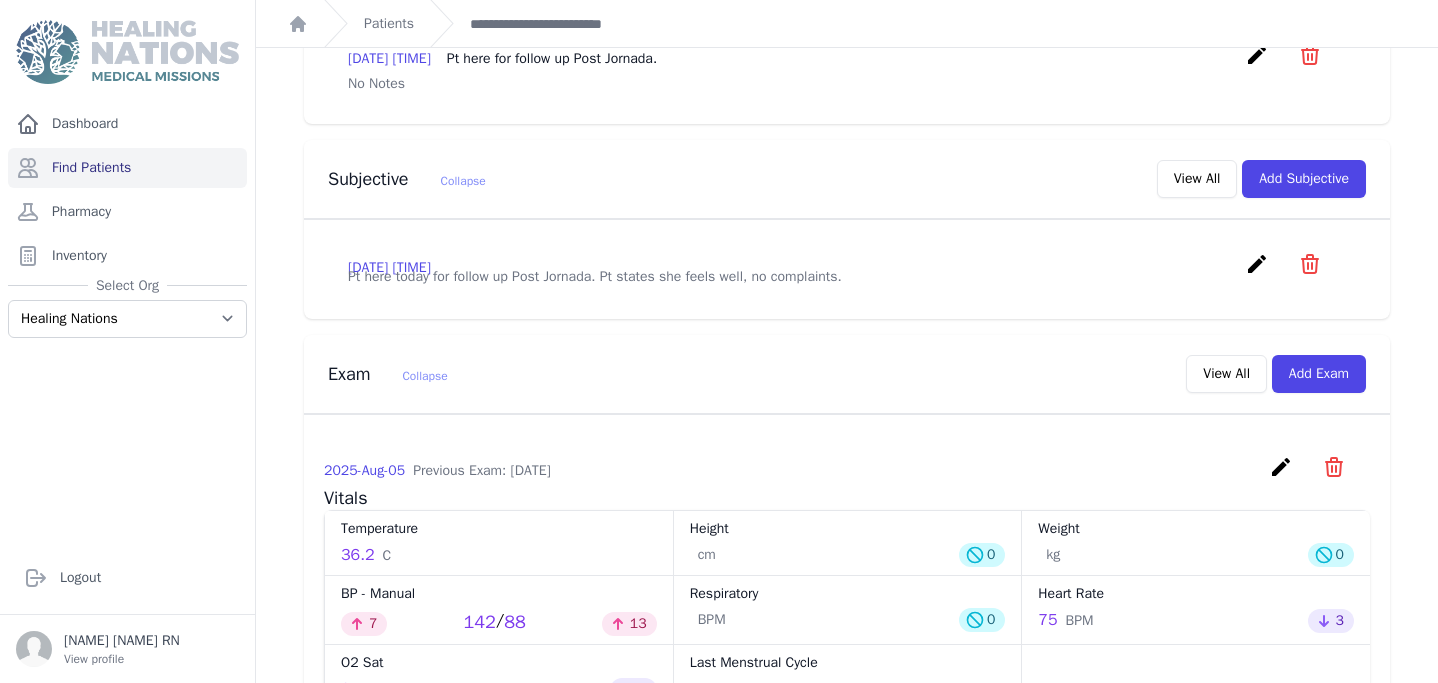 scroll, scrollTop: 554, scrollLeft: 0, axis: vertical 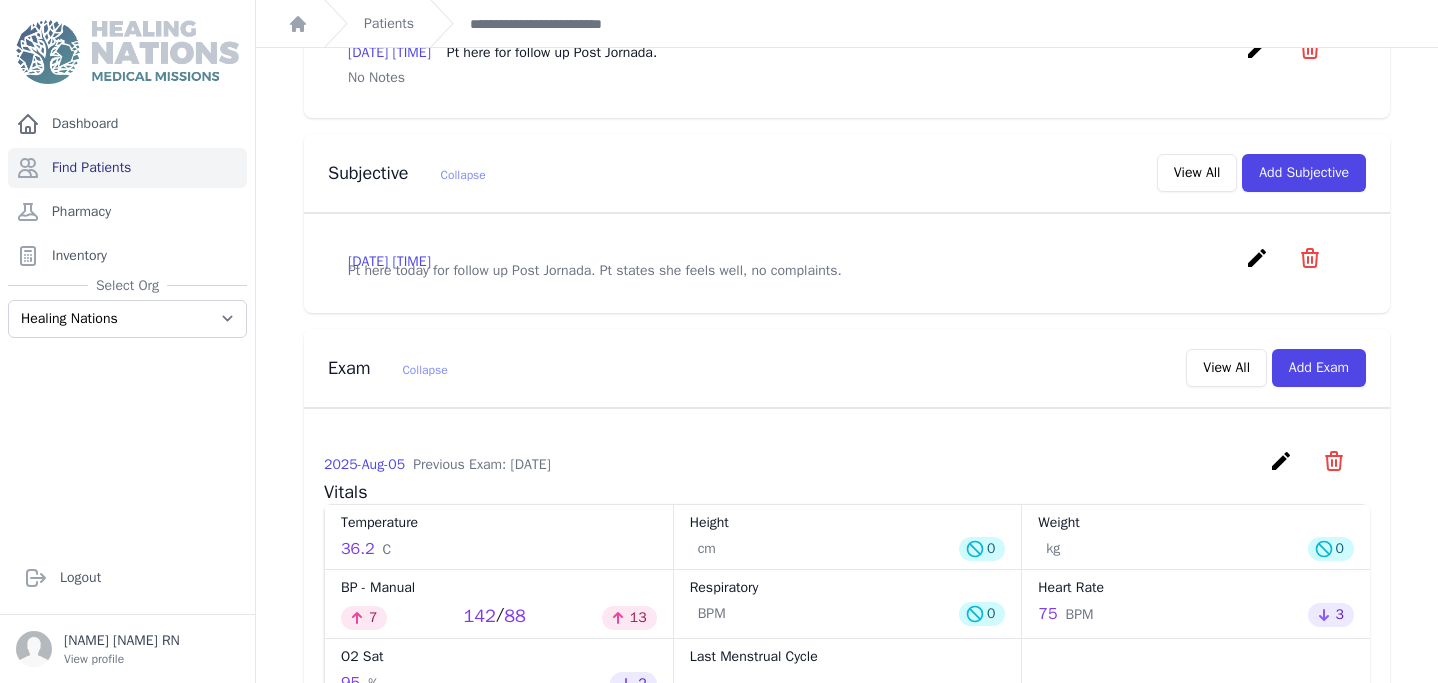 click on "create" at bounding box center (1257, 258) 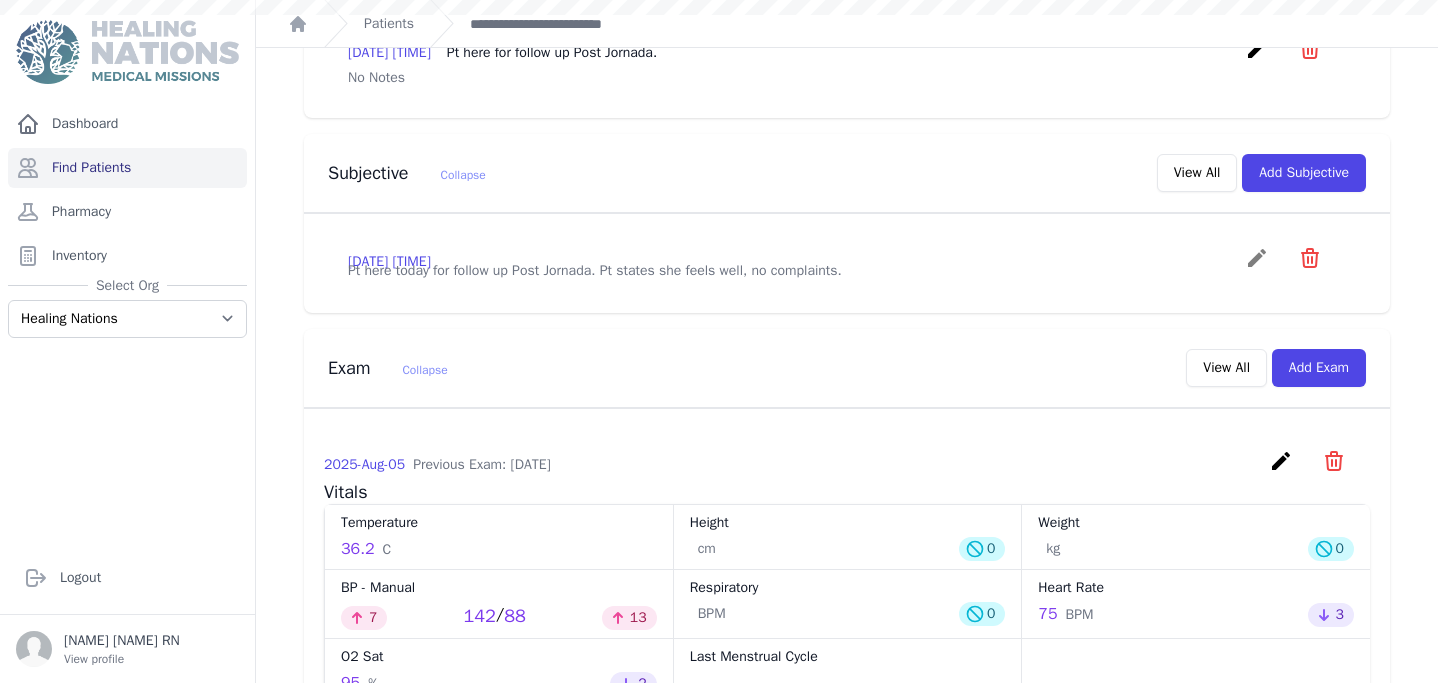 scroll, scrollTop: 0, scrollLeft: 0, axis: both 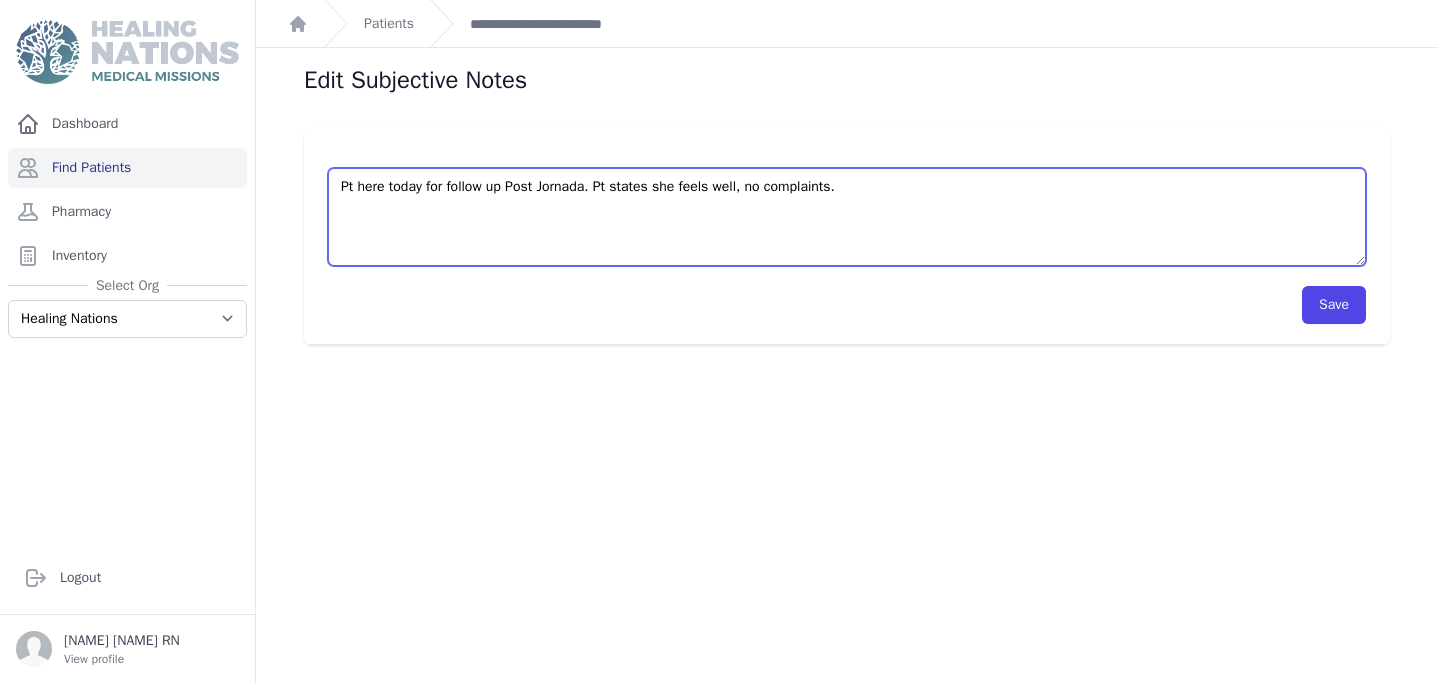 click on "Pt here today for follow up Post Jornada. Pt states she feels well, no complaints." at bounding box center [847, 217] 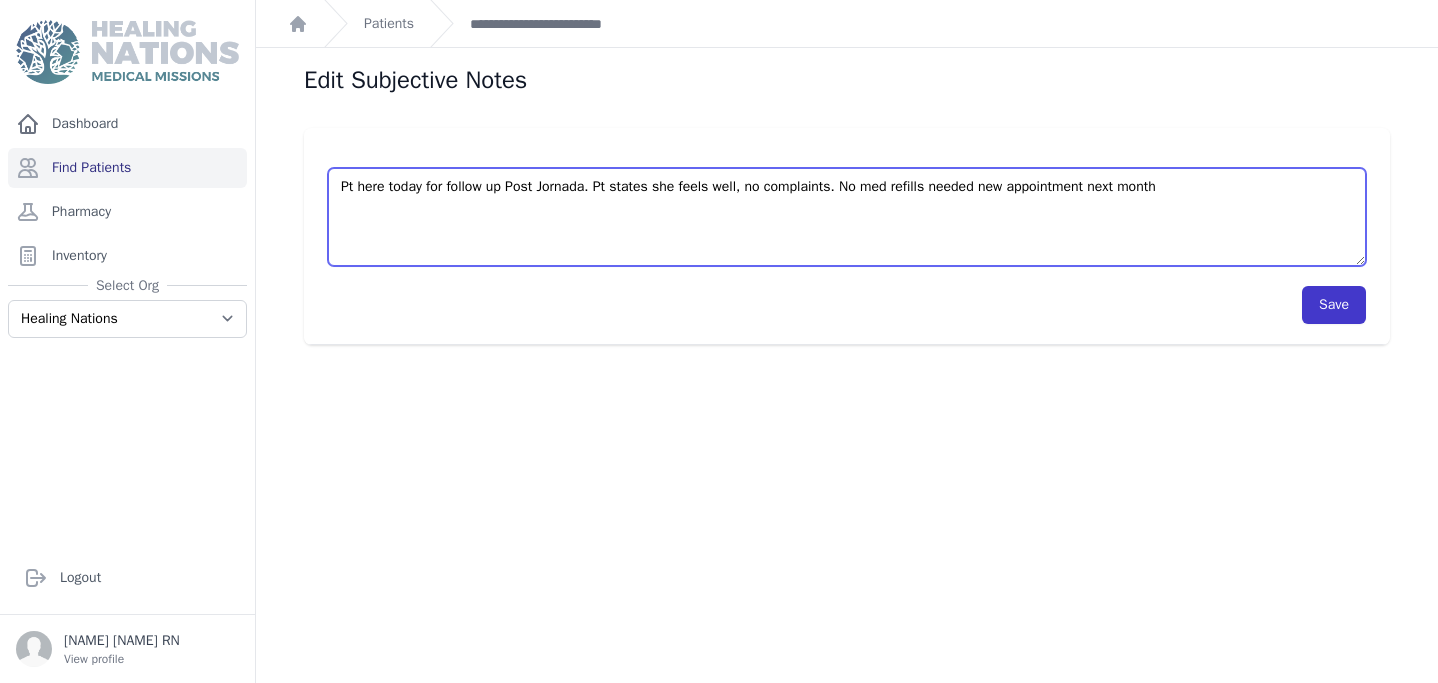 type on "Pt here today for follow up Post Jornada. Pt states she feels well, no complaints. No med refills needed new appointment next month" 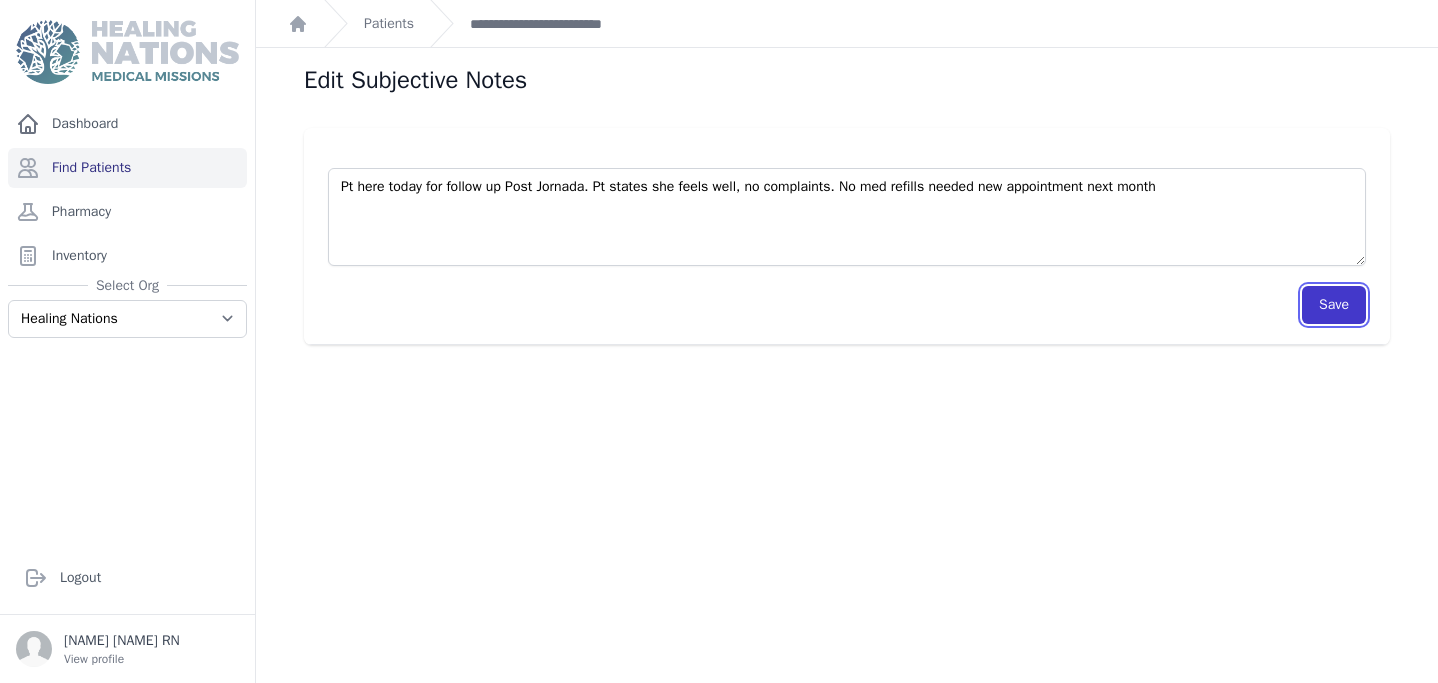 click on "Save" at bounding box center (1334, 305) 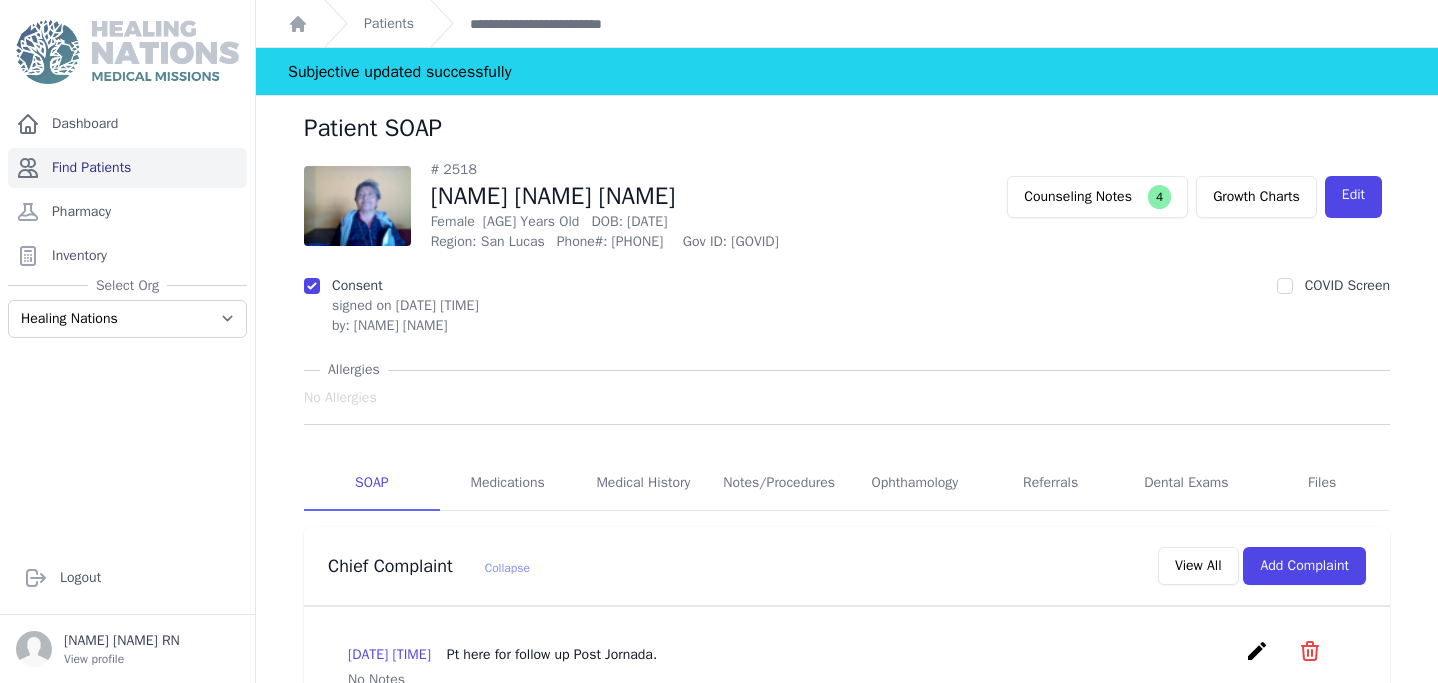 click on "Find Patients" at bounding box center [127, 168] 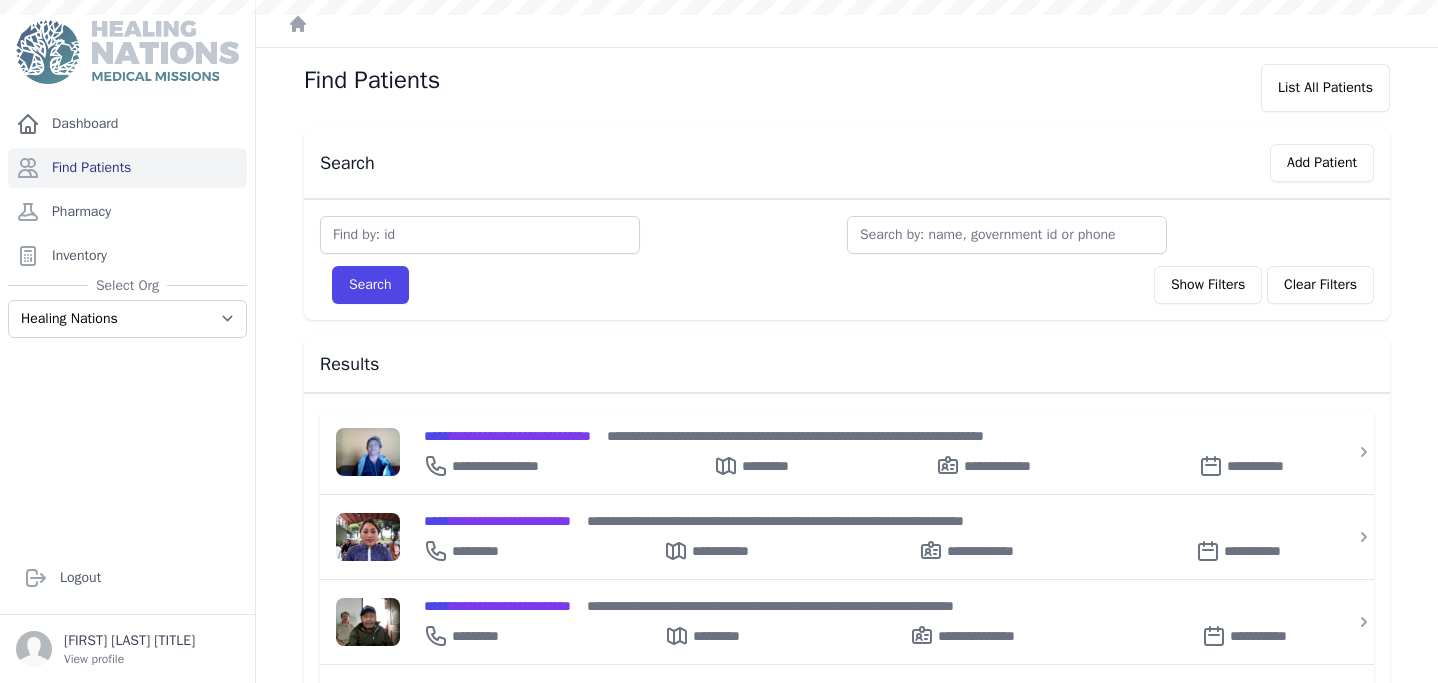 scroll, scrollTop: 0, scrollLeft: 0, axis: both 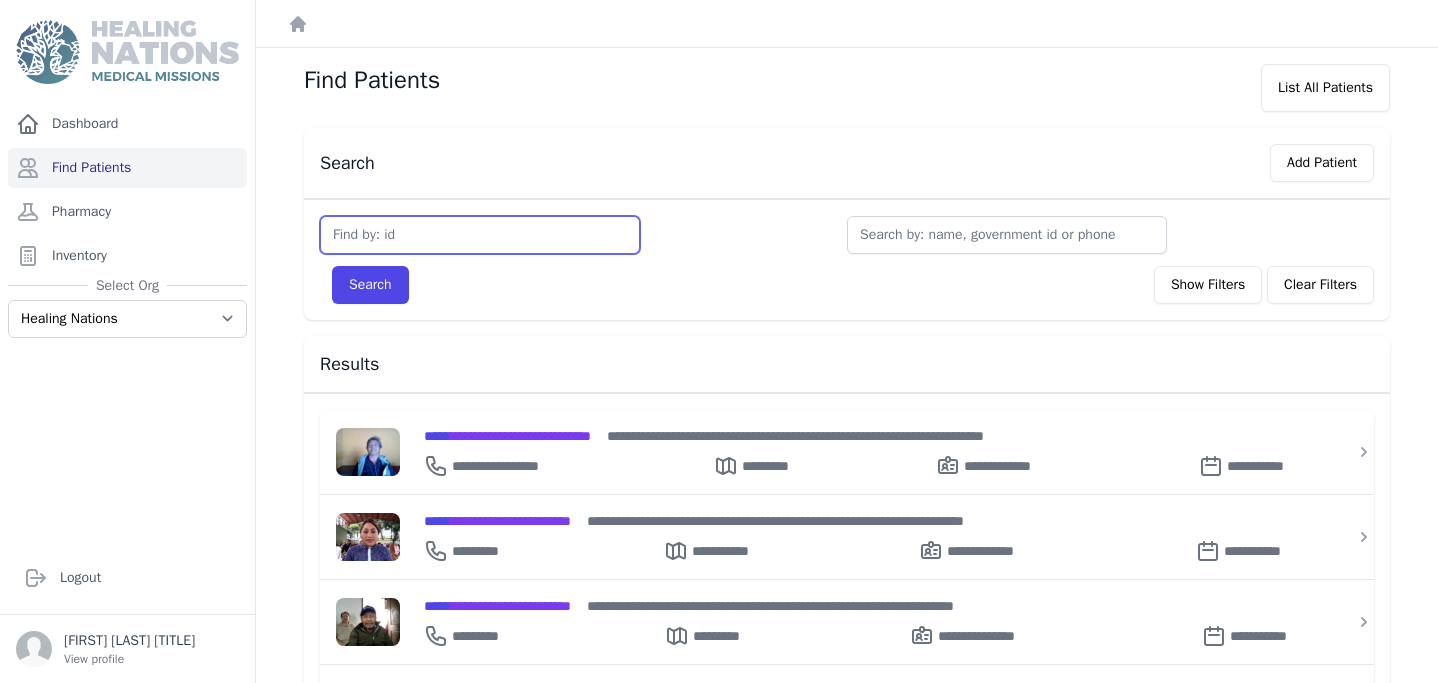 click at bounding box center (480, 235) 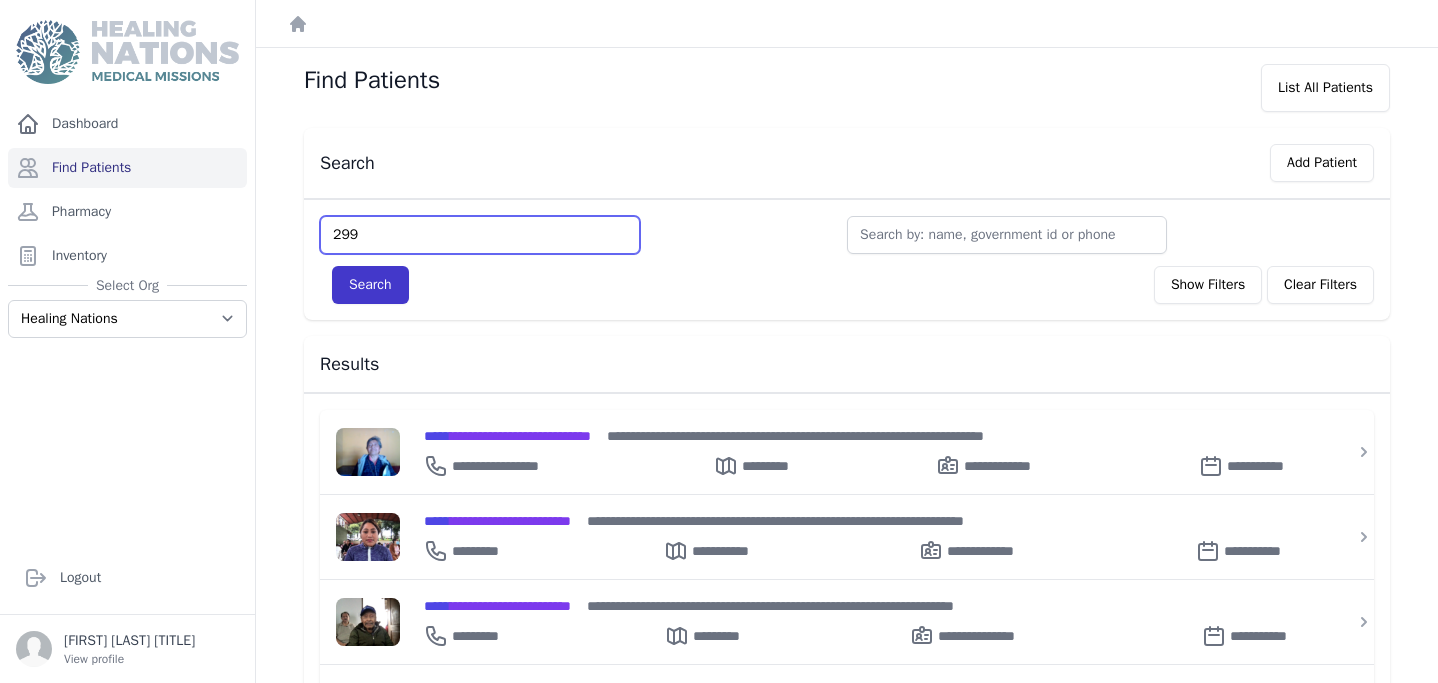 type on "299" 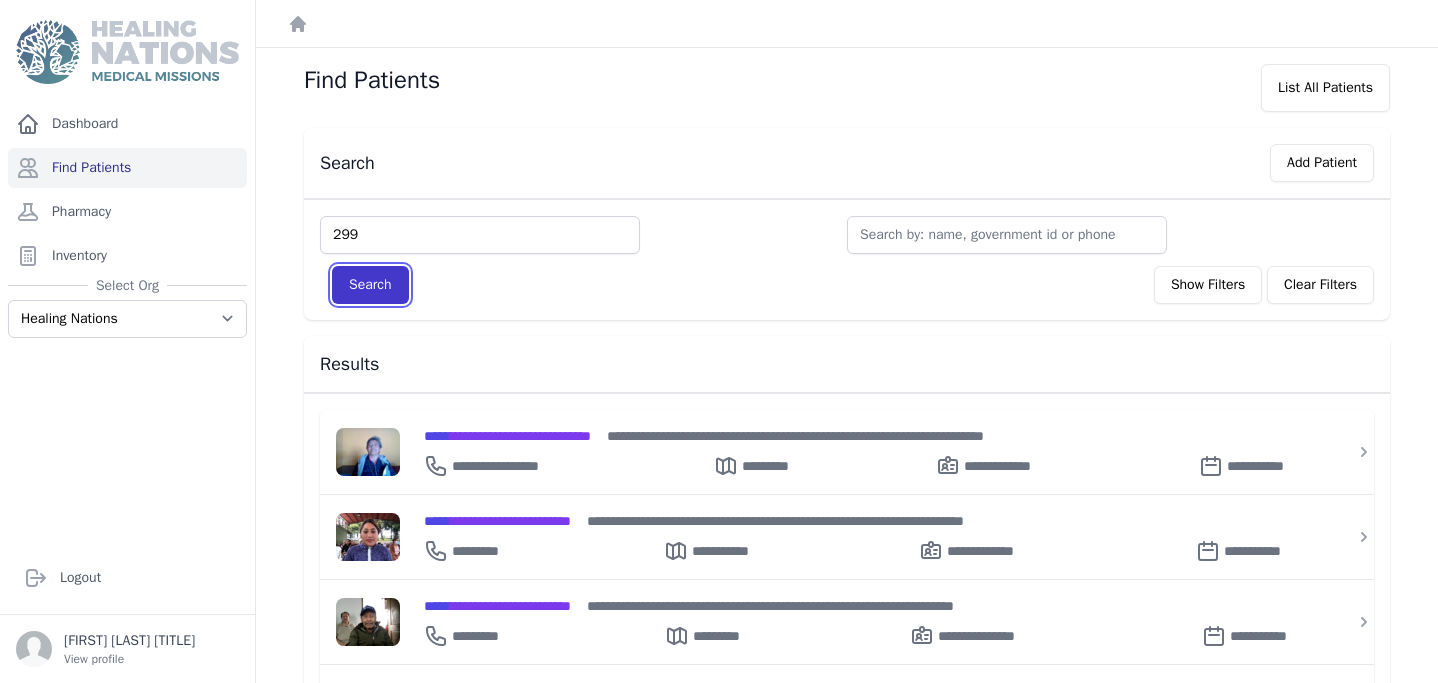 click on "Search" at bounding box center [370, 285] 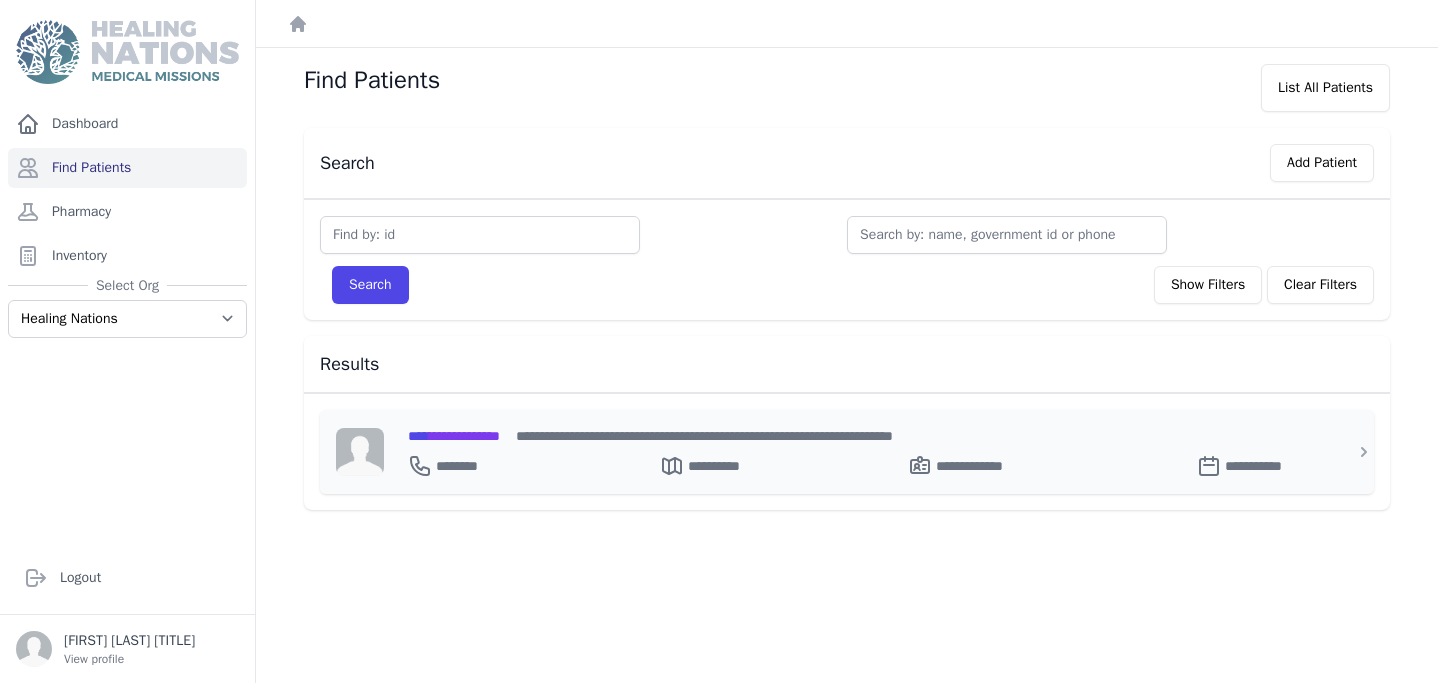 click on "**********" at bounding box center [454, 436] 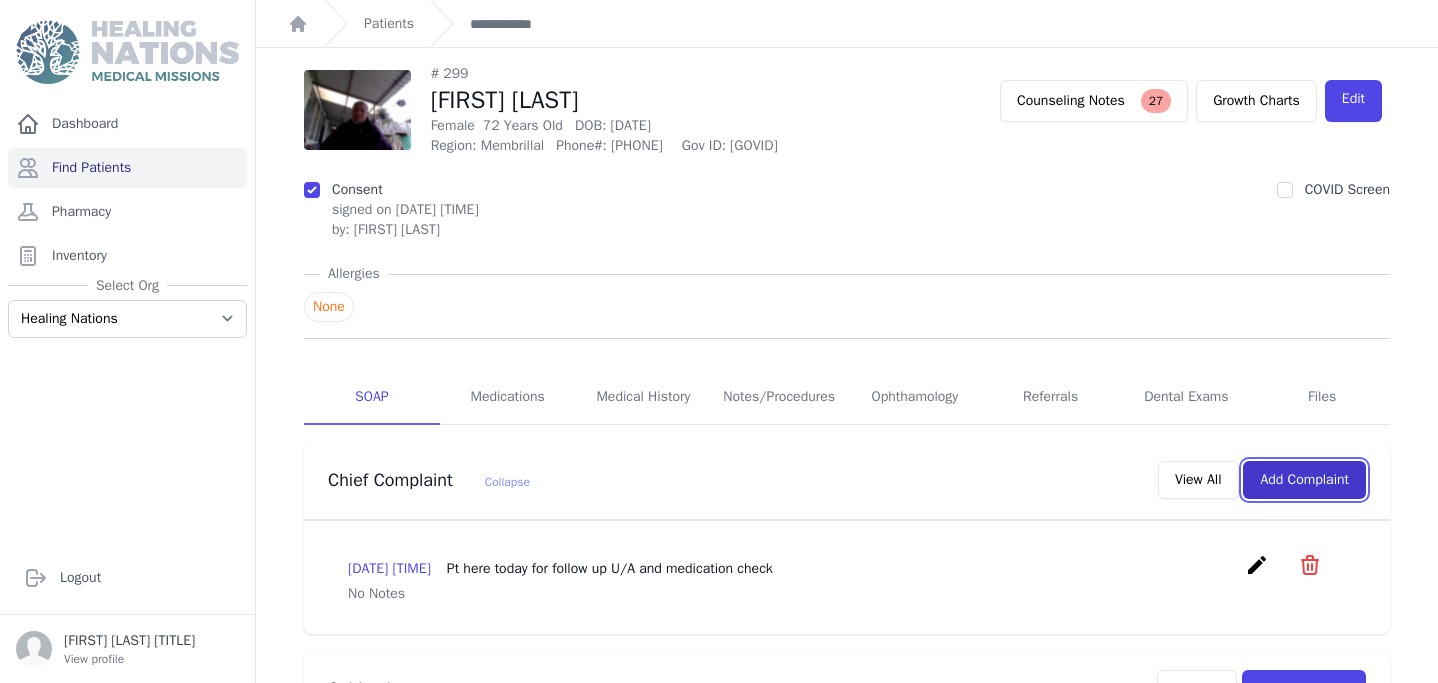 click on "Add Complaint" at bounding box center [1304, 480] 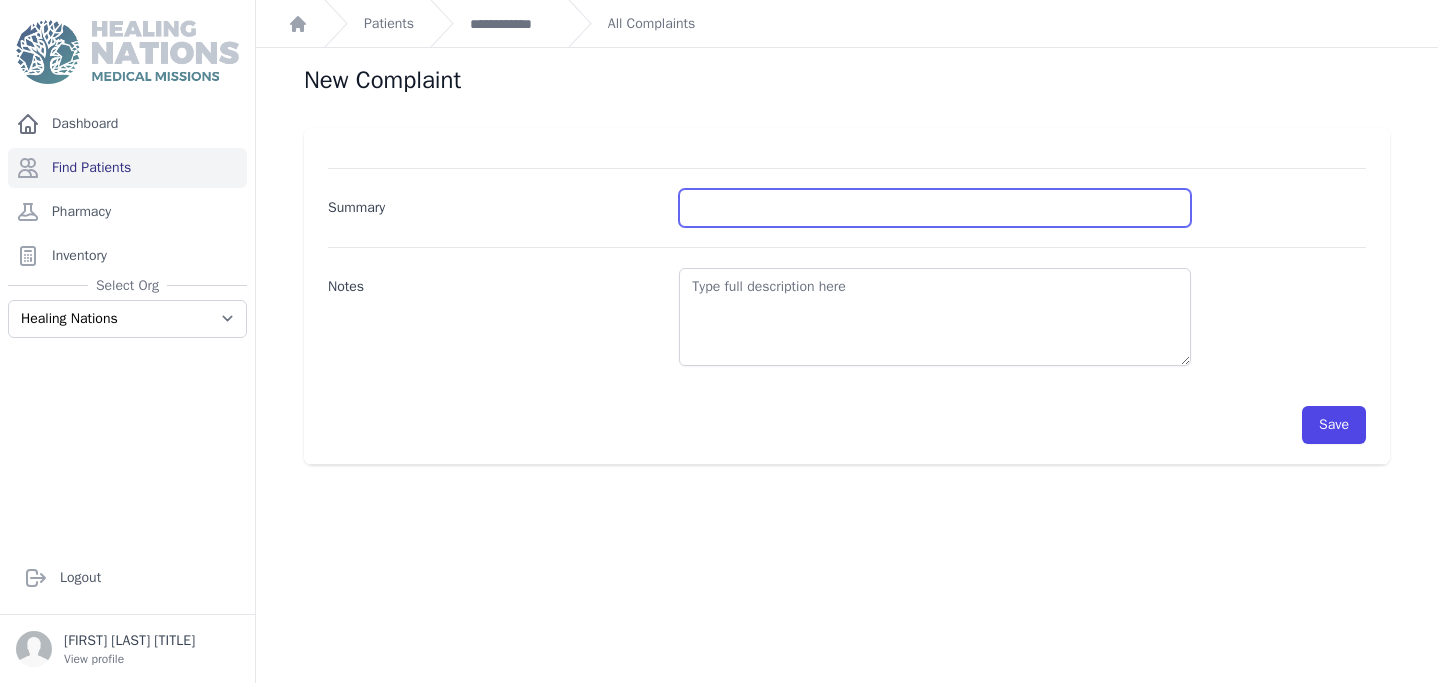 click on "Summary" at bounding box center (935, 208) 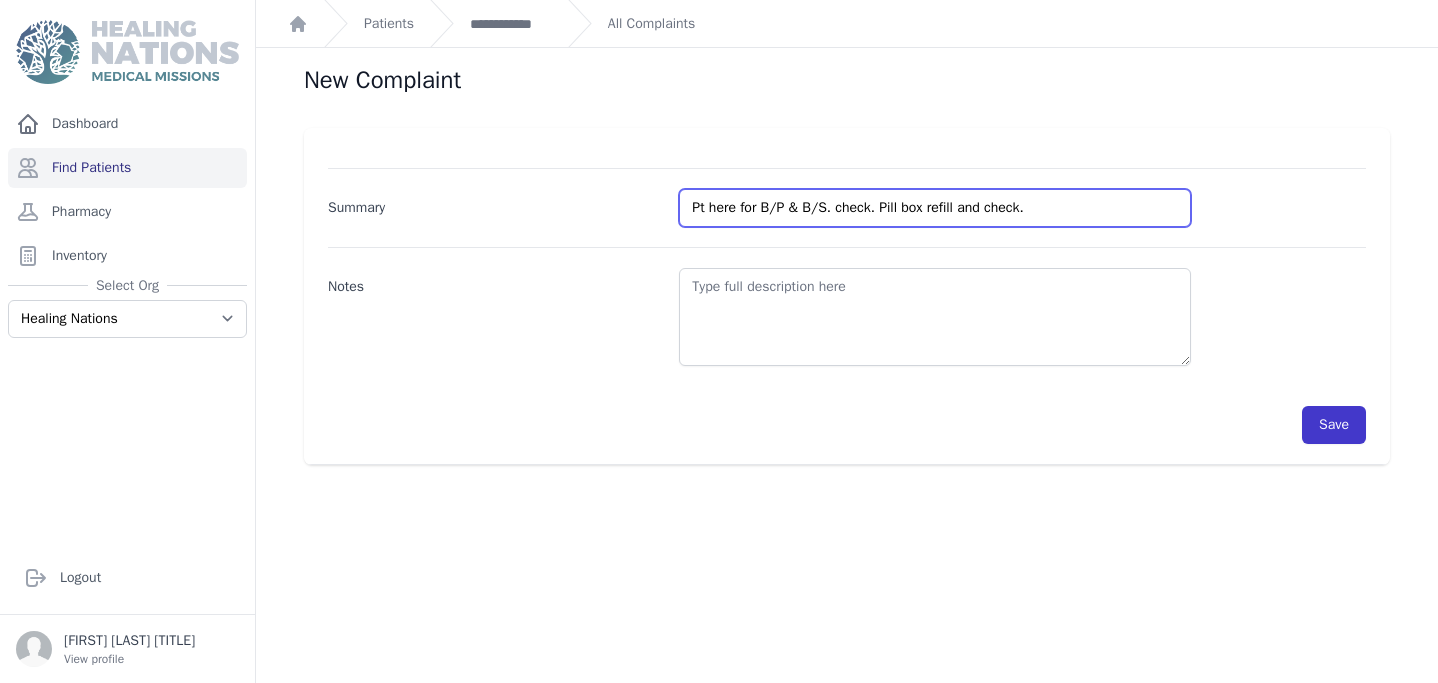 type on "Pt here for B/P & B/S. check. Pill box refill and check." 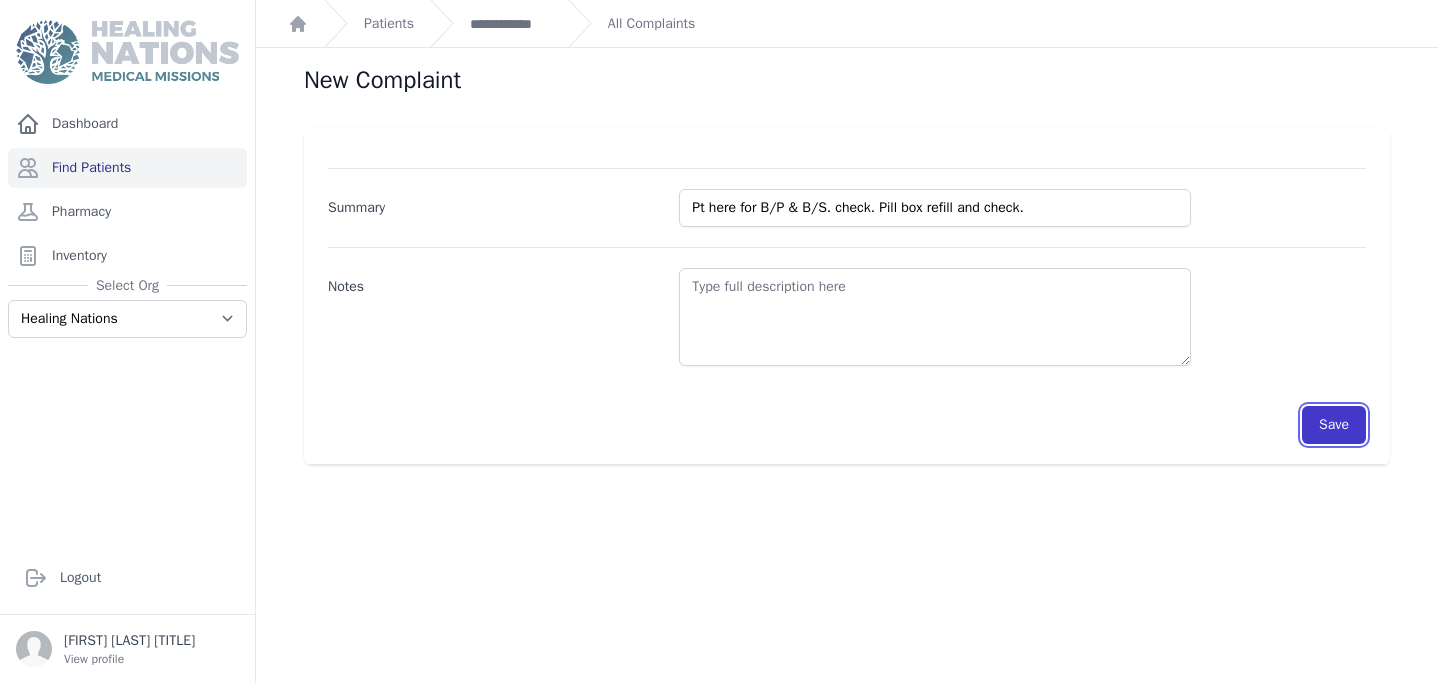 click on "Save" at bounding box center [1334, 425] 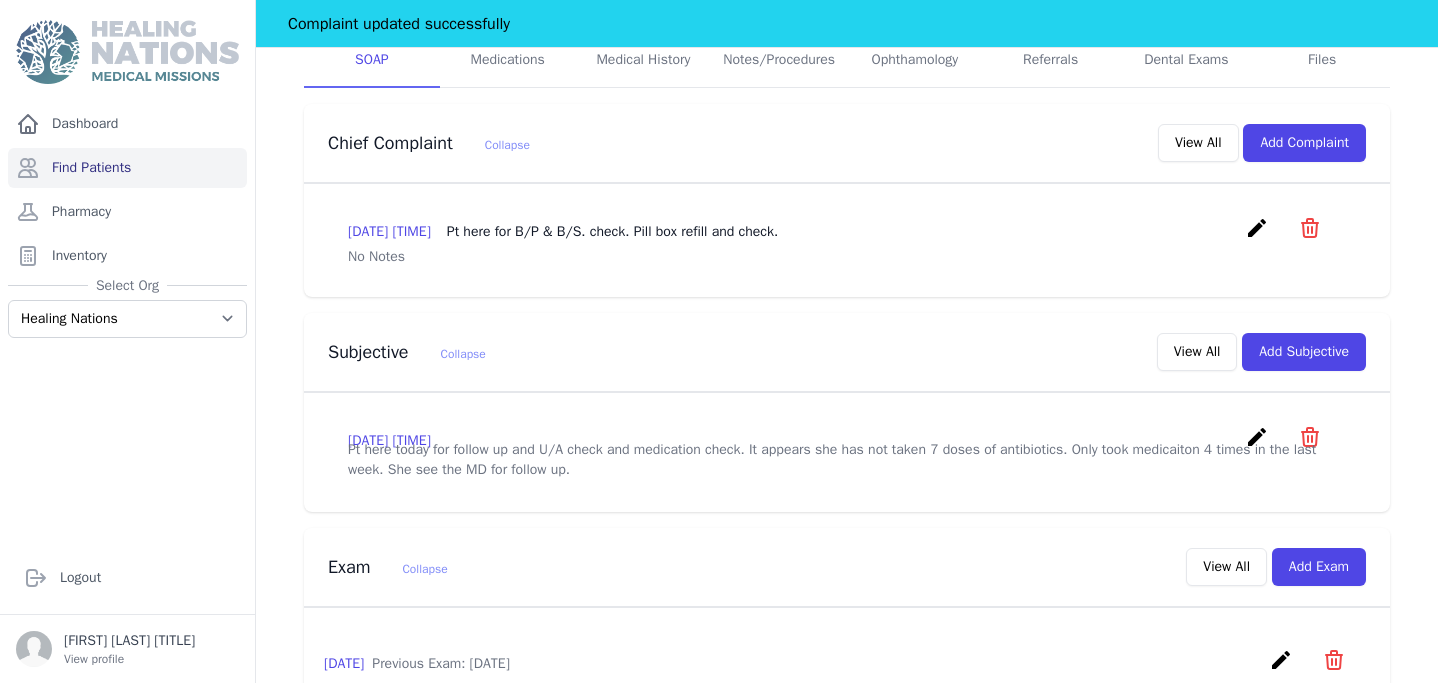 scroll, scrollTop: 389, scrollLeft: 0, axis: vertical 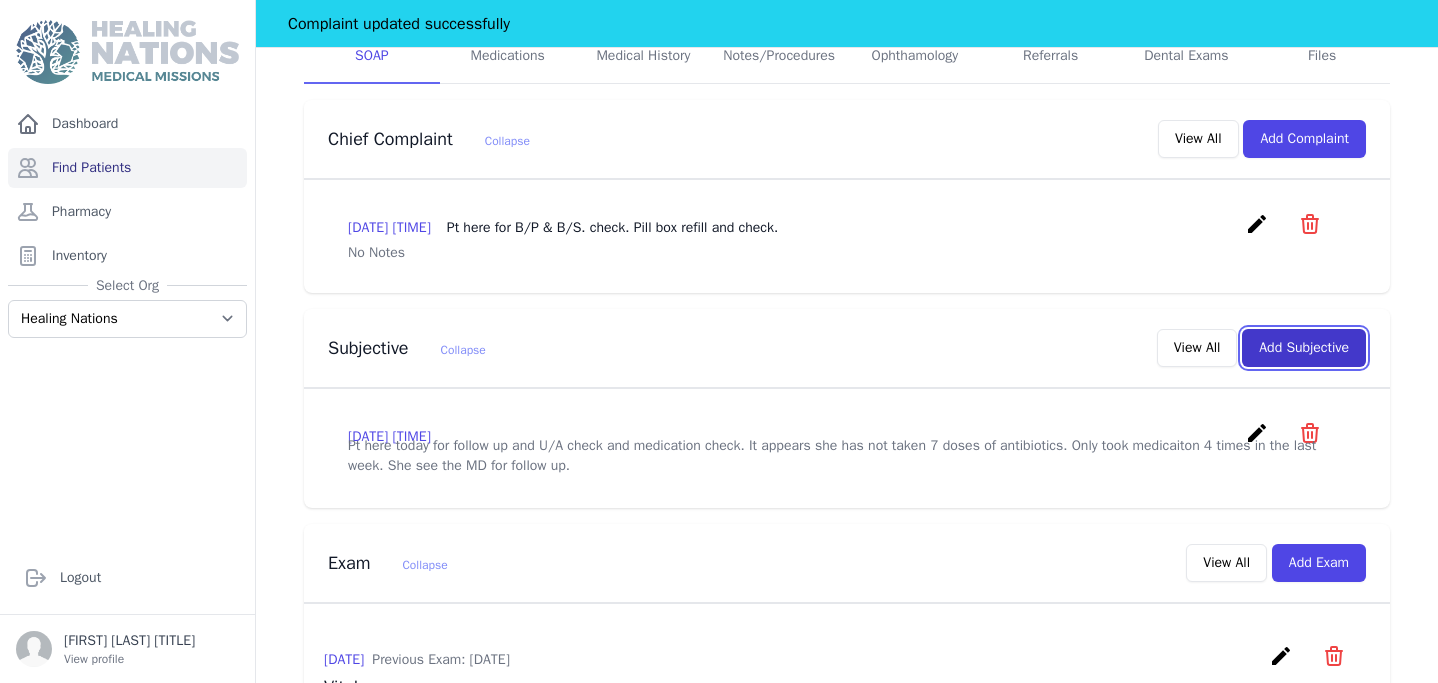click on "Add Subjective" at bounding box center (1304, 348) 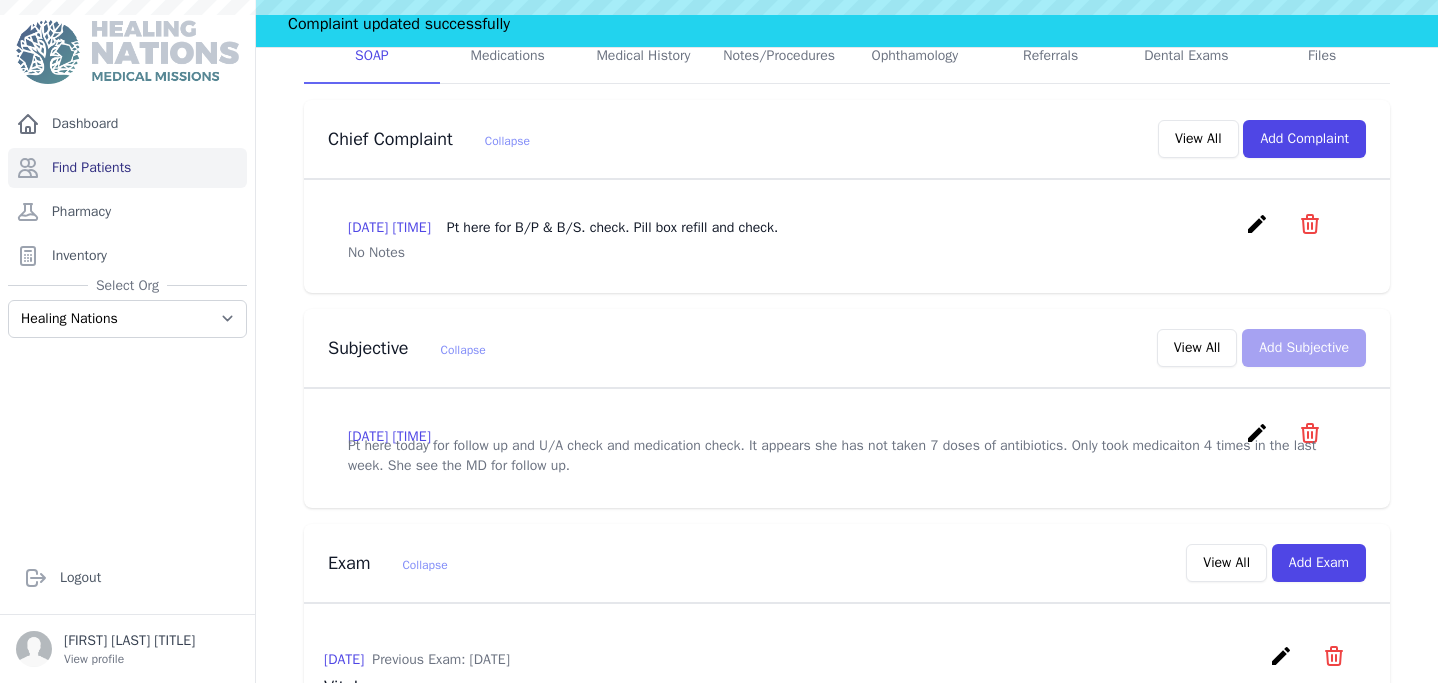 scroll, scrollTop: 0, scrollLeft: 0, axis: both 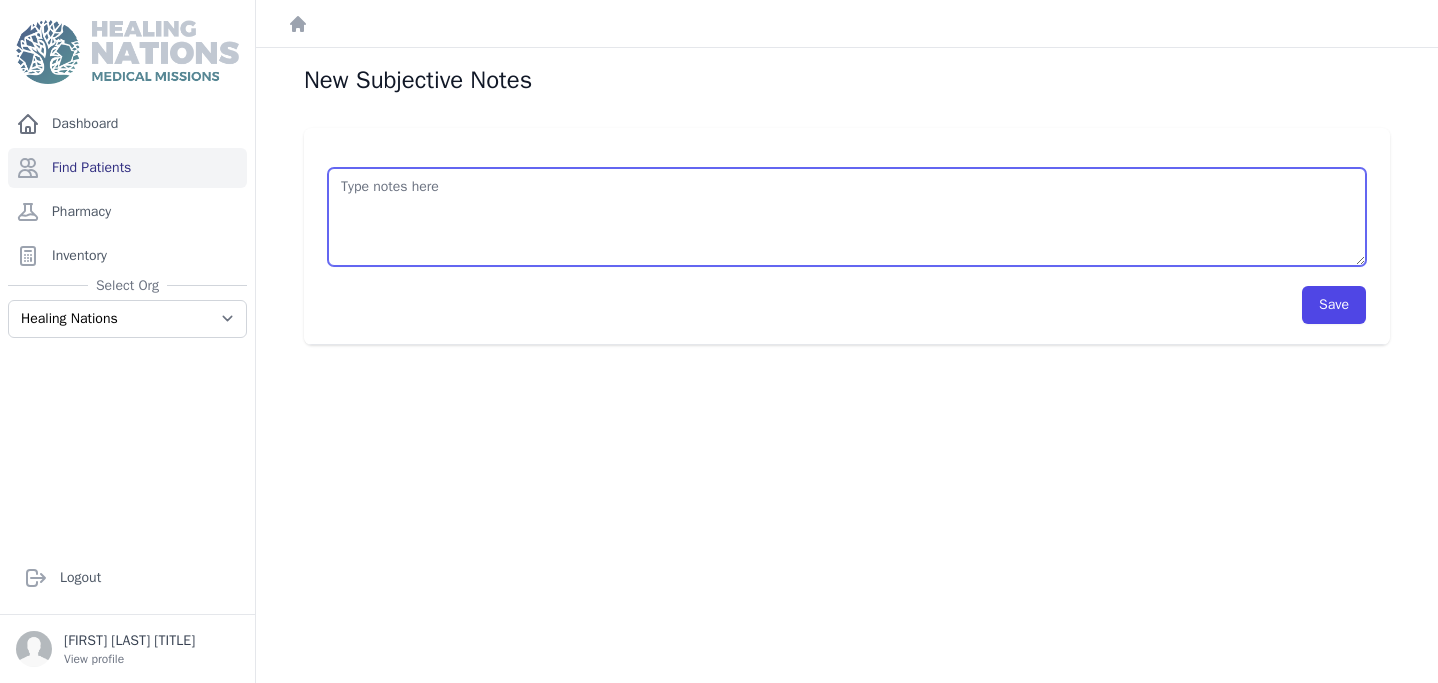 click at bounding box center [847, 217] 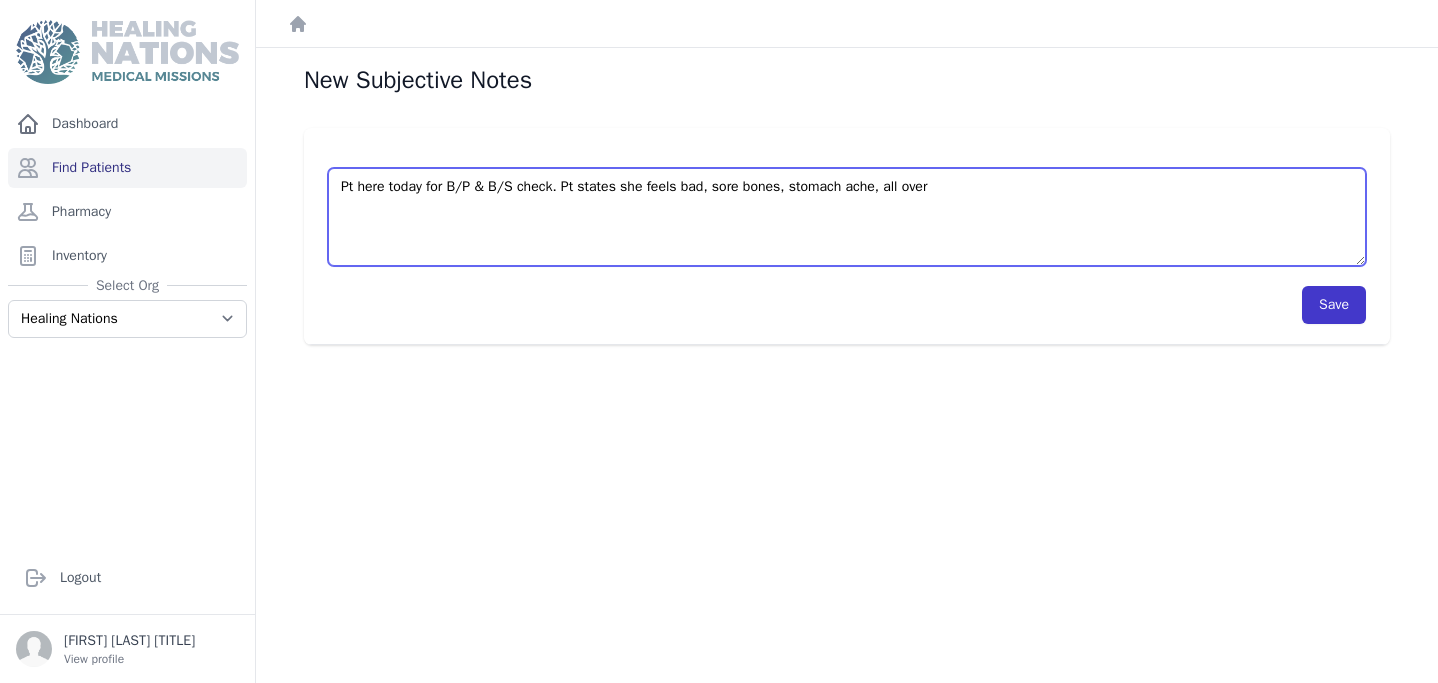 type on "Pt here today for B/P & B/S check. Pt states she feels bad, sore bones, stomach ache, all over" 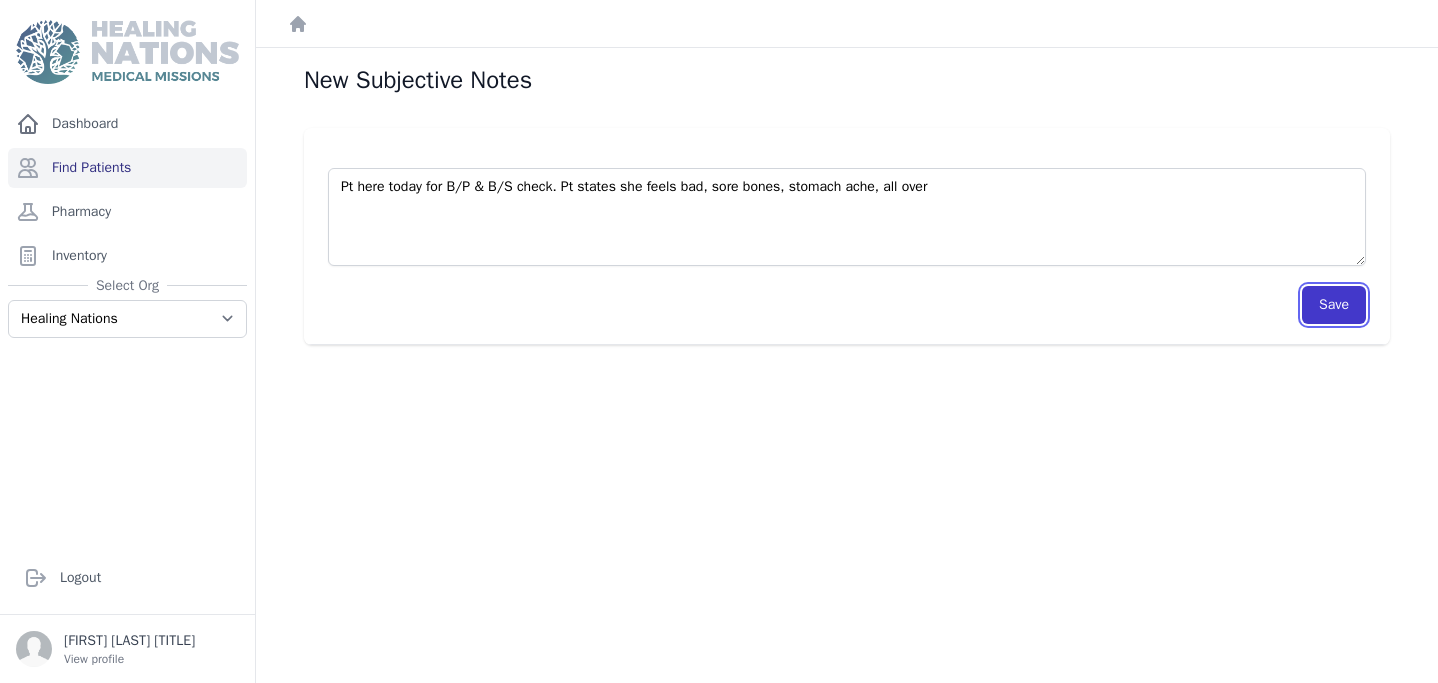 click on "Save" at bounding box center [1334, 305] 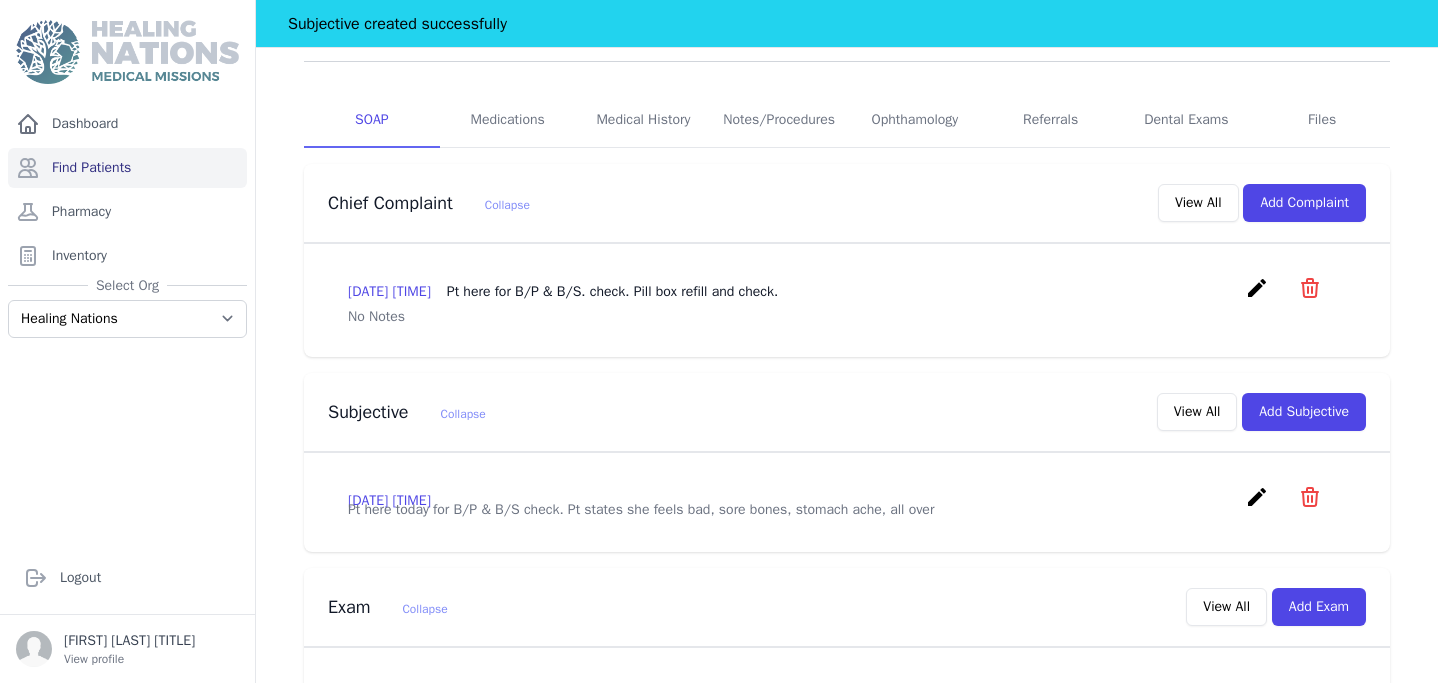 scroll, scrollTop: 449, scrollLeft: 0, axis: vertical 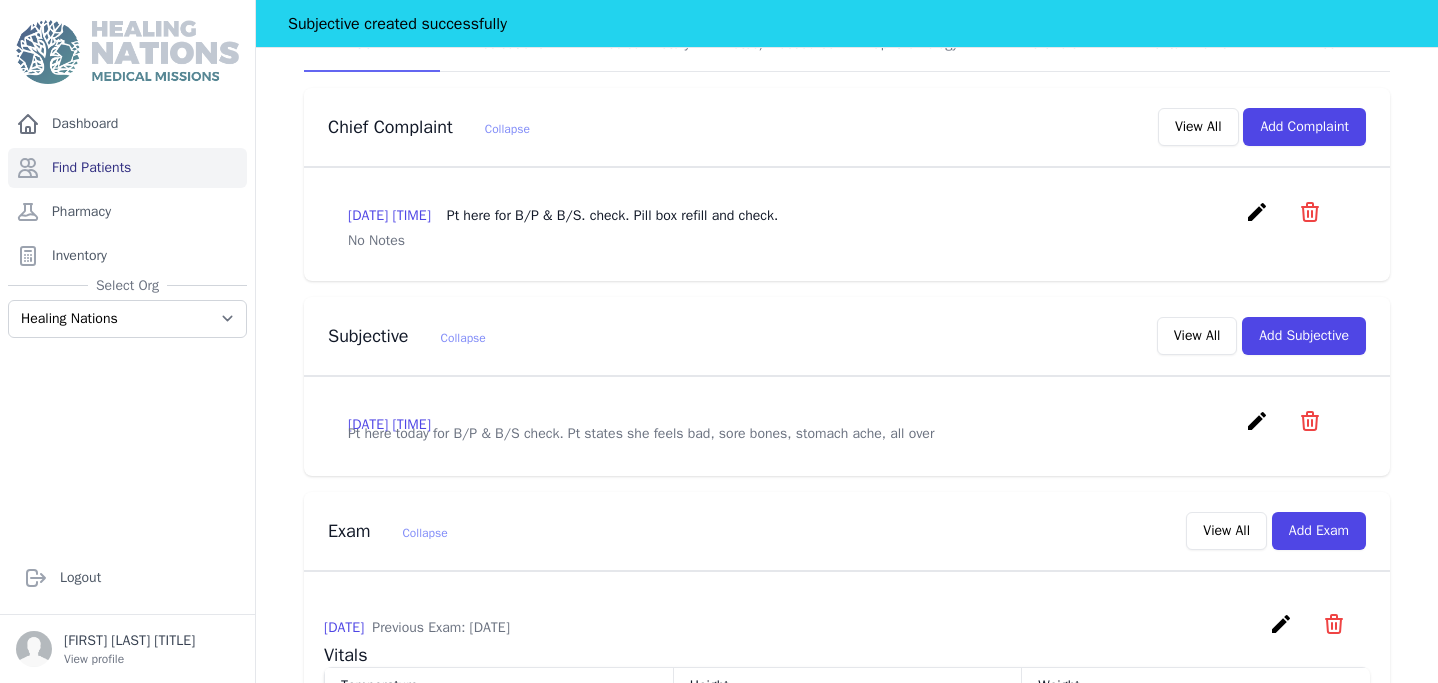 click on "create" at bounding box center [1257, 421] 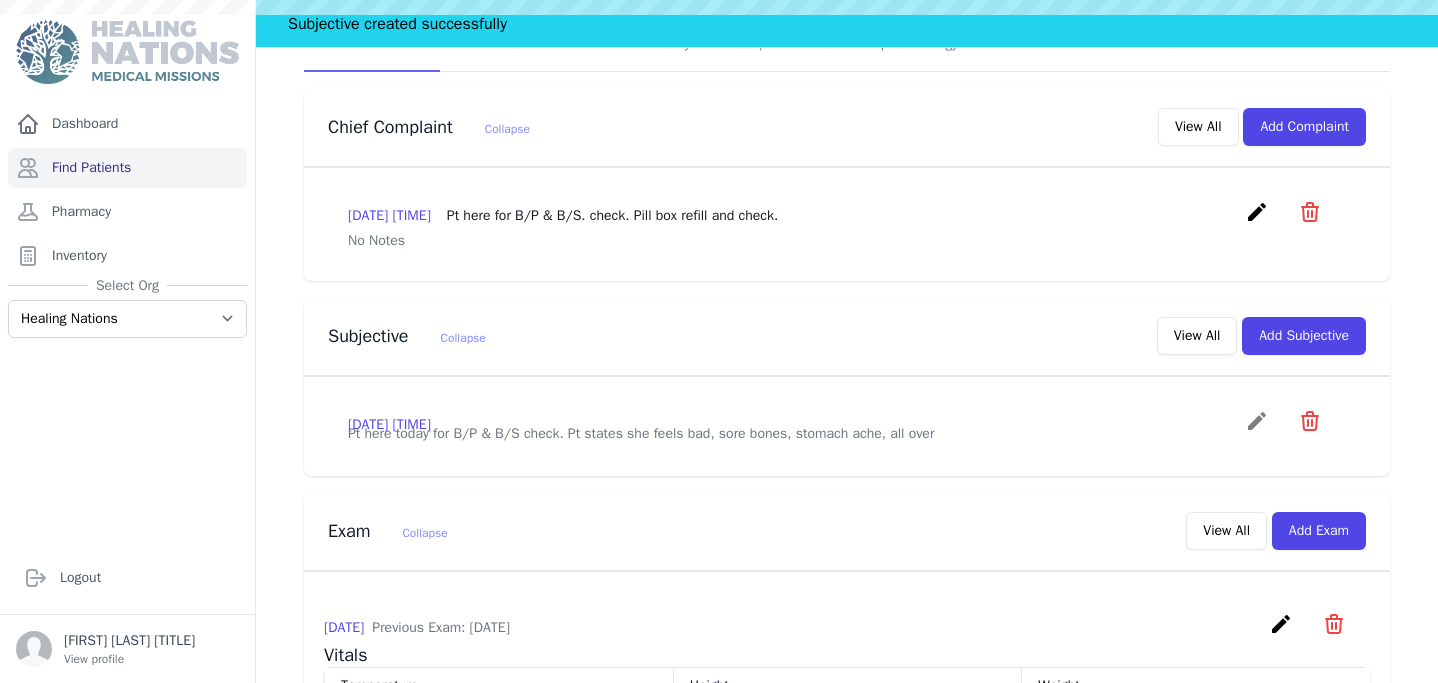 scroll, scrollTop: 0, scrollLeft: 0, axis: both 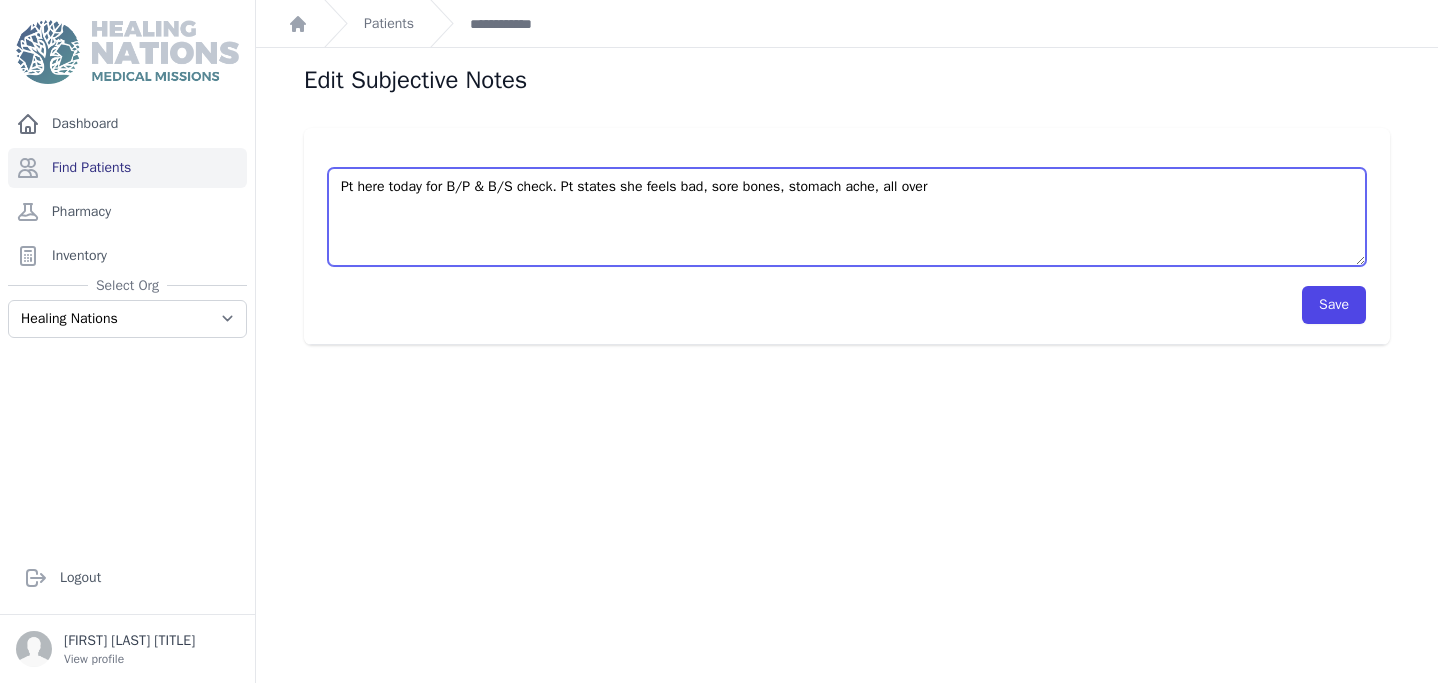 click on "Pt here today for B/P & B/S check. Pt states she feels bad, sore bones, stomach ache, all over" at bounding box center (847, 217) 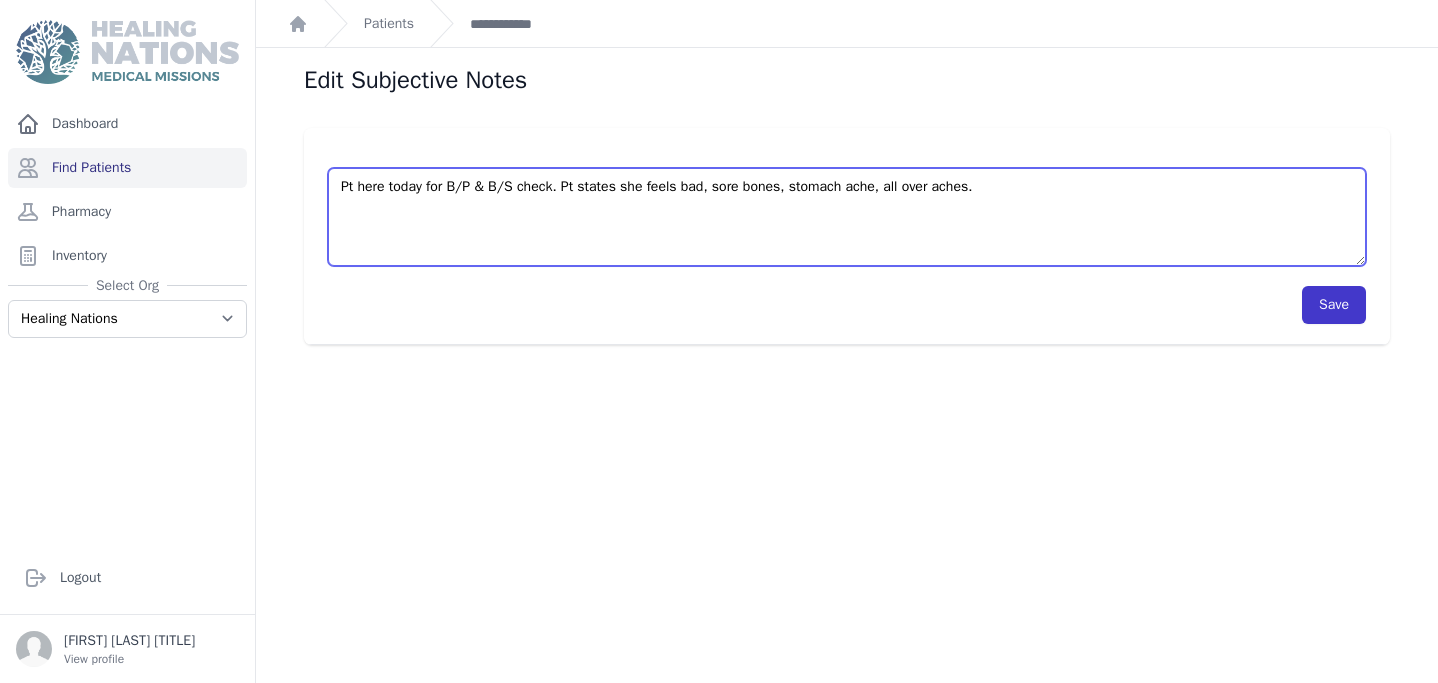 type on "Pt here today for B/P & B/S check. Pt states she feels bad, sore bones, stomach ache, all over aches." 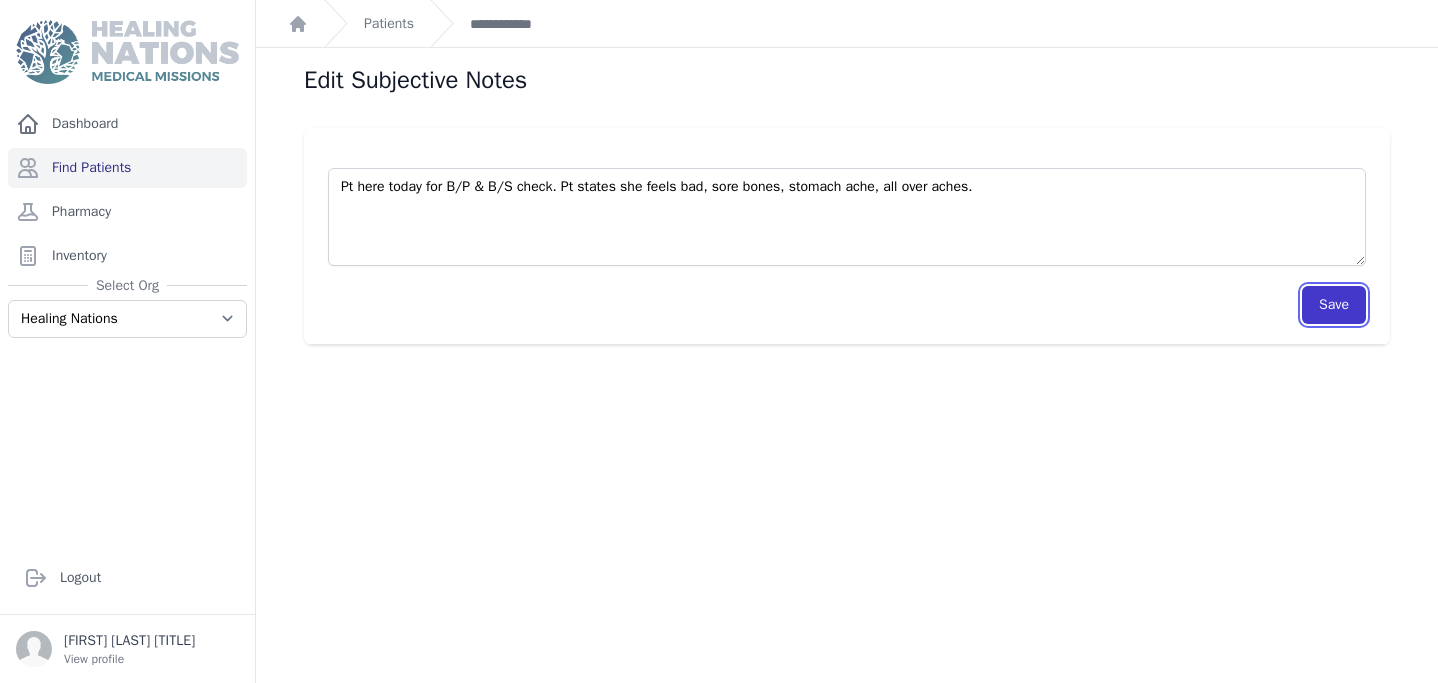 click on "Save" at bounding box center (1334, 305) 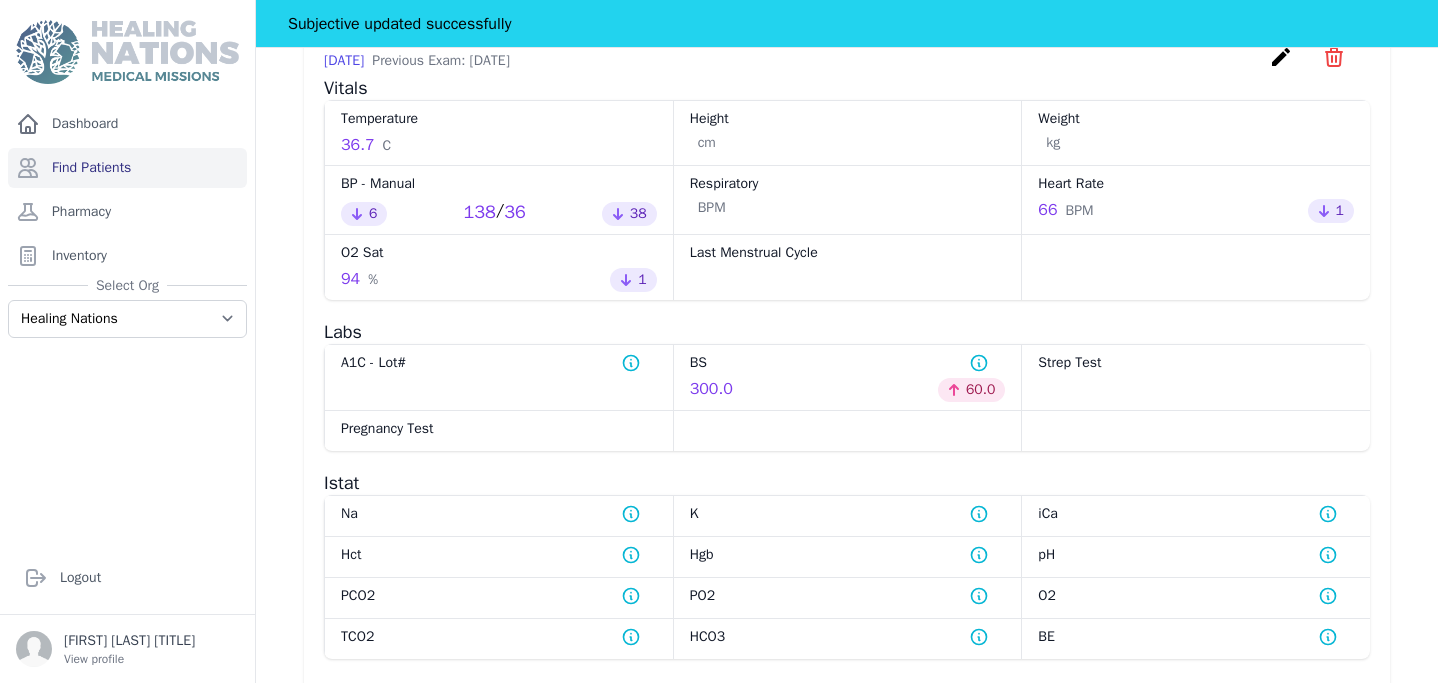 scroll, scrollTop: 905, scrollLeft: 0, axis: vertical 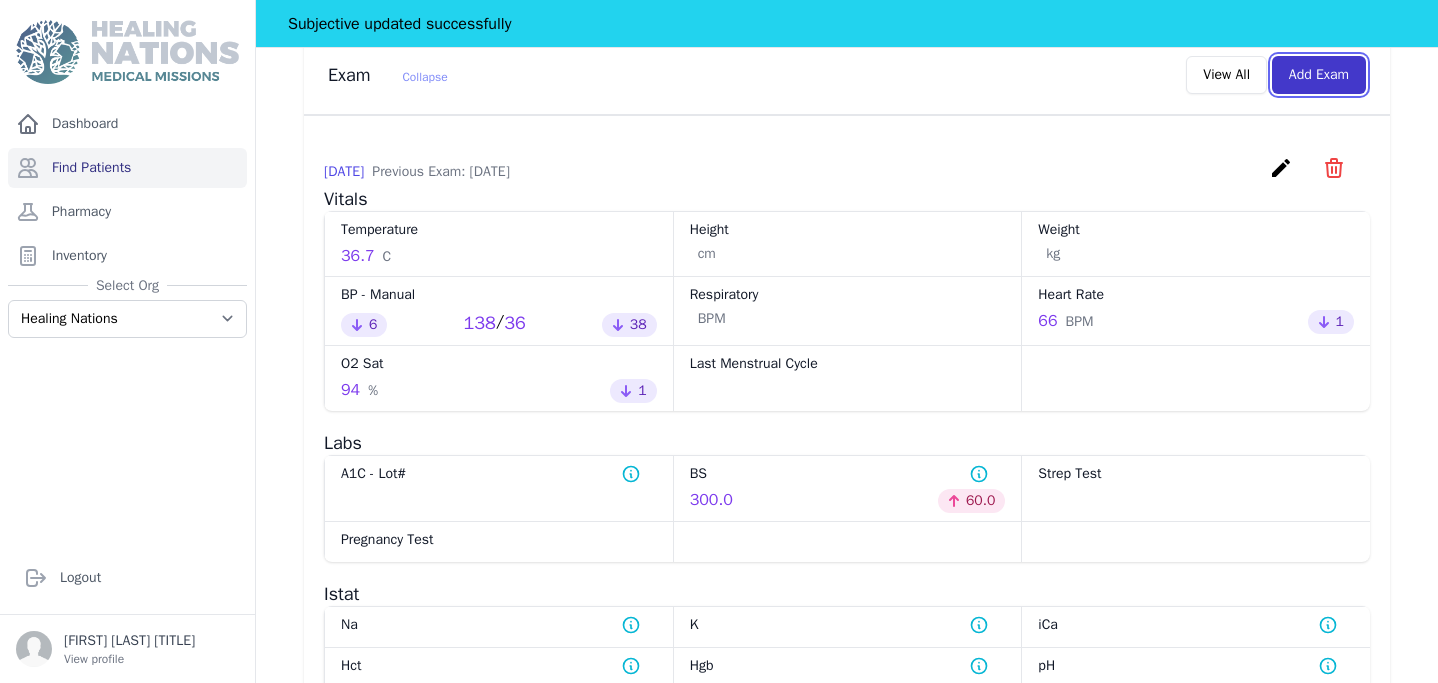 click on "Add Exam" at bounding box center [1319, 75] 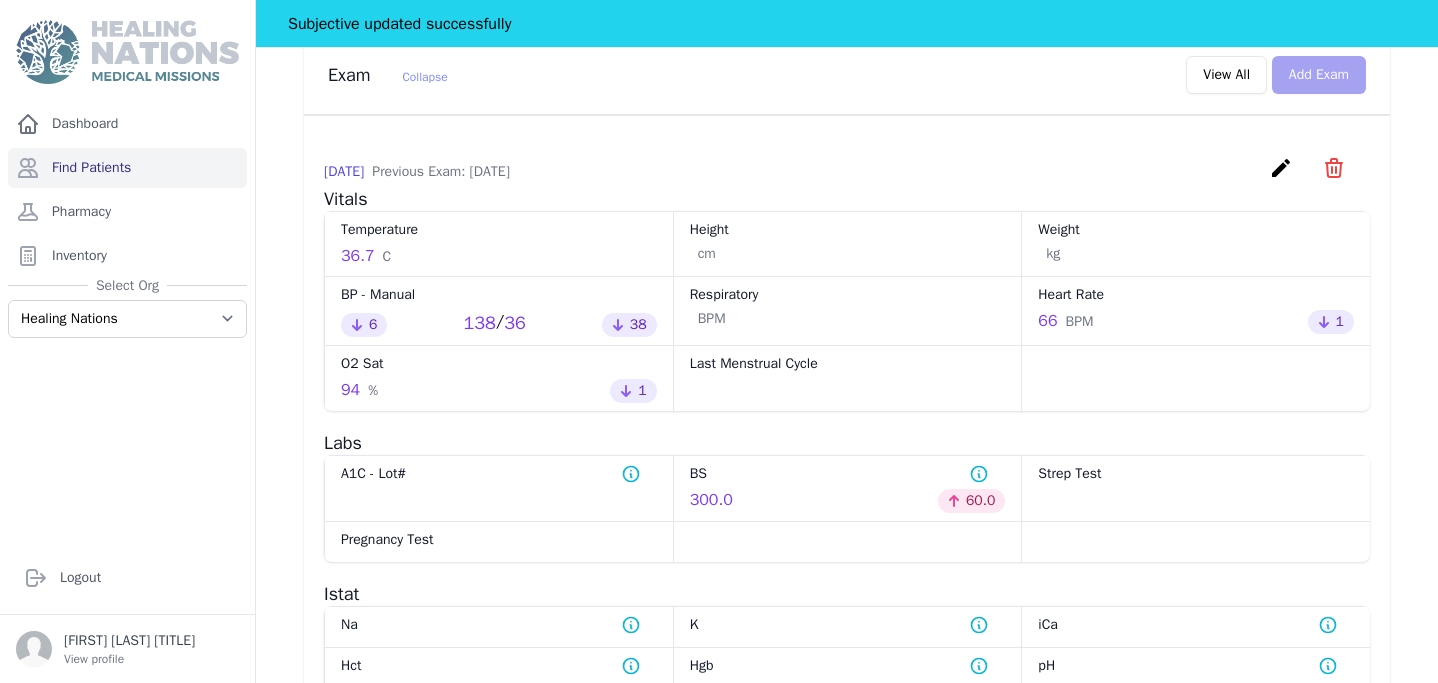 scroll, scrollTop: 0, scrollLeft: 0, axis: both 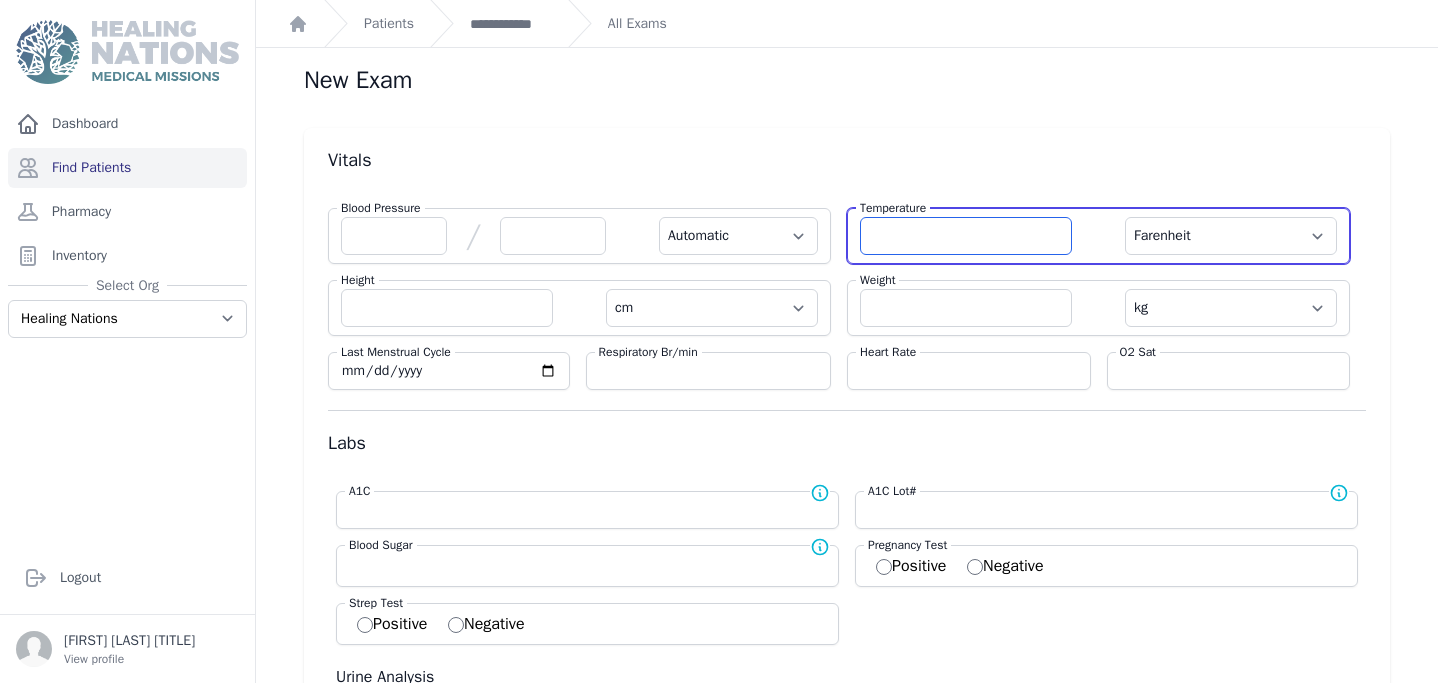 click at bounding box center (966, 236) 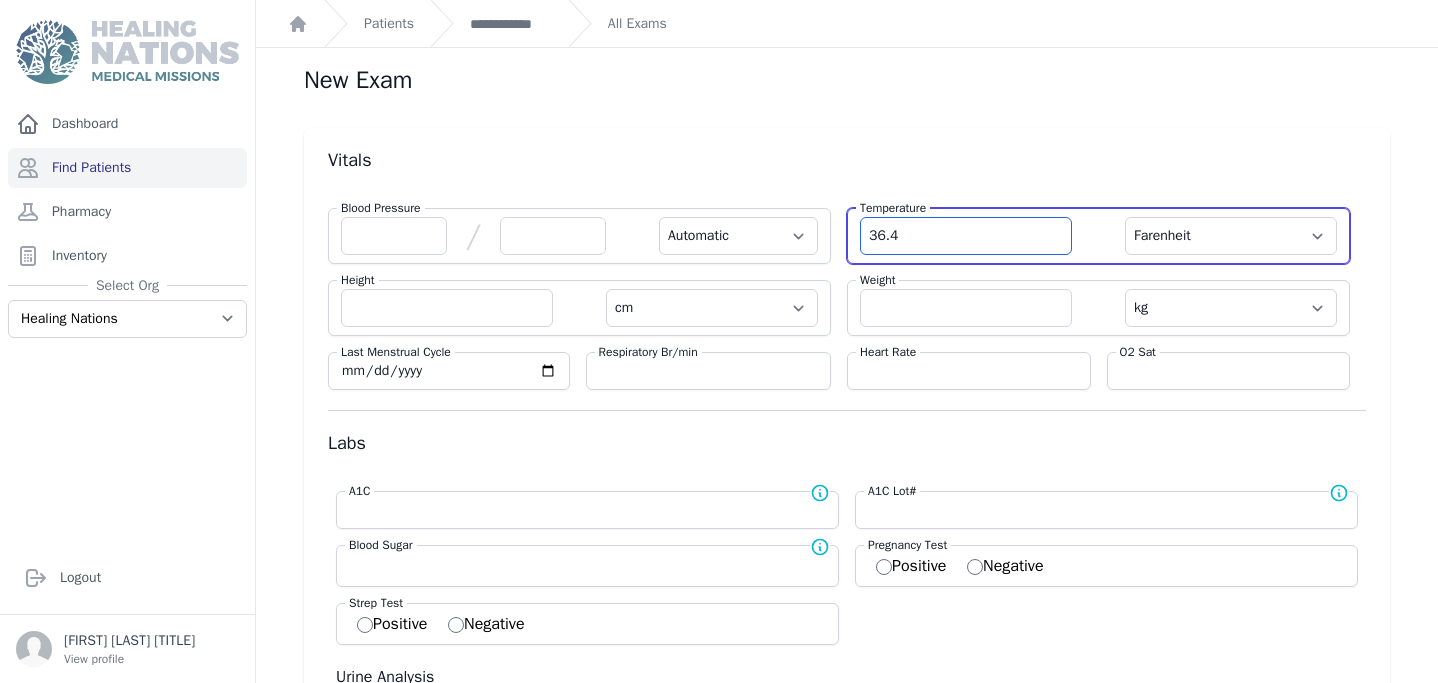 type on "36.4" 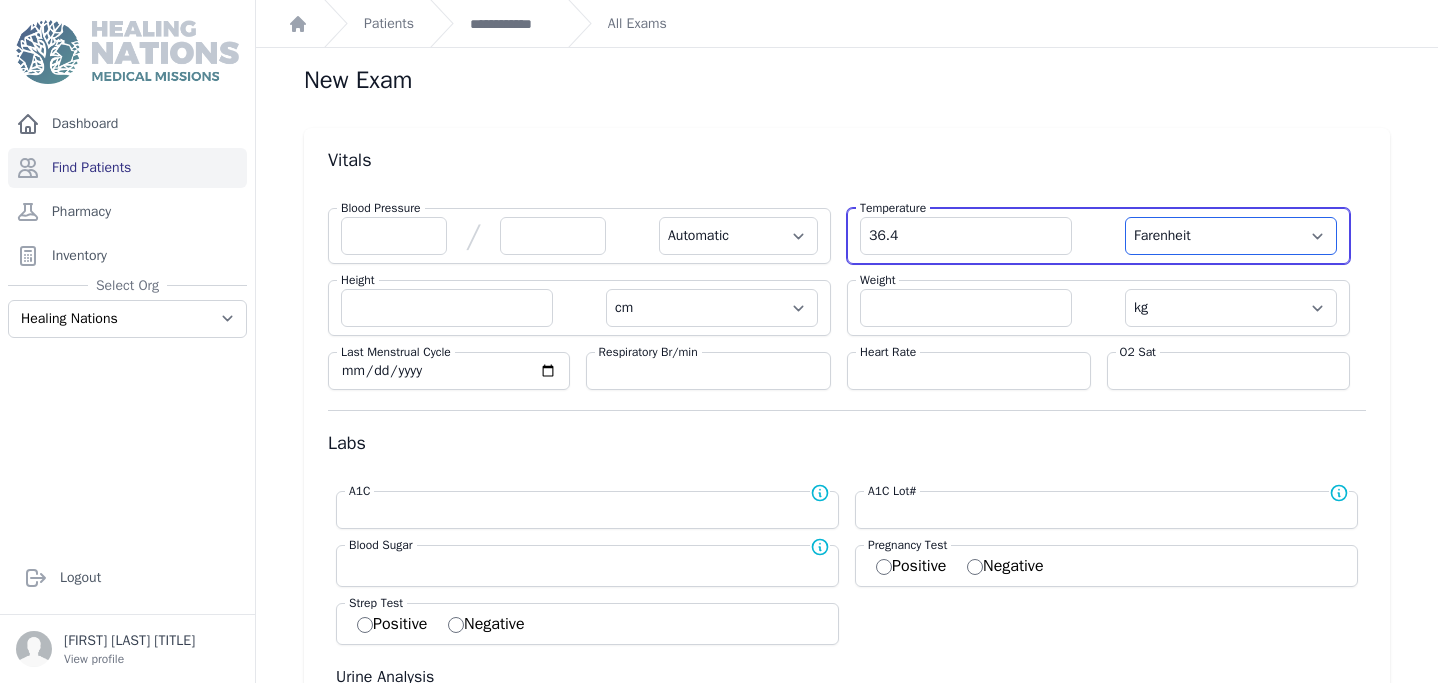 click on "Farenheit Celcius" at bounding box center (1231, 236) 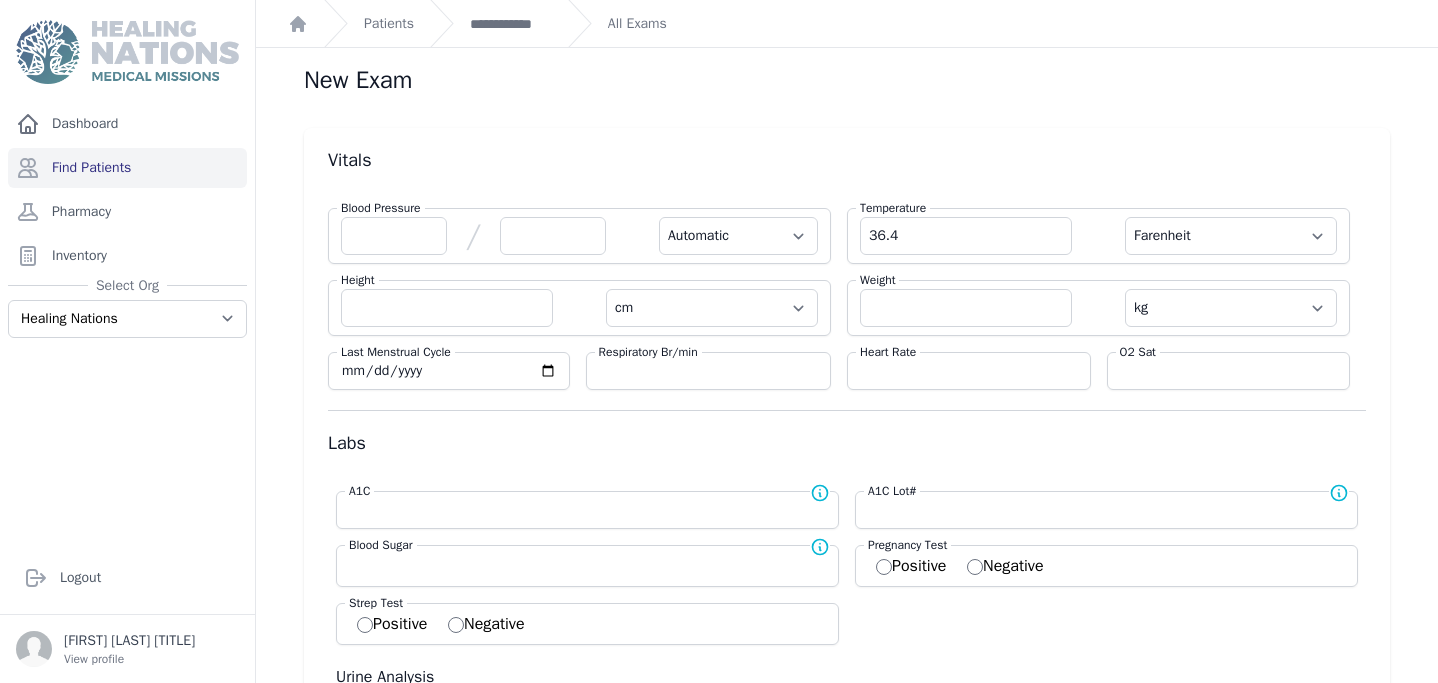 select on "Automatic" 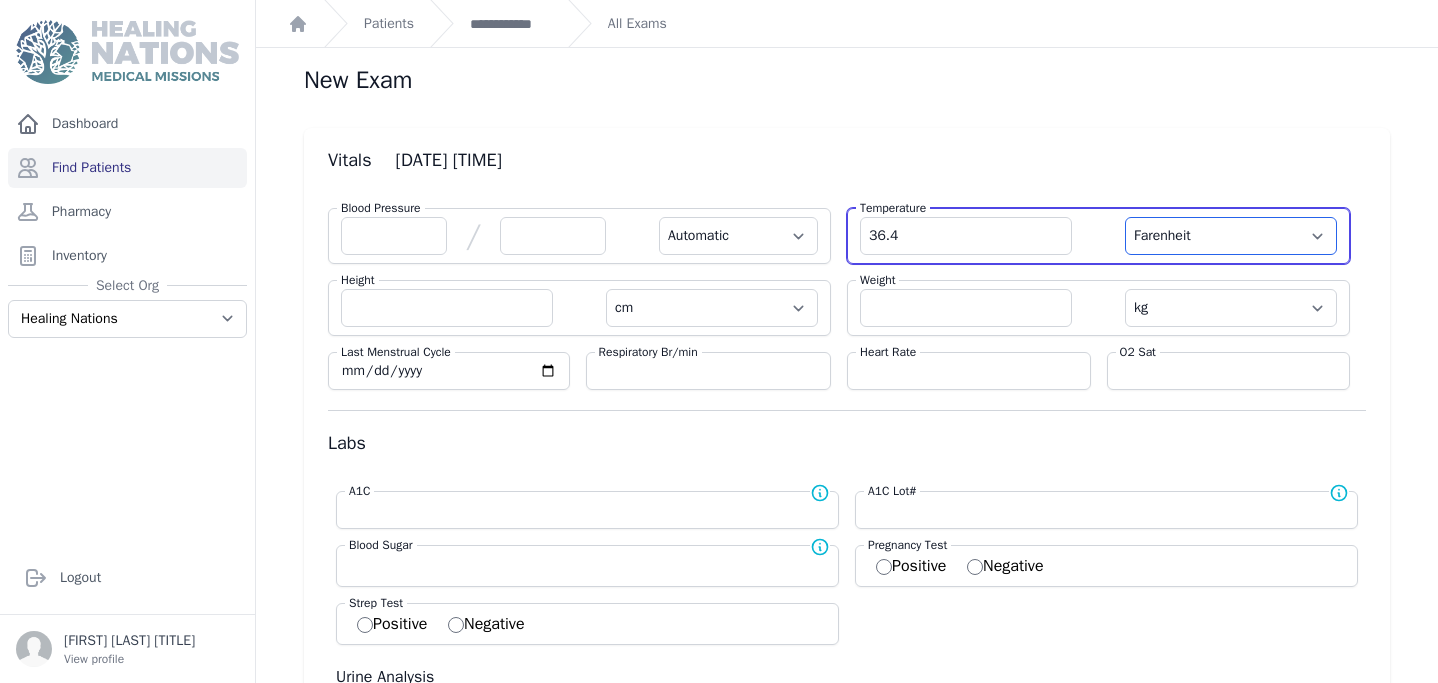 click on "Farenheit Celcius" at bounding box center (1231, 236) 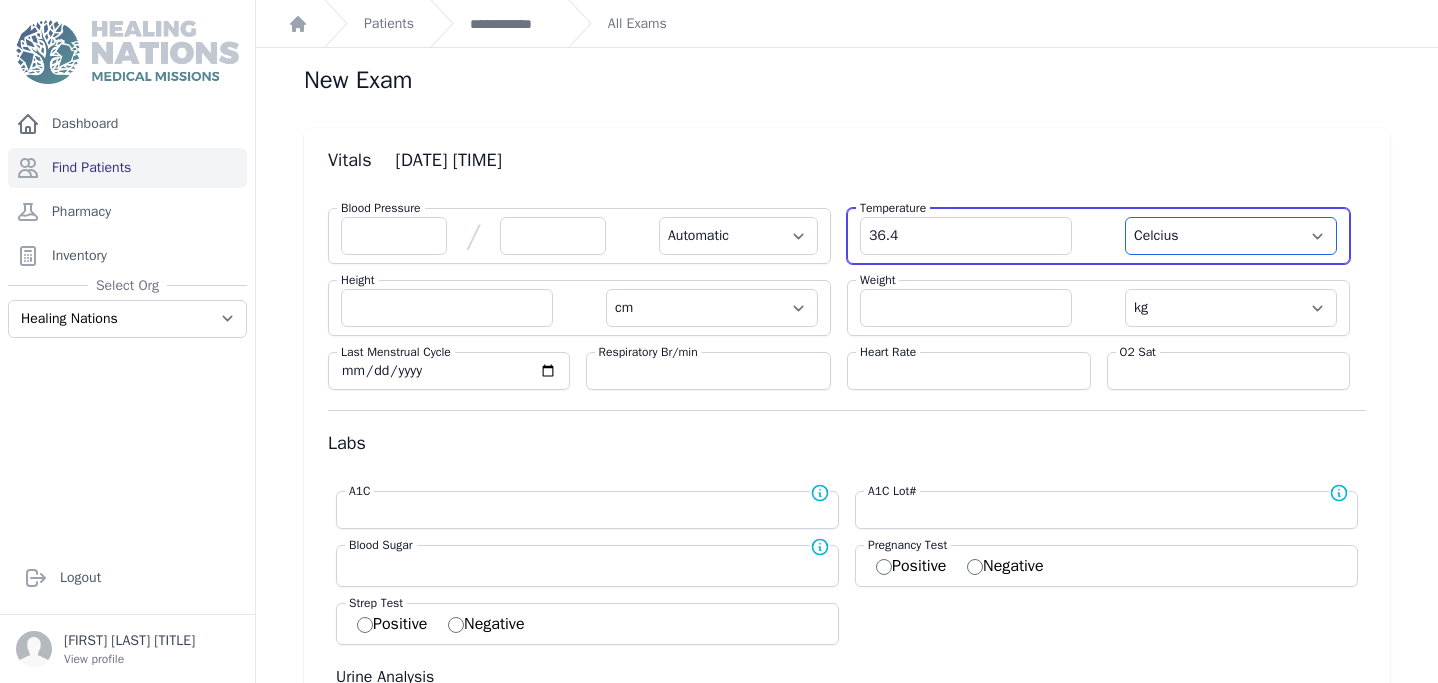 select on "Automatic" 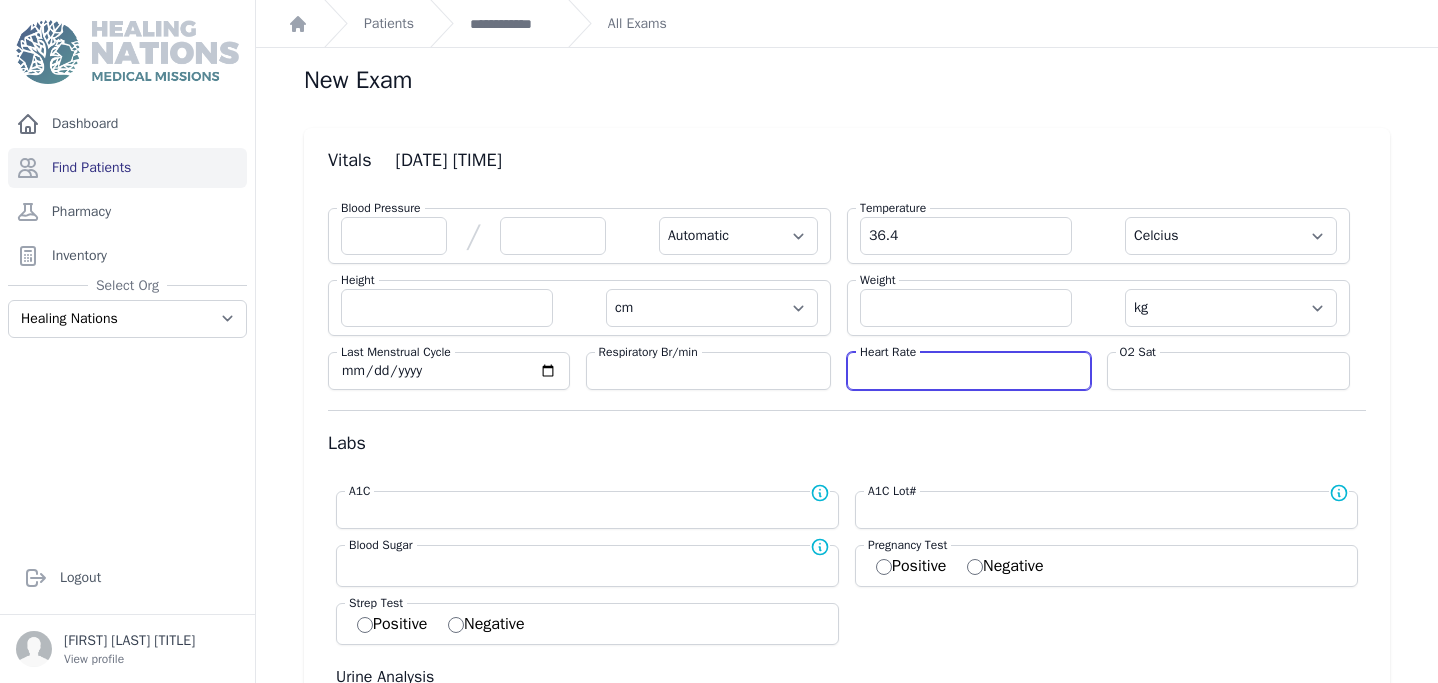 click at bounding box center (969, 371) 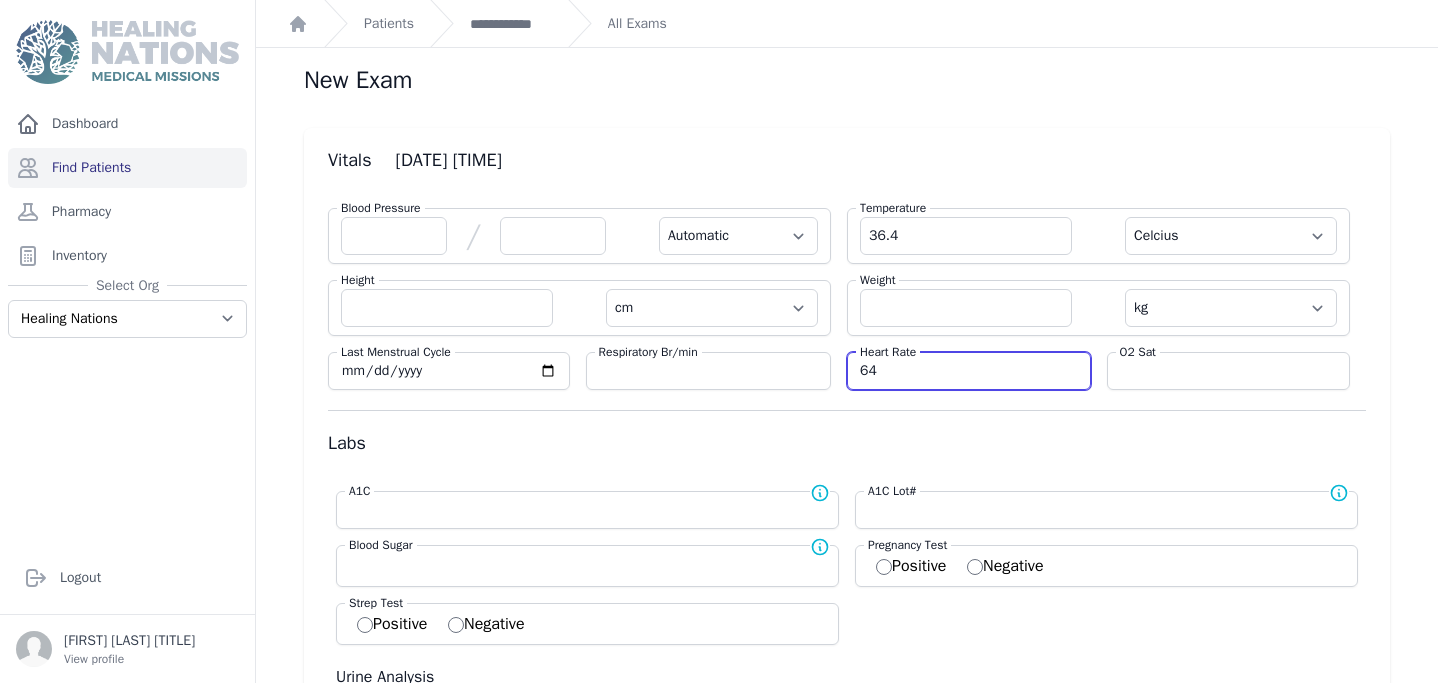 type on "64" 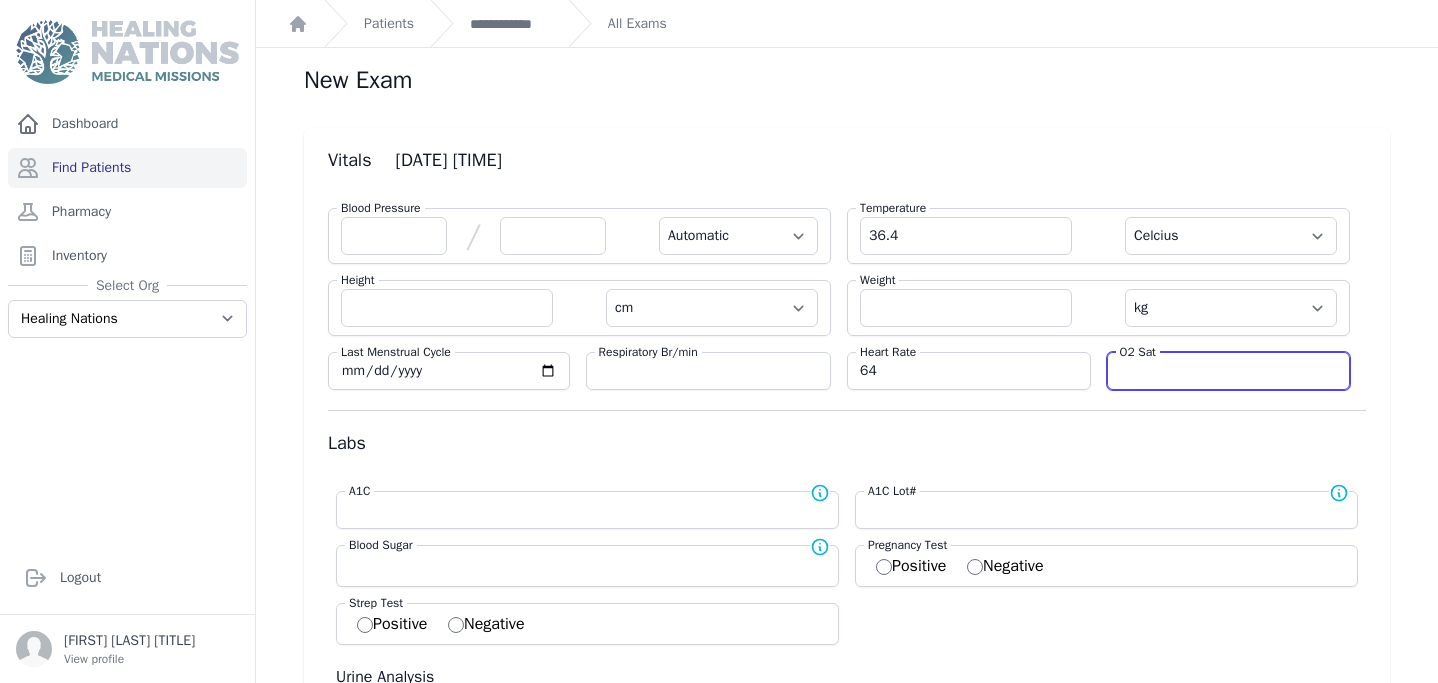 select on "Automatic" 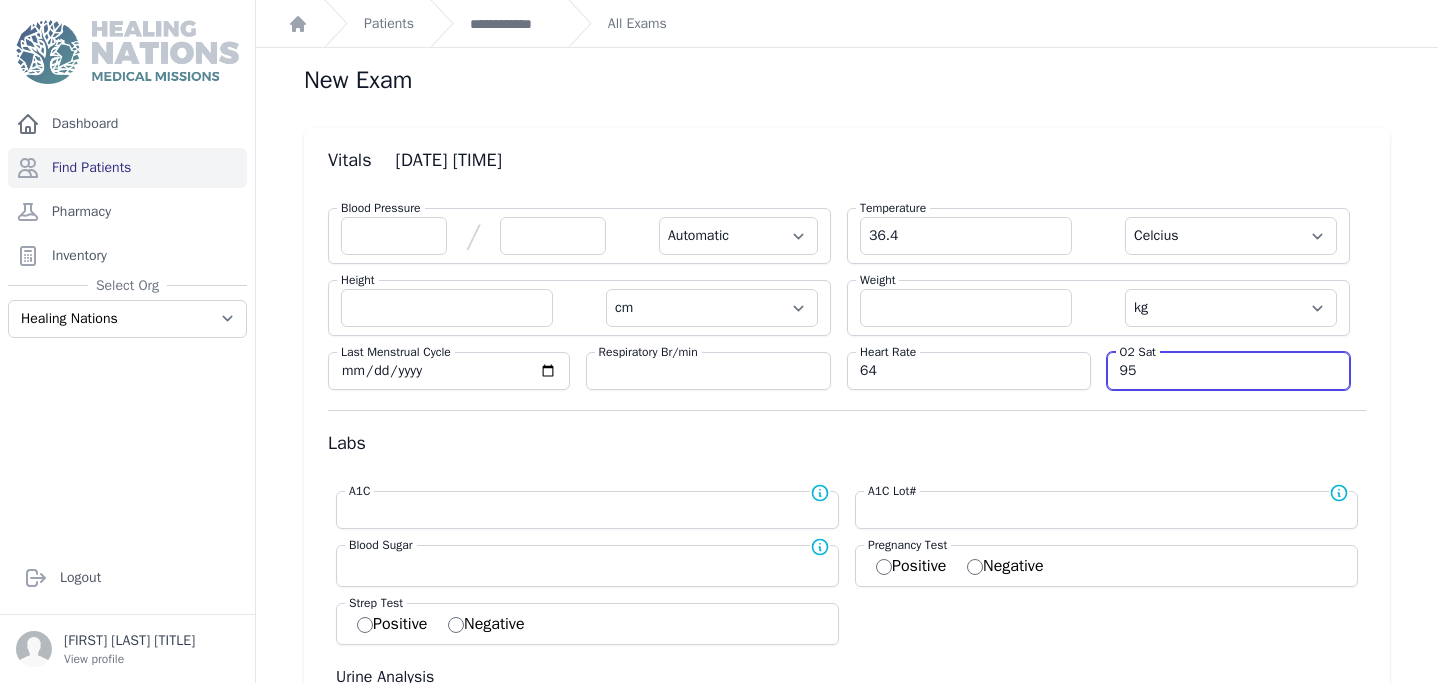 type on "95" 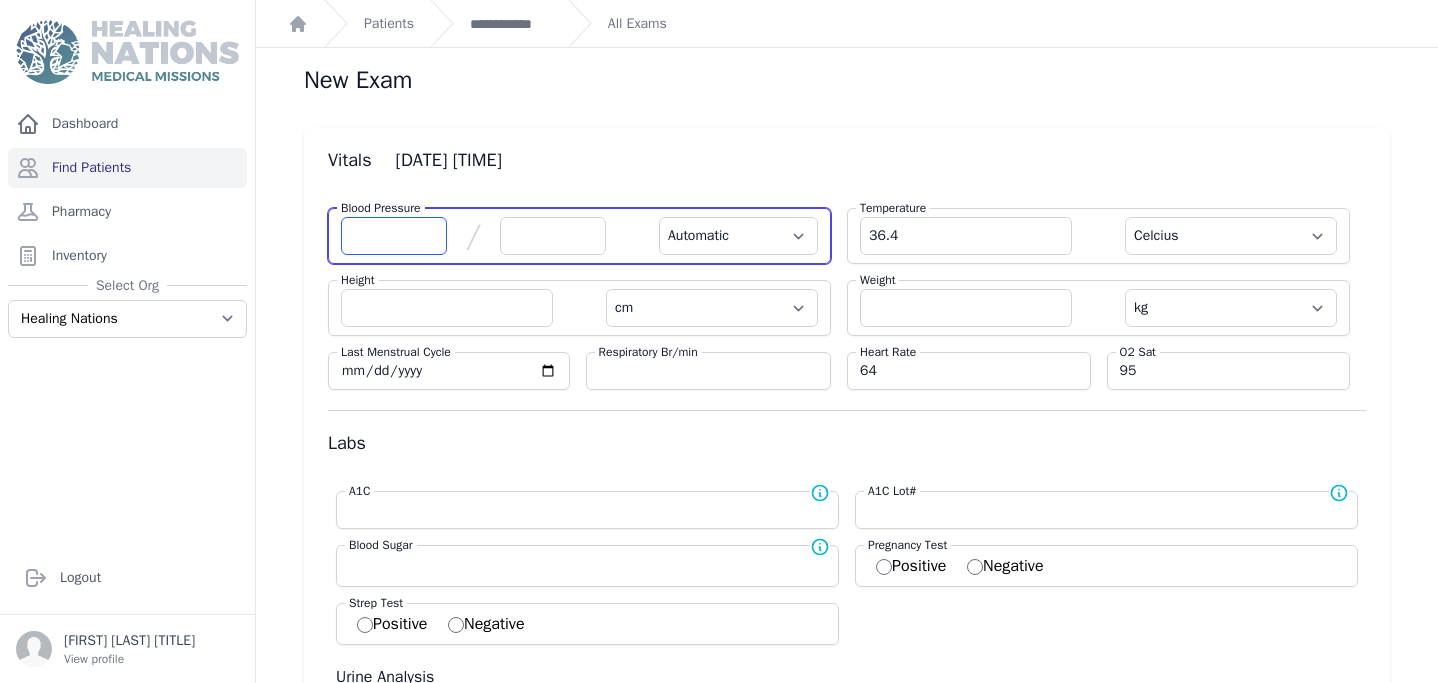 select on "Automatic" 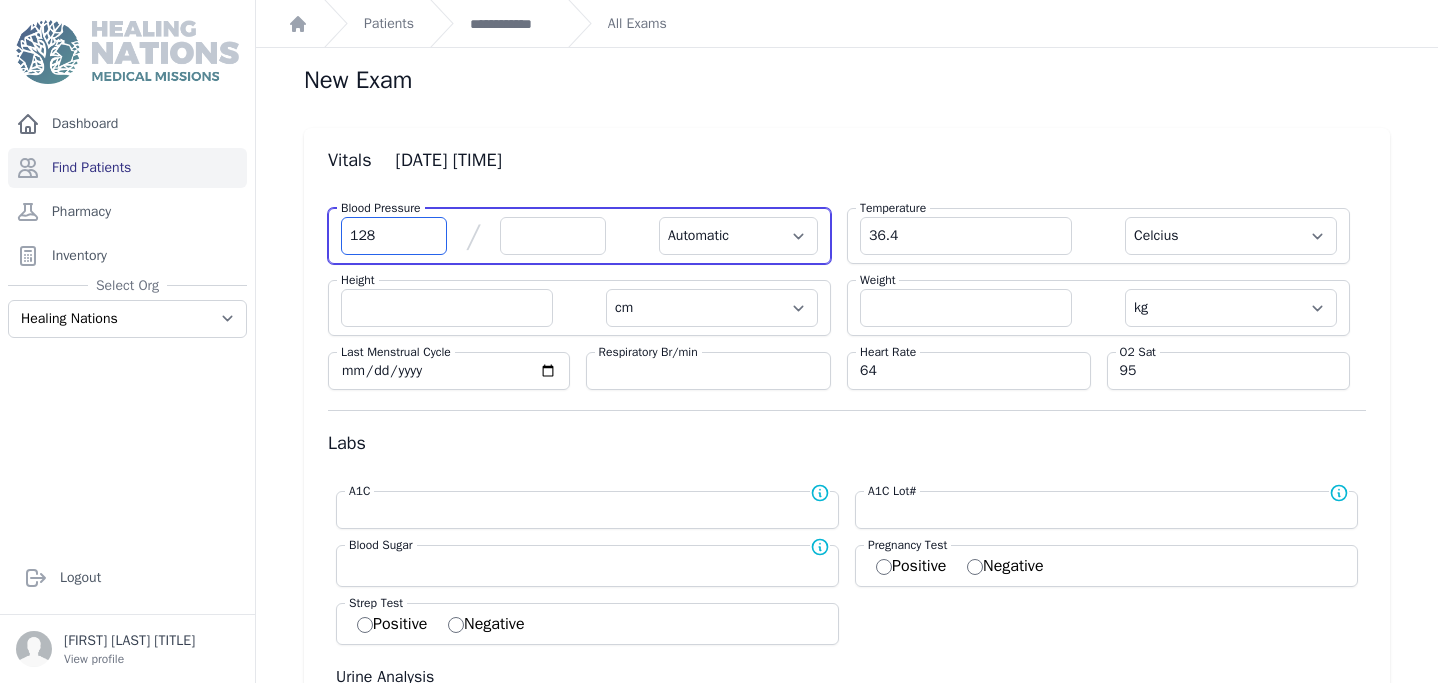type on "128" 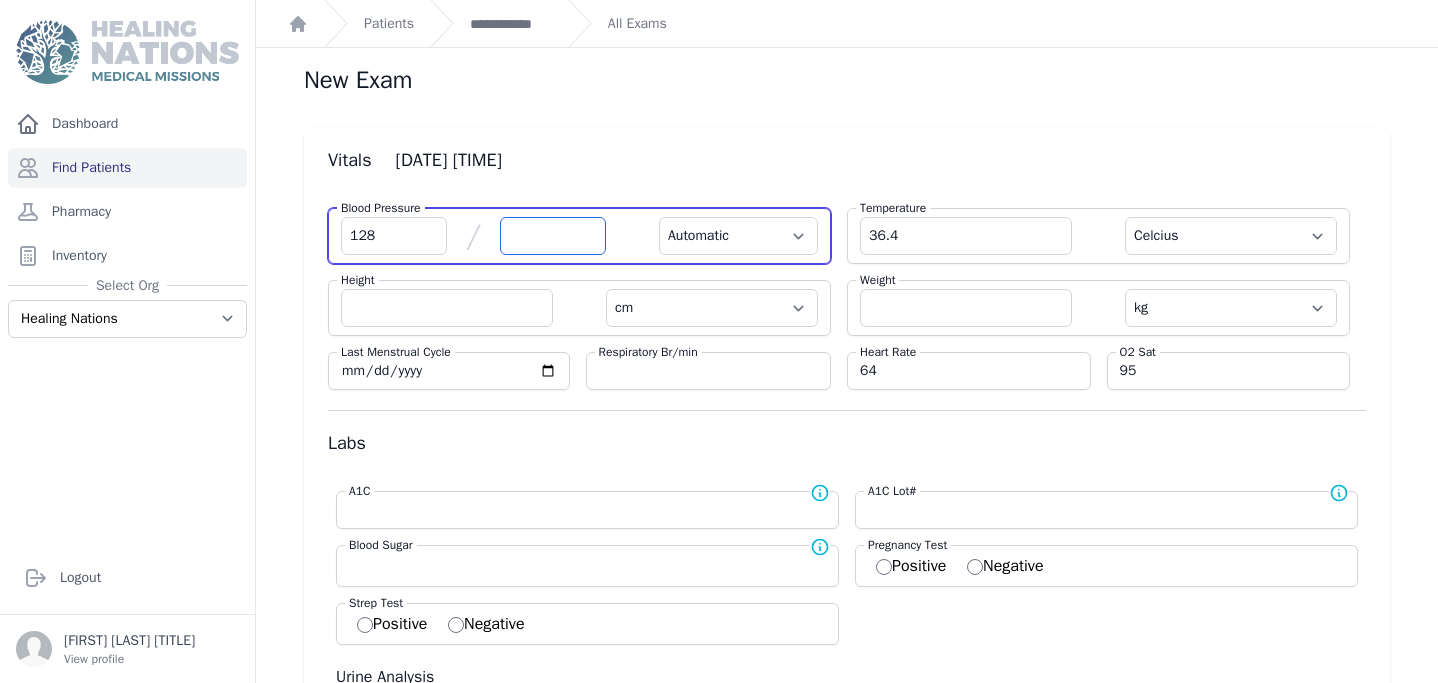select on "Automatic" 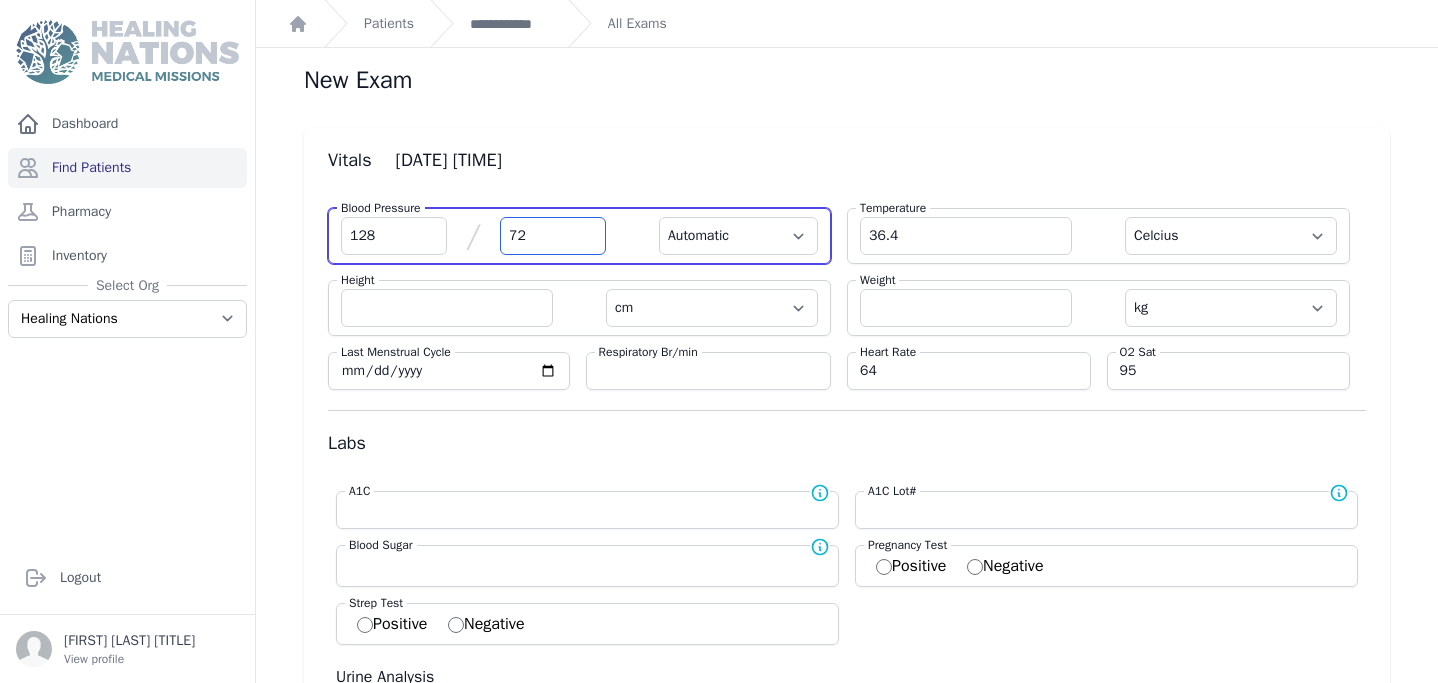 type on "72" 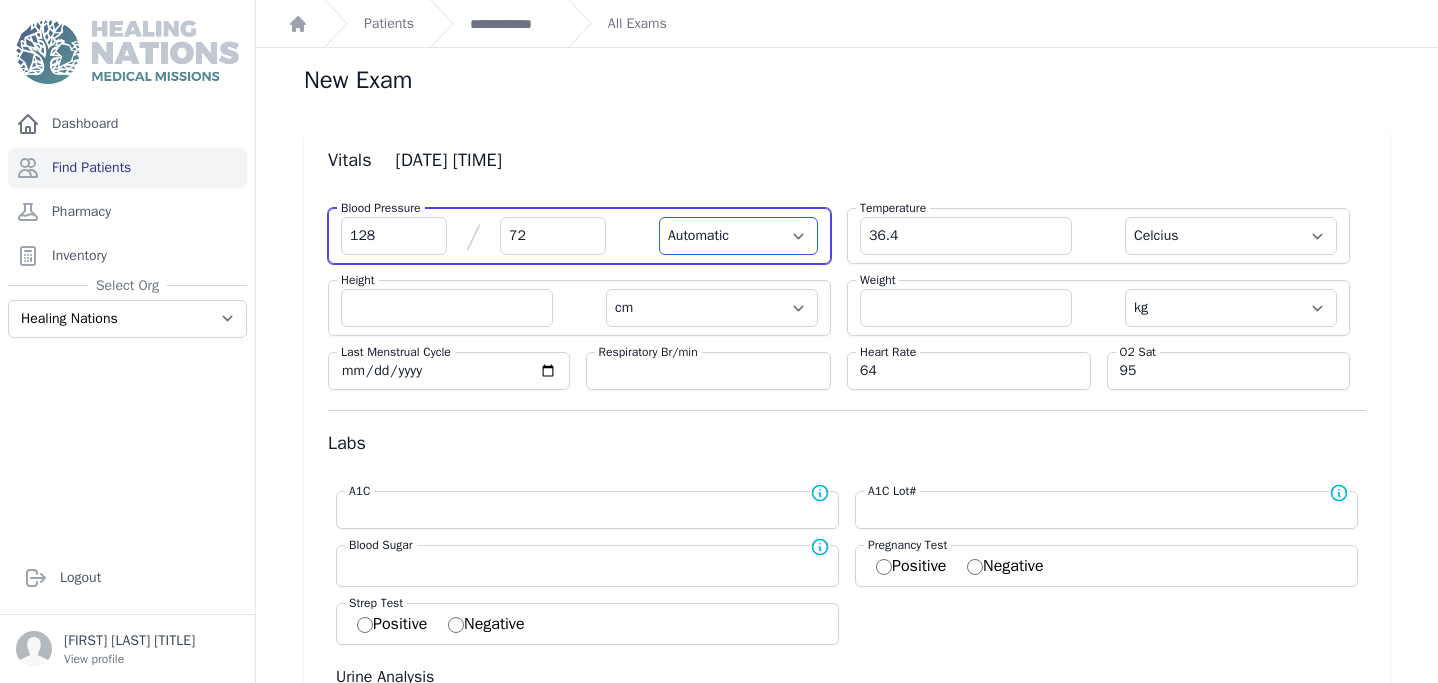click on "Automatic Manual" at bounding box center (738, 236) 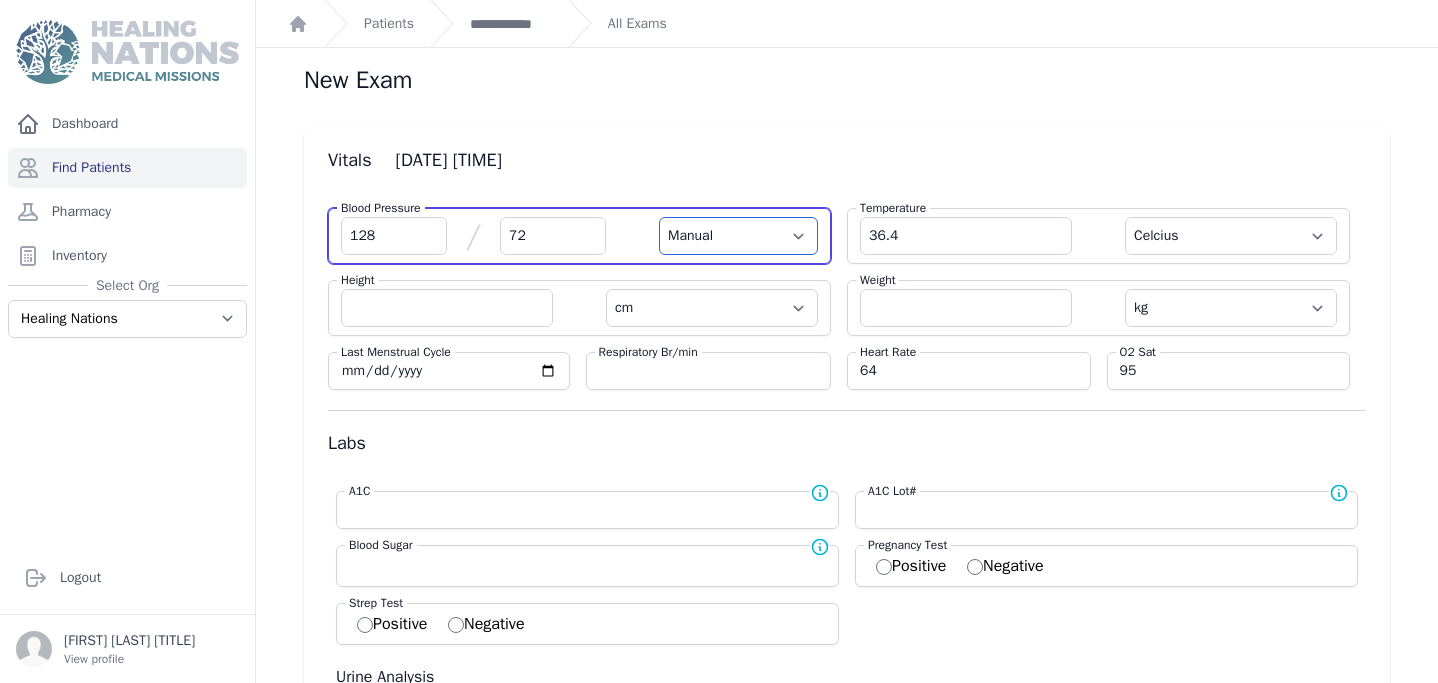 select on "C" 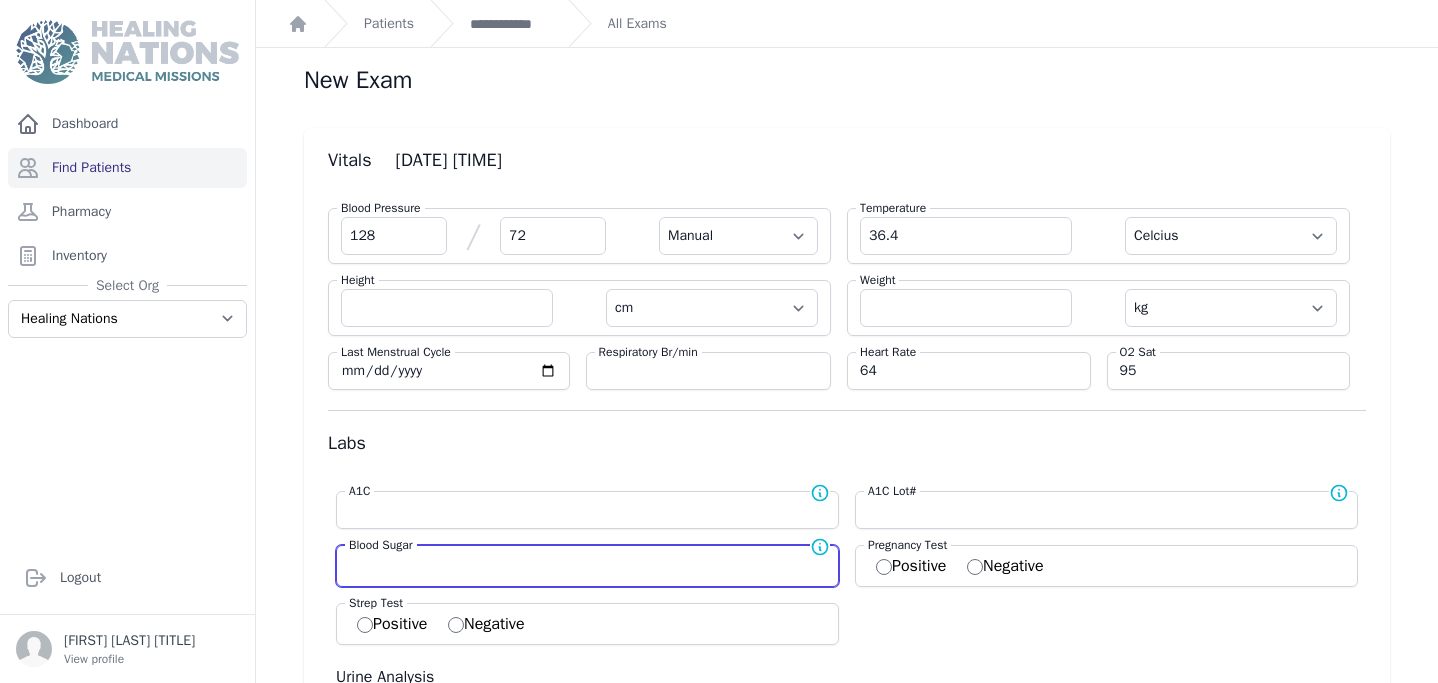 click at bounding box center (587, 564) 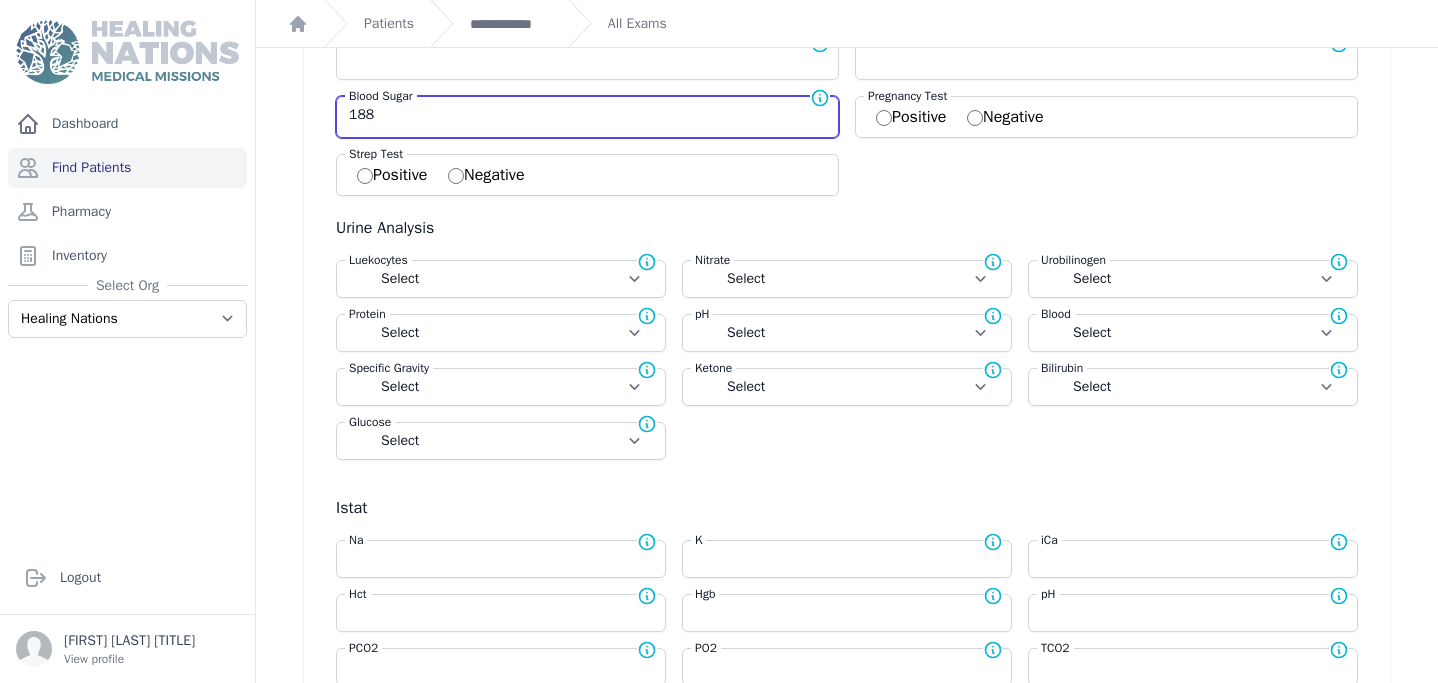 scroll, scrollTop: 875, scrollLeft: 0, axis: vertical 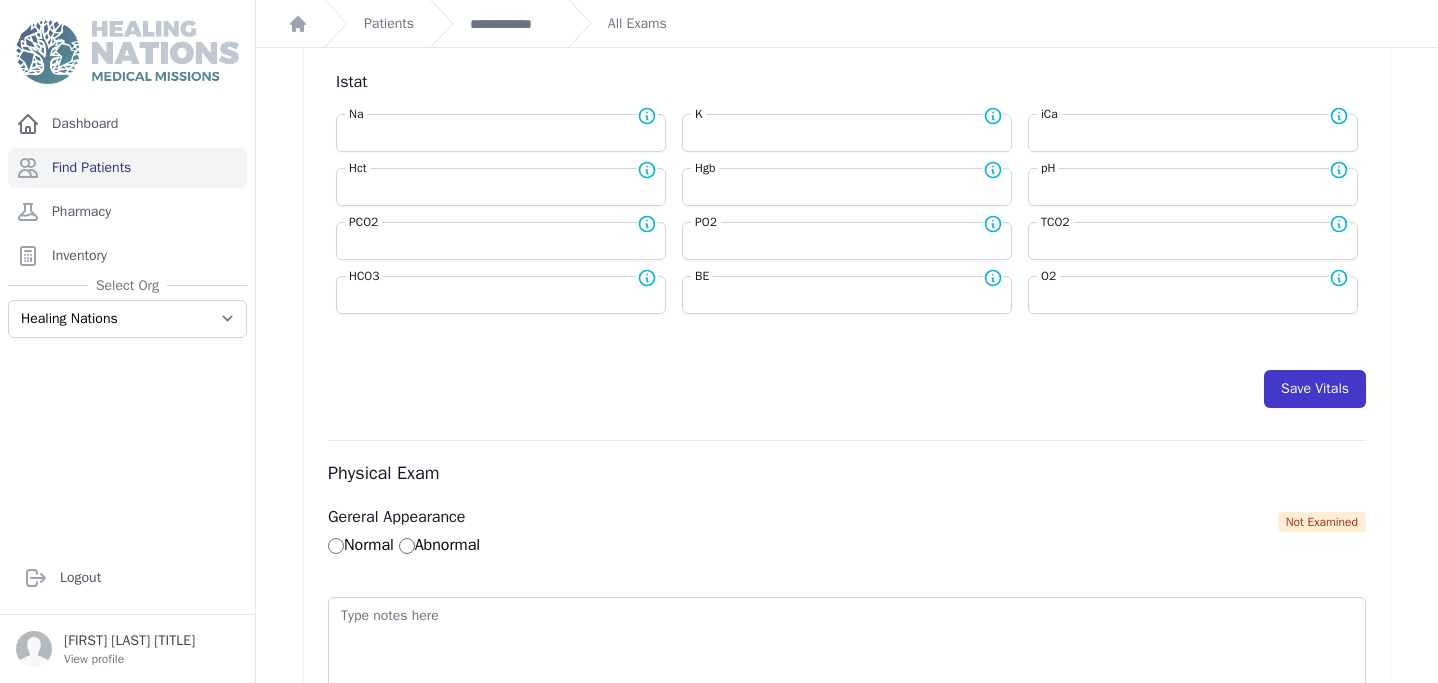 type on "188" 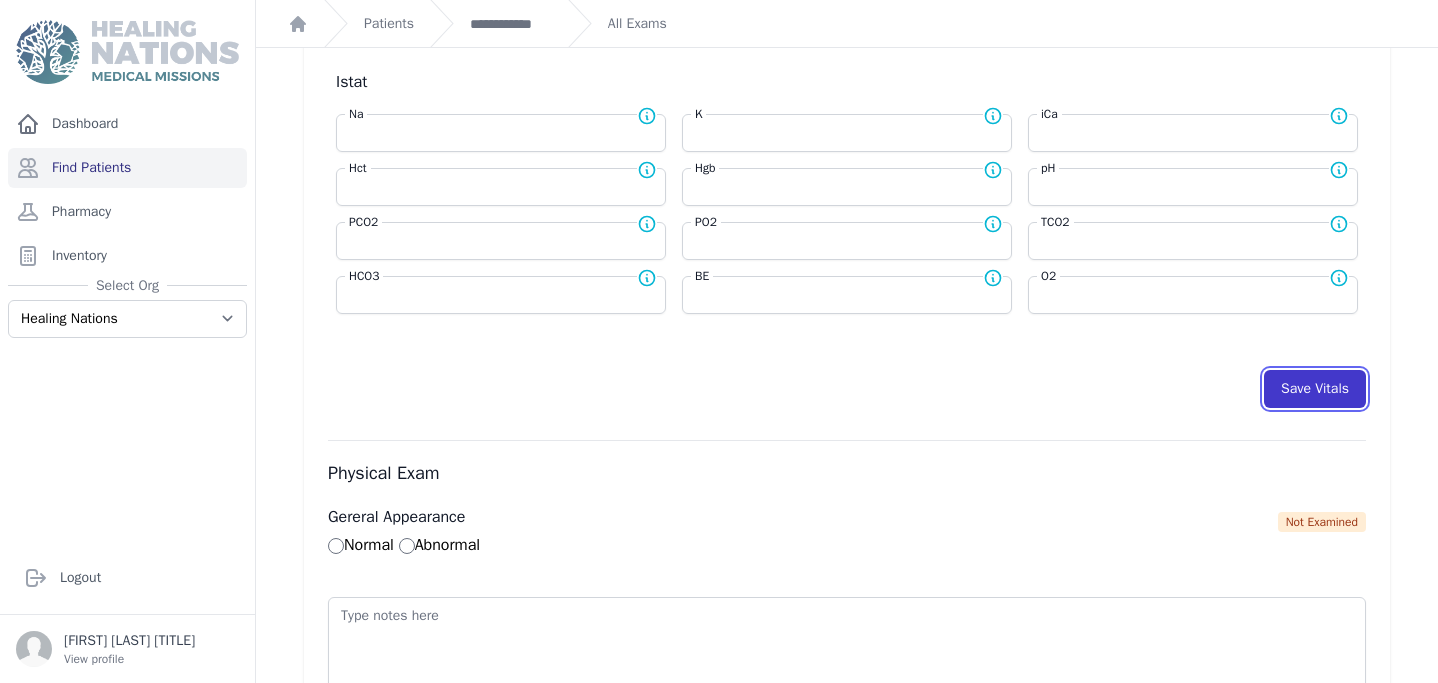 click on "Save Vitals" at bounding box center (1315, 389) 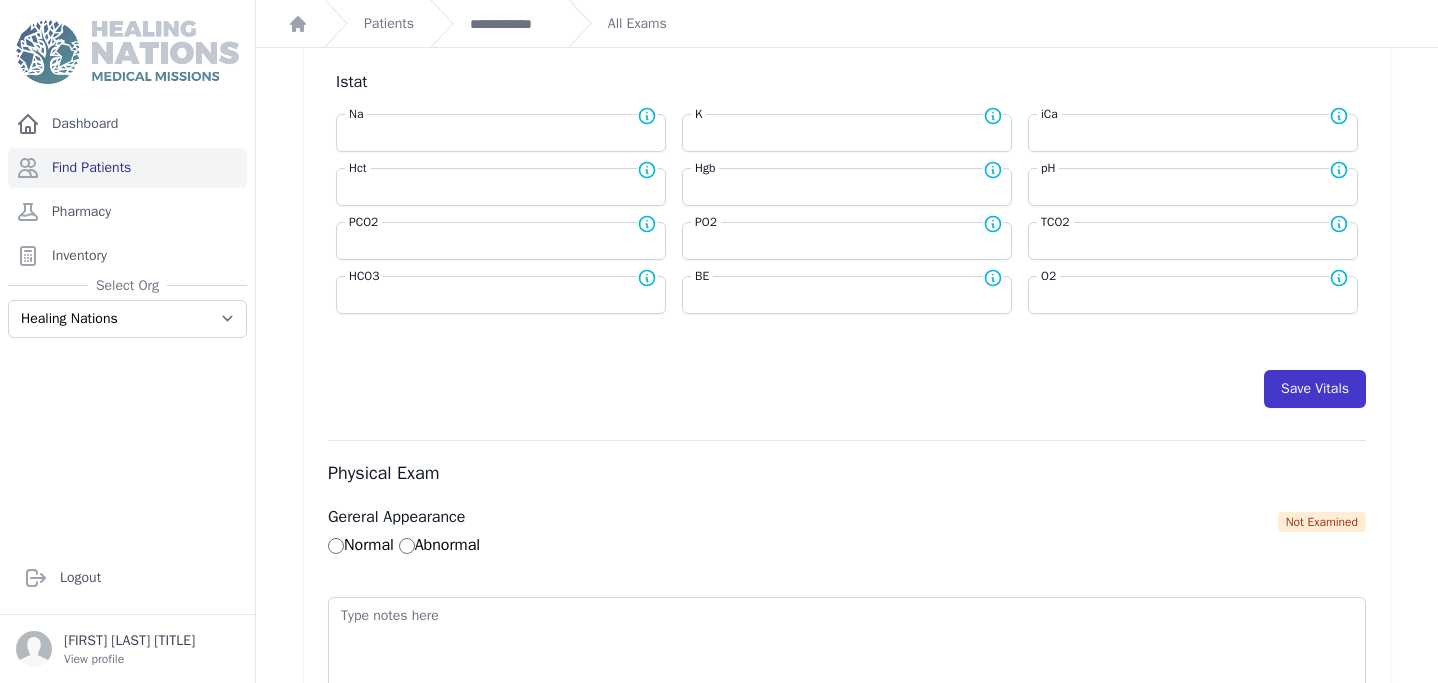 select on "Manual" 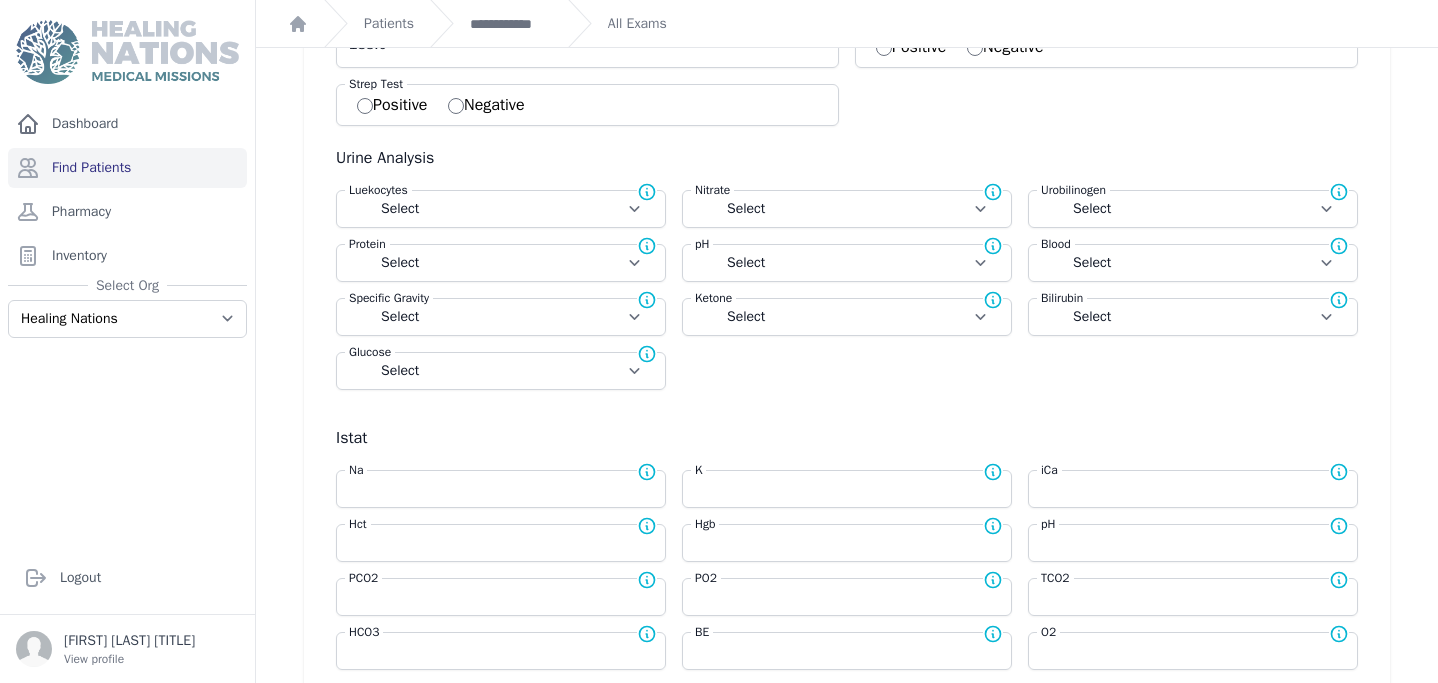 scroll, scrollTop: 0, scrollLeft: 0, axis: both 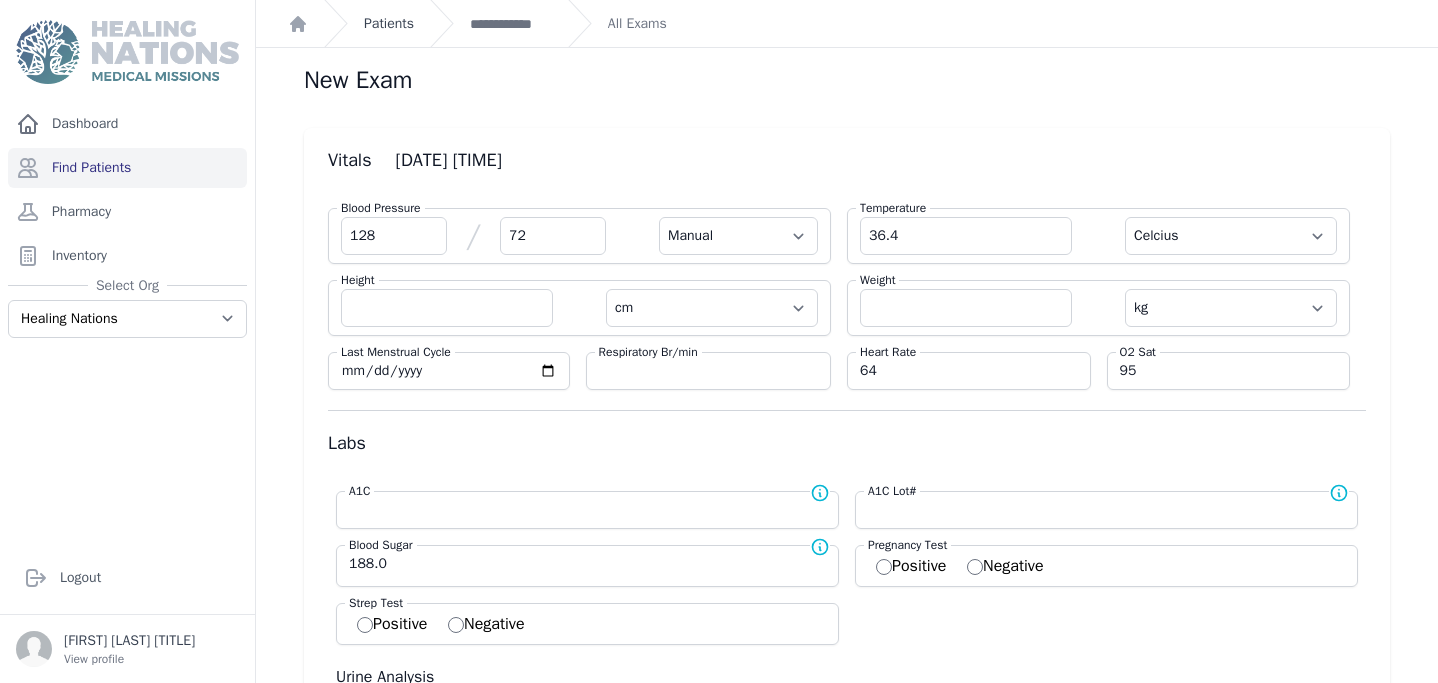 click on "Patients" at bounding box center [389, 24] 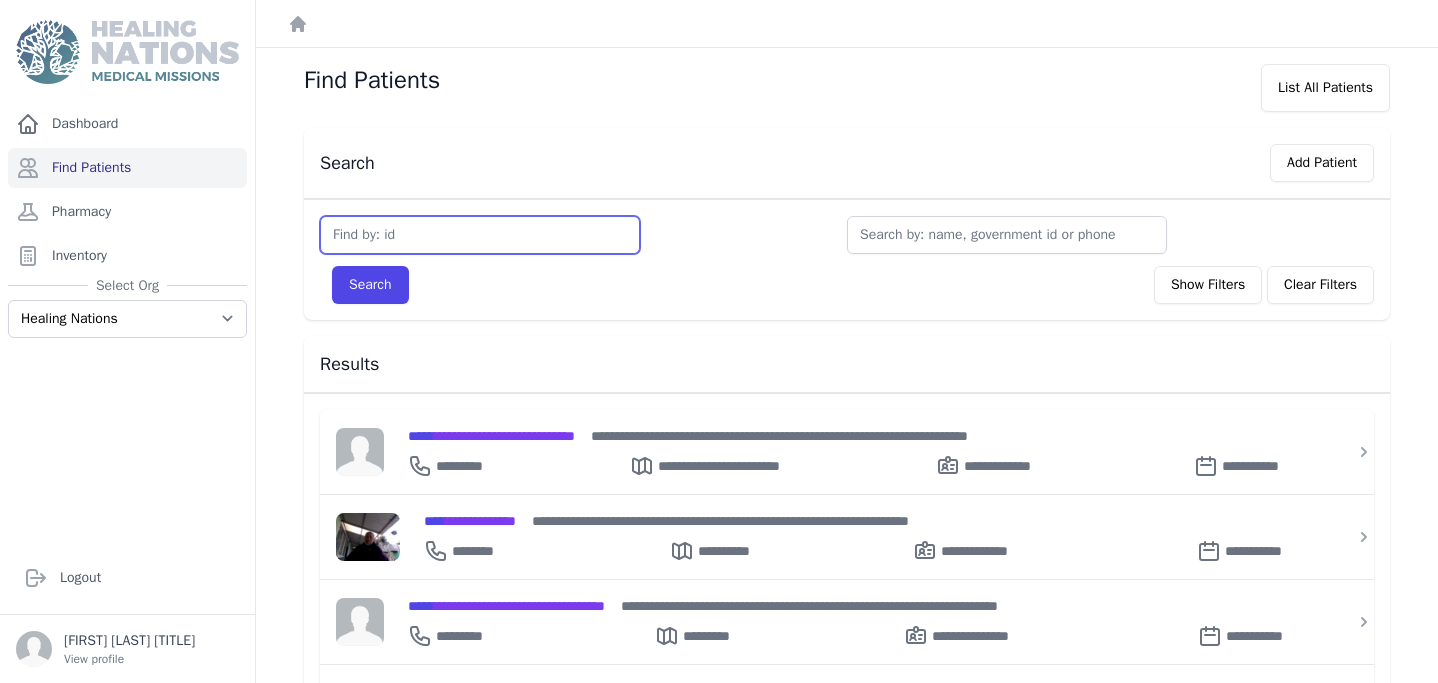 click at bounding box center (480, 235) 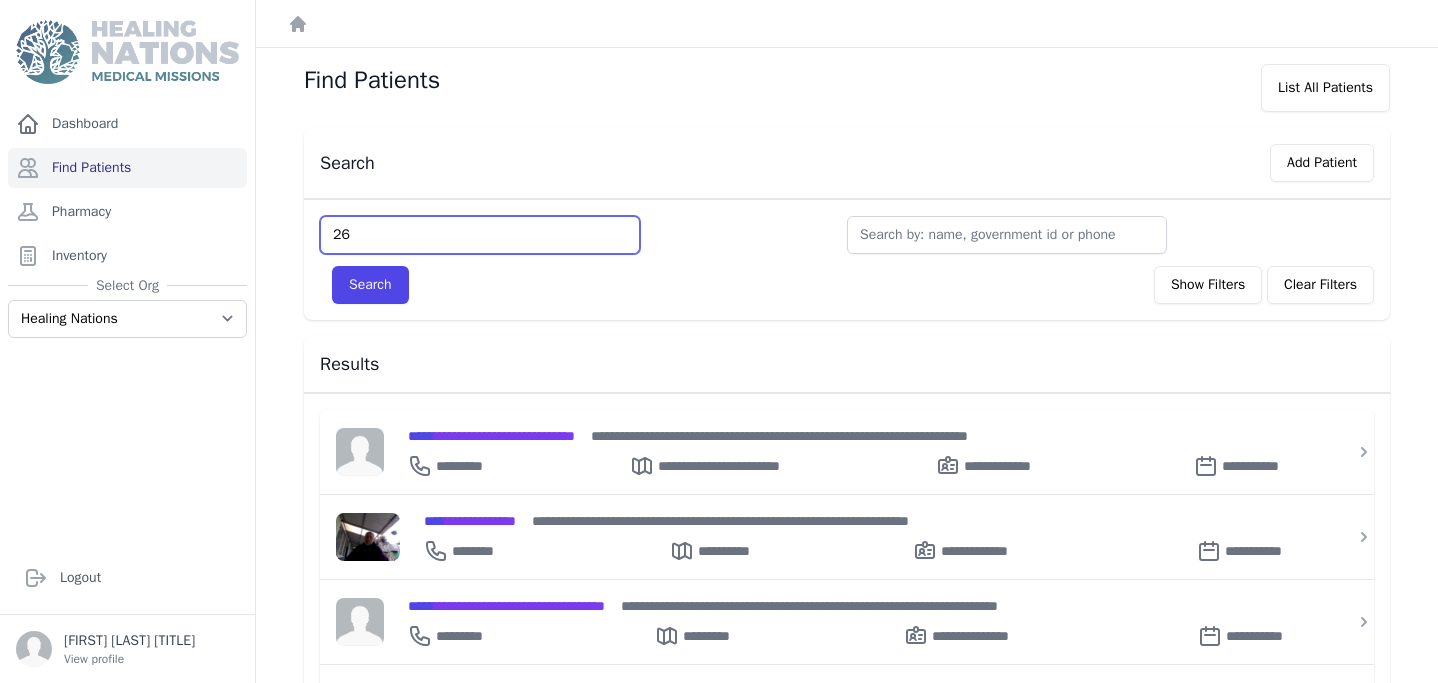type on "26" 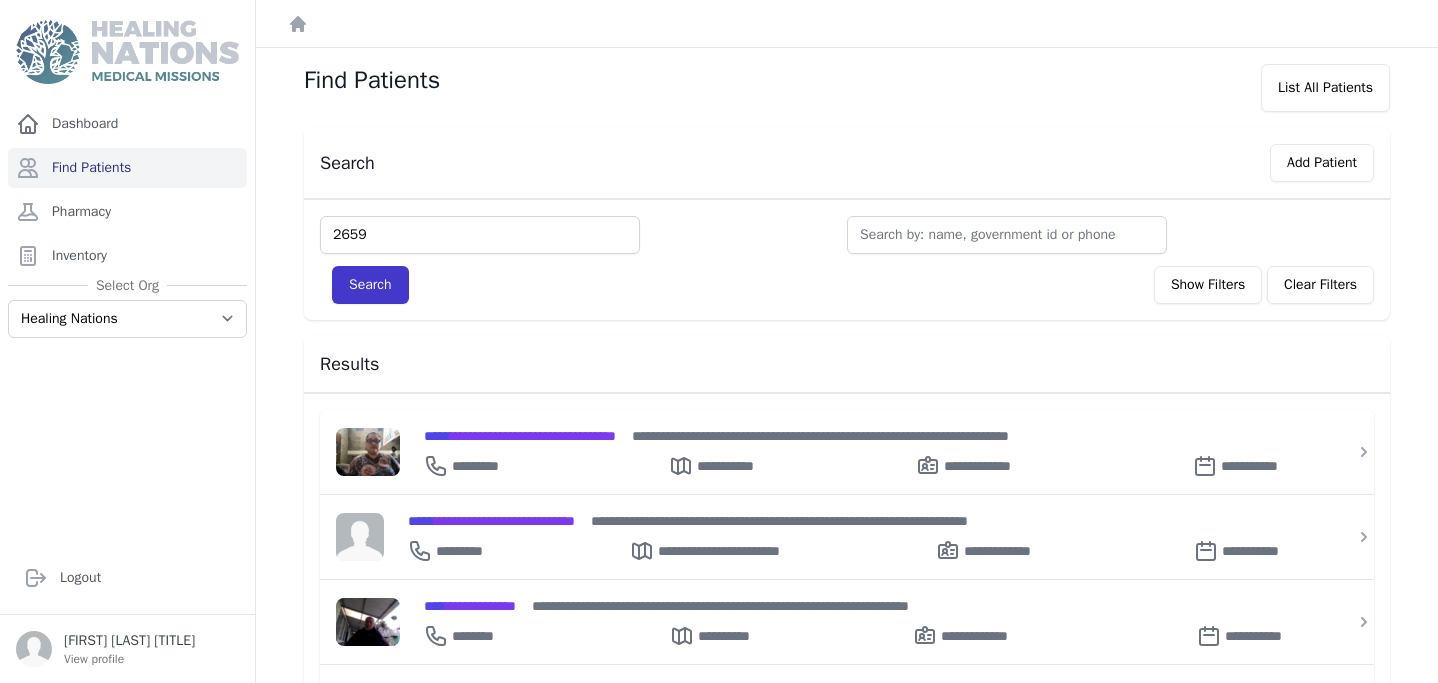 type on "2659" 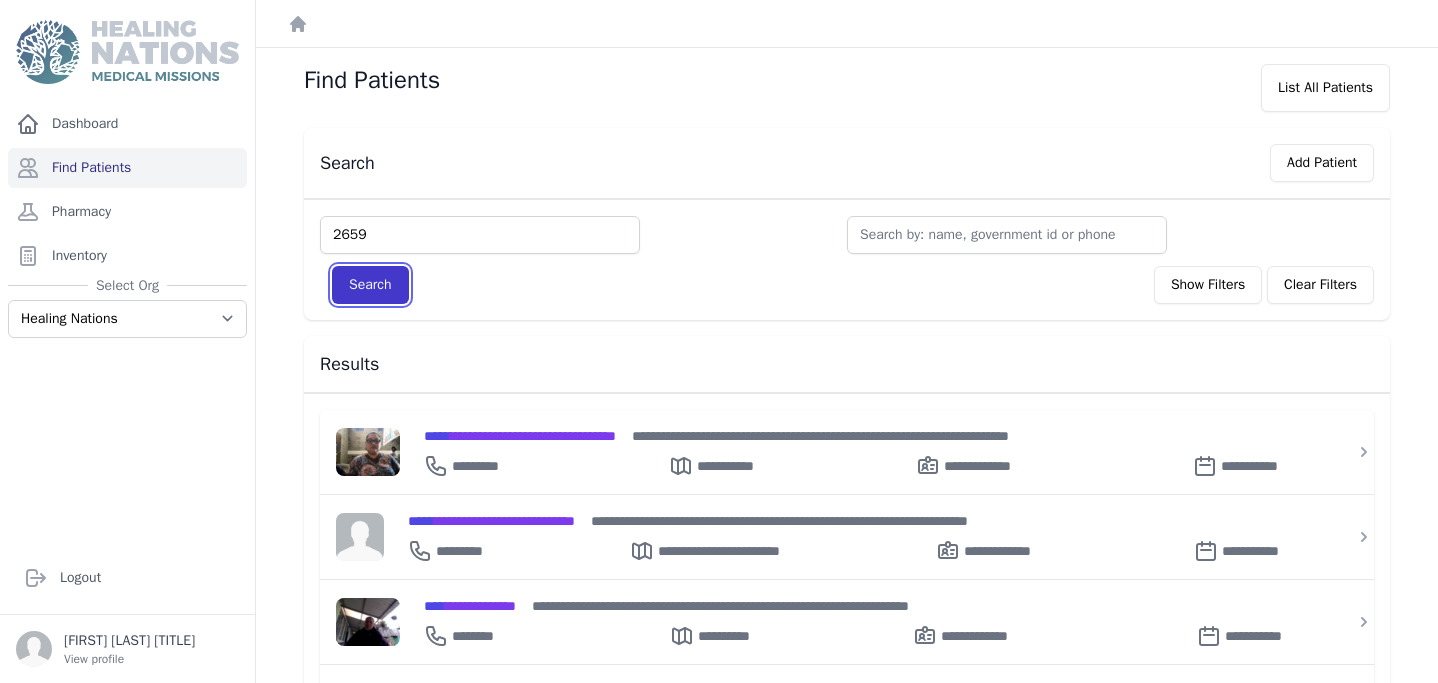 click on "Search" at bounding box center (370, 285) 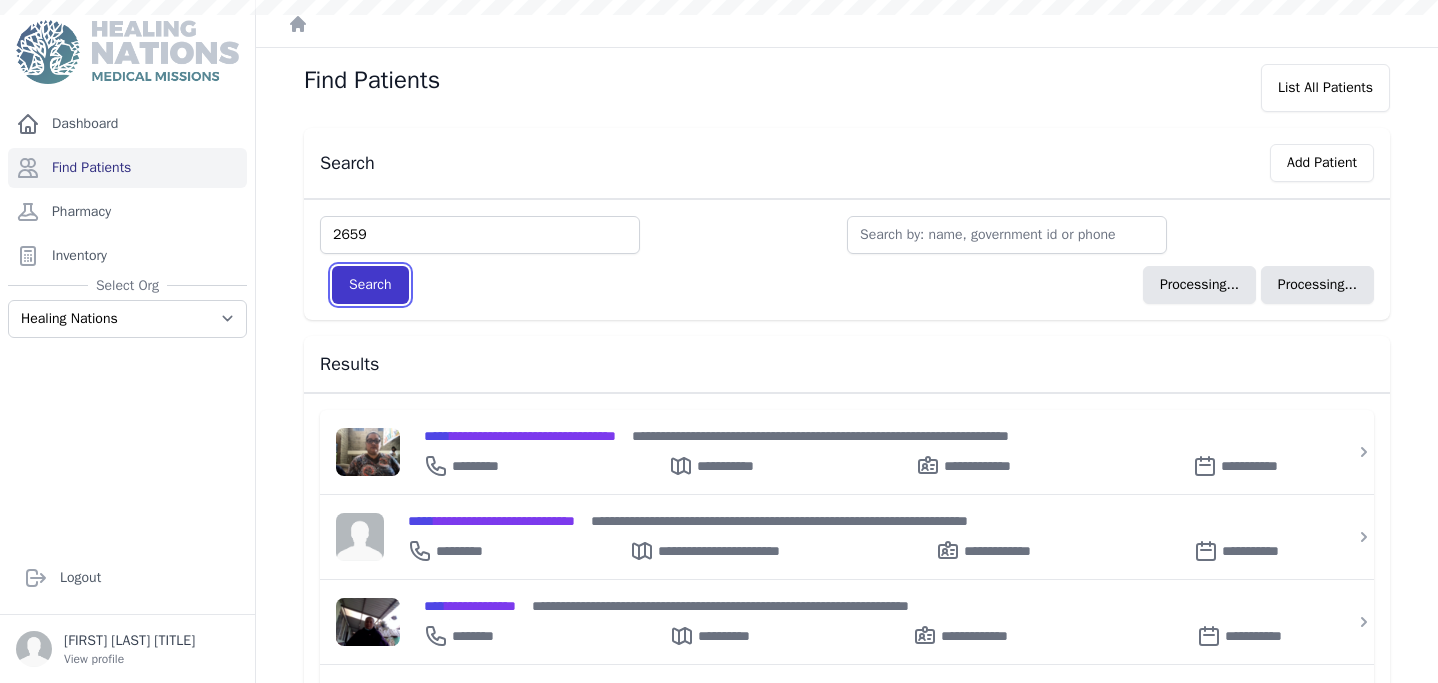 type 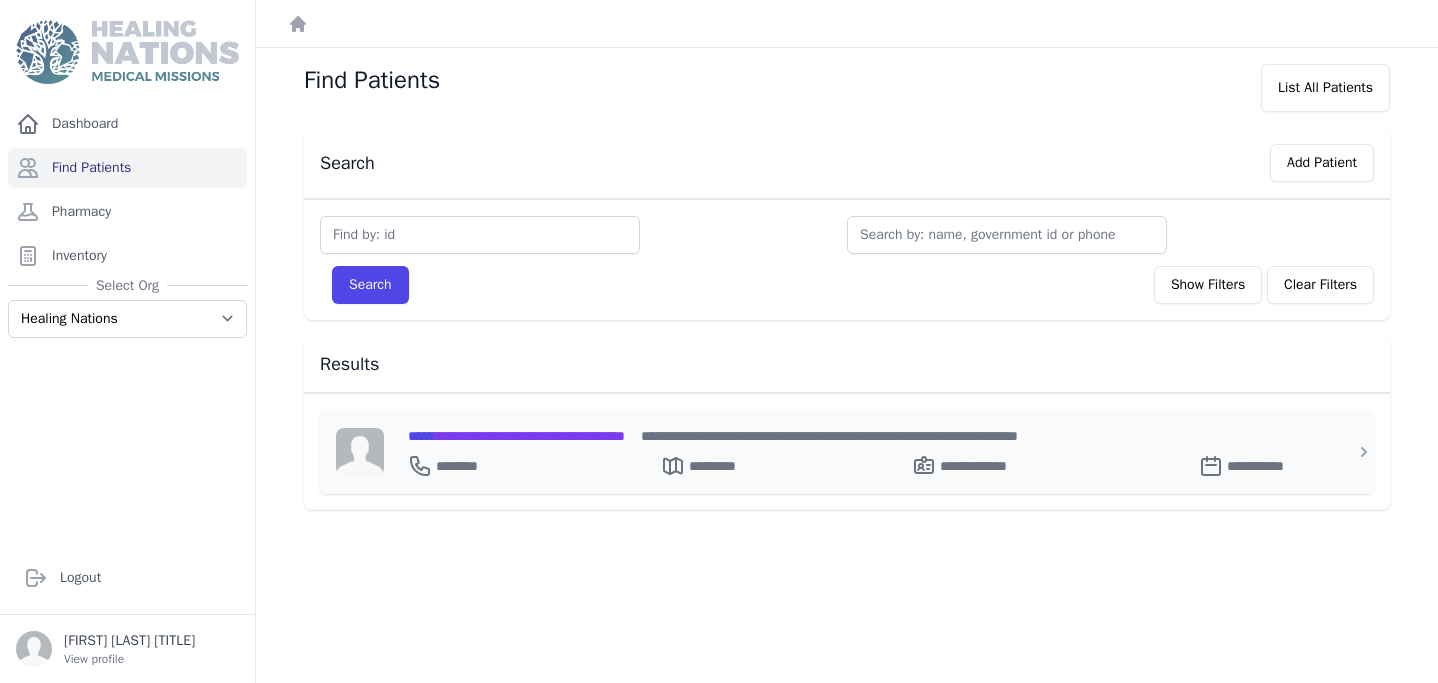 click on "**********" at bounding box center (516, 436) 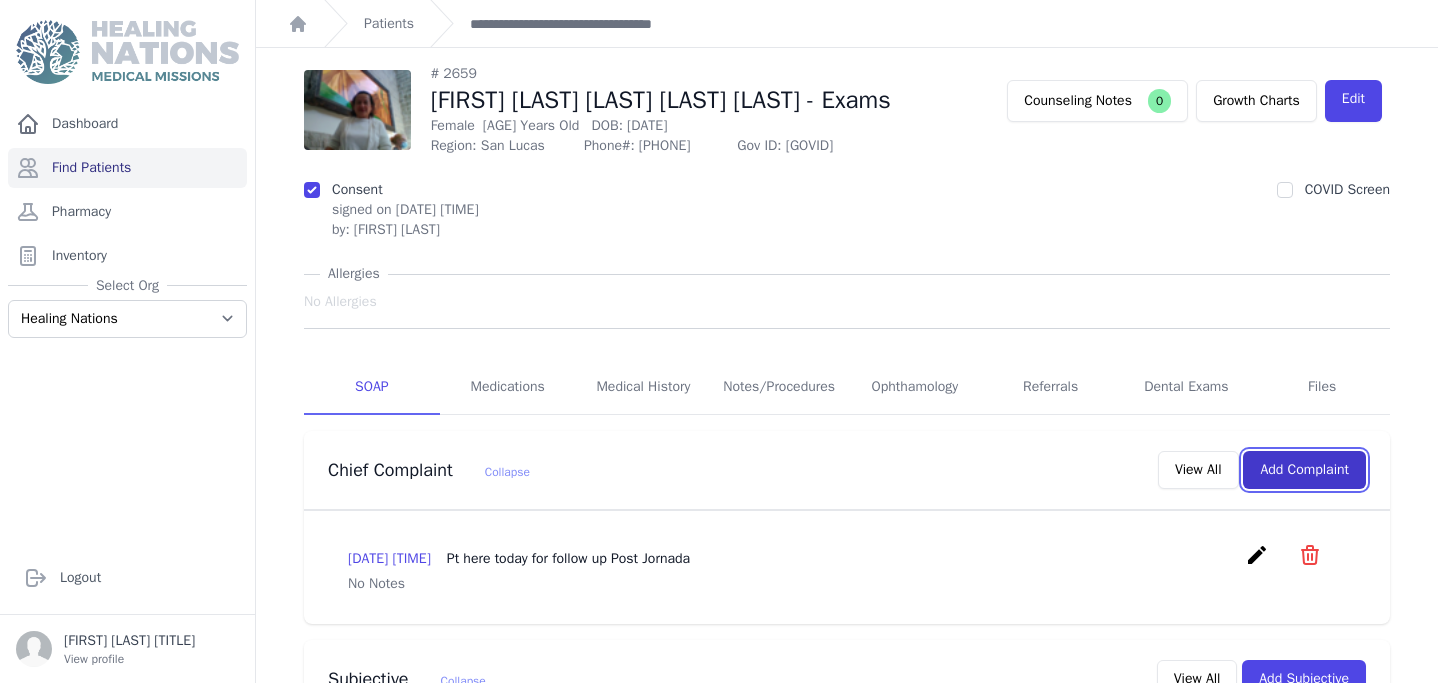 click on "Add Complaint" at bounding box center (1304, 470) 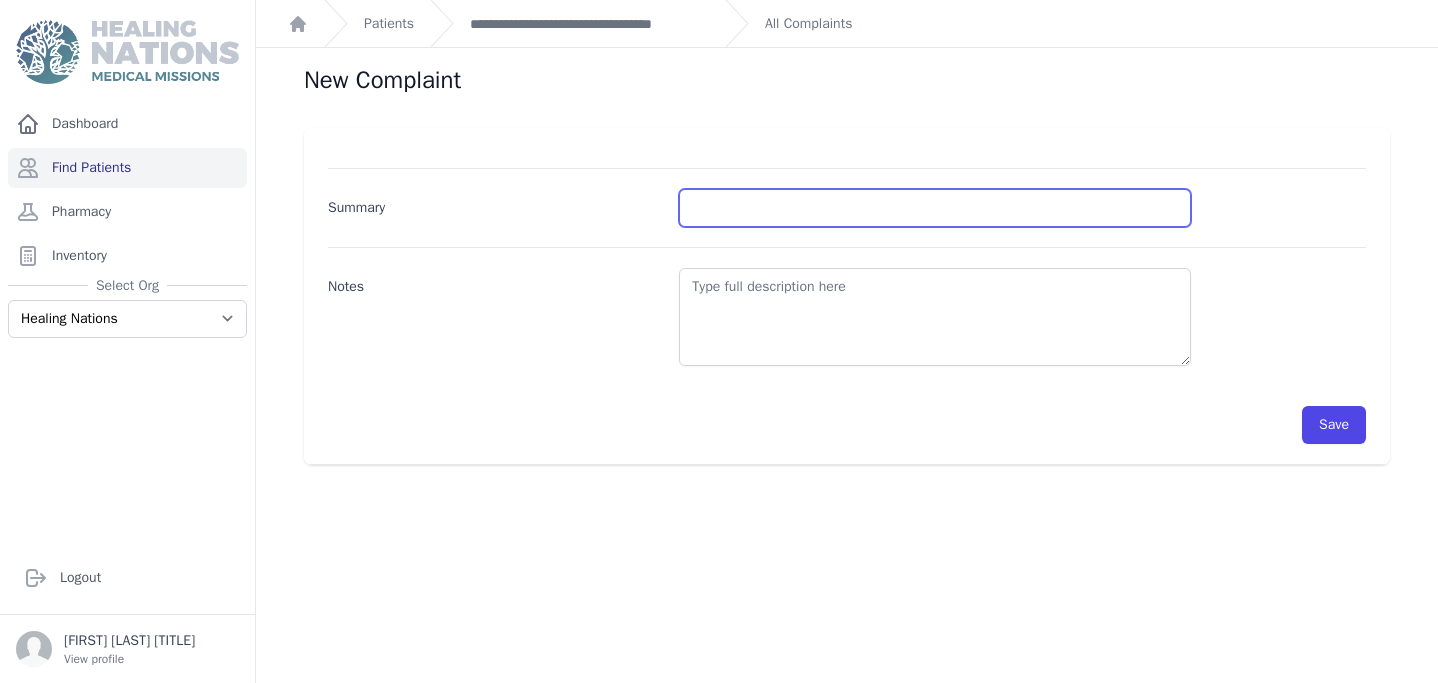 click on "Summary" at bounding box center [935, 208] 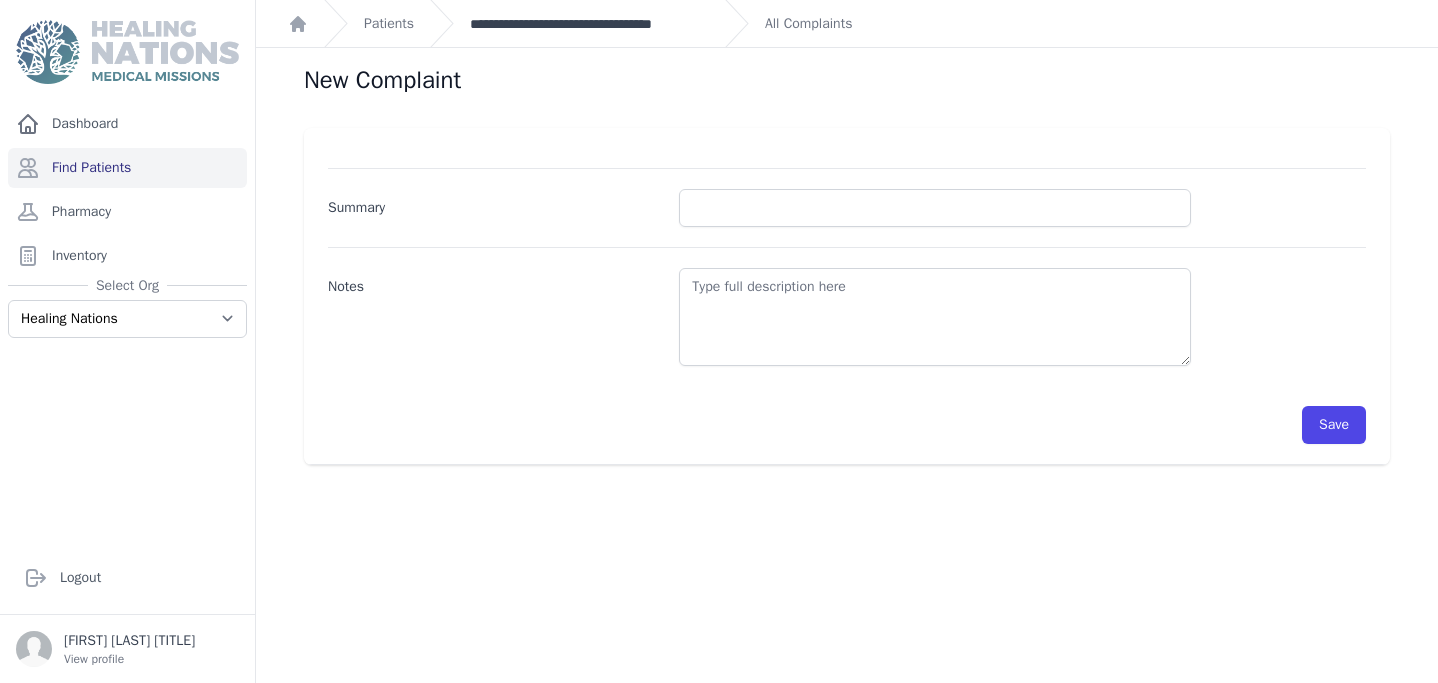 click on "**********" at bounding box center (589, 24) 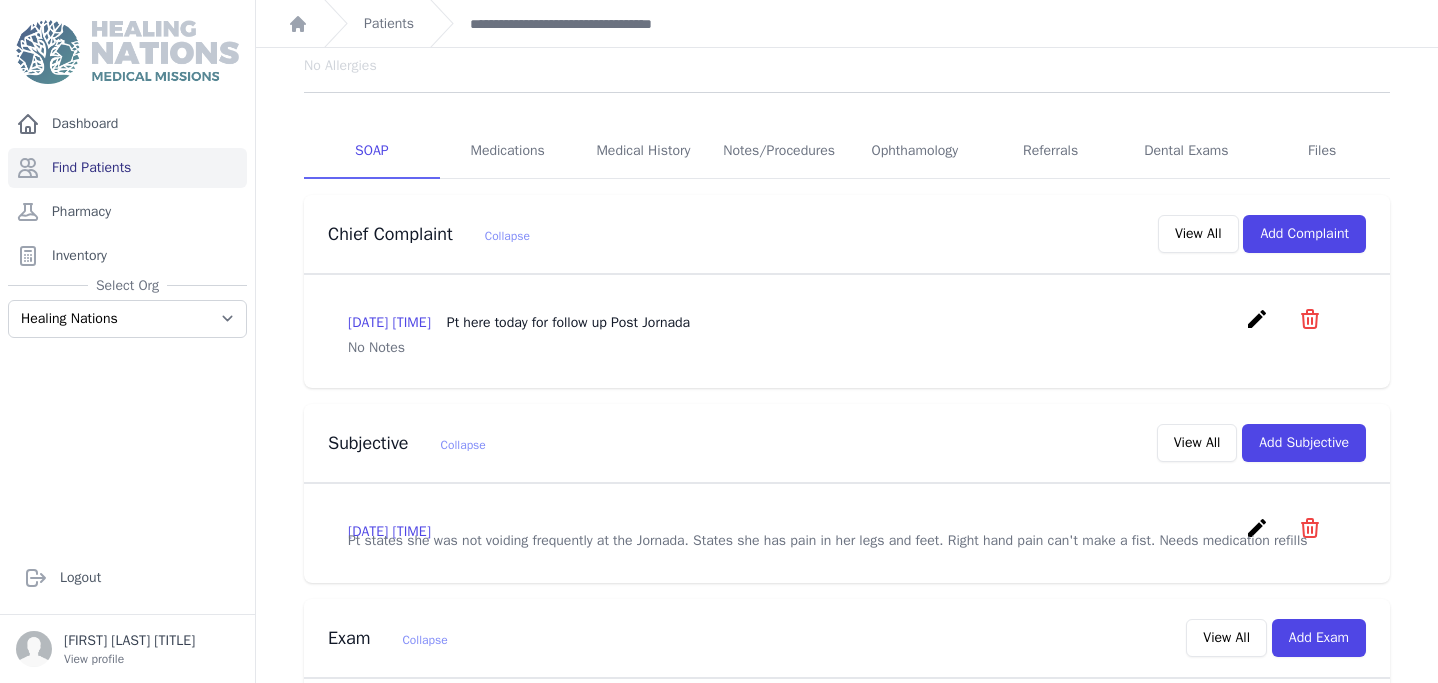 scroll, scrollTop: 212, scrollLeft: 0, axis: vertical 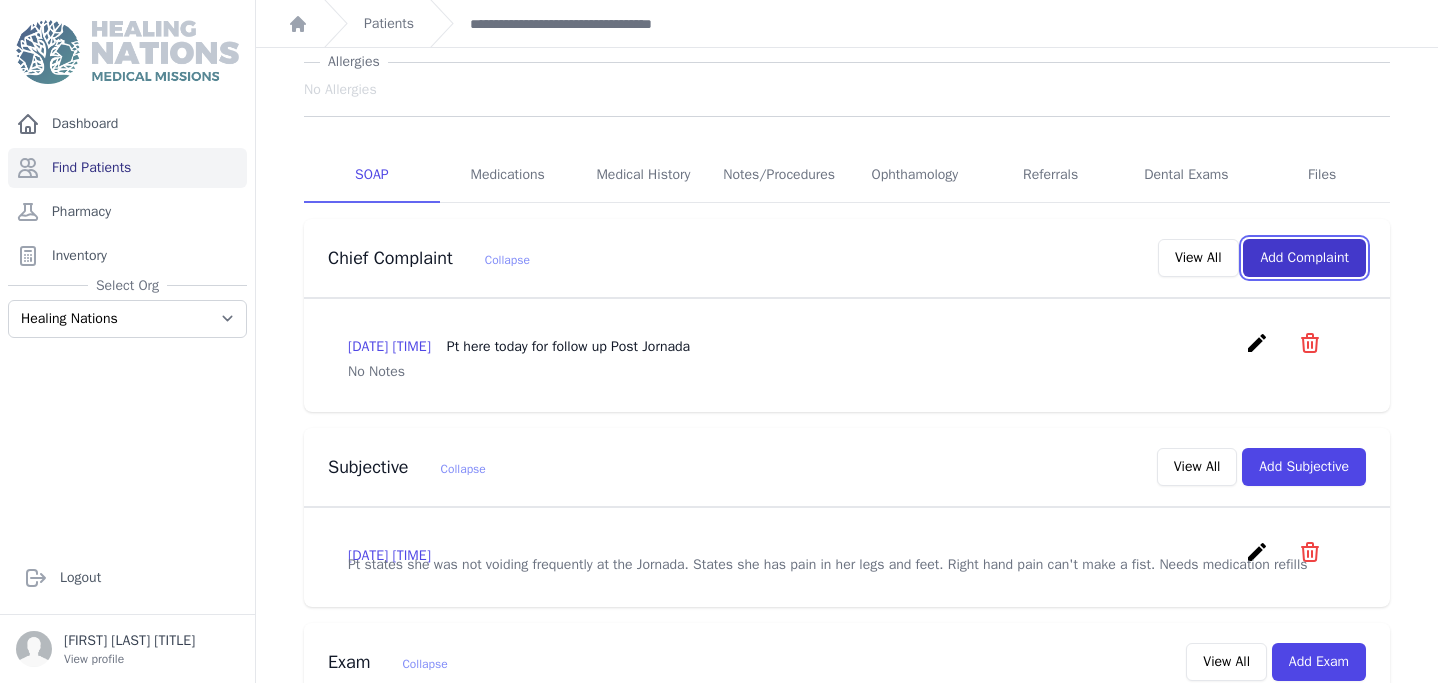 click on "Add Complaint" at bounding box center [1304, 258] 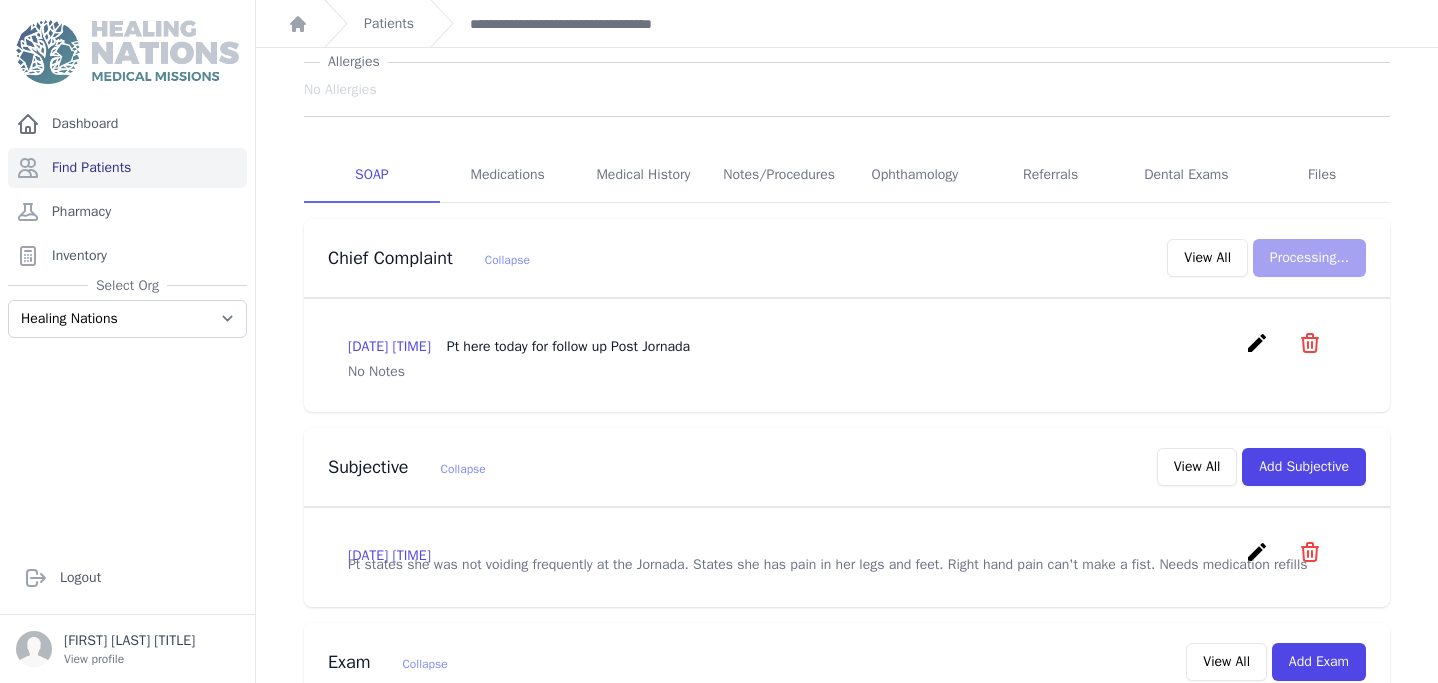 scroll, scrollTop: 0, scrollLeft: 0, axis: both 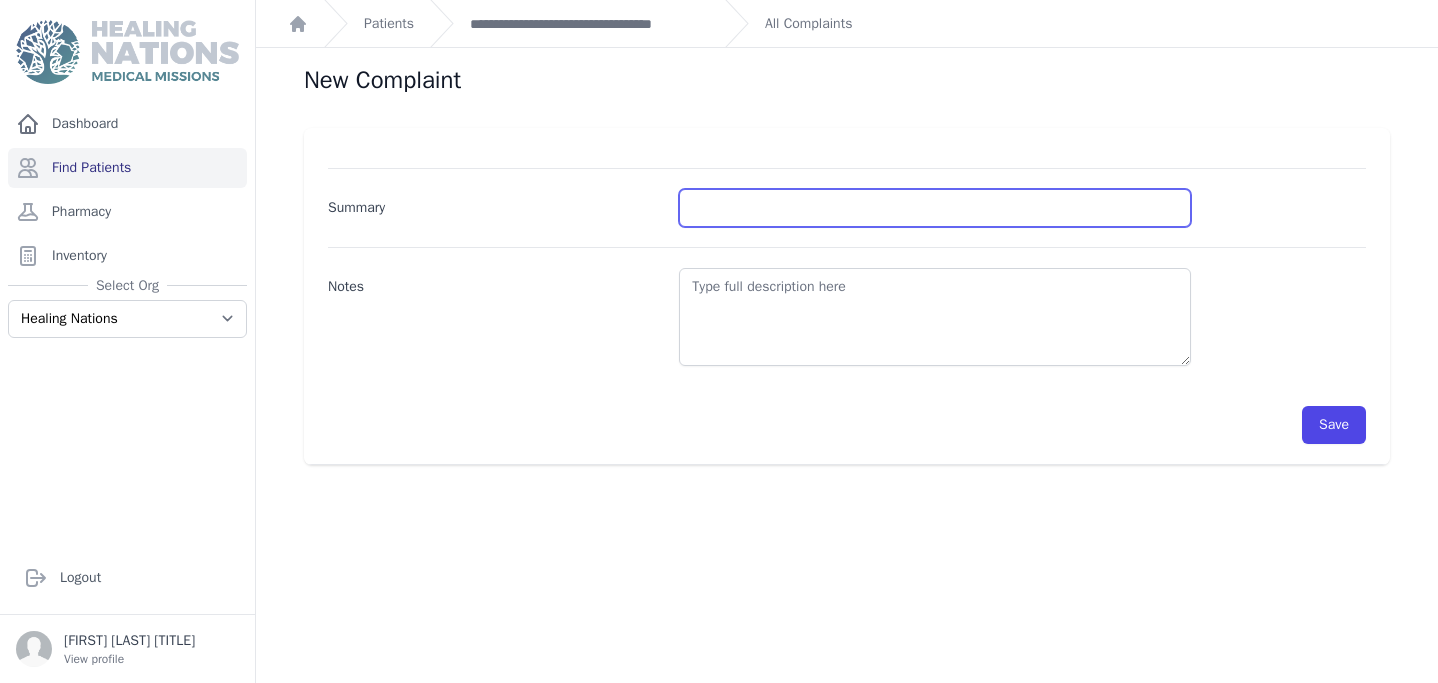 click on "Summary" at bounding box center [935, 208] 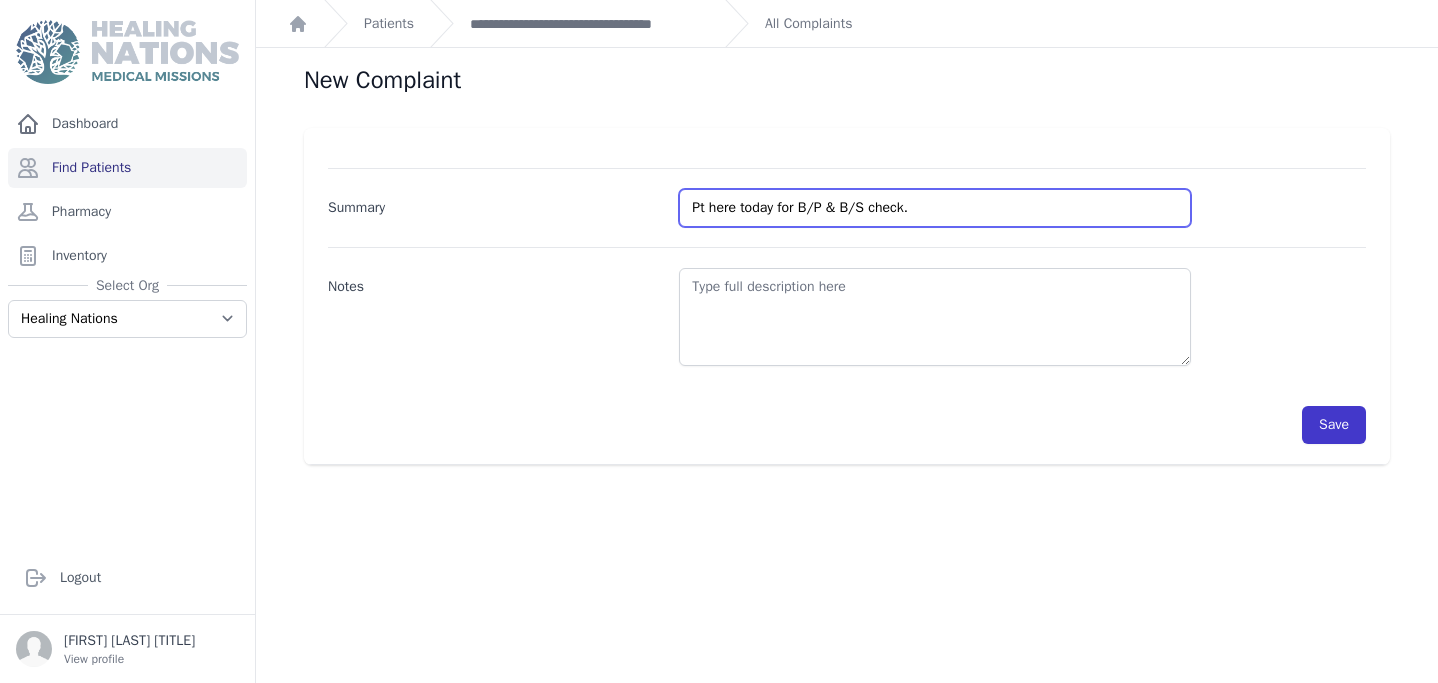 type on "Pt here today for B/P & B/S check." 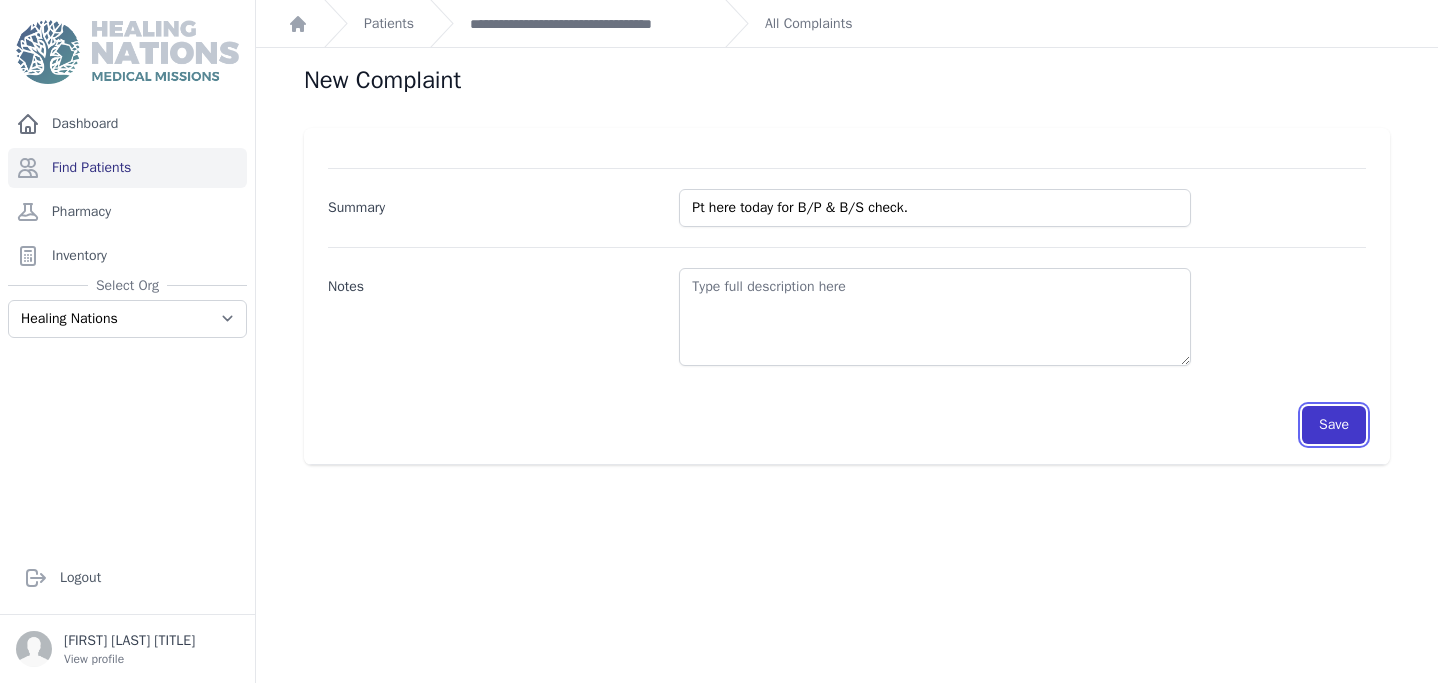 click on "Save" at bounding box center (1334, 425) 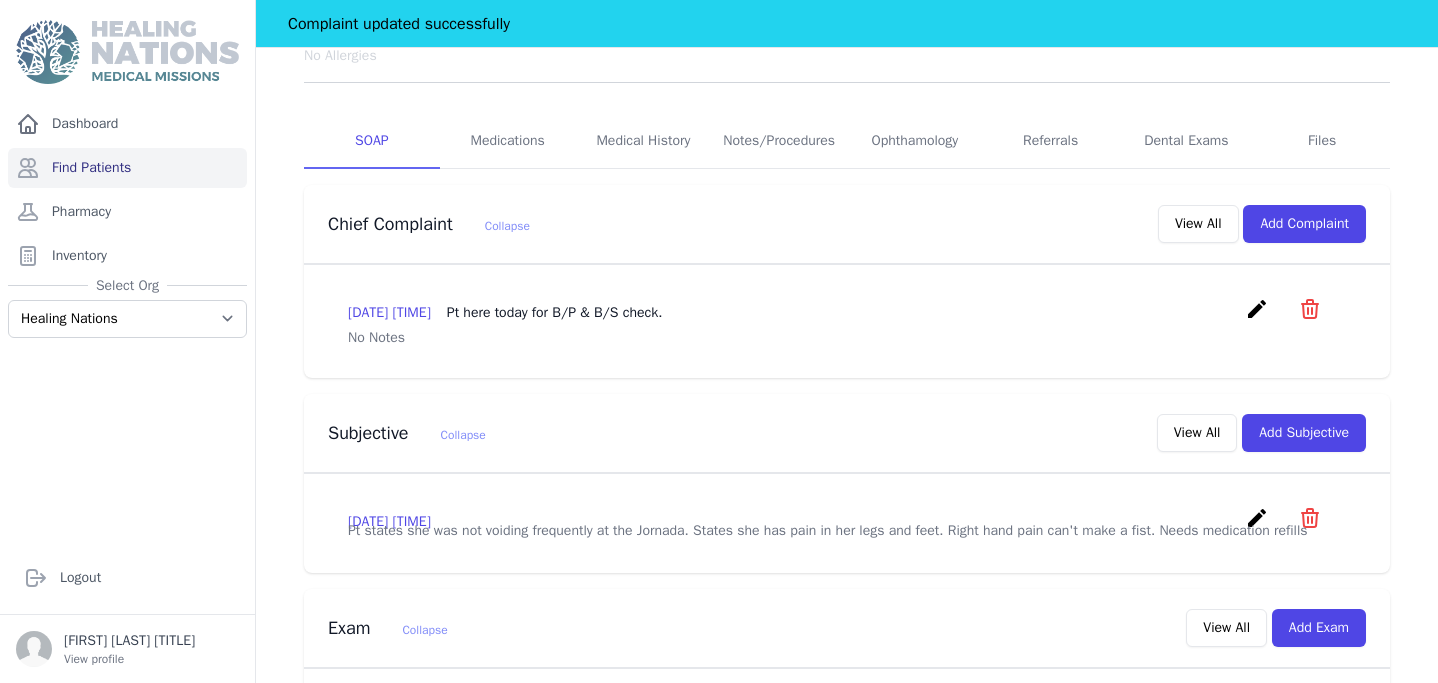 scroll, scrollTop: 423, scrollLeft: 0, axis: vertical 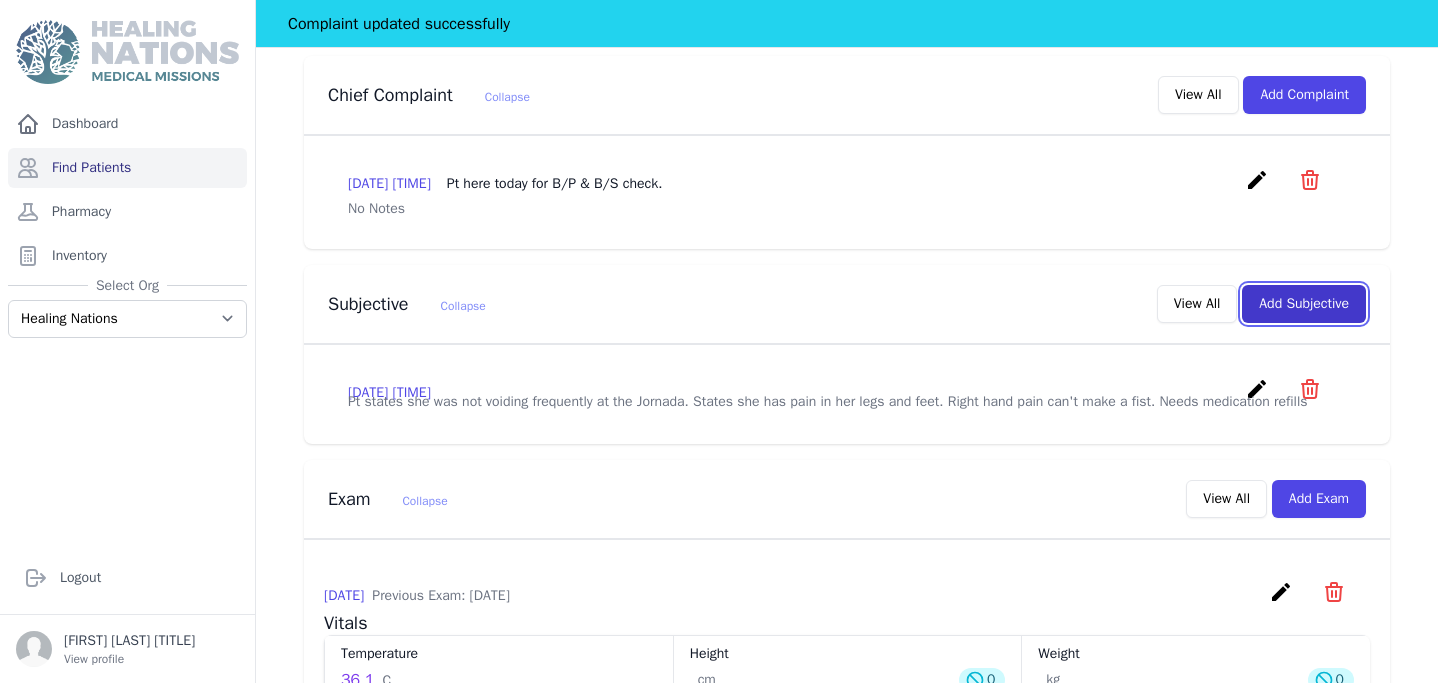 click on "Add Subjective" at bounding box center [1304, 304] 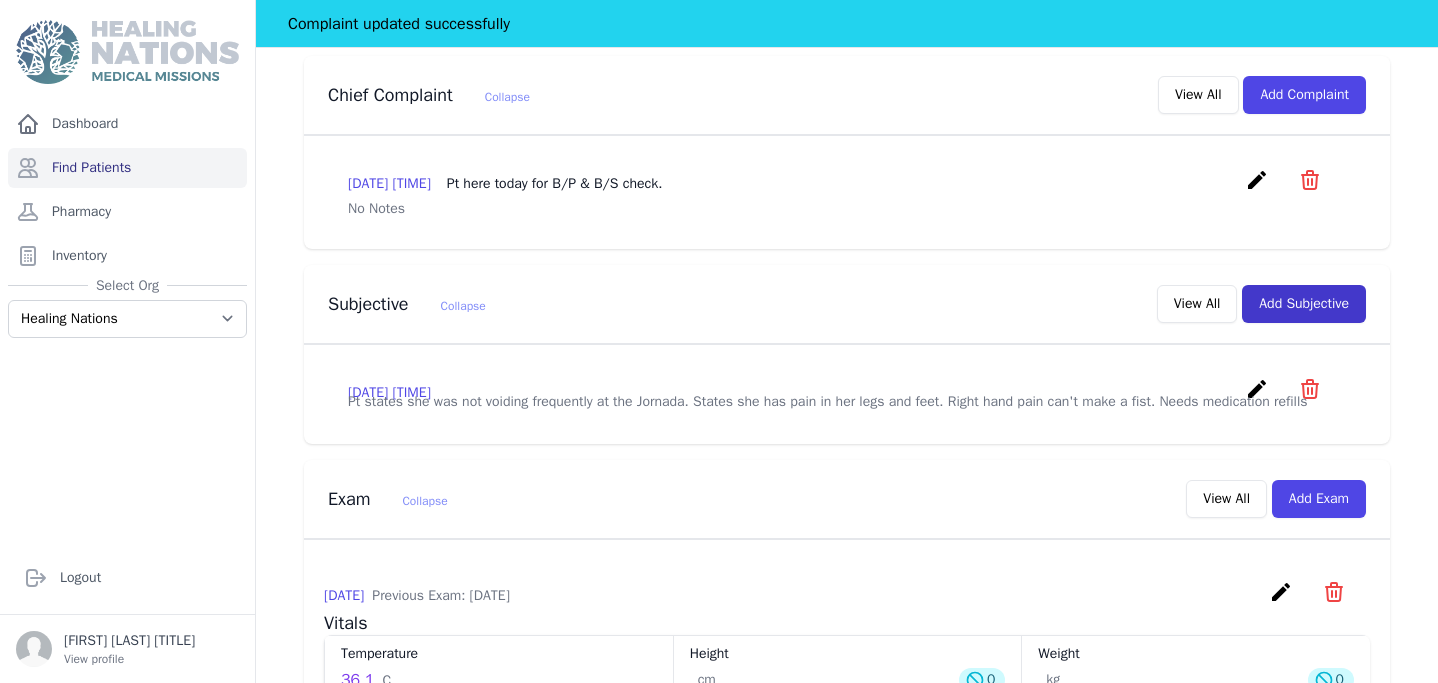 scroll, scrollTop: 0, scrollLeft: 0, axis: both 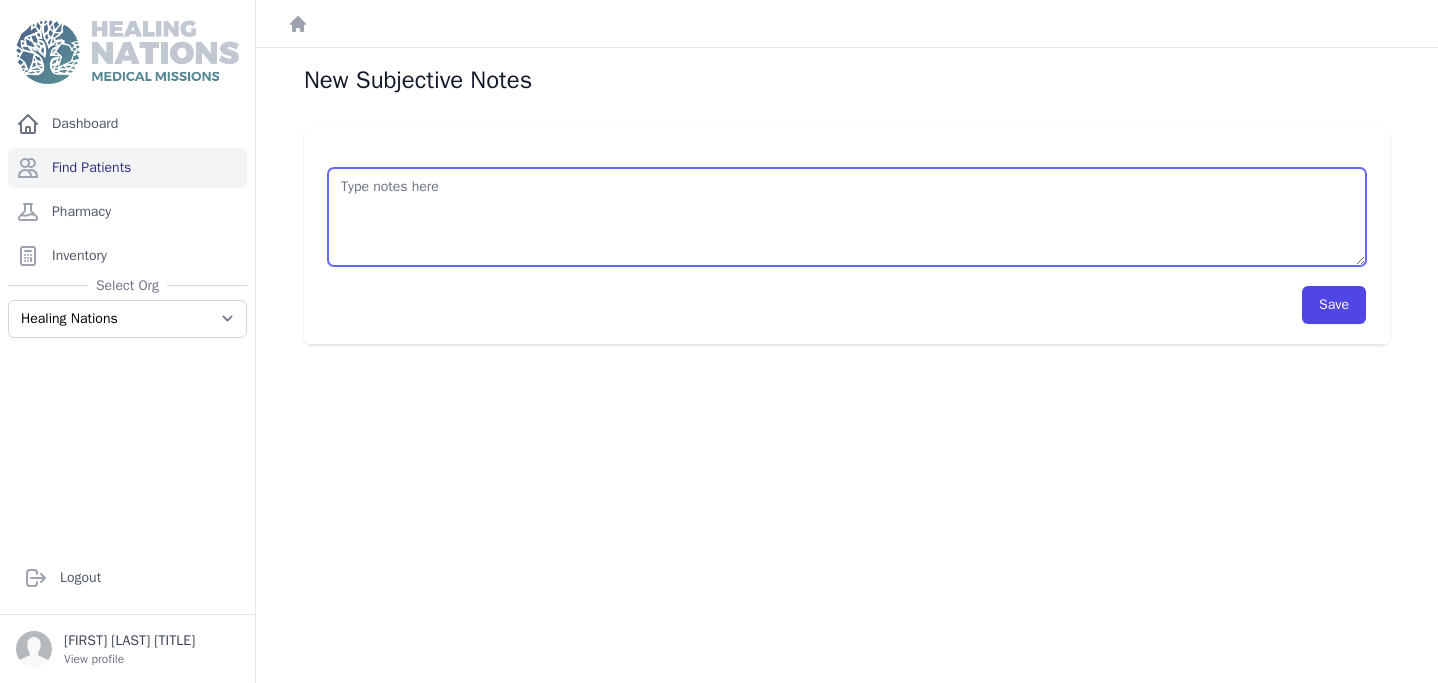 click at bounding box center (847, 217) 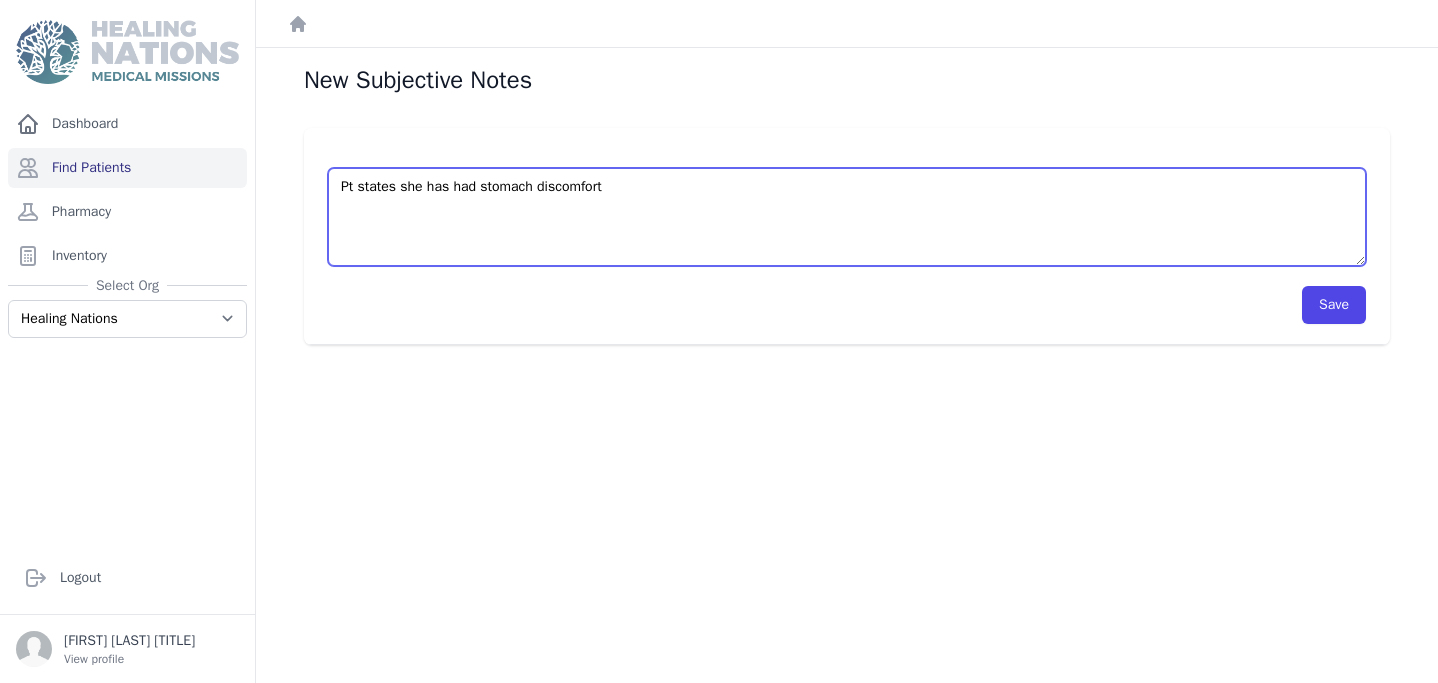 click on "Pt states she has had stomach discomfort" at bounding box center (847, 217) 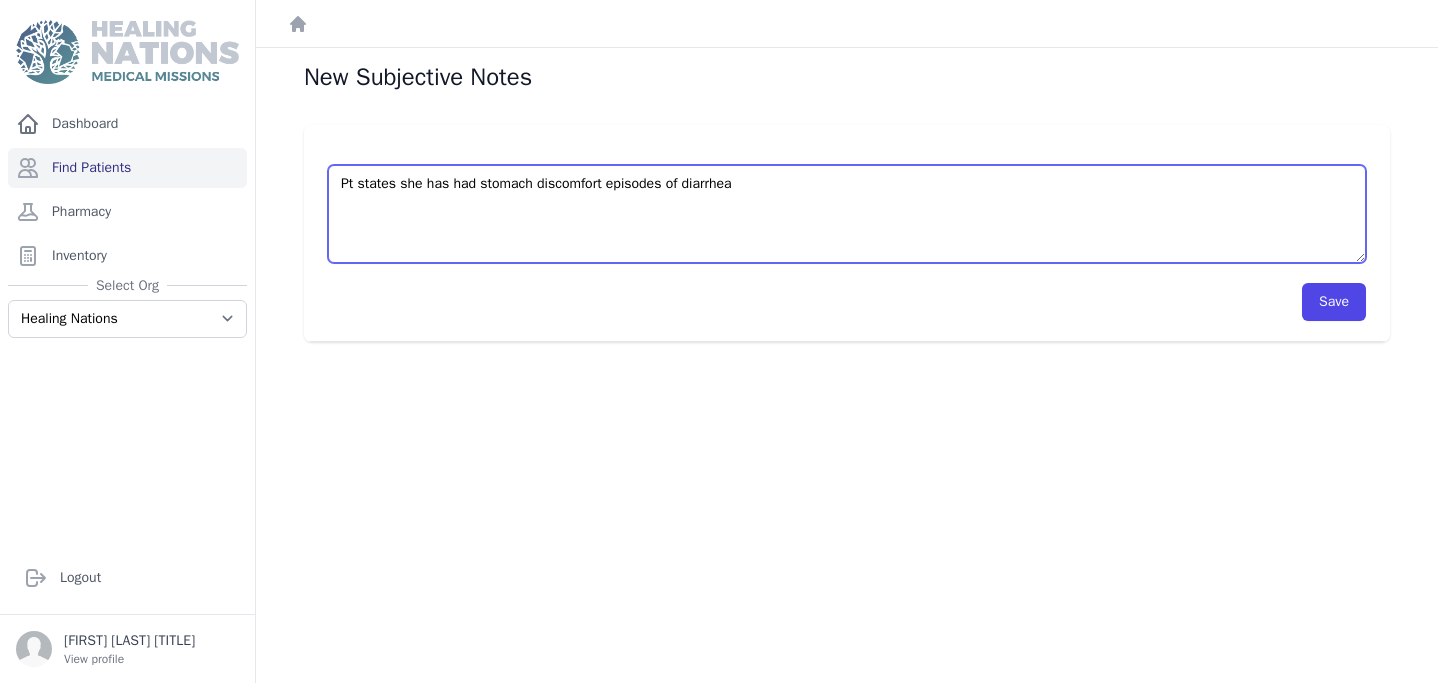 scroll, scrollTop: 4, scrollLeft: 0, axis: vertical 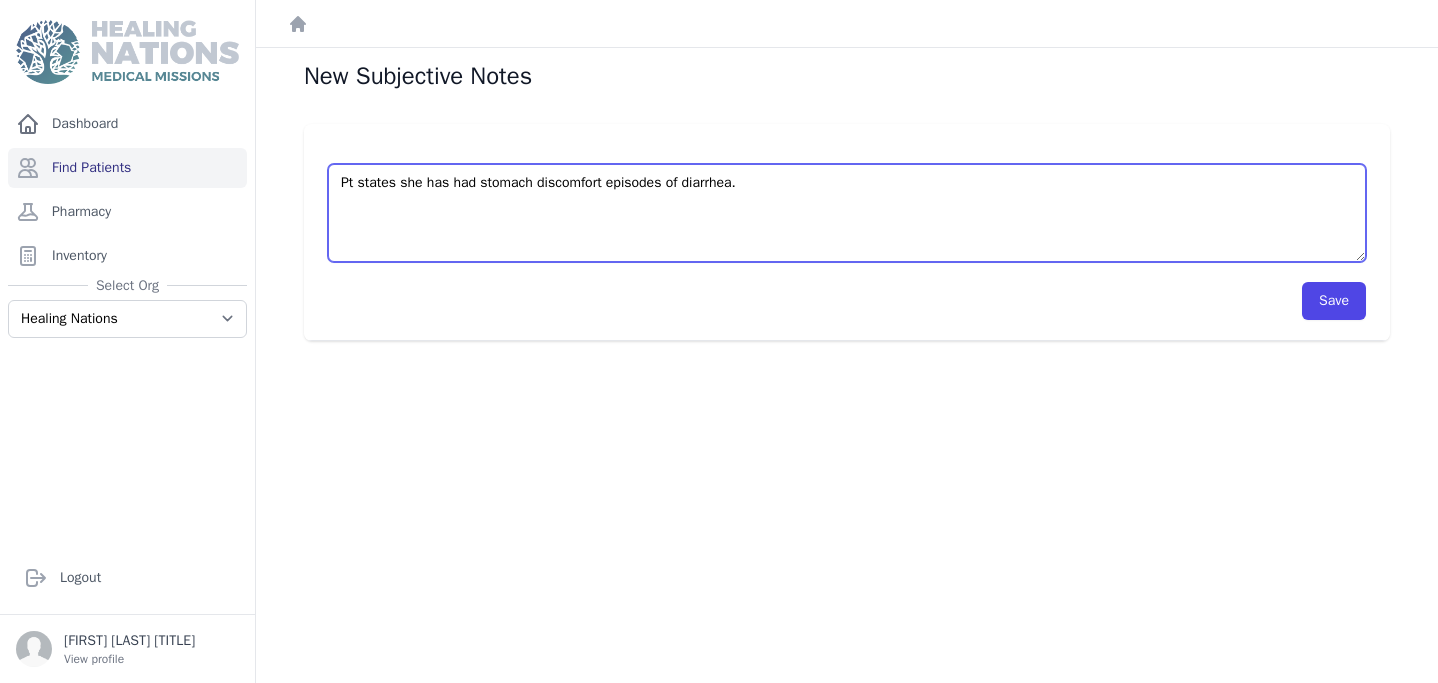 click on "Pt states she has had stomach discomfort episodes of diarrhea." at bounding box center [847, 213] 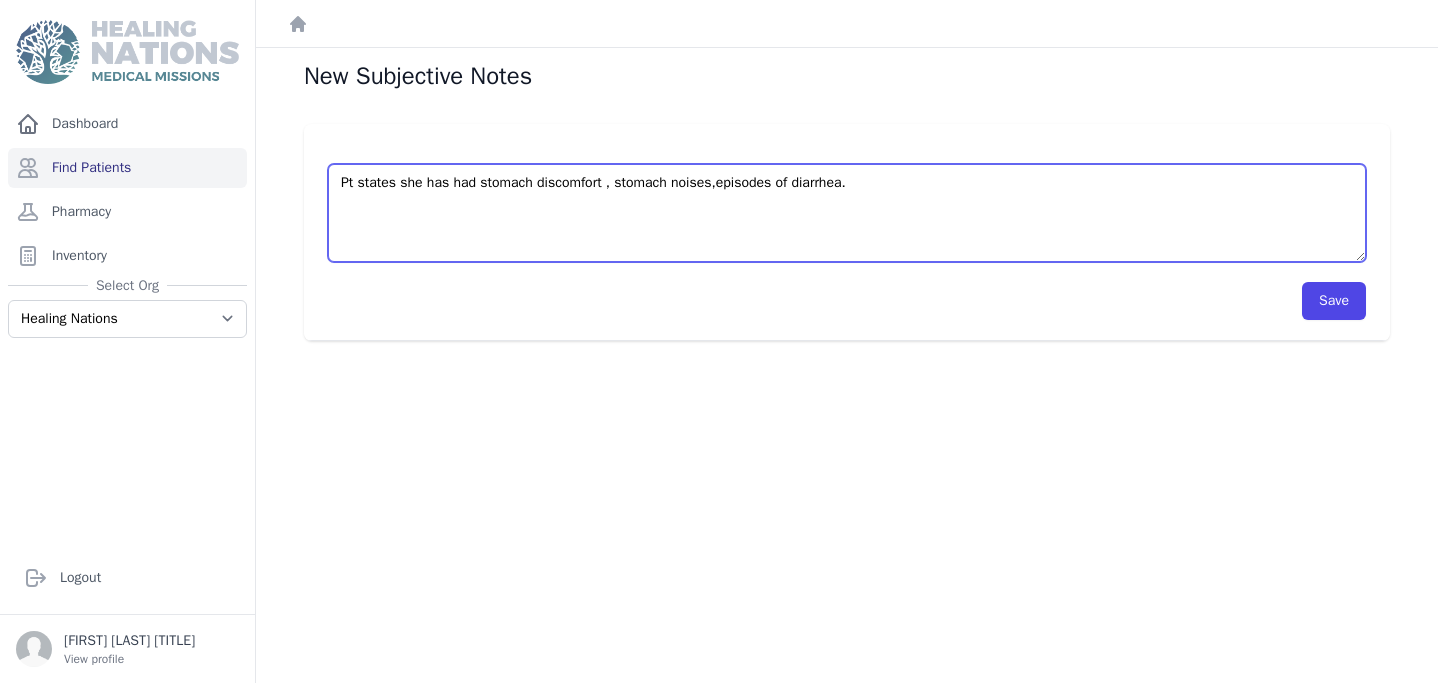 click on "Pt states she has had stomach discomfort , stomach noises,episodes of diarrhea." at bounding box center (847, 213) 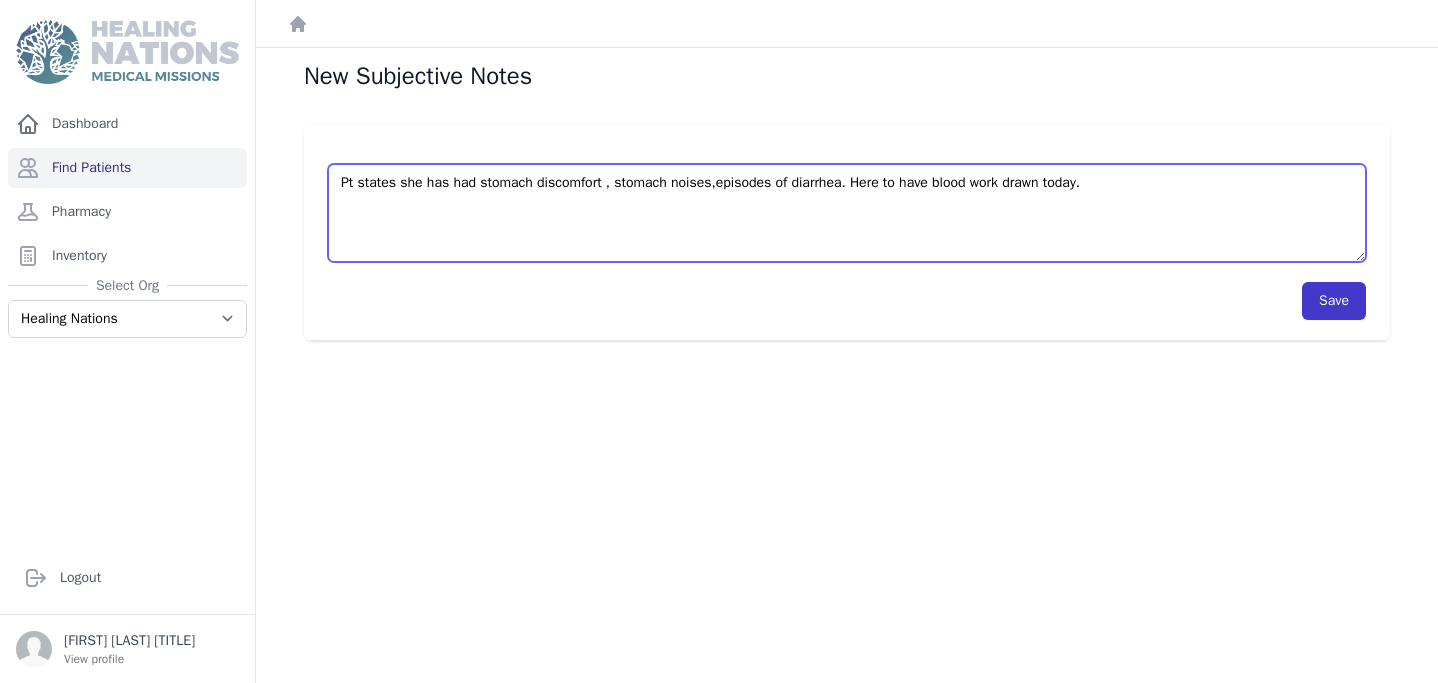 type on "Pt states she has had stomach discomfort , stomach noises,episodes of diarrhea. Here to have blood work drawn today." 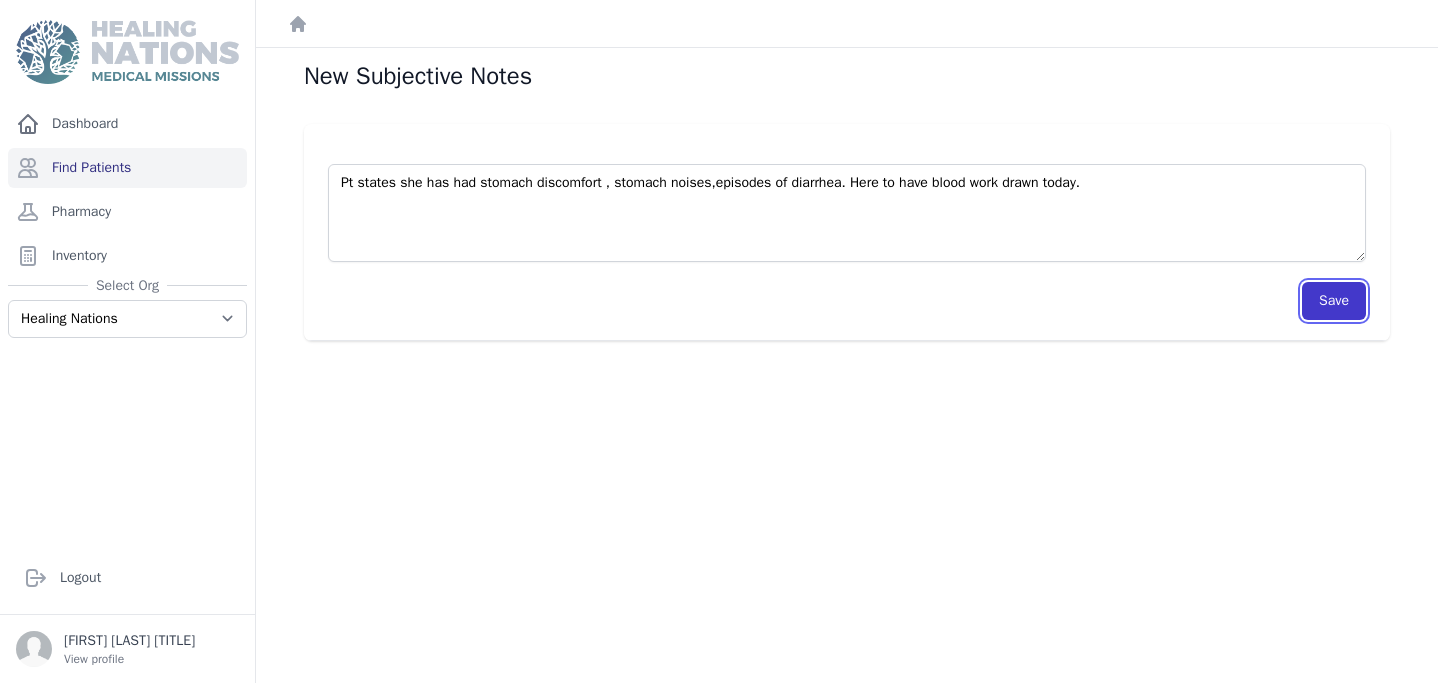 click on "Save" at bounding box center (1334, 301) 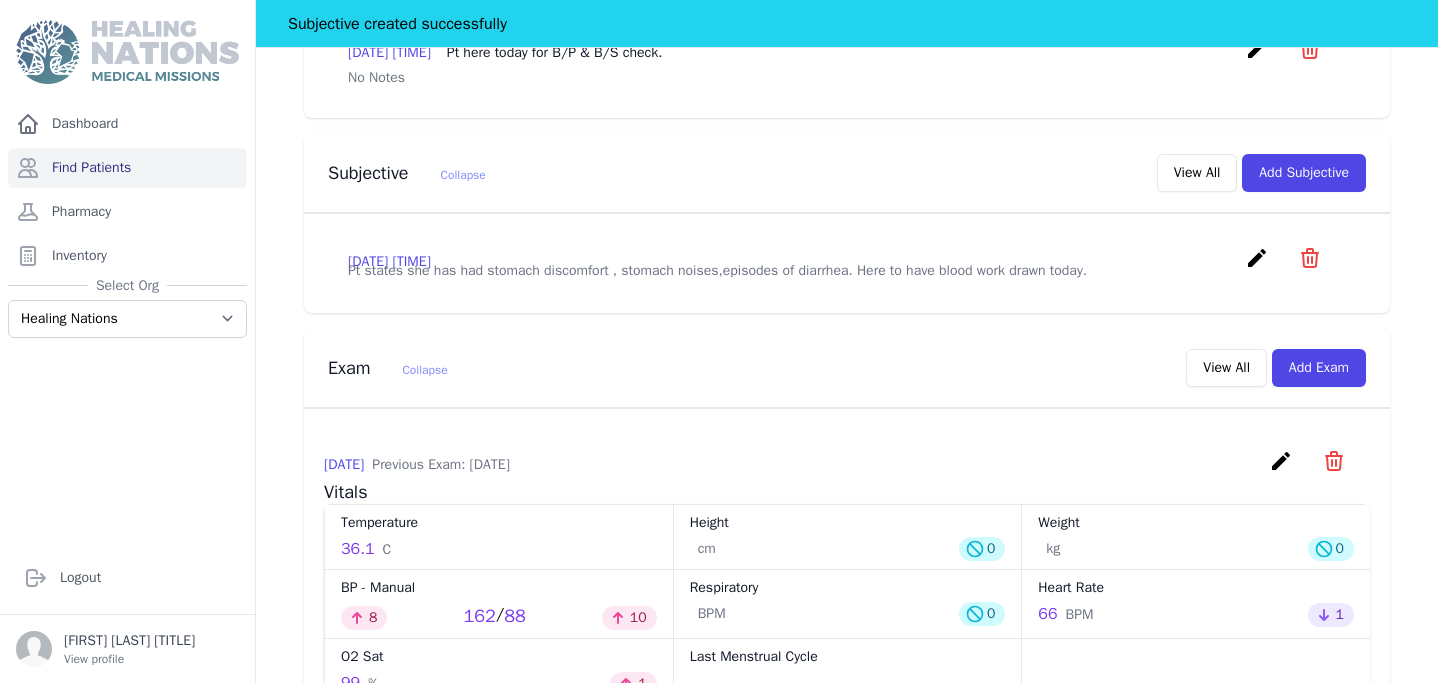 scroll, scrollTop: 626, scrollLeft: 0, axis: vertical 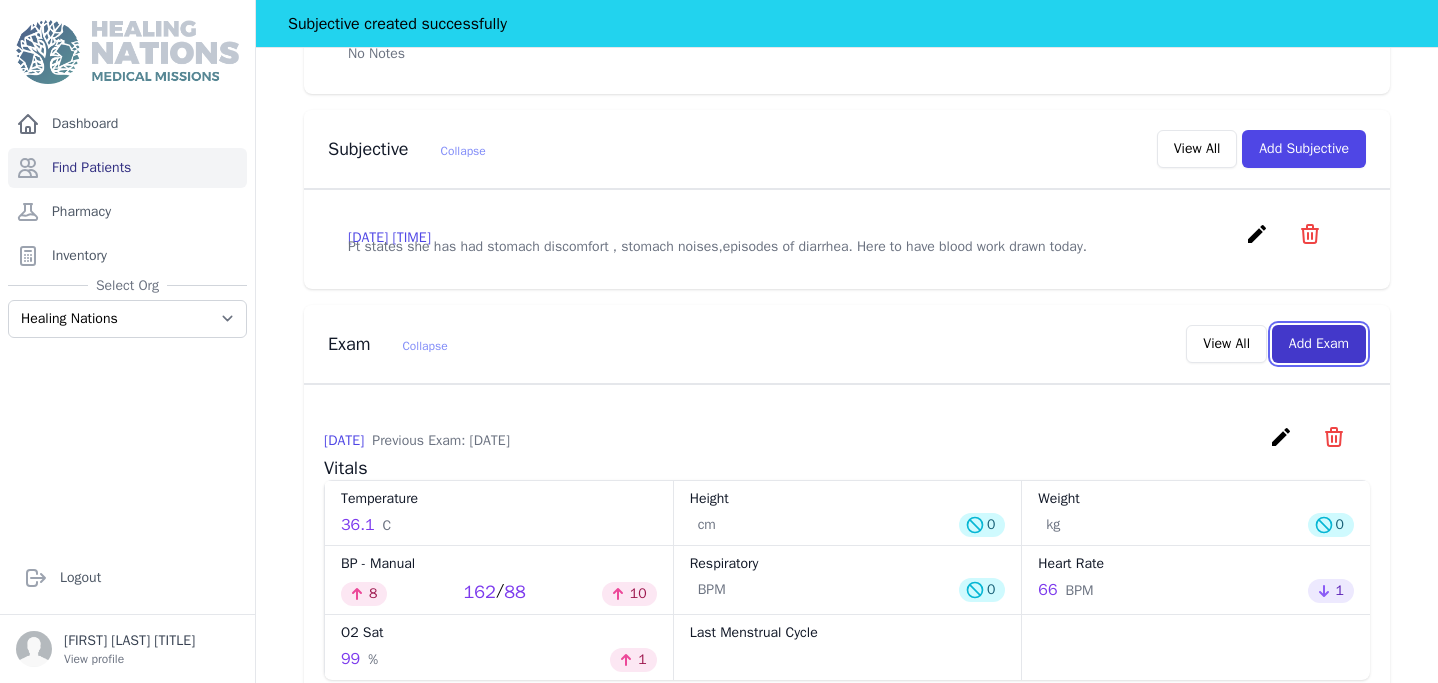 drag, startPoint x: 1323, startPoint y: 359, endPoint x: 1303, endPoint y: 362, distance: 20.22375 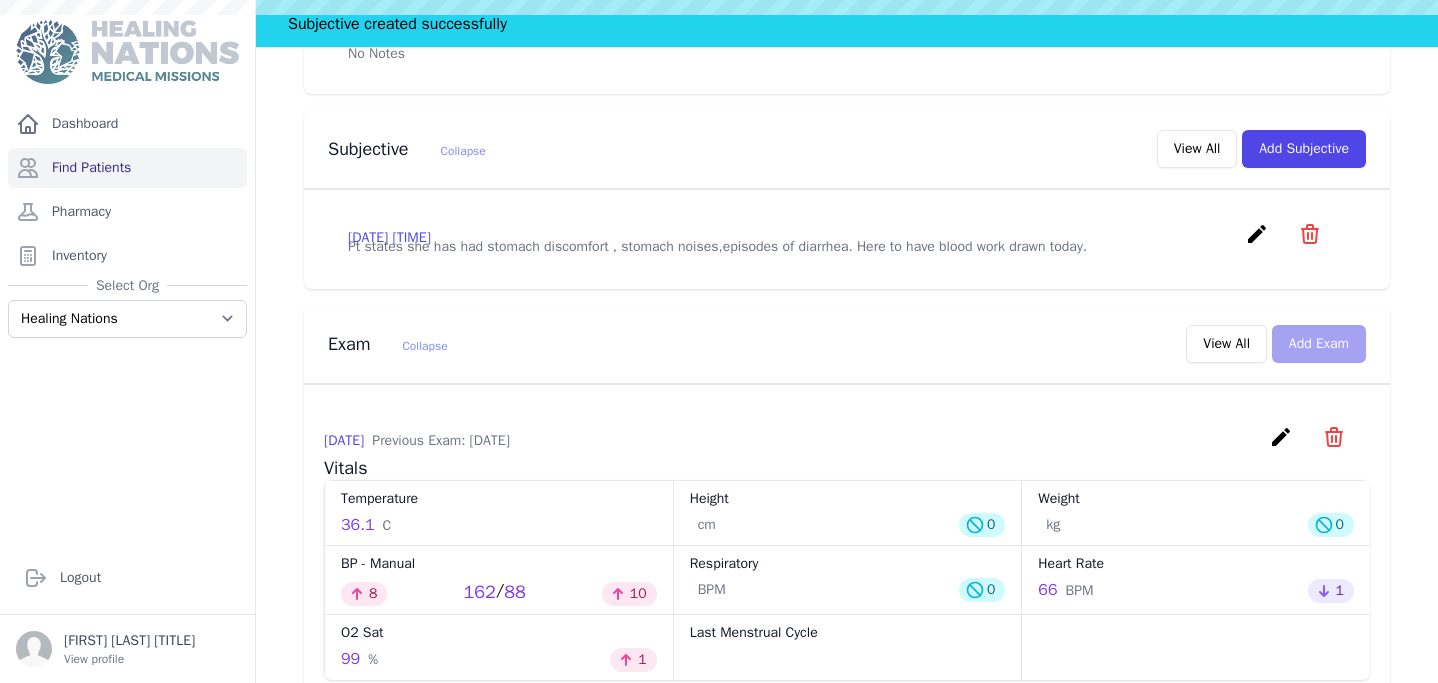 scroll, scrollTop: 0, scrollLeft: 0, axis: both 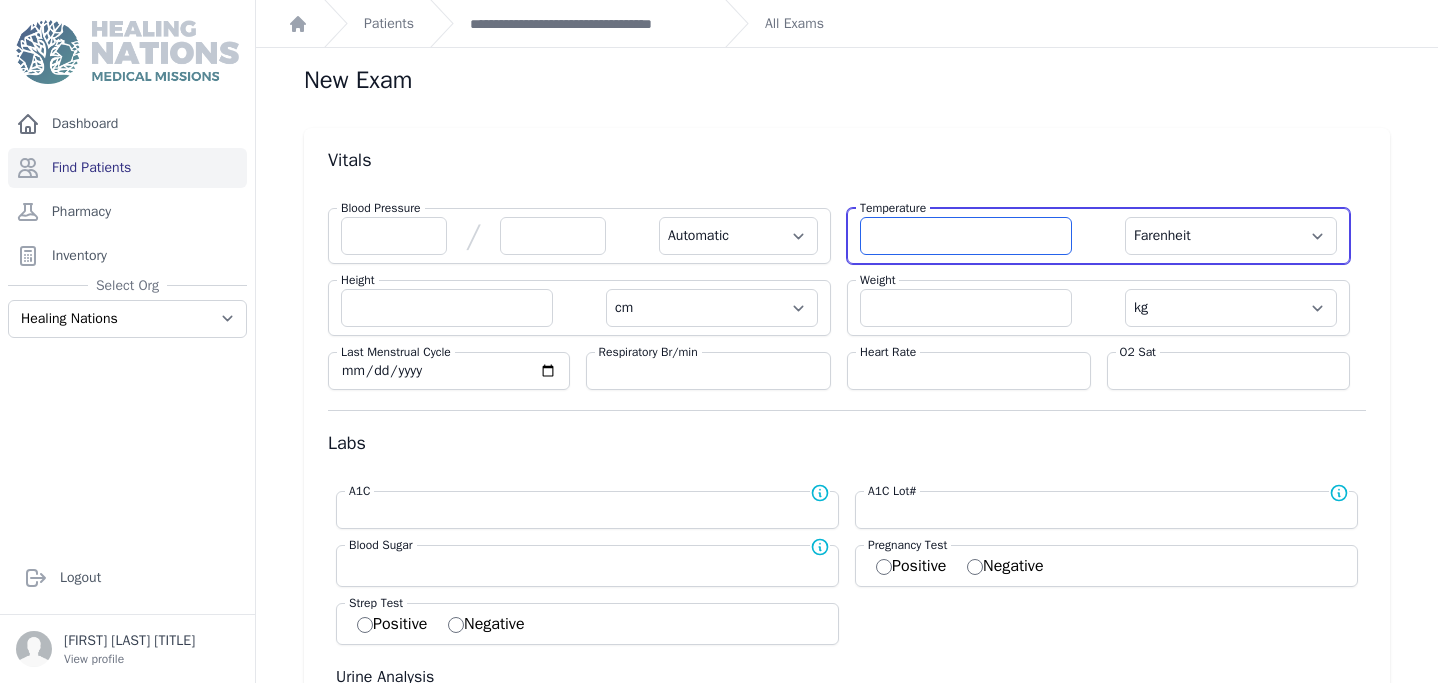 click at bounding box center [966, 236] 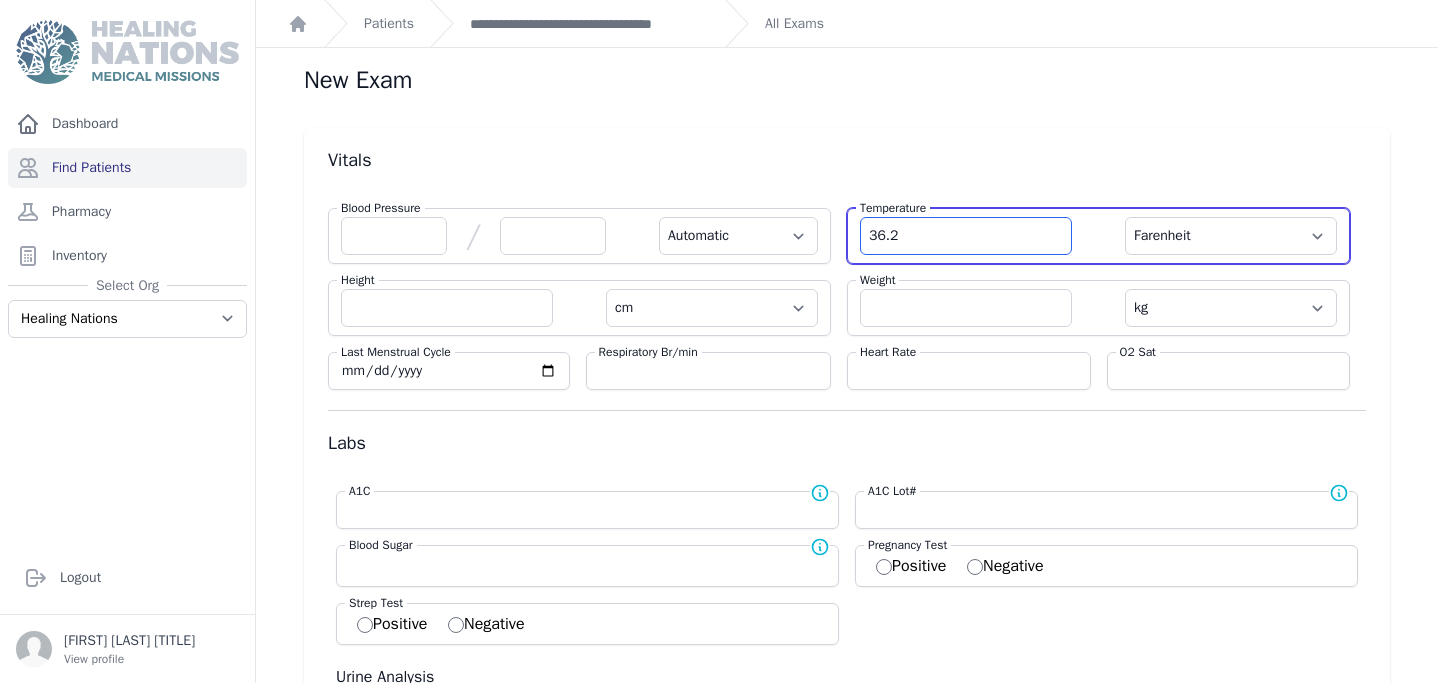 type on "36.2" 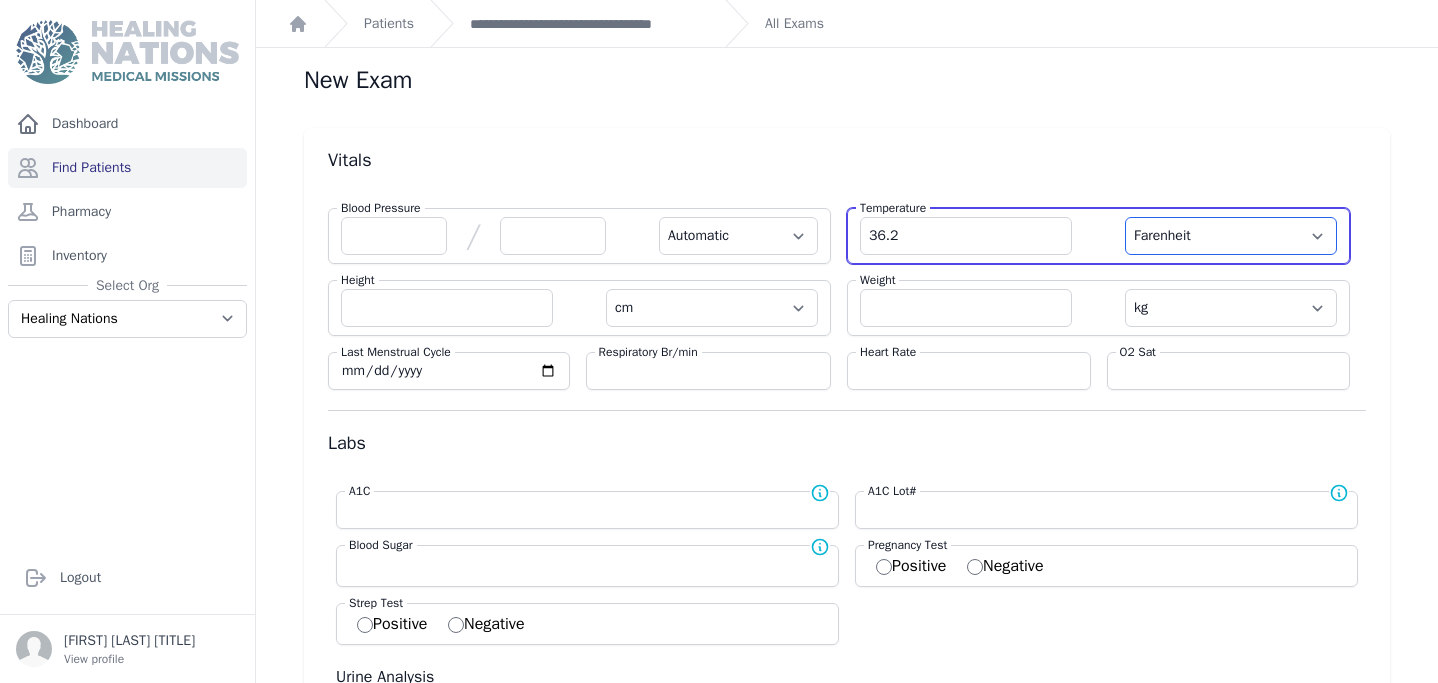 click on "Farenheit Celcius" at bounding box center (1231, 236) 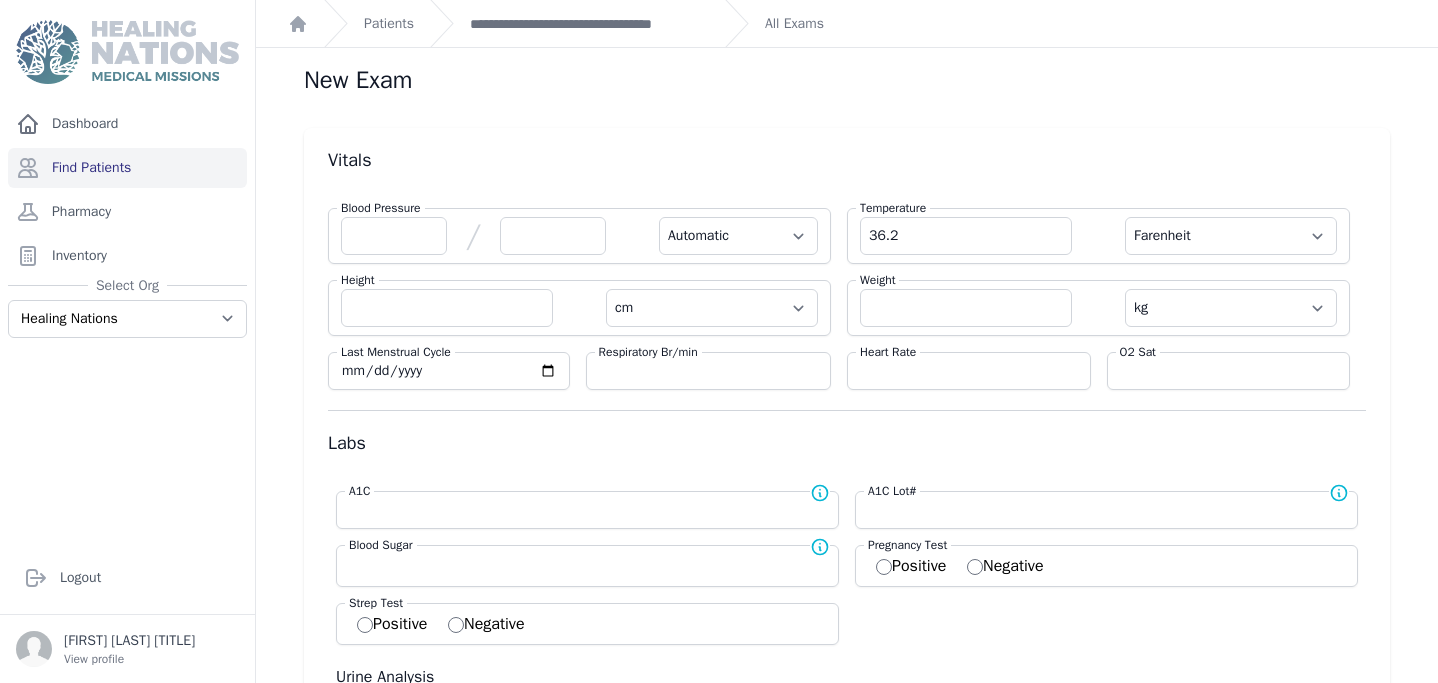 select on "Automatic" 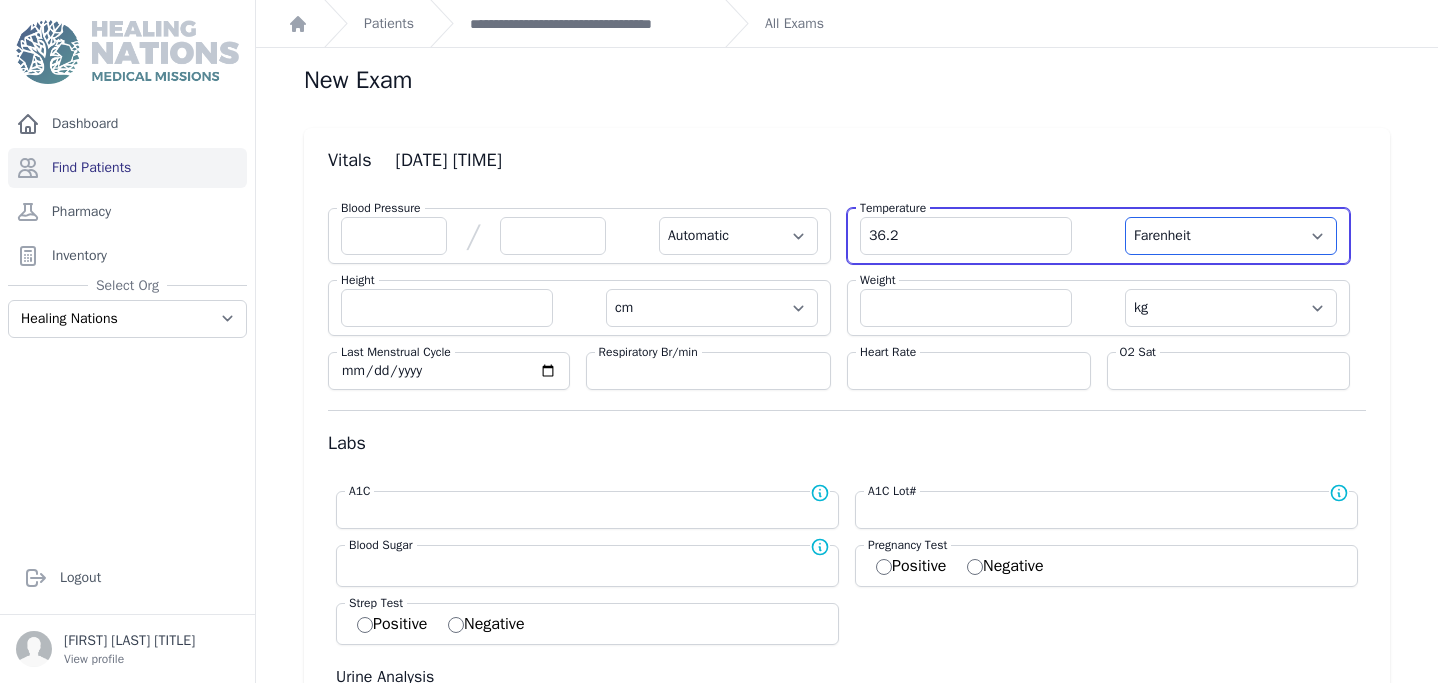 click on "Farenheit Celcius" at bounding box center (1231, 236) 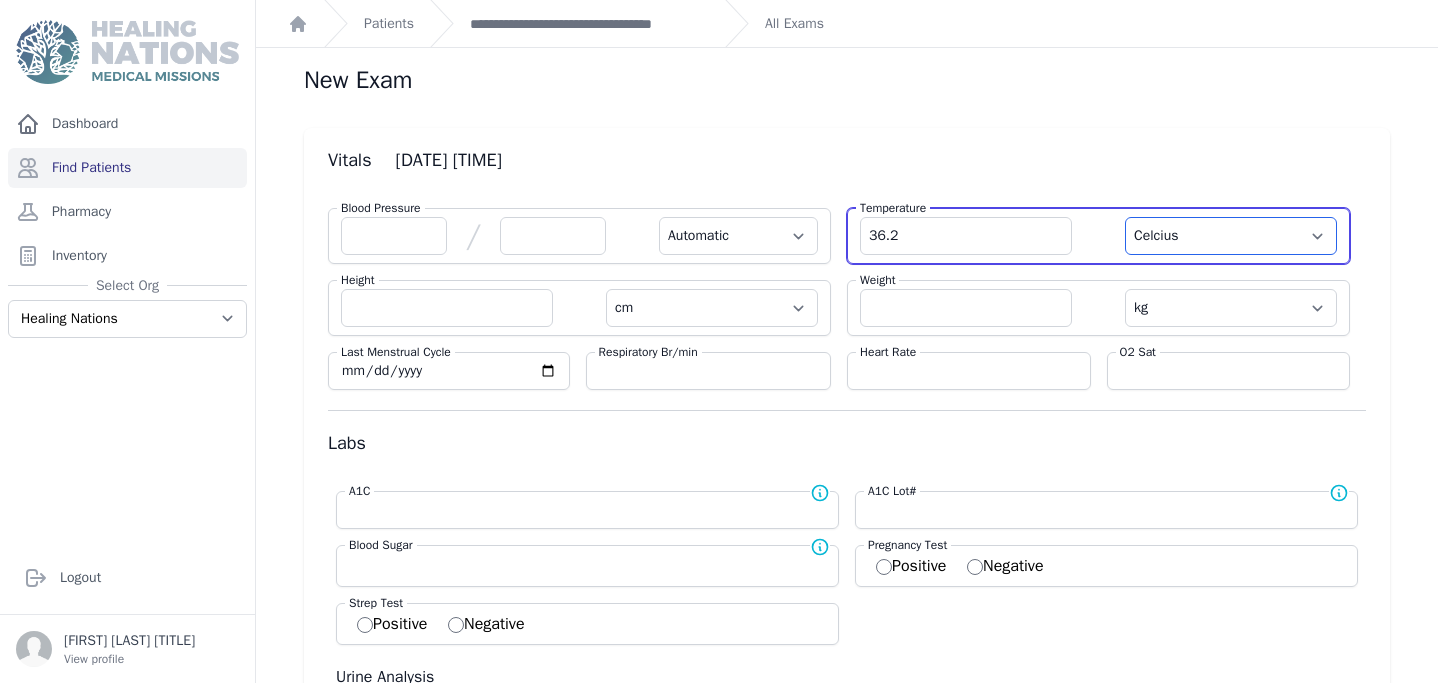 select on "Automatic" 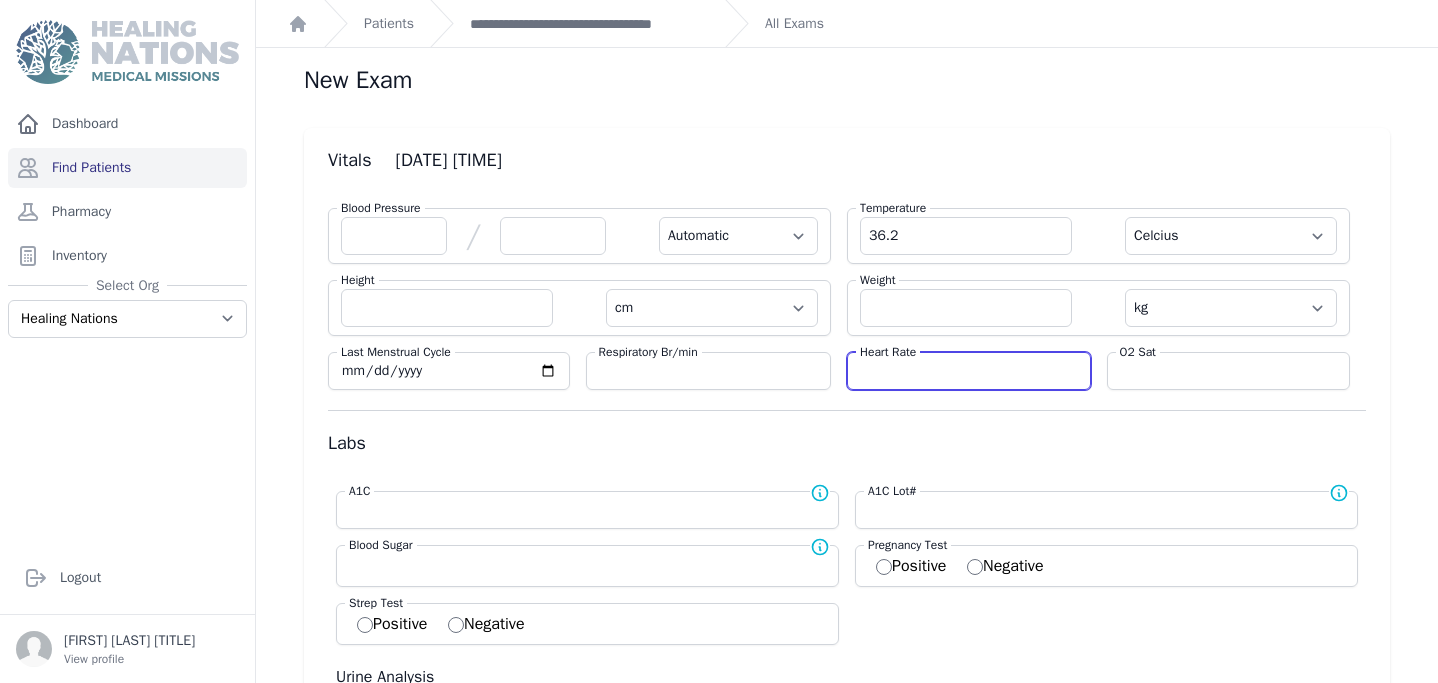 click at bounding box center (969, 371) 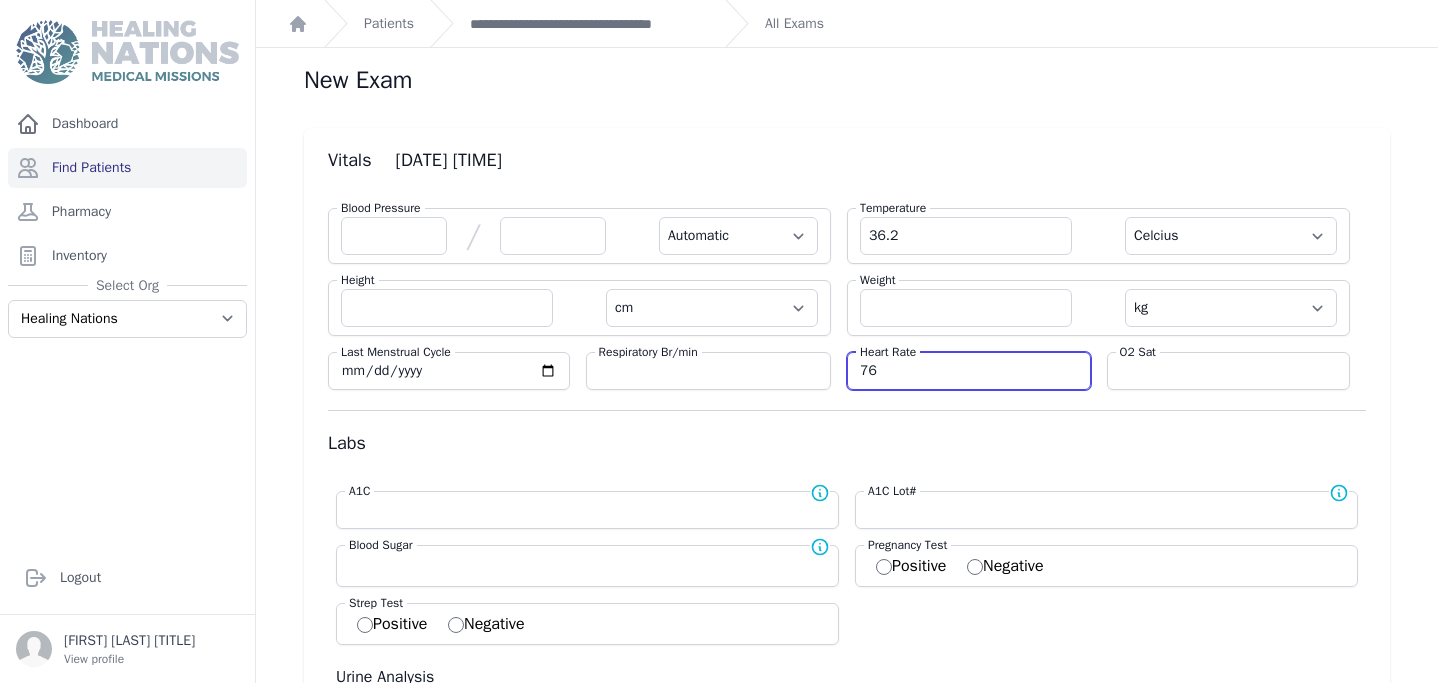 type on "76" 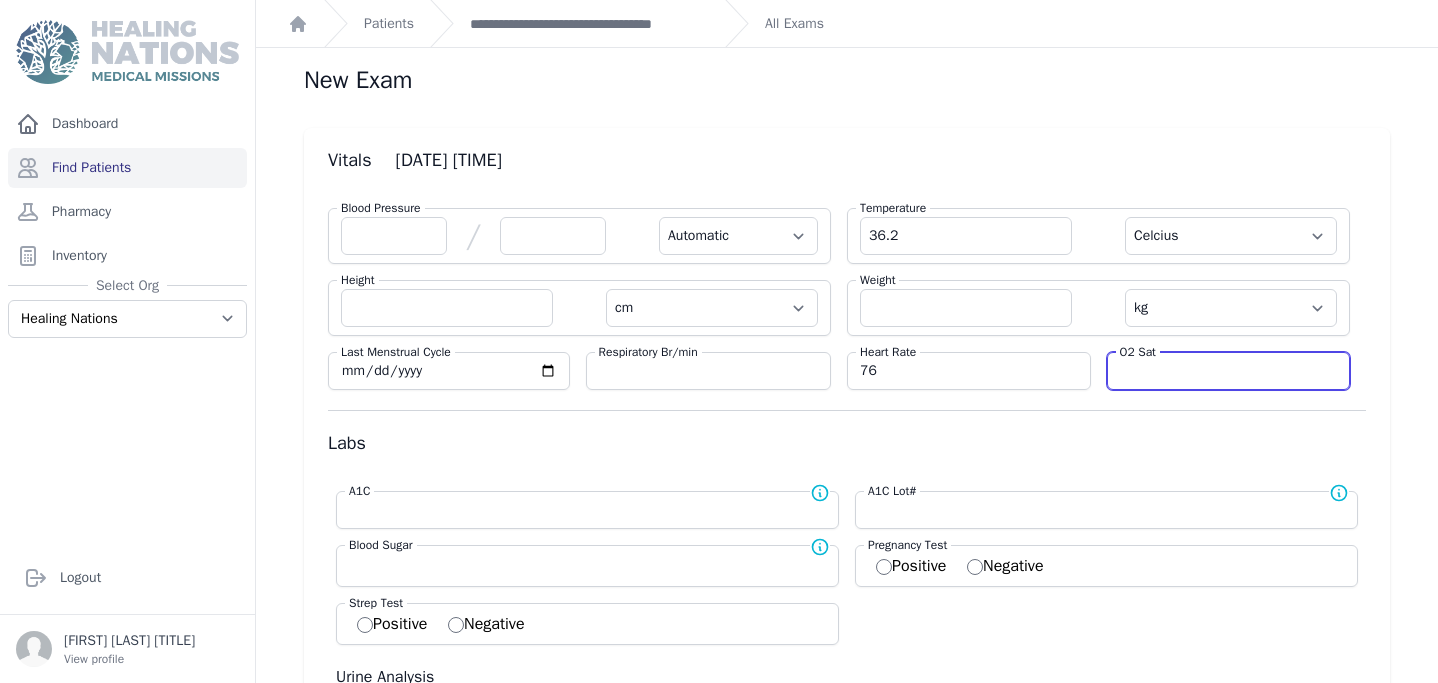 select on "Automatic" 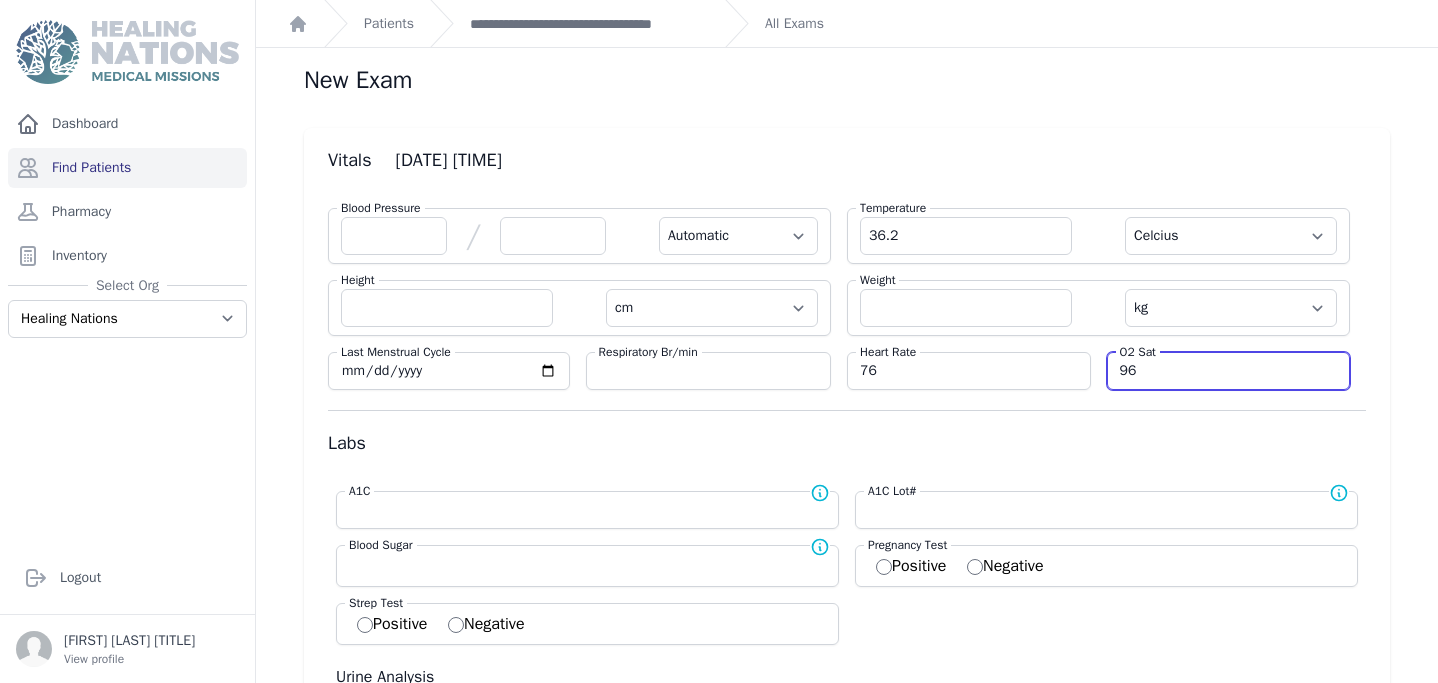 type on "96" 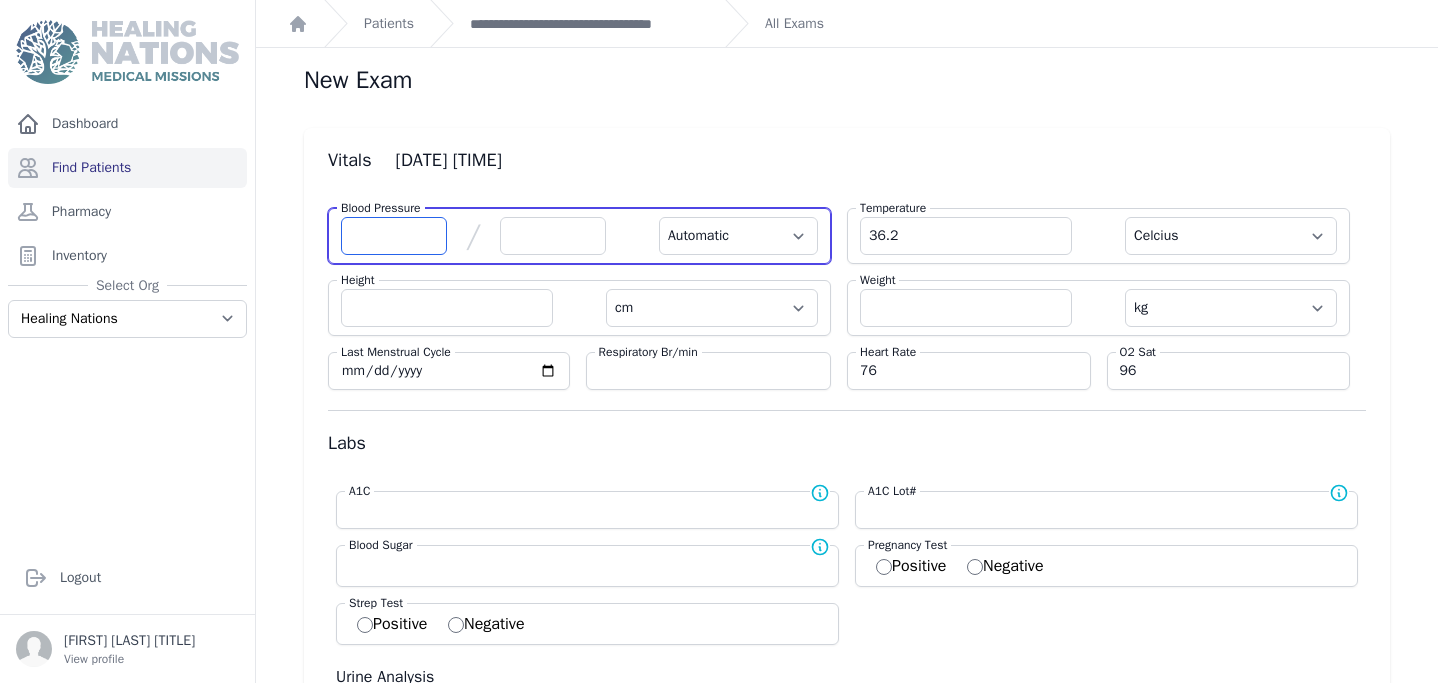 click at bounding box center (394, 236) 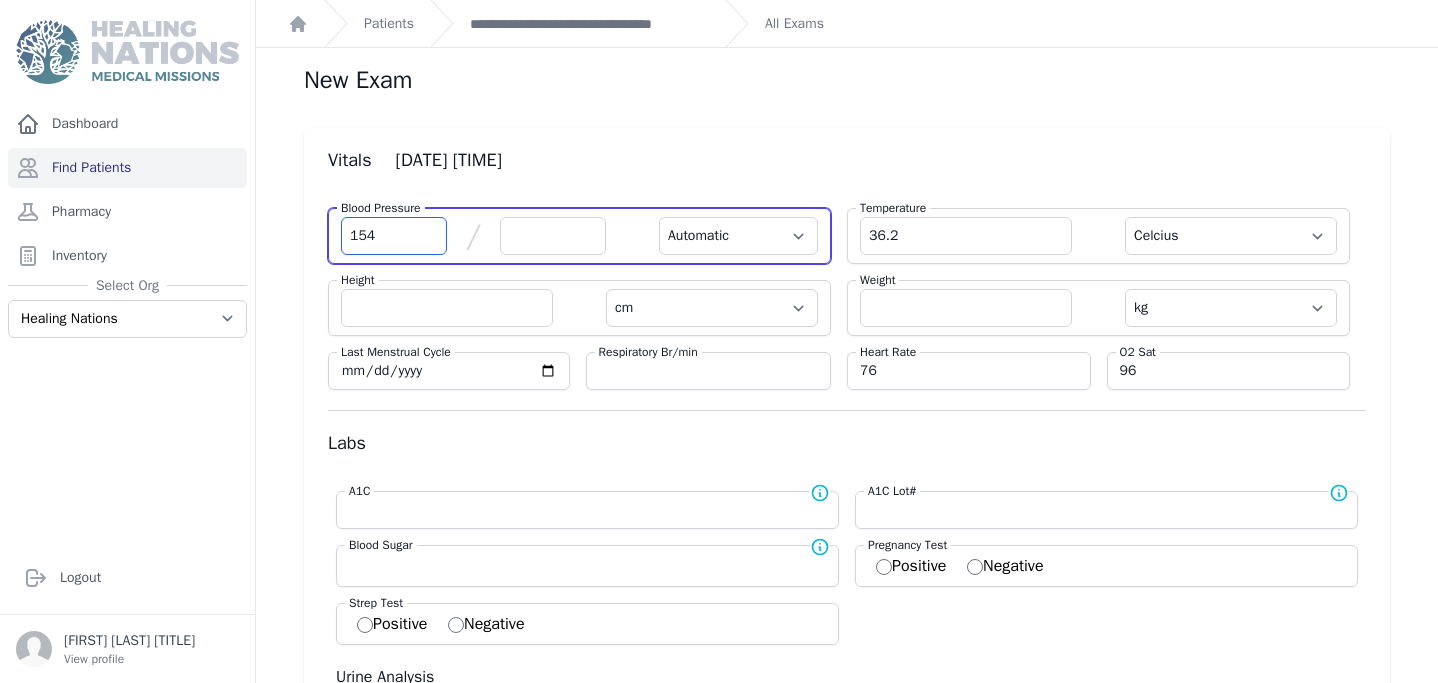 type on "154" 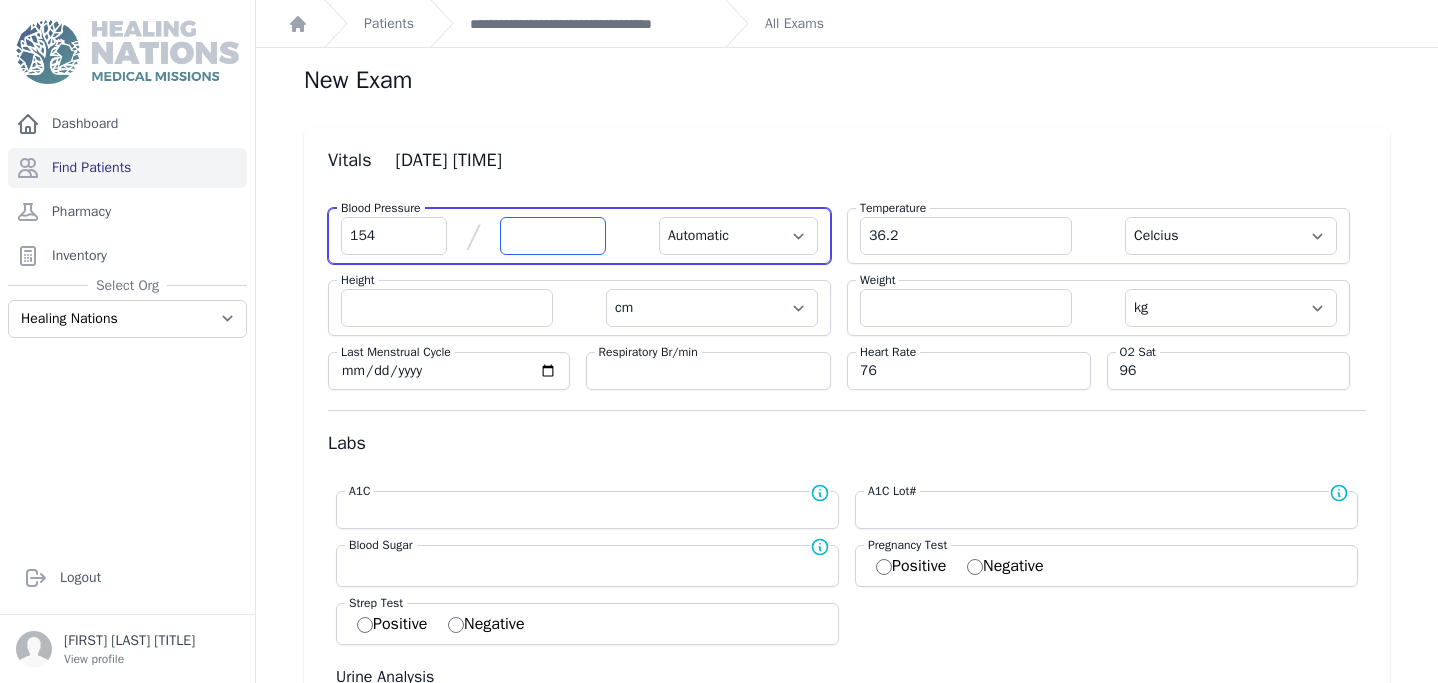 select on "Automatic" 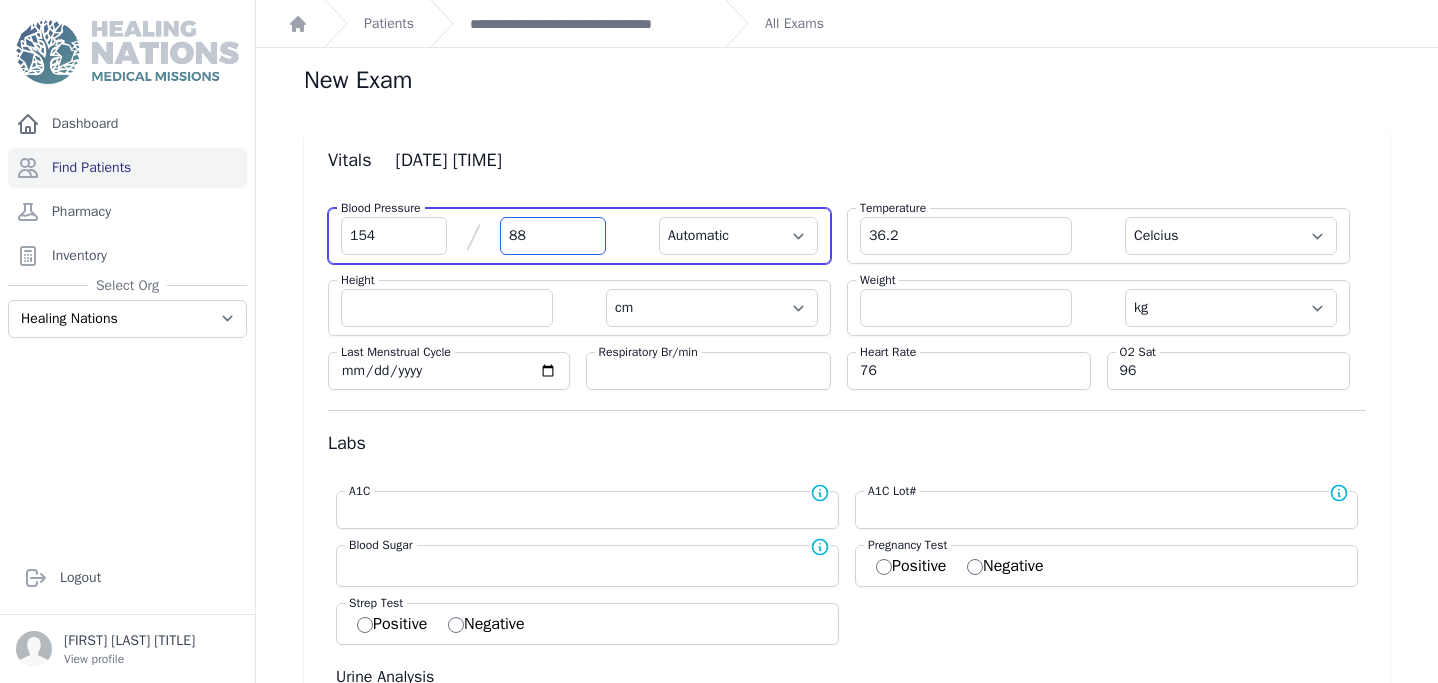 type 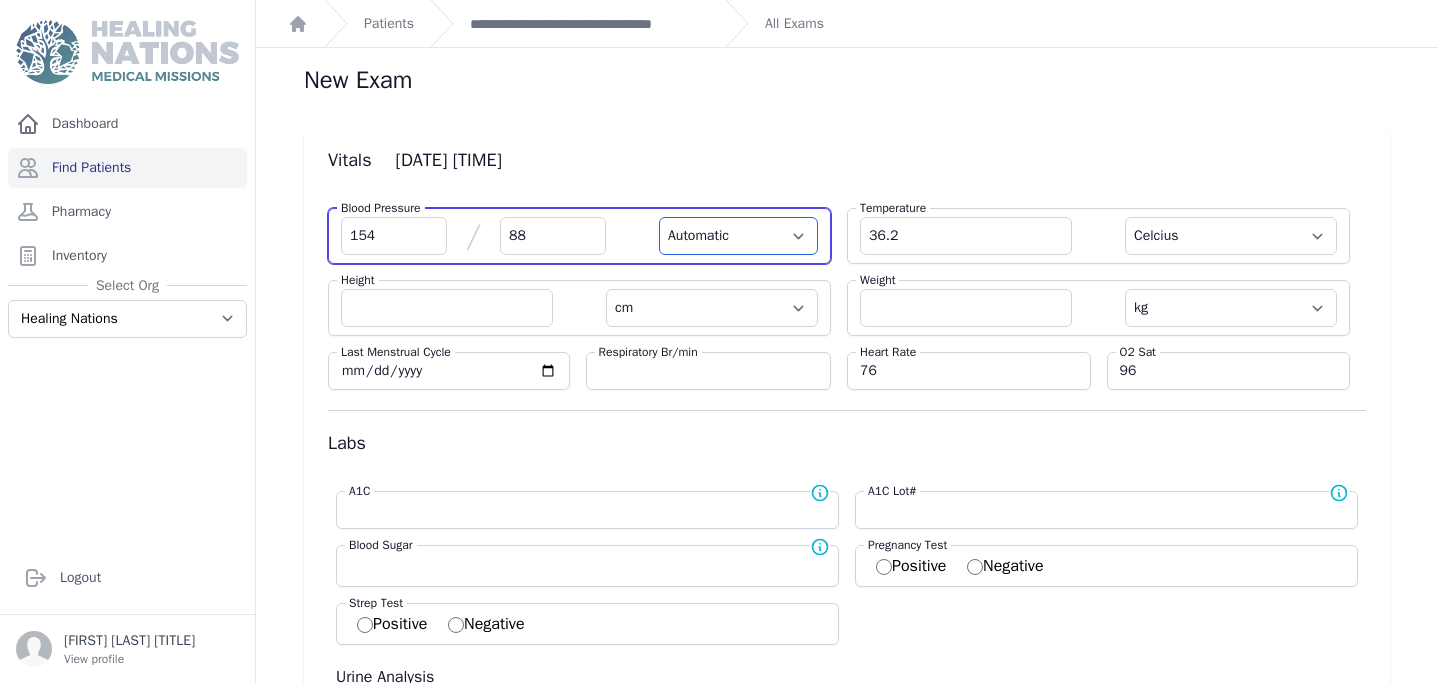 click on "Automatic Manual" at bounding box center [738, 236] 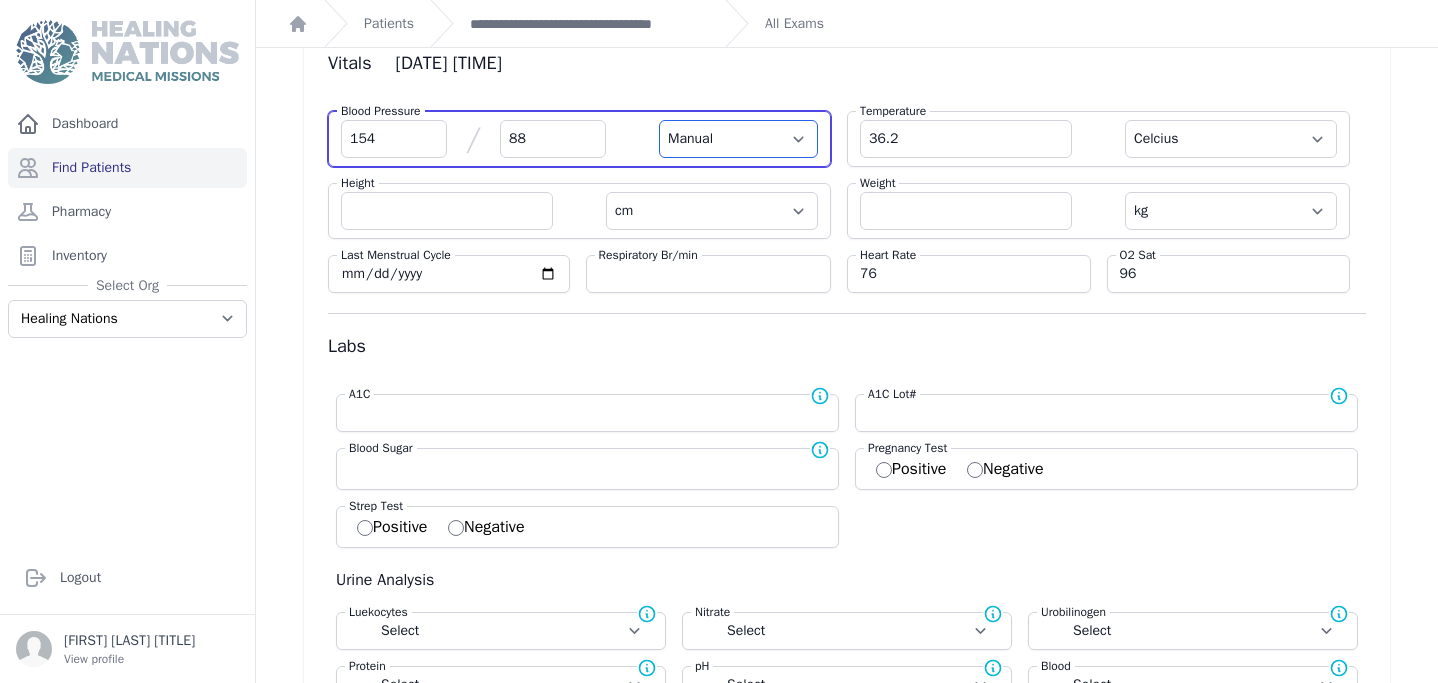scroll, scrollTop: 163, scrollLeft: 0, axis: vertical 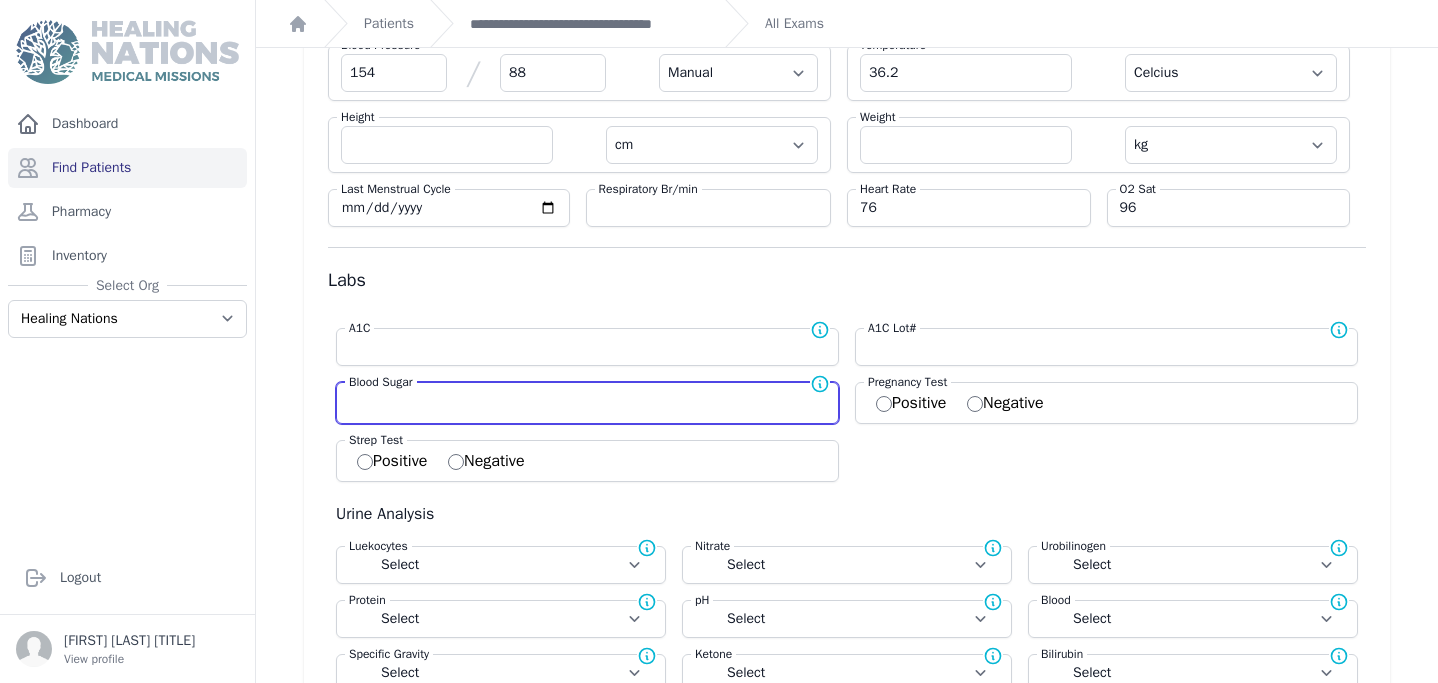 click at bounding box center (587, 401) 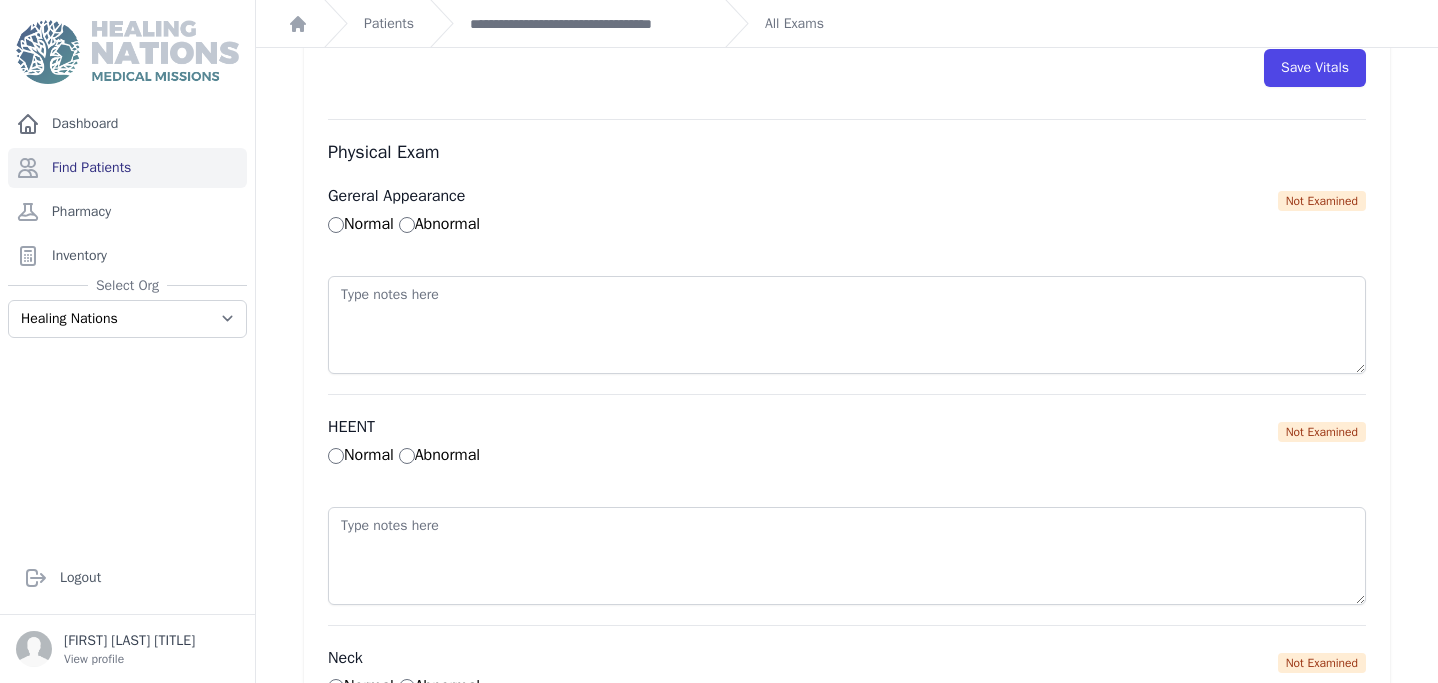 scroll, scrollTop: 1194, scrollLeft: 0, axis: vertical 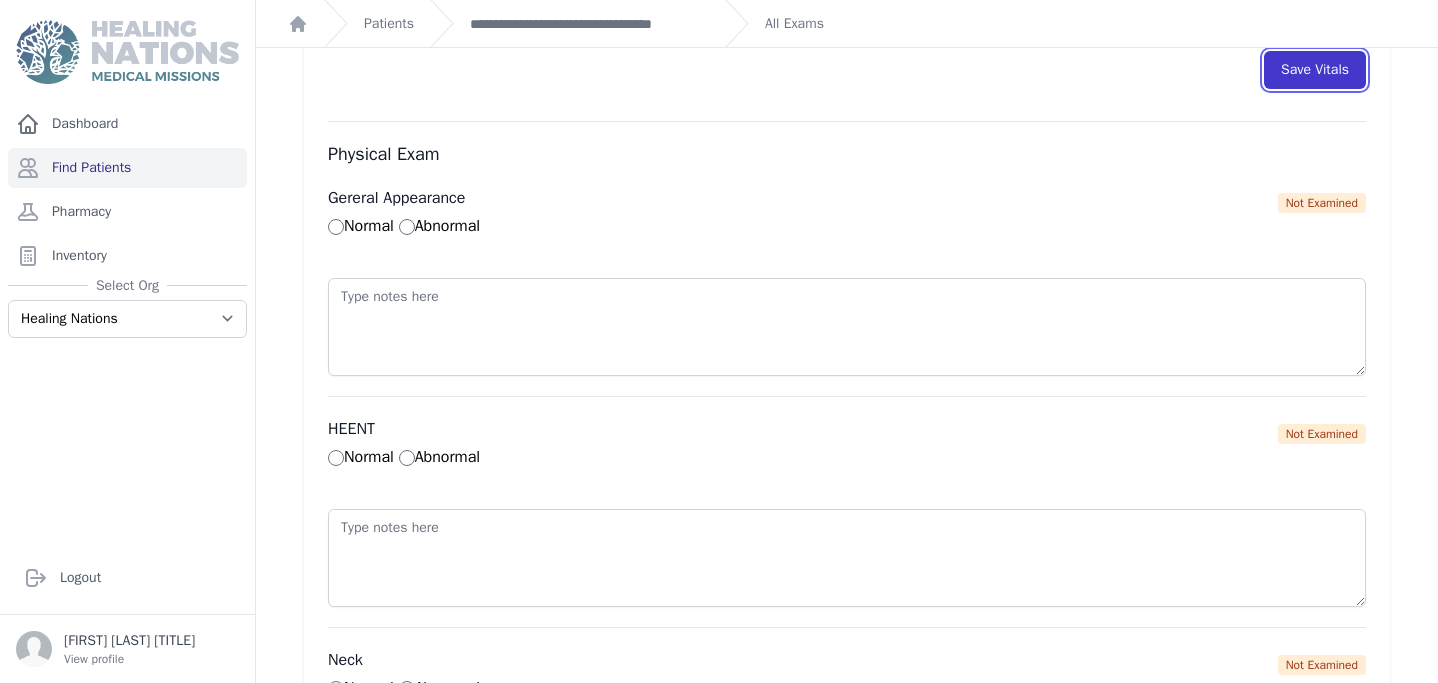 click on "Save Vitals" at bounding box center (1315, 70) 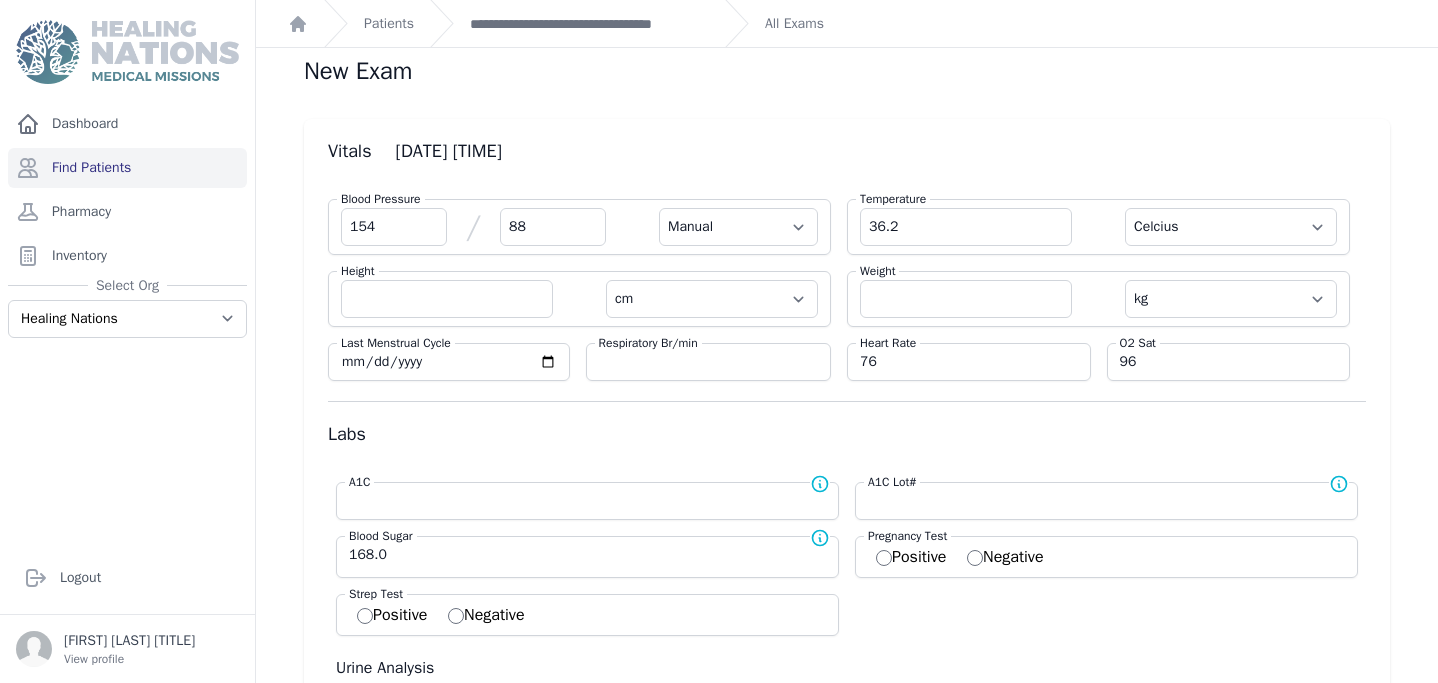 scroll, scrollTop: 0, scrollLeft: 0, axis: both 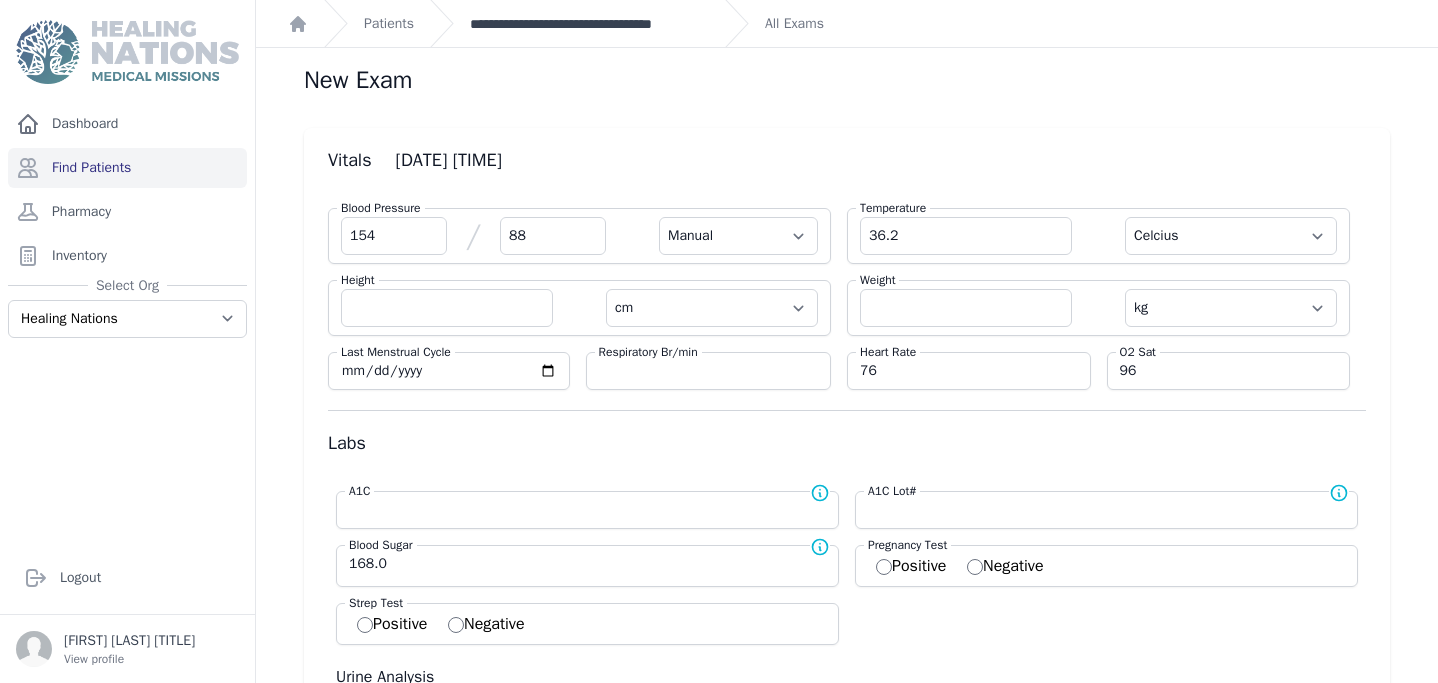 click on "**********" at bounding box center [589, 24] 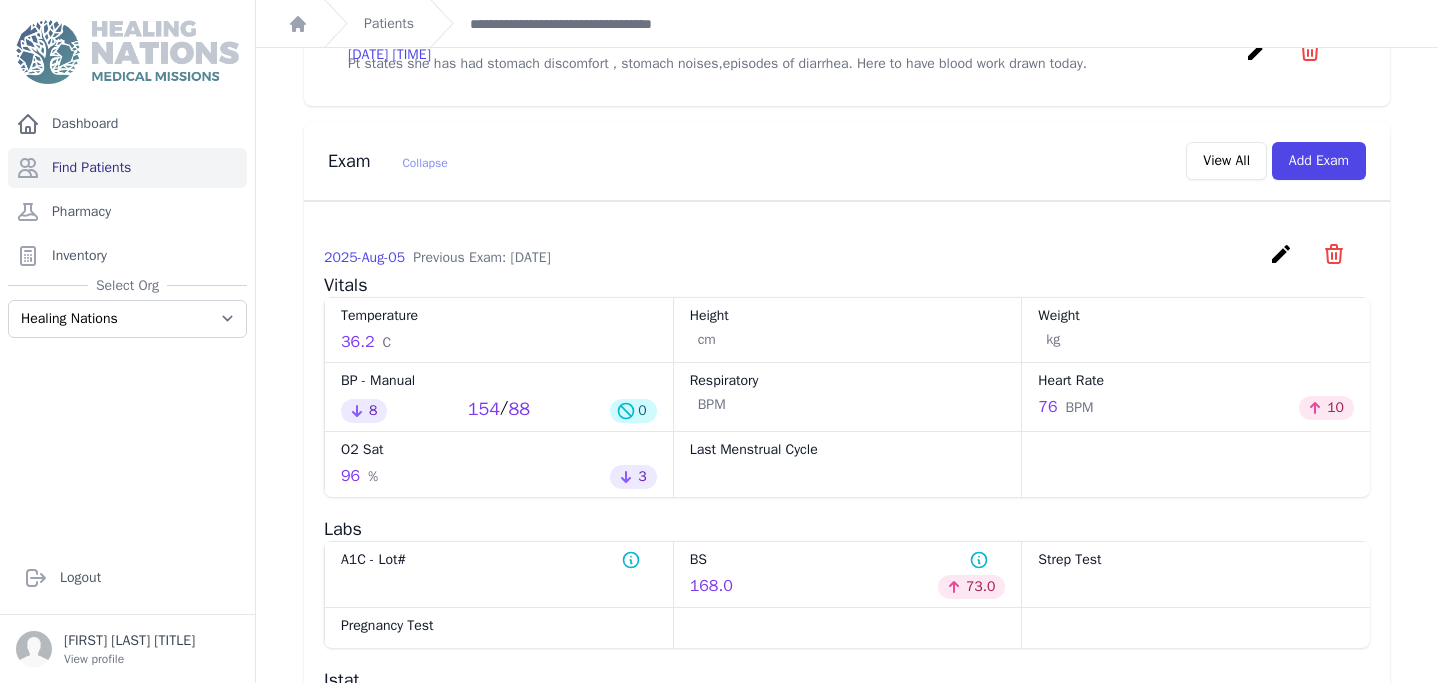 scroll, scrollTop: 810, scrollLeft: 0, axis: vertical 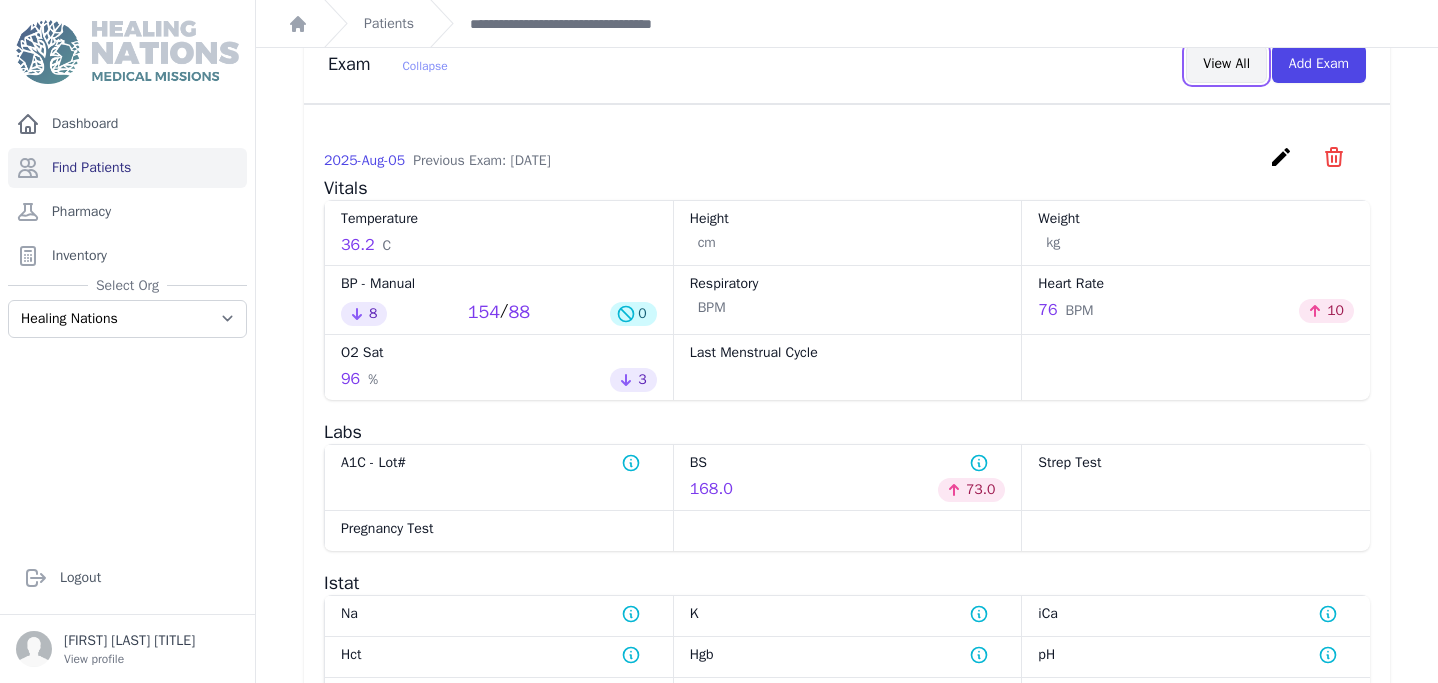 click on "View All" at bounding box center (1226, 64) 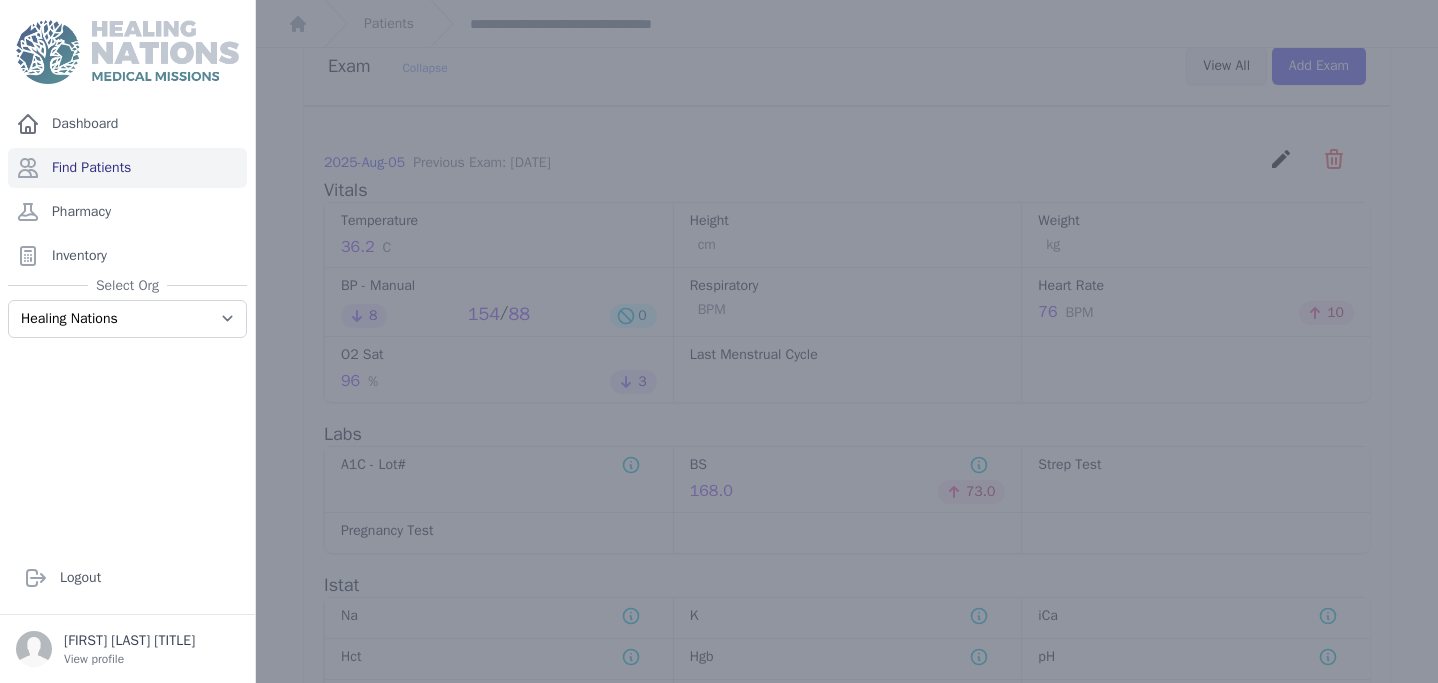 scroll, scrollTop: 0, scrollLeft: 0, axis: both 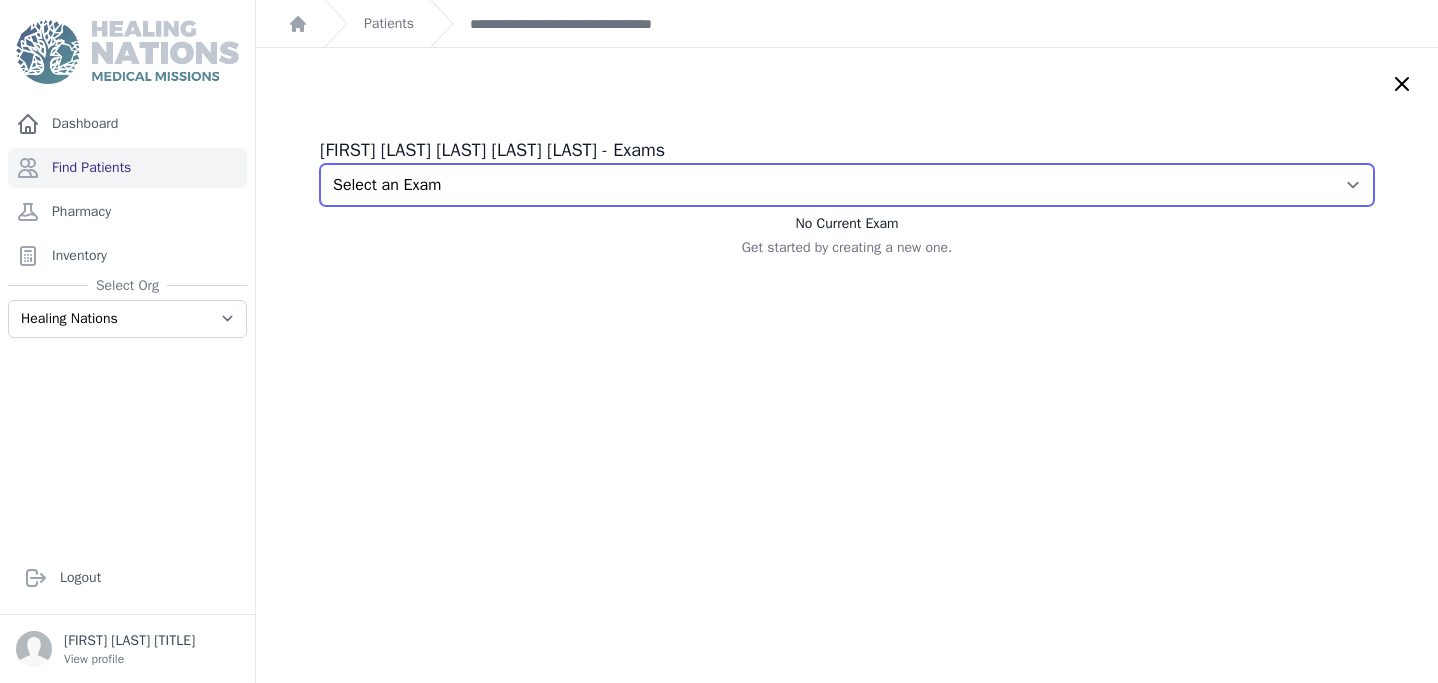 click on "Select an Exam
2025-Aug-05 11:55 AM
2025-Jul-24 12:05 PM
2025-Jun-24 11:01 AM
2025-May-29 10:47 AM
2025-Apr-29 11:52 AM
2025-Mar-25 12:46 PM
2025-Feb-15 11:52 AM
2025-Jan-07 11:28 AM
2025-Jan-07 11:23 AM
2024-Dec-10 11:19 AM
2024-Nov-12 11:13 AM
2024-Oct-22 12:18 PM
2024-Sep-24 12:43 PM
2024-Aug-15 11:51 AM
2024-Jul-23 11:56 AM
2024-Jul-23 11:47 AM
2024-Jul-23 11:46 AM
2024-Jul-18 11:46 AM
2024-Jun-20 12:34 PM
2024-May-28 11:26 AM
2024-Apr-30 11:27 AM
2024-Apr-02 10:49 AM
2024-Feb-26 1:04 PM
2024-Feb-13 11:22 AM
2024-Jan-16 11:42 AM
2023-Dec-19 12:36 PM" at bounding box center [847, 185] 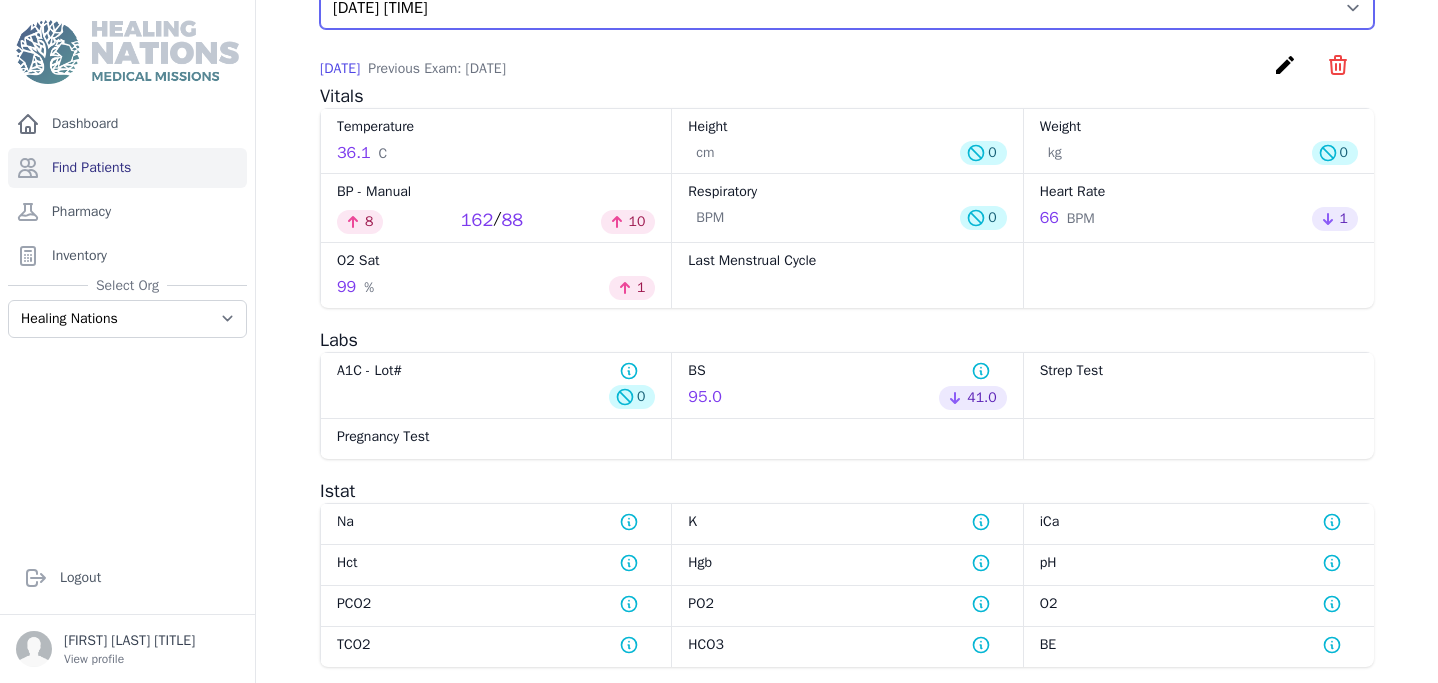scroll, scrollTop: 0, scrollLeft: 0, axis: both 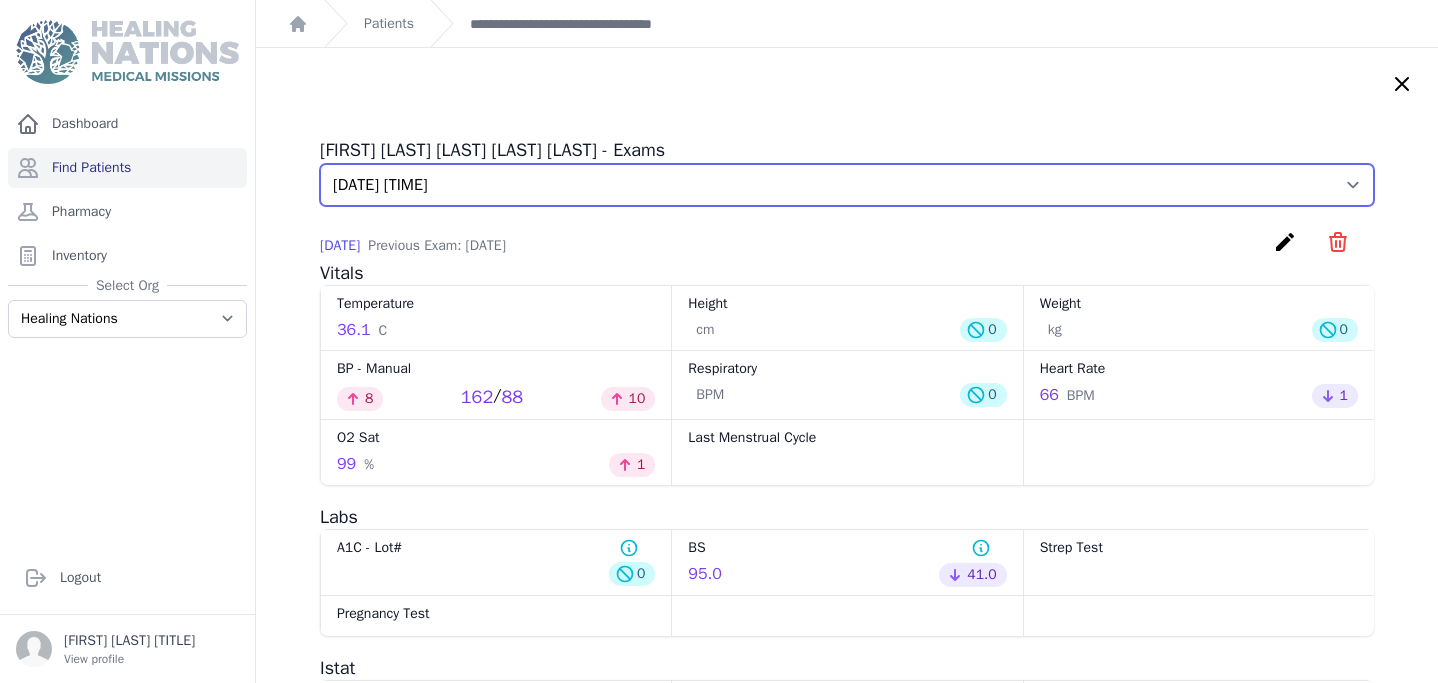 click on "Select an Exam
2025-Aug-05 11:55 AM
2025-Jul-24 12:05 PM
2025-Jun-24 11:01 AM
2025-May-29 10:47 AM
2025-Apr-29 11:52 AM
2025-Mar-25 12:46 PM
2025-Feb-15 11:52 AM
2025-Jan-07 11:28 AM
2025-Jan-07 11:23 AM
2024-Dec-10 11:19 AM
2024-Nov-12 11:13 AM
2024-Oct-22 12:18 PM
2024-Sep-24 12:43 PM
2024-Aug-15 11:51 AM
2024-Jul-23 11:56 AM
2024-Jul-23 11:47 AM
2024-Jul-23 11:46 AM
2024-Jul-18 11:46 AM
2024-Jun-20 12:34 PM
2024-May-28 11:26 AM
2024-Apr-30 11:27 AM
2024-Apr-02 10:49 AM
2024-Feb-26 1:04 PM
2024-Feb-13 11:22 AM
2024-Jan-16 11:42 AM
2023-Dec-19 12:36 PM" at bounding box center [847, 185] 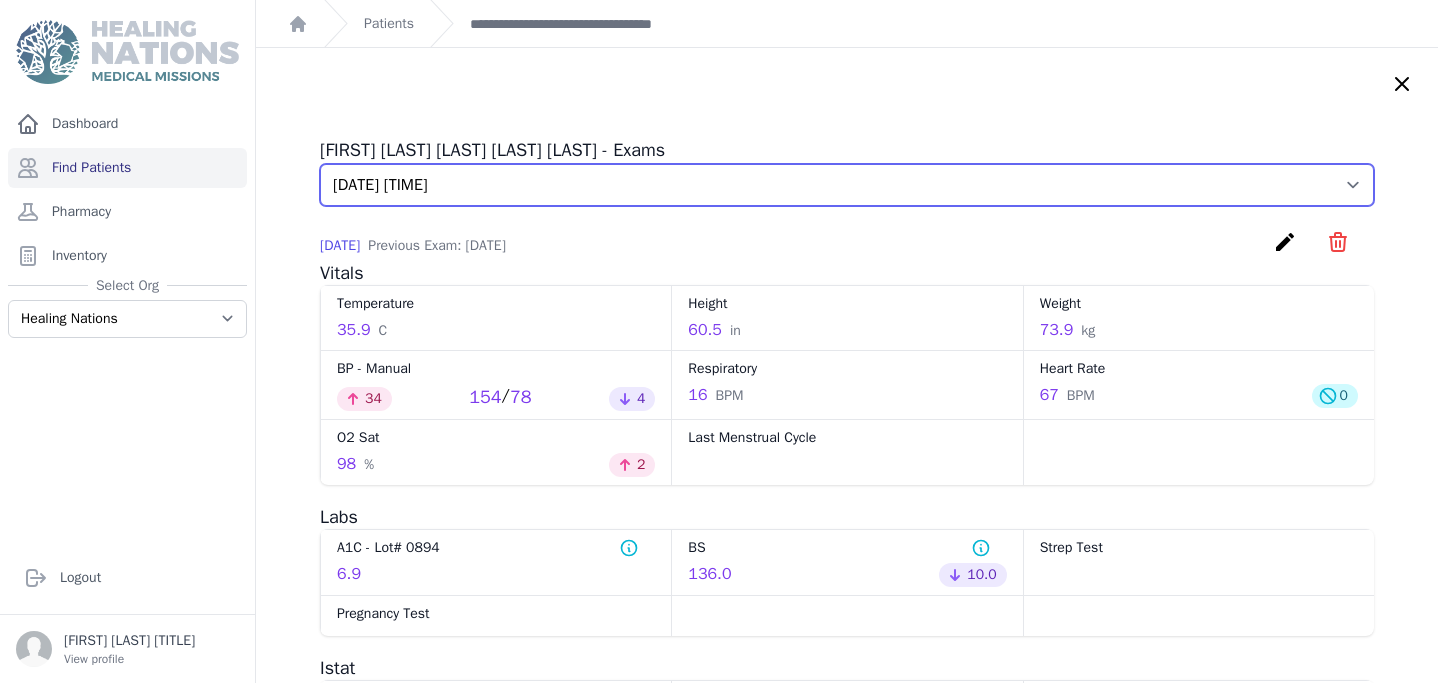 click on "Select an Exam
2025-Aug-05 11:55 AM
2025-Jul-24 12:05 PM
2025-Jun-24 11:01 AM
2025-May-29 10:47 AM
2025-Apr-29 11:52 AM
2025-Mar-25 12:46 PM
2025-Feb-15 11:52 AM
2025-Jan-07 11:28 AM
2025-Jan-07 11:23 AM
2024-Dec-10 11:19 AM
2024-Nov-12 11:13 AM
2024-Oct-22 12:18 PM
2024-Sep-24 12:43 PM
2024-Aug-15 11:51 AM
2024-Jul-23 11:56 AM
2024-Jul-23 11:47 AM
2024-Jul-23 11:46 AM
2024-Jul-18 11:46 AM
2024-Jun-20 12:34 PM
2024-May-28 11:26 AM
2024-Apr-30 11:27 AM
2024-Apr-02 10:49 AM
2024-Feb-26 1:04 PM
2024-Feb-13 11:22 AM
2024-Jan-16 11:42 AM
2023-Dec-19 12:36 PM" at bounding box center [847, 185] 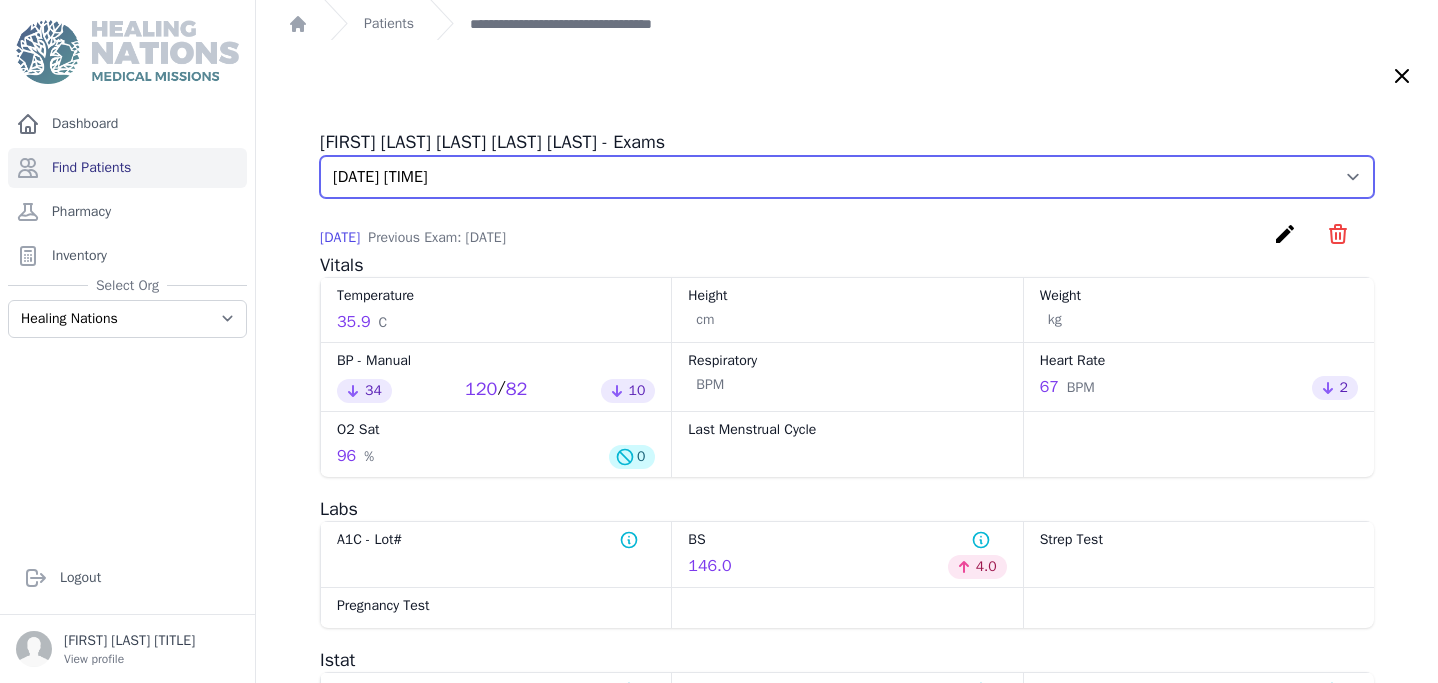 scroll, scrollTop: 0, scrollLeft: 0, axis: both 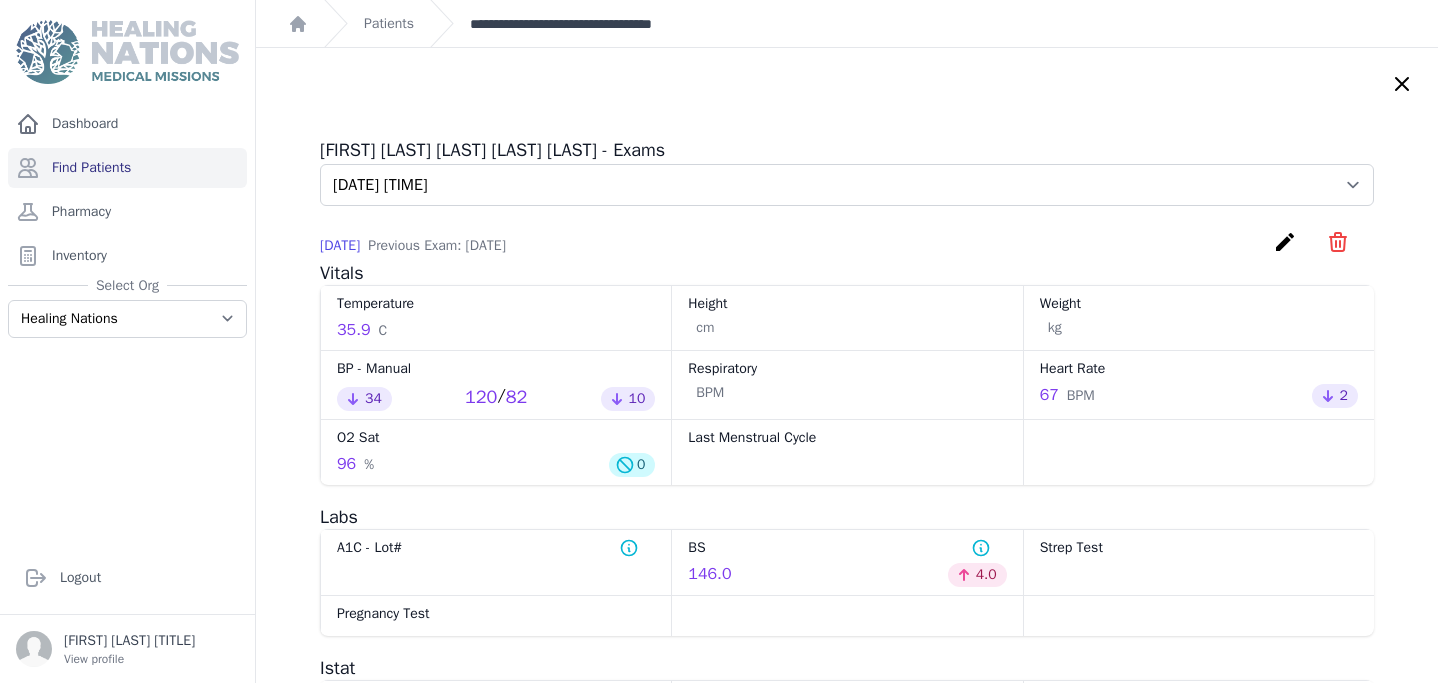 click on "**********" at bounding box center [589, 24] 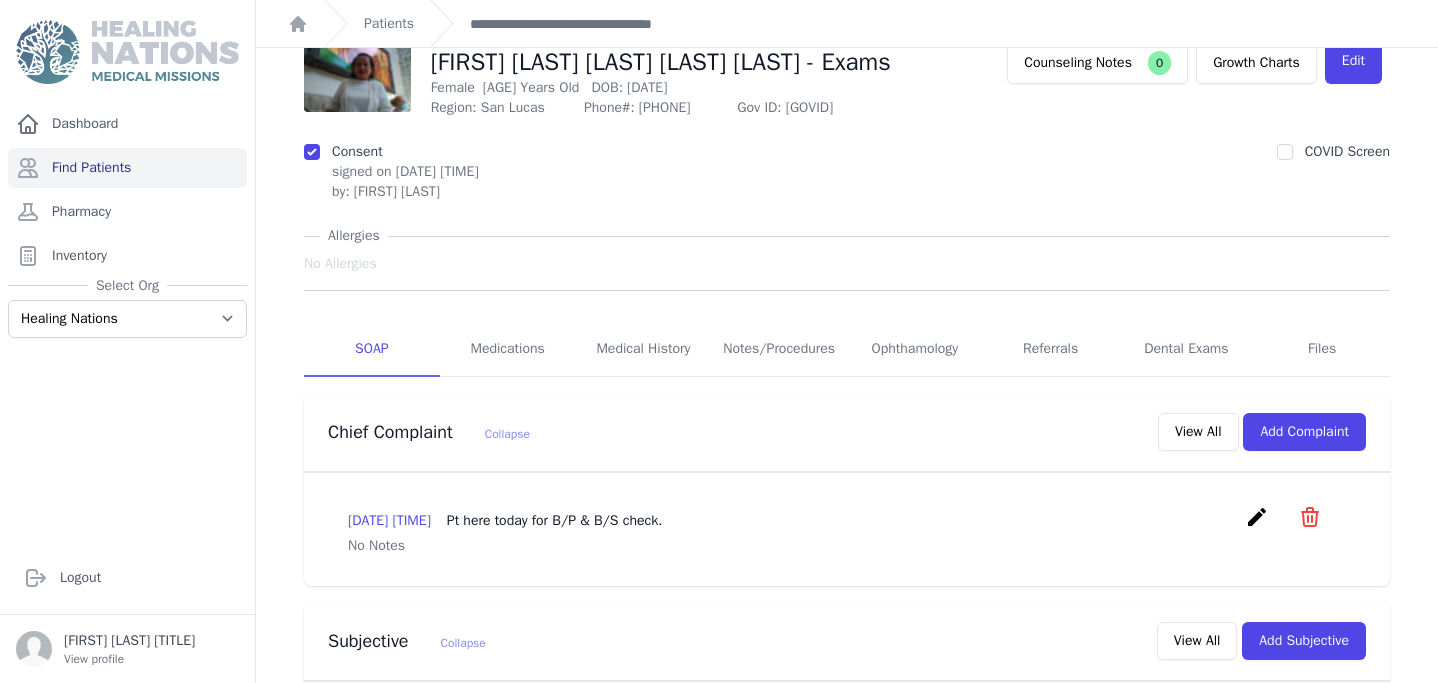scroll, scrollTop: 0, scrollLeft: 0, axis: both 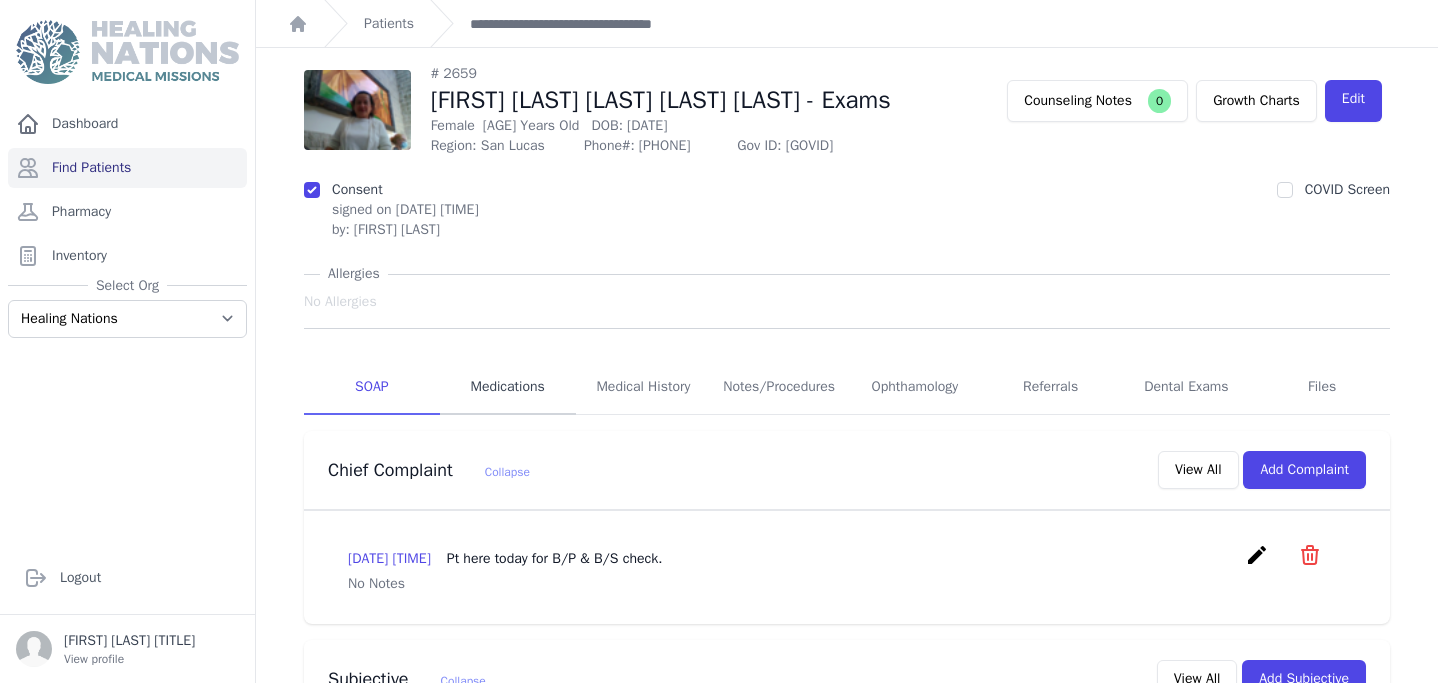 click on "Medications" at bounding box center (508, 388) 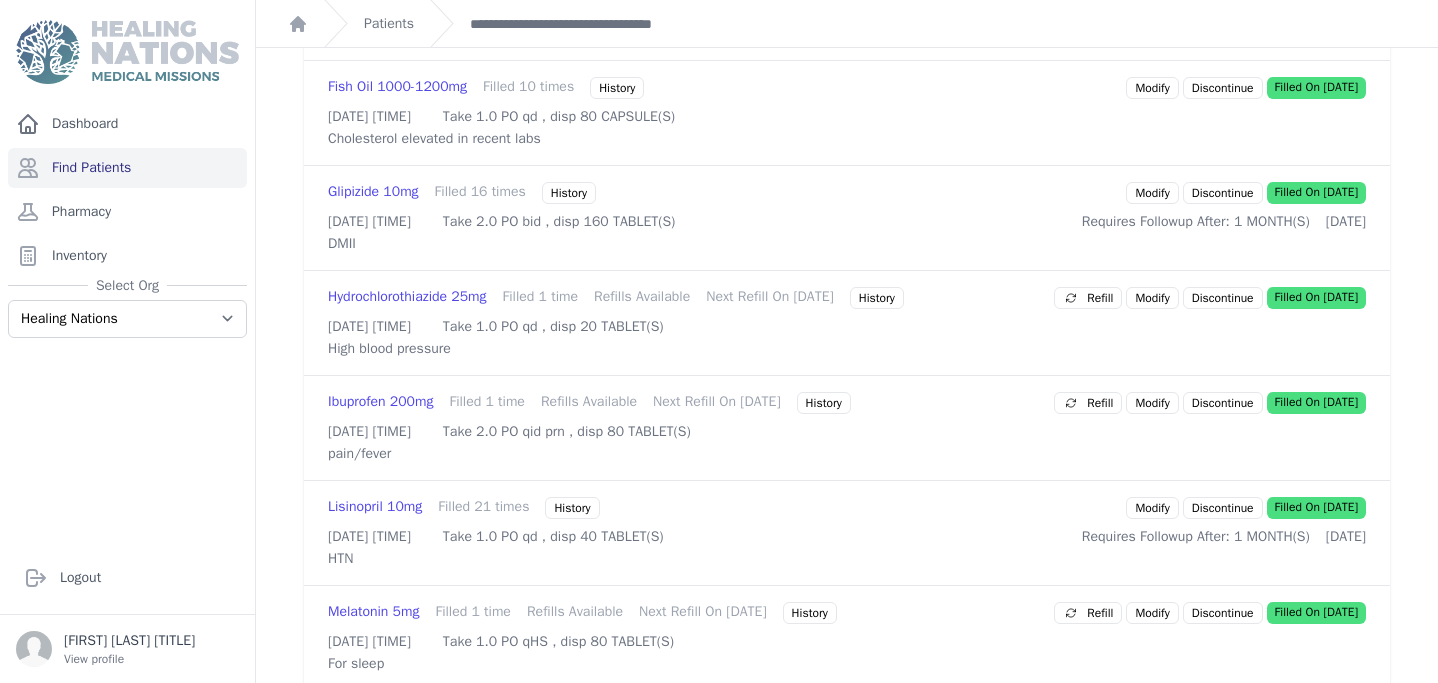 scroll, scrollTop: 0, scrollLeft: 0, axis: both 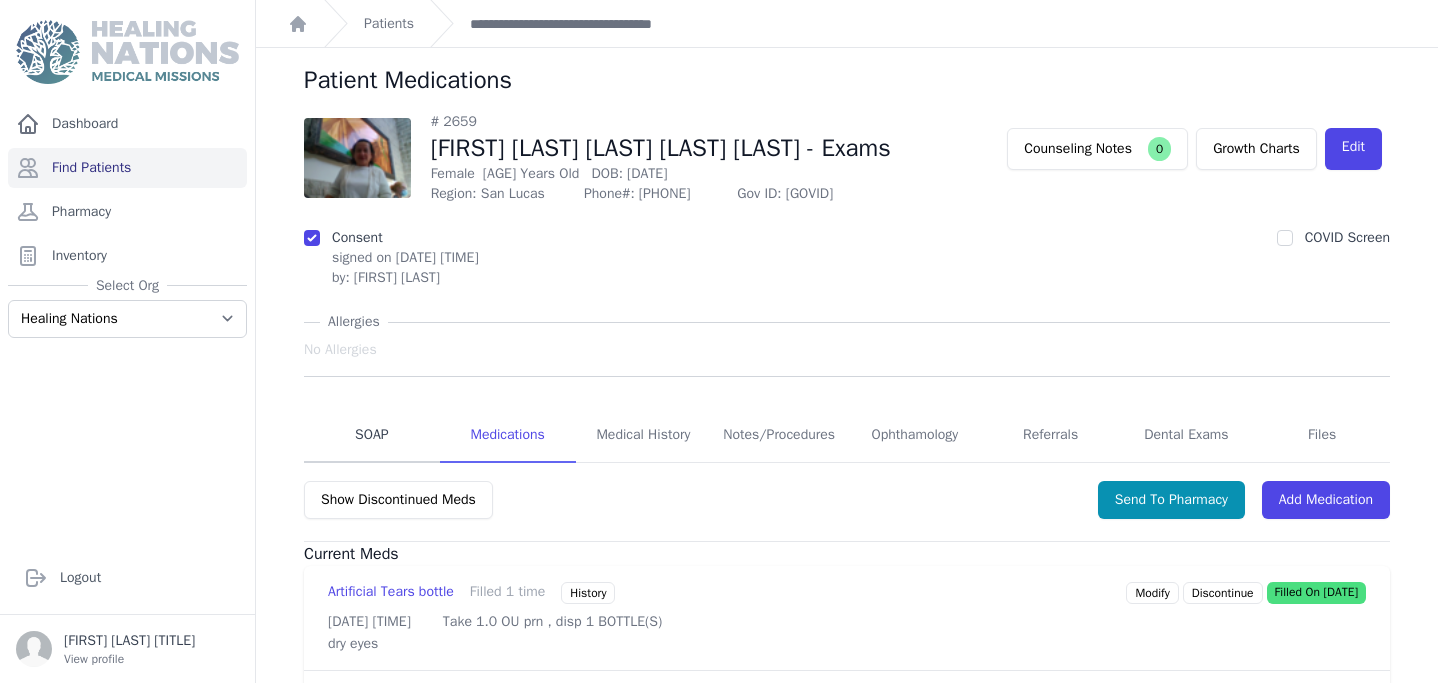 click on "SOAP" at bounding box center (372, 436) 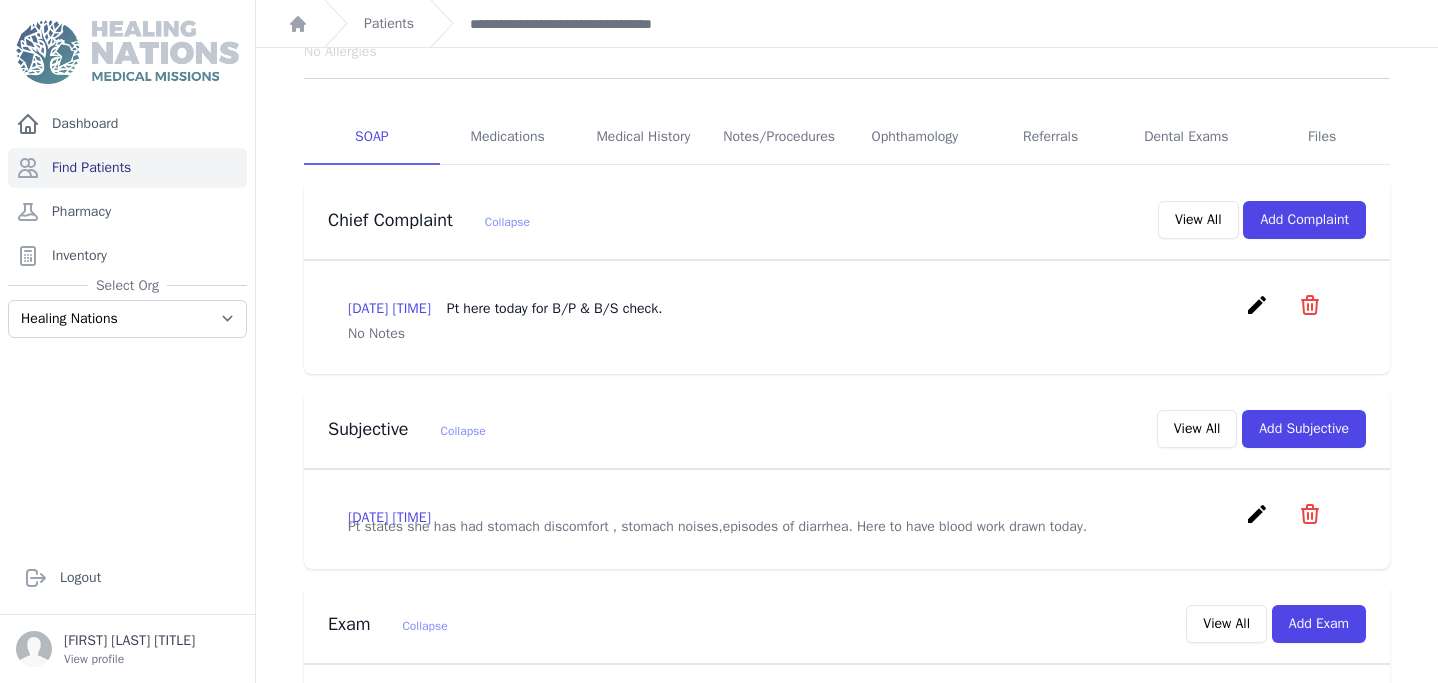 scroll, scrollTop: 548, scrollLeft: 0, axis: vertical 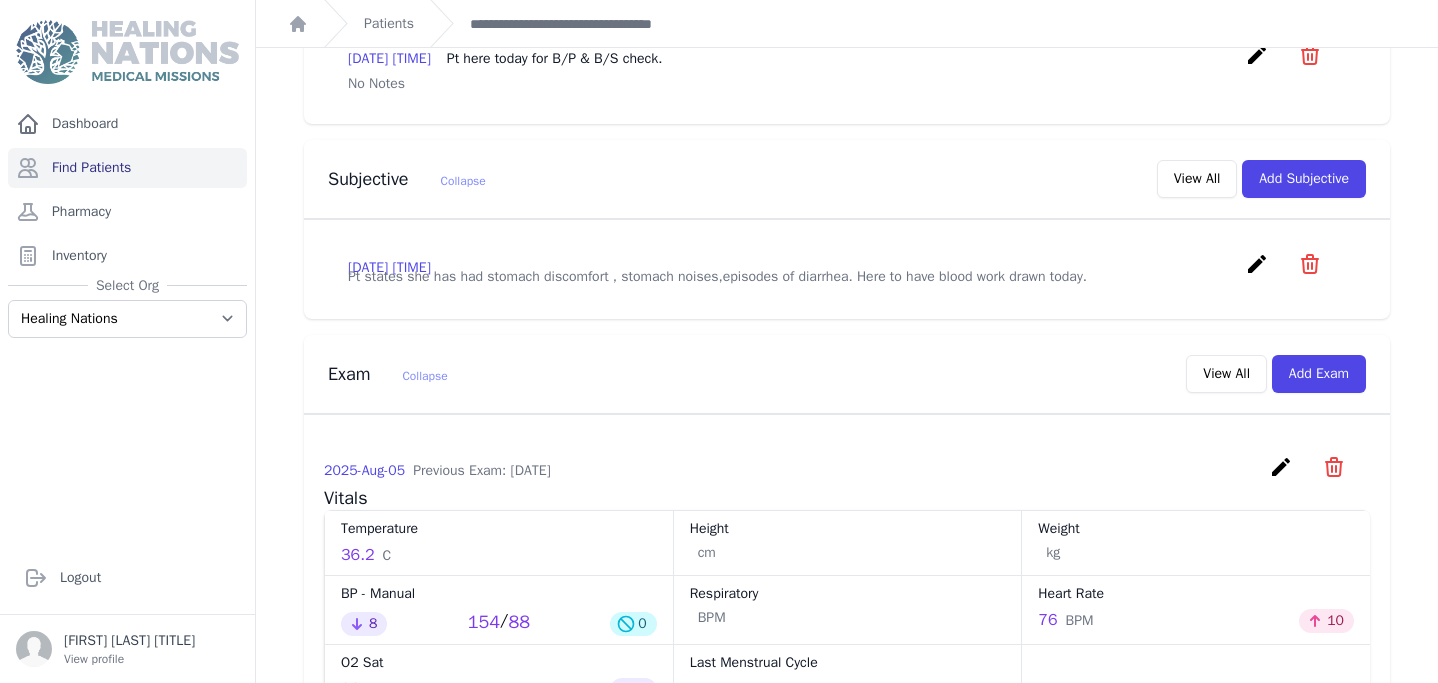 click on "create" at bounding box center [1257, 264] 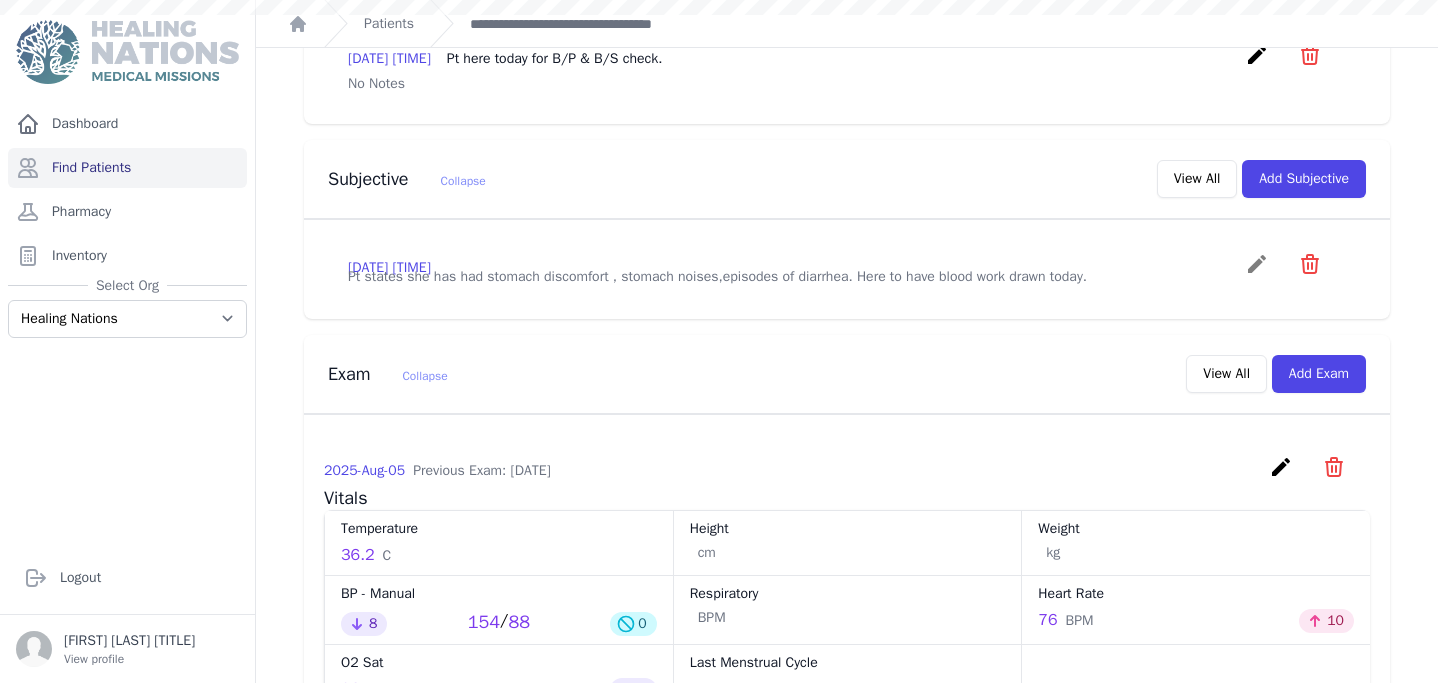 scroll, scrollTop: 0, scrollLeft: 0, axis: both 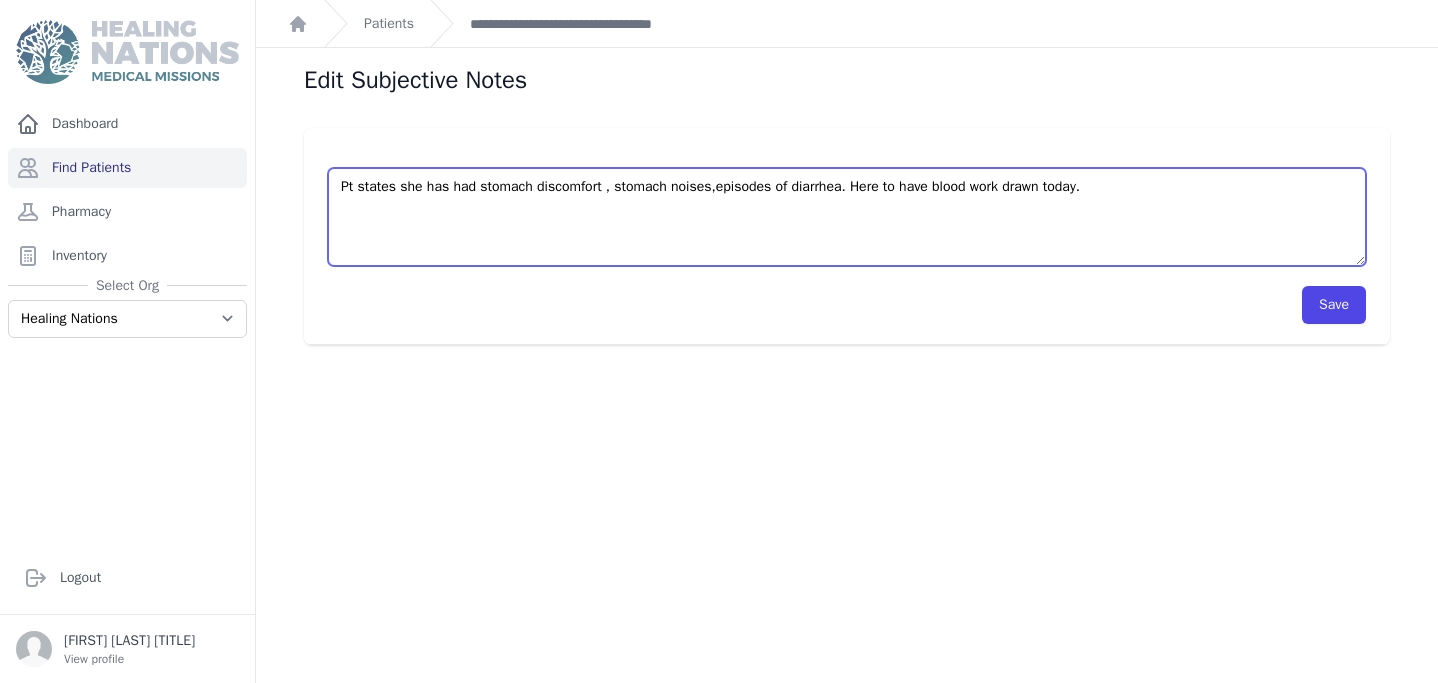 click on "Pt states she has had stomach discomfort , stomach noises,episodes of diarrhea. Here to have blood work drawn today." at bounding box center [847, 217] 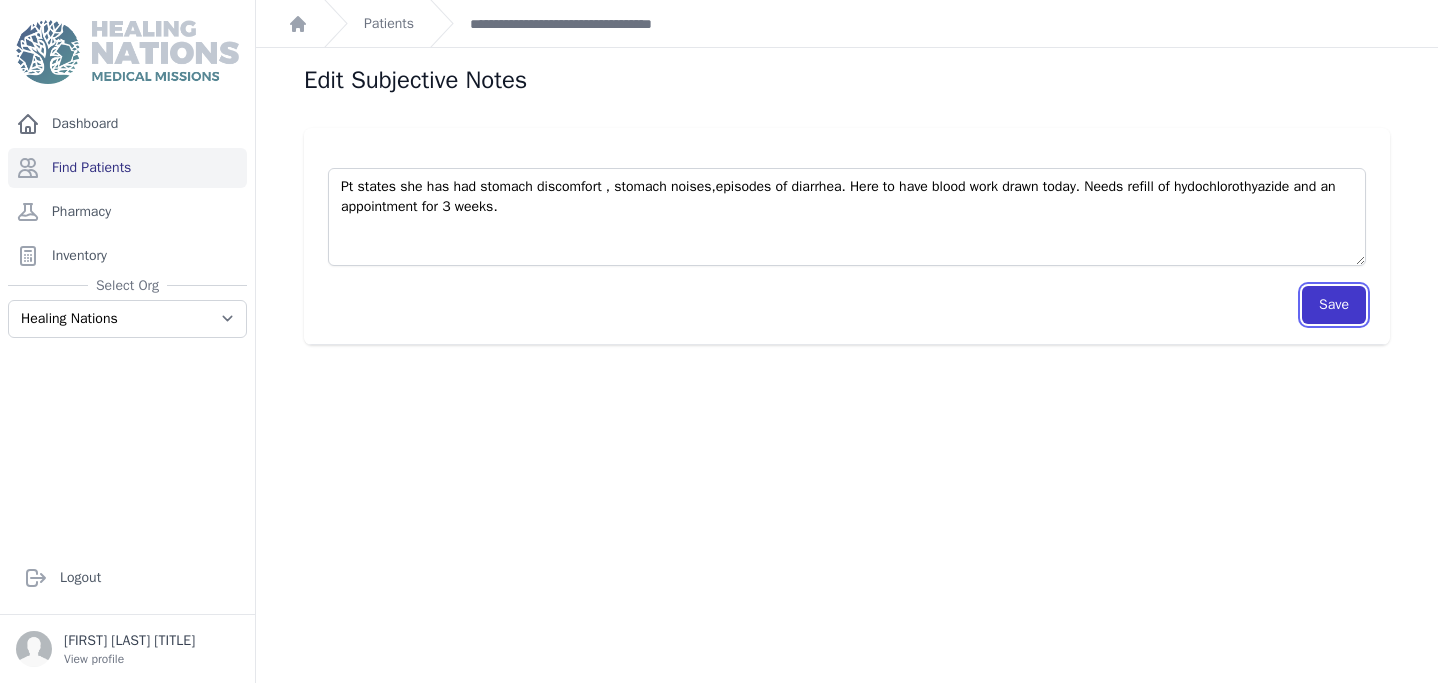click on "Save" at bounding box center [1334, 305] 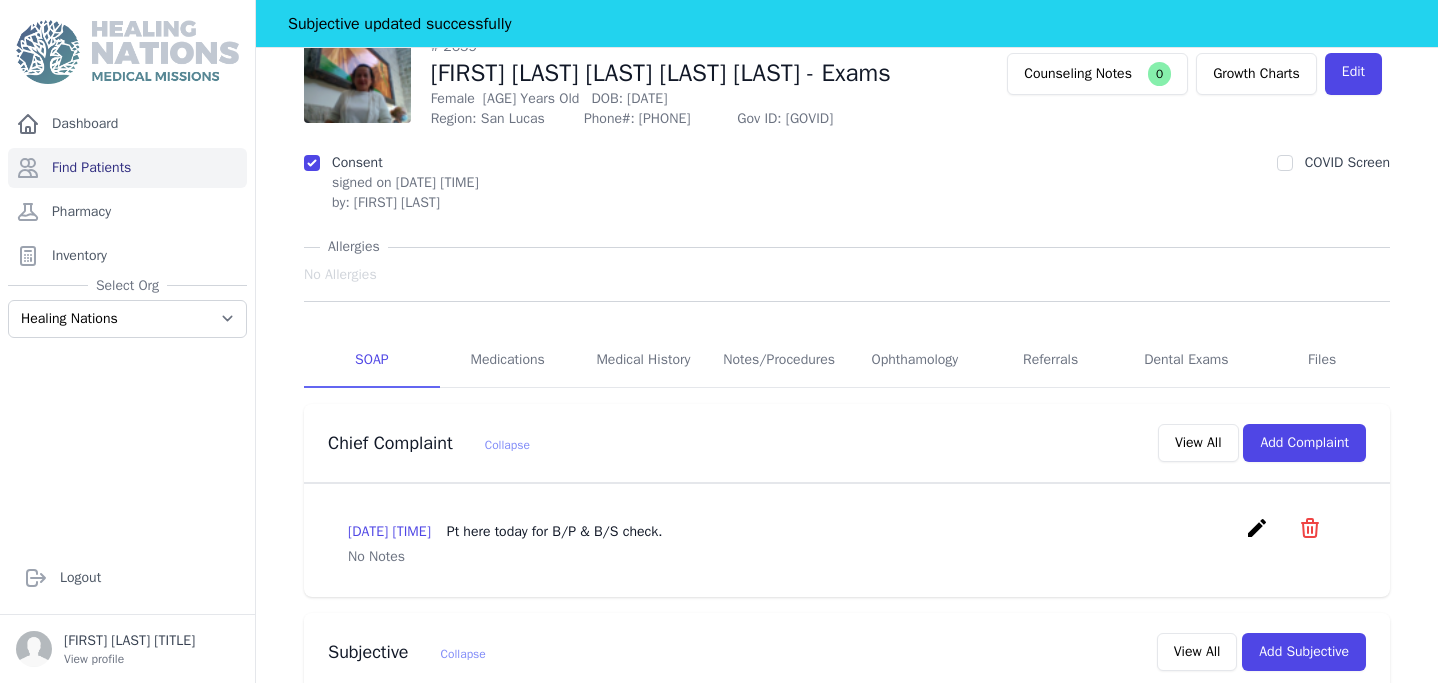 scroll, scrollTop: 0, scrollLeft: 0, axis: both 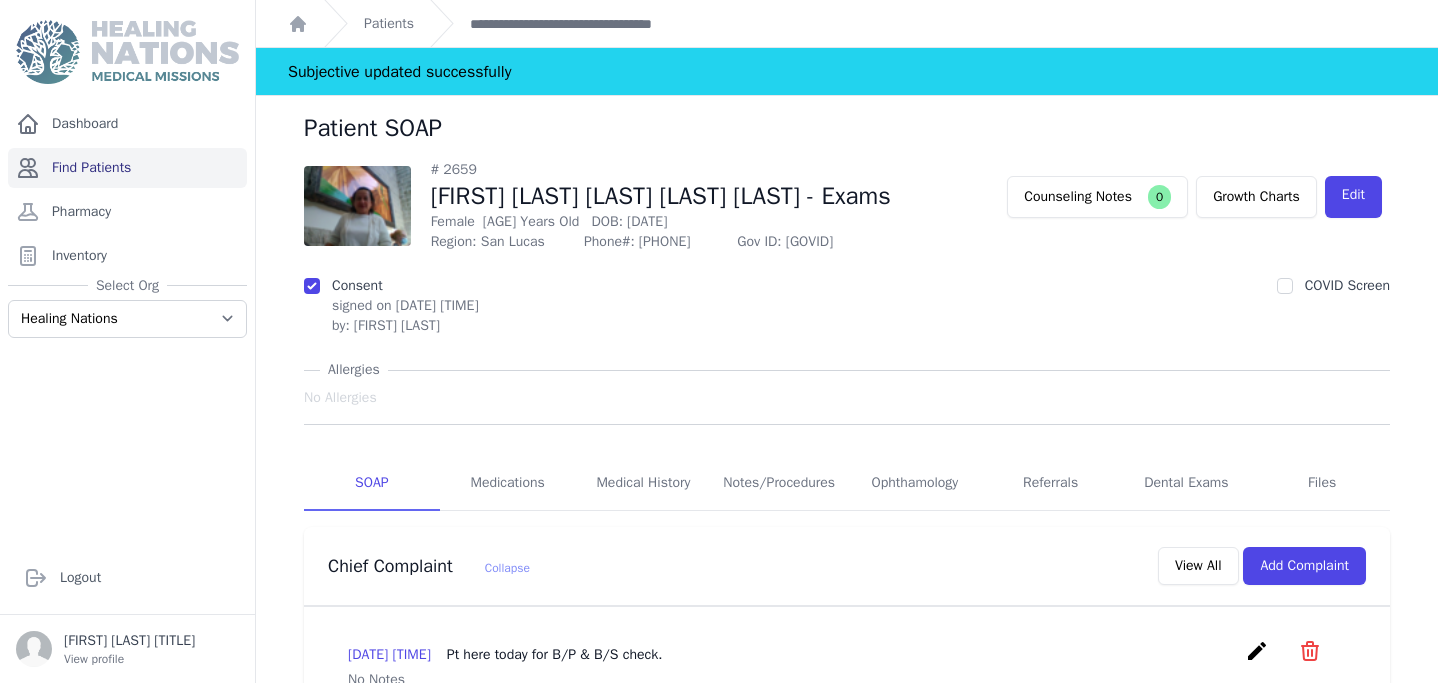click on "Find Patients" at bounding box center [127, 168] 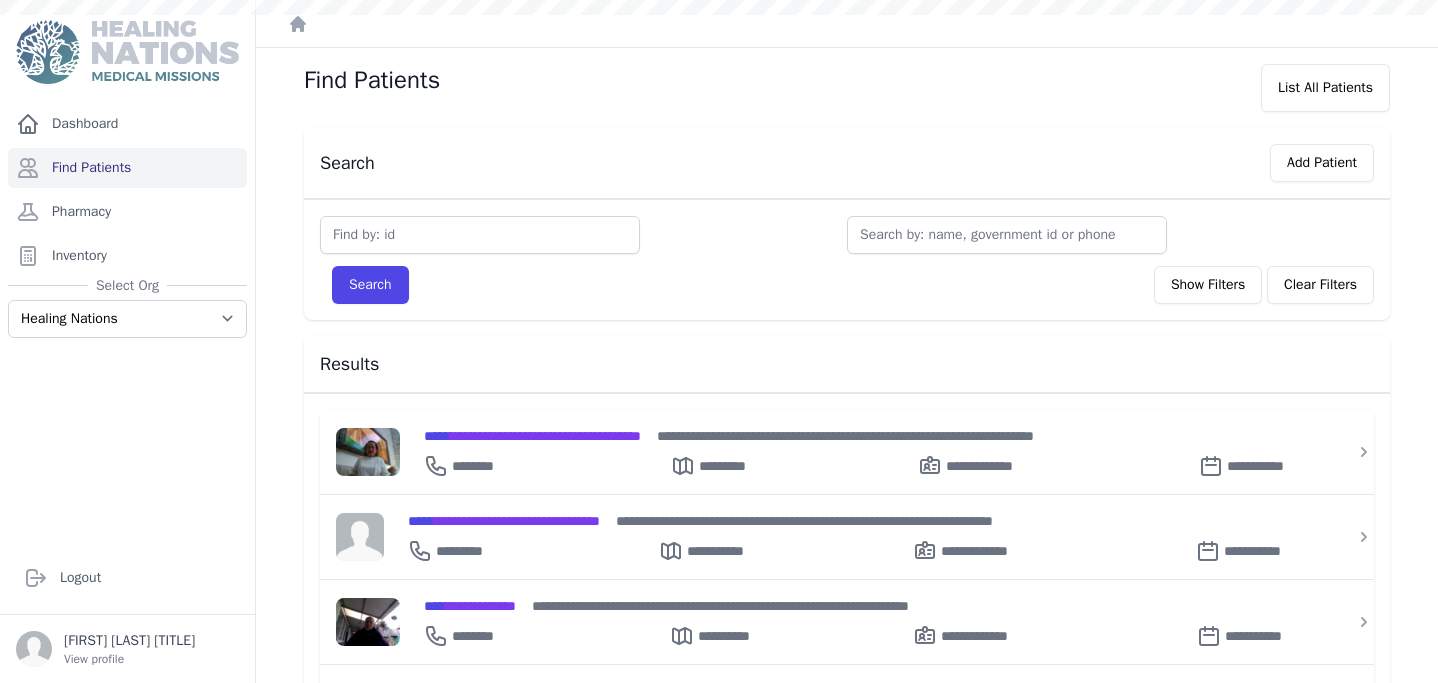 scroll, scrollTop: 0, scrollLeft: 0, axis: both 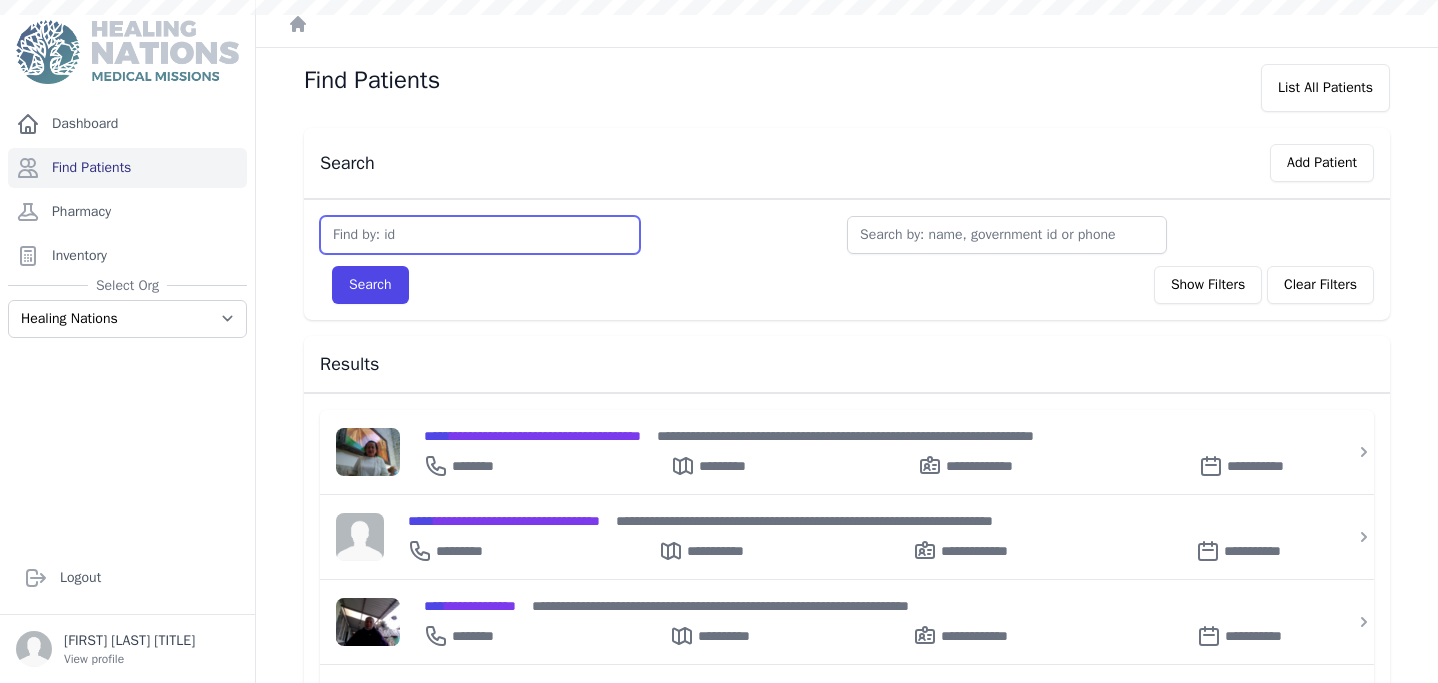 click at bounding box center [480, 235] 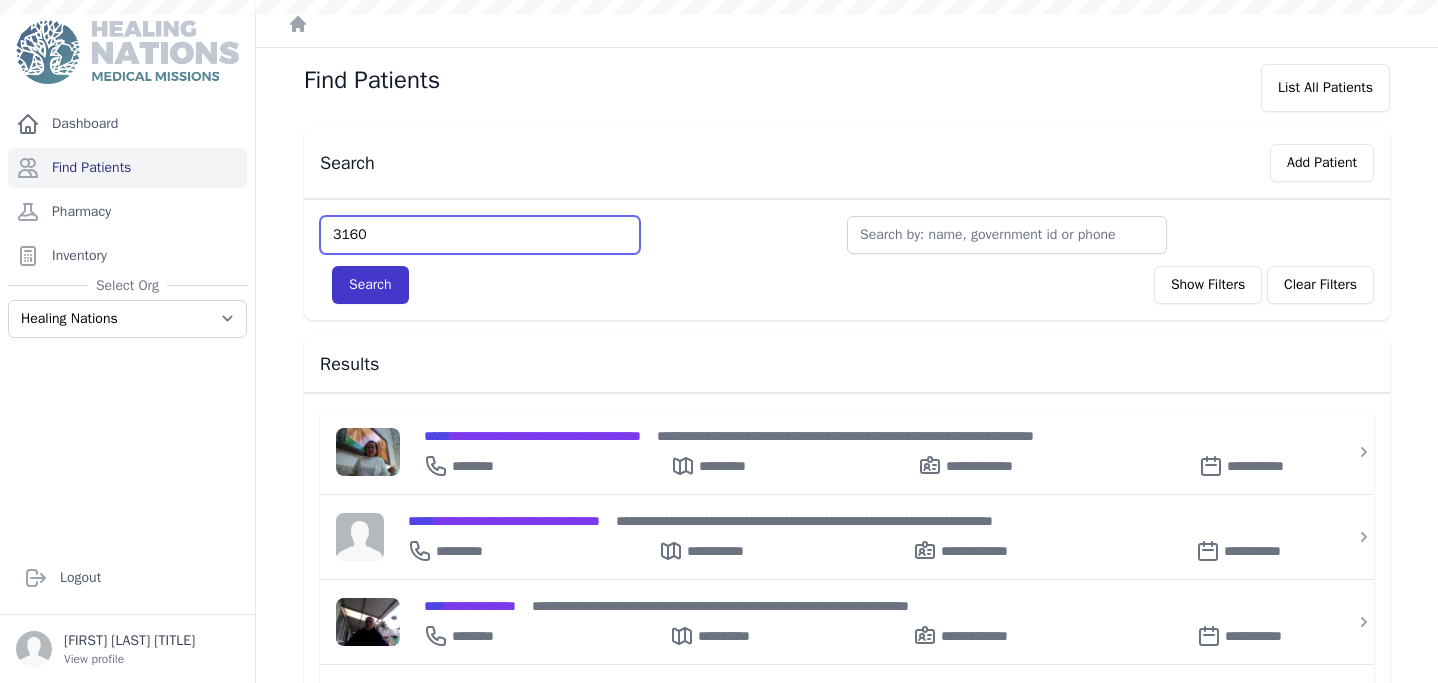 type on "3160" 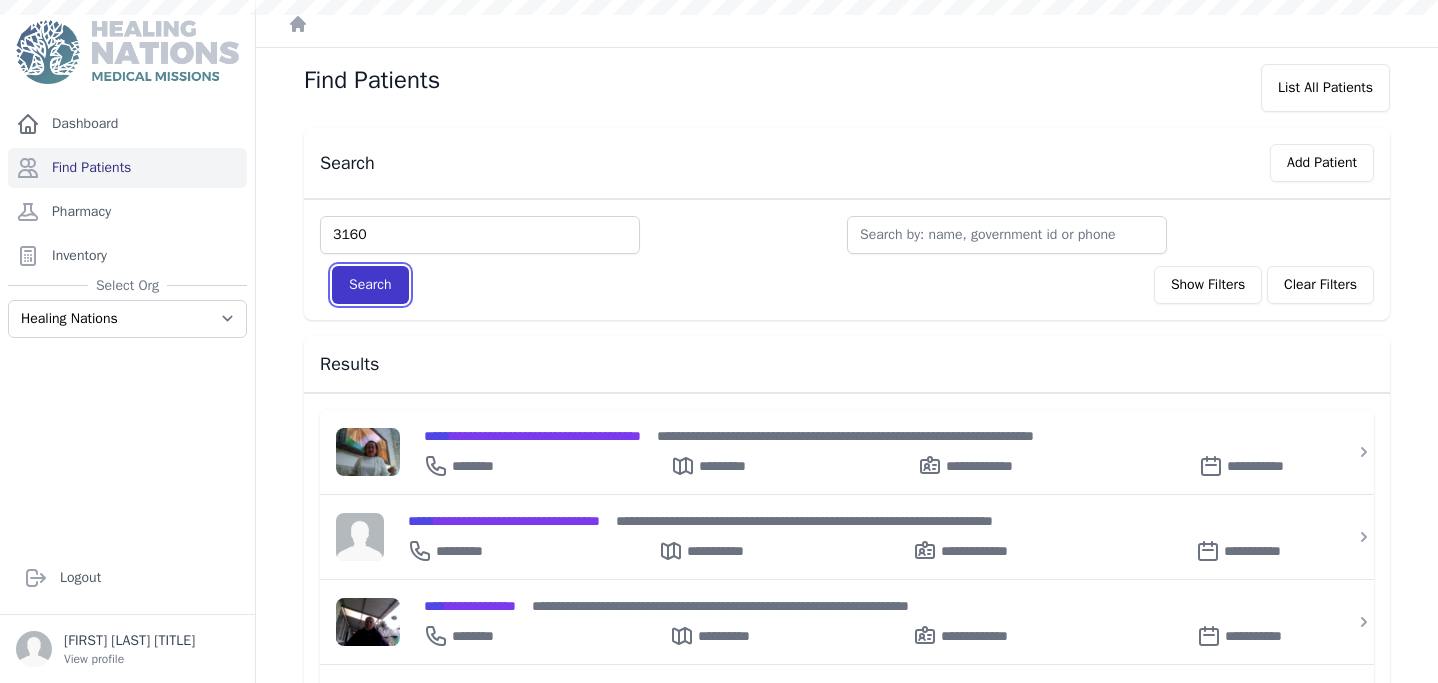 click on "Search" at bounding box center [370, 285] 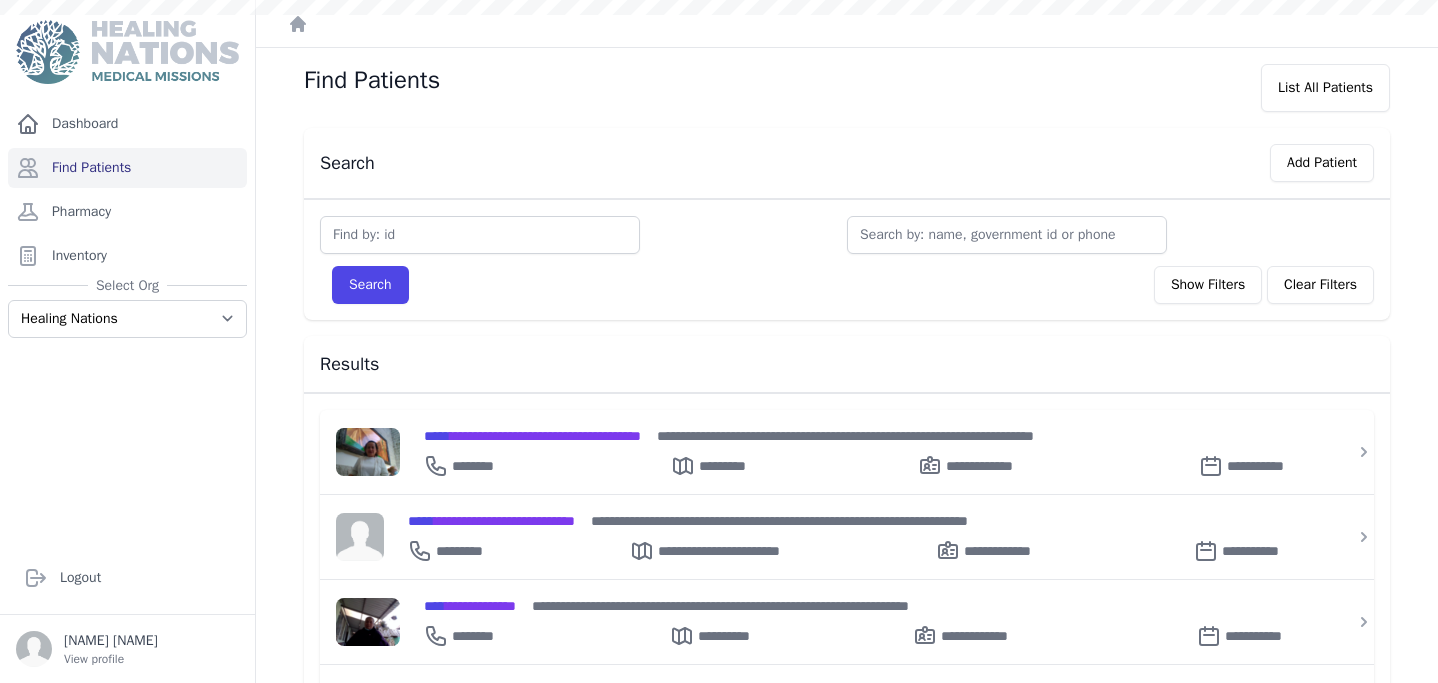 scroll, scrollTop: 0, scrollLeft: 0, axis: both 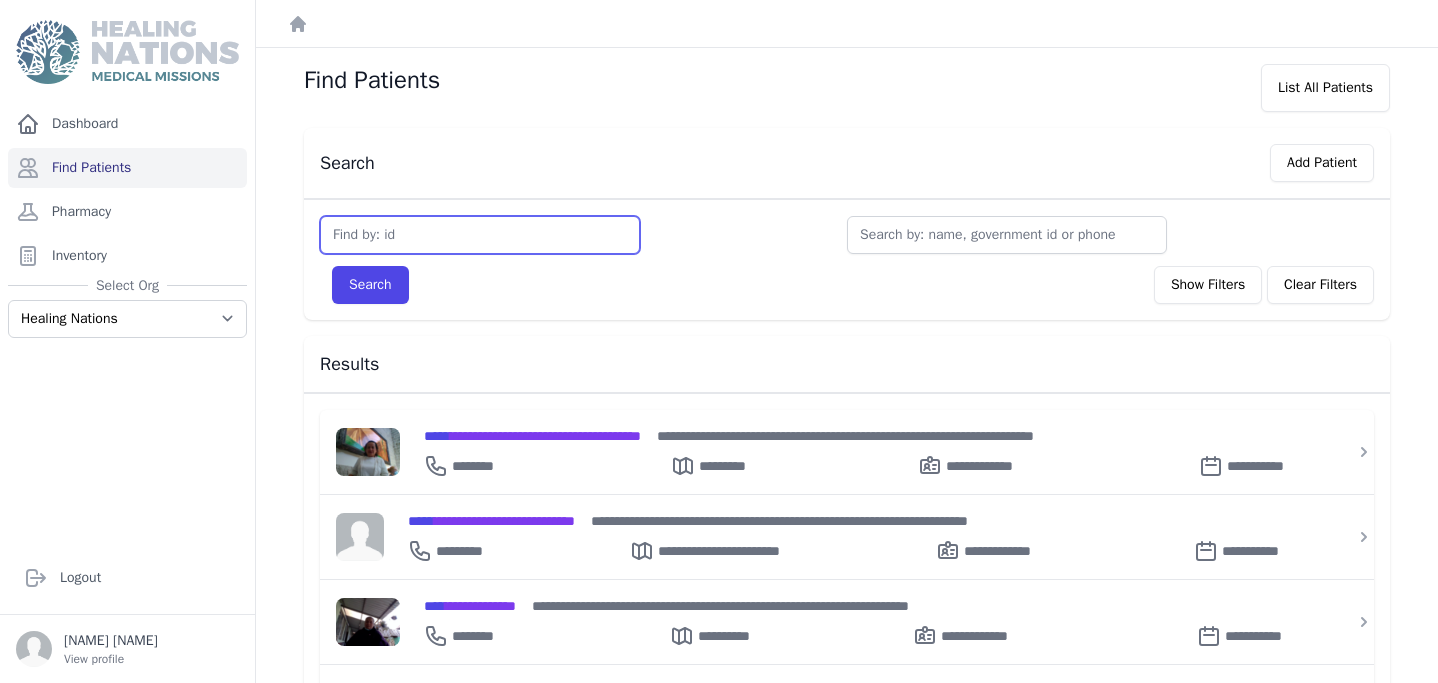 click at bounding box center [480, 235] 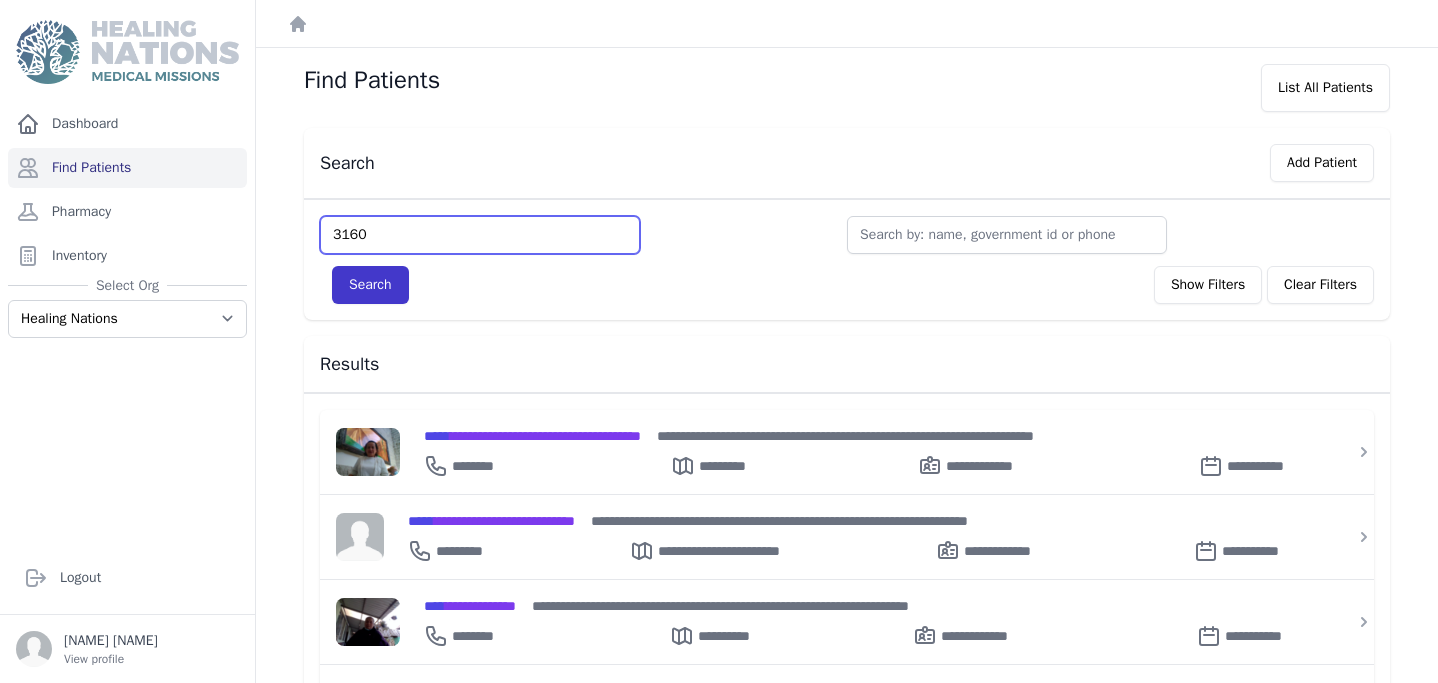 type on "3160" 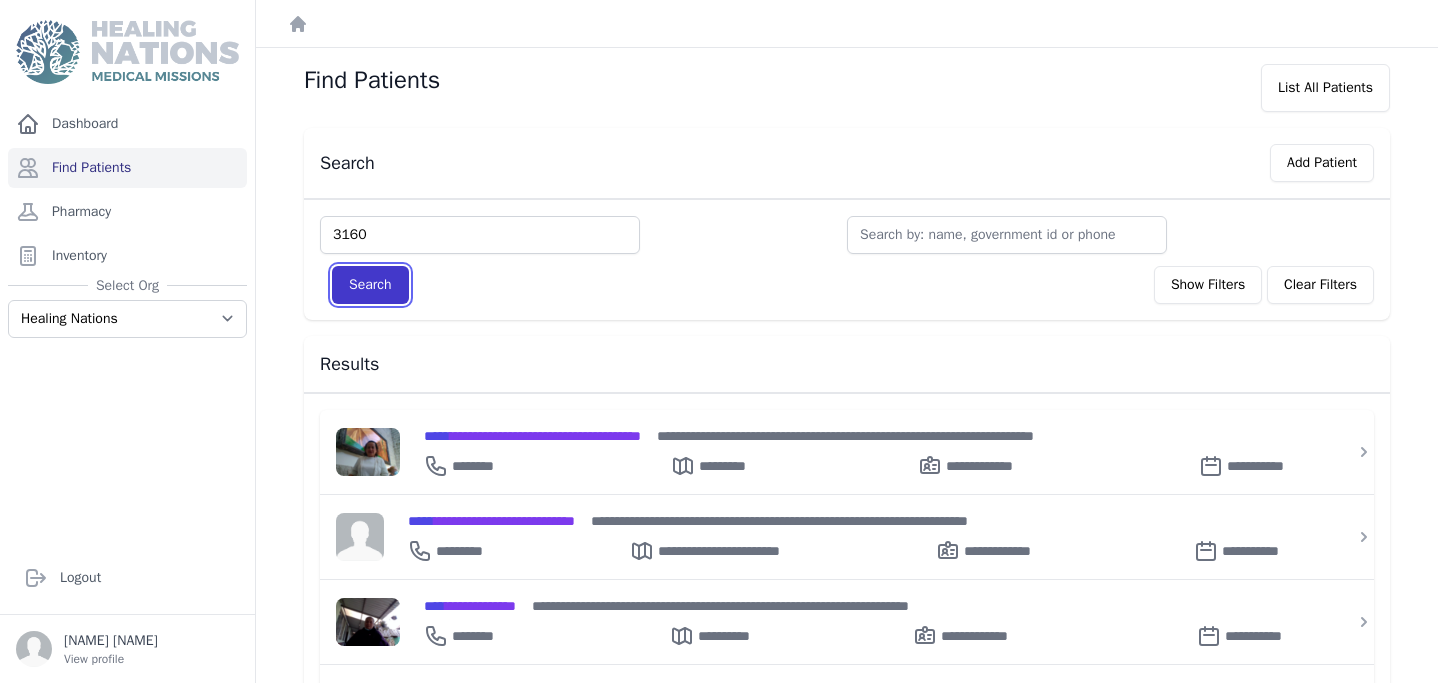 click on "Search" at bounding box center (370, 285) 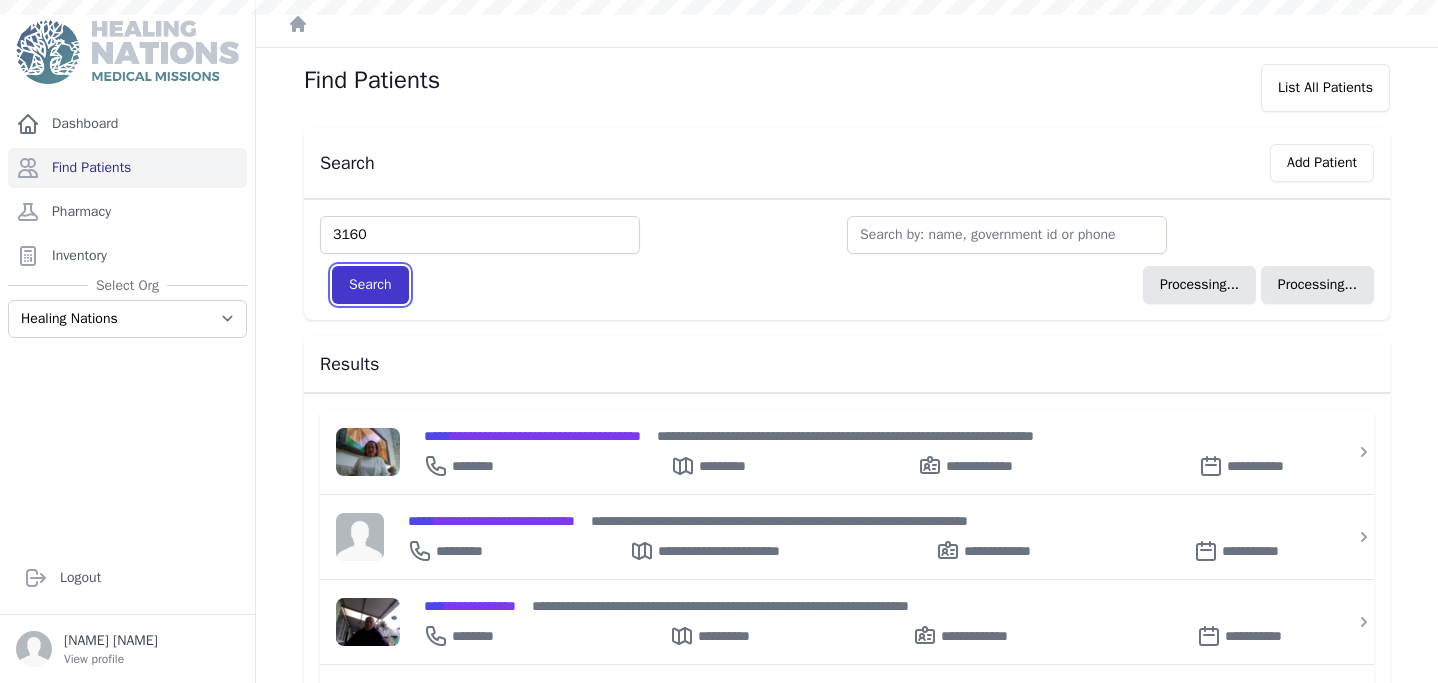 type 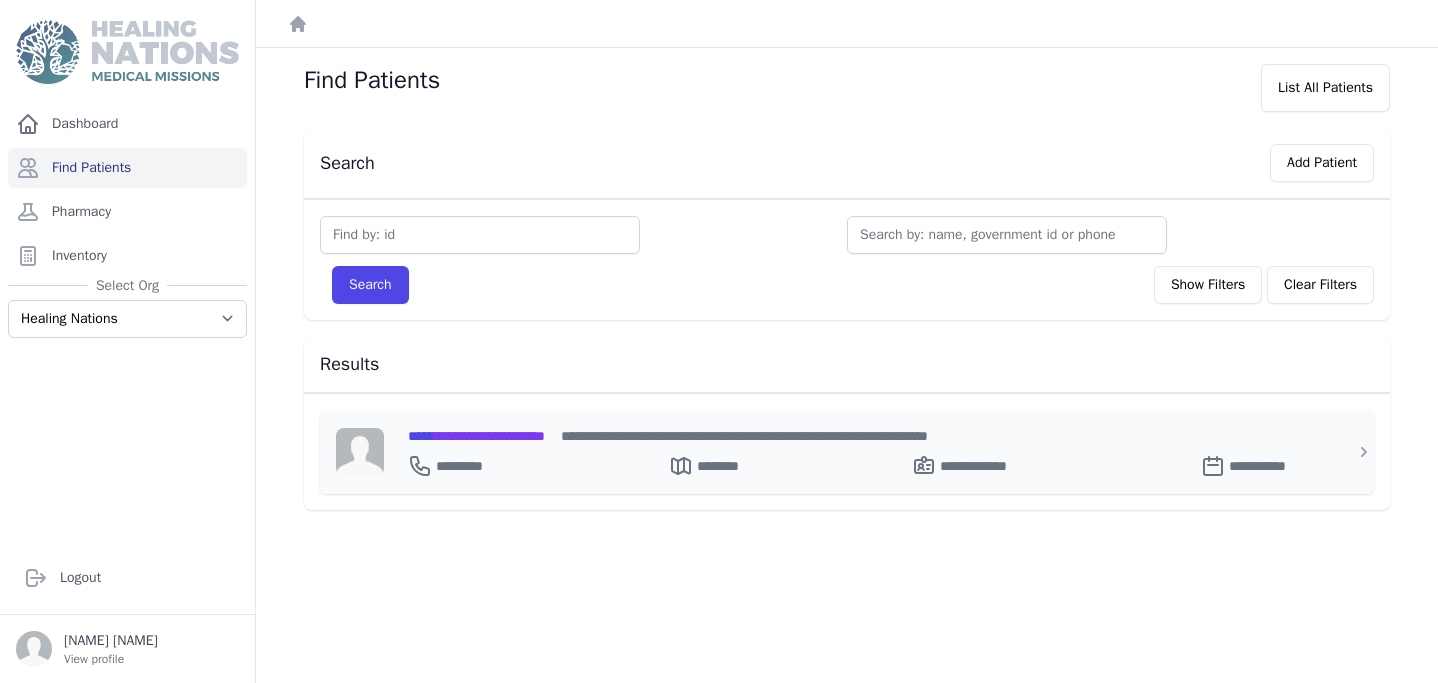 click on "**********" at bounding box center (859, 462) 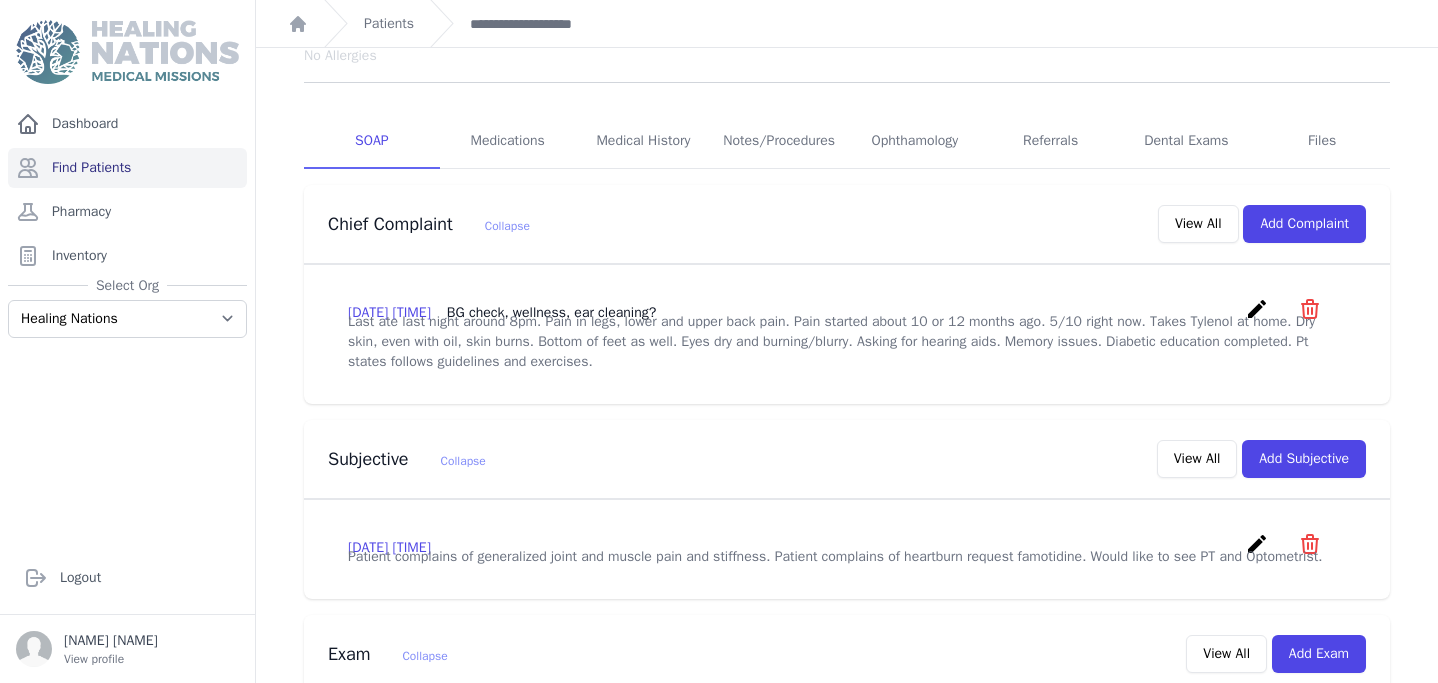 scroll, scrollTop: 251, scrollLeft: 0, axis: vertical 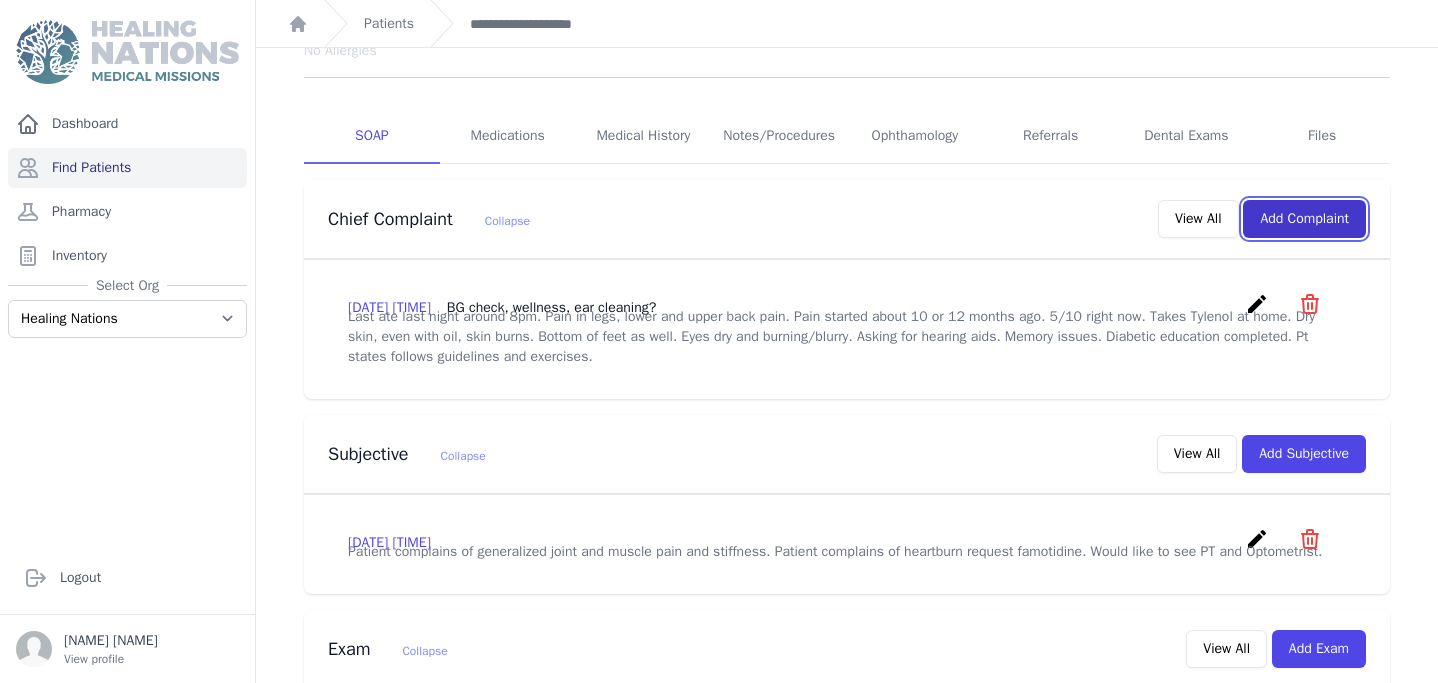 click on "Add Complaint" at bounding box center [1304, 219] 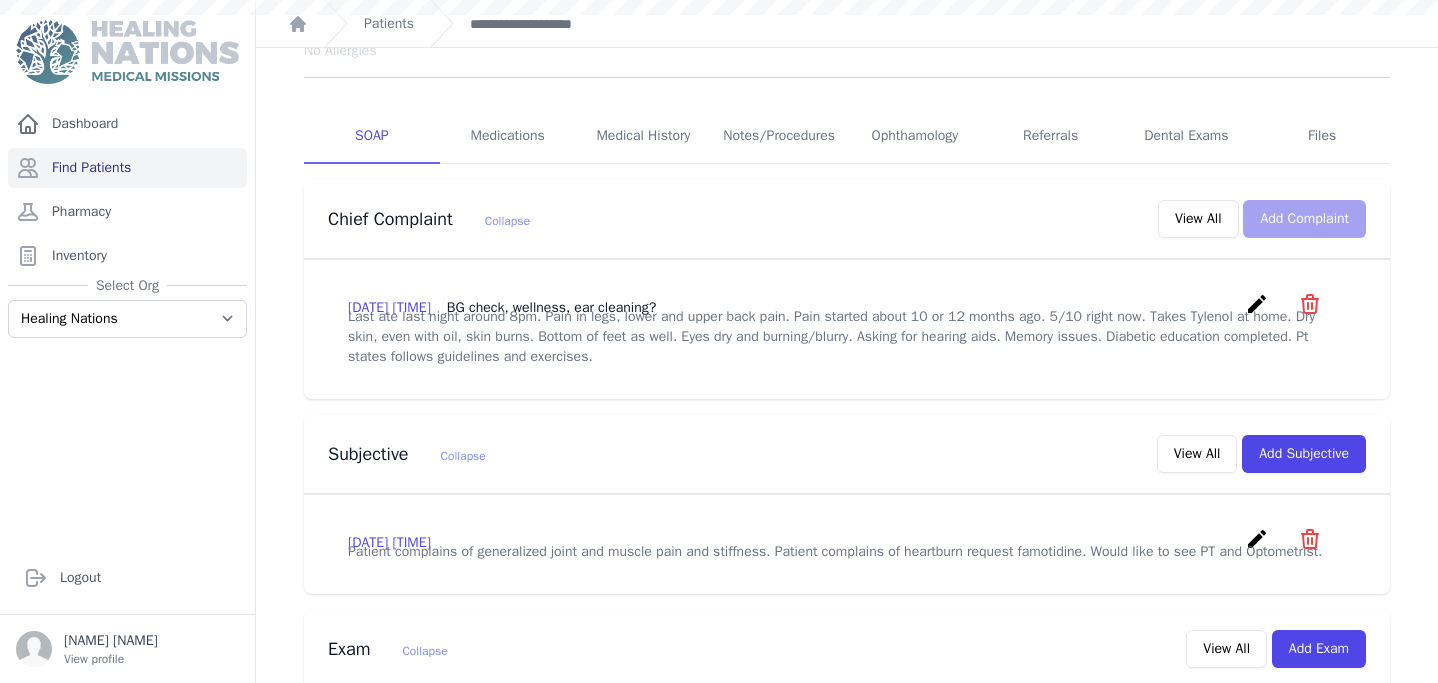 scroll, scrollTop: 0, scrollLeft: 0, axis: both 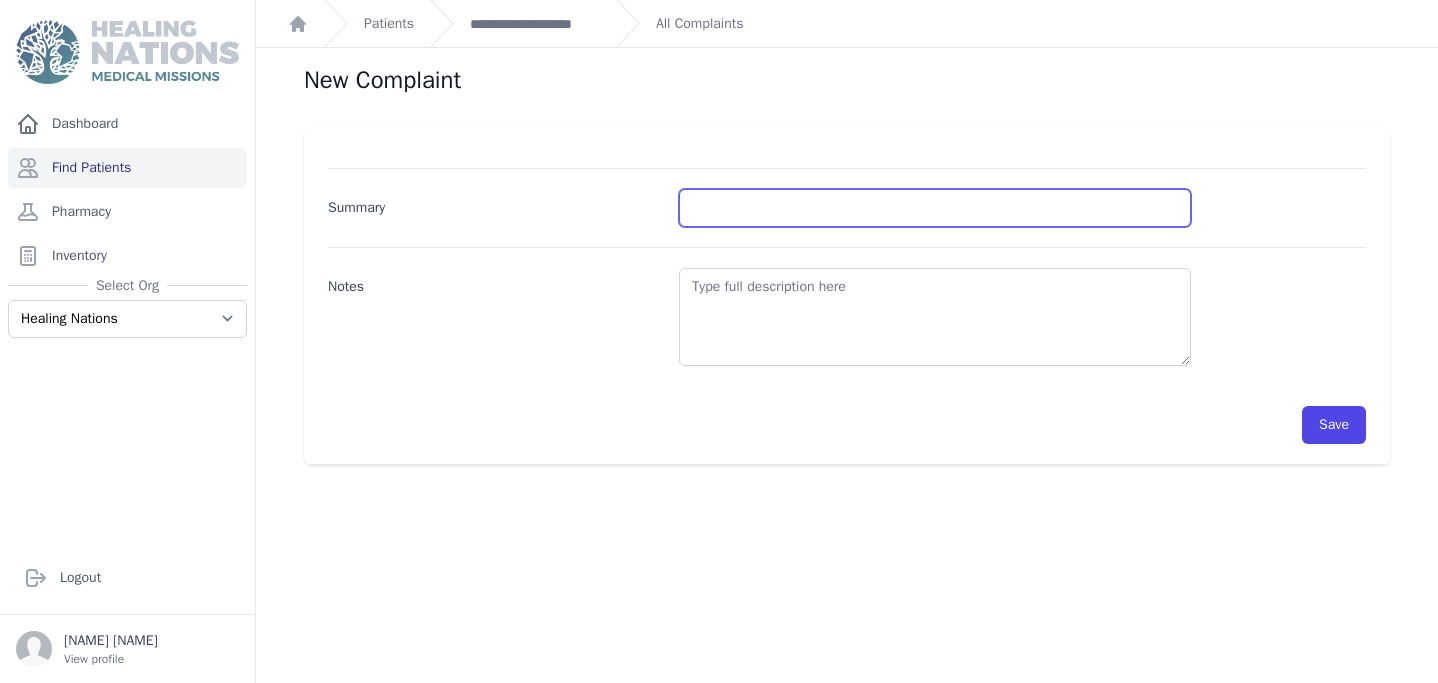 click on "Summary" at bounding box center (935, 208) 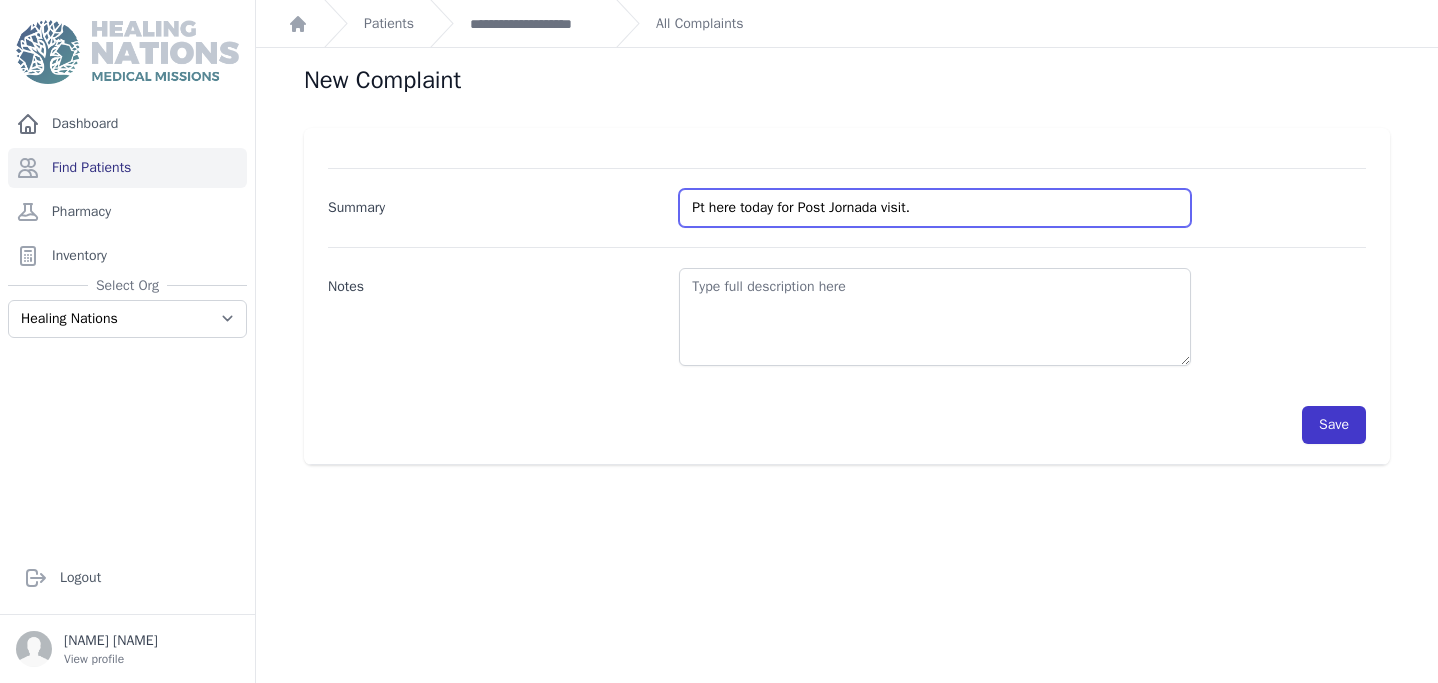 type on "Pt here today for Post Jornada visit." 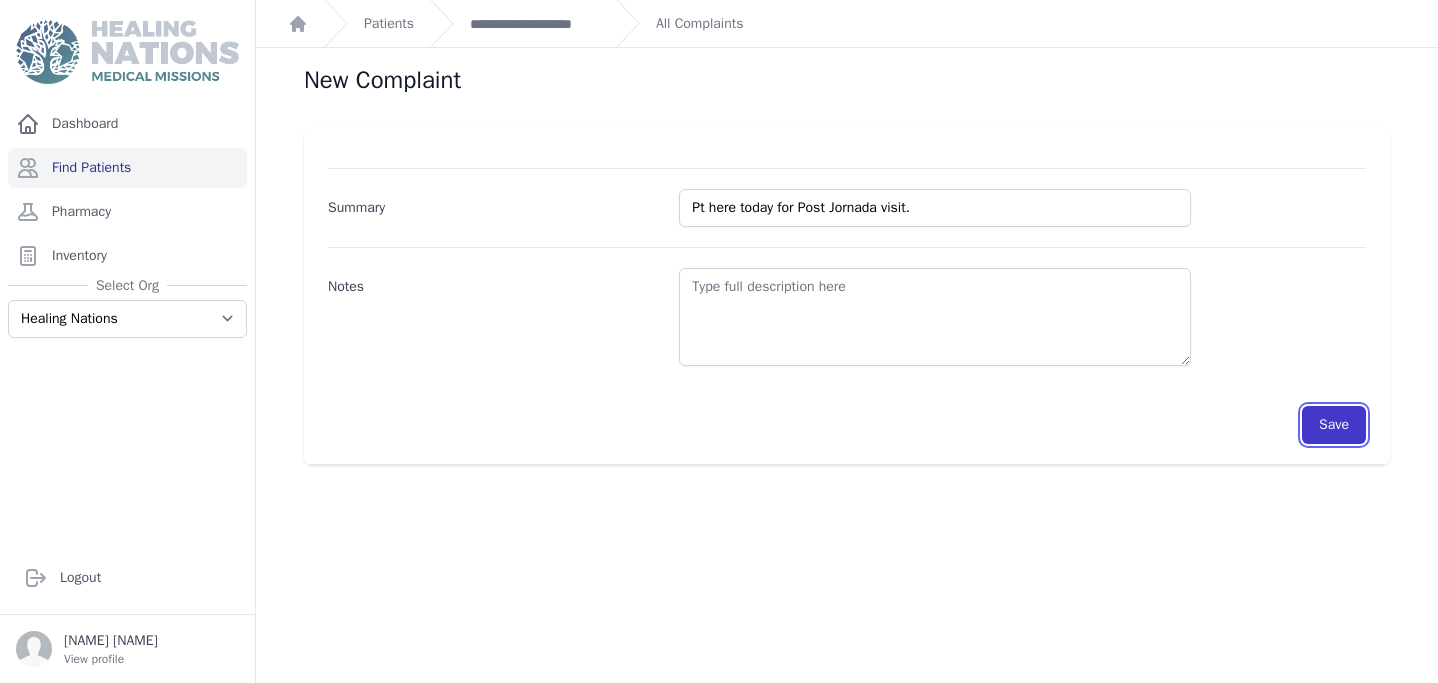 click on "Save" at bounding box center [1334, 425] 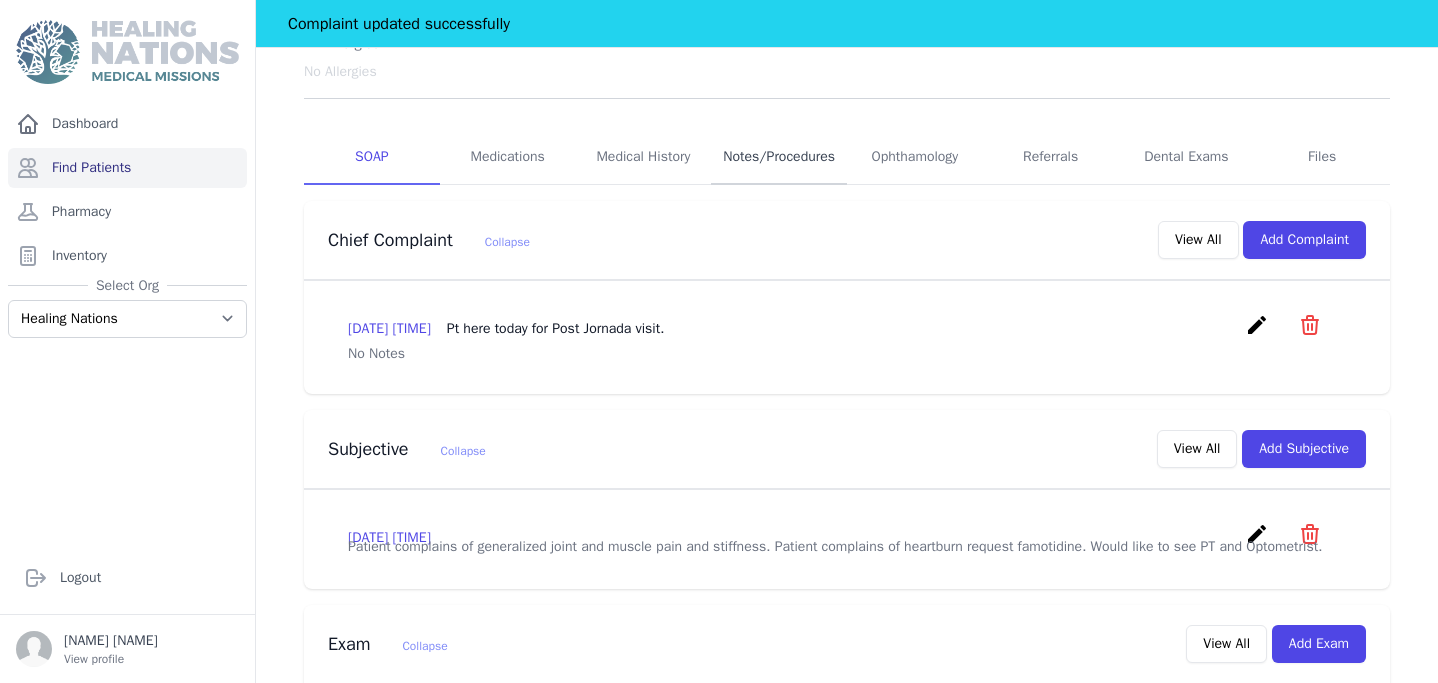 scroll, scrollTop: 431, scrollLeft: 0, axis: vertical 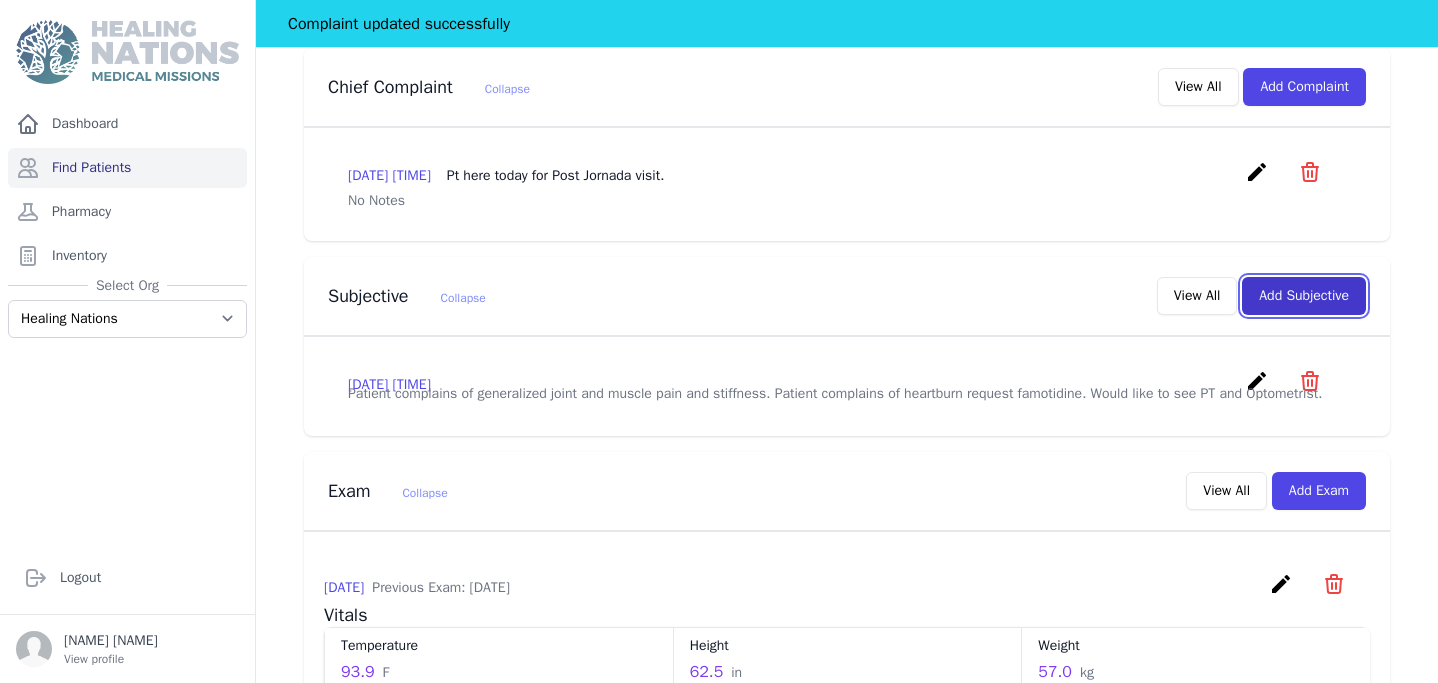 click on "Add Subjective" at bounding box center (1304, 296) 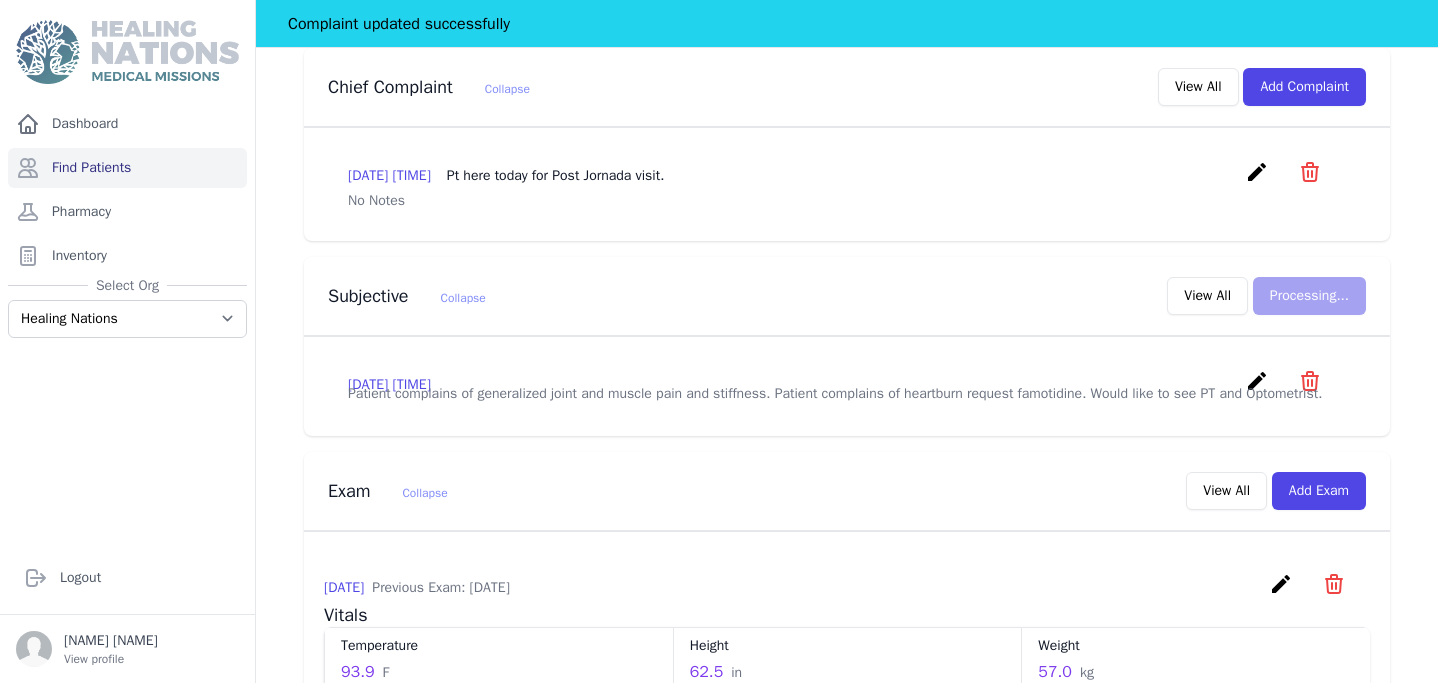 scroll, scrollTop: 0, scrollLeft: 0, axis: both 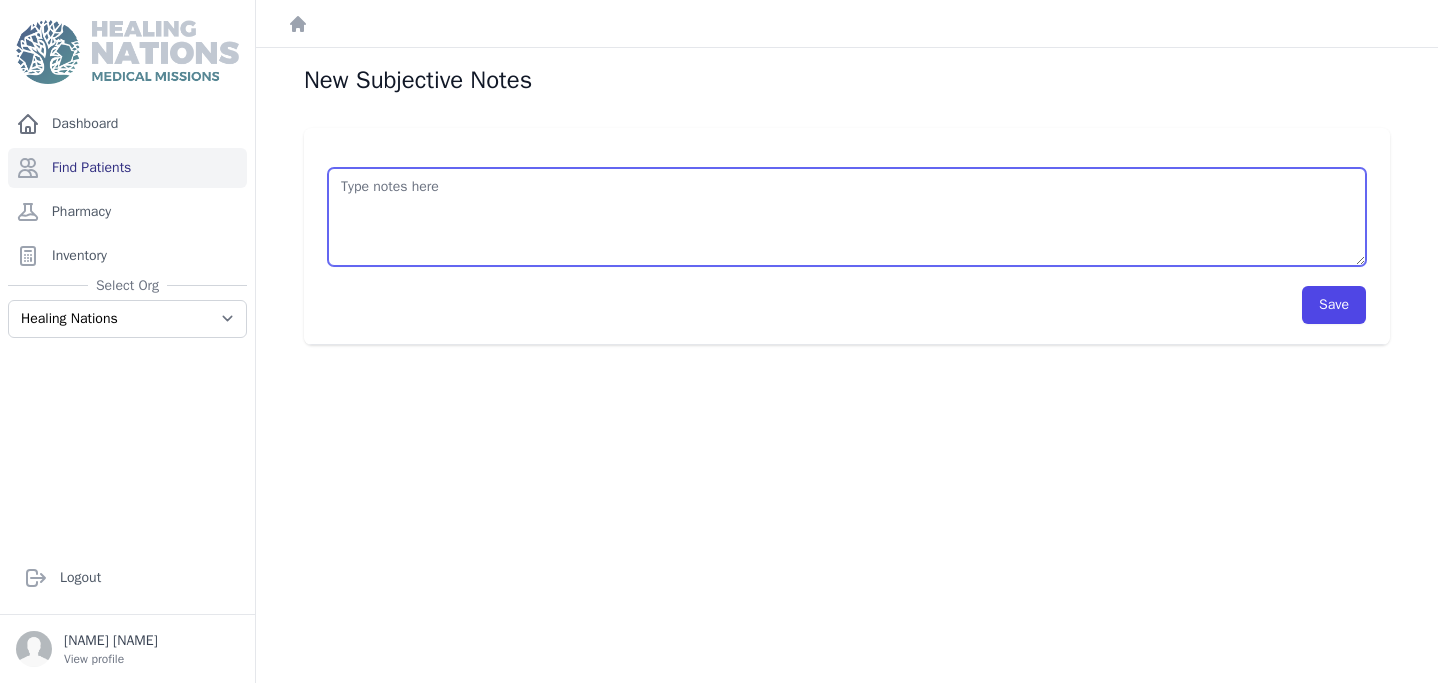 click at bounding box center [847, 217] 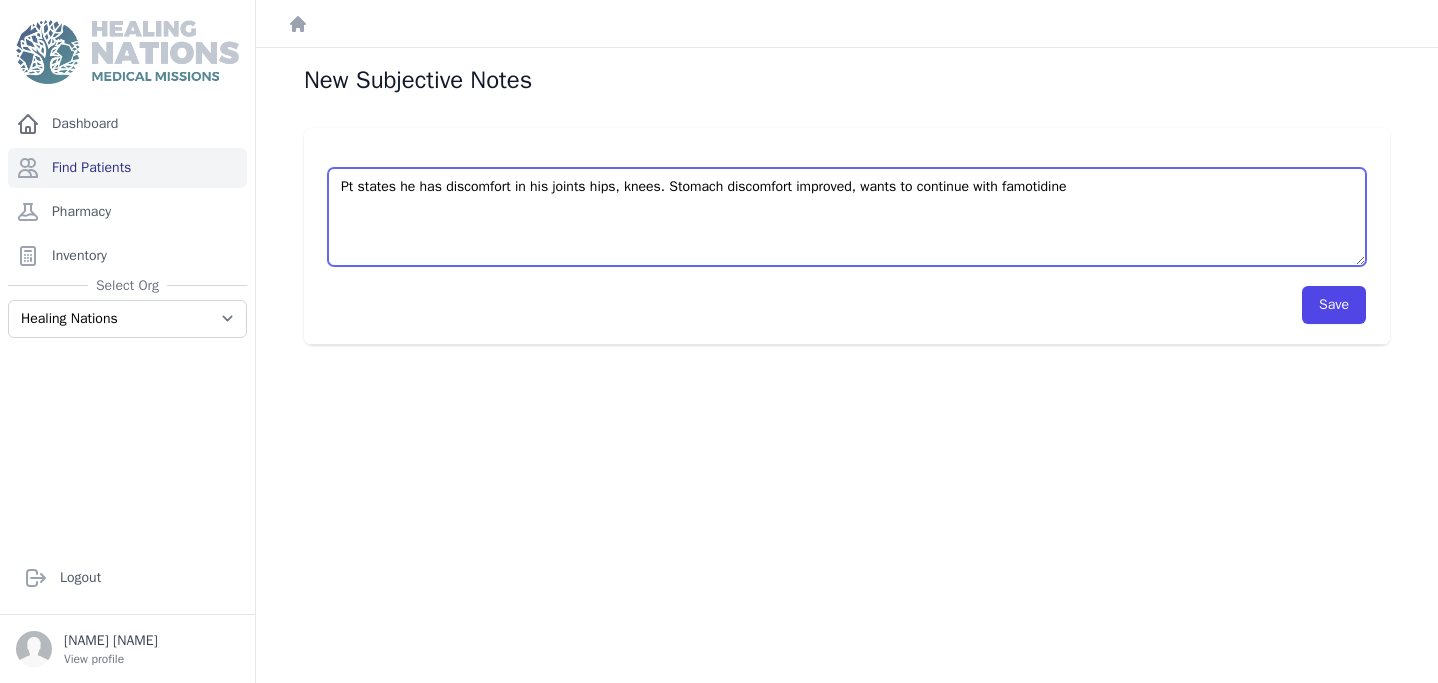 click on "Pt states he has discomfort in his joints hips, knees. Stomach discomfort improved, wants to continue with famotidine" at bounding box center (847, 217) 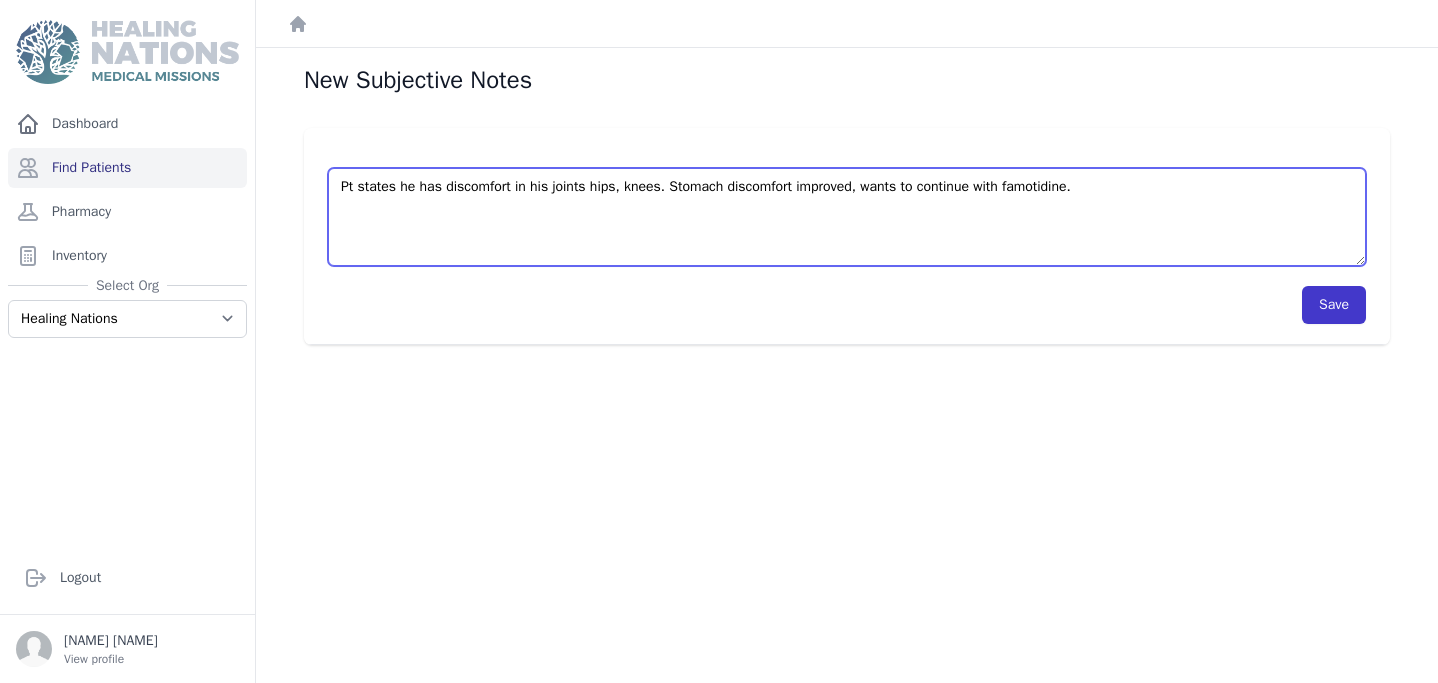 type on "Pt states he has discomfort in his joints hips, knees. Stomach discomfort improved, wants to continue with famotidine." 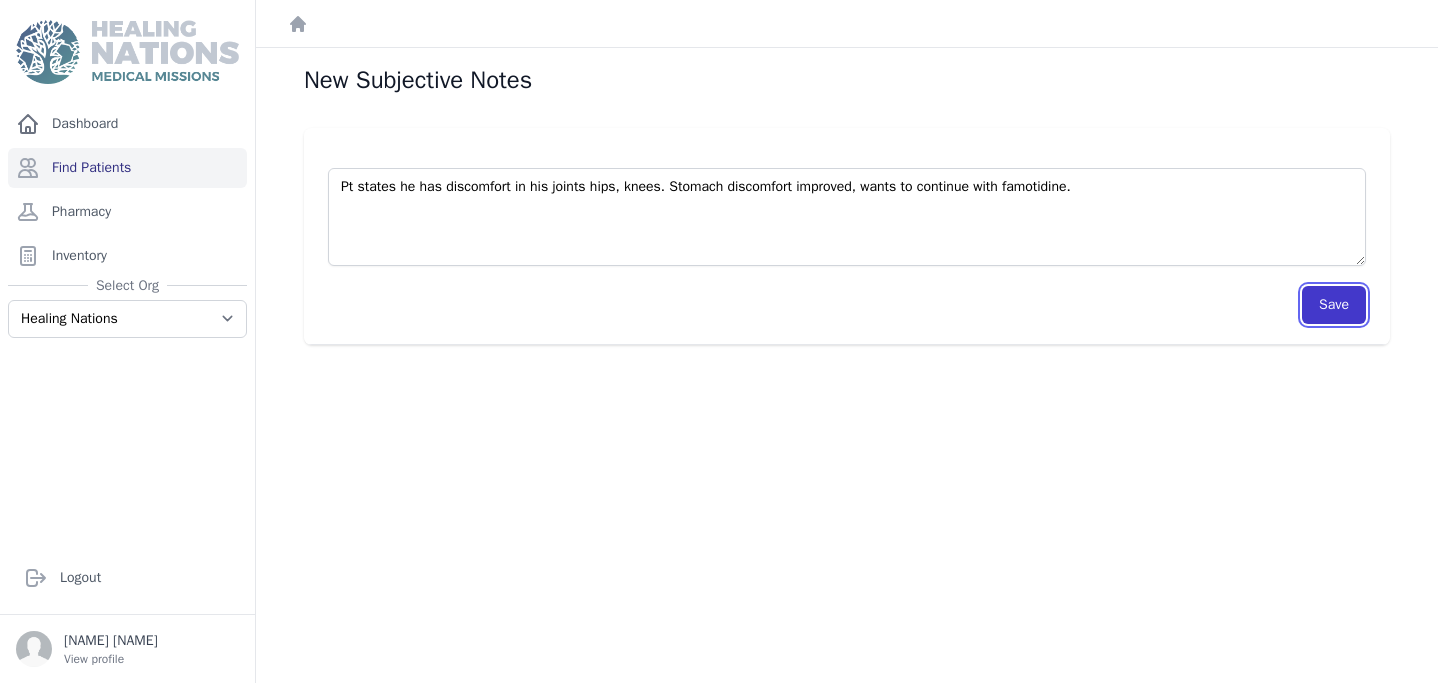 click on "Save" at bounding box center (1334, 305) 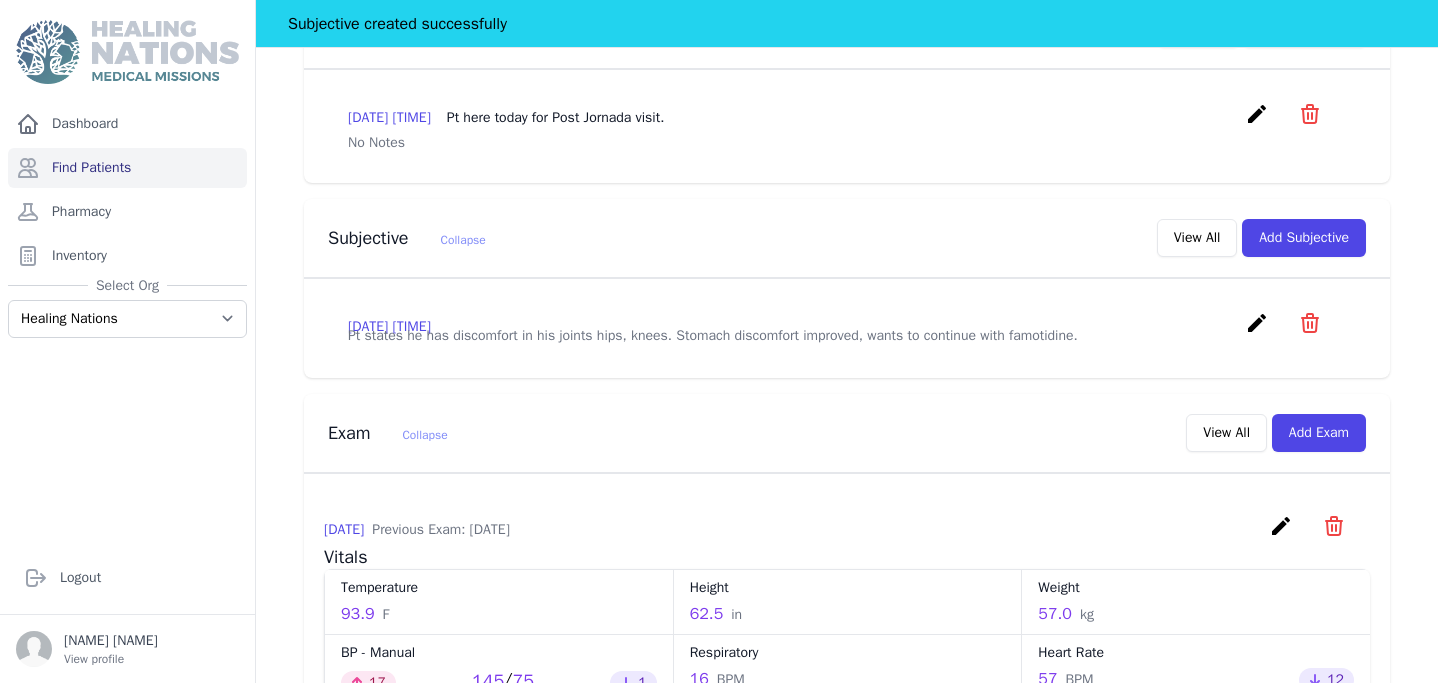 scroll, scrollTop: 536, scrollLeft: 0, axis: vertical 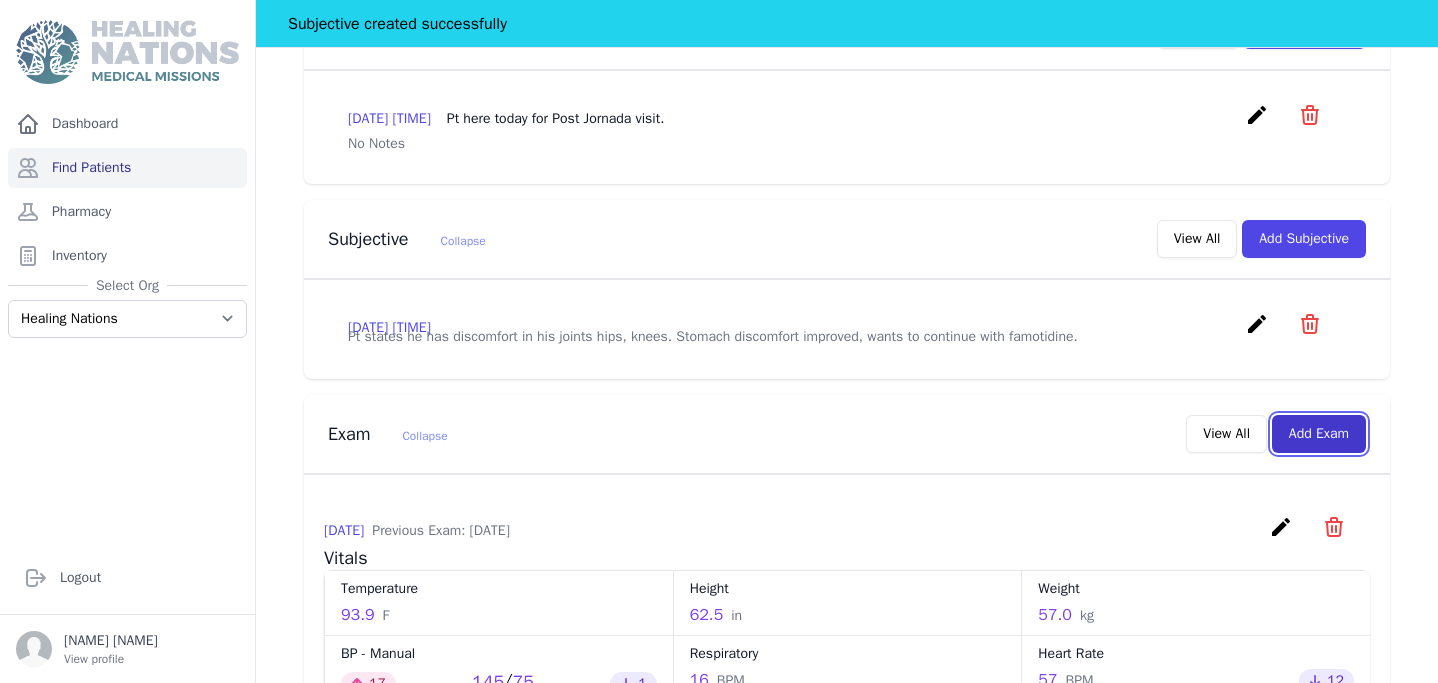 click on "Add Exam" at bounding box center [1319, 434] 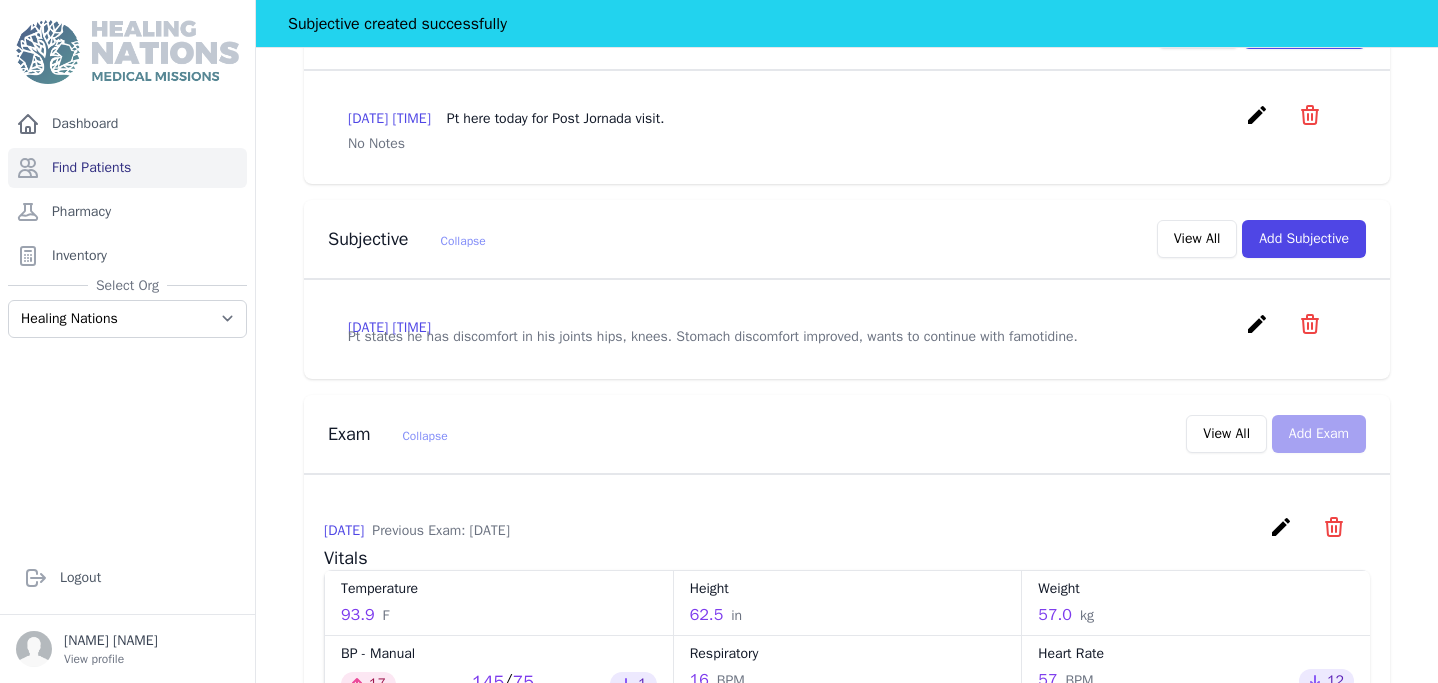 scroll, scrollTop: 0, scrollLeft: 0, axis: both 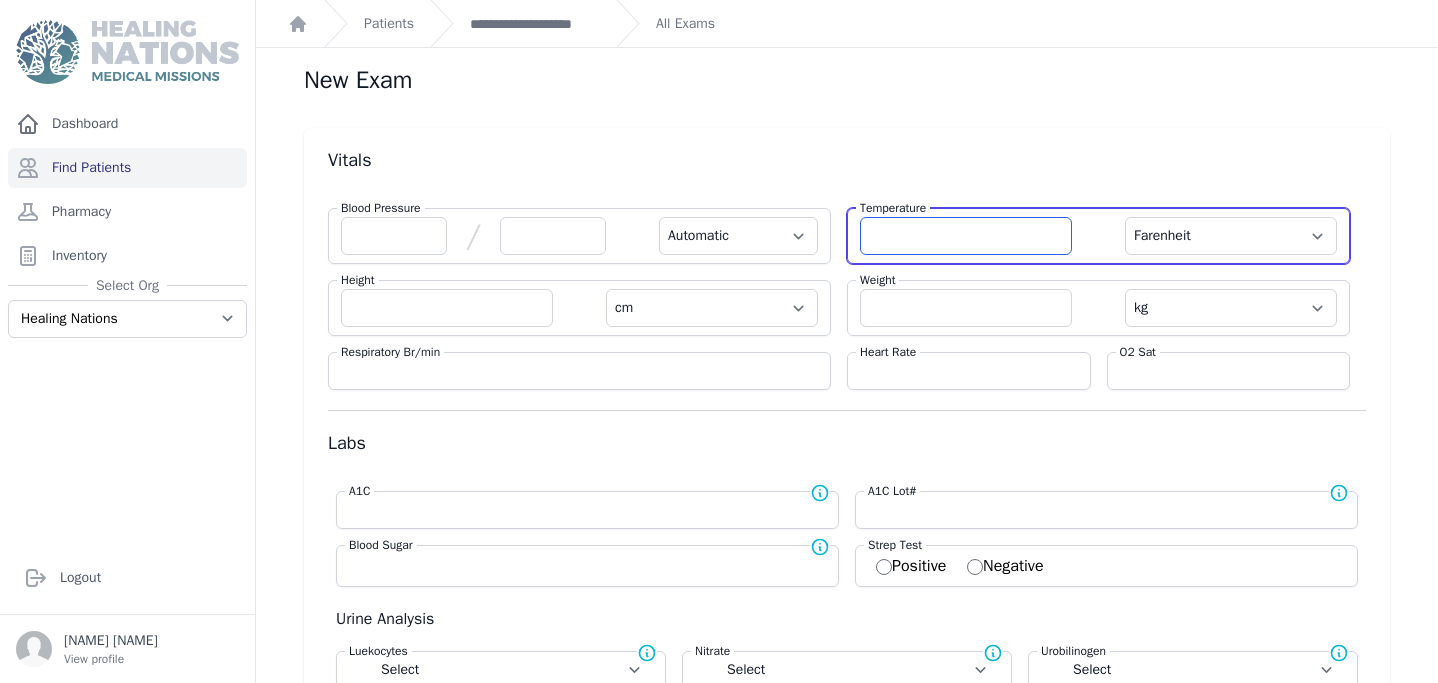 click at bounding box center [966, 236] 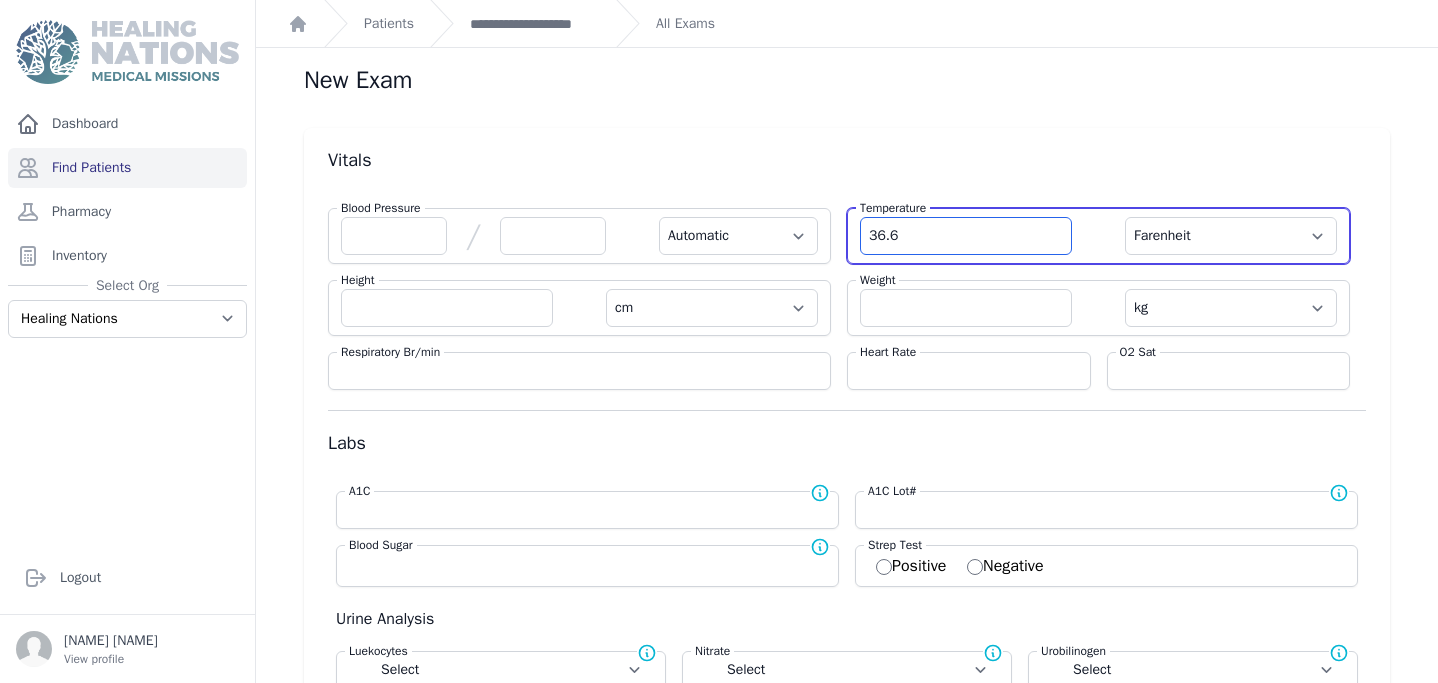 type on "36.6" 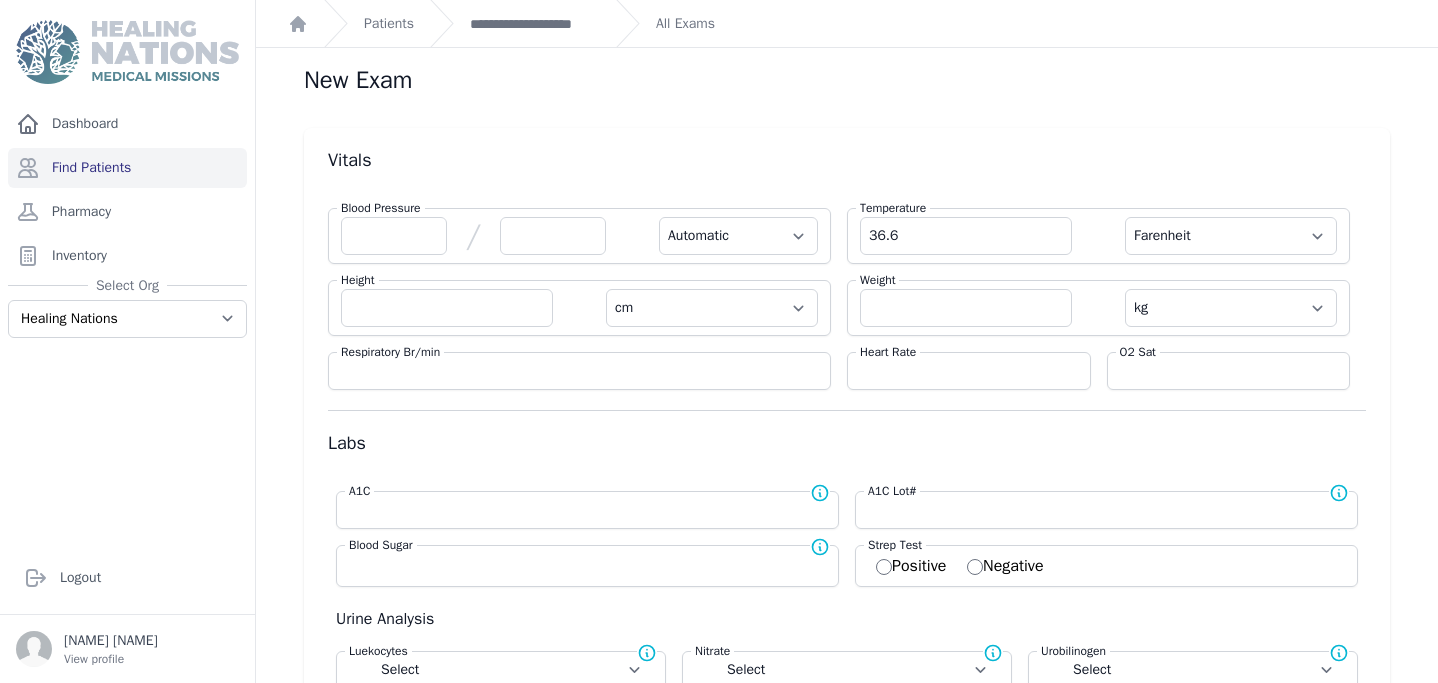 select on "Automatic" 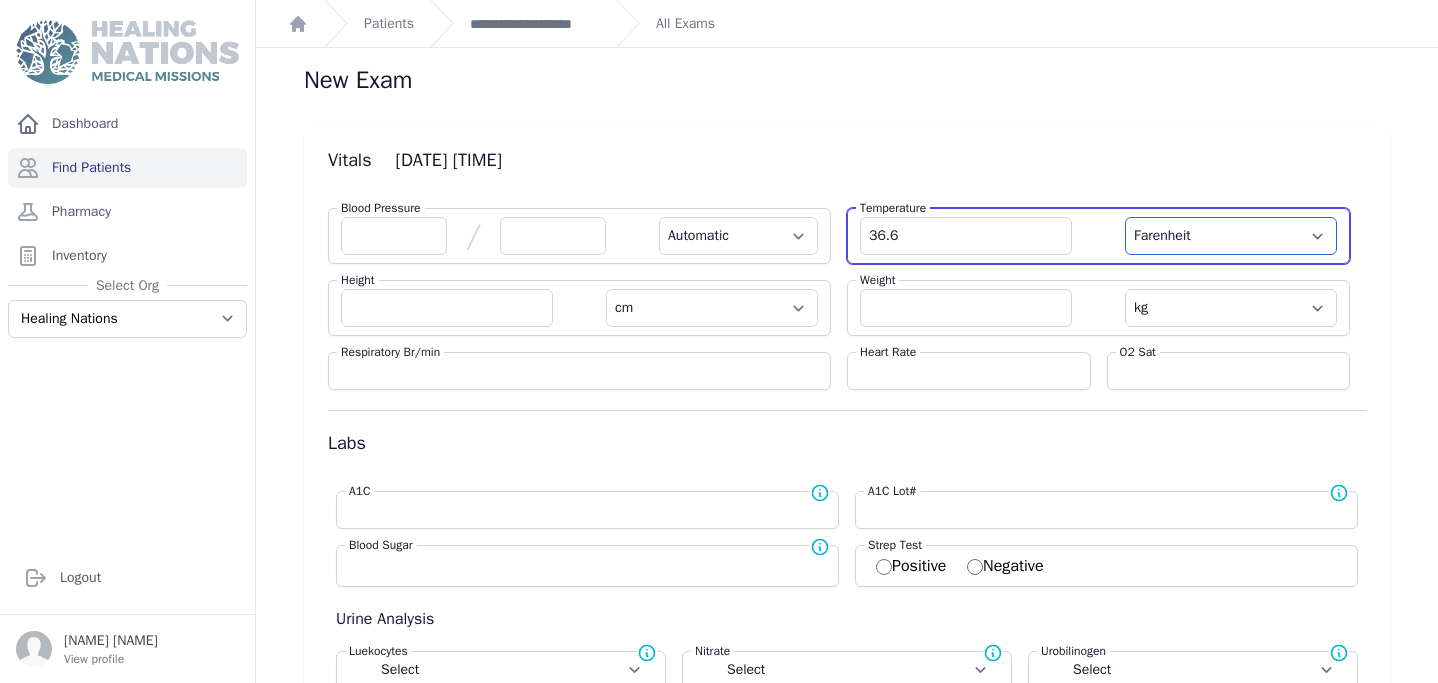 click on "Farenheit Celcius" at bounding box center [1231, 236] 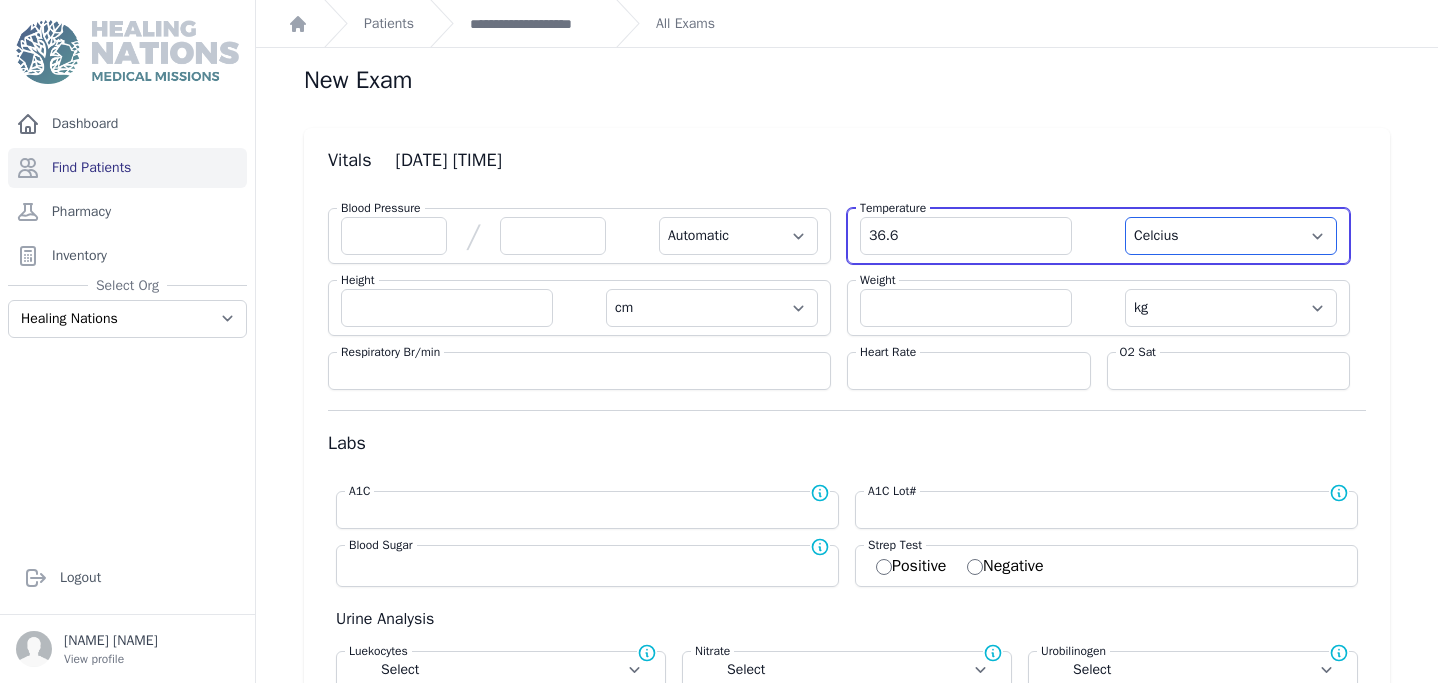 select on "Automatic" 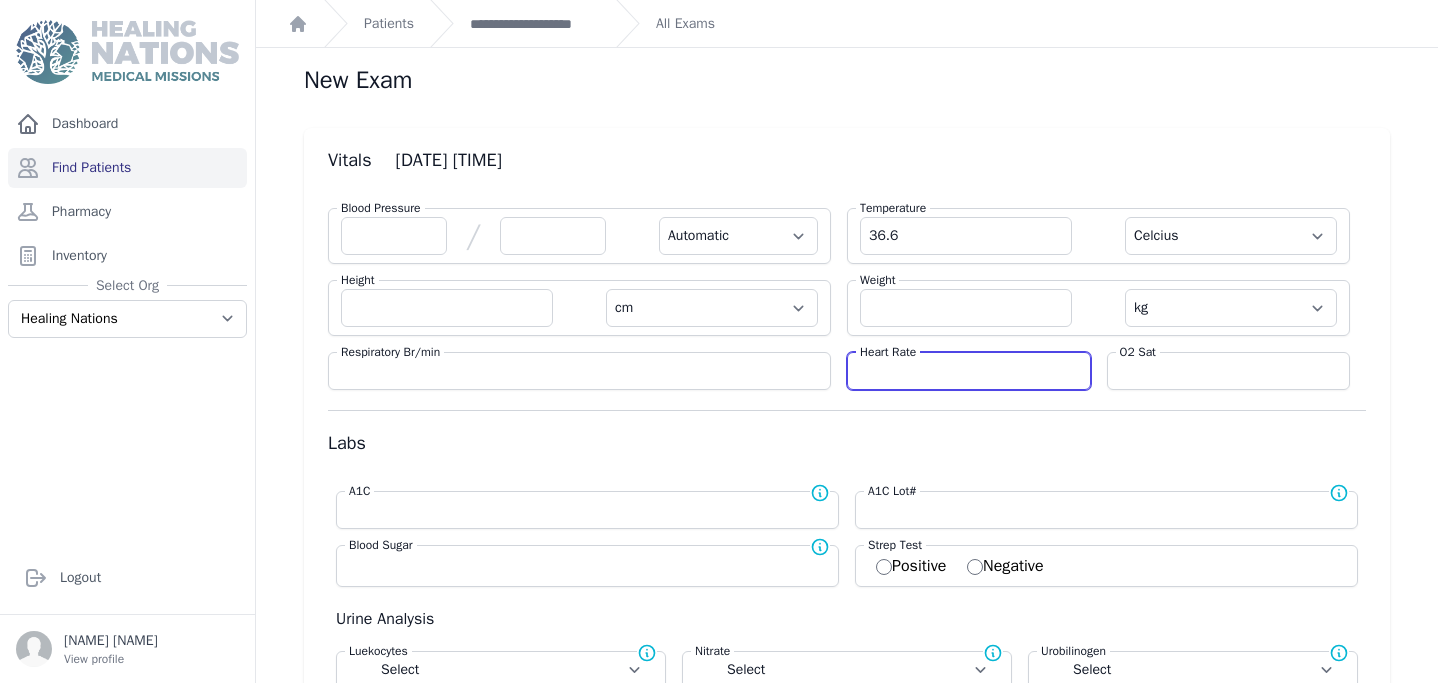 click at bounding box center [969, 371] 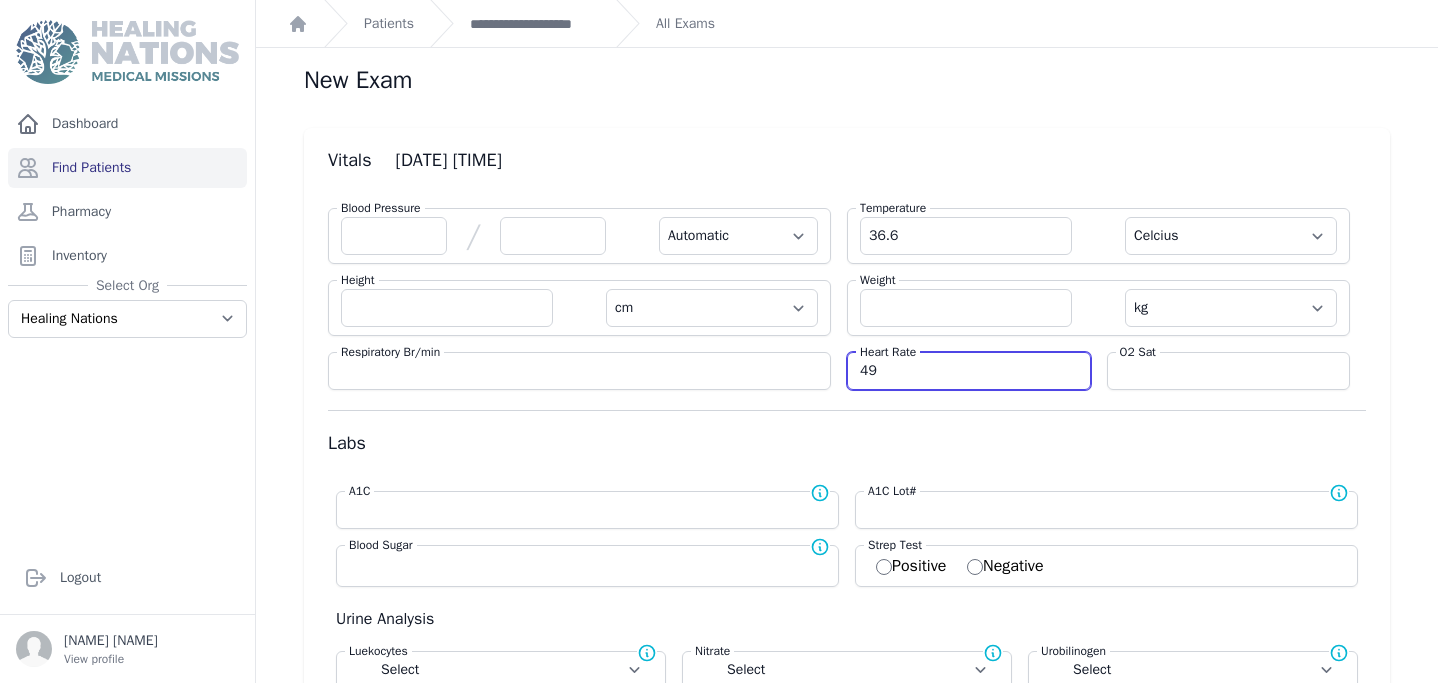 type on "49" 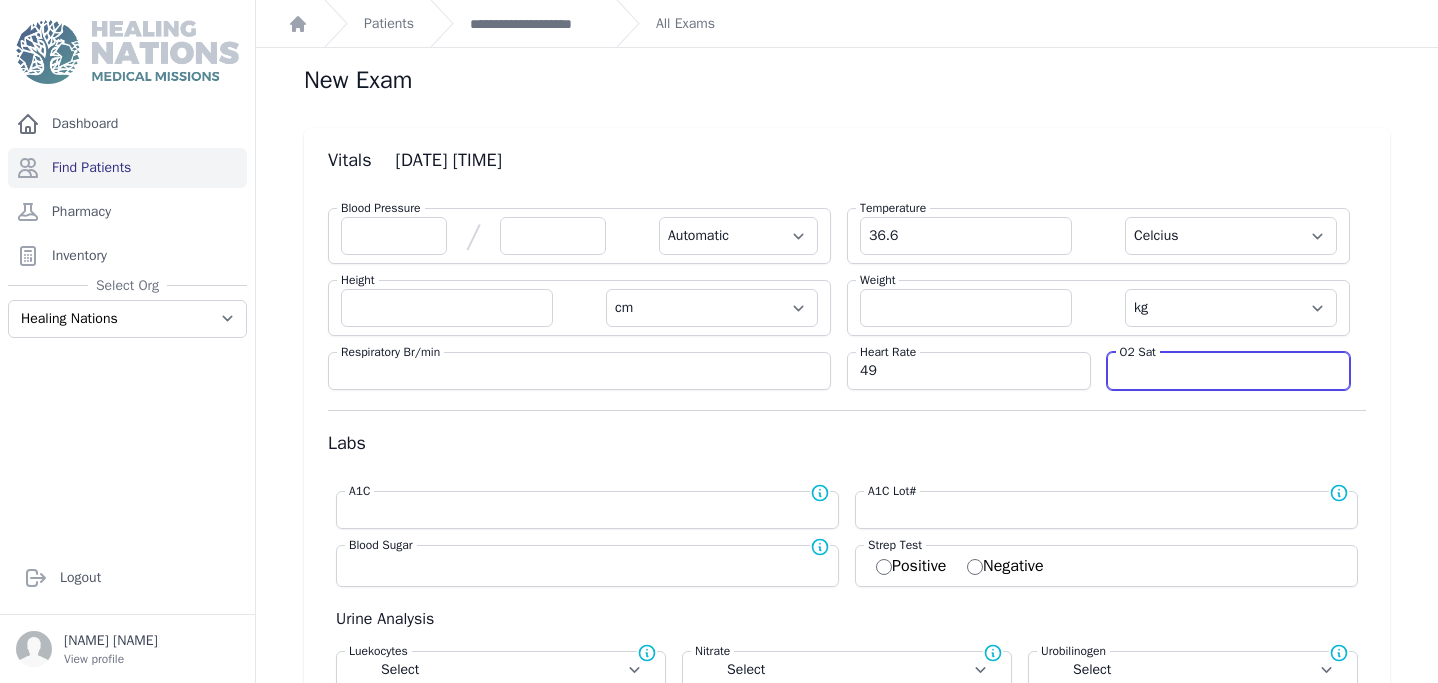 select on "Automatic" 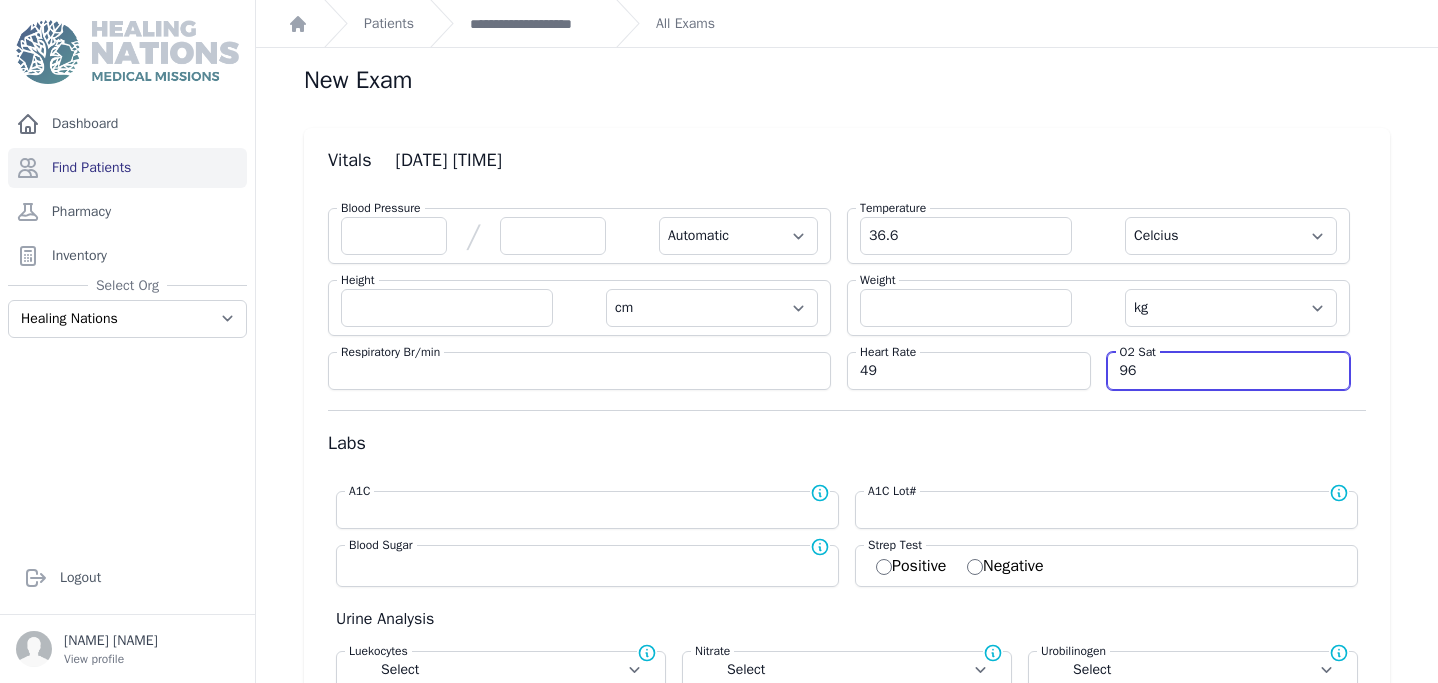 type on "96" 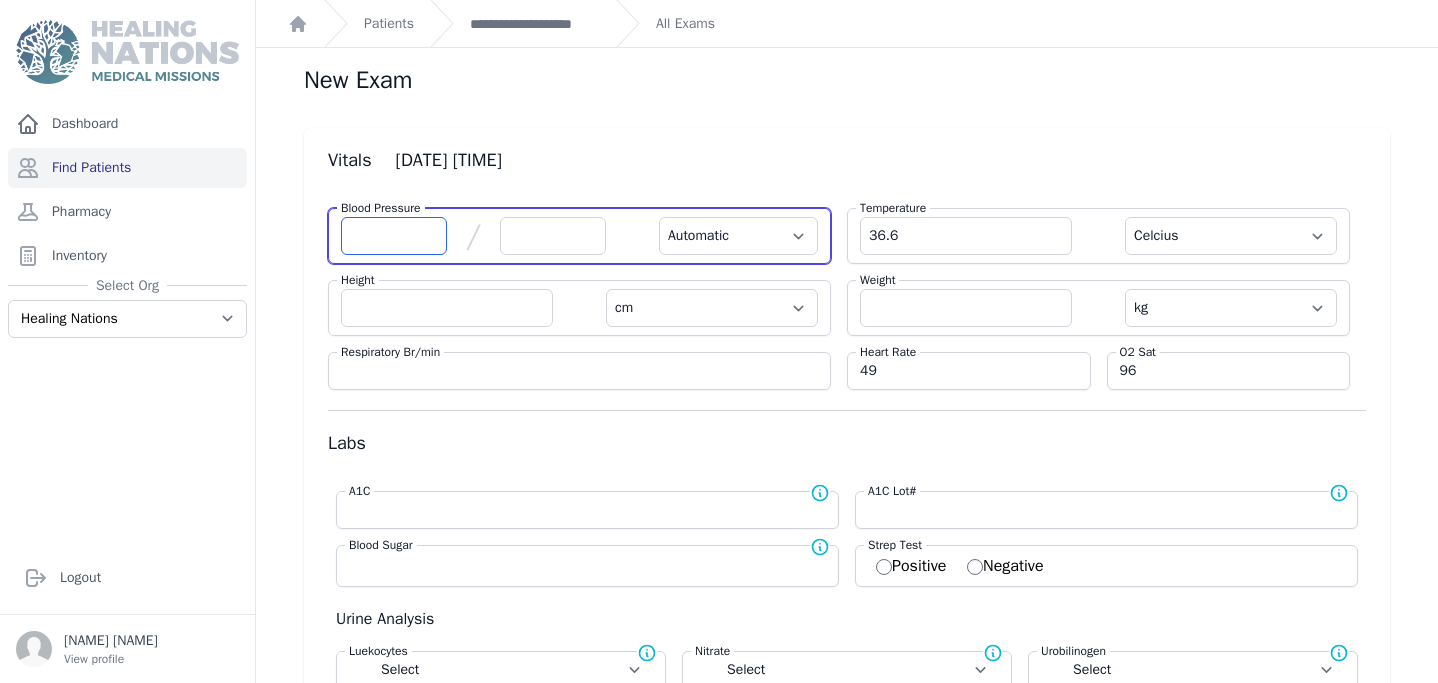 select on "Automatic" 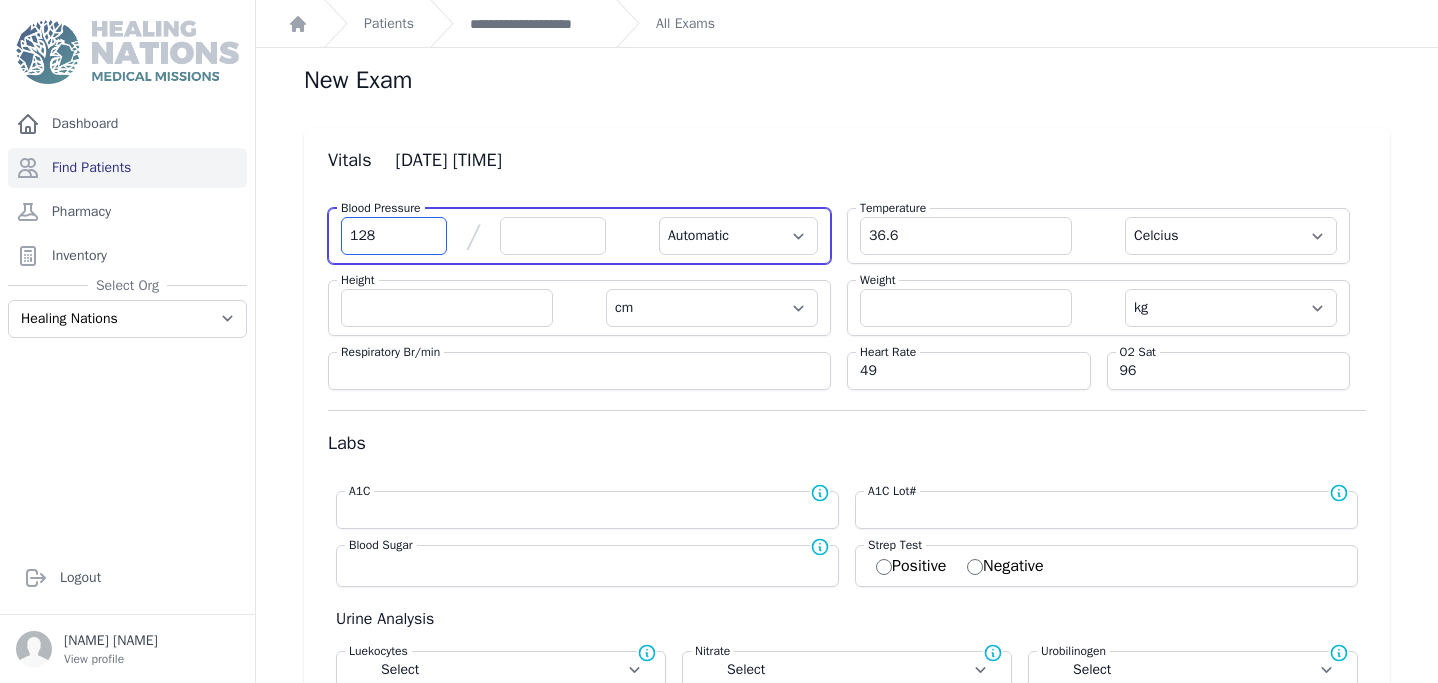 type on "128" 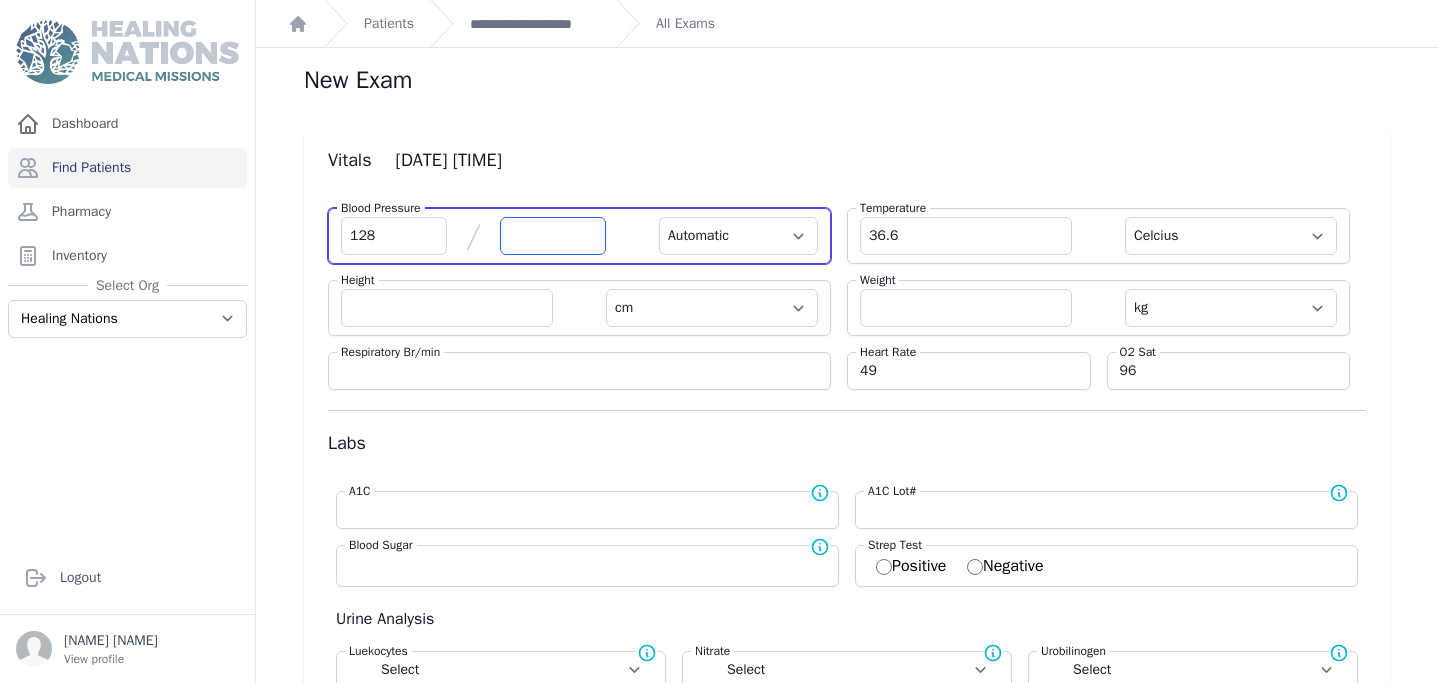 select on "Automatic" 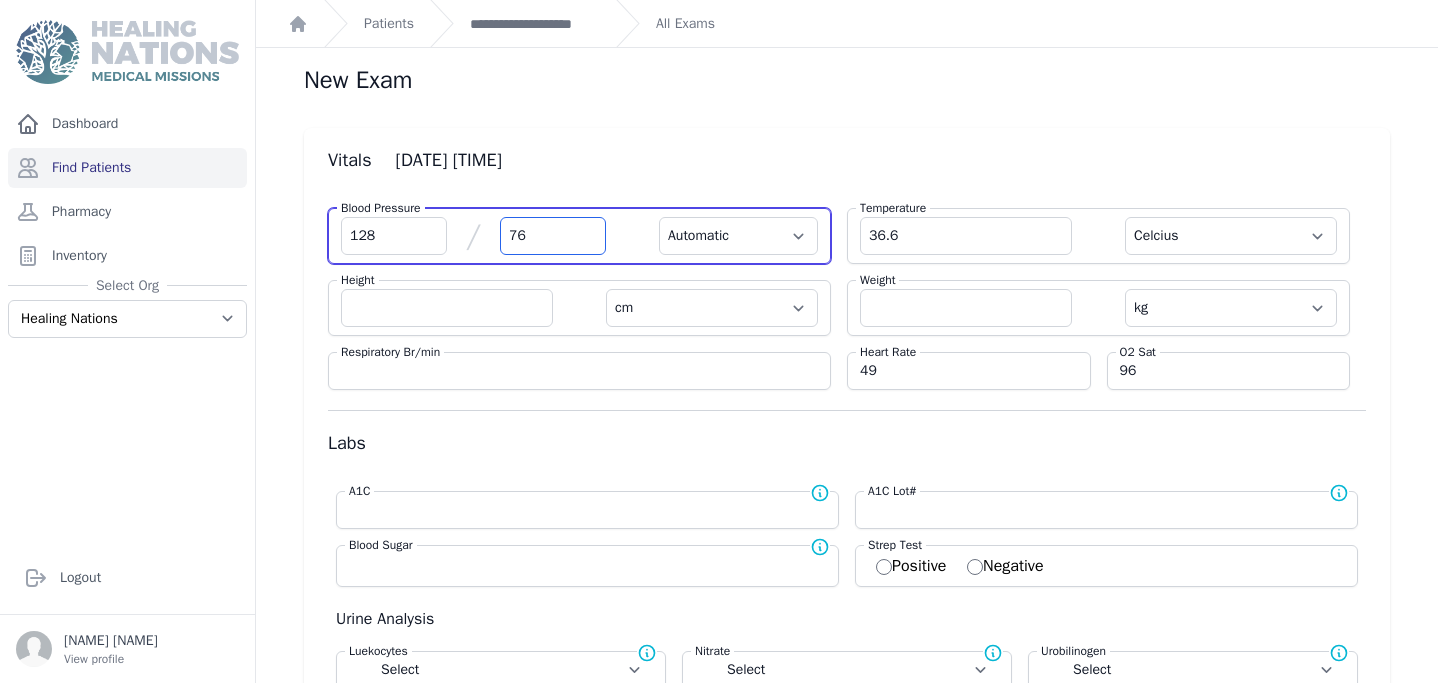 type on "76" 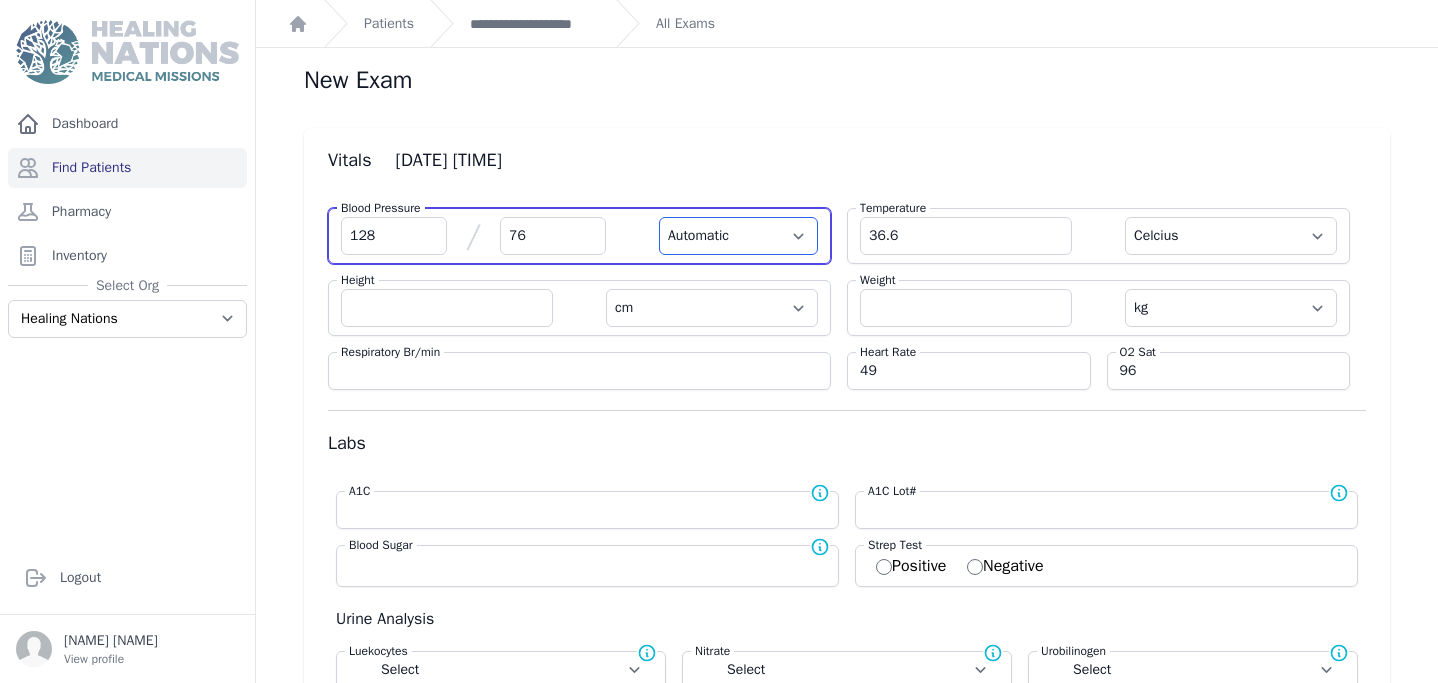 click on "Automatic Manual" at bounding box center (738, 236) 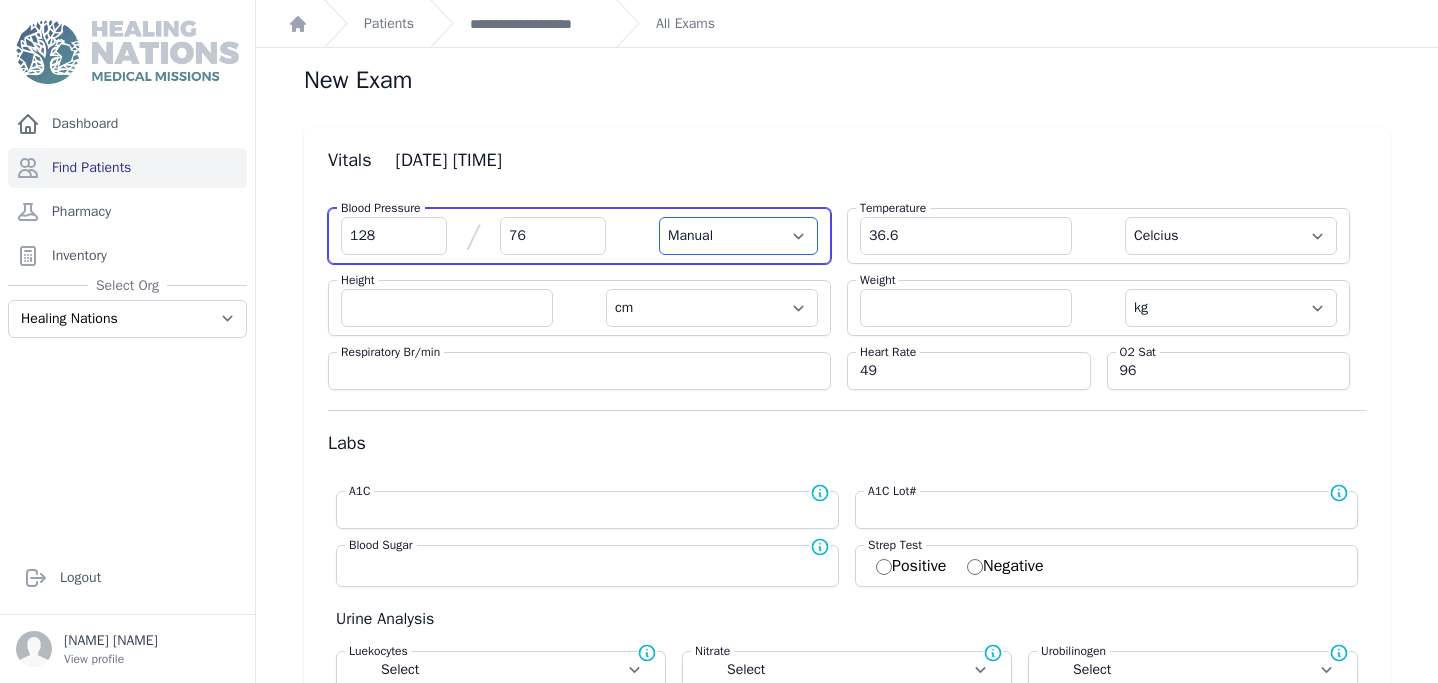 select on "C" 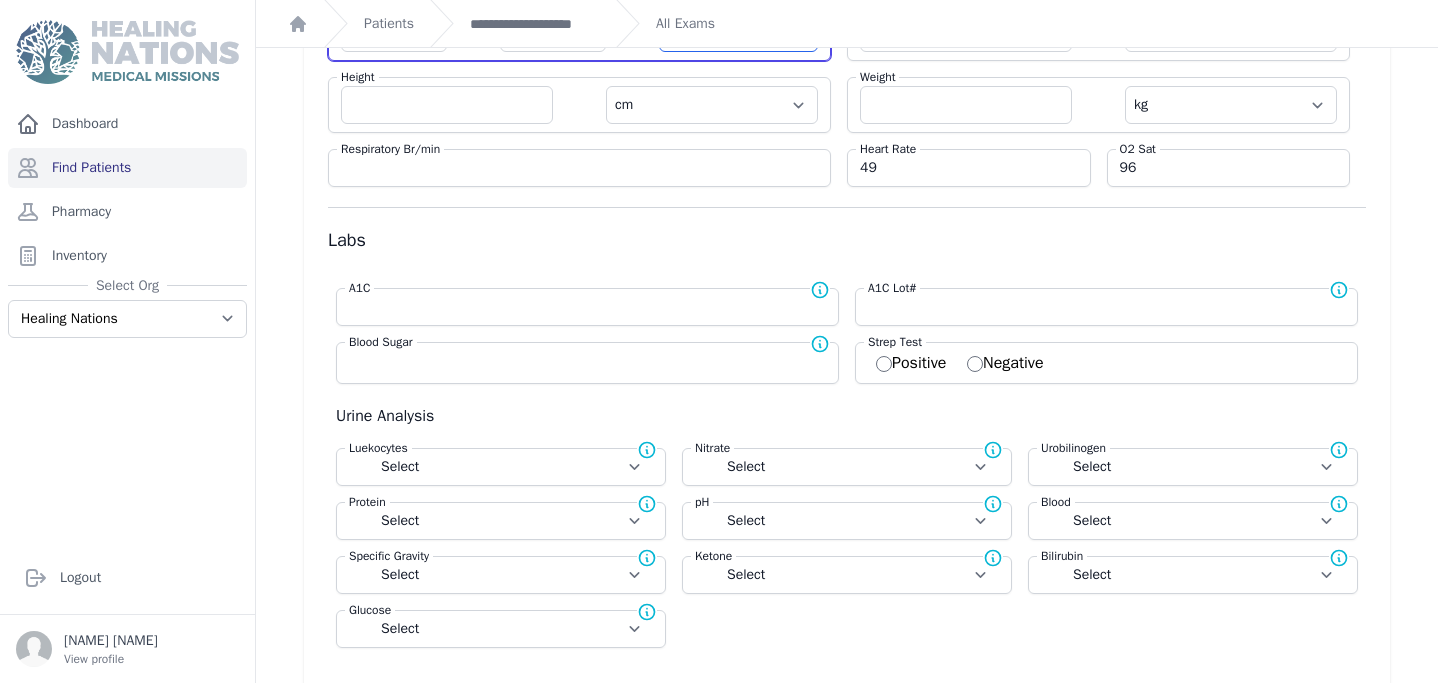 scroll, scrollTop: 203, scrollLeft: 0, axis: vertical 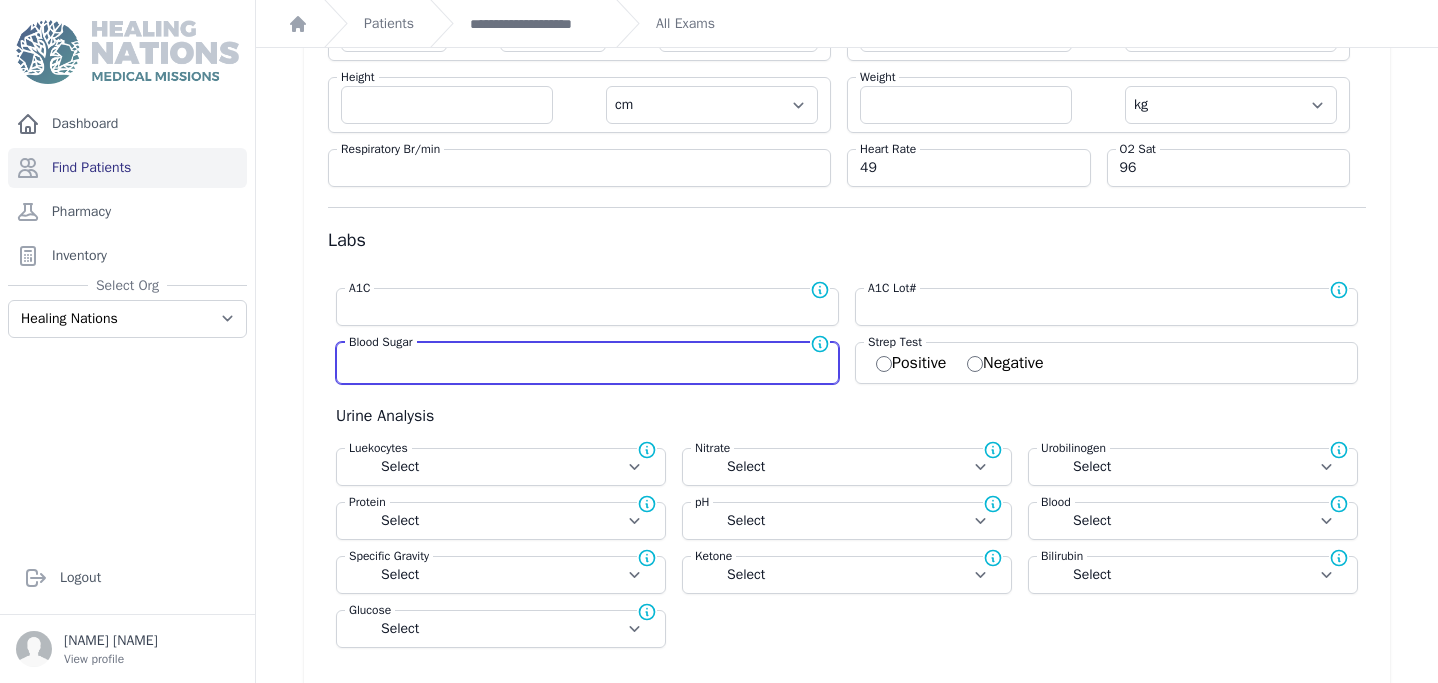 click at bounding box center (587, 361) 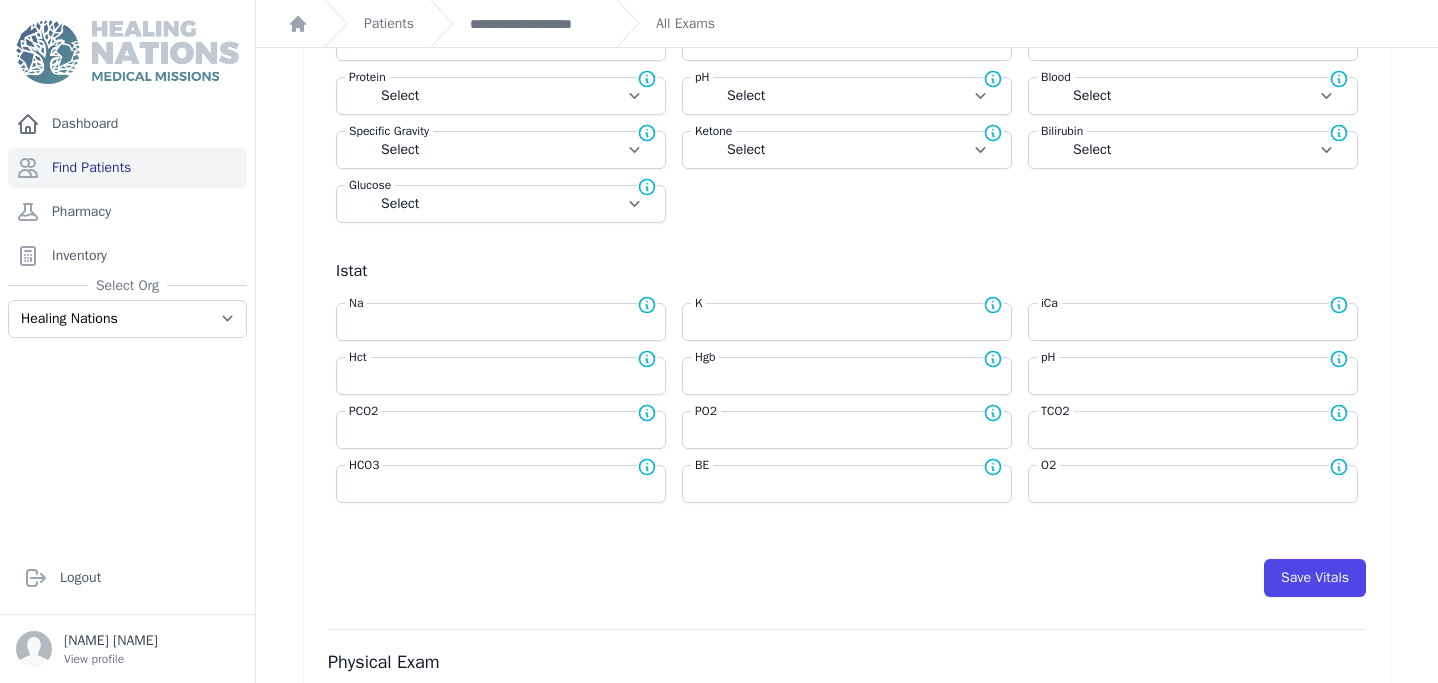 scroll, scrollTop: 646, scrollLeft: 0, axis: vertical 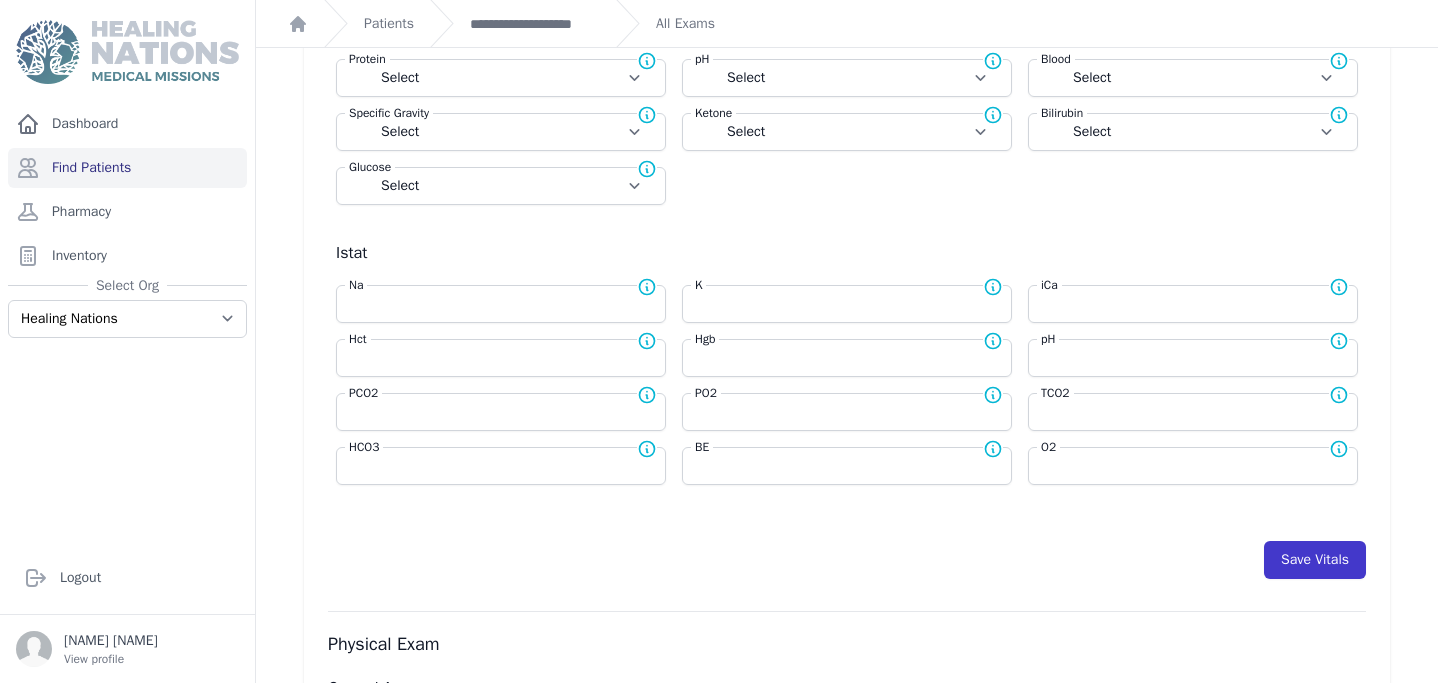 type on "89" 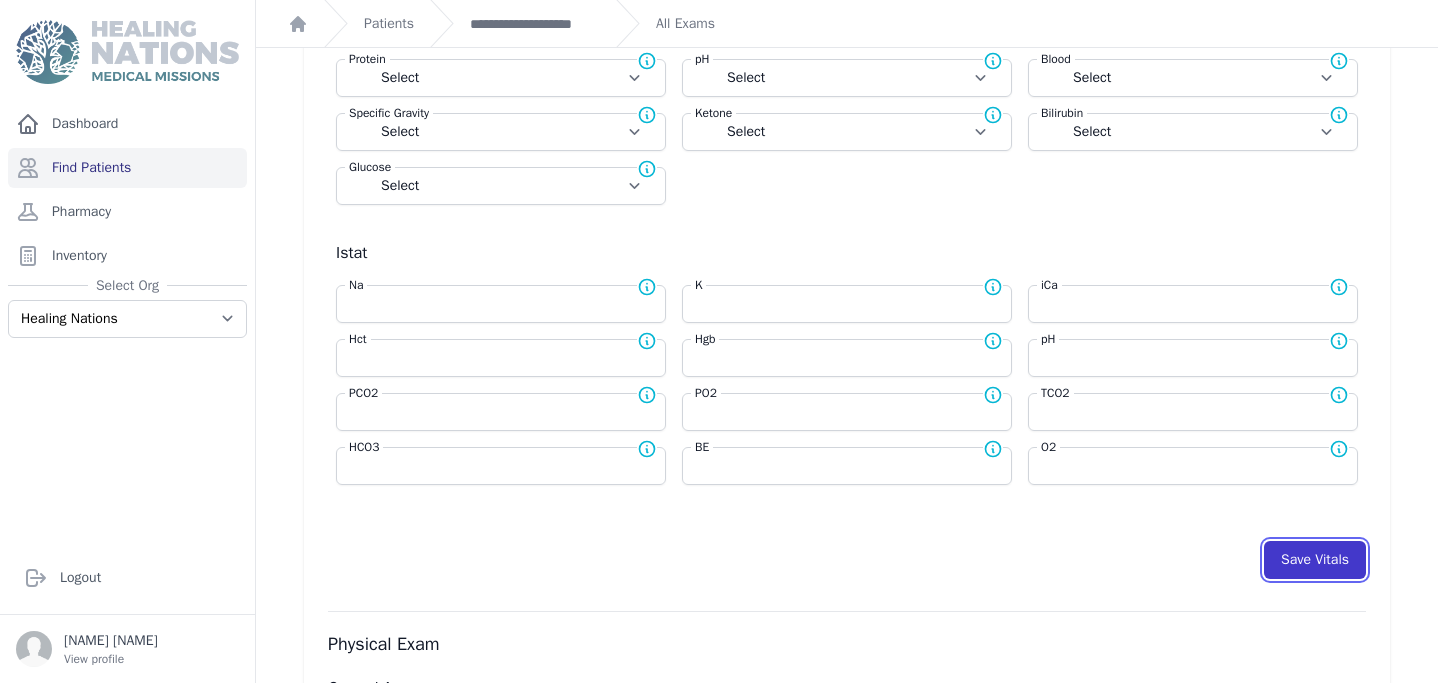 select on "Manual" 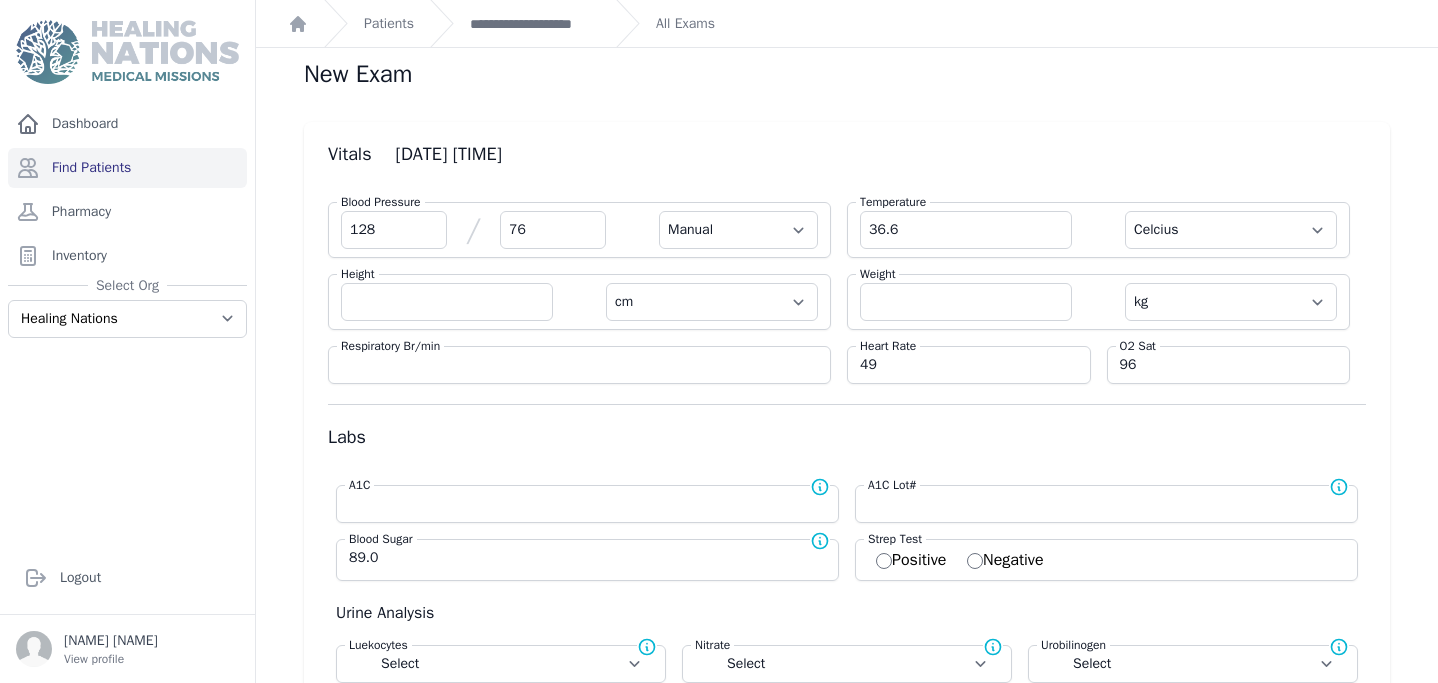 scroll, scrollTop: 0, scrollLeft: 0, axis: both 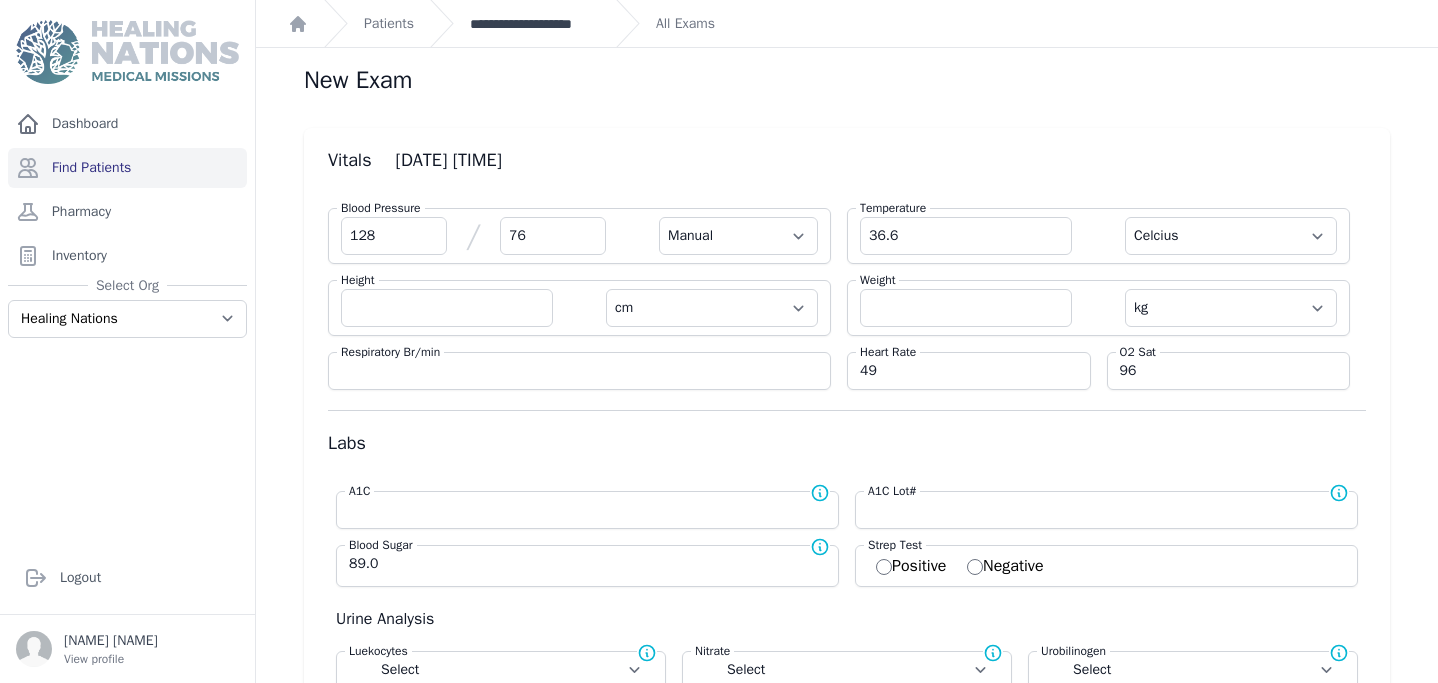 click on "**********" at bounding box center (535, 24) 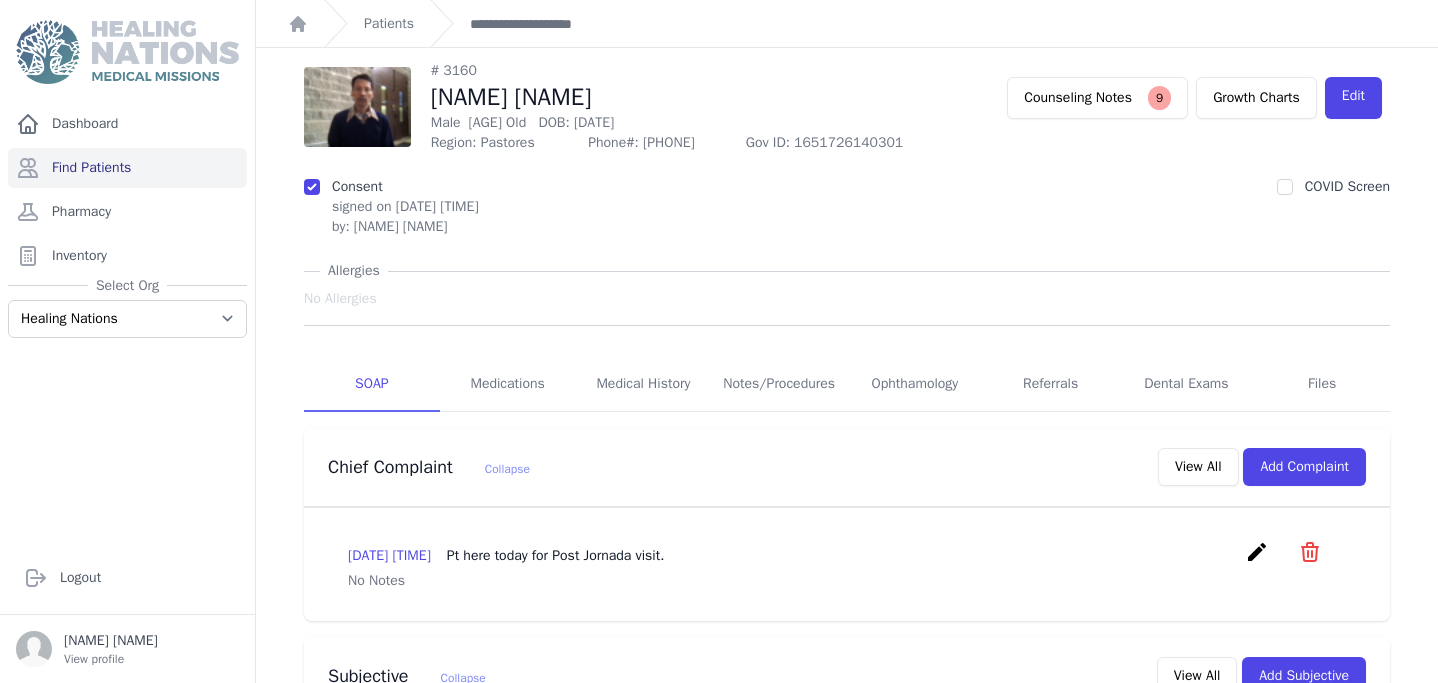 scroll, scrollTop: 4, scrollLeft: 0, axis: vertical 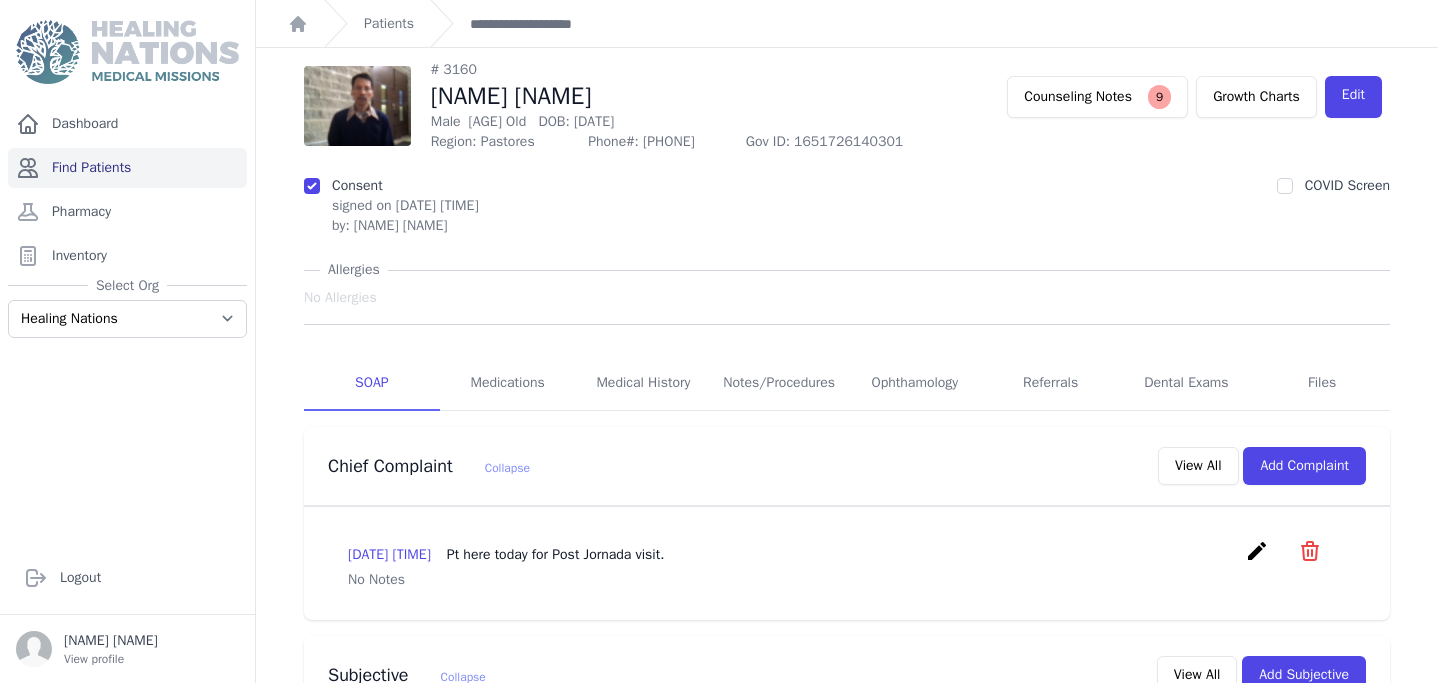 click on "Find Patients" at bounding box center [127, 168] 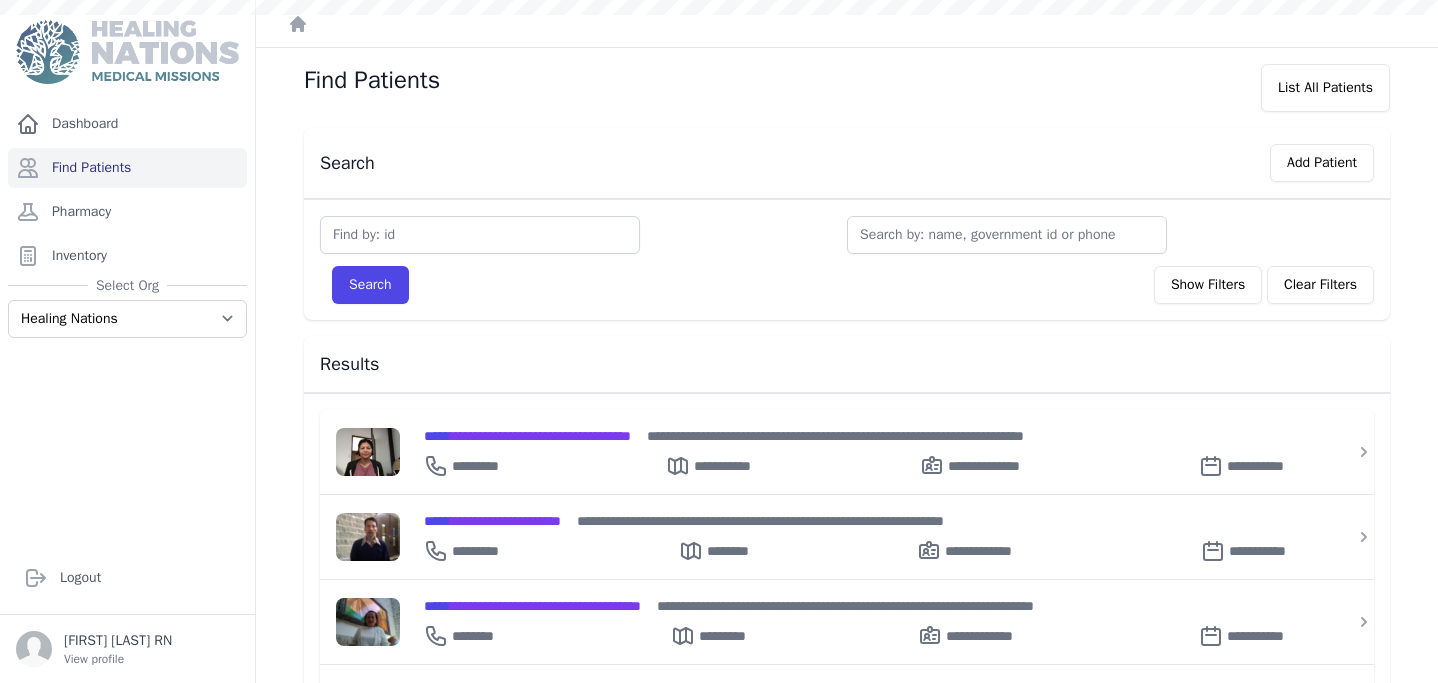 scroll, scrollTop: 0, scrollLeft: 0, axis: both 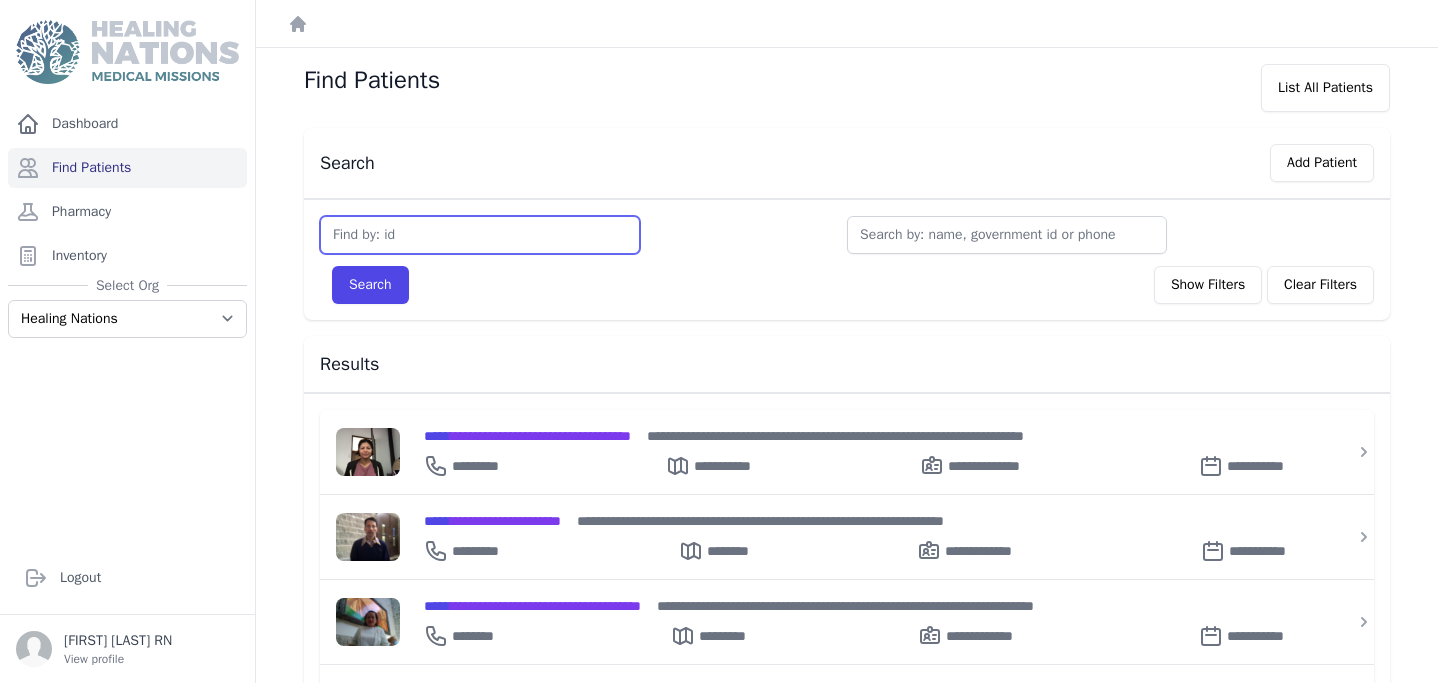 click at bounding box center [480, 235] 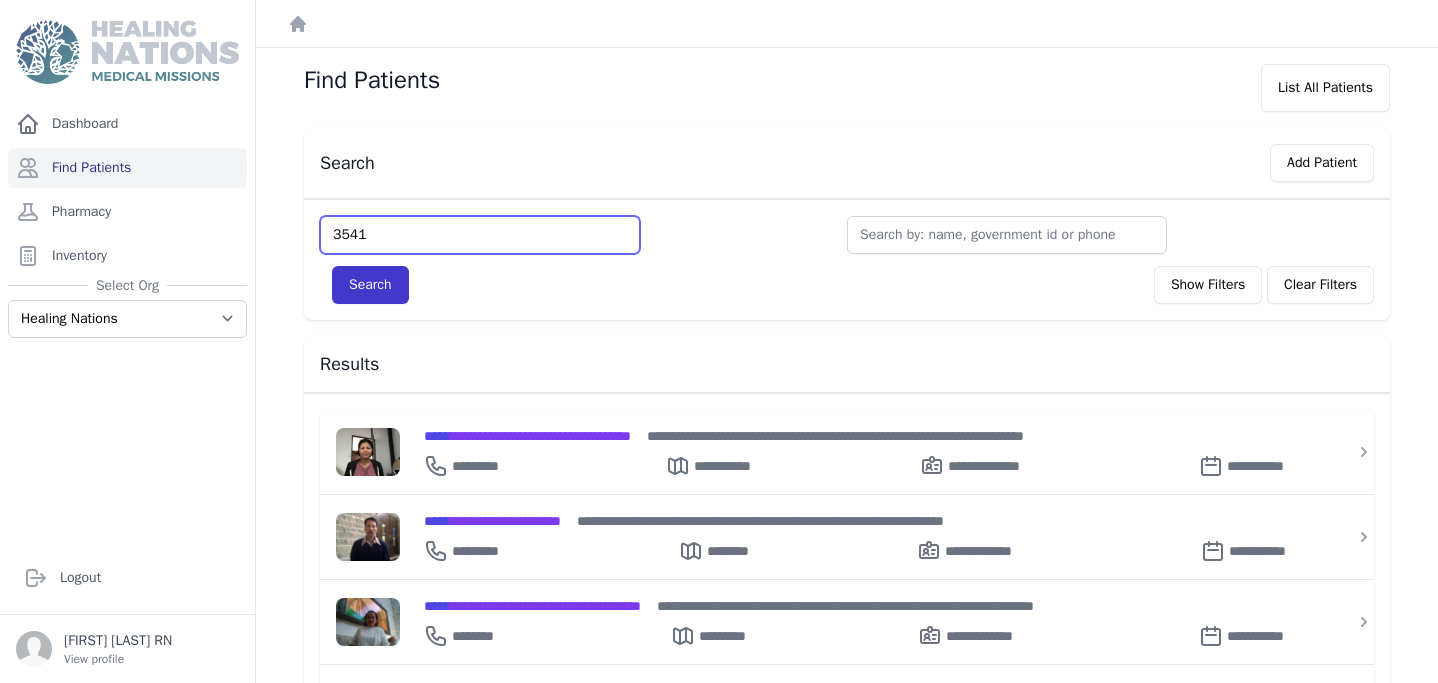 type on "3541" 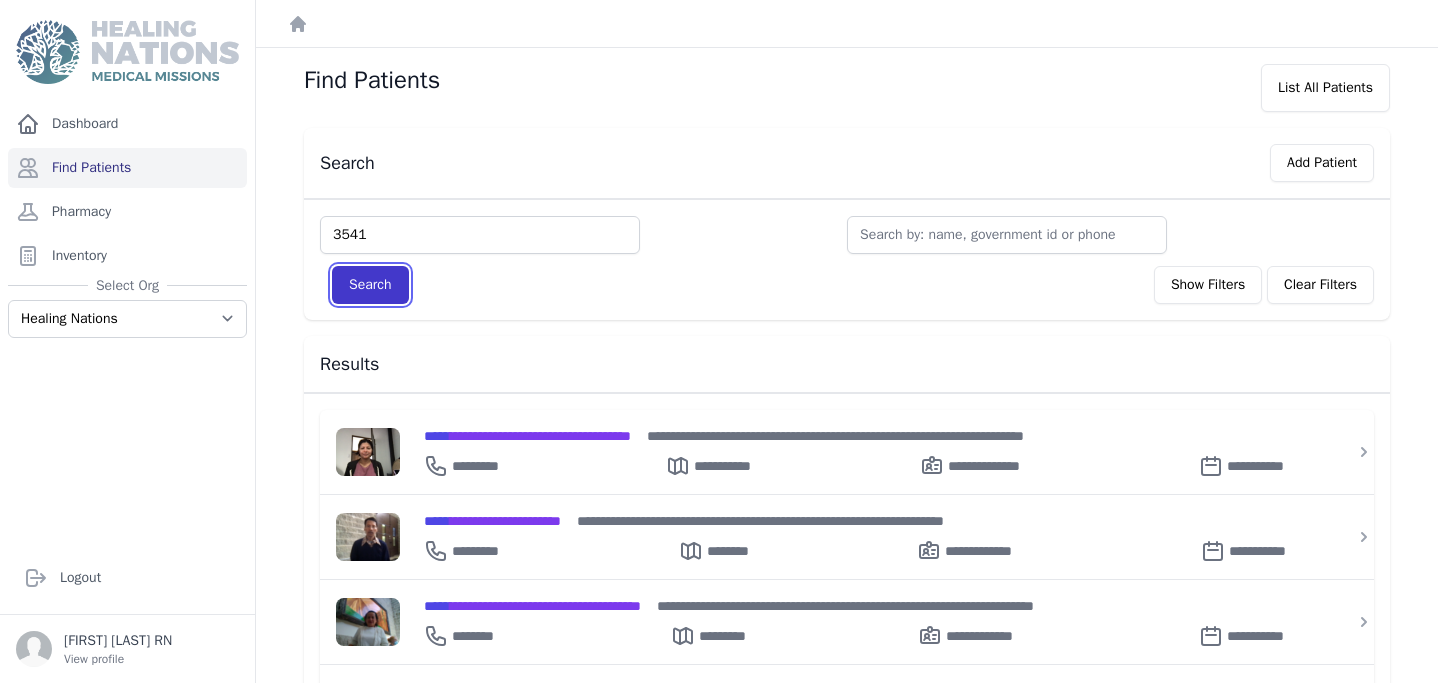 click on "Search" at bounding box center (370, 285) 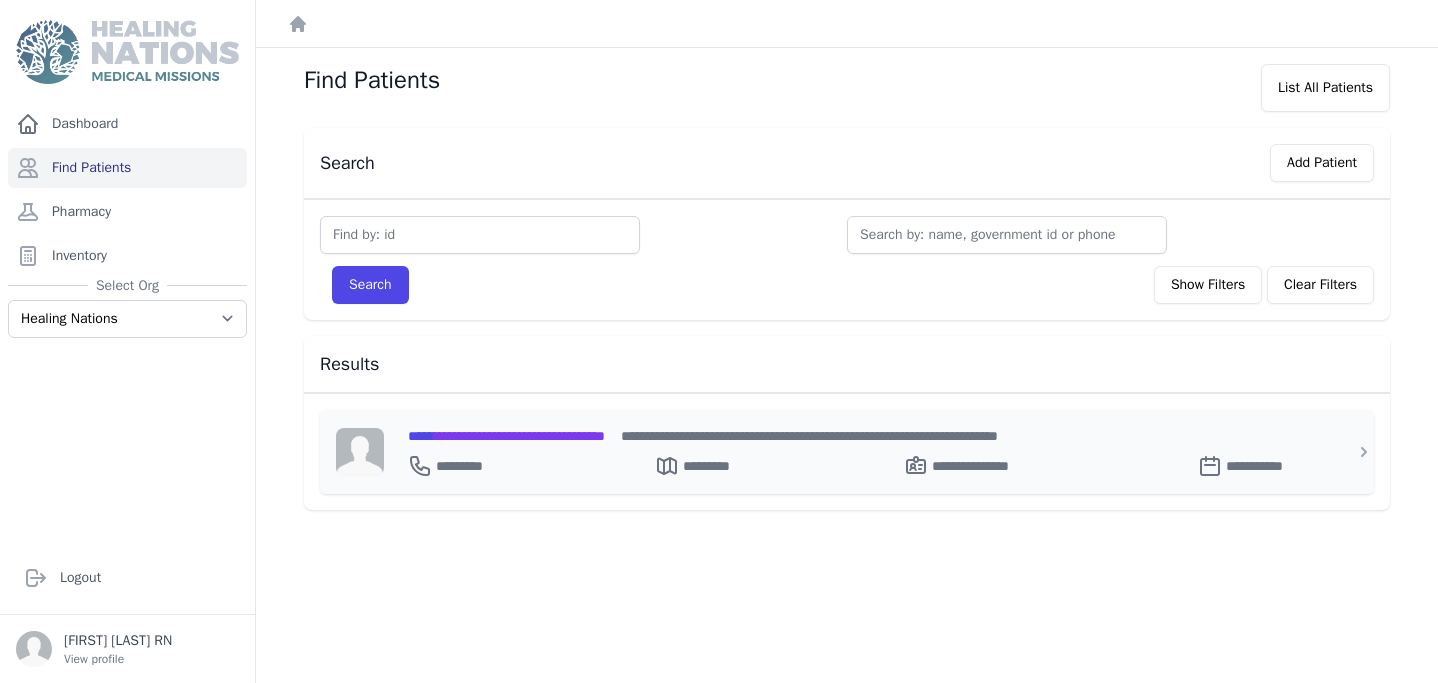 click on "**********" at bounding box center [506, 436] 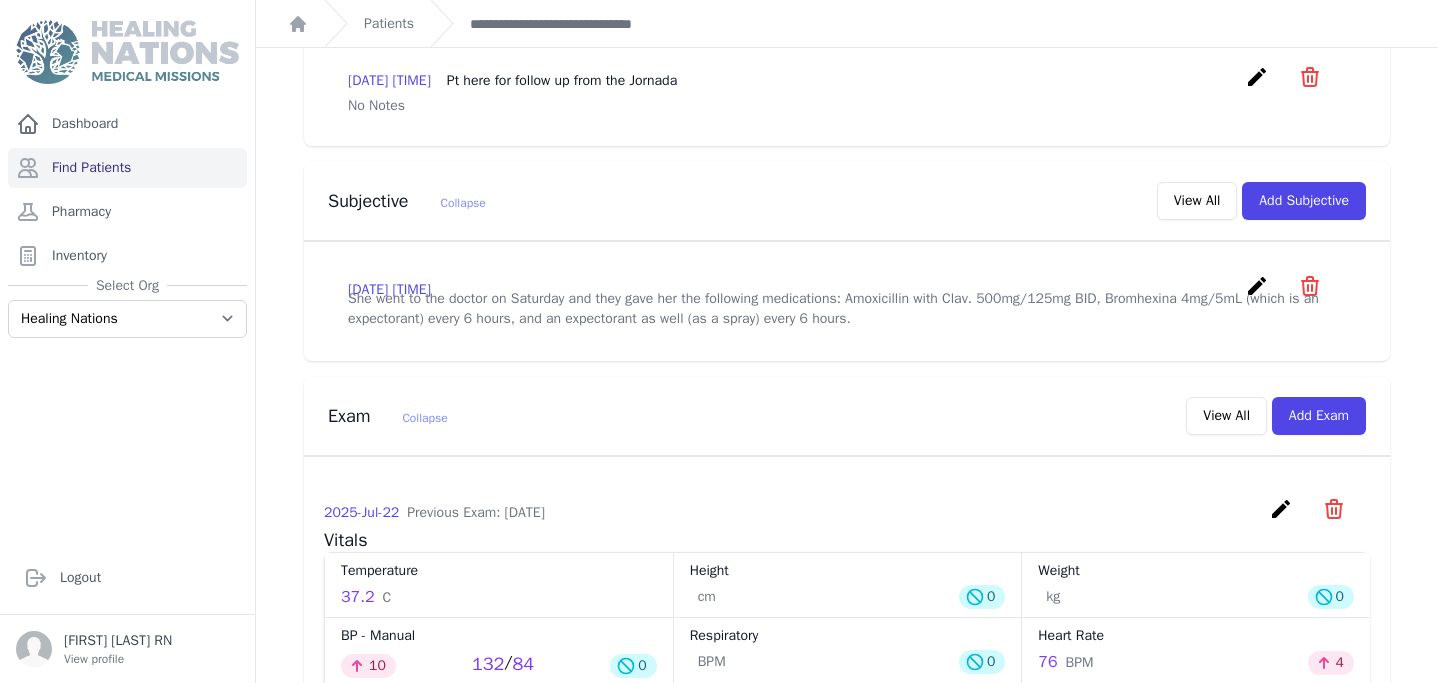 scroll, scrollTop: 474, scrollLeft: 0, axis: vertical 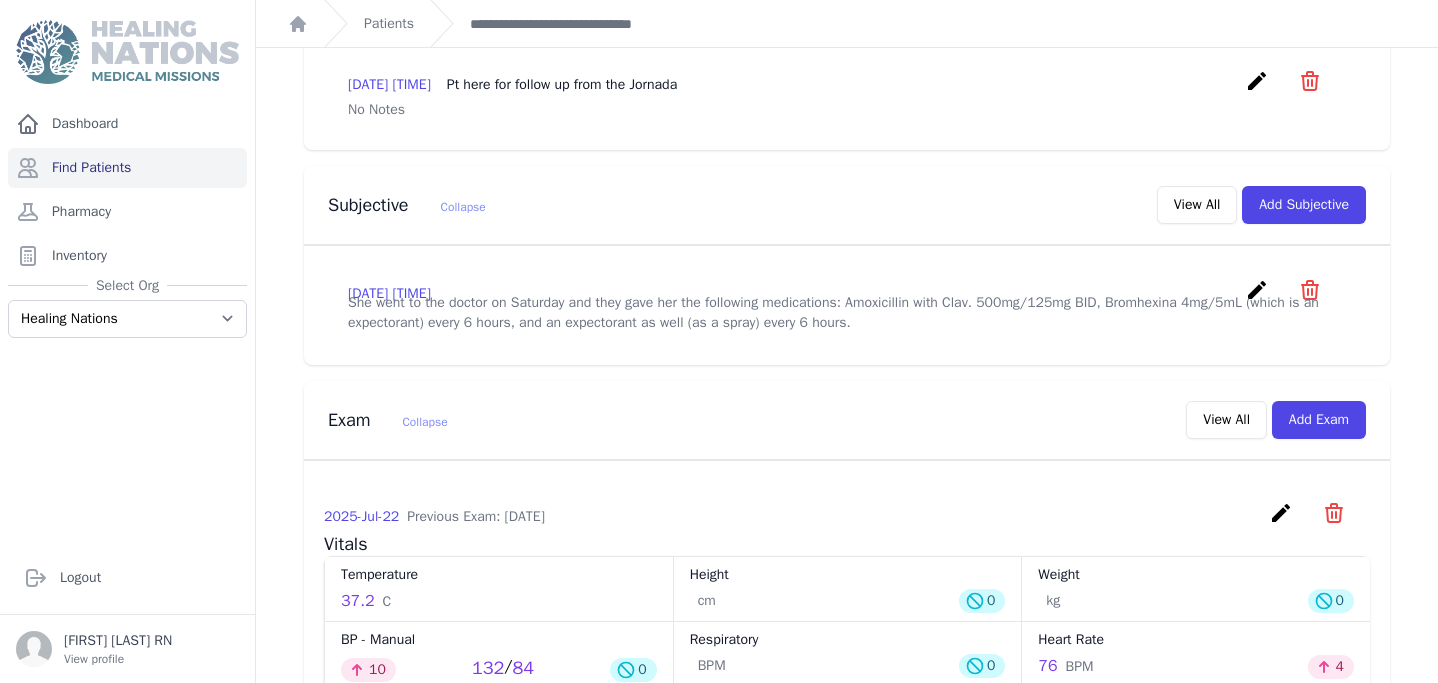 click on "create" at bounding box center [1257, 290] 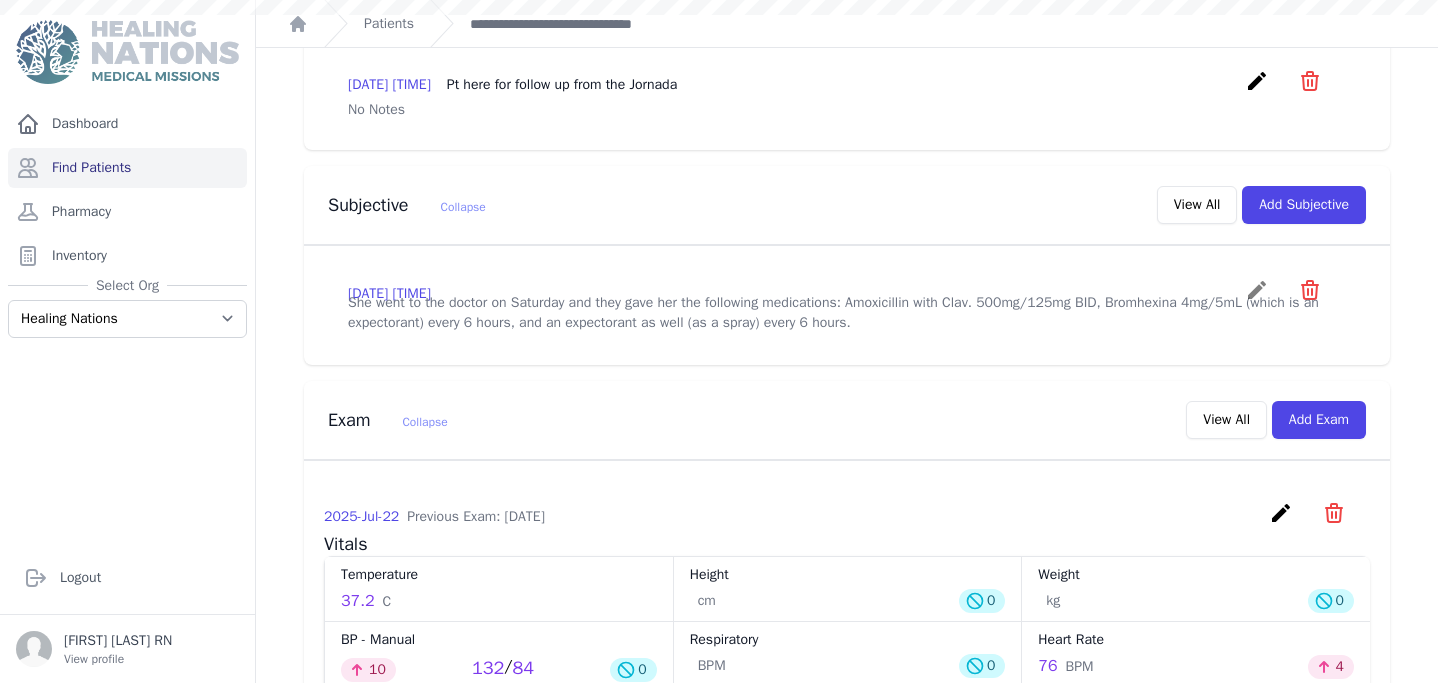 scroll, scrollTop: 0, scrollLeft: 0, axis: both 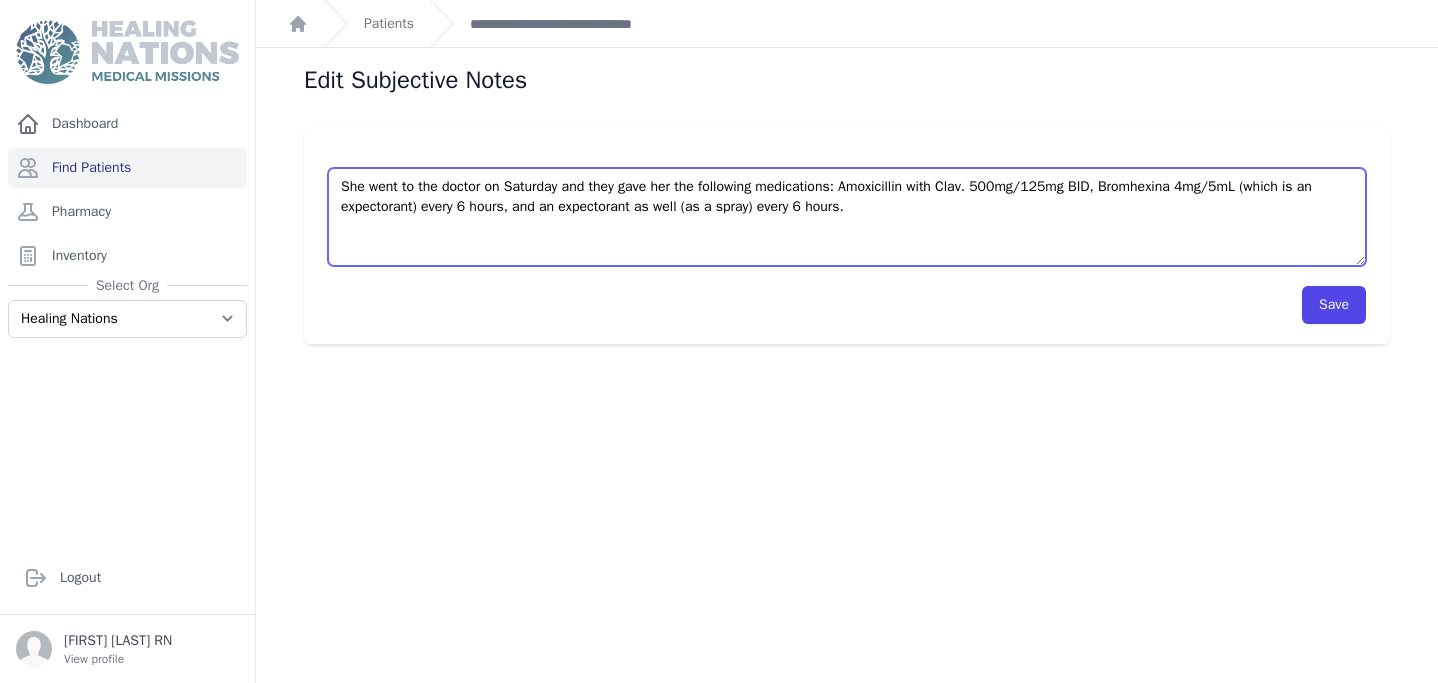click on "She went to the doctor on Saturday and they gave her the following medications: Amoxicillin with Clav. 500mg/125mg BID, Bromhexina 4mg/5mL (which is an expectorant) every 6 hours, and an expectorant as well (as a spray) every 6 hours." at bounding box center (847, 217) 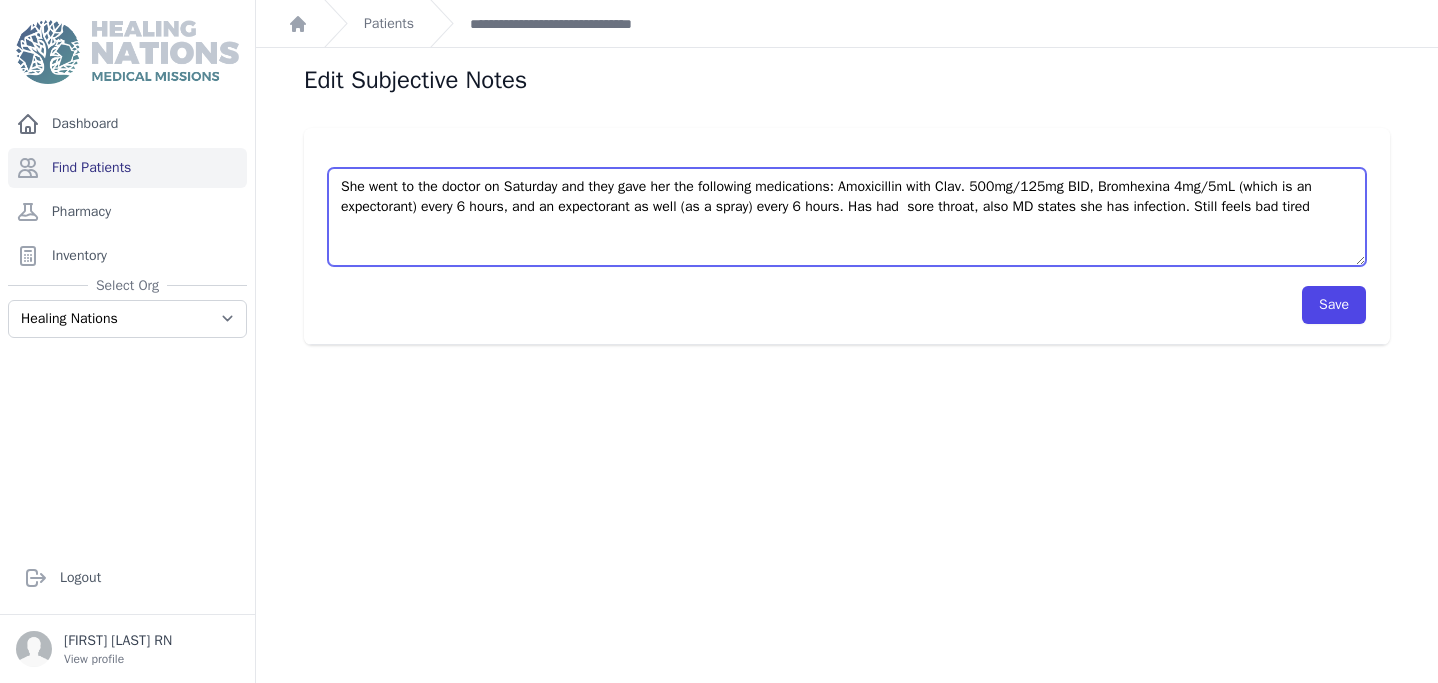 scroll, scrollTop: 48, scrollLeft: 0, axis: vertical 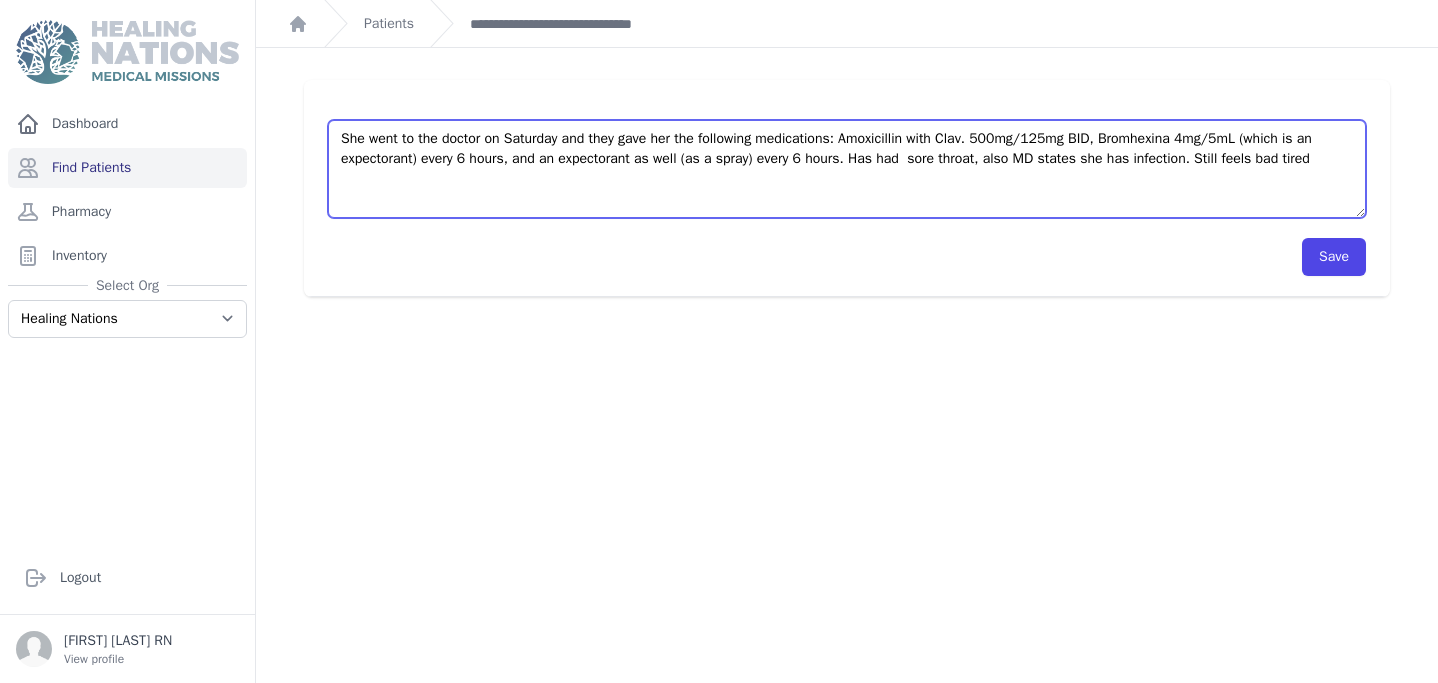 click on "She went to the doctor on Saturday and they gave her the following medications: Amoxicillin with Clav. 500mg/125mg BID, Bromhexina 4mg/5mL (which is an expectorant) every 6 hours, and an expectorant as well (as a spray) every 6 hours." at bounding box center (847, 169) 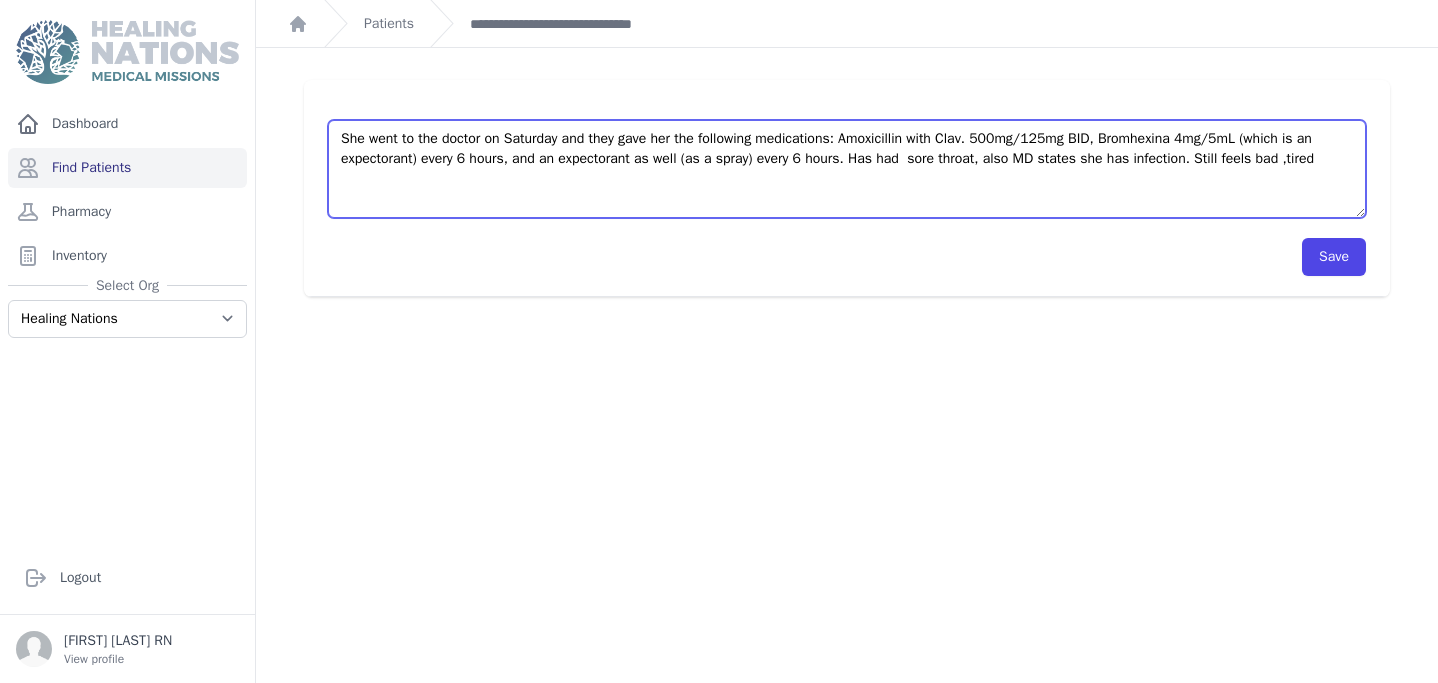 click on "She went to the doctor on Saturday and they gave her the following medications: Amoxicillin with Clav. 500mg/125mg BID, Bromhexina 4mg/5mL (which is an expectorant) every 6 hours, and an expectorant as well (as a spray) every 6 hours." at bounding box center [847, 169] 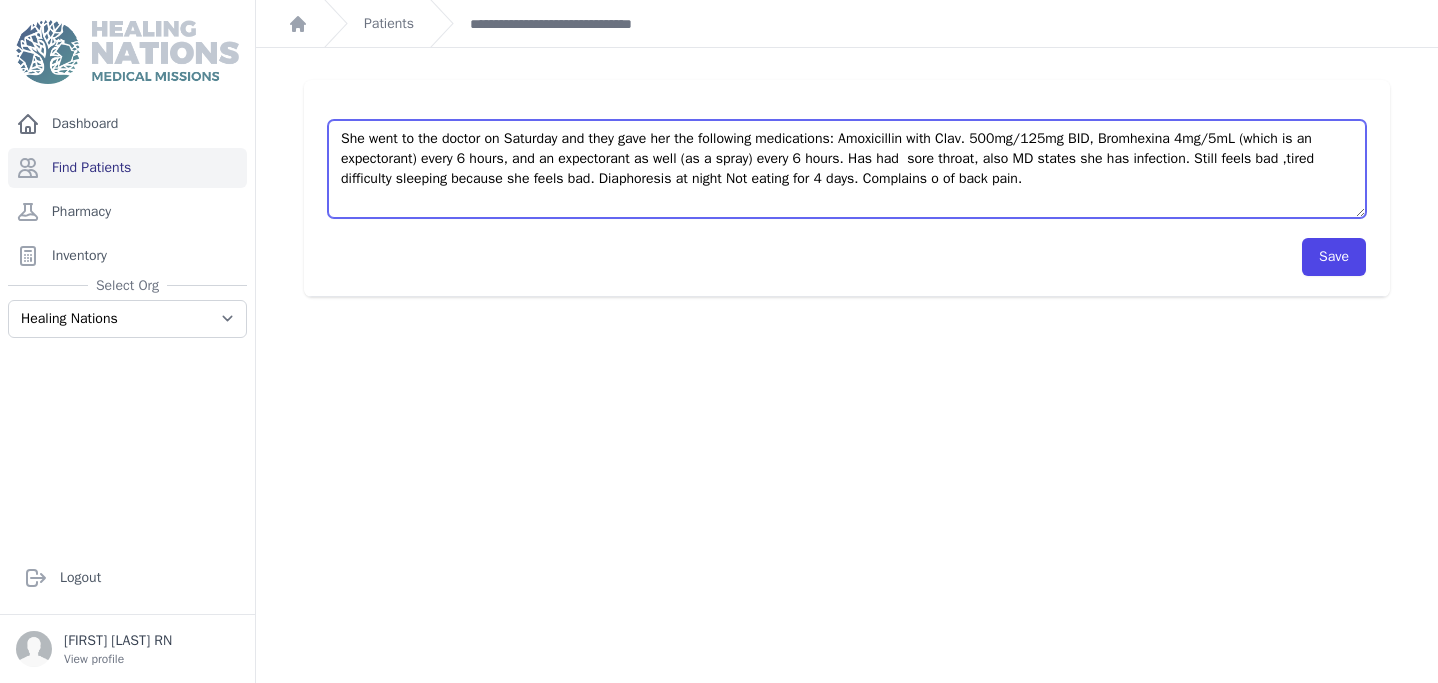 click on "She went to the doctor on Saturday and they gave her the following medications: Amoxicillin with Clav. 500mg/125mg BID, Bromhexina 4mg/5mL (which is an expectorant) every 6 hours, and an expectorant as well (as a spray) every 6 hours." at bounding box center [847, 169] 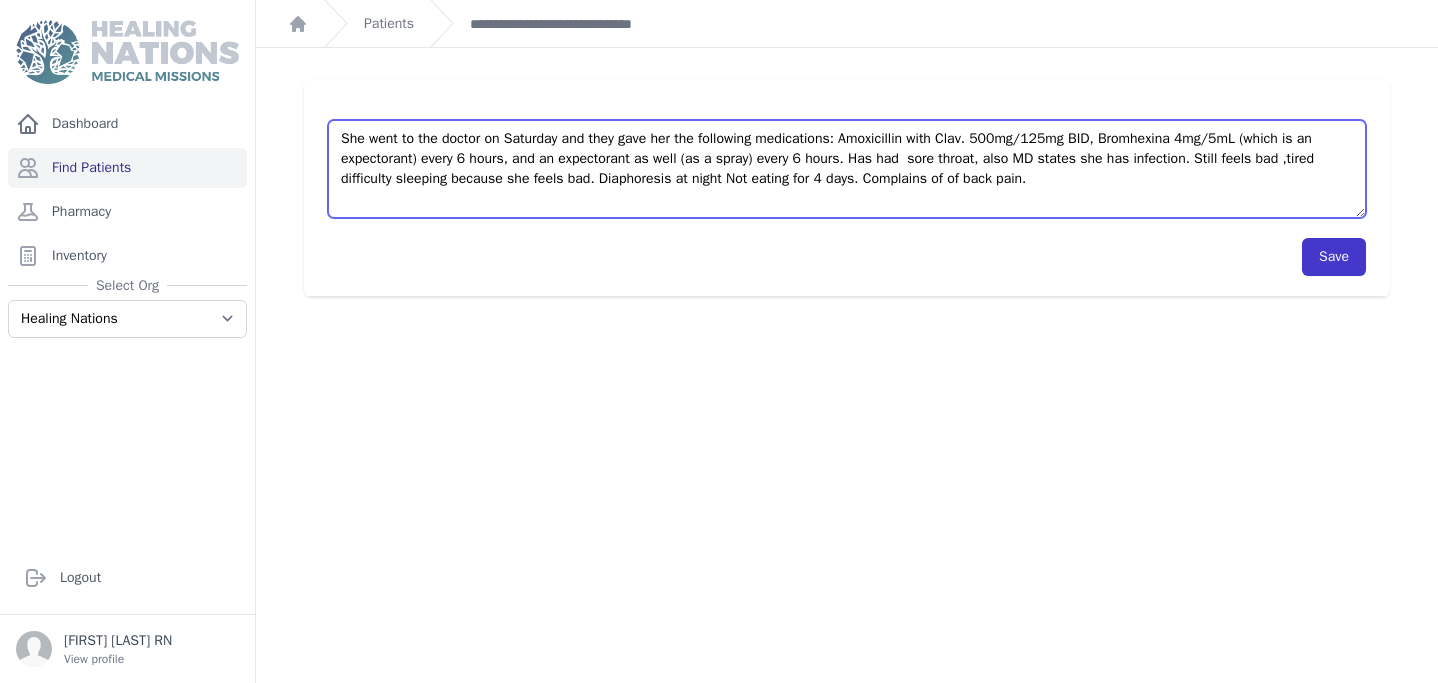 type on "She went to the doctor on Saturday and they gave her the following medications: Amoxicillin with Clav. 500mg/125mg BID, Bromhexina 4mg/5mL (which is an expectorant) every 6 hours, and an expectorant as well (as a spray) every 6 hours. Has had  sore throat, also MD states she has infection. Still feels bad ,tired difficulty sleeping because she feels bad. Diaphoresis at night Not eating for 4 days. Complains of of back pain." 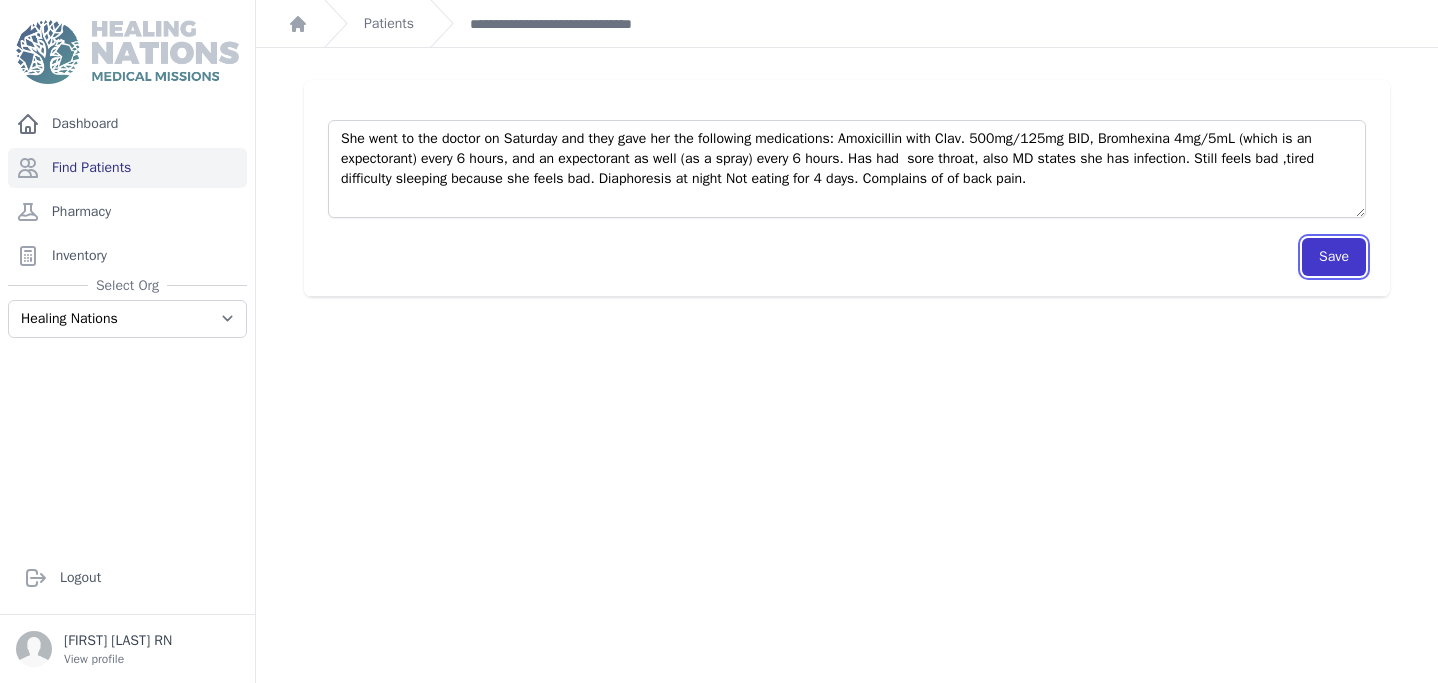 click on "Save" at bounding box center (1334, 257) 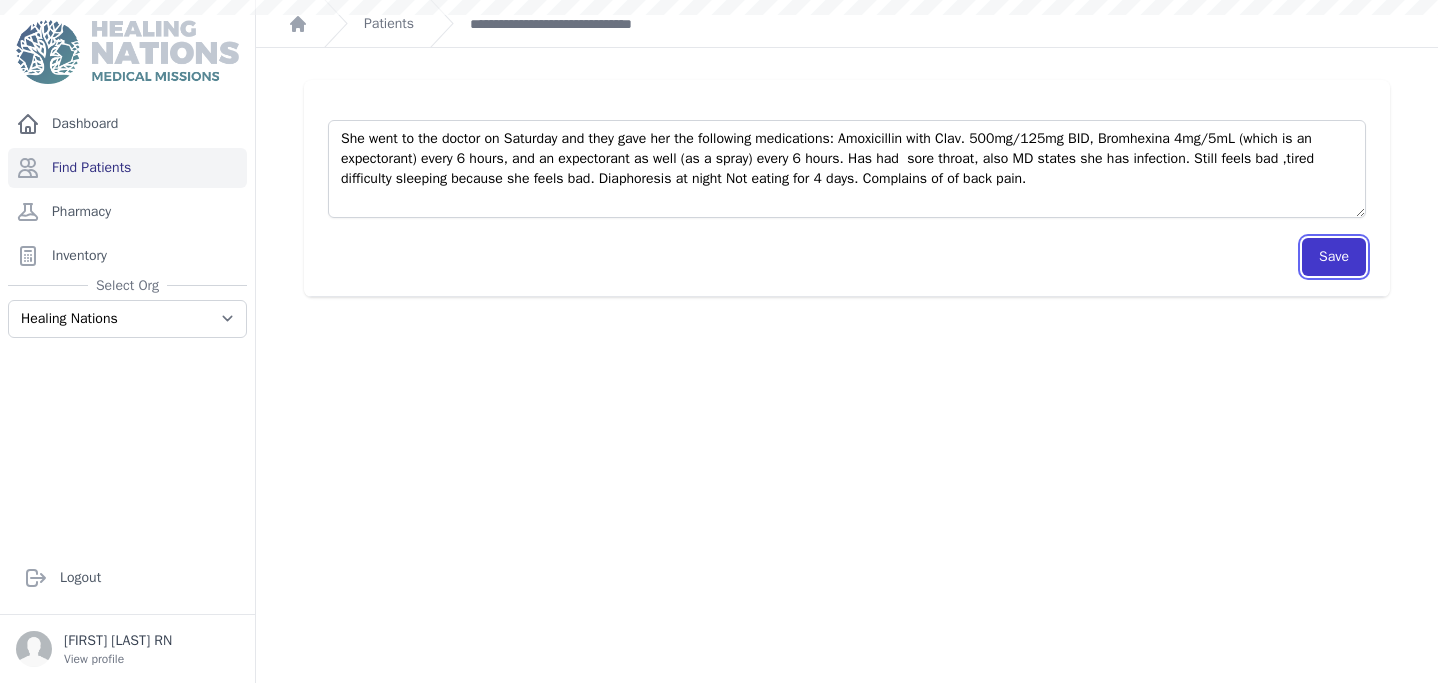 scroll, scrollTop: 0, scrollLeft: 0, axis: both 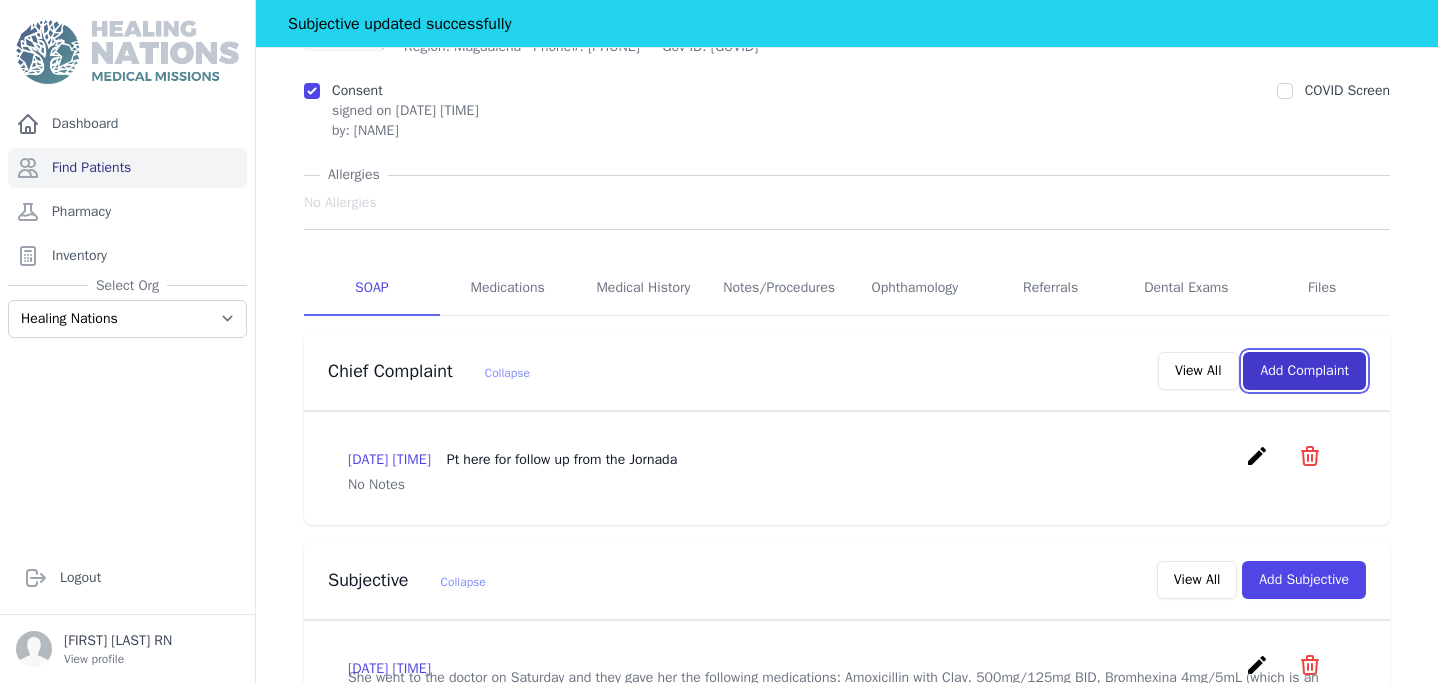 click on "Add Complaint" at bounding box center (1304, 371) 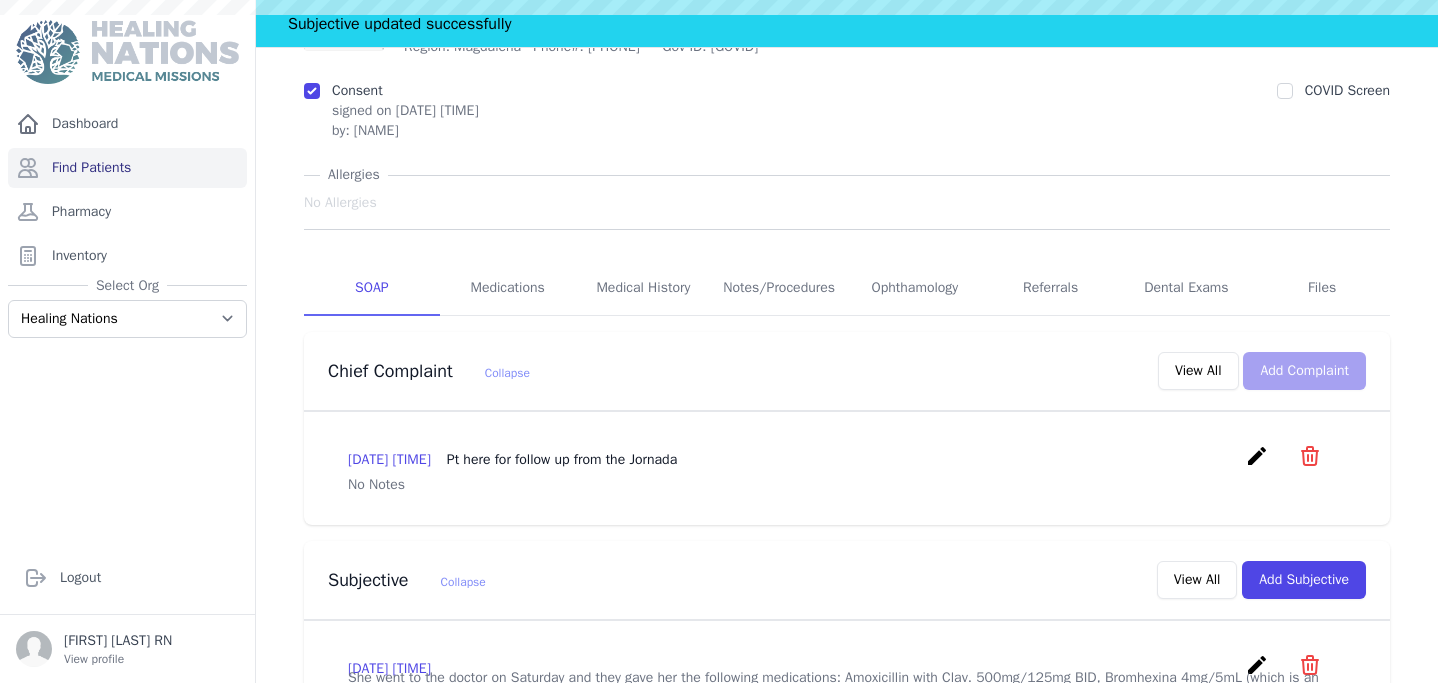 scroll, scrollTop: 0, scrollLeft: 0, axis: both 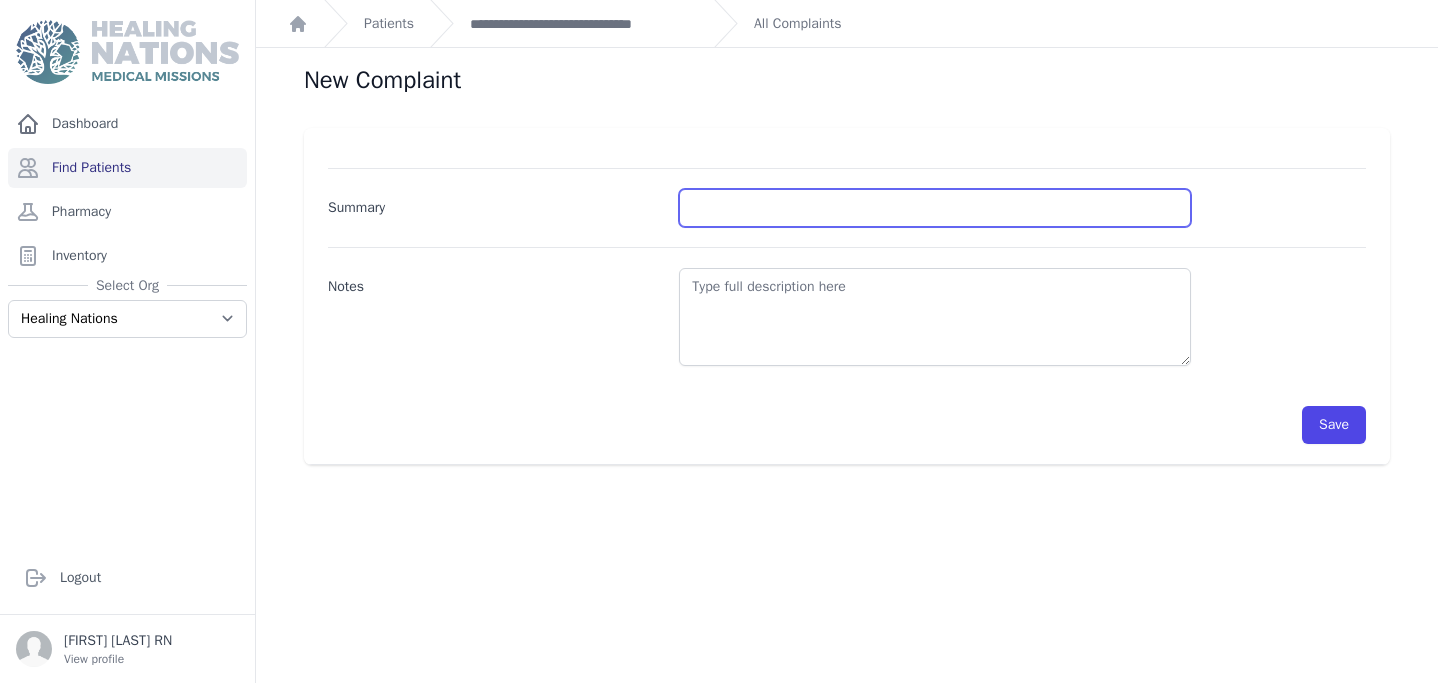 click on "Summary" at bounding box center (935, 208) 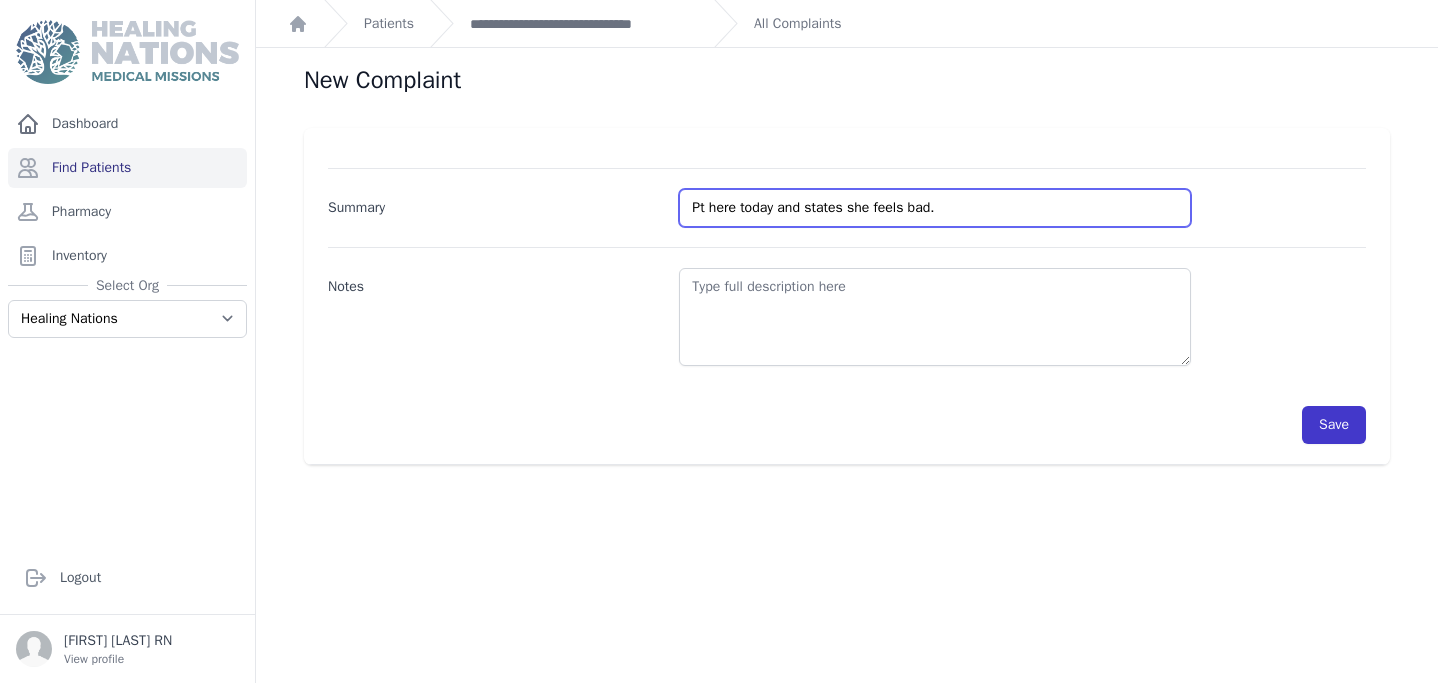 type on "Pt  here today and states she feels bad." 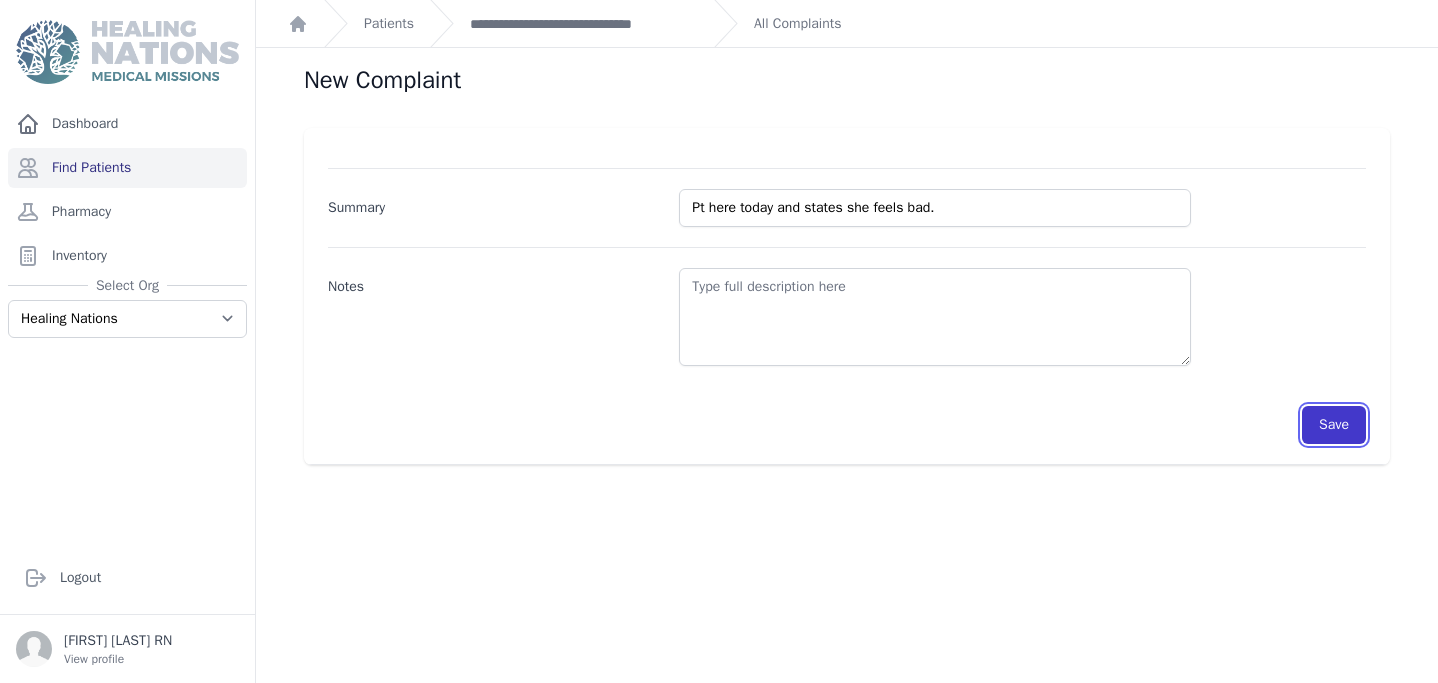 click on "Save" at bounding box center [1334, 425] 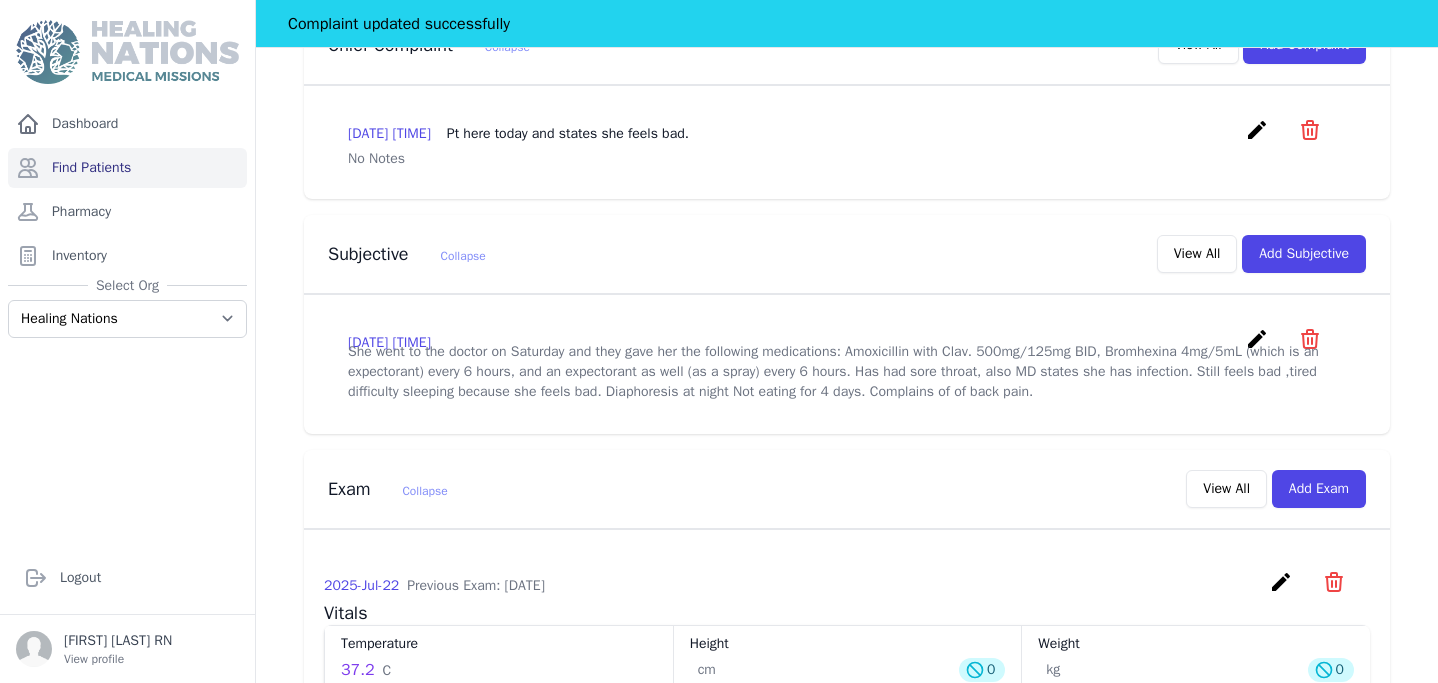 scroll, scrollTop: 474, scrollLeft: 0, axis: vertical 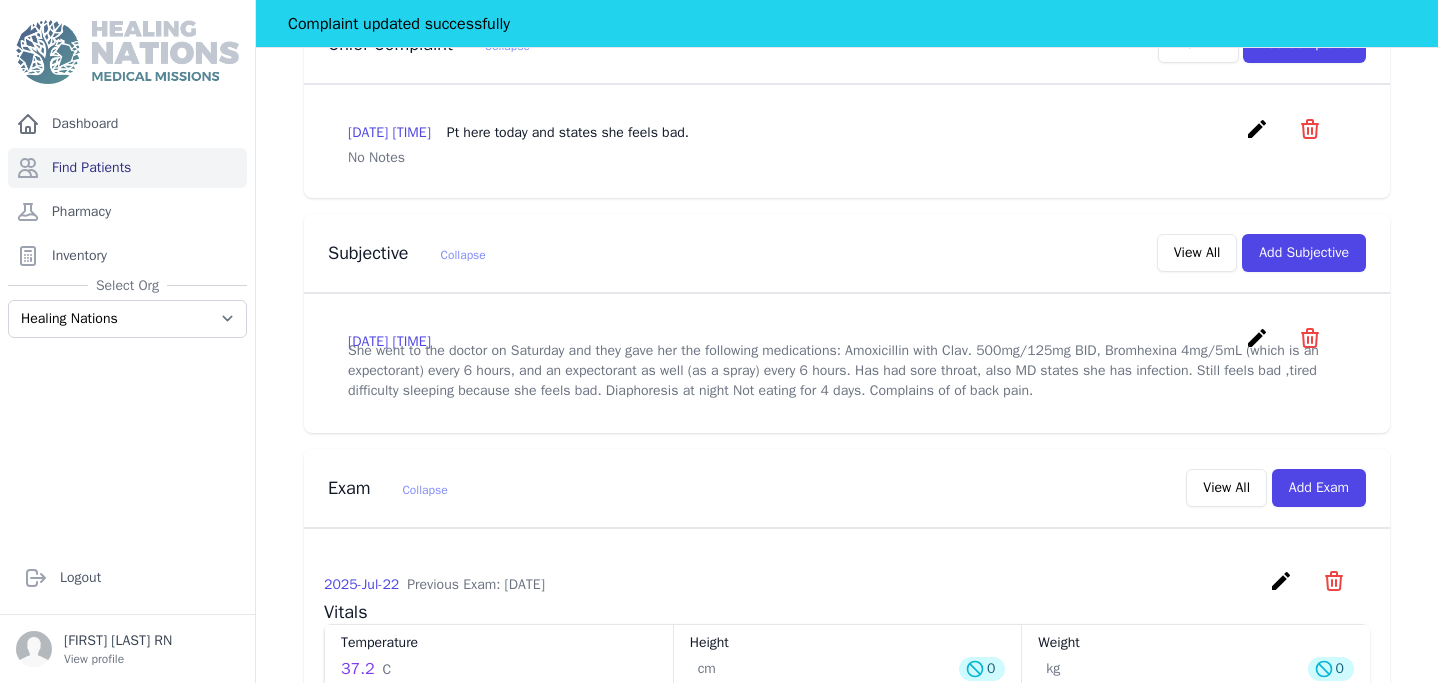 click on "create" at bounding box center [1257, 338] 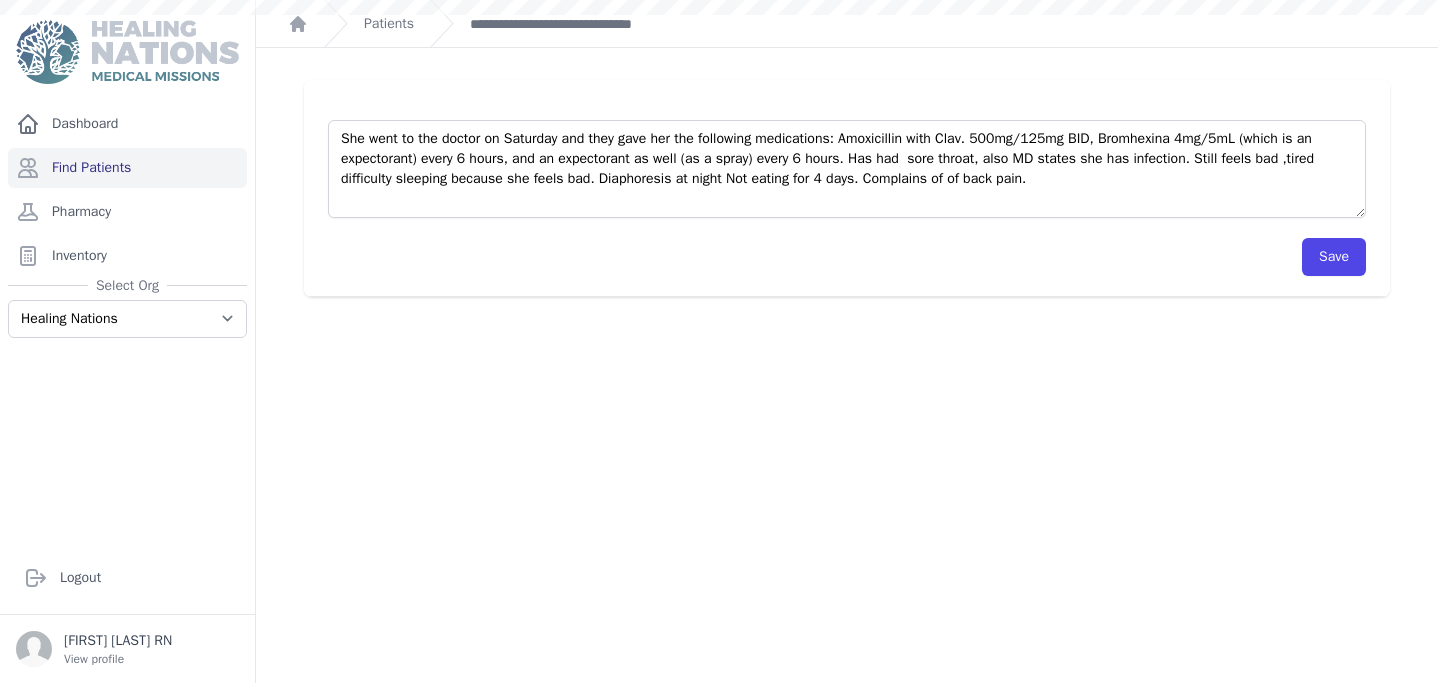 scroll, scrollTop: 0, scrollLeft: 0, axis: both 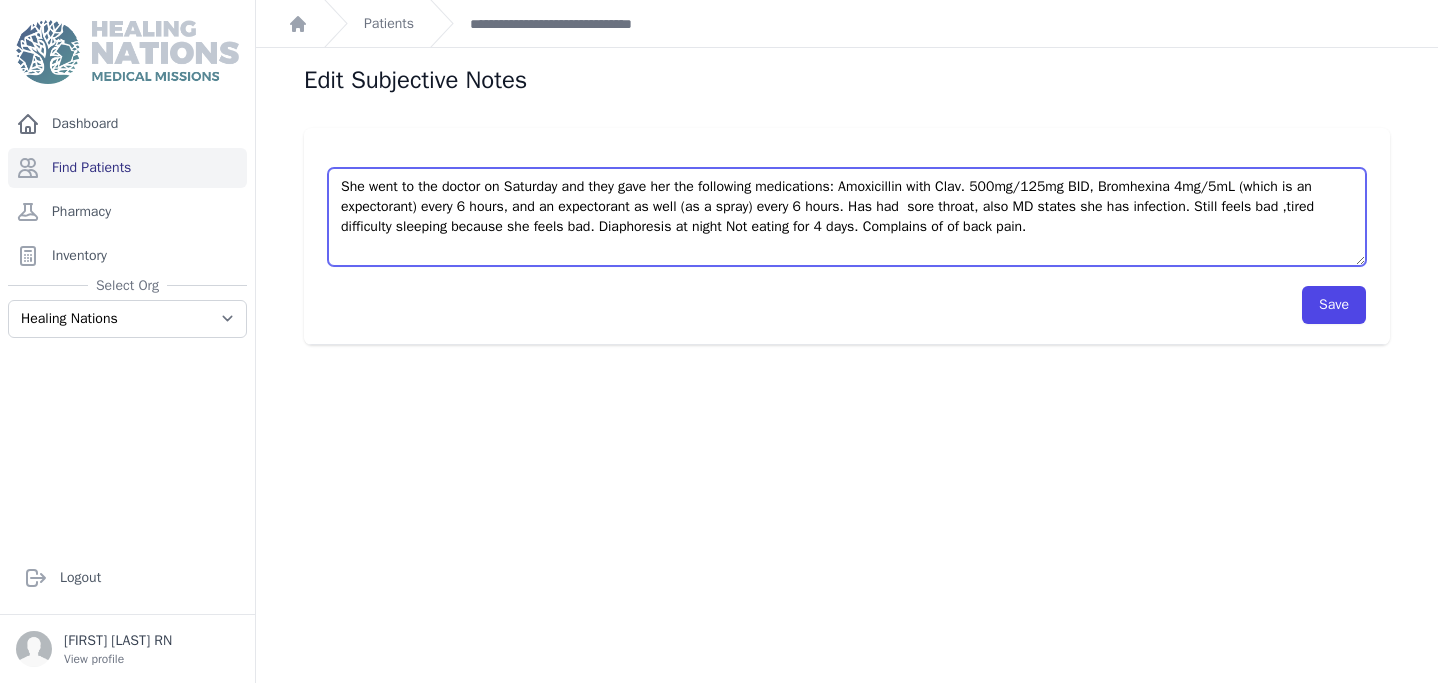 click on "She went to the doctor on Saturday and they gave her the following medications: Amoxicillin with Clav. 500mg/125mg BID, Bromhexina 4mg/5mL (which is an expectorant) every 6 hours, and an expectorant as well (as a spray) every 6 hours. Has had  sore throat, also MD states she has infection. Still feels bad ,tired difficulty sleeping because she feels bad. Diaphoresis at night Not eating for 4 days. Complains of of back pain." at bounding box center (847, 217) 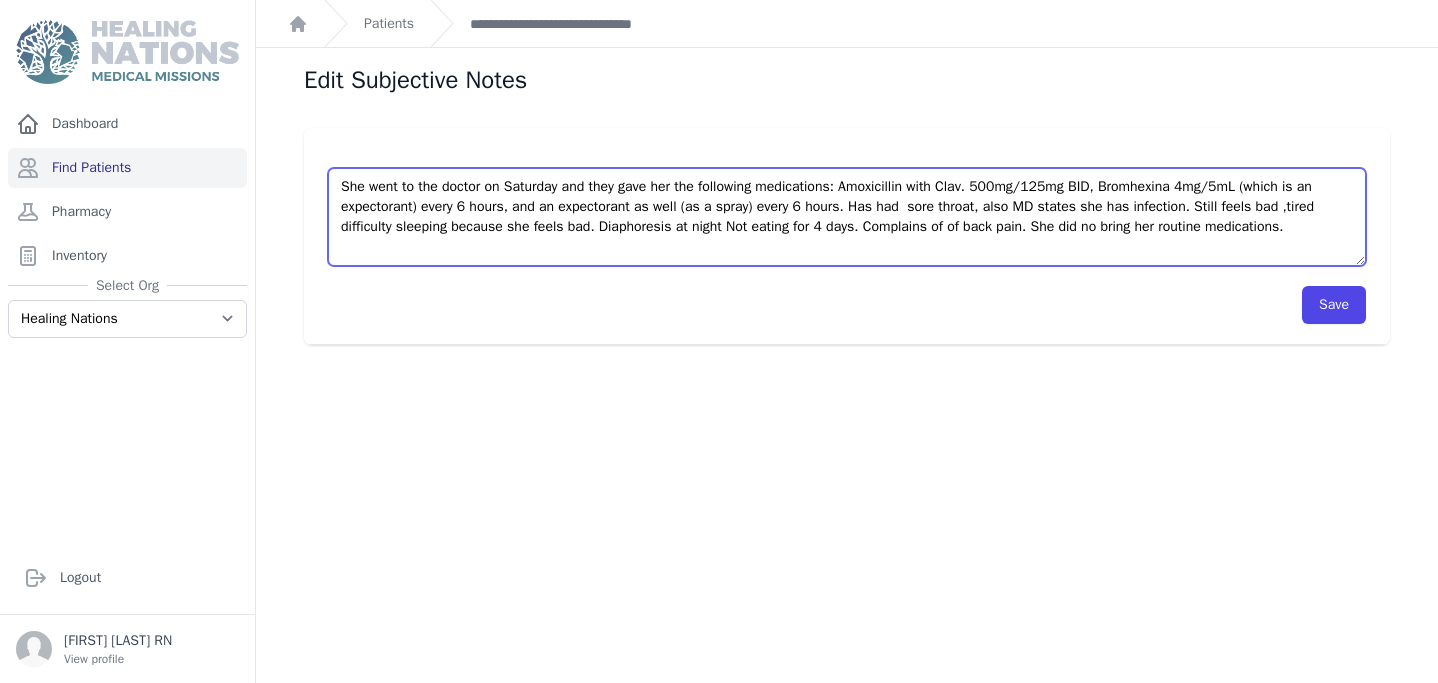 click on "She went to the doctor on Saturday and they gave her the following medications: Amoxicillin with Clav. 500mg/125mg BID, Bromhexina 4mg/5mL (which is an expectorant) every 6 hours, and an expectorant as well (as a spray) every 6 hours. Has had  sore throat, also MD states she has infection. Still feels bad ,tired difficulty sleeping because she feels bad. Diaphoresis at night Not eating for 4 days. Complains of of back pain." at bounding box center (847, 217) 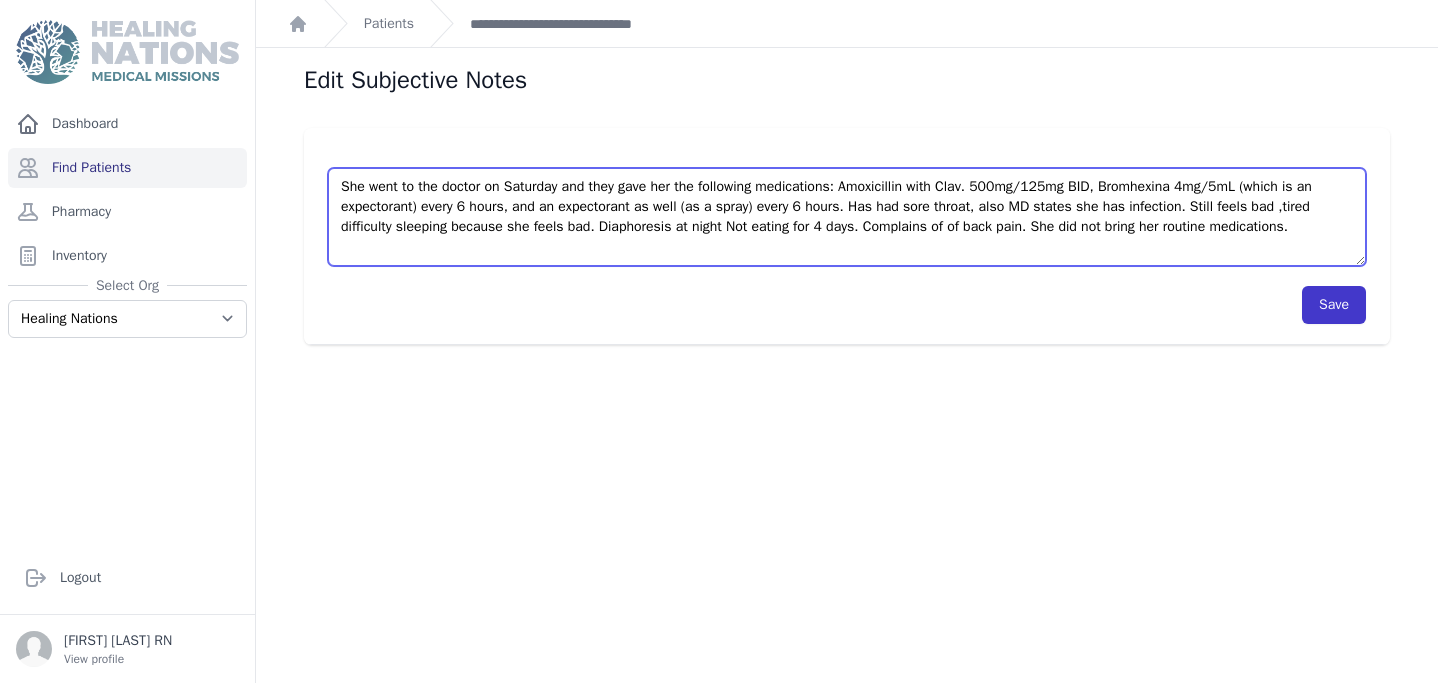 type on "She went to the doctor on Saturday and they gave her the following medications: Amoxicillin with Clav. 500mg/125mg BID, Bromhexina 4mg/5mL (which is an expectorant) every 6 hours, and an expectorant as well (as a spray) every 6 hours. Has had  sore throat, also MD states she has infection. Still feels bad ,tired difficulty sleeping because she feels bad. Diaphoresis at night Not eating for 4 days. Complains of of back pain. She did not bring her routine medications." 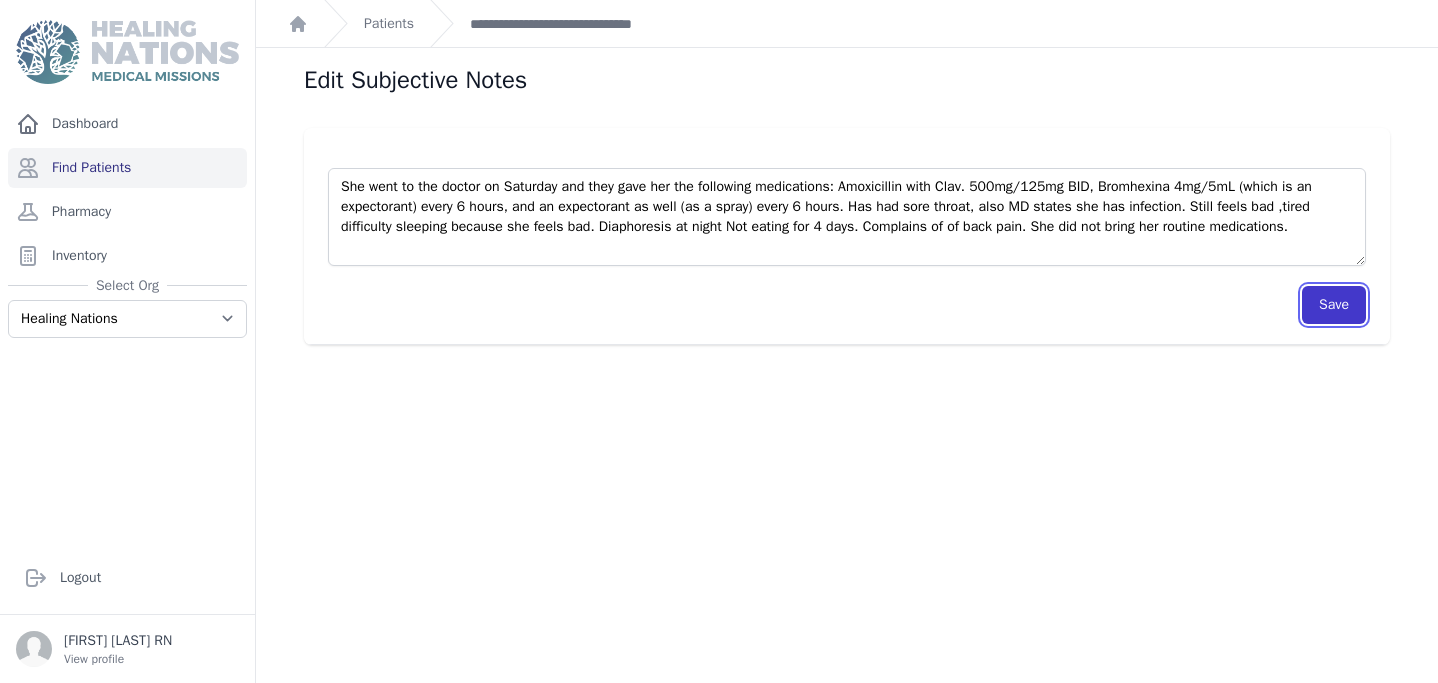 click on "Save" at bounding box center (1334, 305) 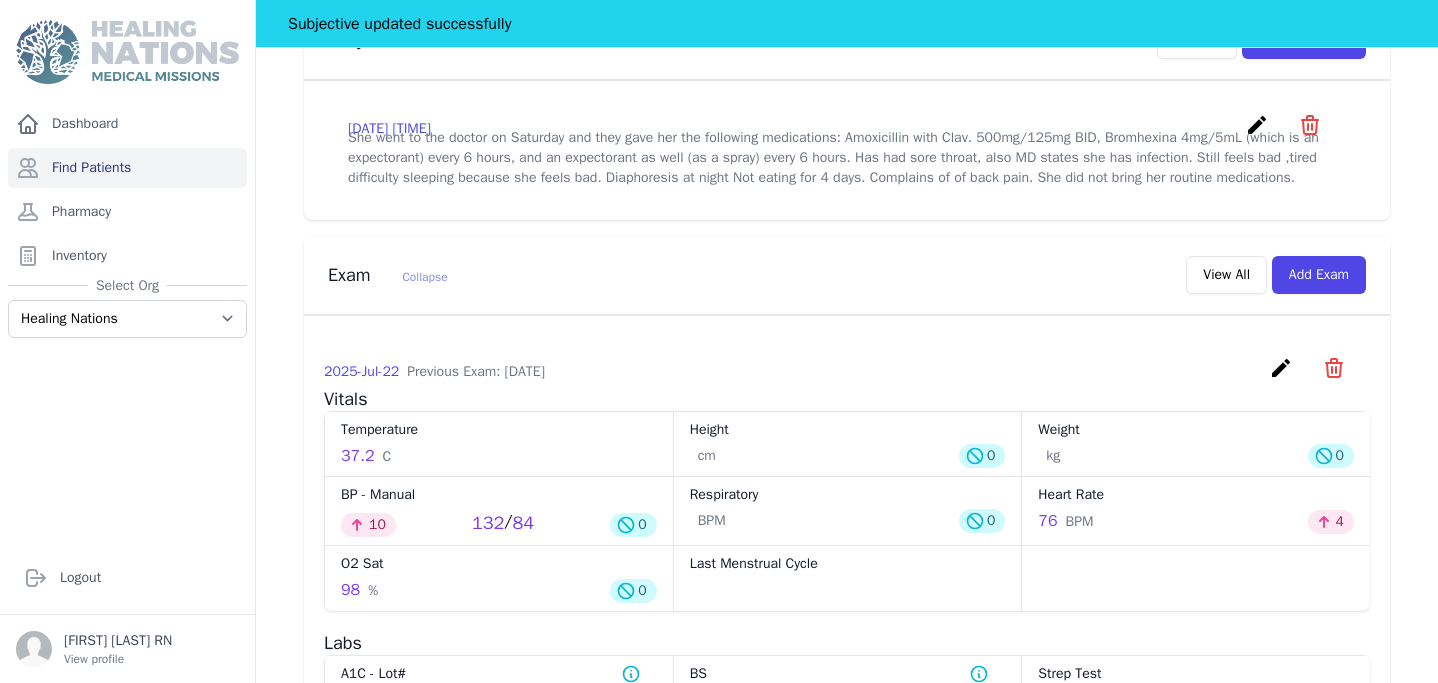 scroll, scrollTop: 737, scrollLeft: 0, axis: vertical 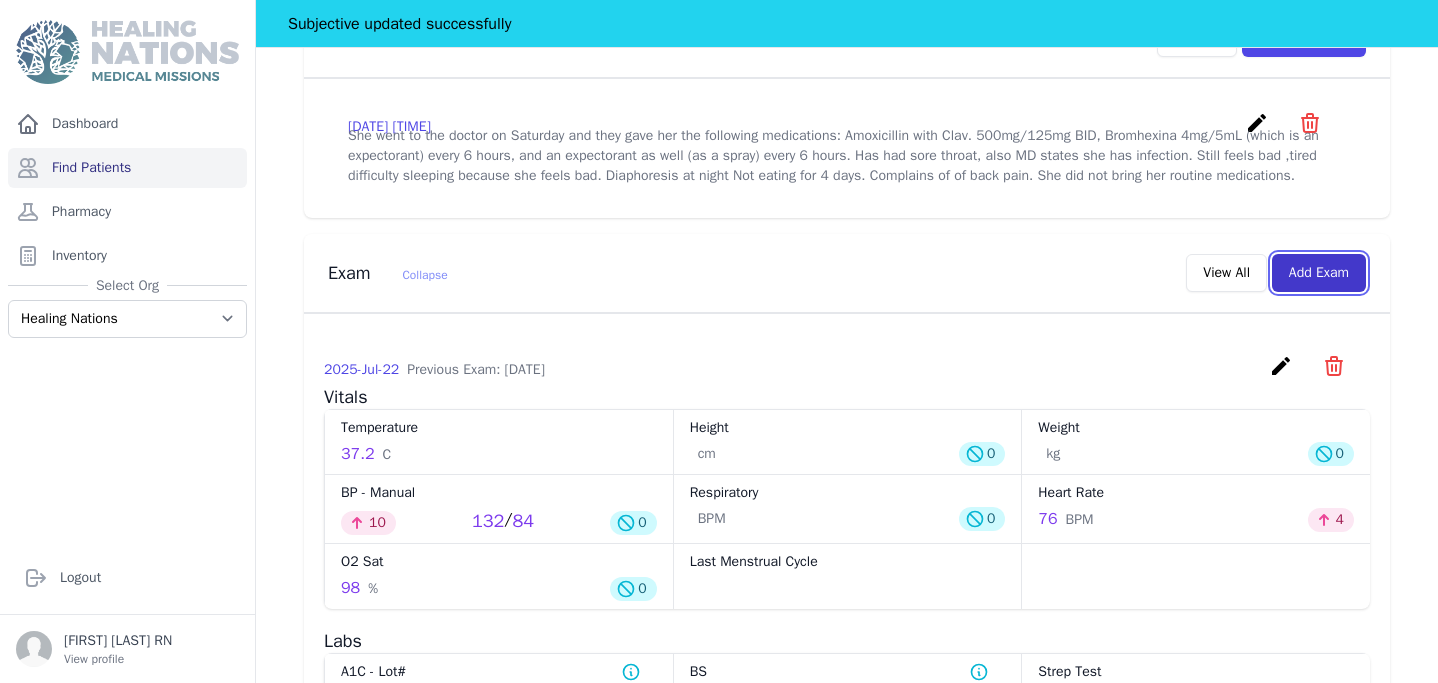 click on "Add Exam" at bounding box center (1319, 273) 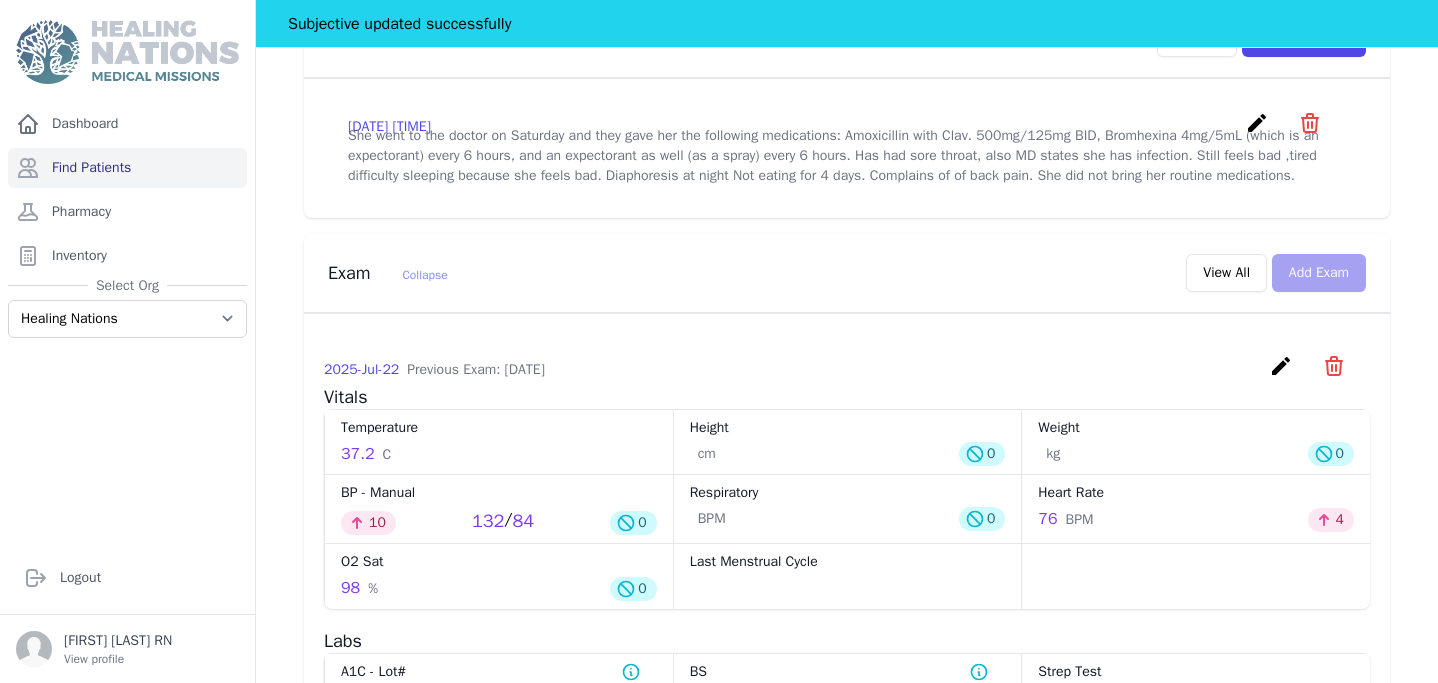 scroll, scrollTop: 0, scrollLeft: 0, axis: both 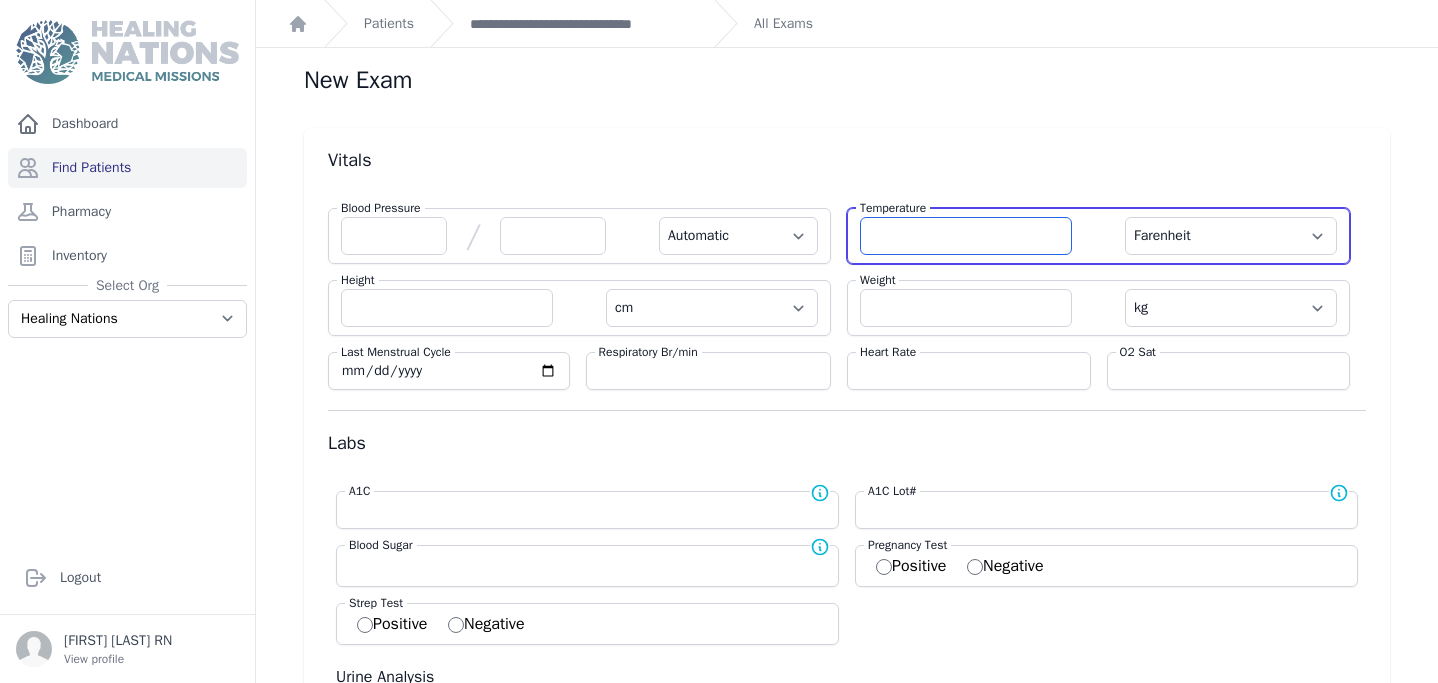 click at bounding box center [966, 236] 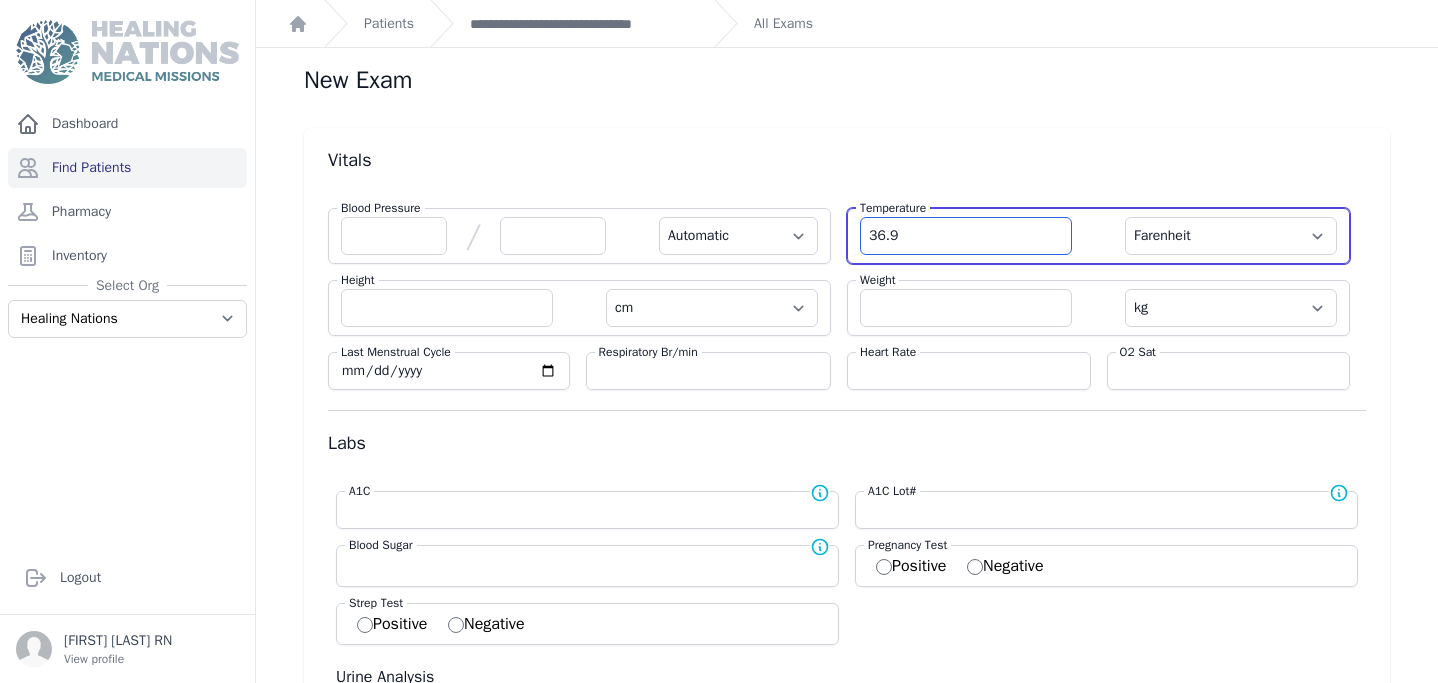 type on "36.9" 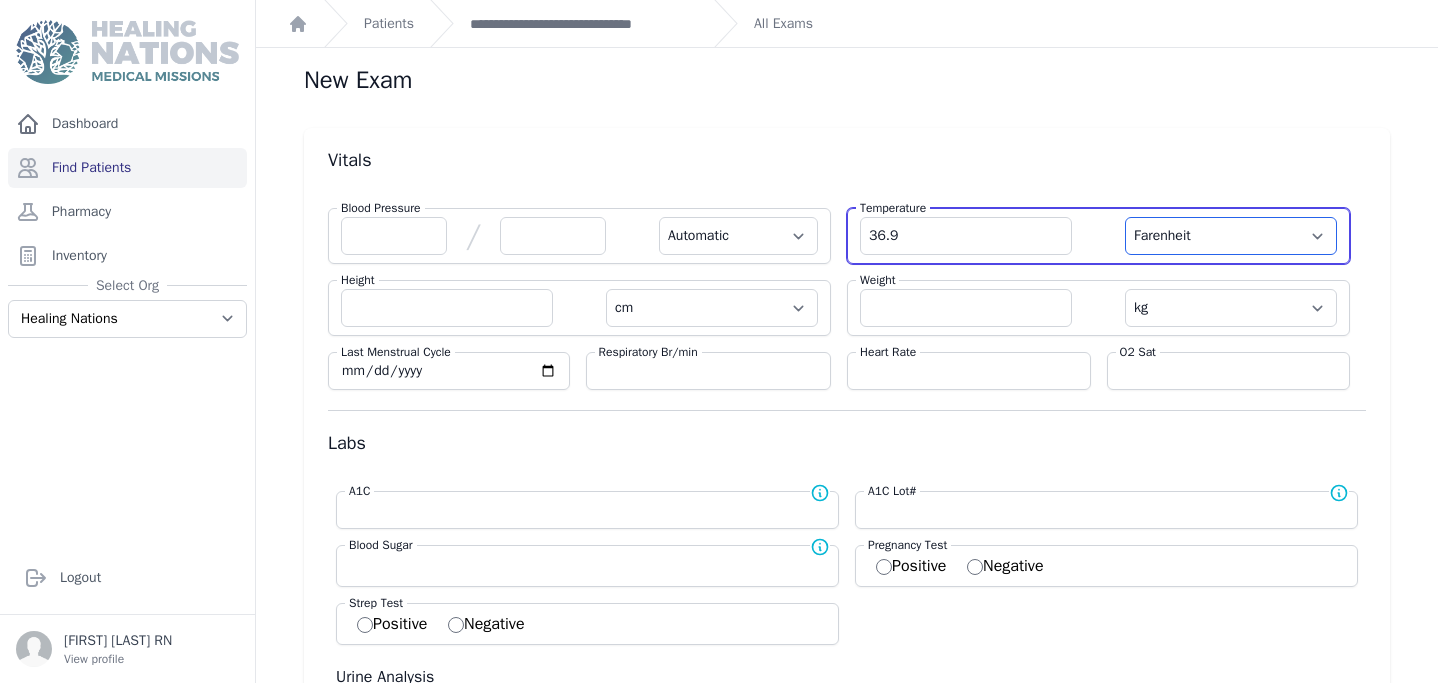 click on "Farenheit Celcius" at bounding box center (1231, 236) 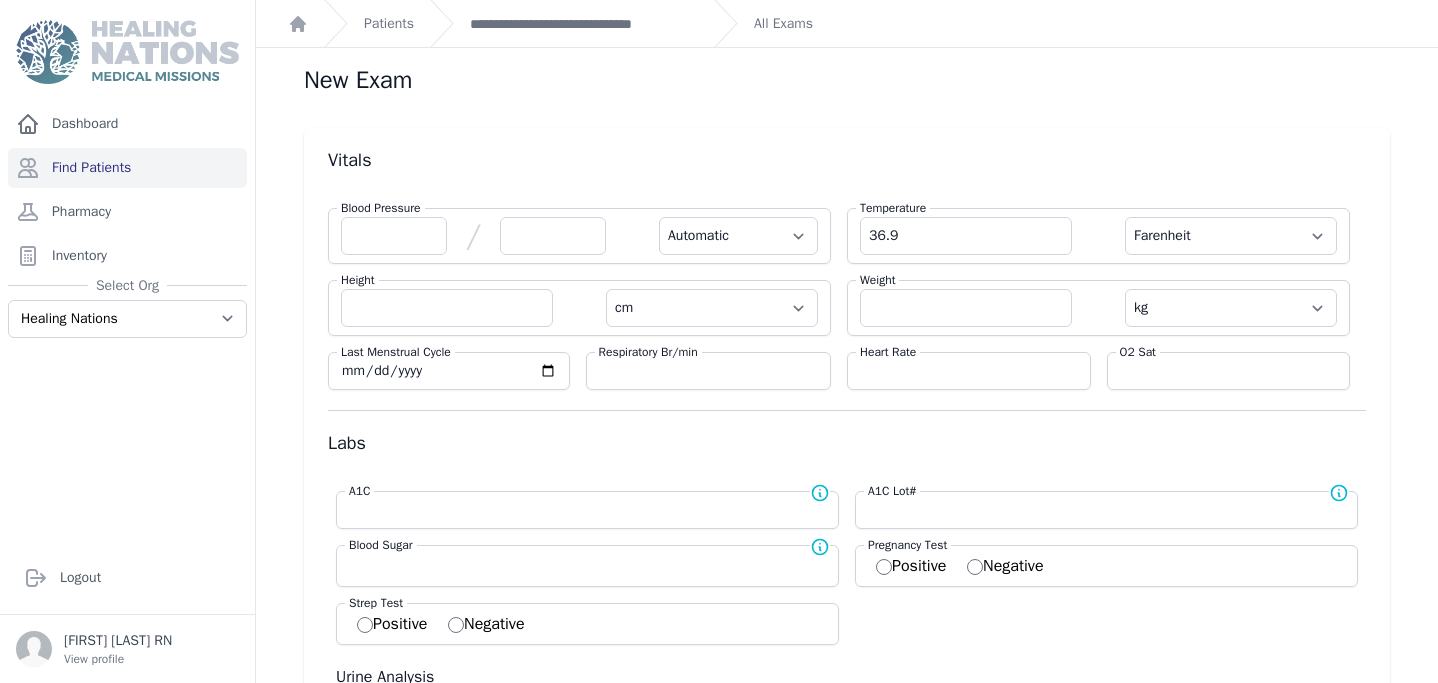 select on "Automatic" 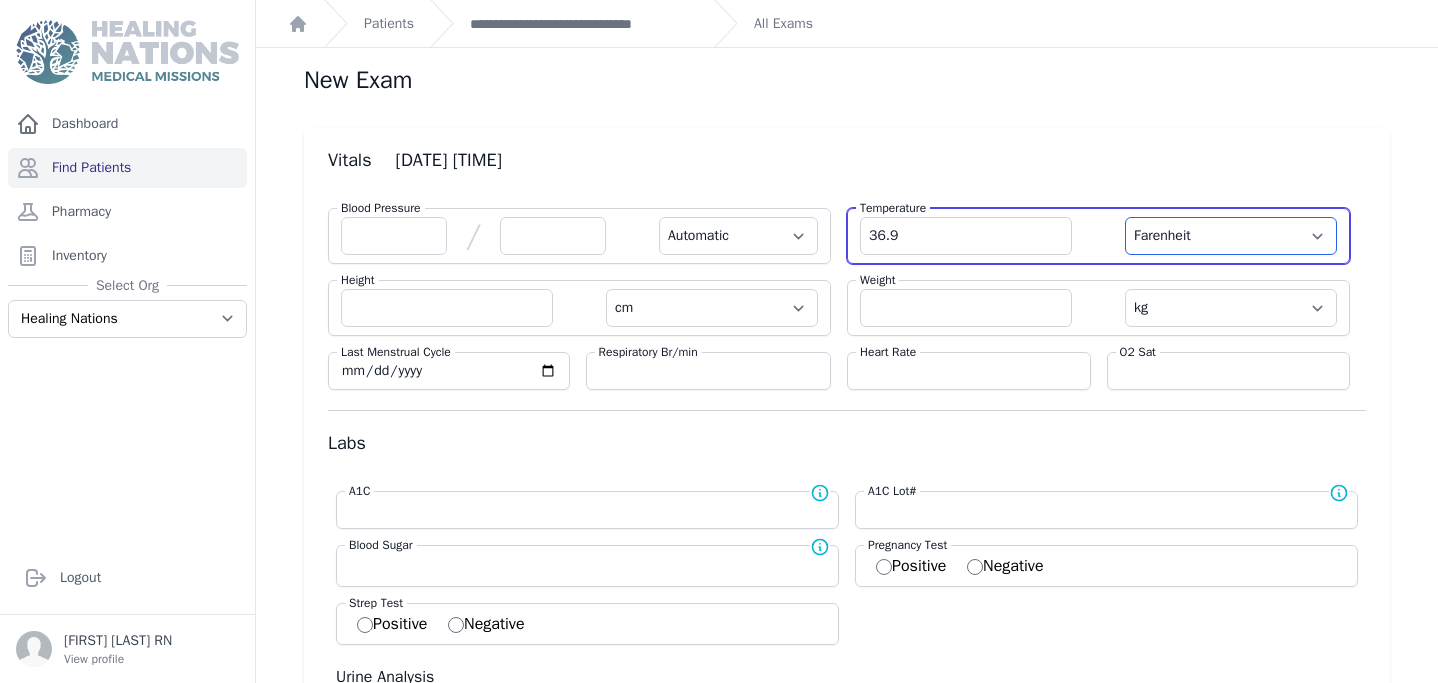 click on "Farenheit Celcius" at bounding box center (1231, 236) 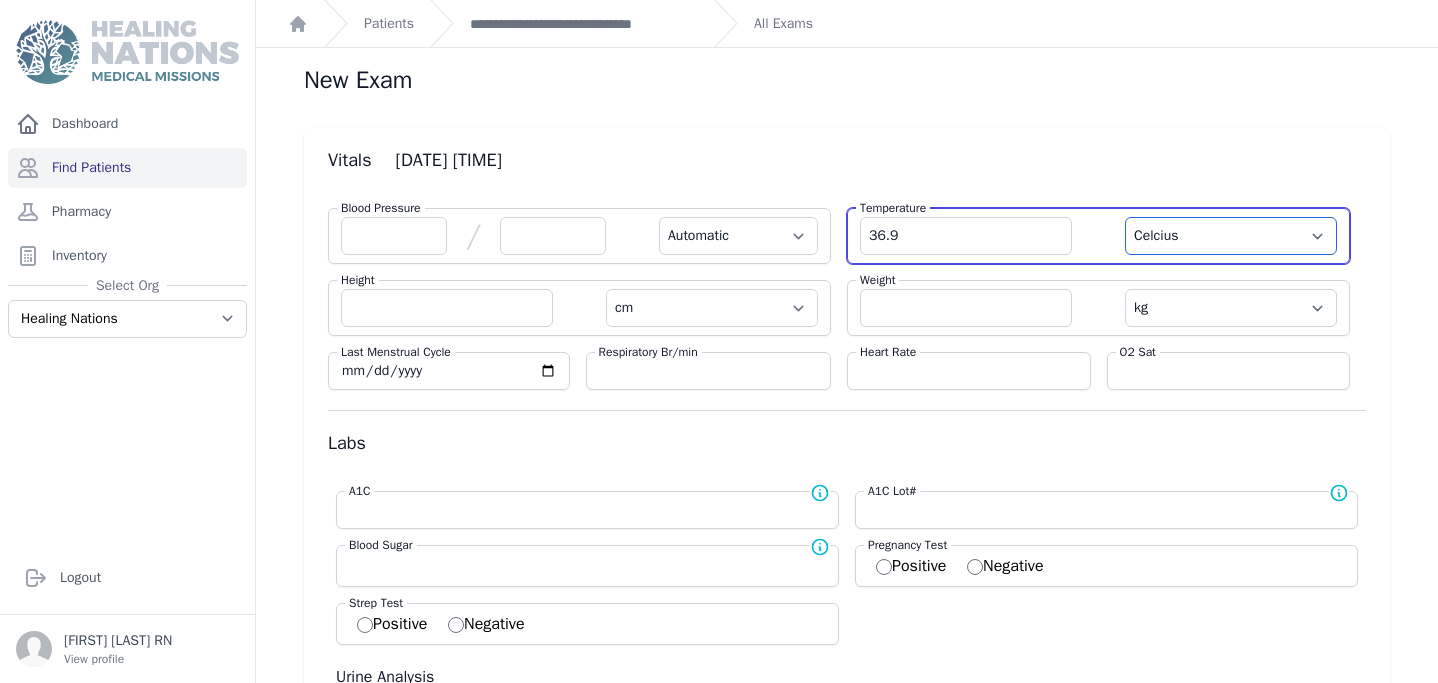 select on "Automatic" 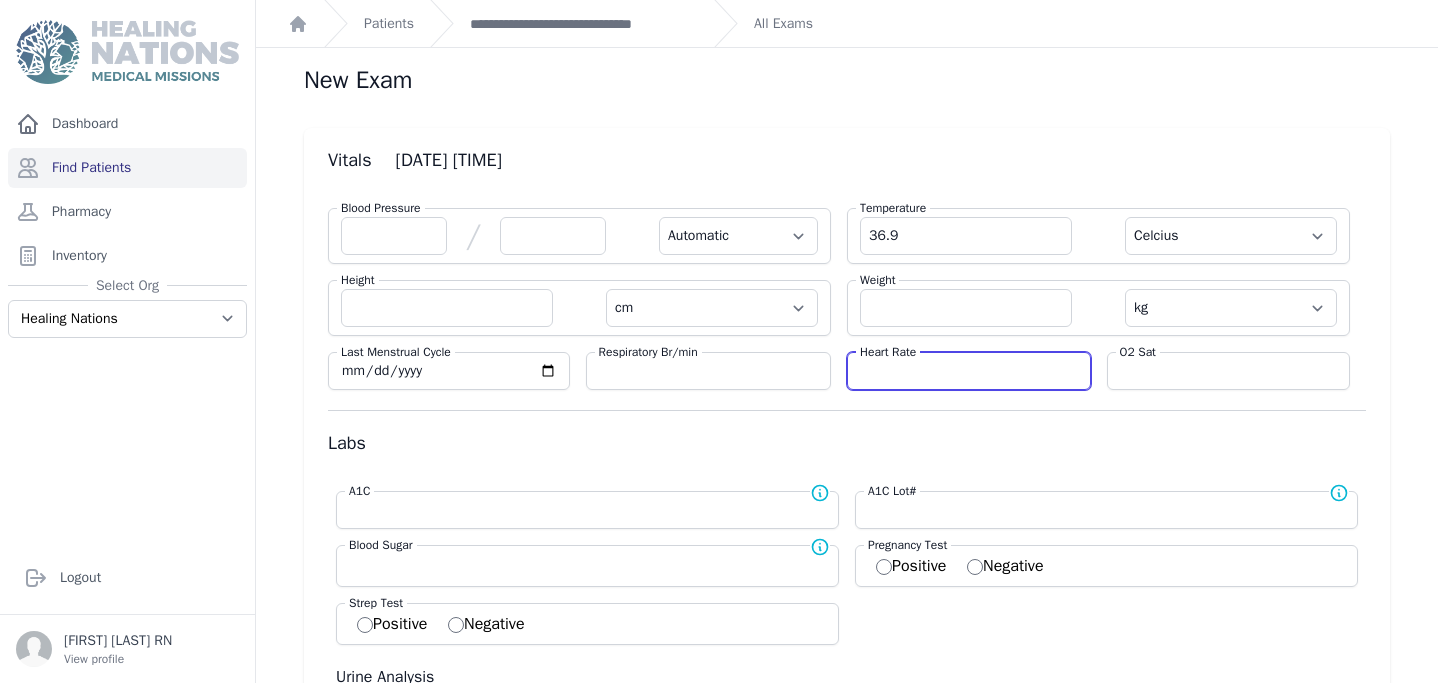 click at bounding box center [969, 371] 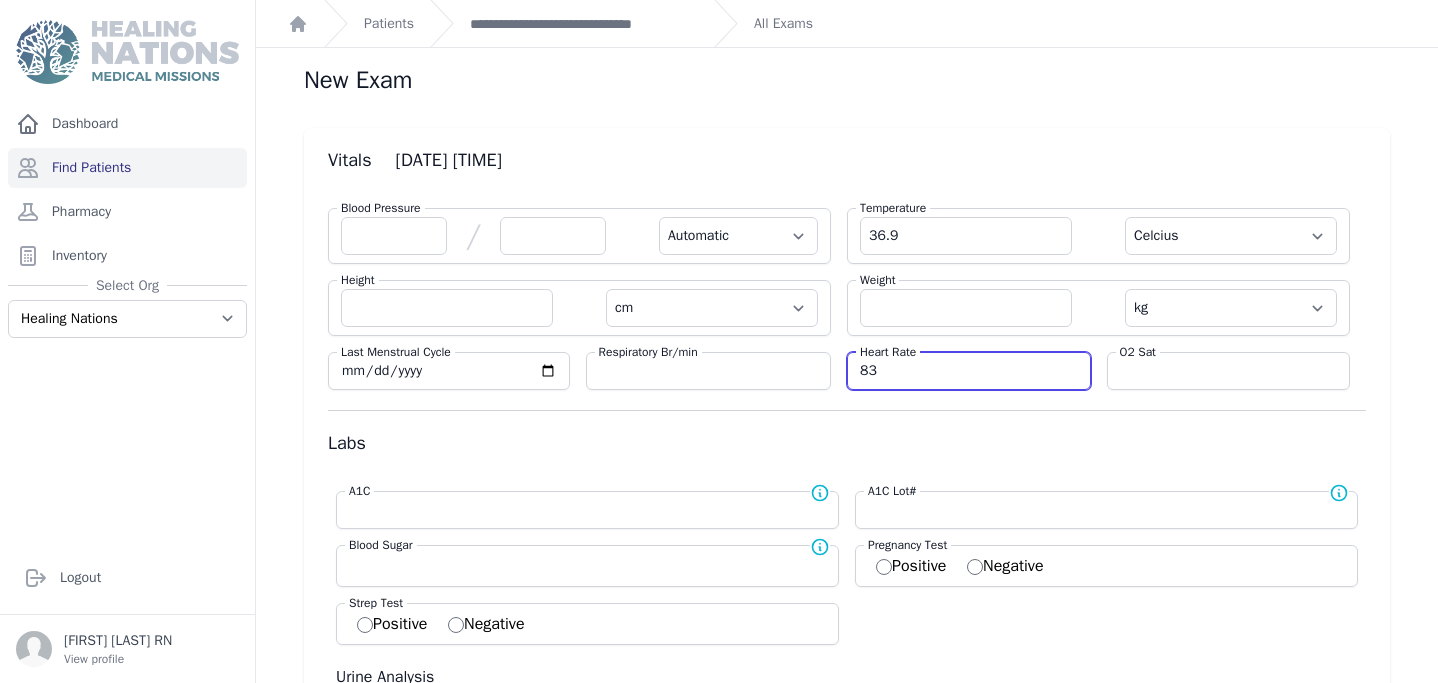type on "83" 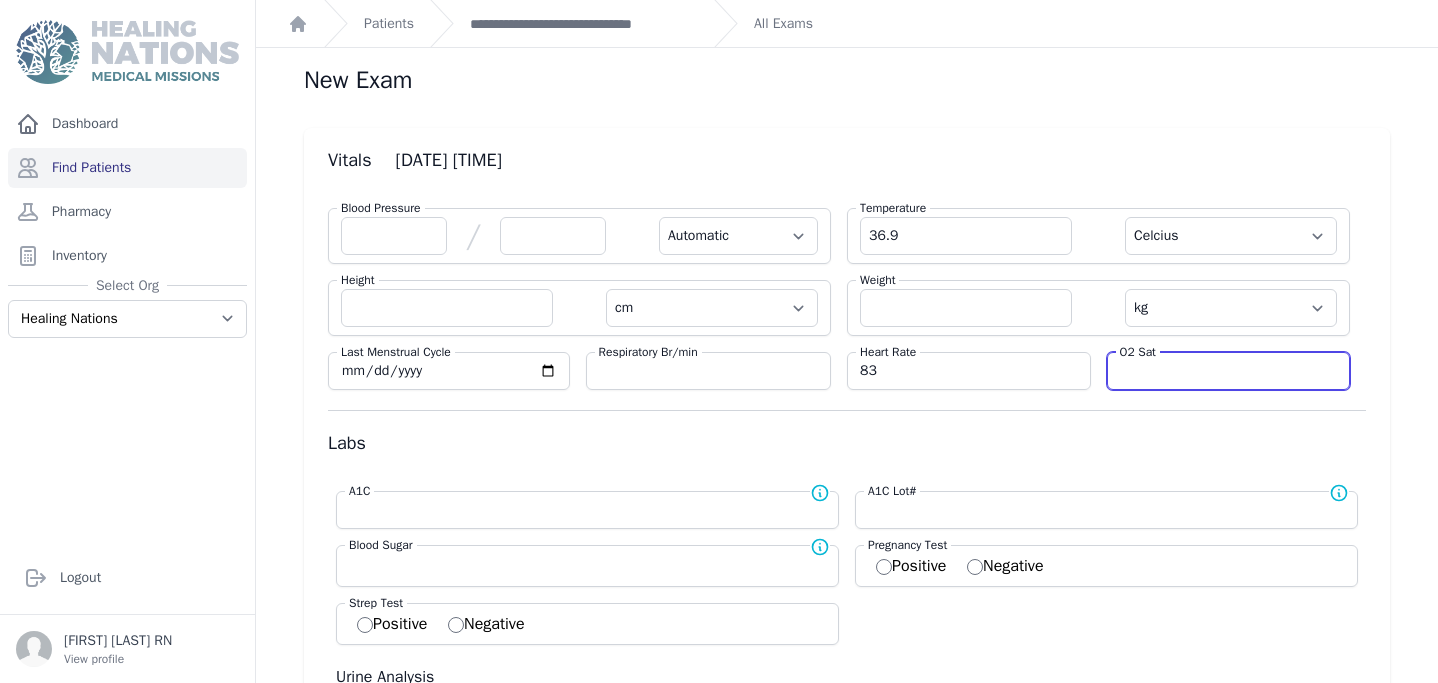 click at bounding box center [1229, 371] 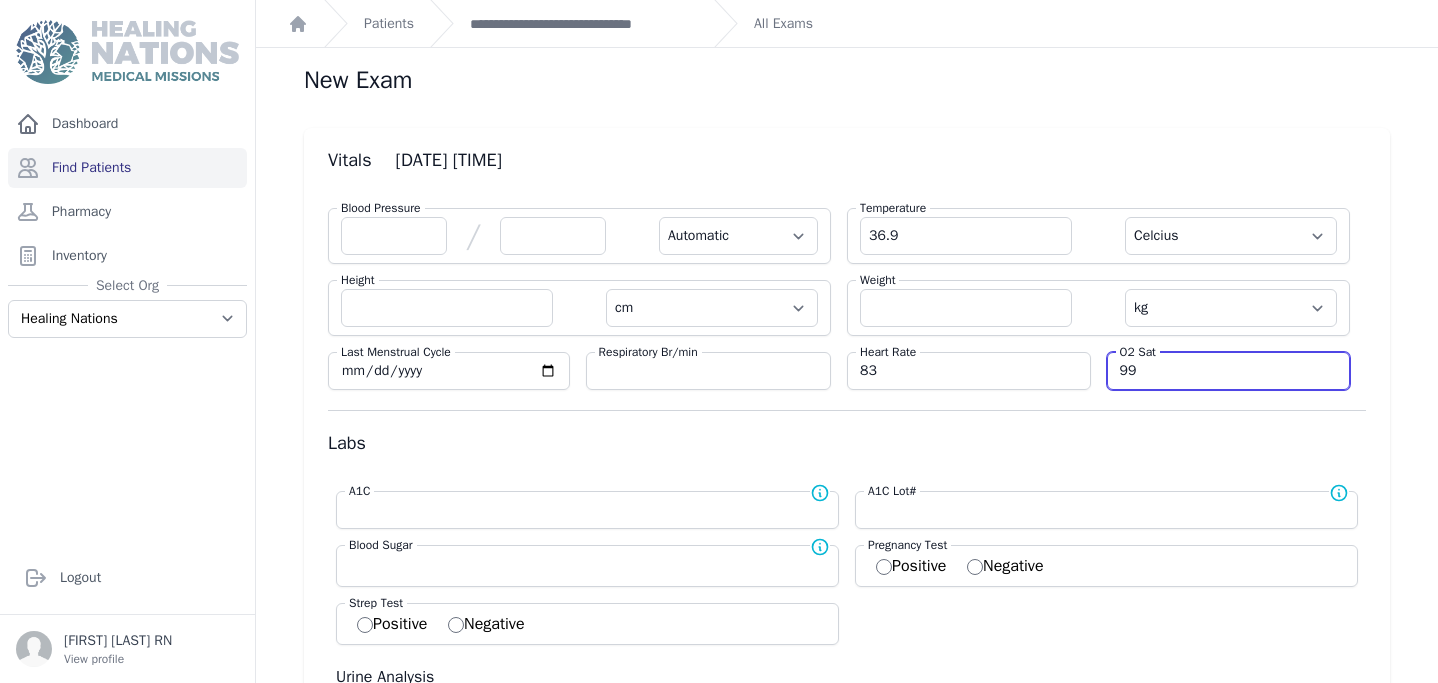 type on "99" 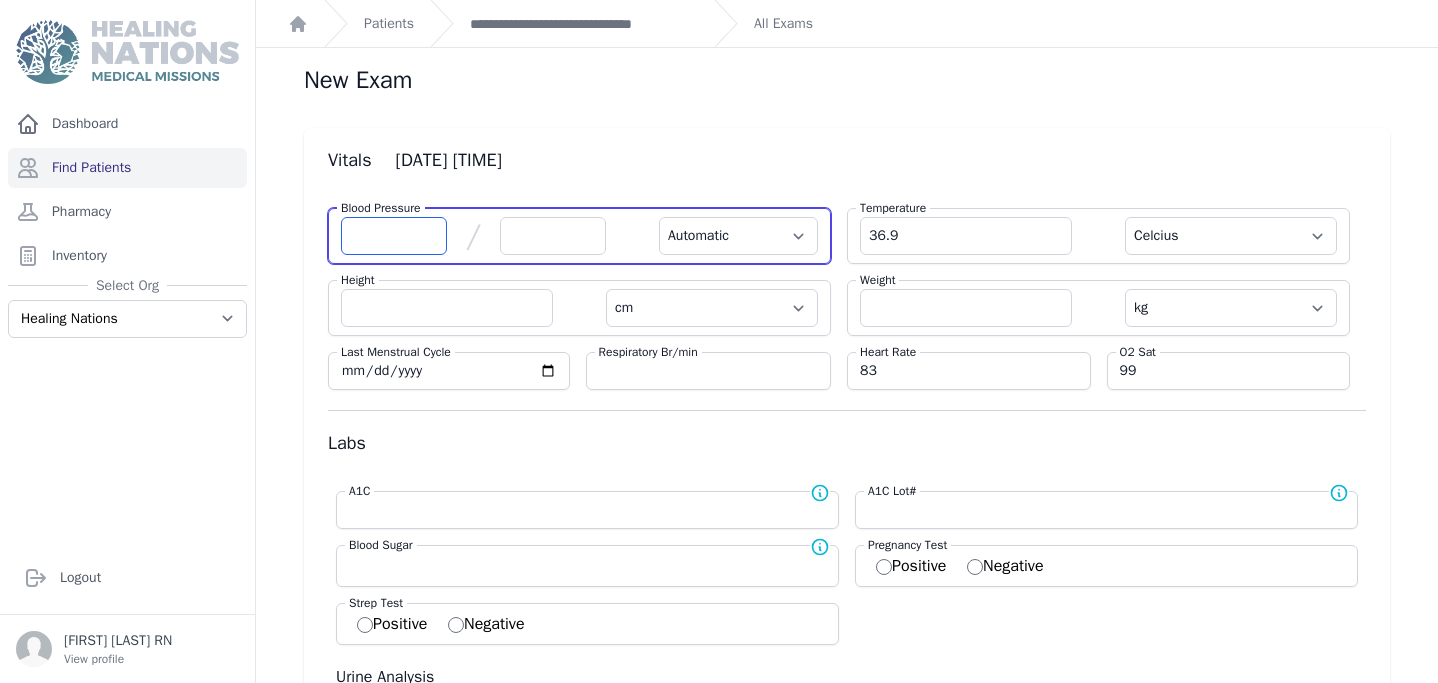 select on "Automatic" 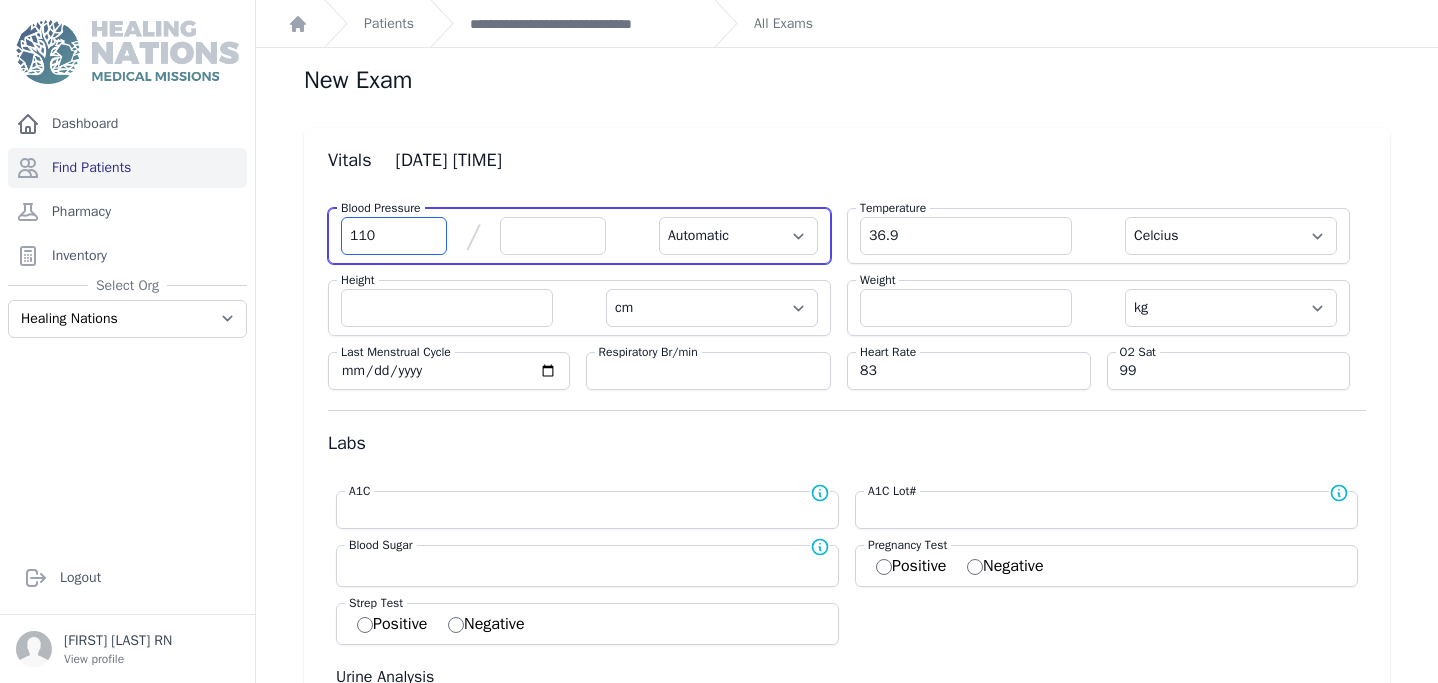 type on "110" 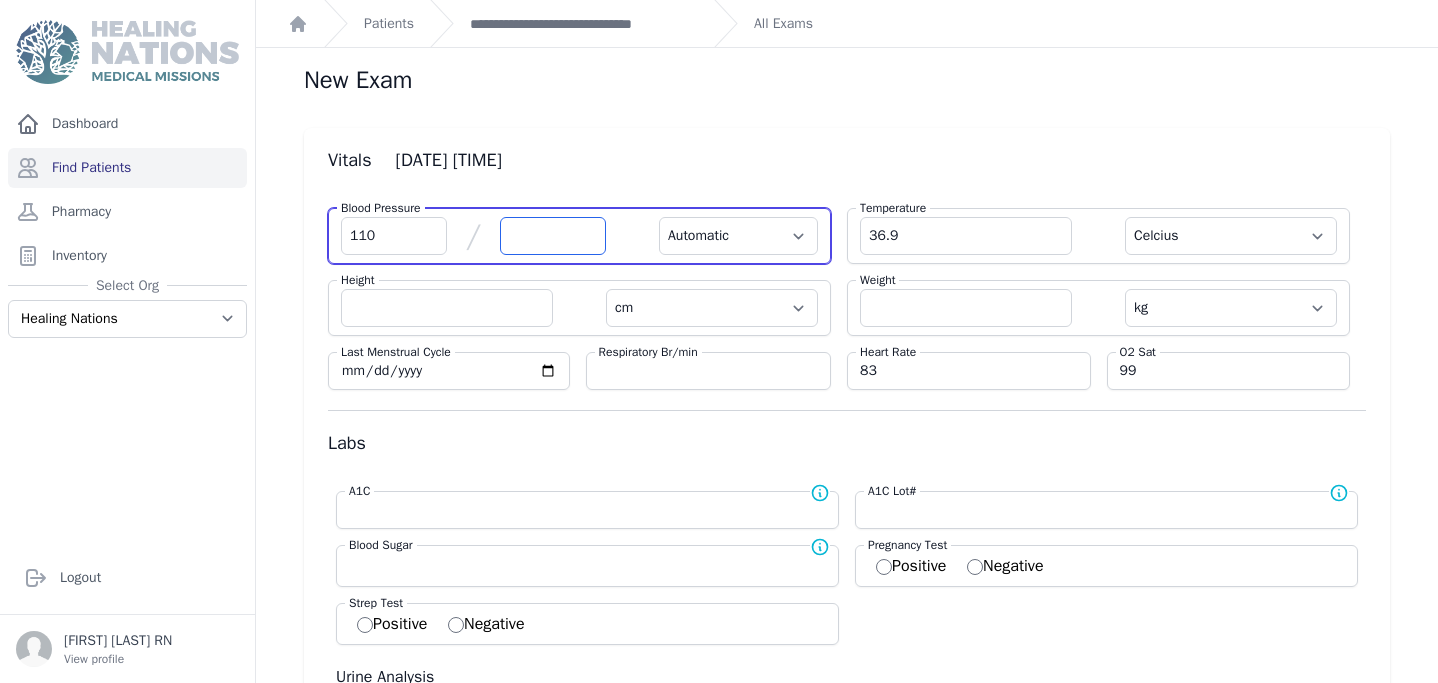select on "Automatic" 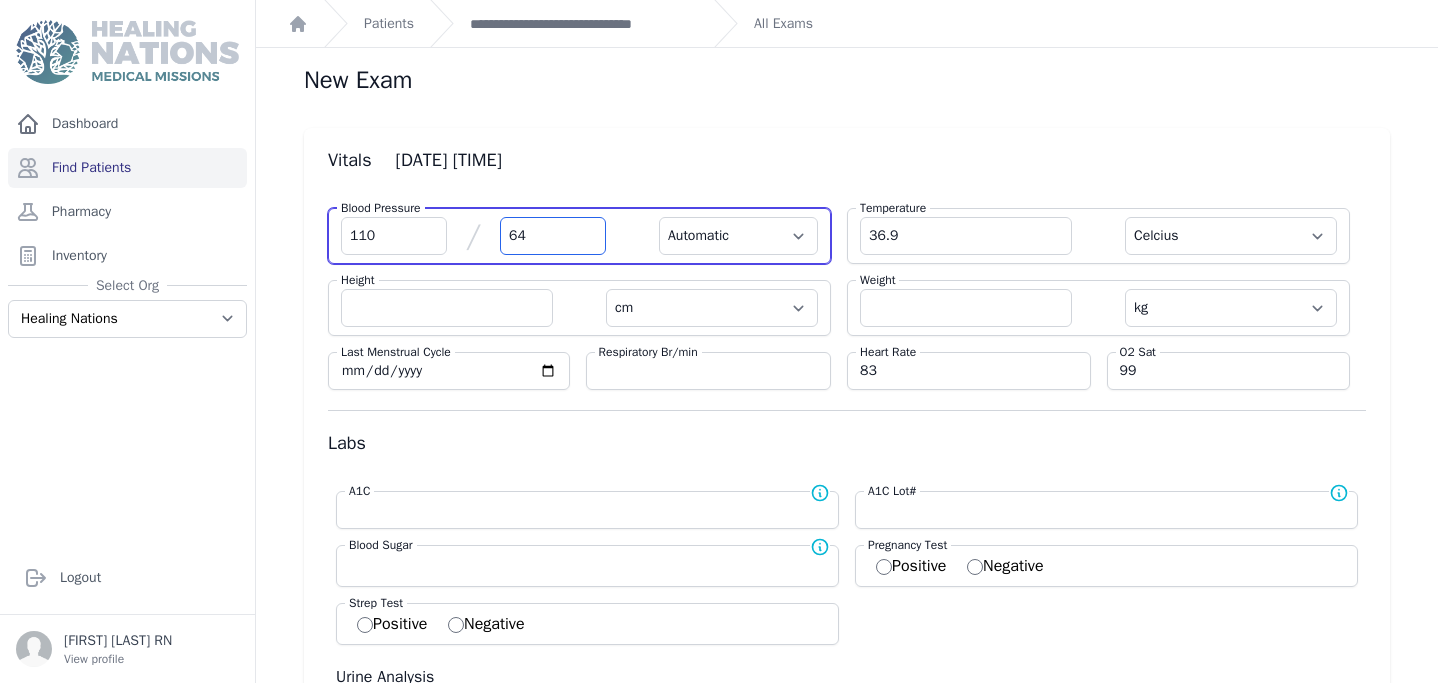 type on "64" 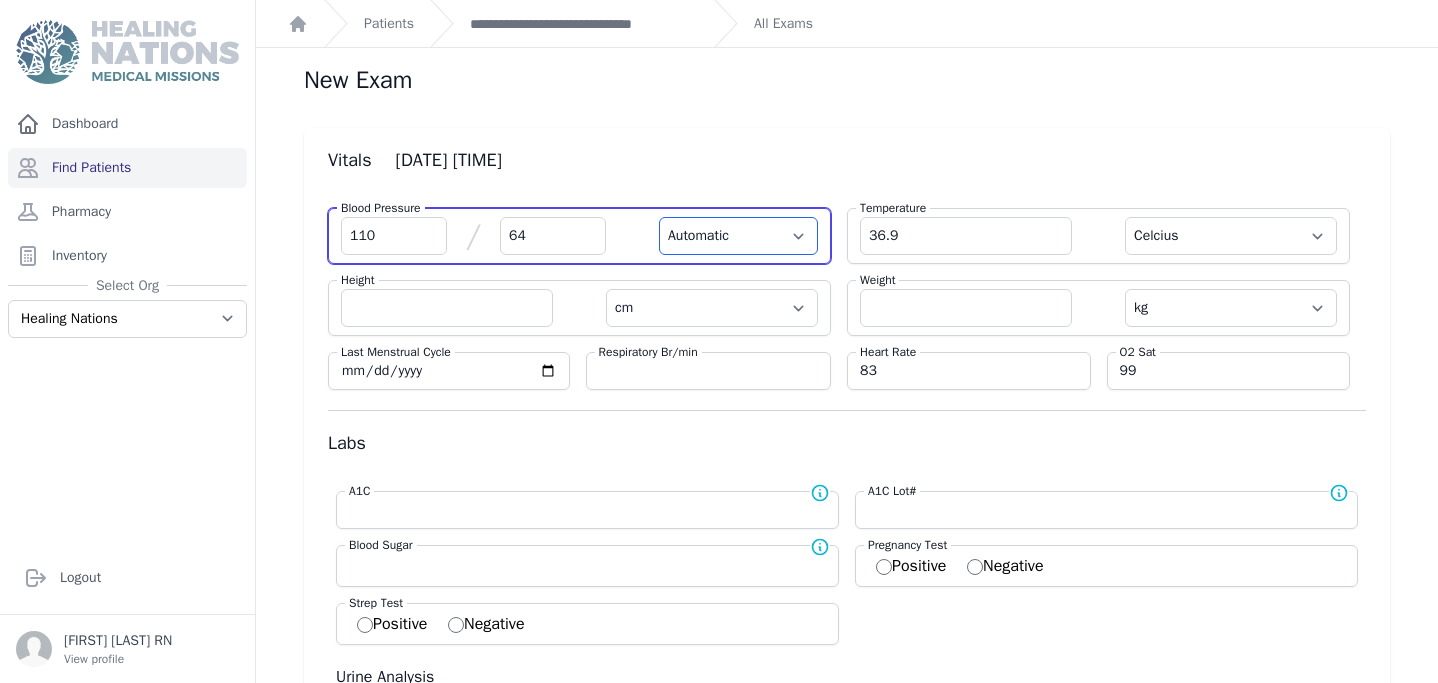 click on "Automatic Manual" at bounding box center (738, 236) 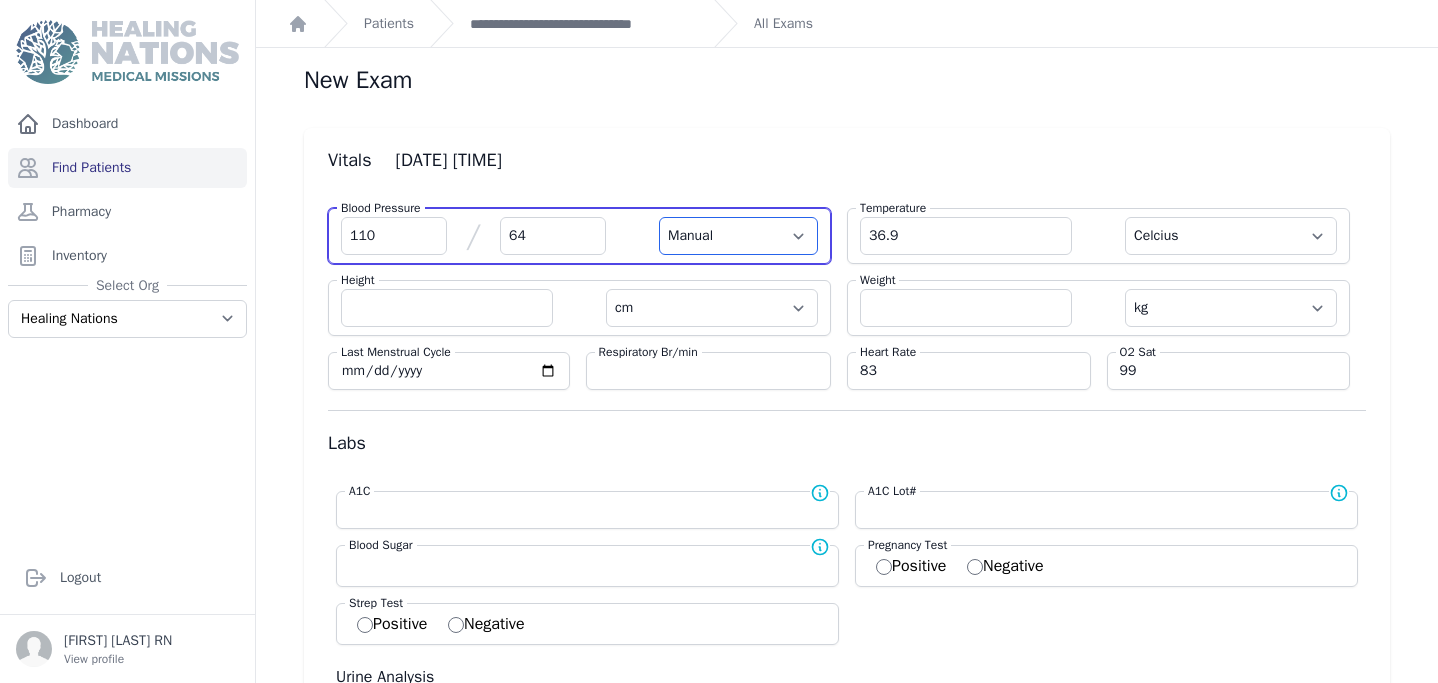 select on "C" 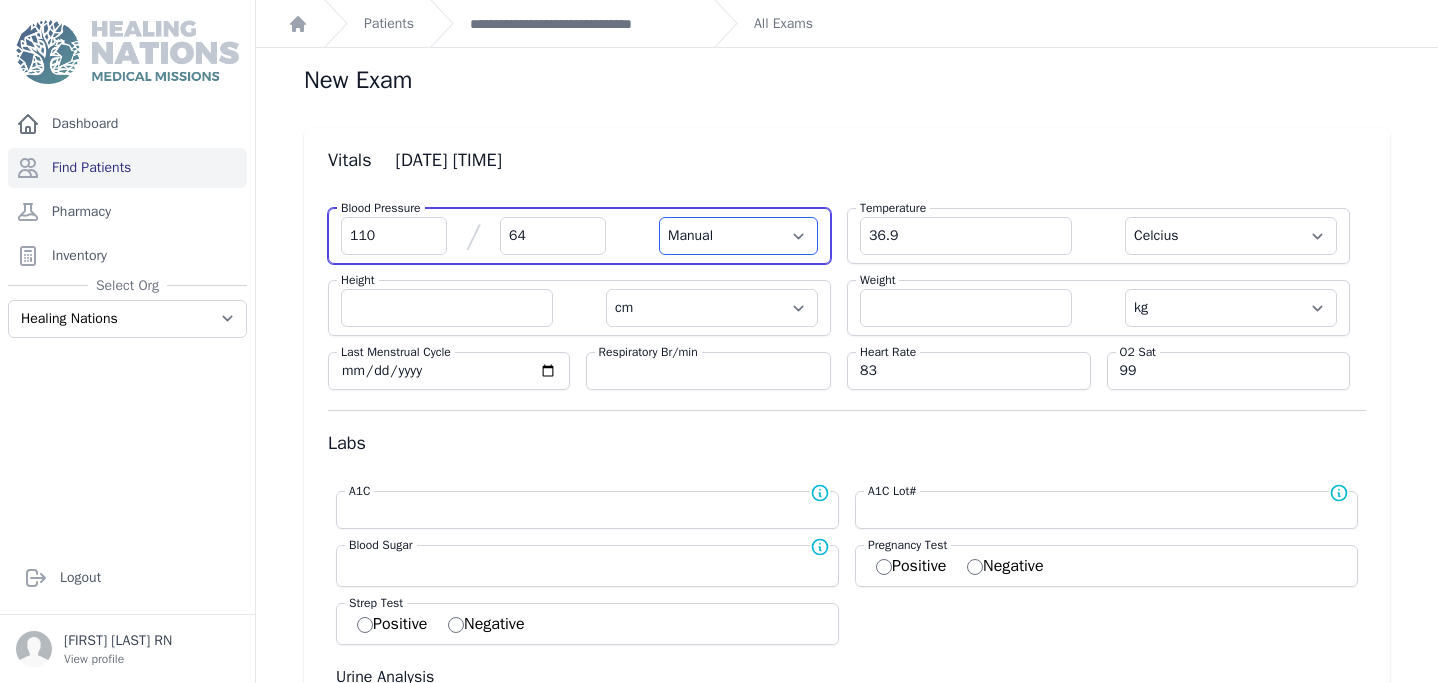 select 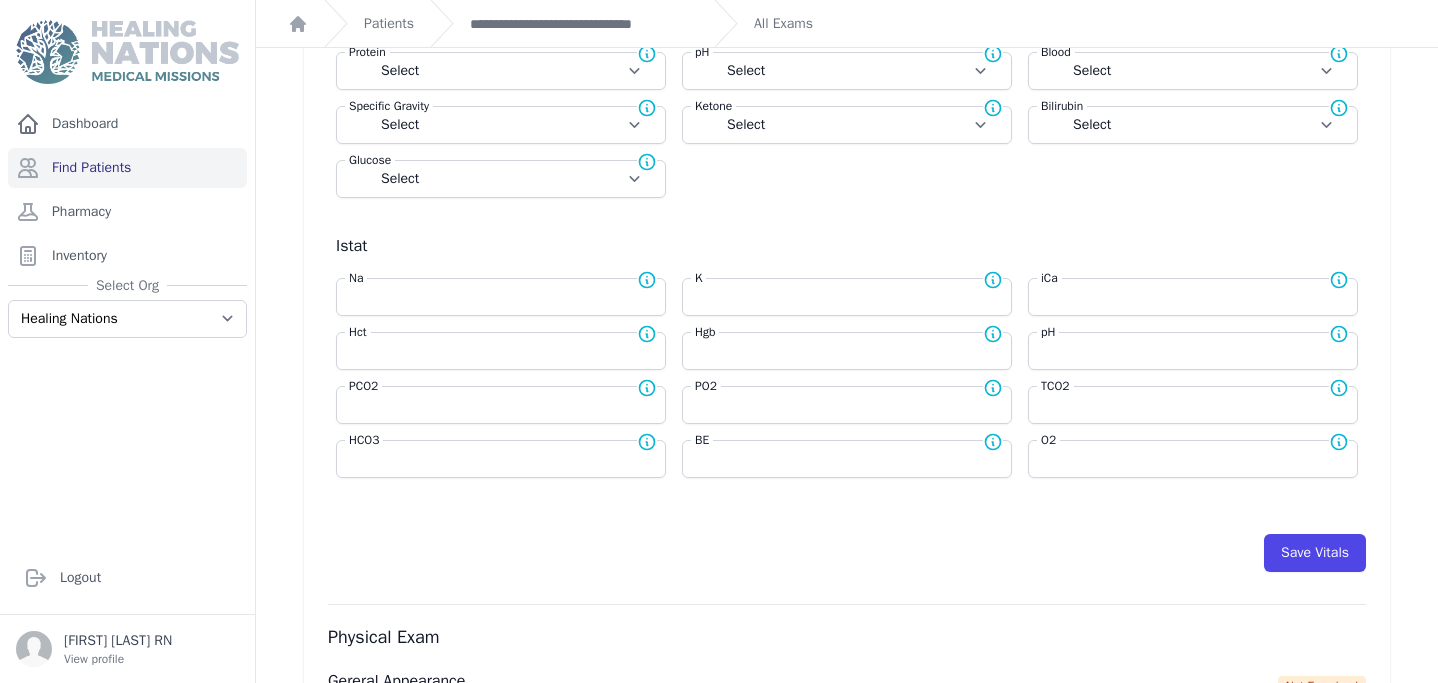 scroll, scrollTop: 871, scrollLeft: 0, axis: vertical 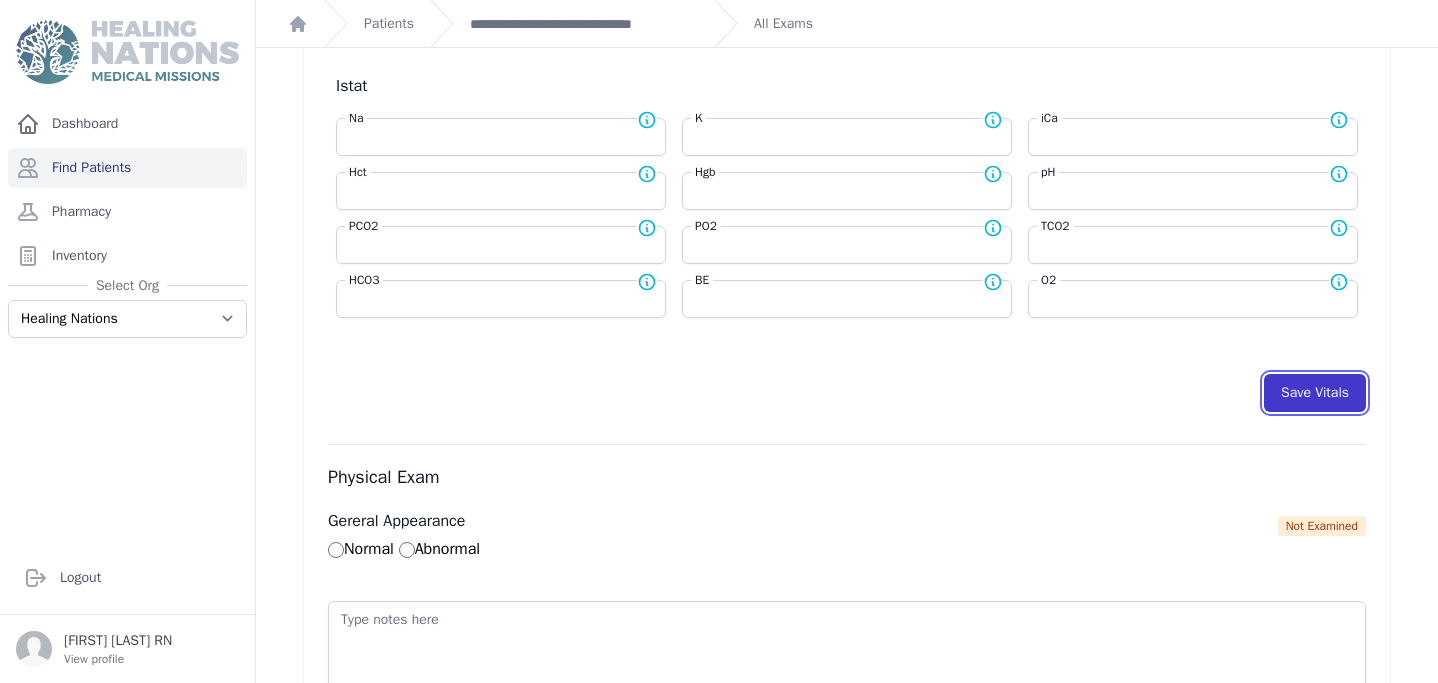 click on "Save Vitals" at bounding box center [1315, 393] 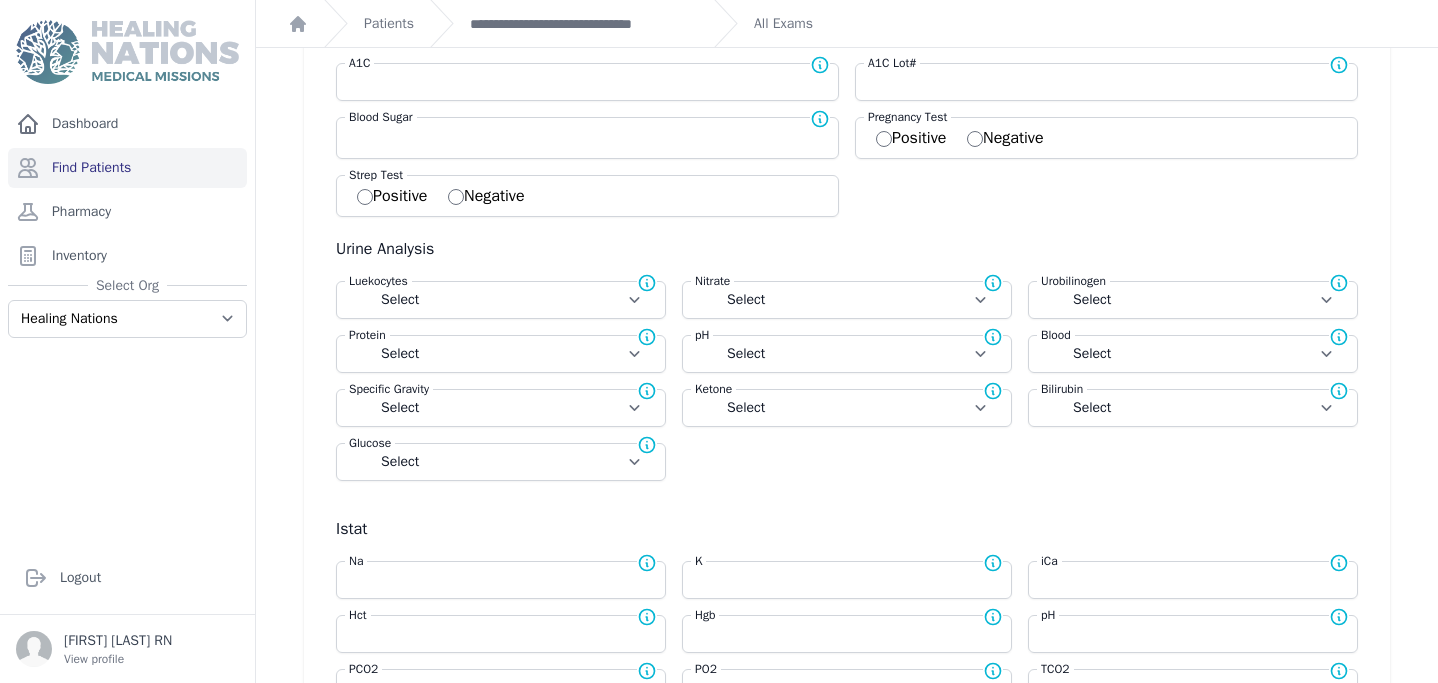 scroll, scrollTop: 891, scrollLeft: 0, axis: vertical 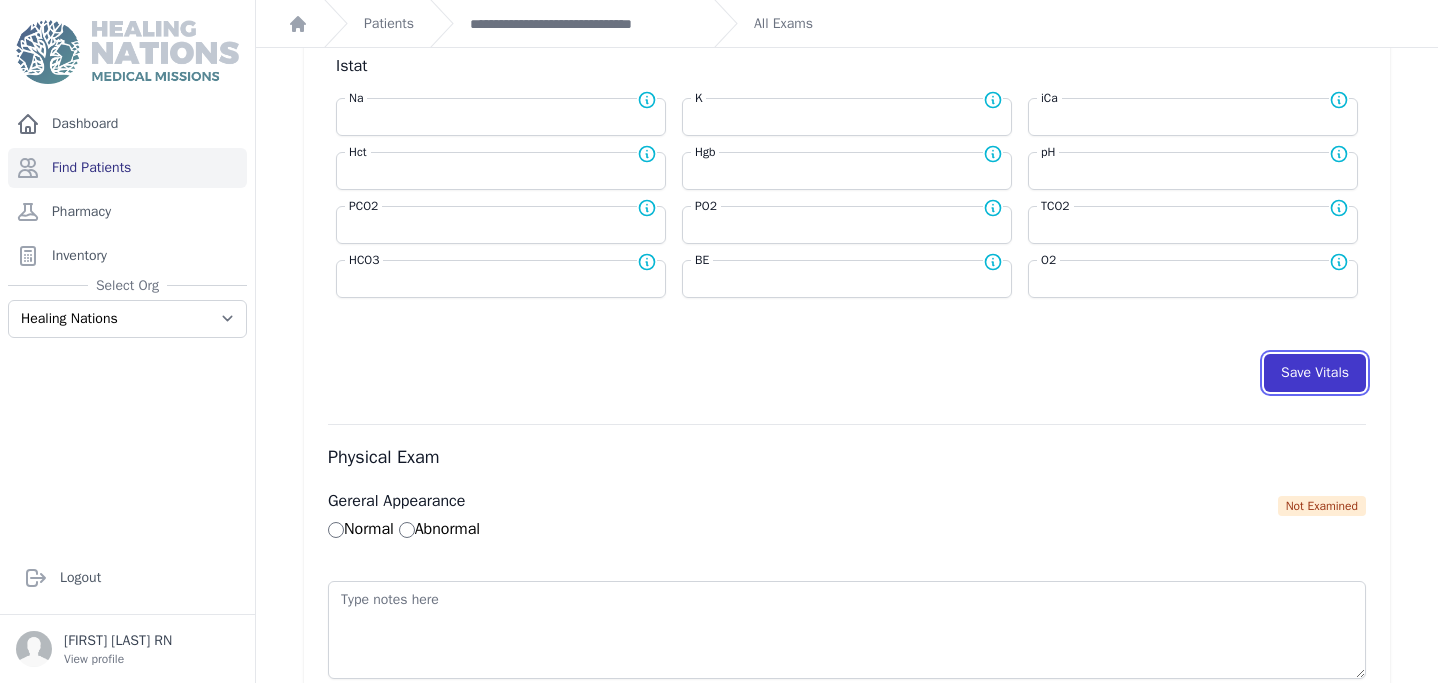 click on "Save Vitals" at bounding box center (1315, 373) 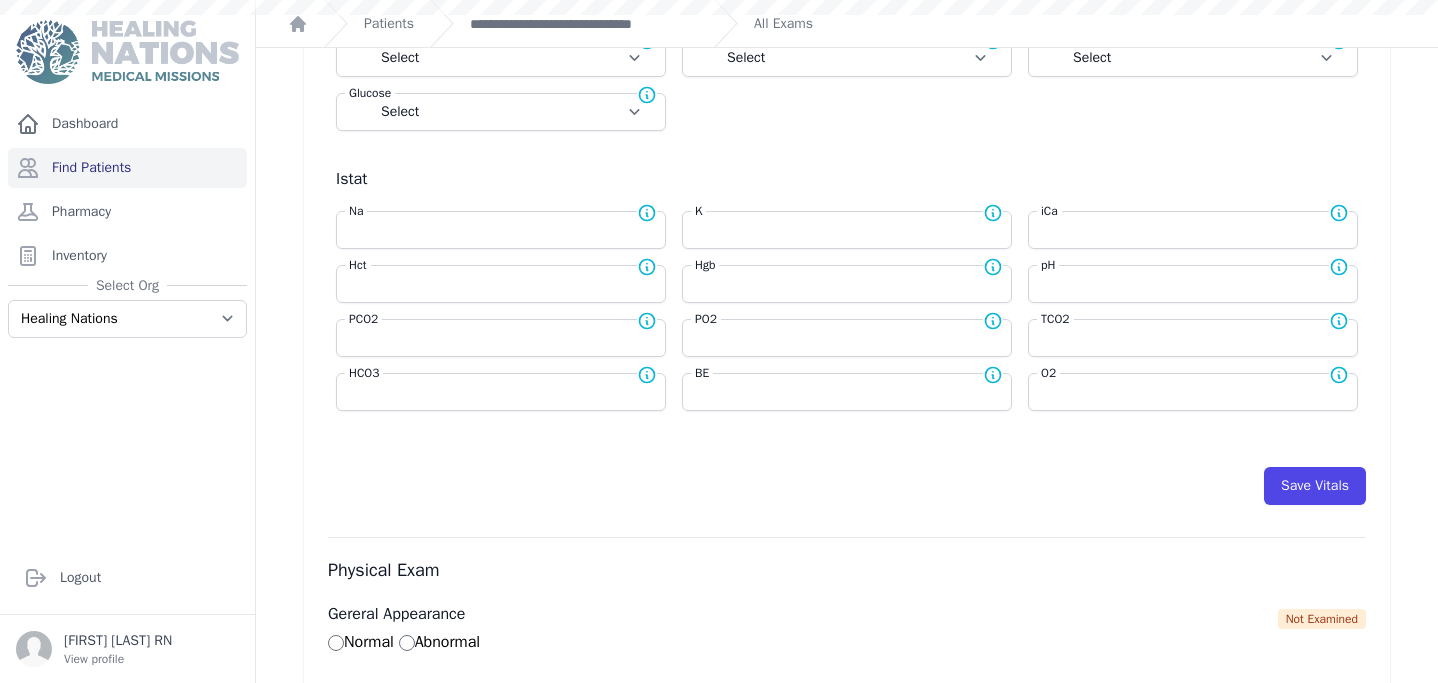 scroll, scrollTop: 0, scrollLeft: 0, axis: both 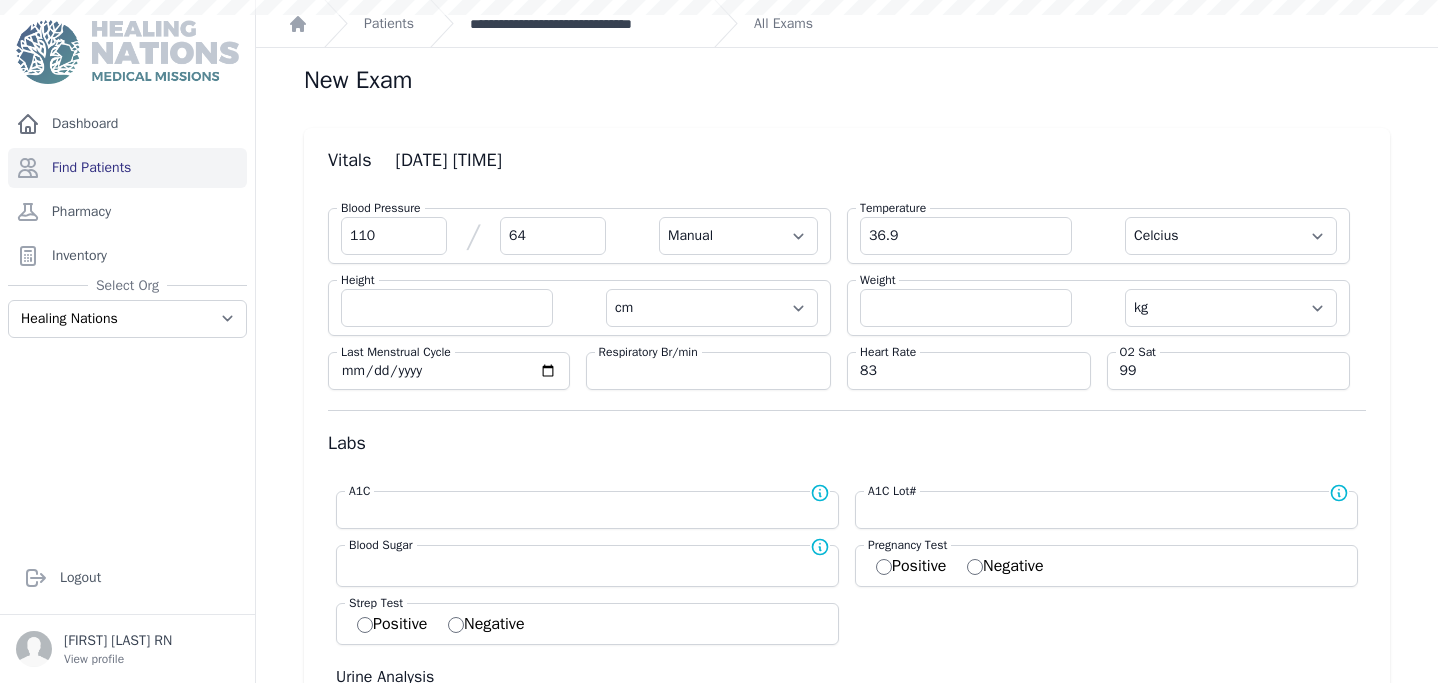 click on "**********" at bounding box center (584, 24) 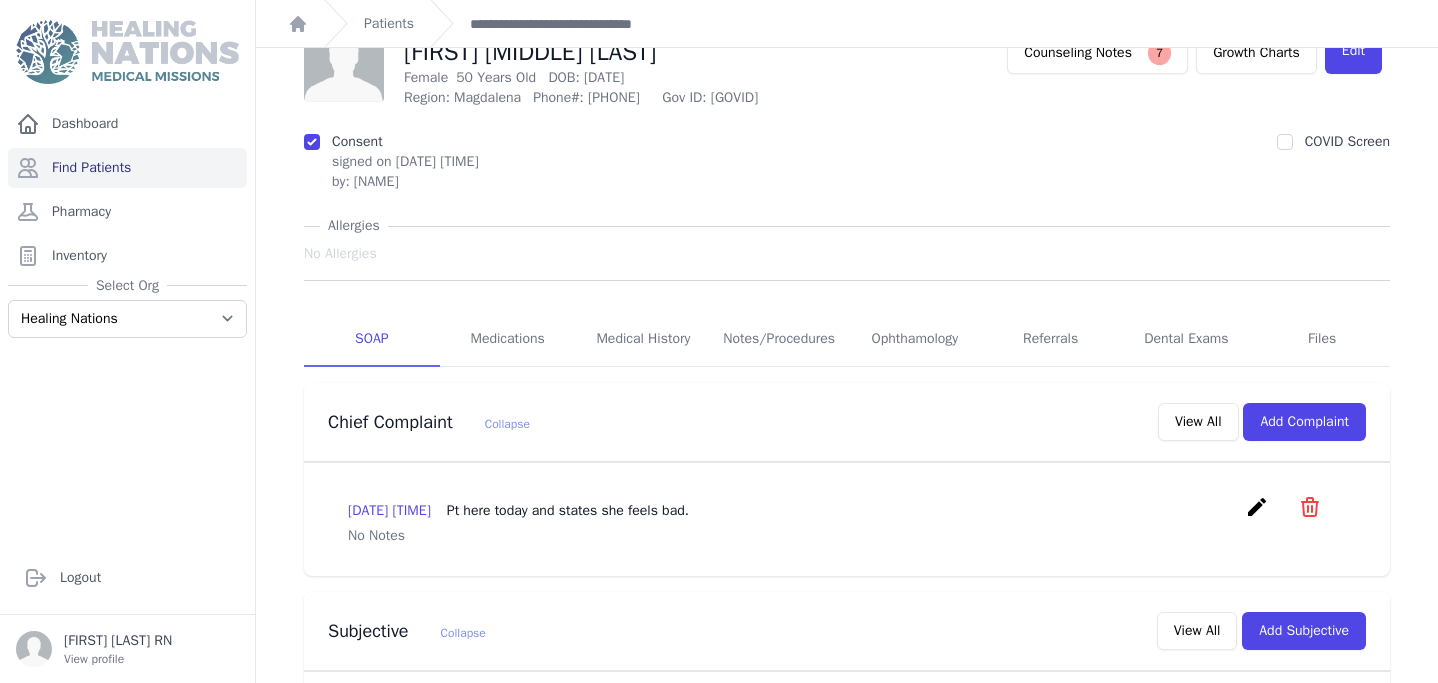 scroll, scrollTop: 0, scrollLeft: 0, axis: both 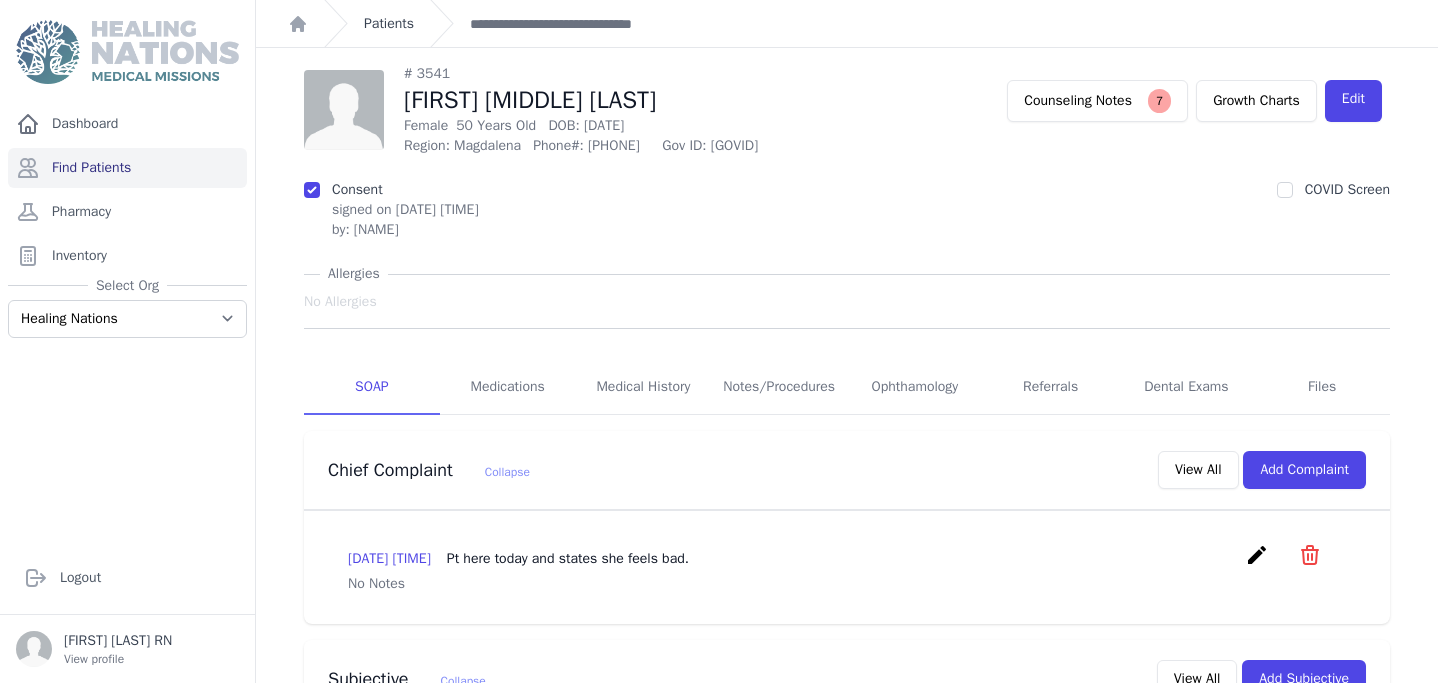 click on "Patients" at bounding box center [389, 24] 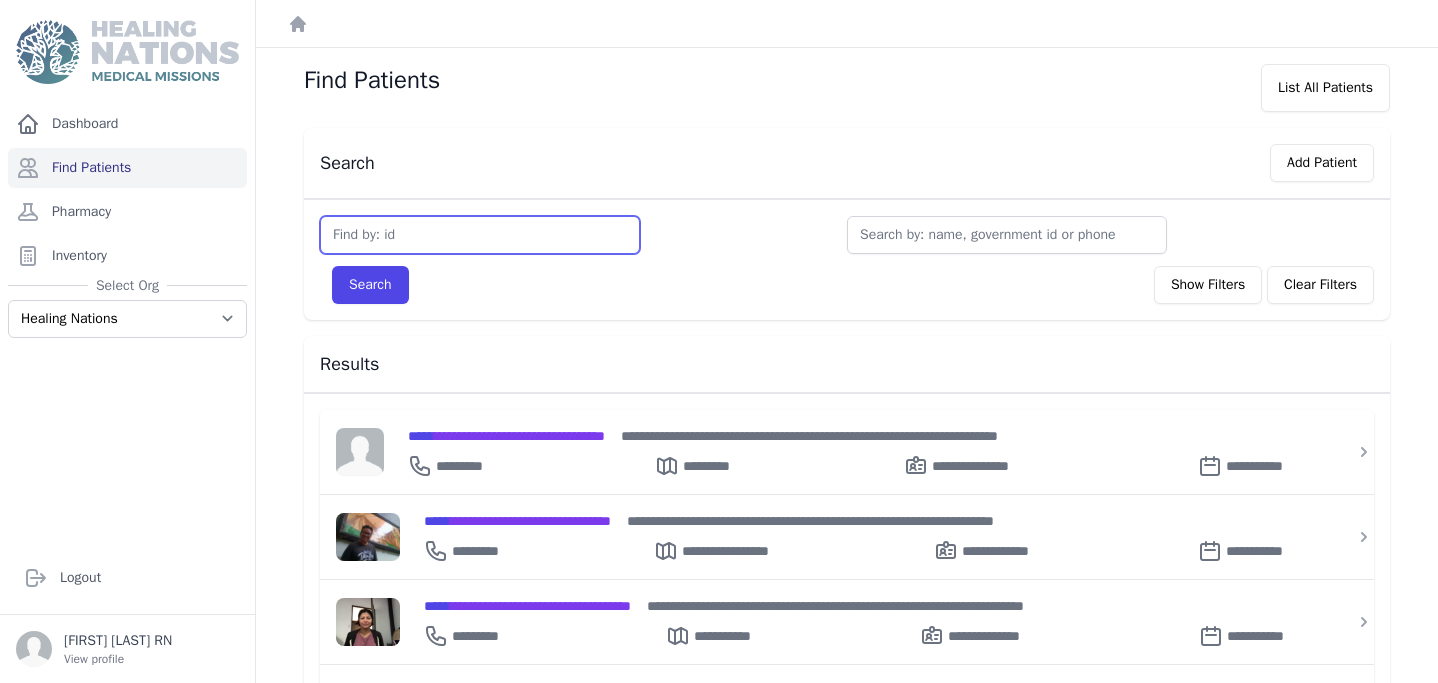 click at bounding box center (480, 235) 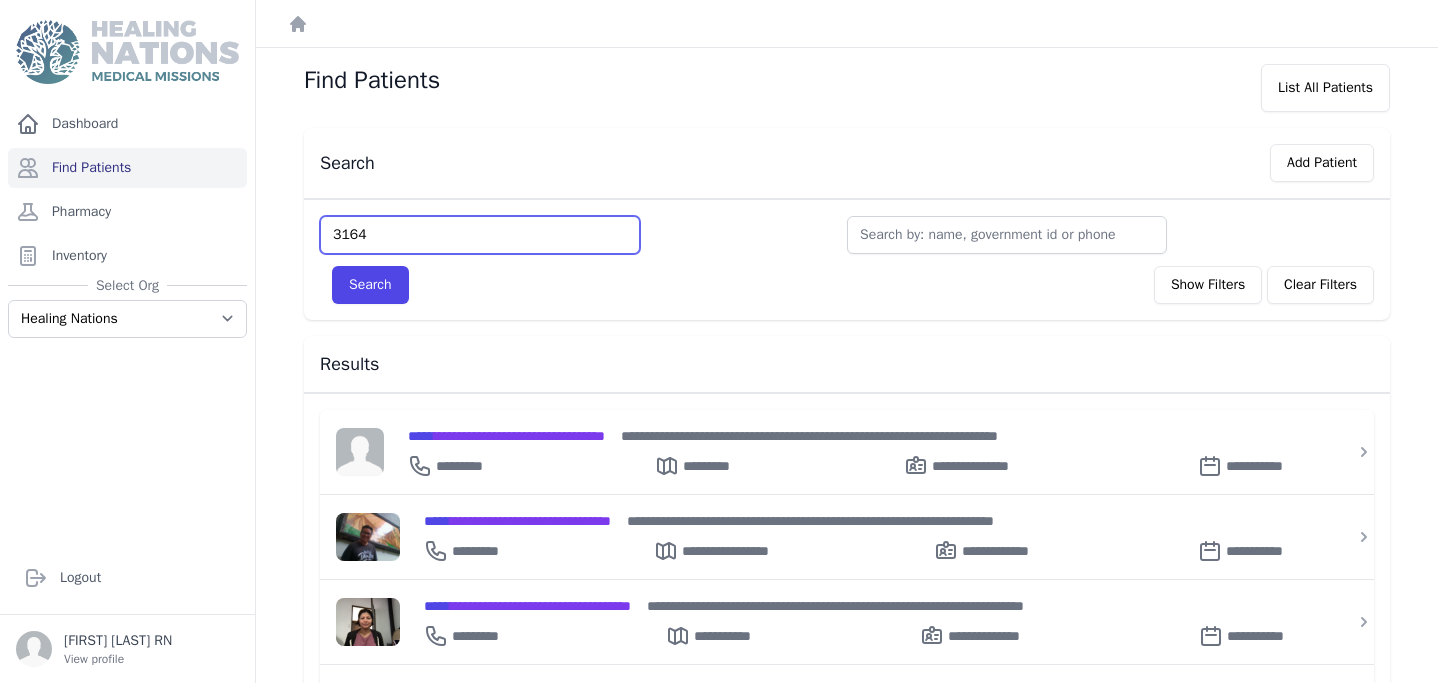 type on "3164" 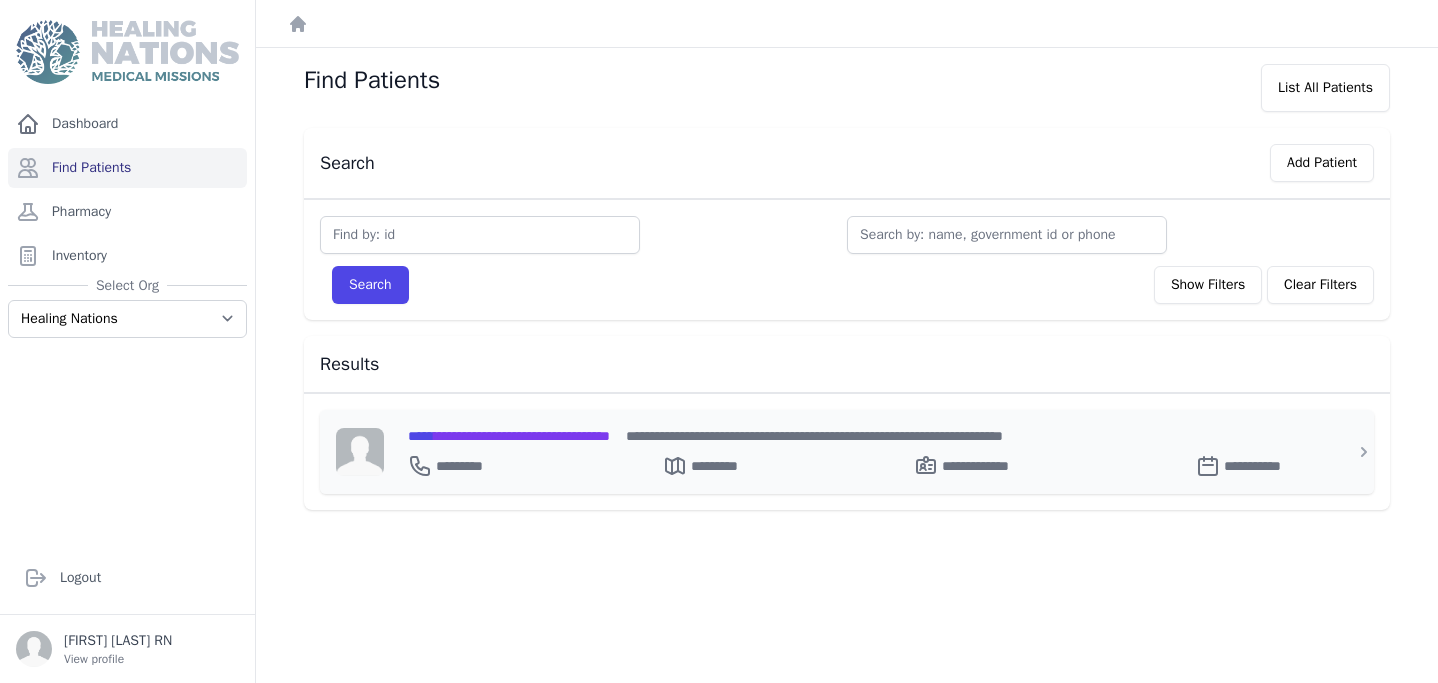 click on "**********" at bounding box center [509, 436] 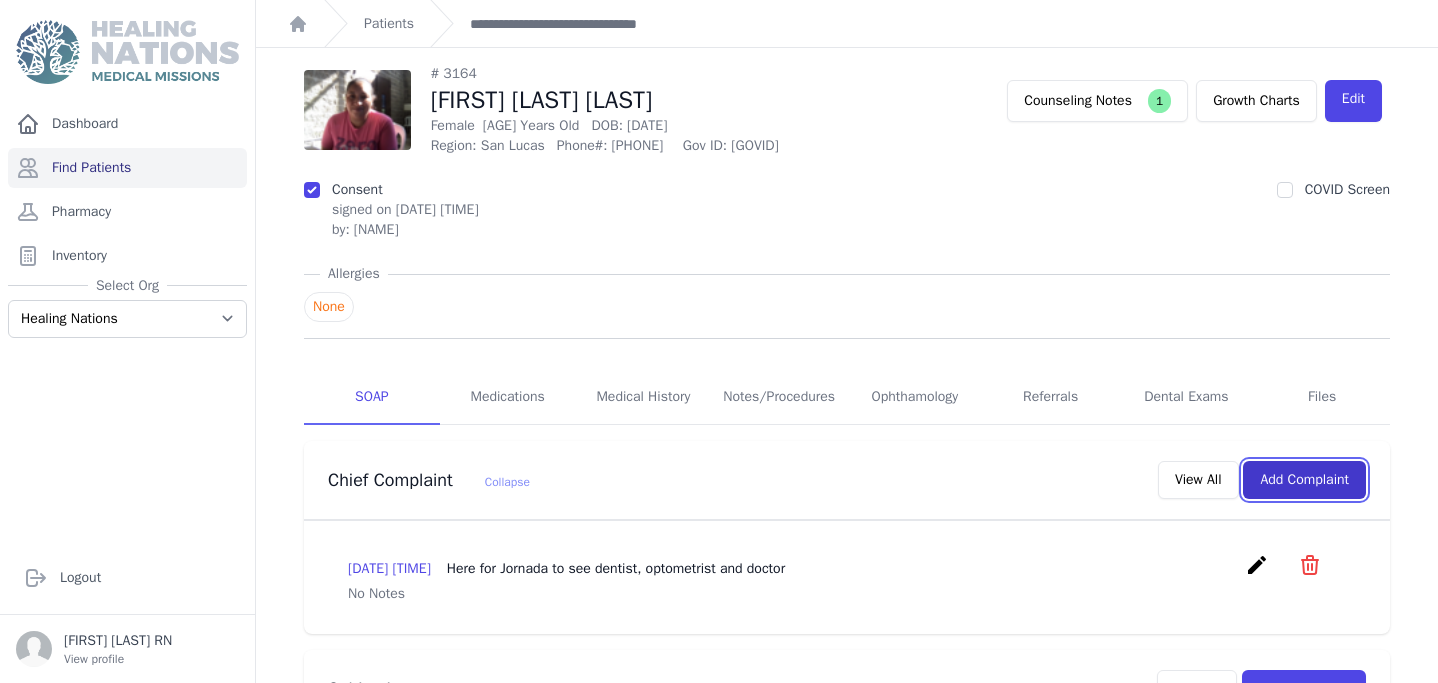 click on "Add Complaint" at bounding box center [1304, 480] 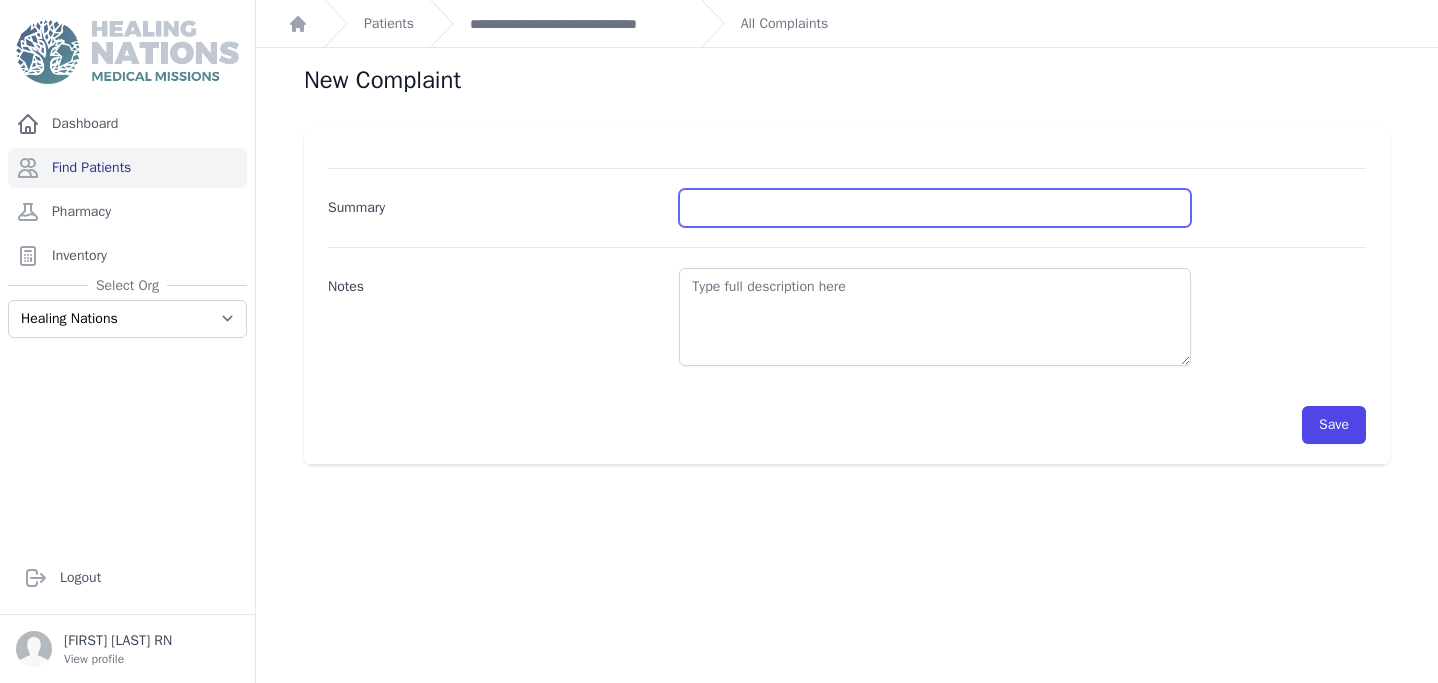 click on "Summary" at bounding box center (935, 208) 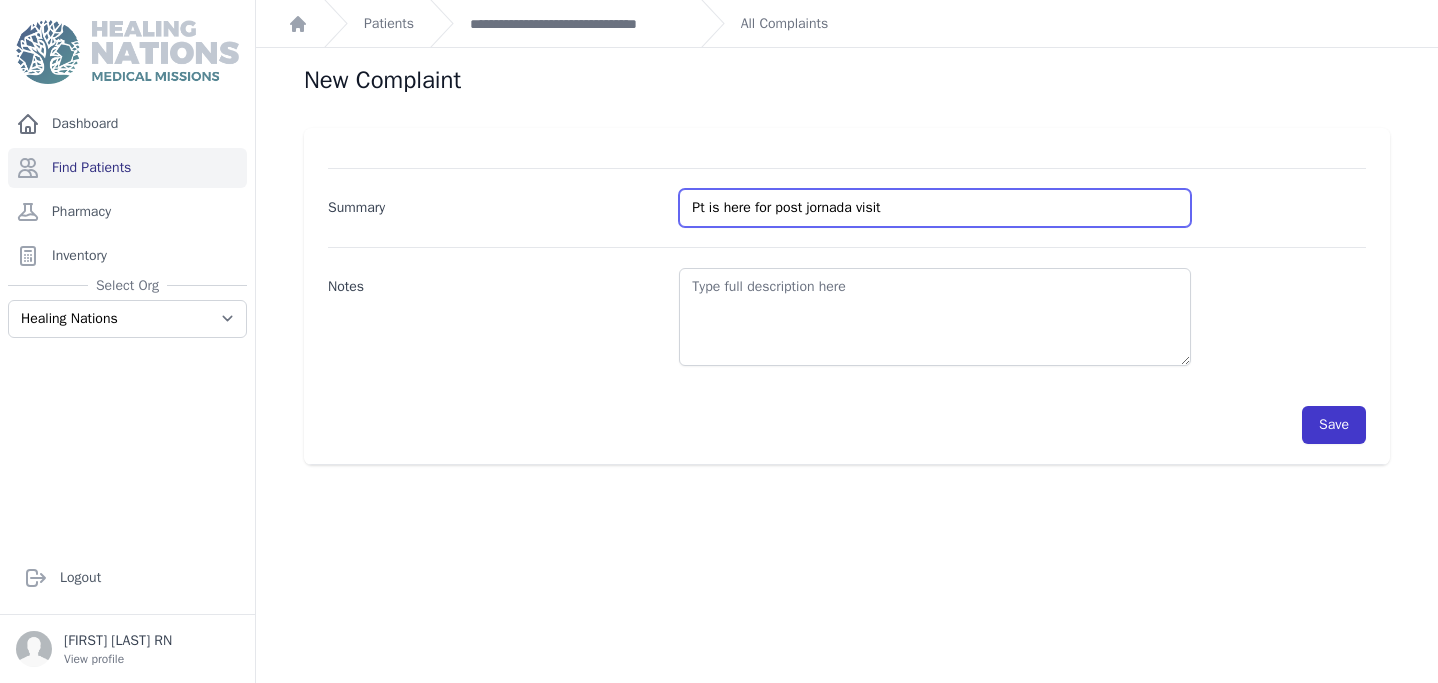type on "Pt is here for post jornada visit" 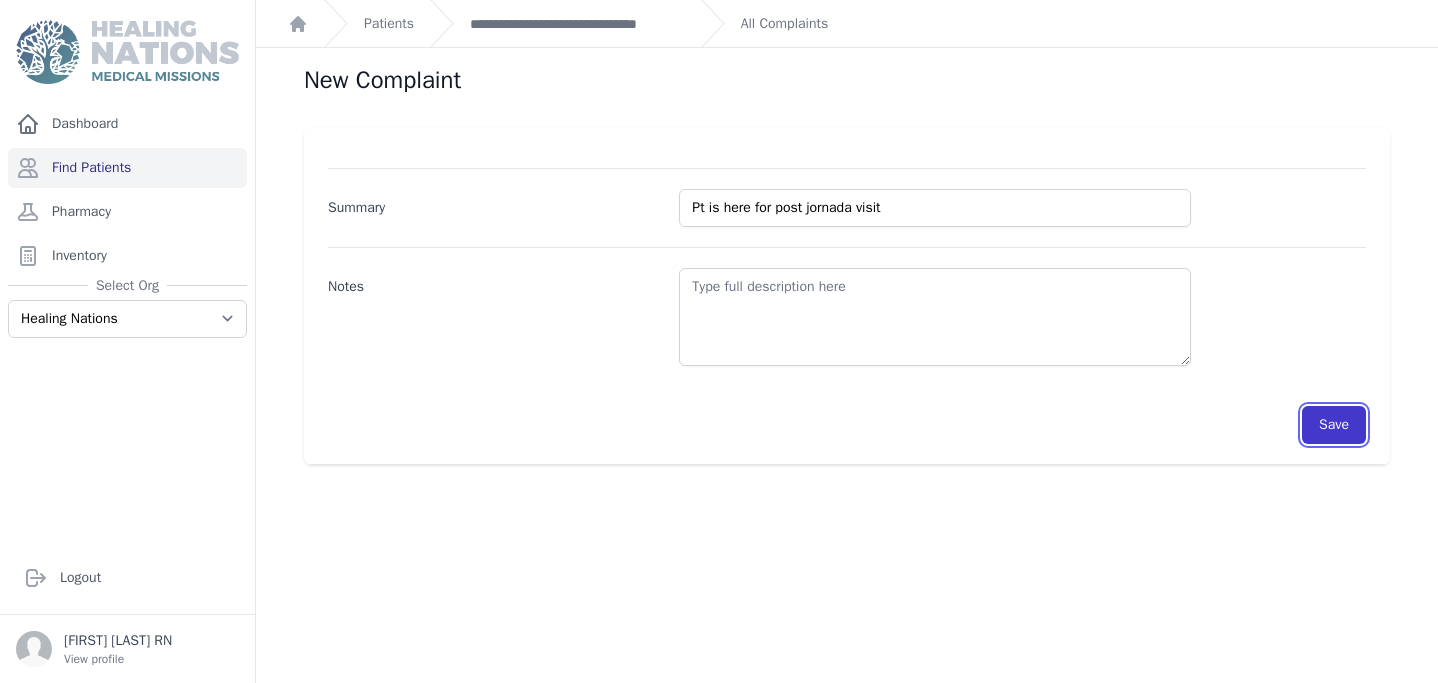 click on "Save" at bounding box center (1334, 425) 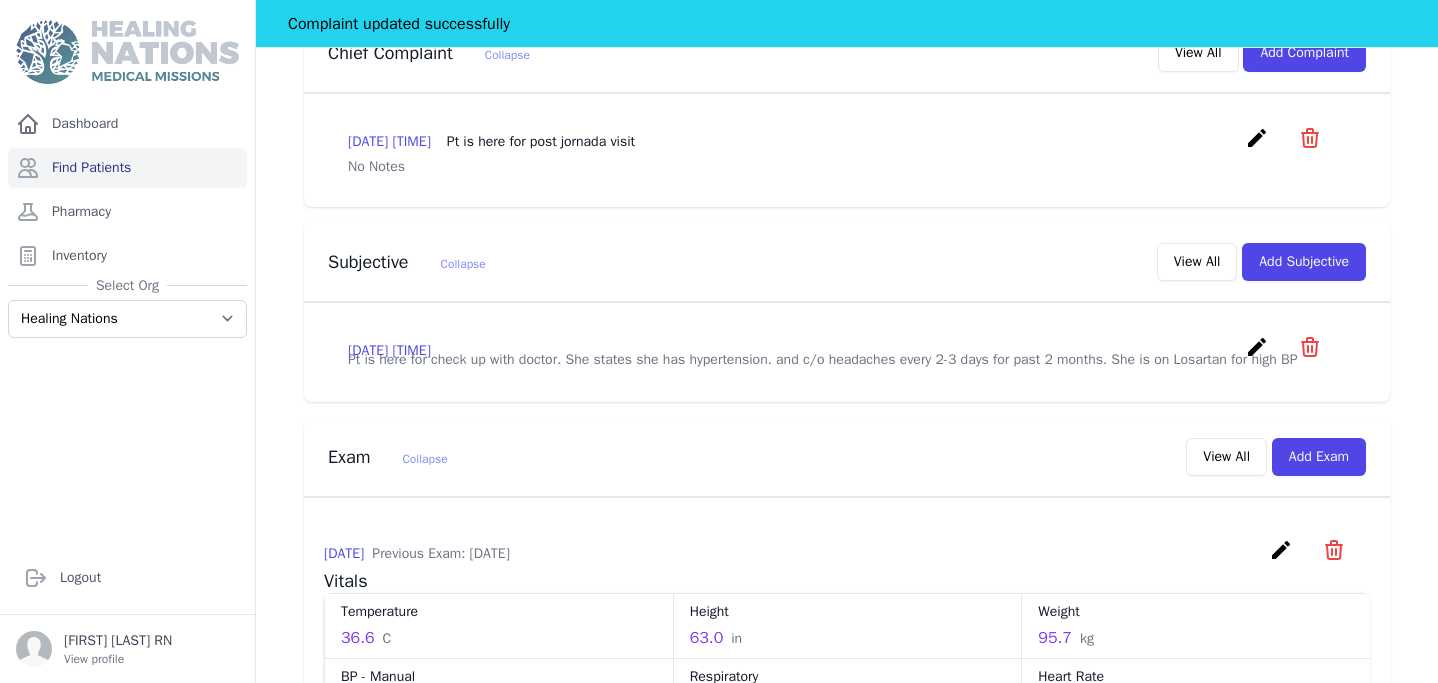 scroll, scrollTop: 456, scrollLeft: 0, axis: vertical 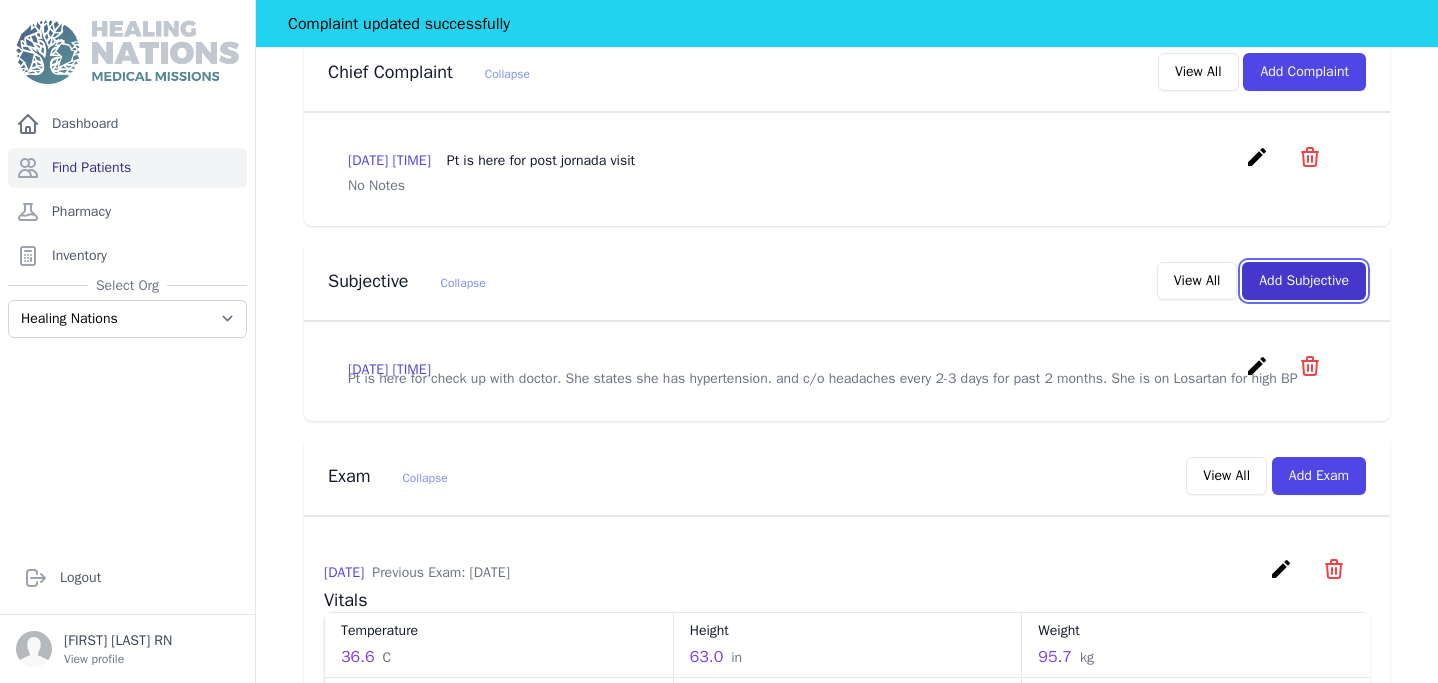 click on "Add Subjective" at bounding box center (1304, 281) 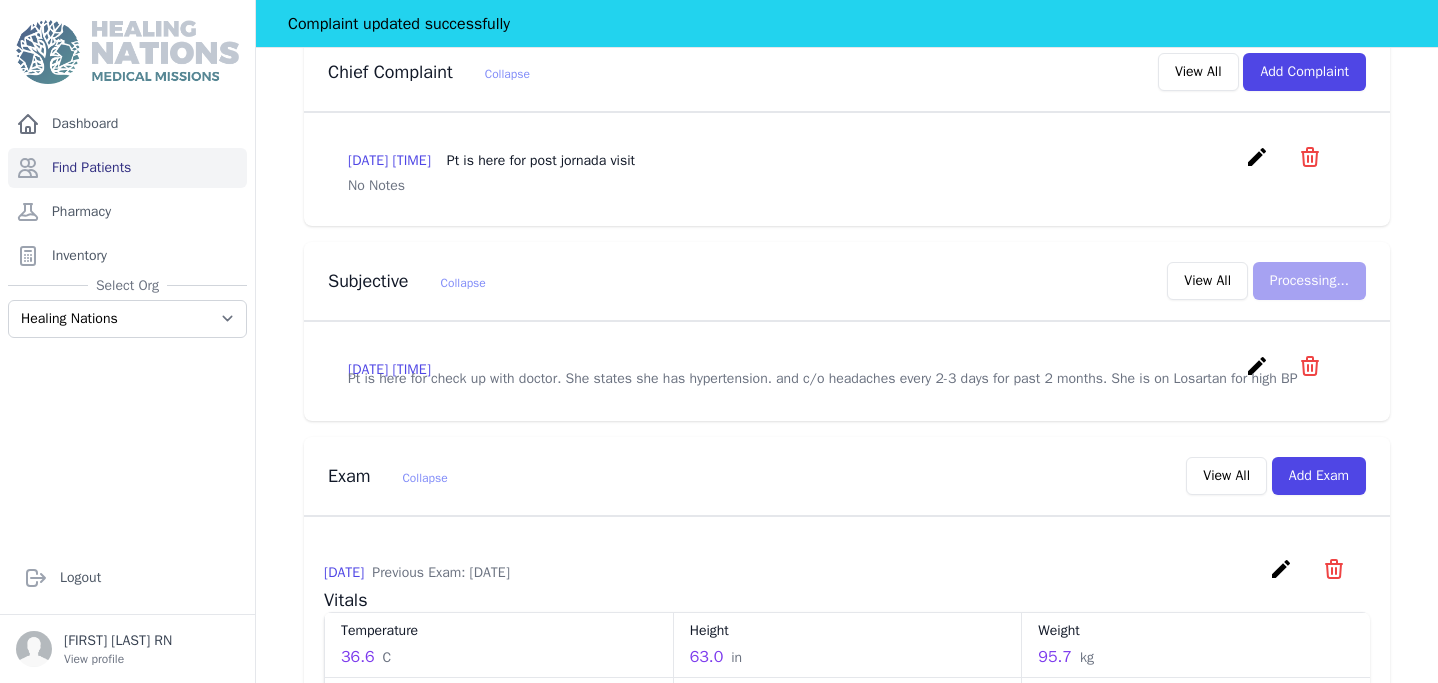 scroll, scrollTop: 0, scrollLeft: 0, axis: both 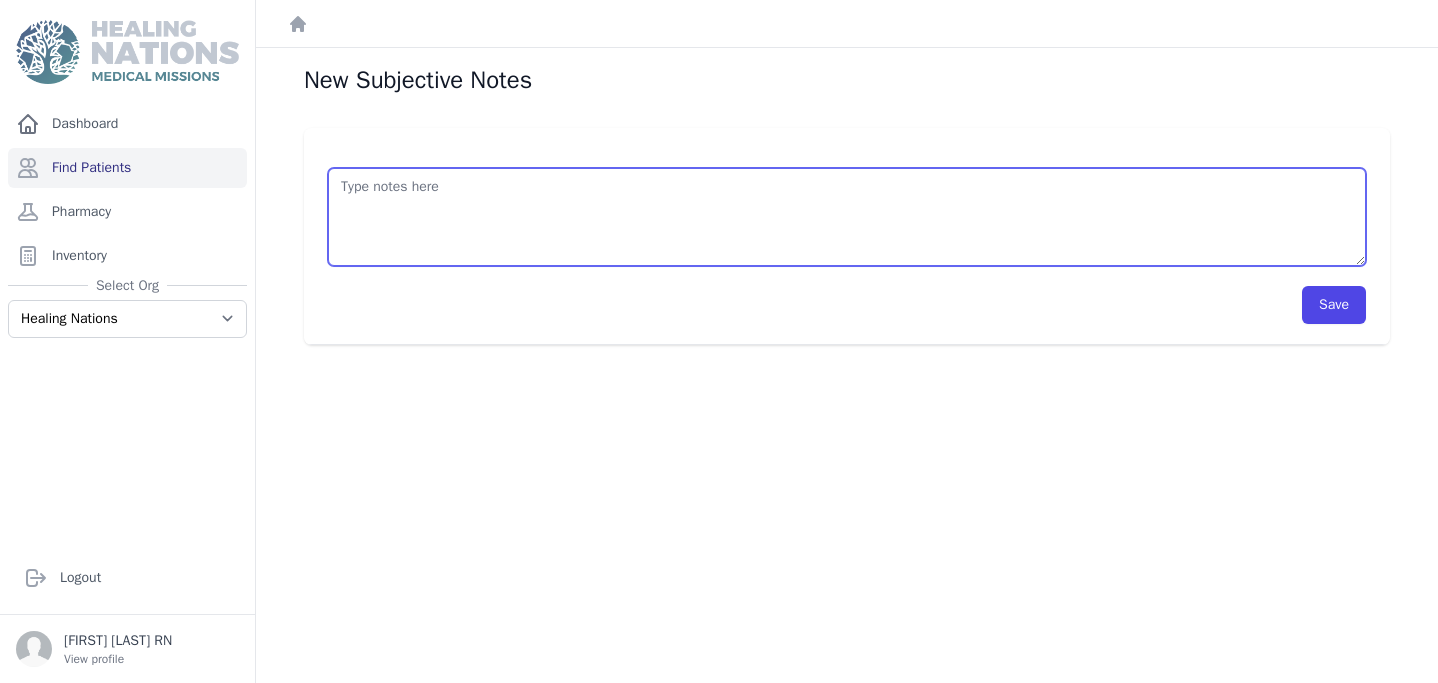 click at bounding box center [847, 217] 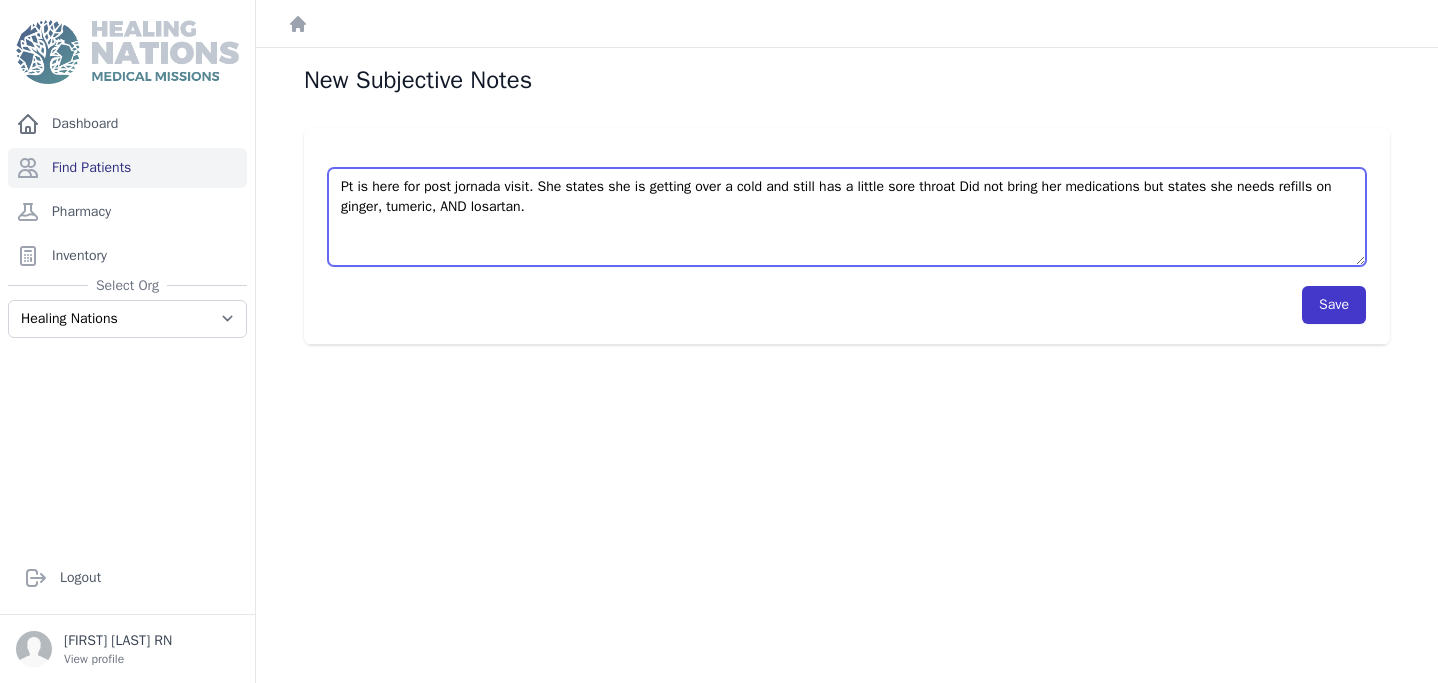 type on "Pt is here for post jornada visit. She states she is getting over a cold and still has a little sore throat Did not bring her medications but states she needs refills on ginger, tumeric, AND losartan." 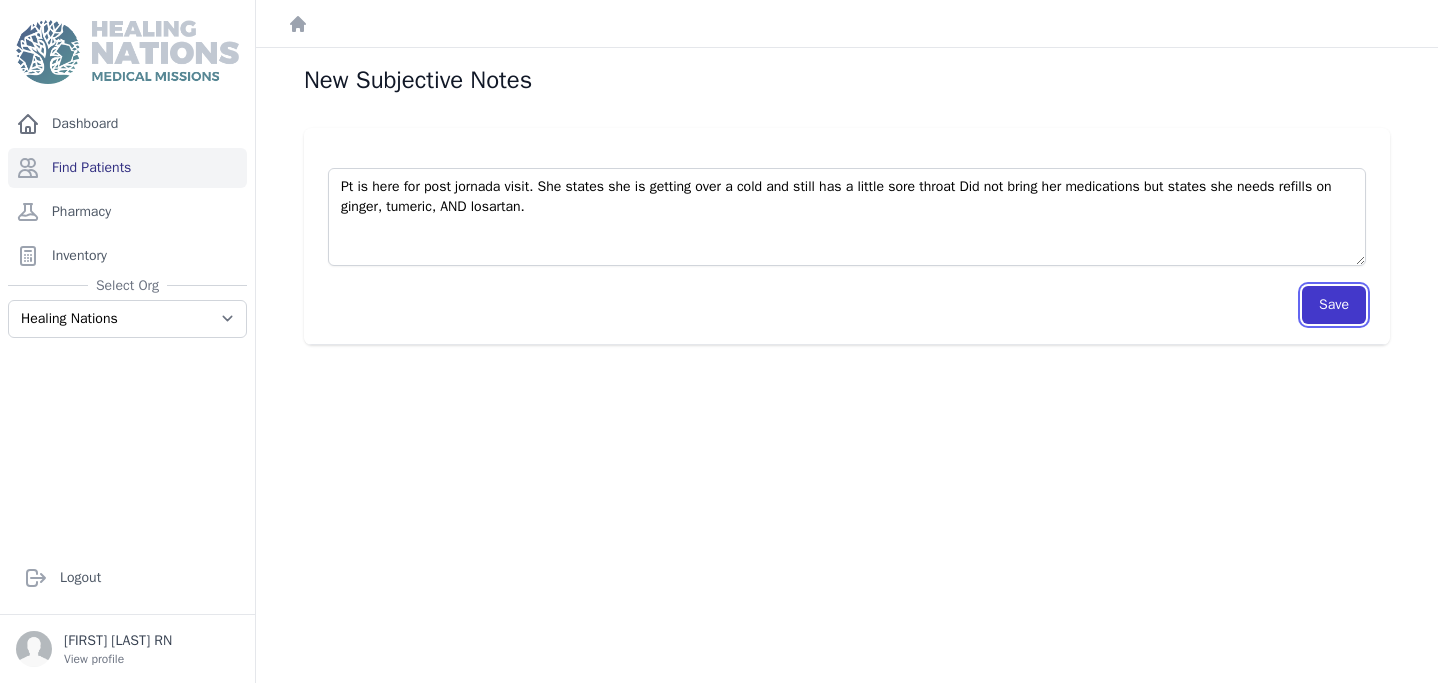 click on "Save" at bounding box center [1334, 305] 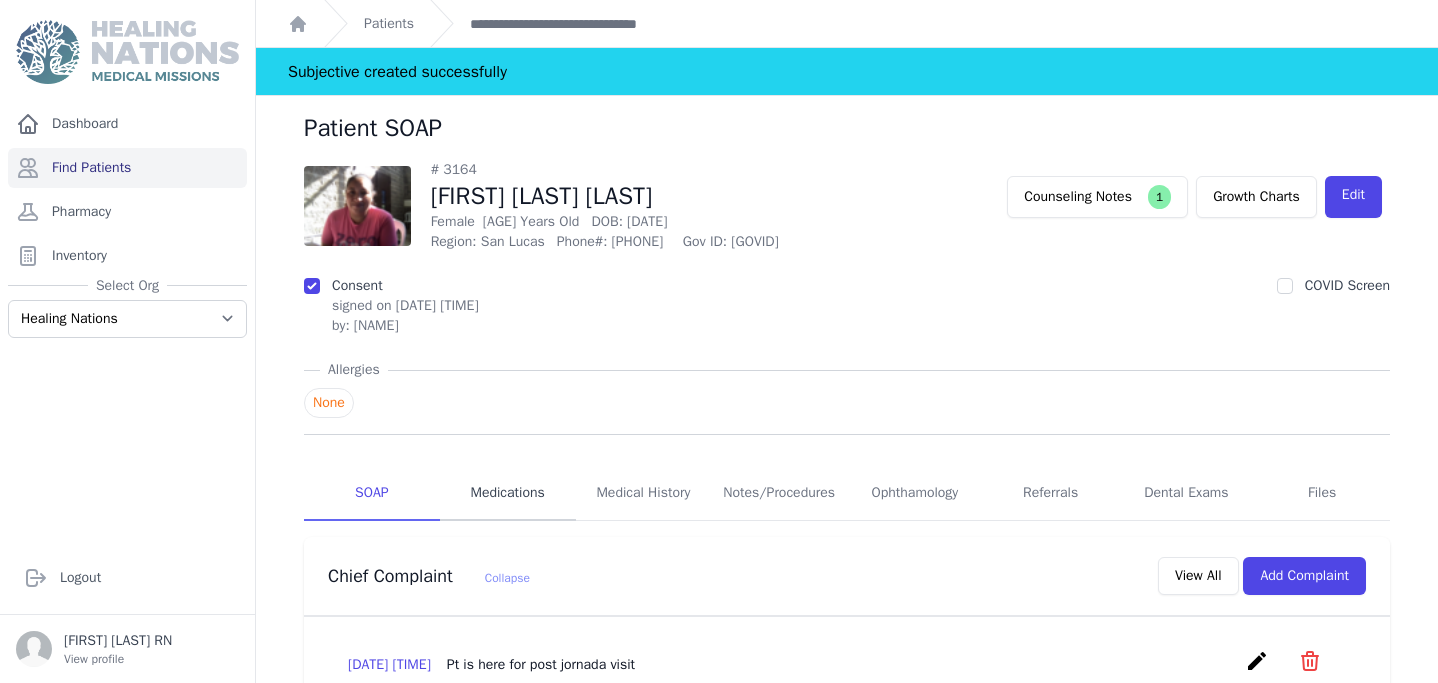click on "Medications" at bounding box center [508, 494] 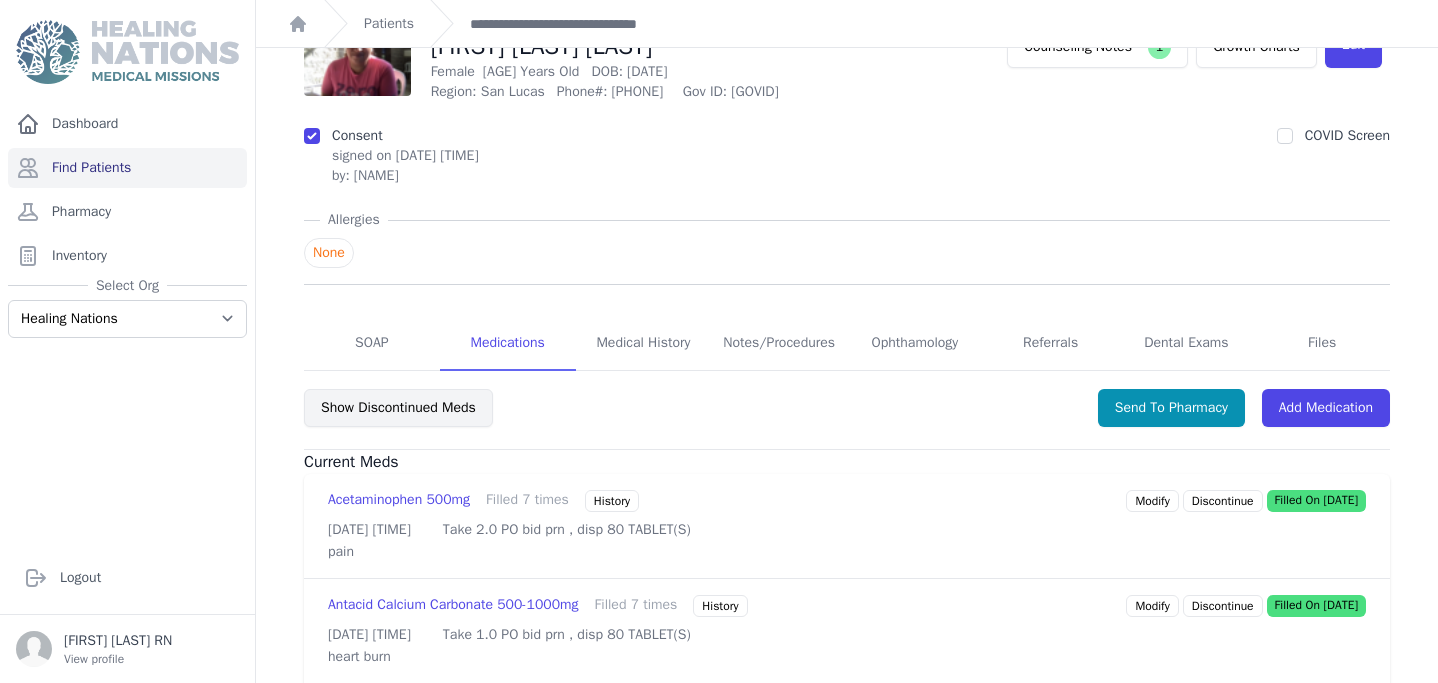 scroll, scrollTop: 101, scrollLeft: 0, axis: vertical 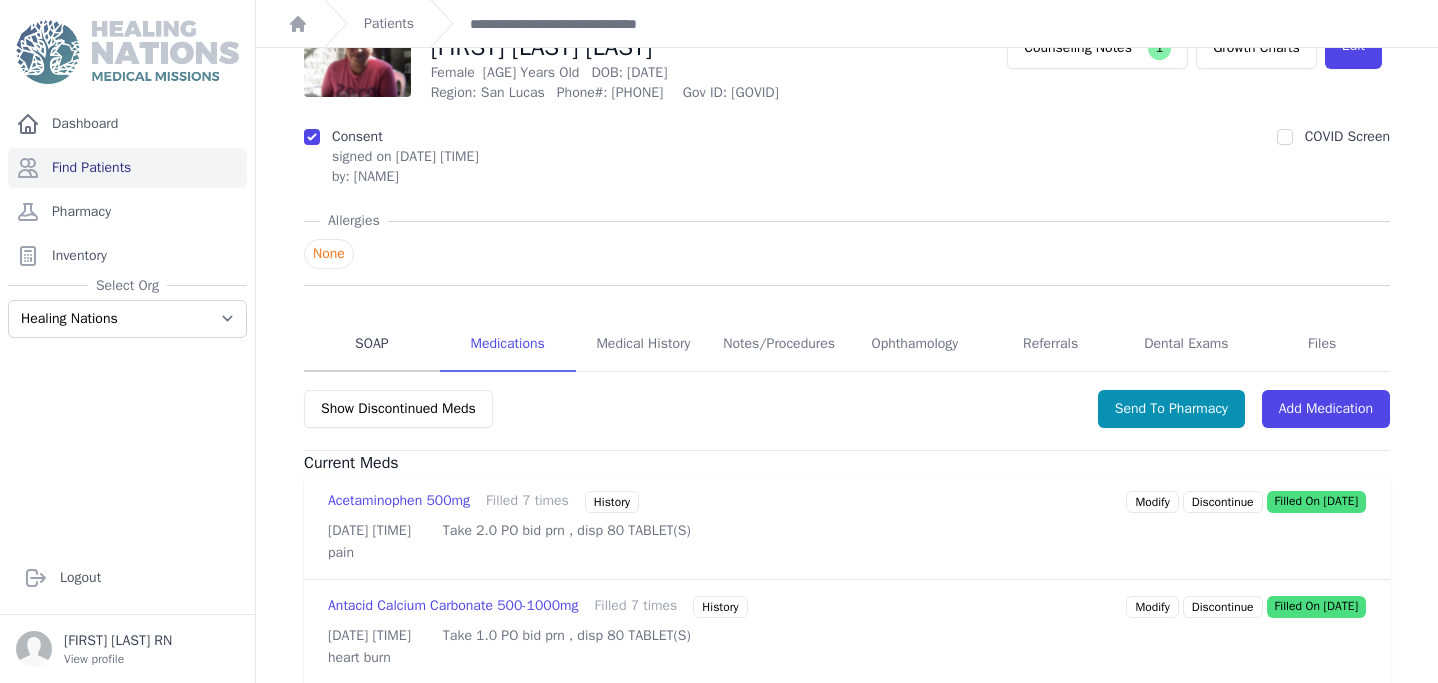 click on "SOAP" at bounding box center (372, 345) 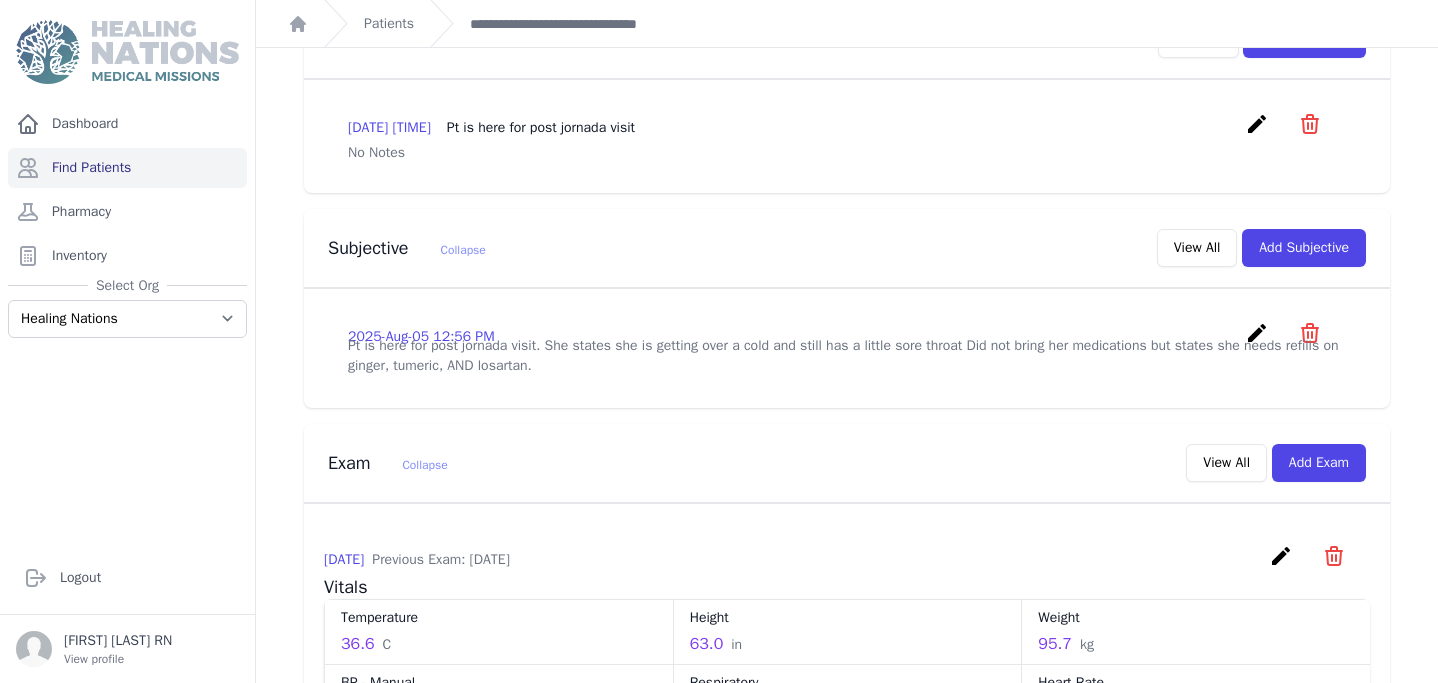 scroll, scrollTop: 501, scrollLeft: 0, axis: vertical 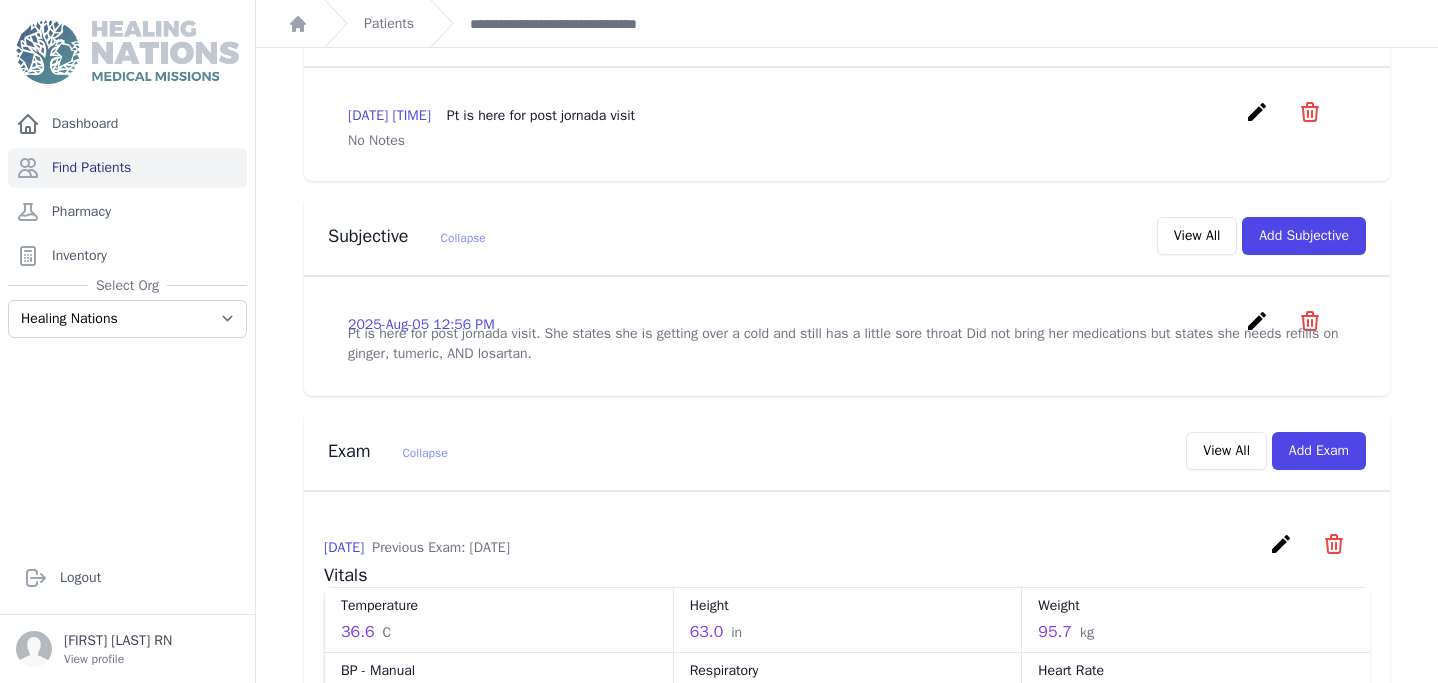 click on "create" at bounding box center [1257, 321] 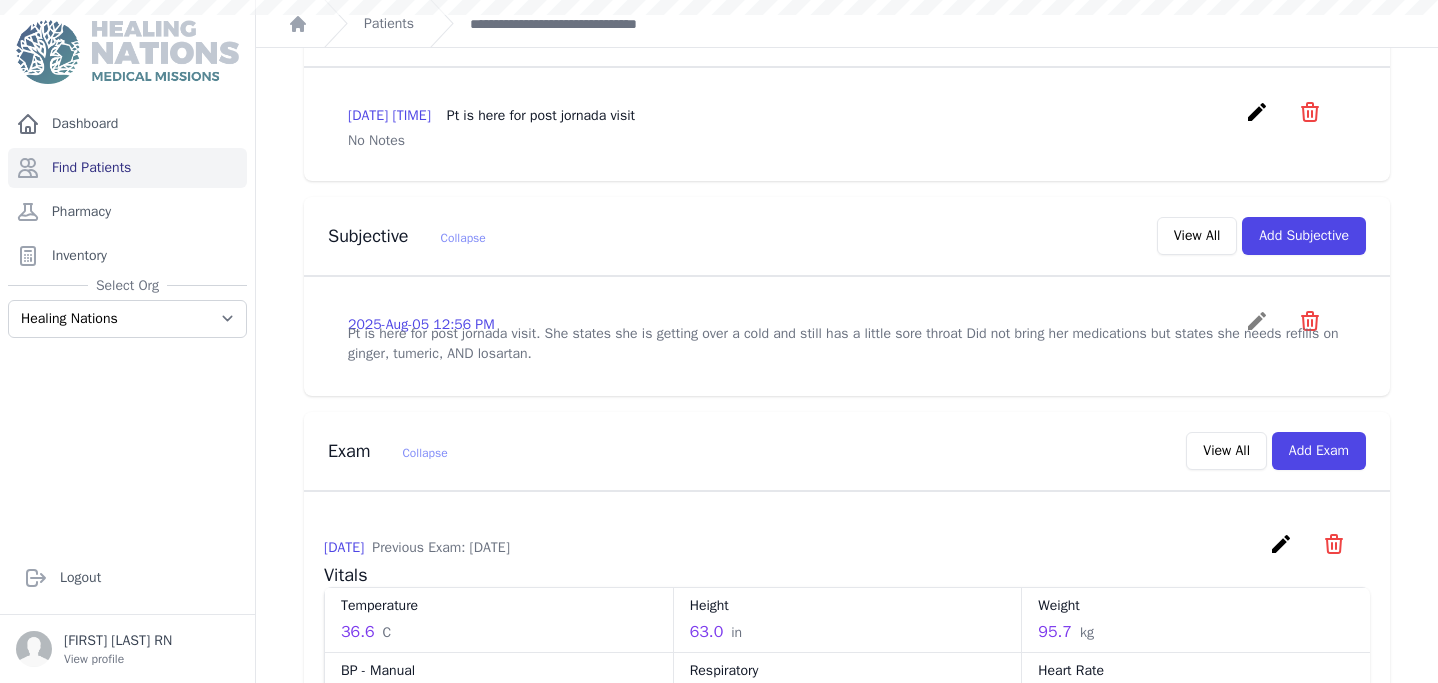 scroll, scrollTop: 0, scrollLeft: 0, axis: both 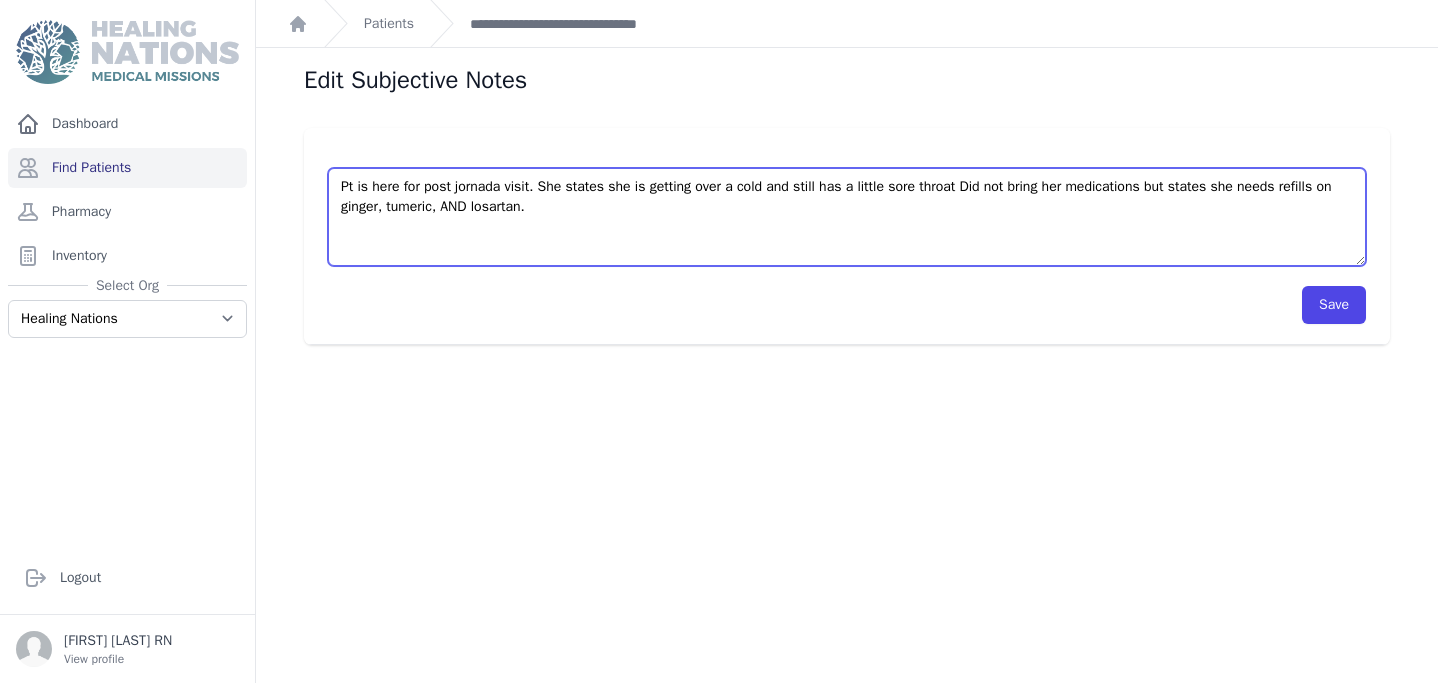 click on "Pt is here for post jornada visit. She states she is getting over a cold and still has a little sore throat Did not bring her medications but states she needs refills on ginger, tumeric, AND losartan." at bounding box center (847, 217) 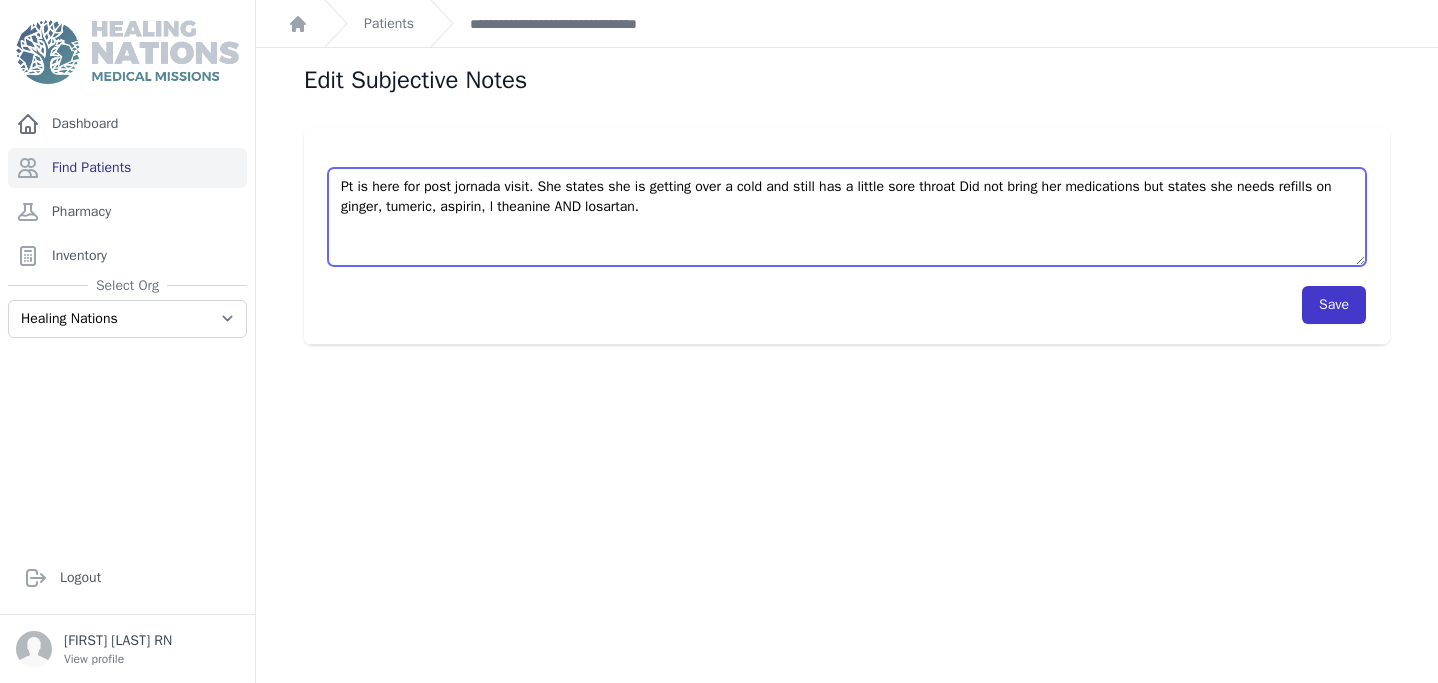 type on "Pt is here for post jornada visit. She states she is getting over a cold and still has a little sore throat Did not bring her medications but states she needs refills on ginger, tumeric, aspirin, l theanine AND losartan." 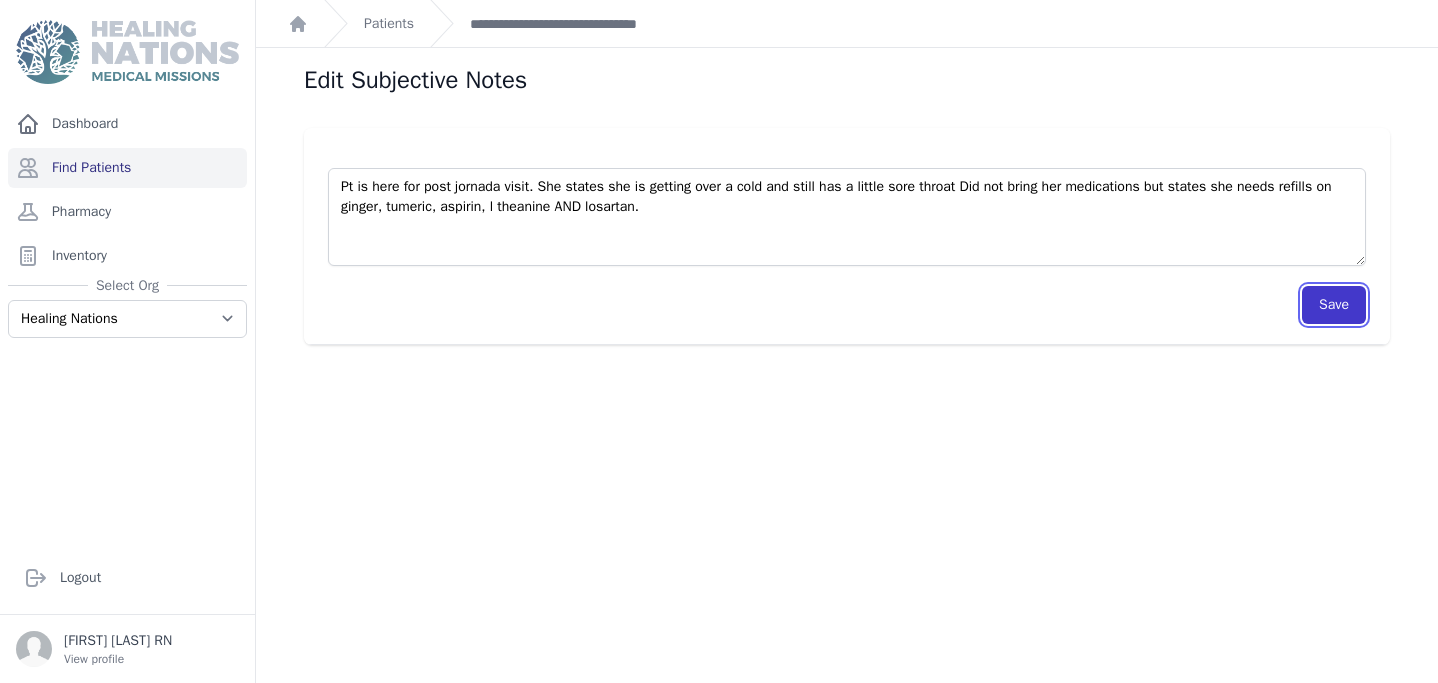 click on "Save" at bounding box center (1334, 305) 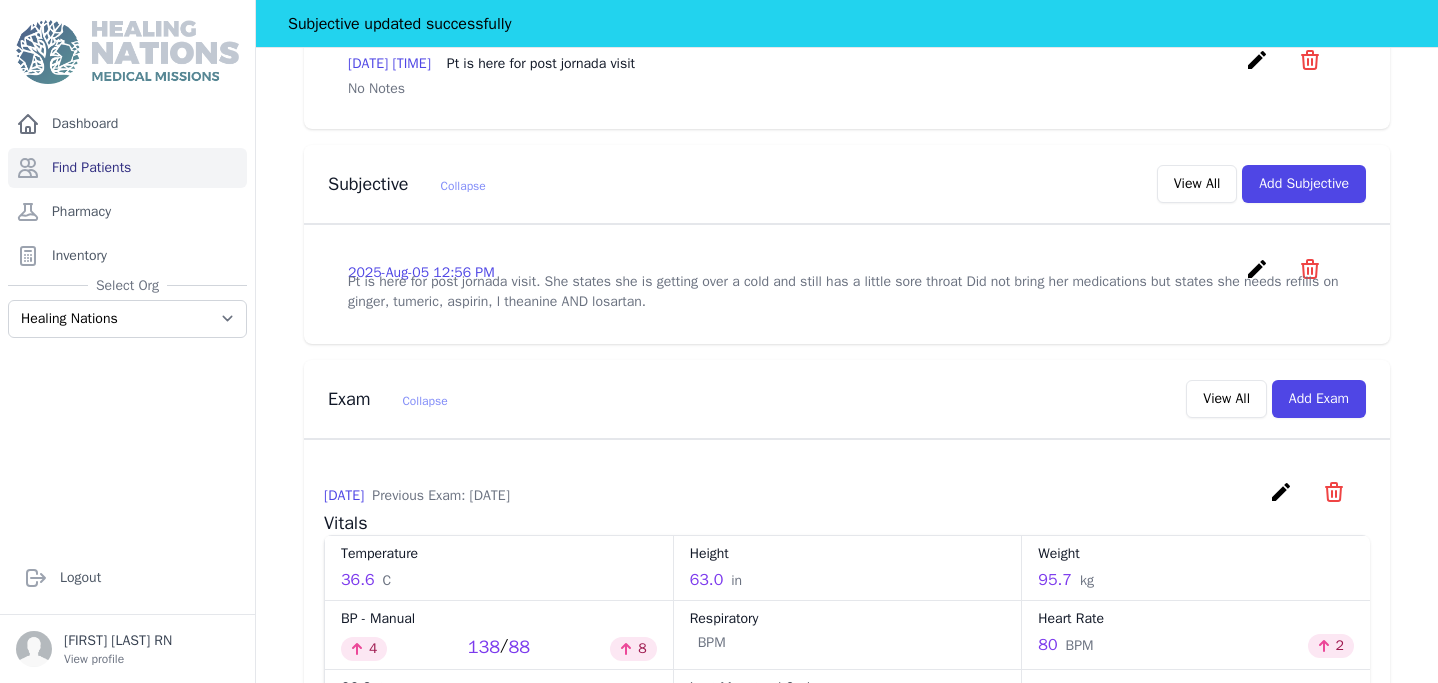 scroll, scrollTop: 687, scrollLeft: 0, axis: vertical 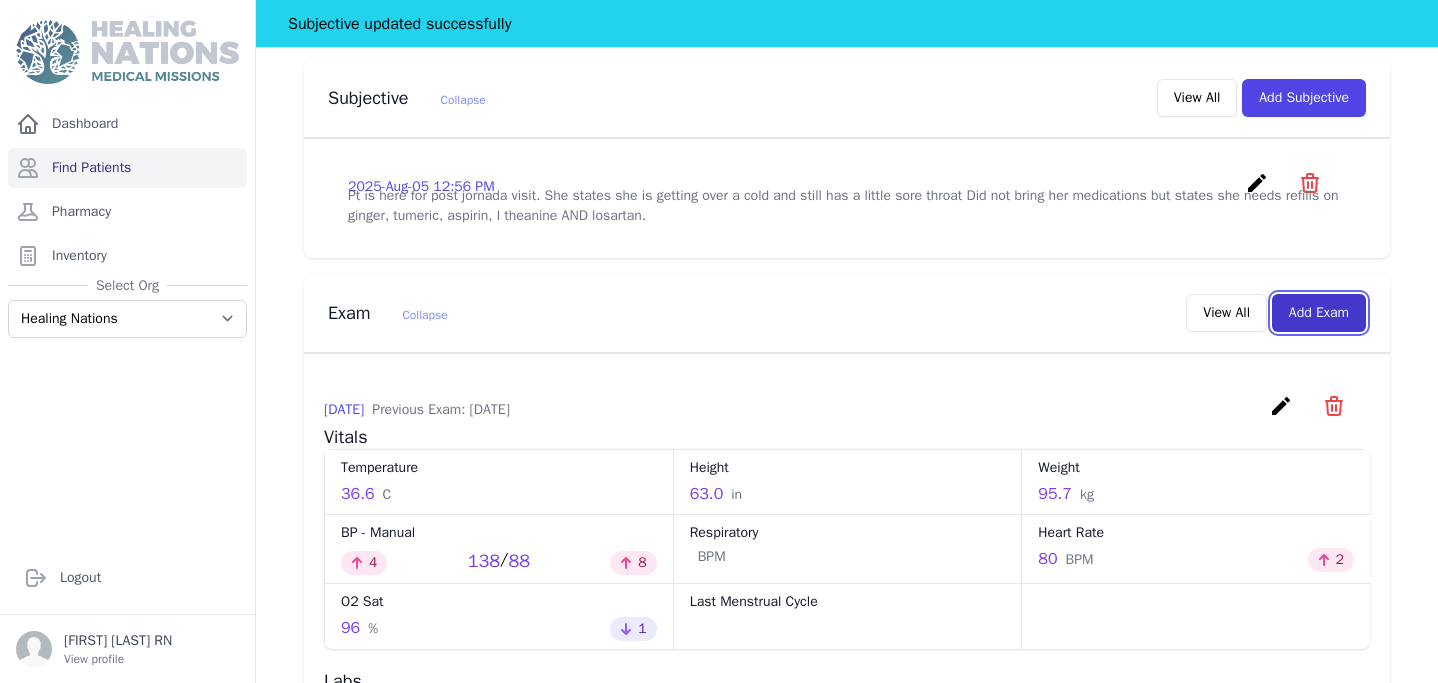 click on "Add Exam" at bounding box center [1319, 313] 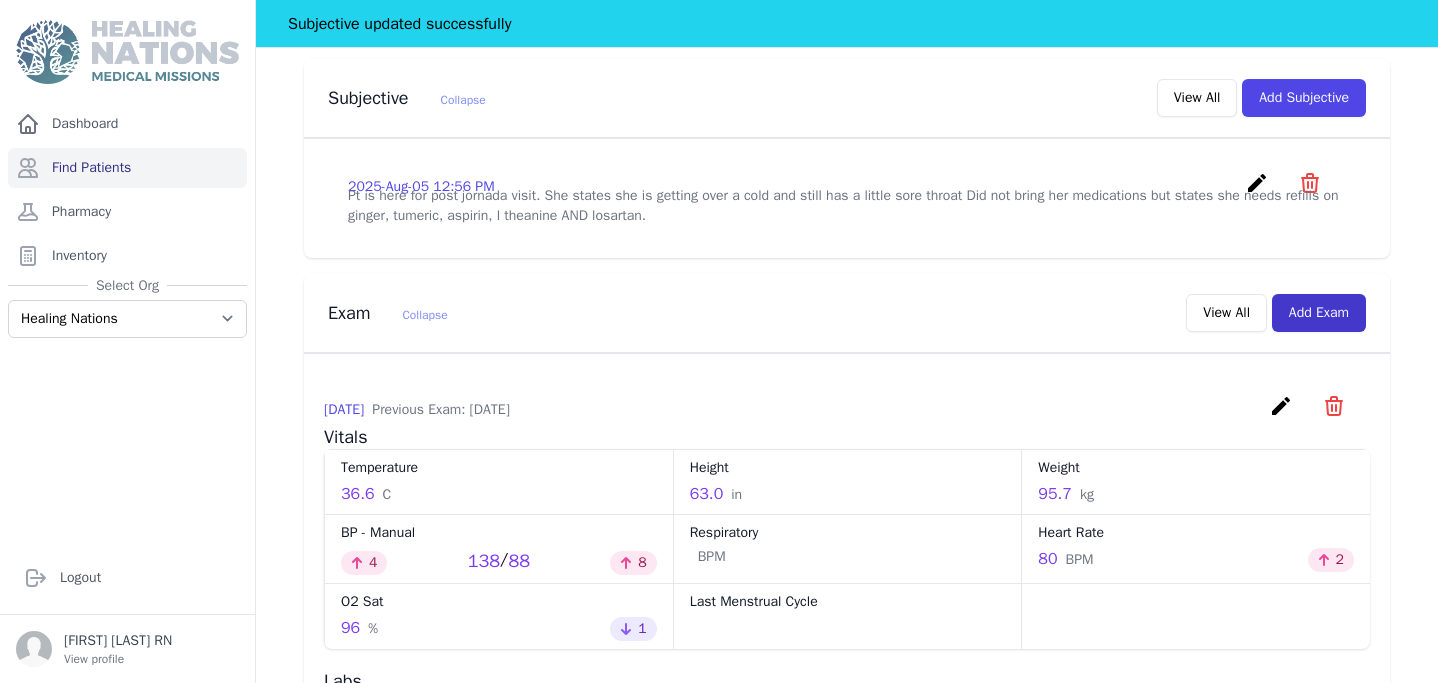 scroll, scrollTop: 0, scrollLeft: 0, axis: both 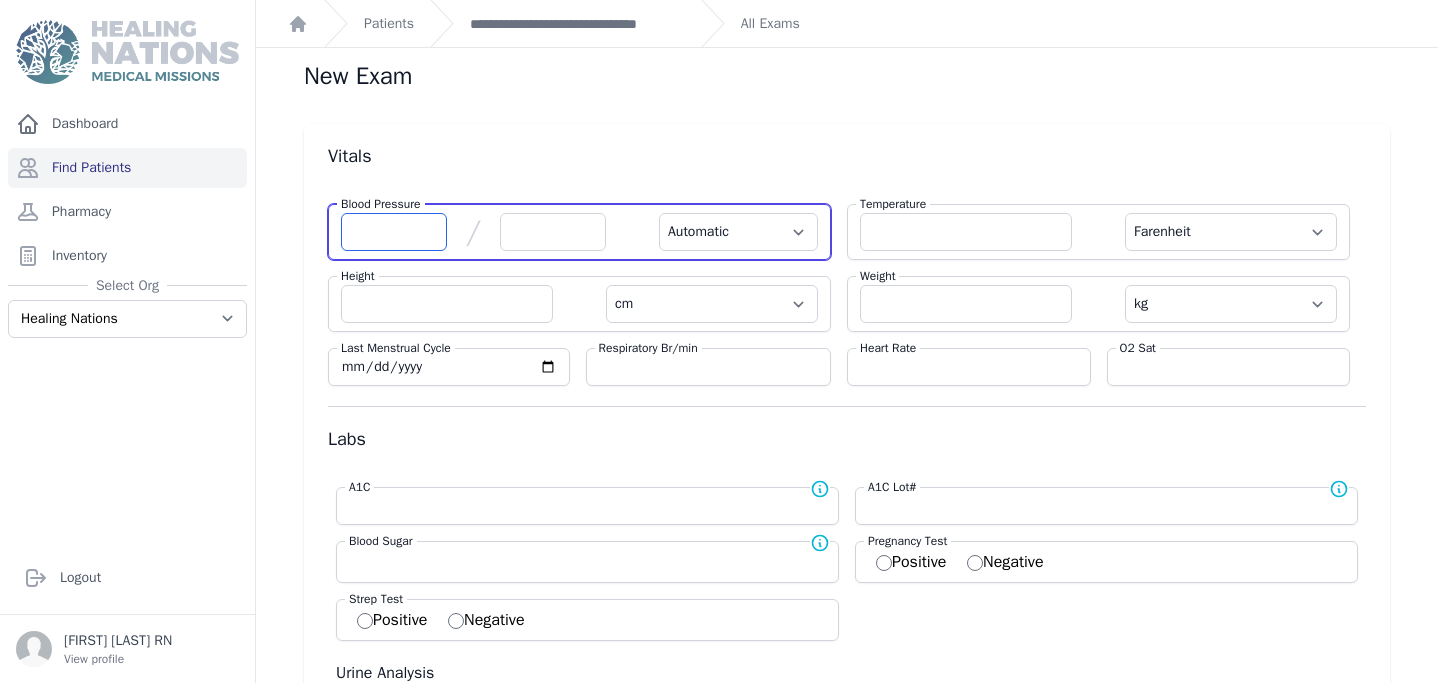 click at bounding box center [394, 232] 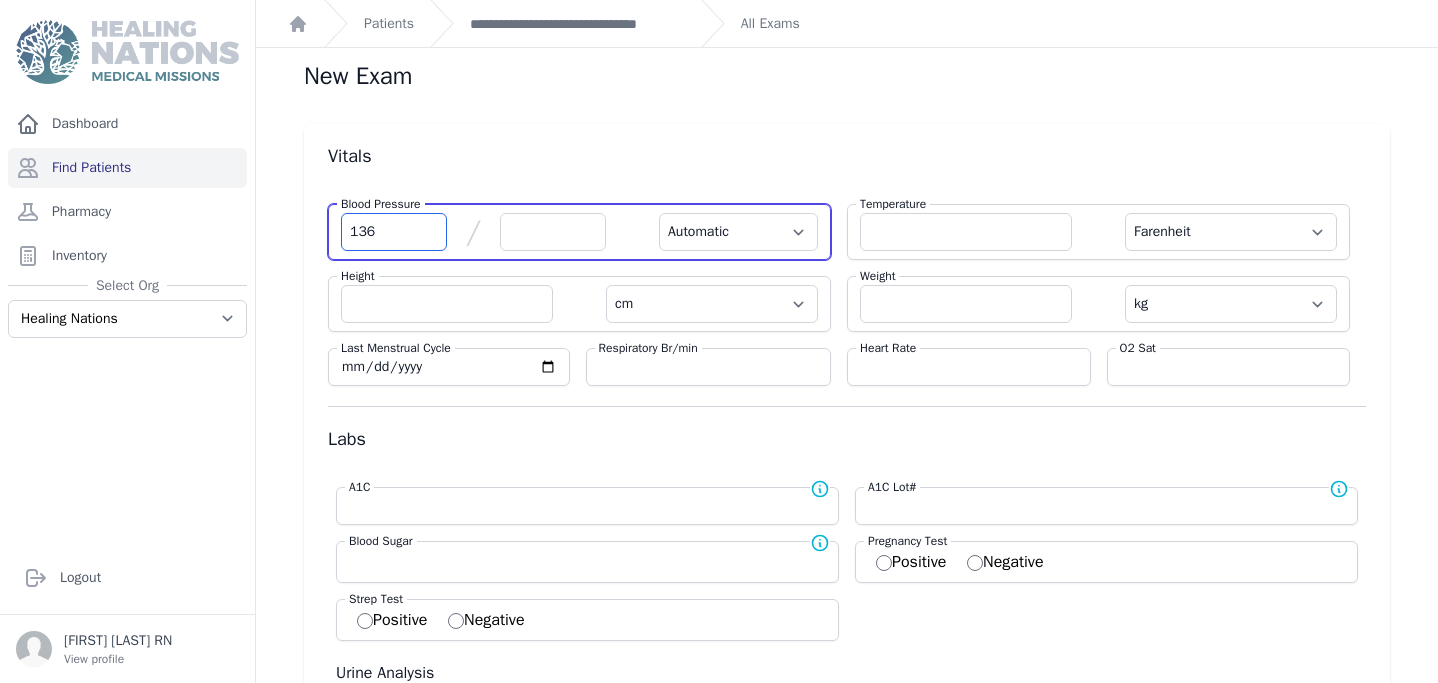 type on "136" 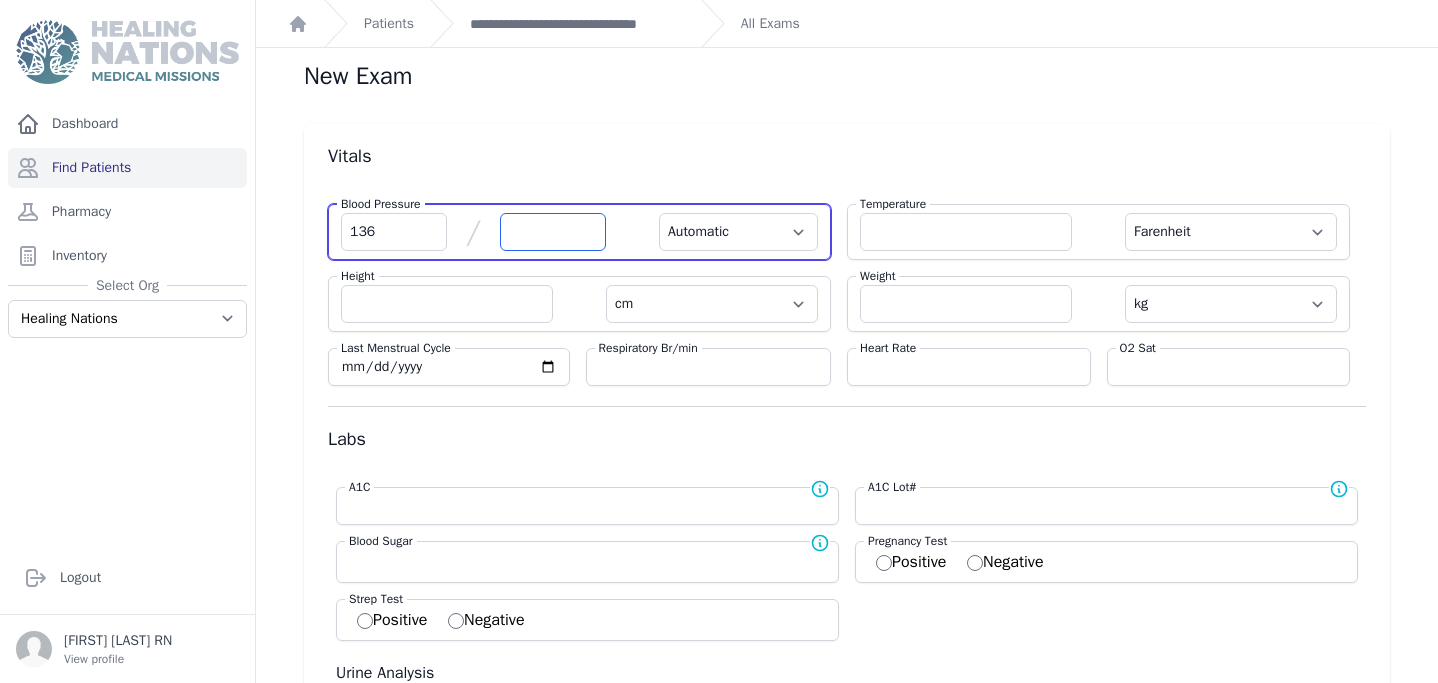 select on "Automatic" 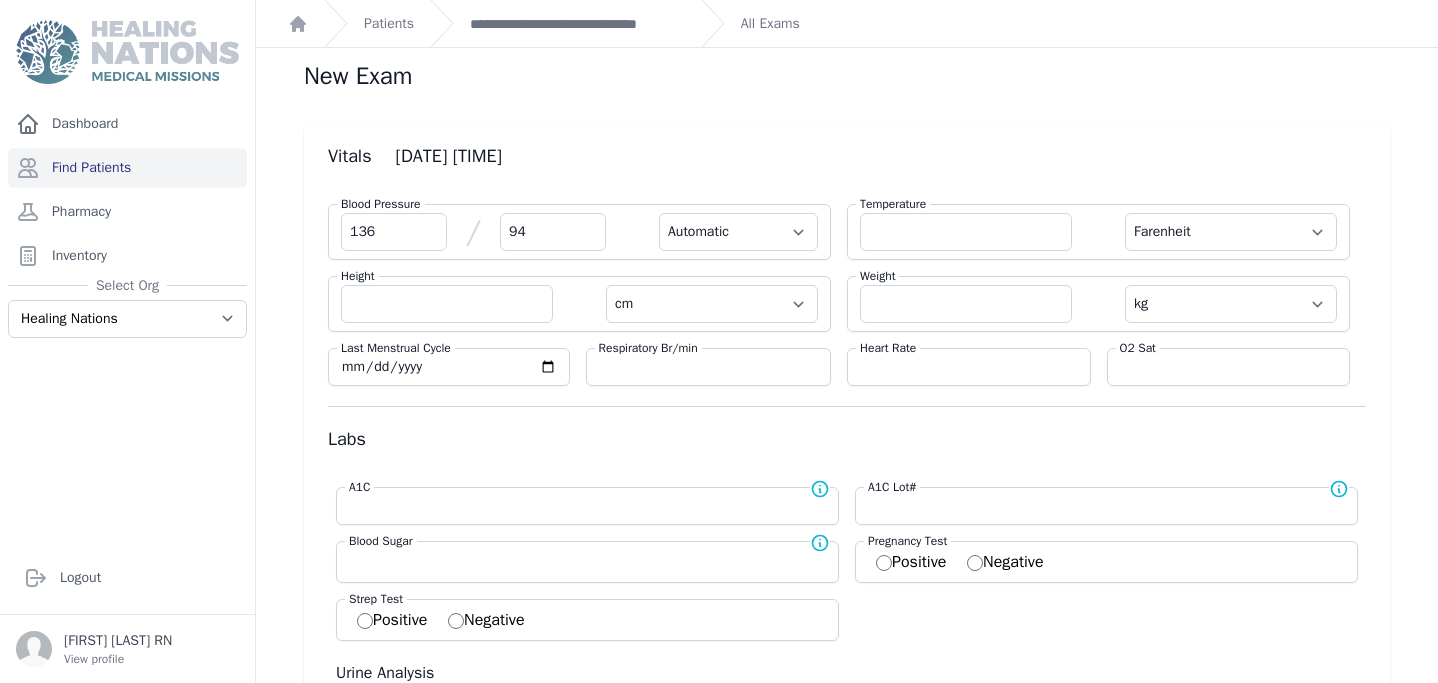 type on "94" 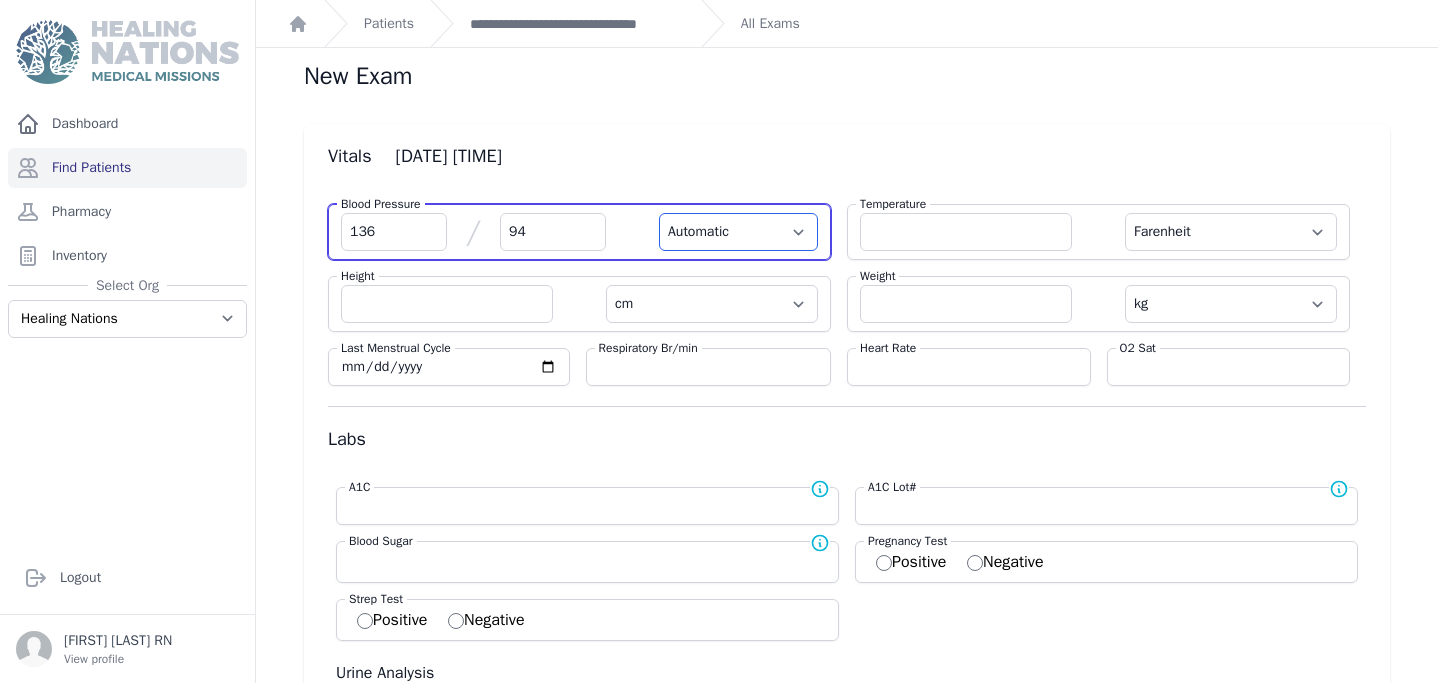 click on "Automatic Manual" at bounding box center [738, 232] 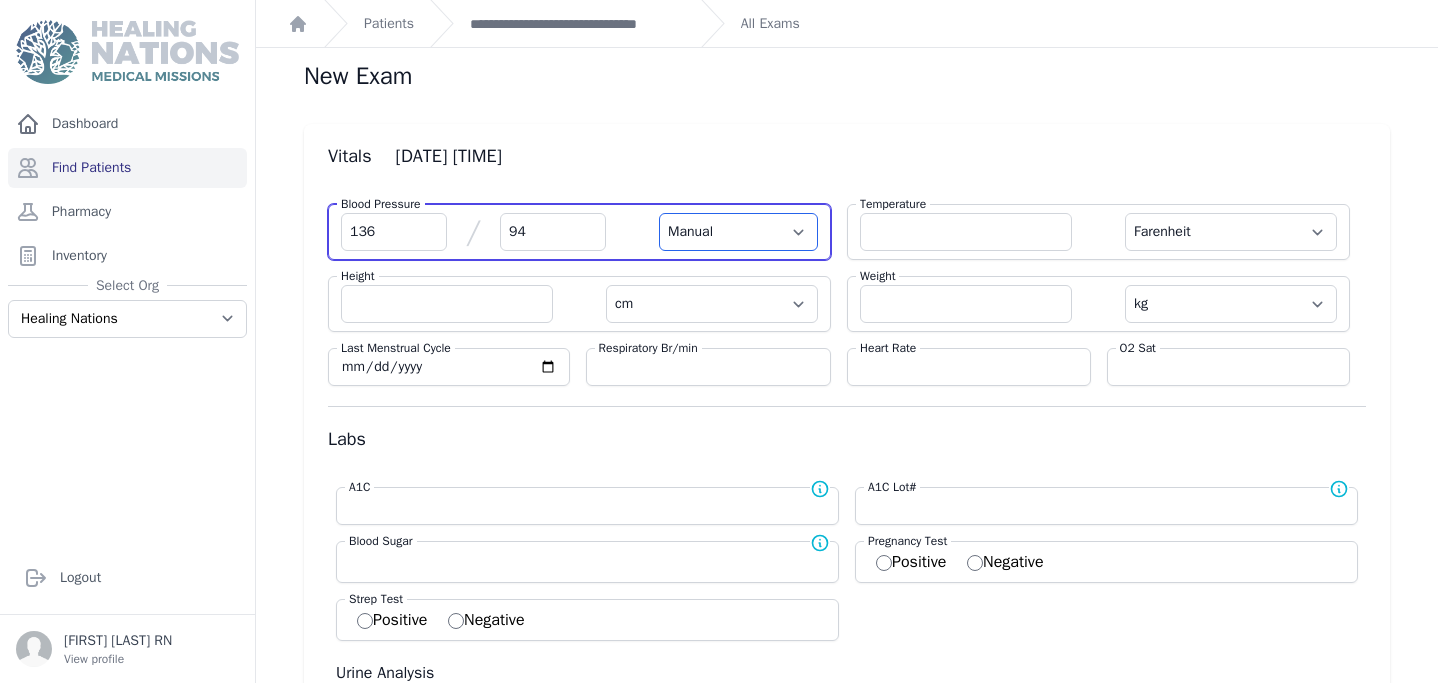 select on "F" 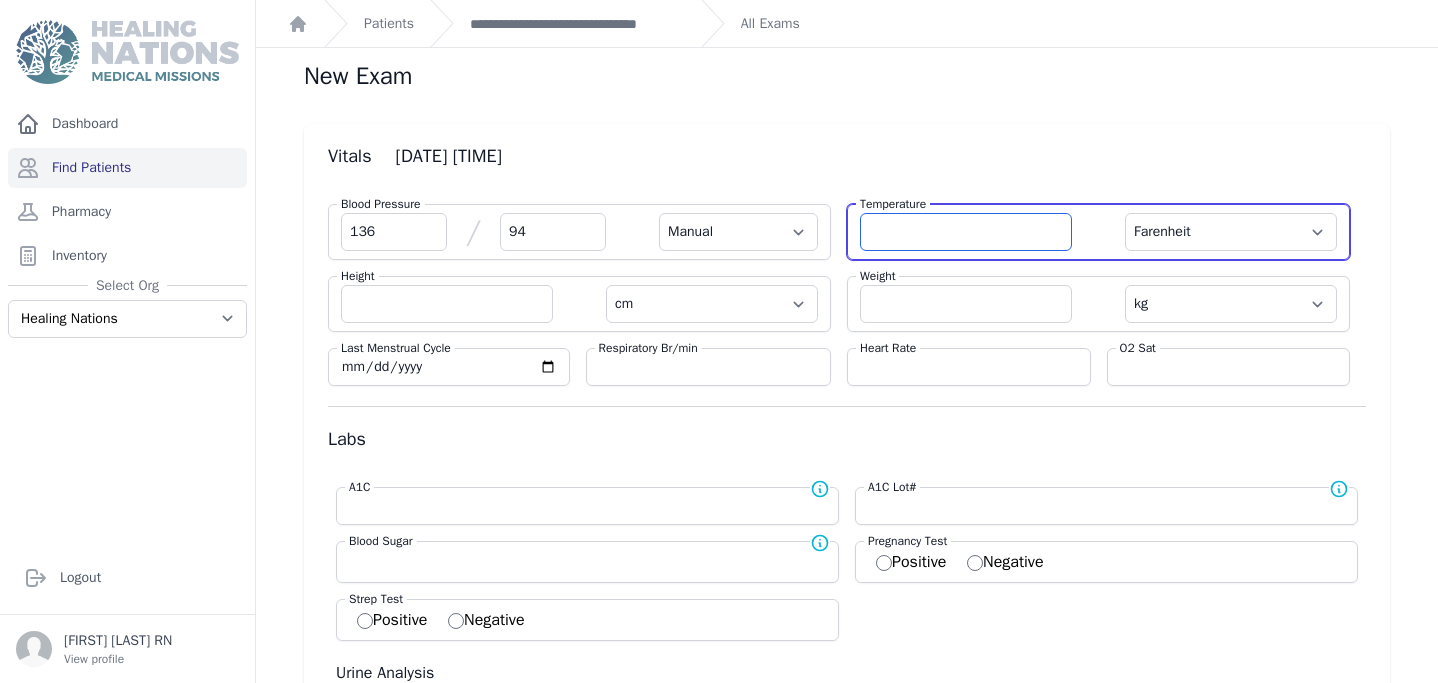click at bounding box center (966, 232) 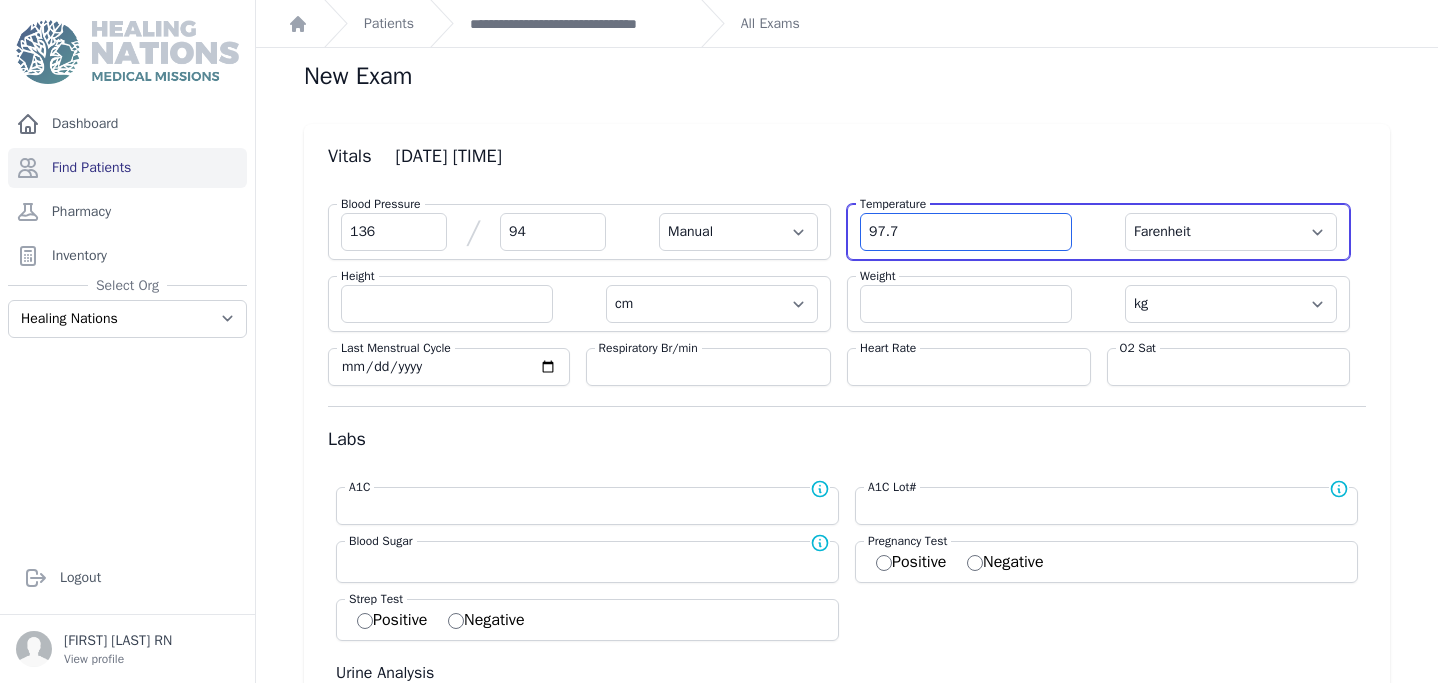 type on "97.7" 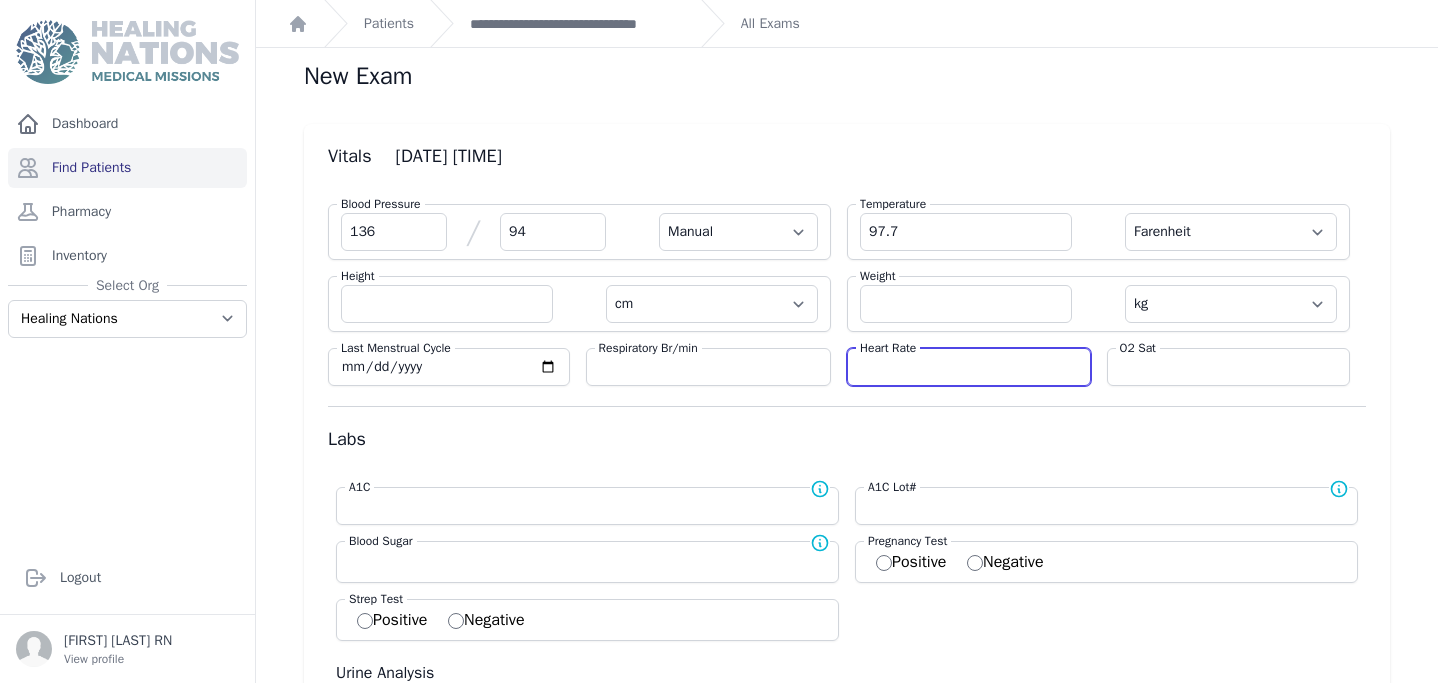 click at bounding box center (969, 367) 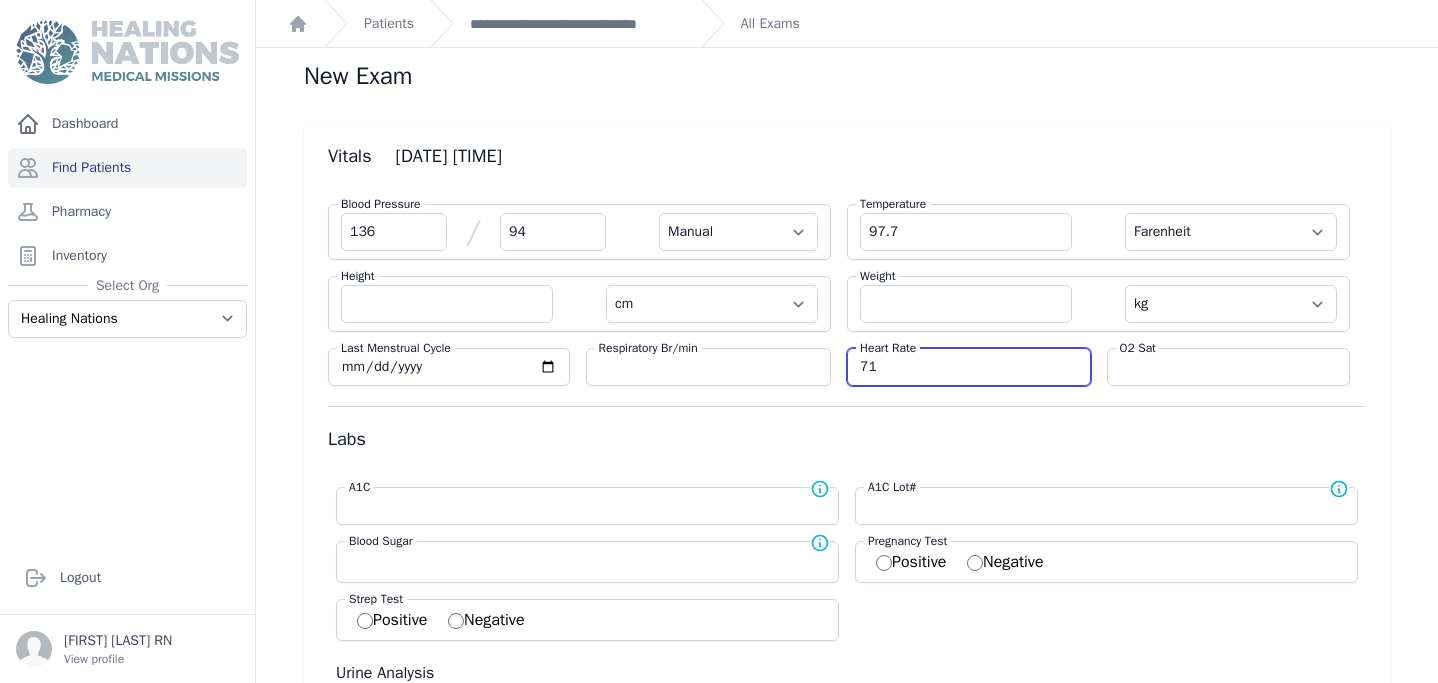 type on "71" 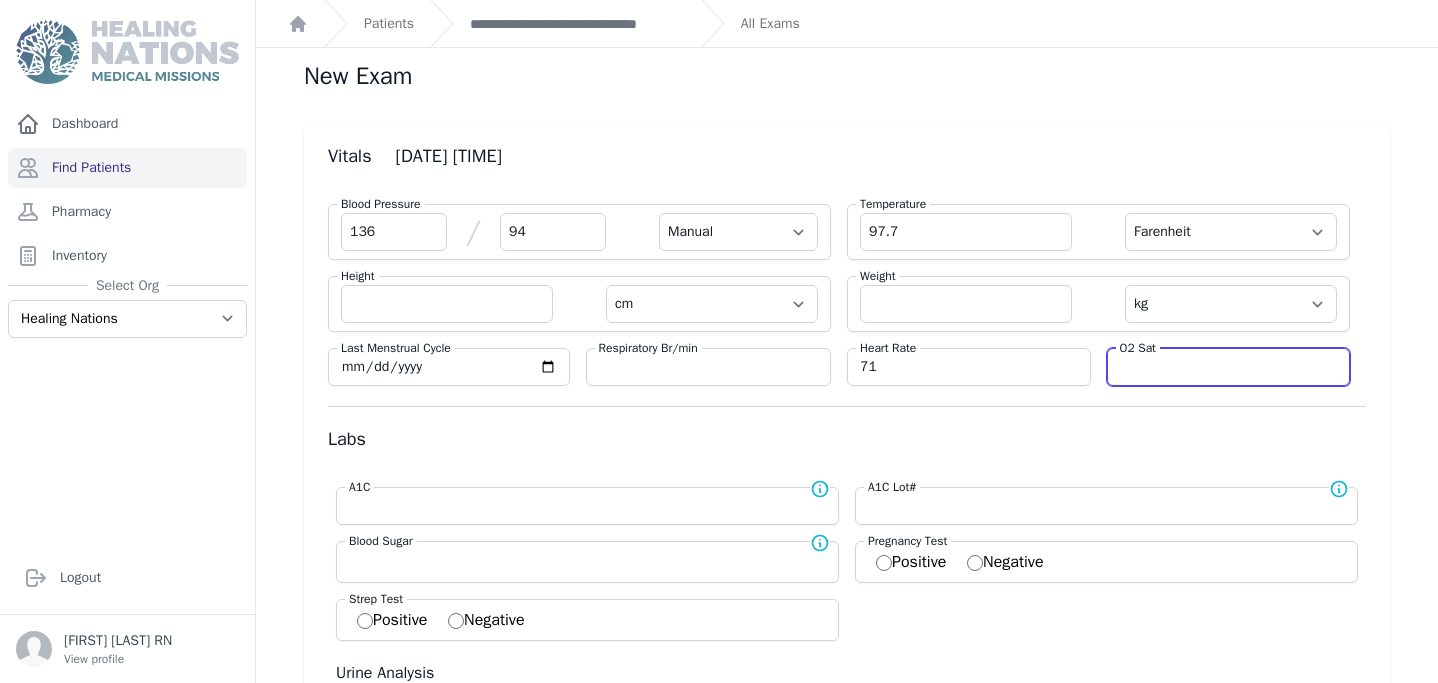 click at bounding box center [1229, 367] 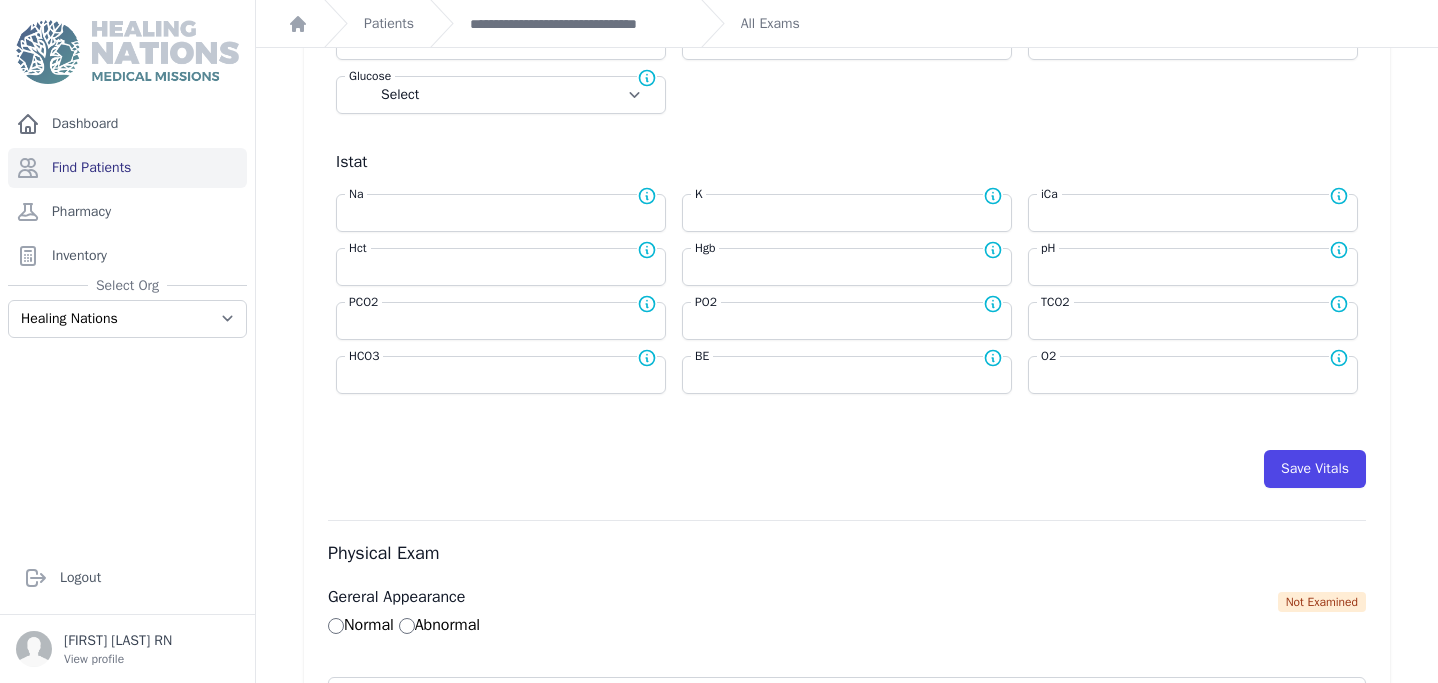 scroll, scrollTop: 958, scrollLeft: 0, axis: vertical 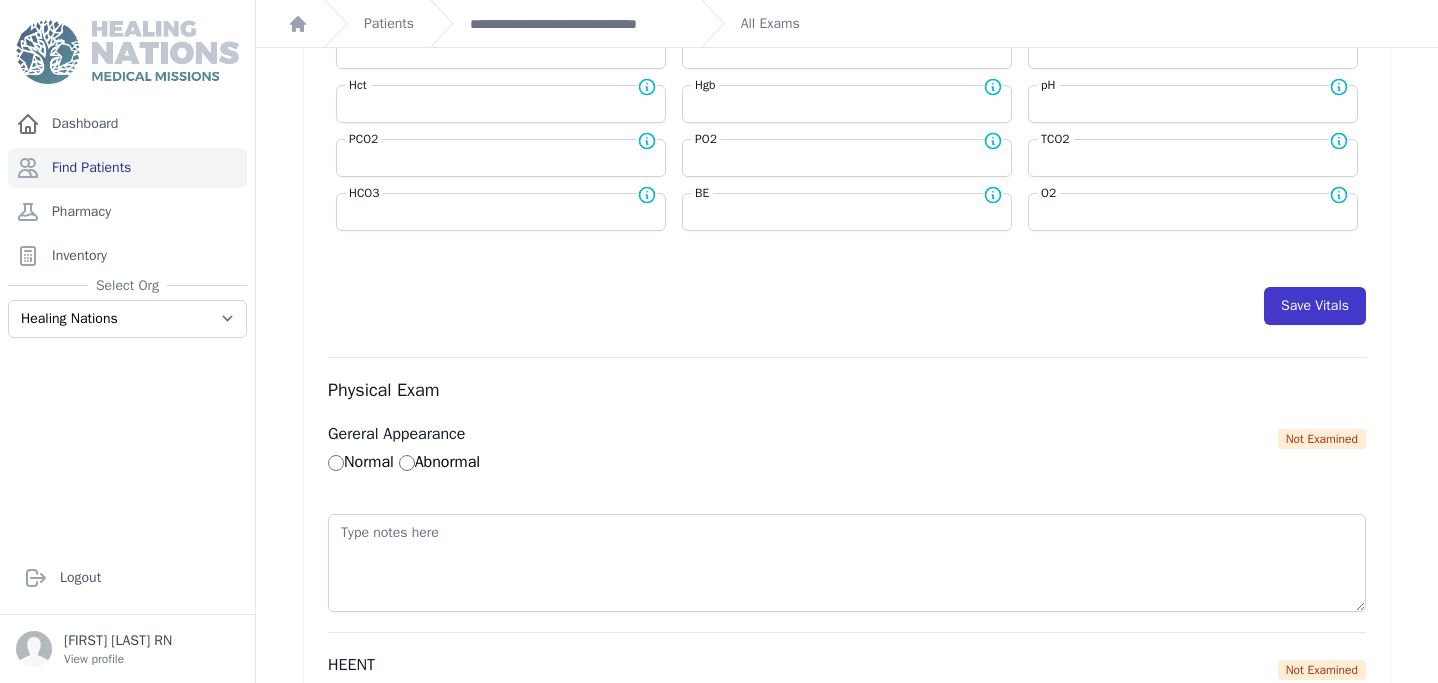 type on "96" 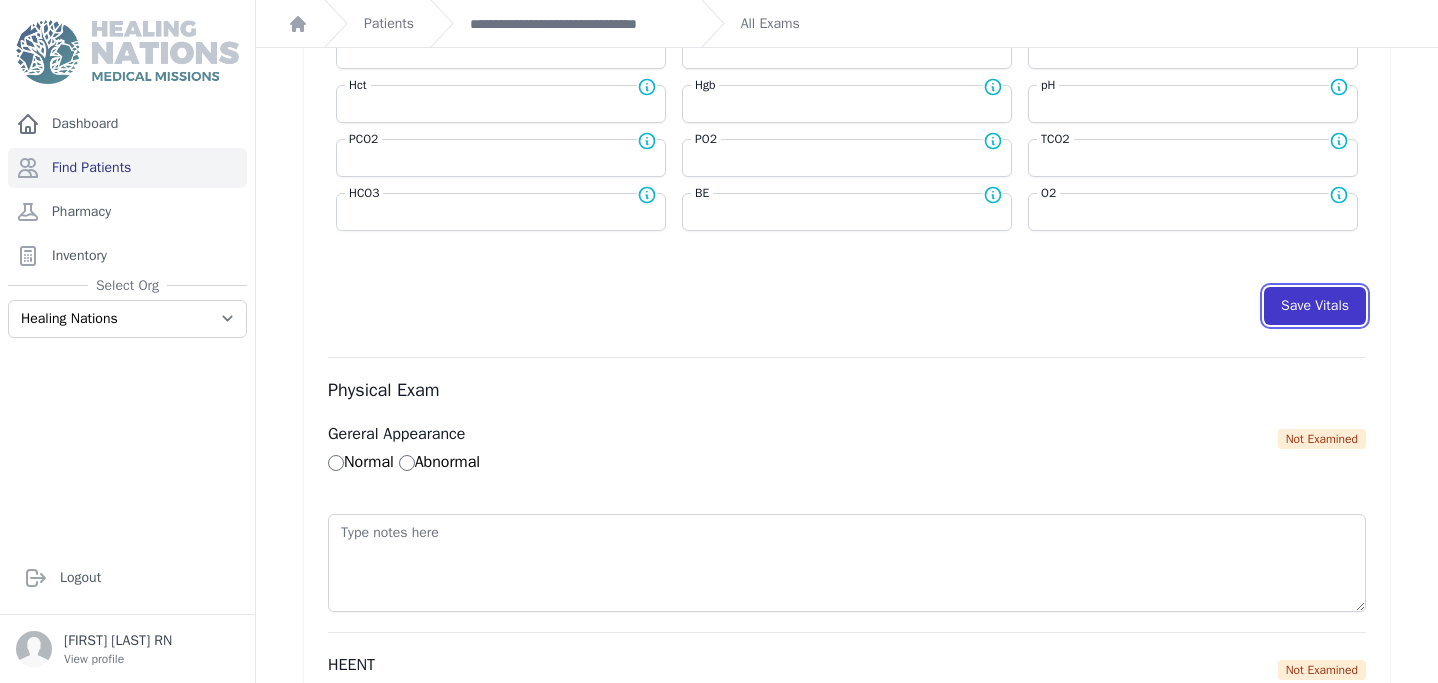 select on "Manual" 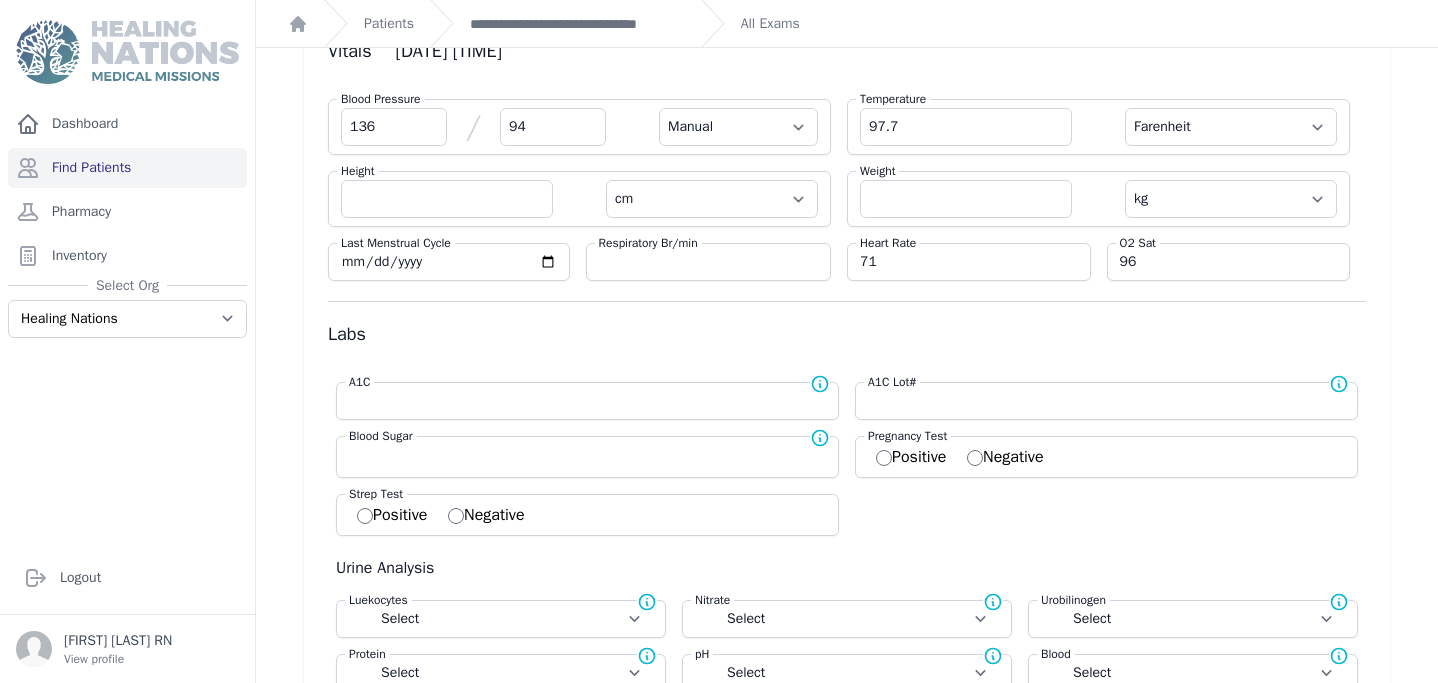 scroll, scrollTop: 0, scrollLeft: 0, axis: both 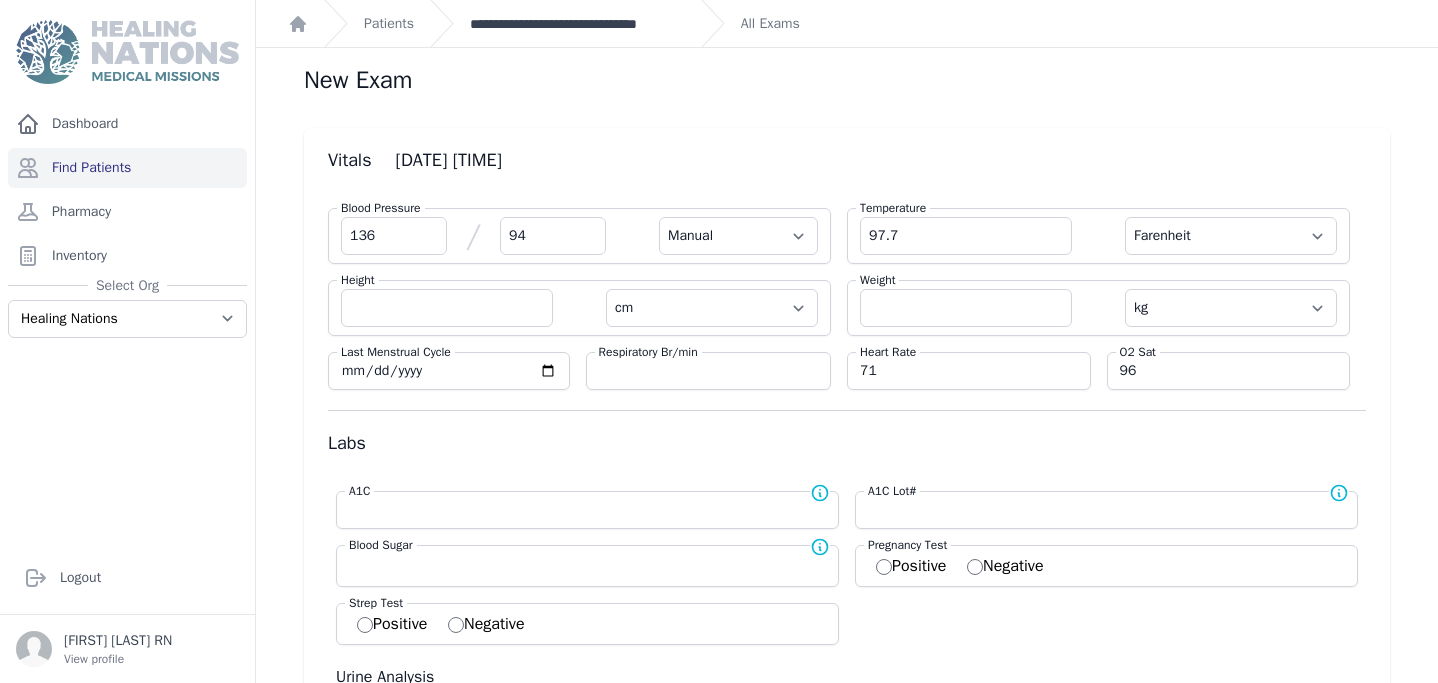 click on "**********" at bounding box center (577, 24) 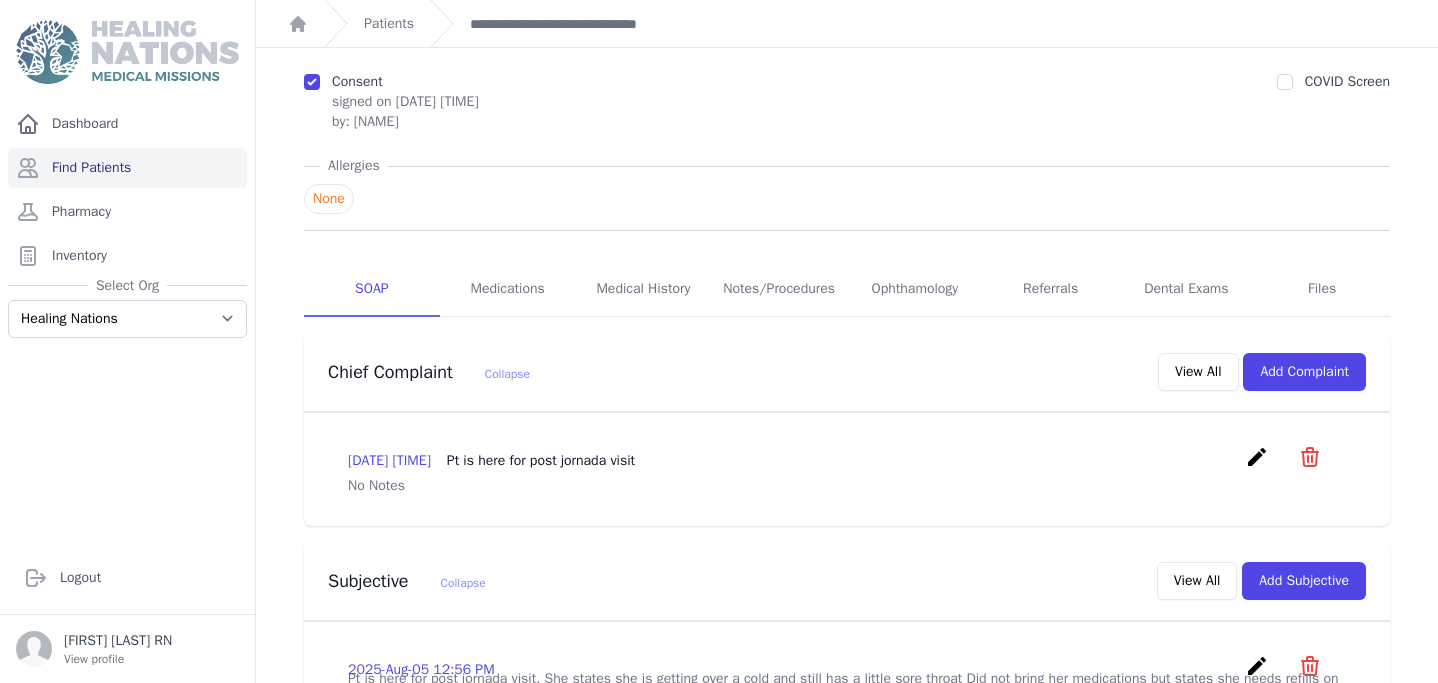 scroll, scrollTop: 0, scrollLeft: 0, axis: both 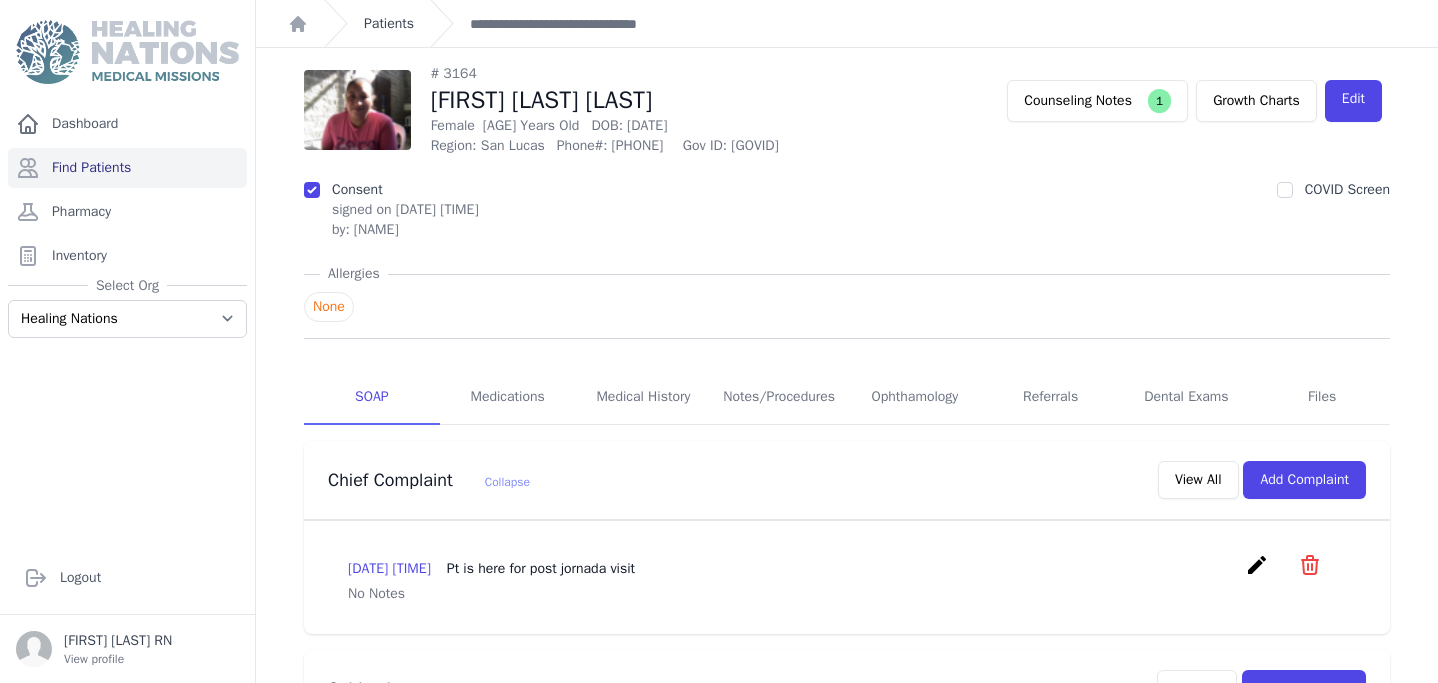 click on "Patients" at bounding box center [389, 24] 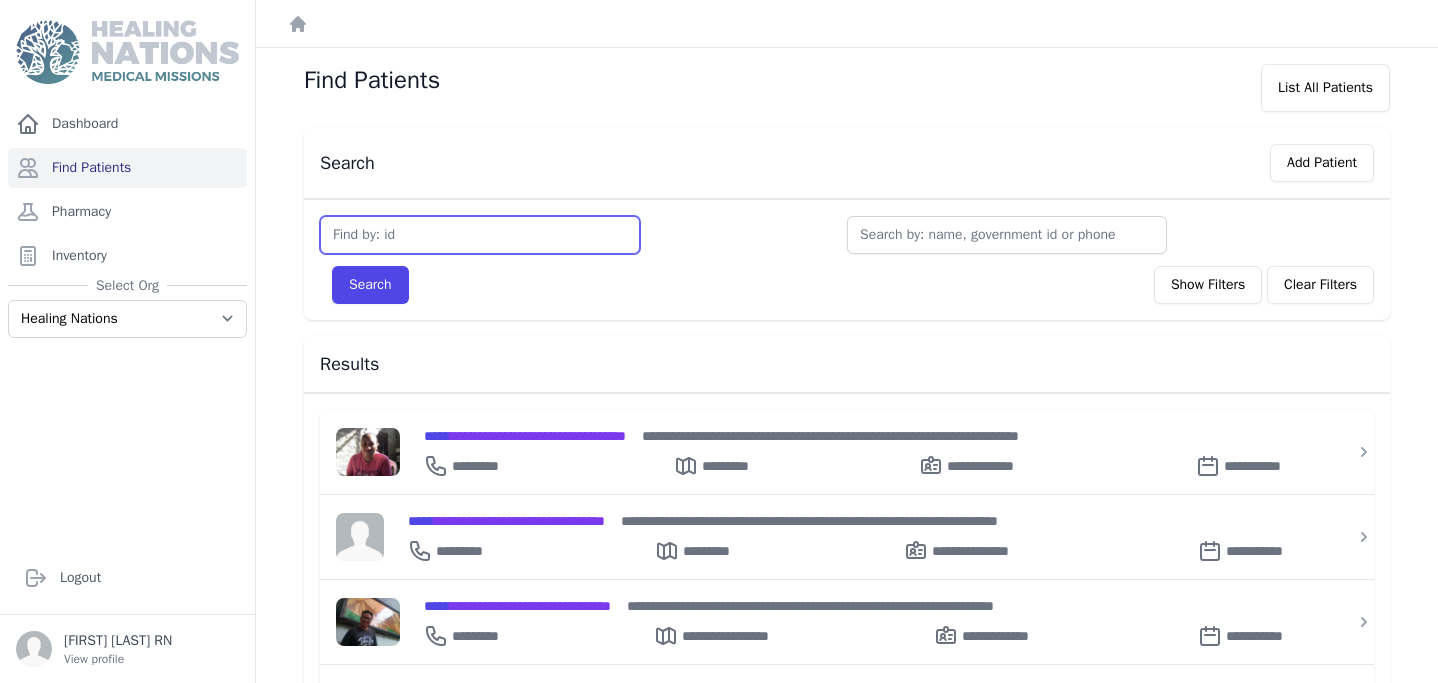 click at bounding box center [480, 235] 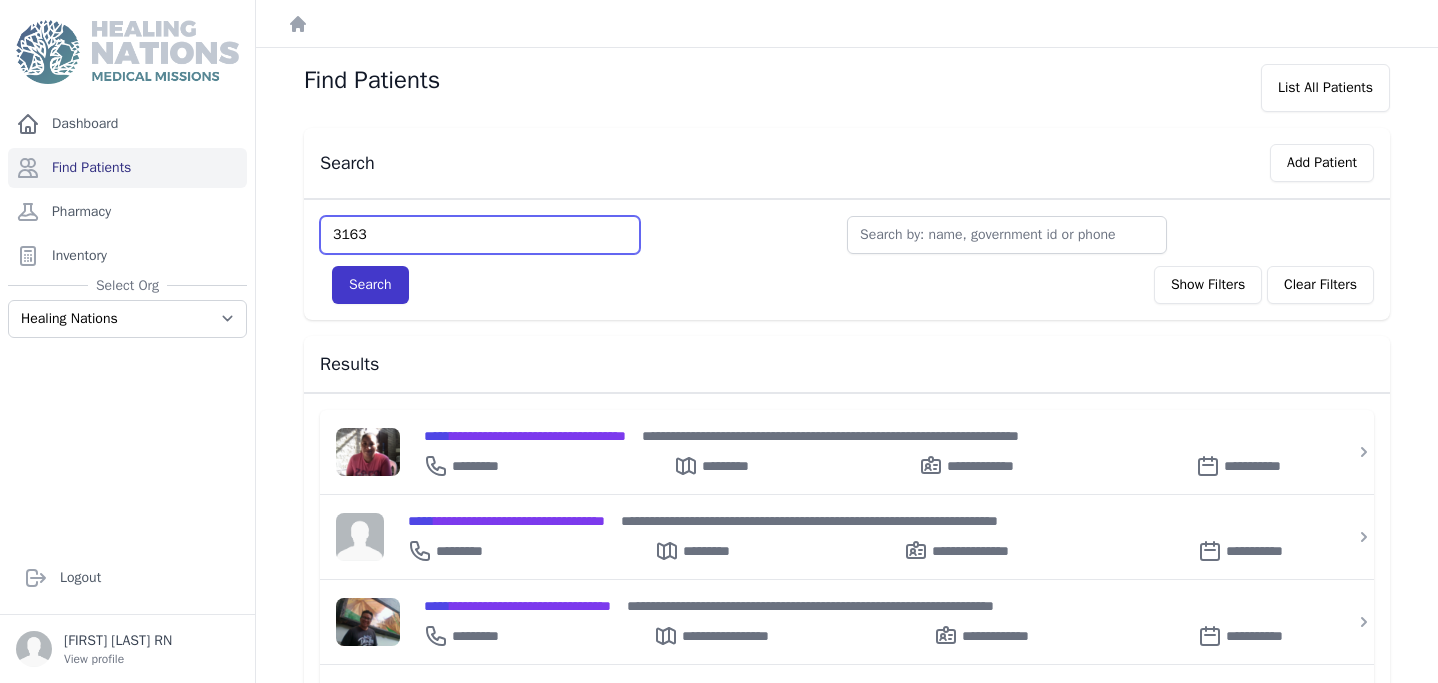 type on "3163" 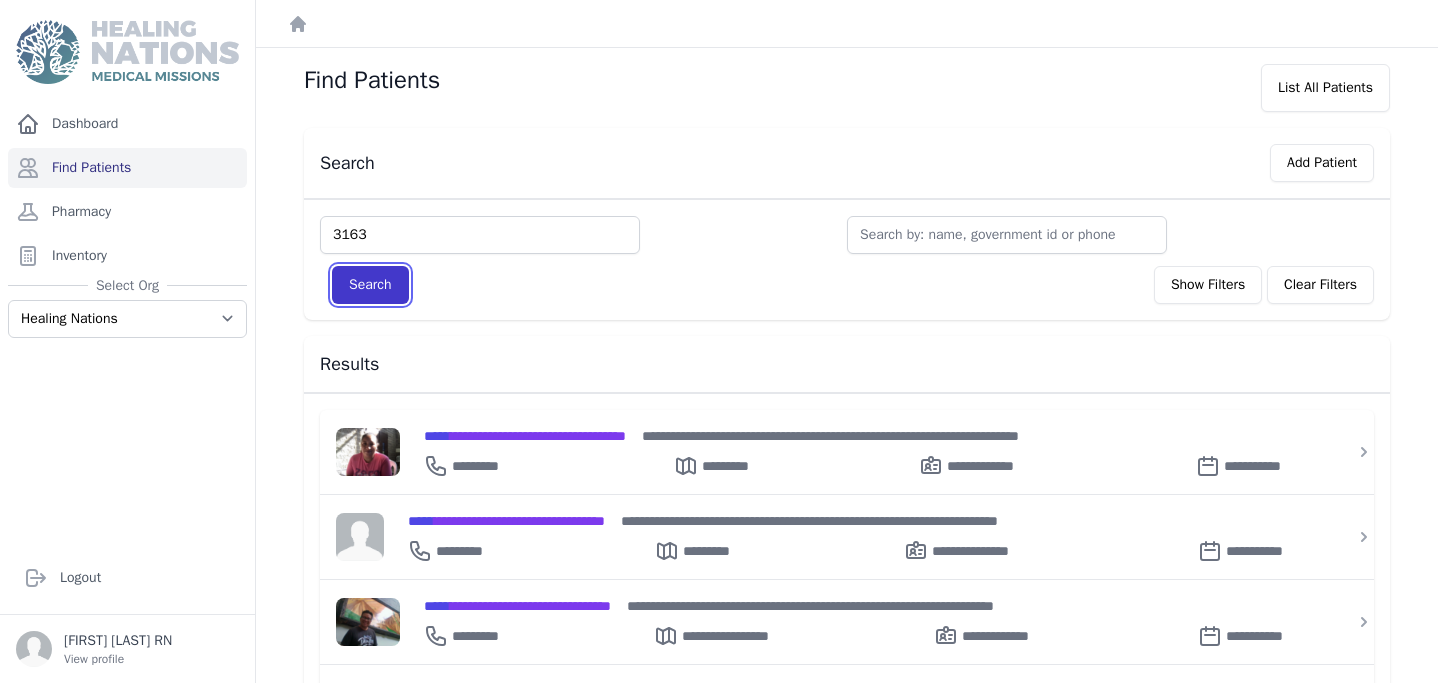 click on "Search" at bounding box center [370, 285] 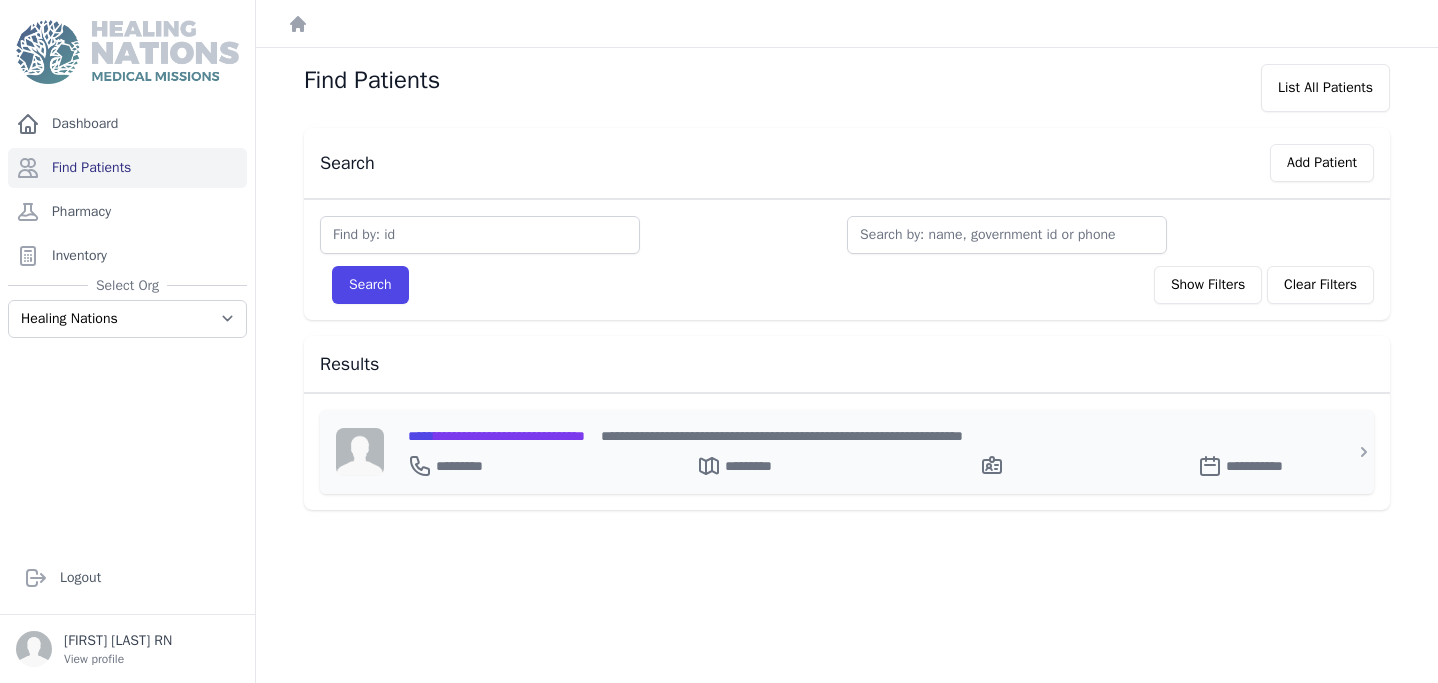 click on "**********" at bounding box center (496, 436) 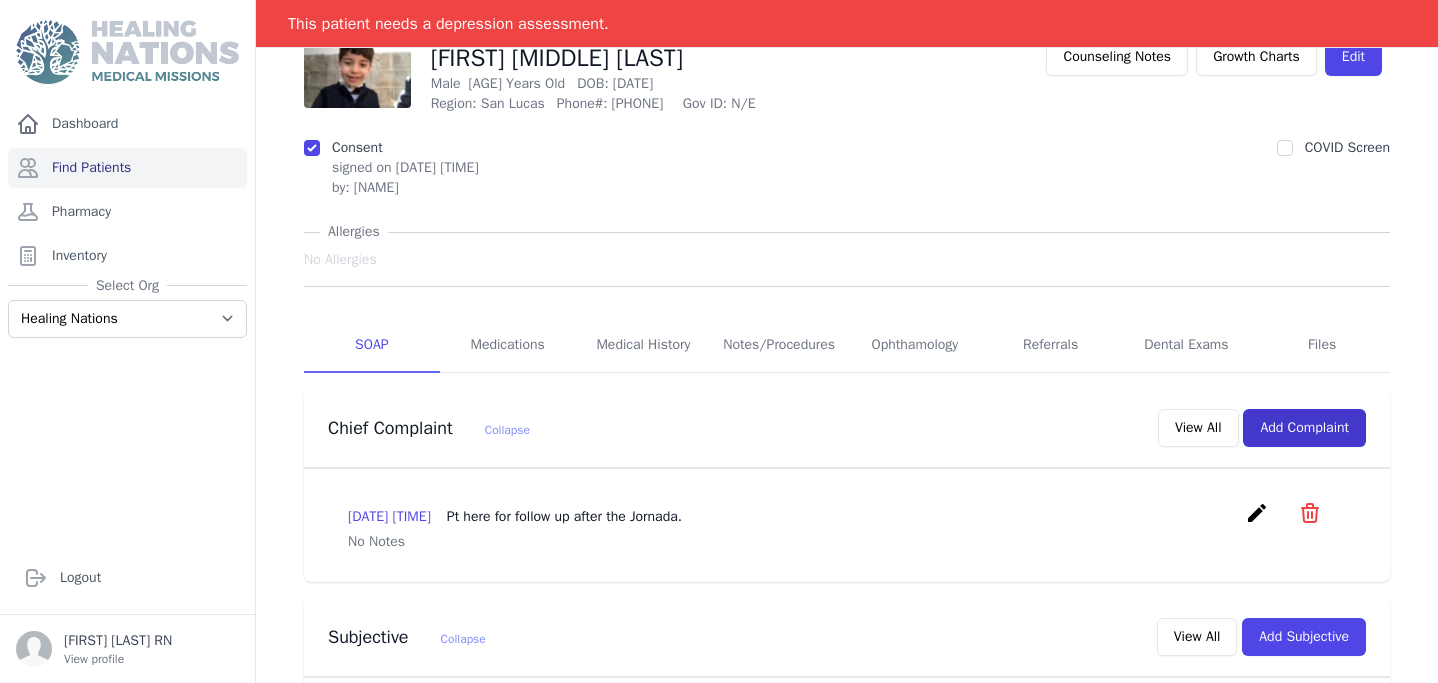 scroll, scrollTop: 127, scrollLeft: 0, axis: vertical 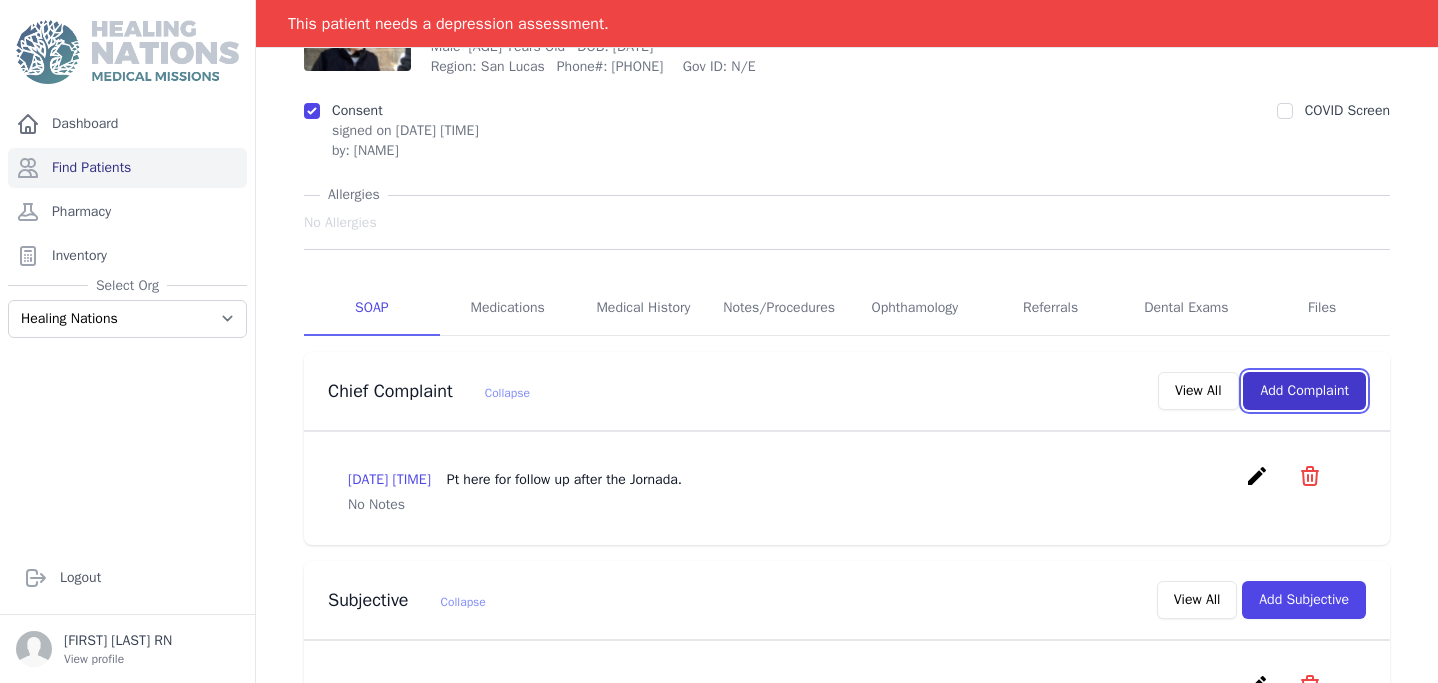 click on "Add Complaint" at bounding box center [1304, 391] 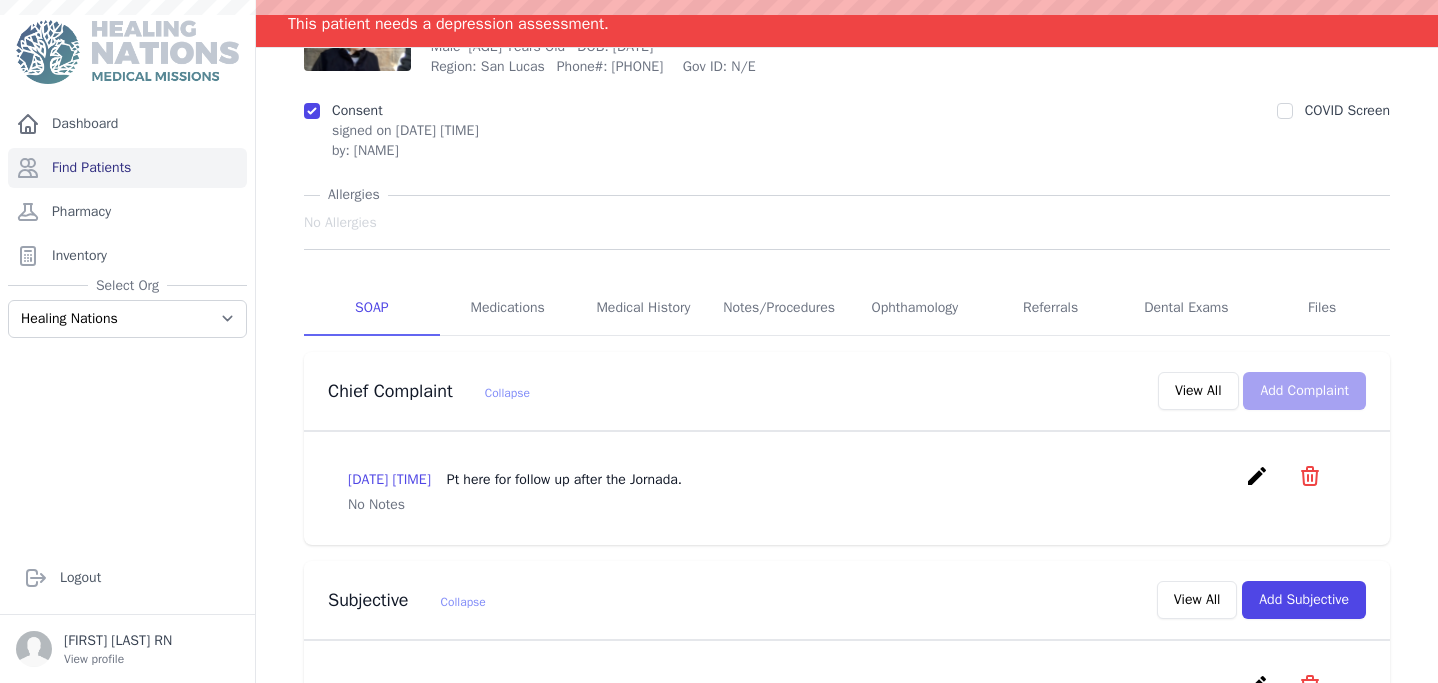 scroll, scrollTop: 0, scrollLeft: 0, axis: both 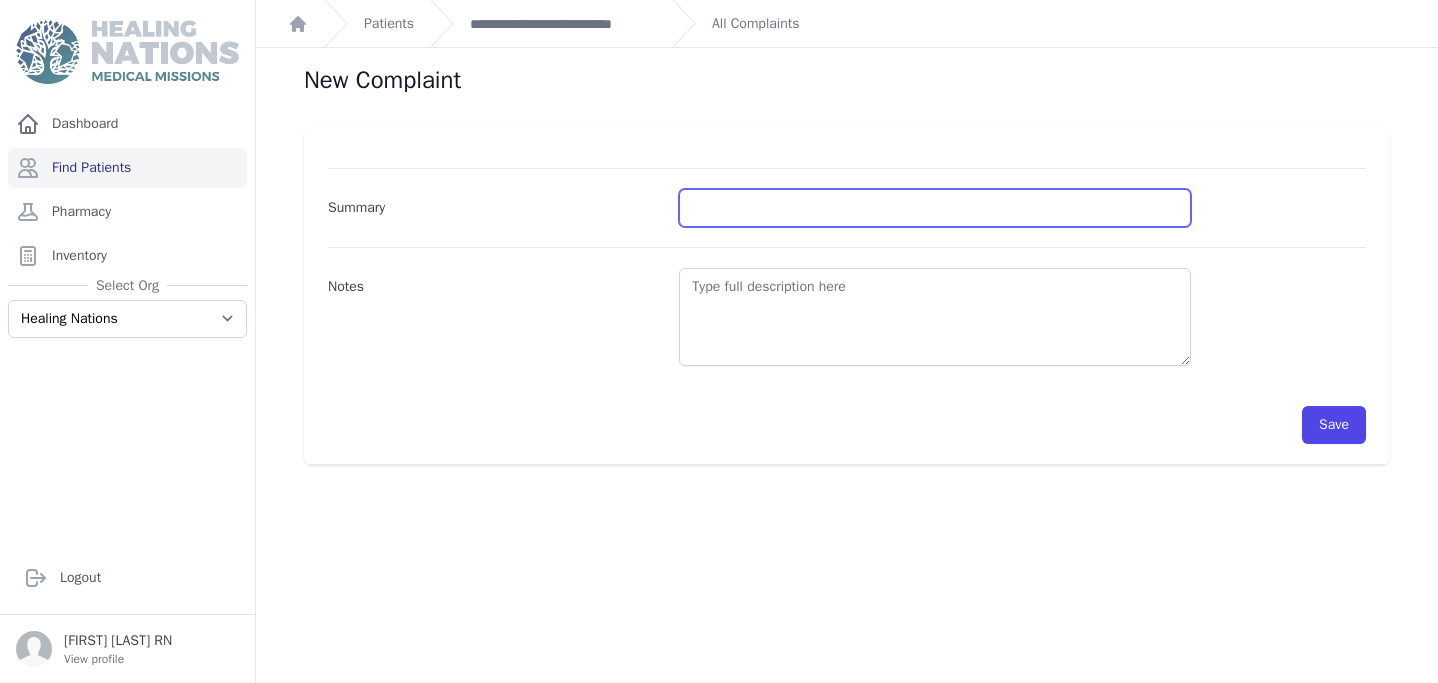 click on "Summary" at bounding box center (935, 208) 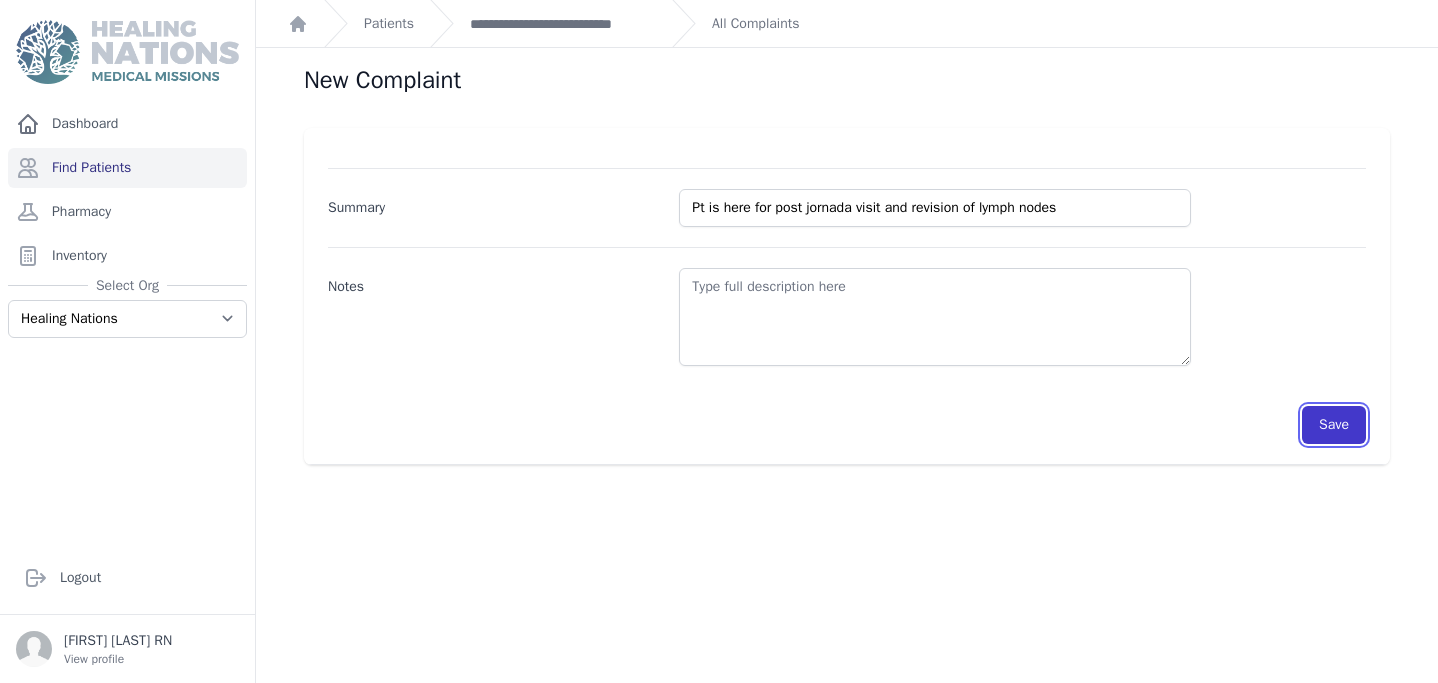 click on "Save" at bounding box center (1334, 425) 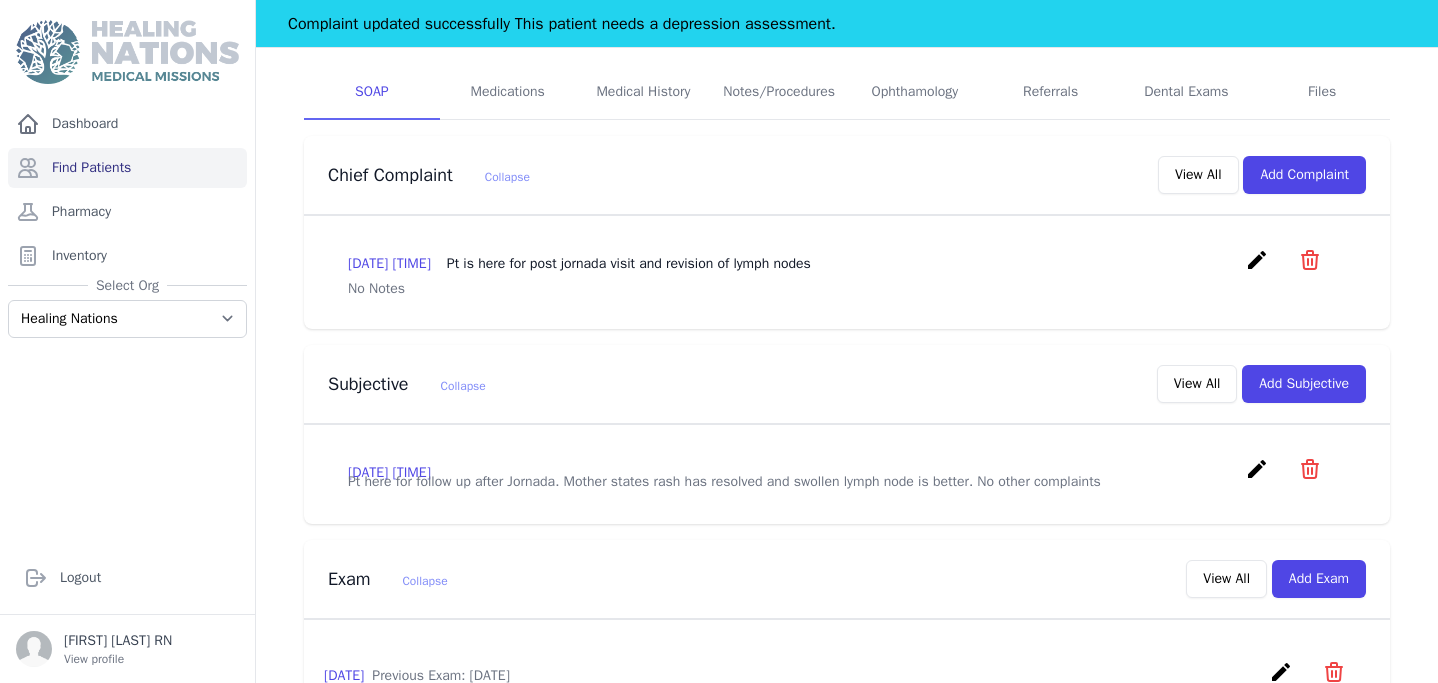 scroll, scrollTop: 365, scrollLeft: 0, axis: vertical 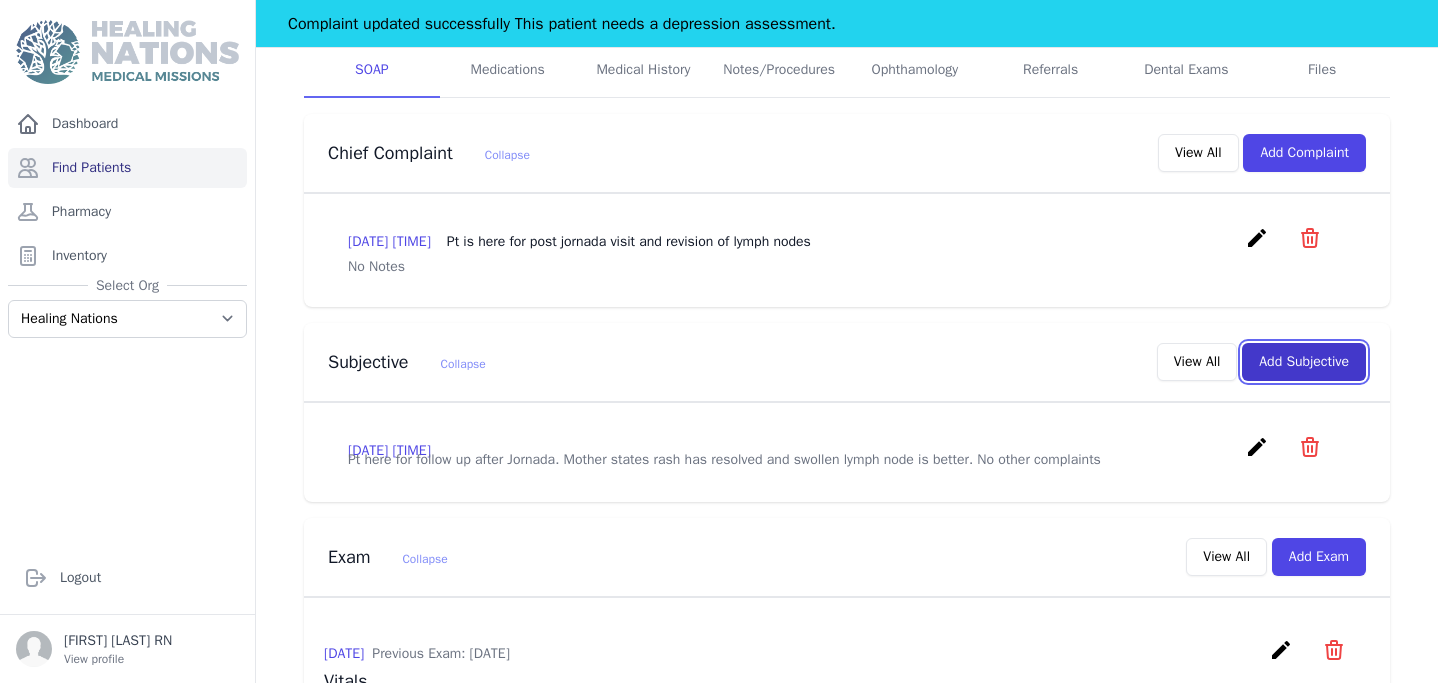click on "Add Subjective" at bounding box center [1304, 362] 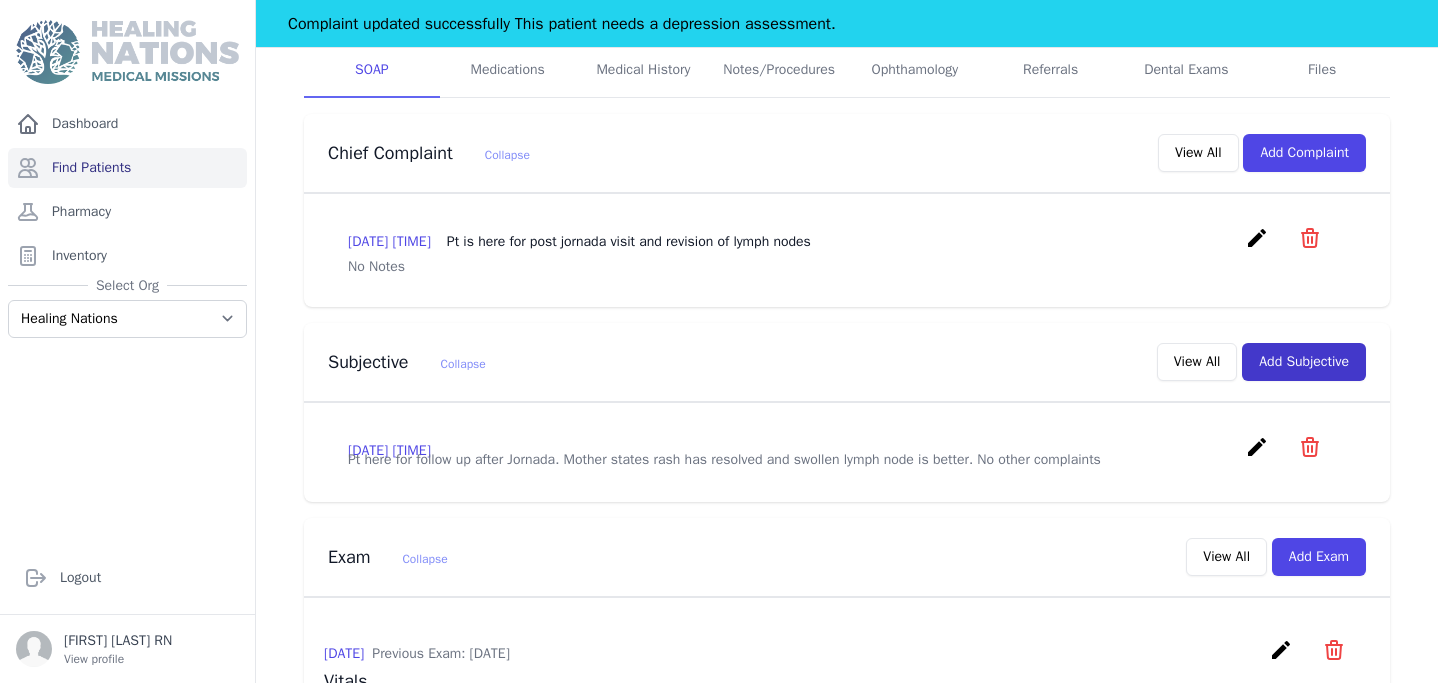 scroll, scrollTop: 0, scrollLeft: 0, axis: both 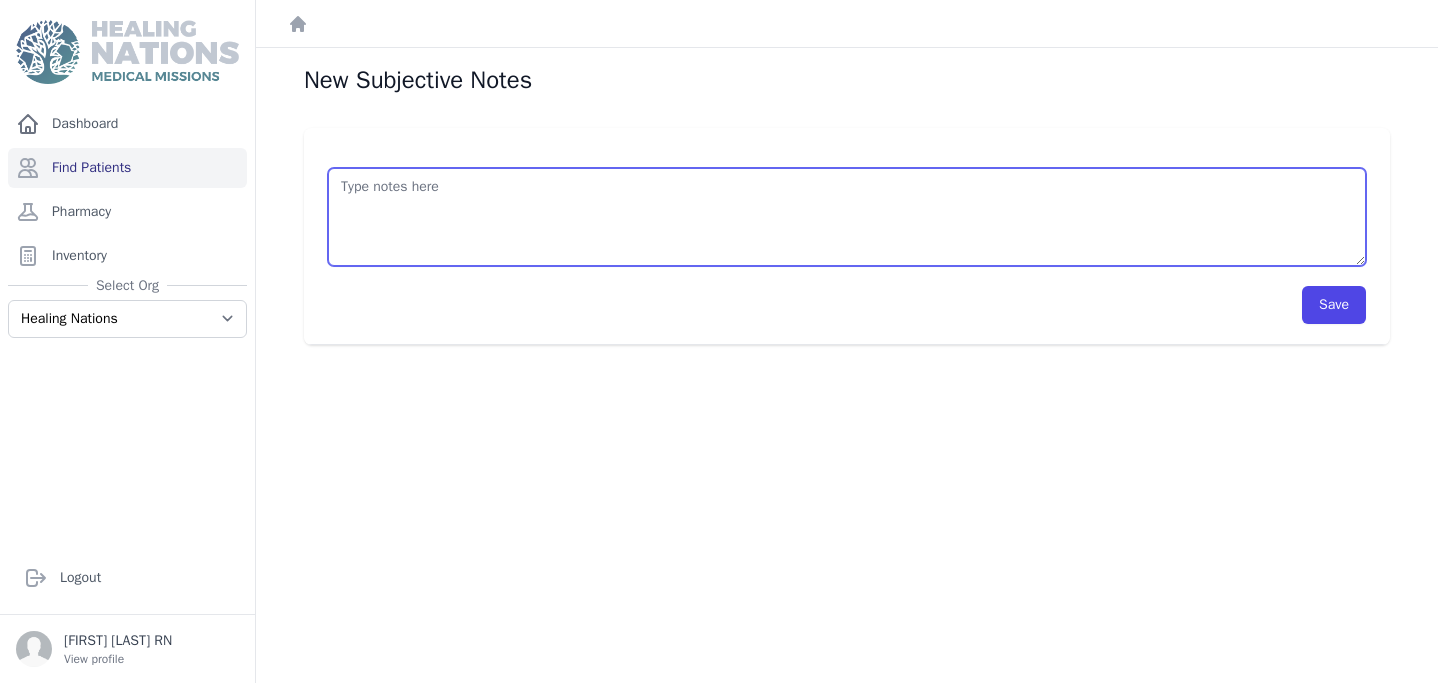 click at bounding box center (847, 217) 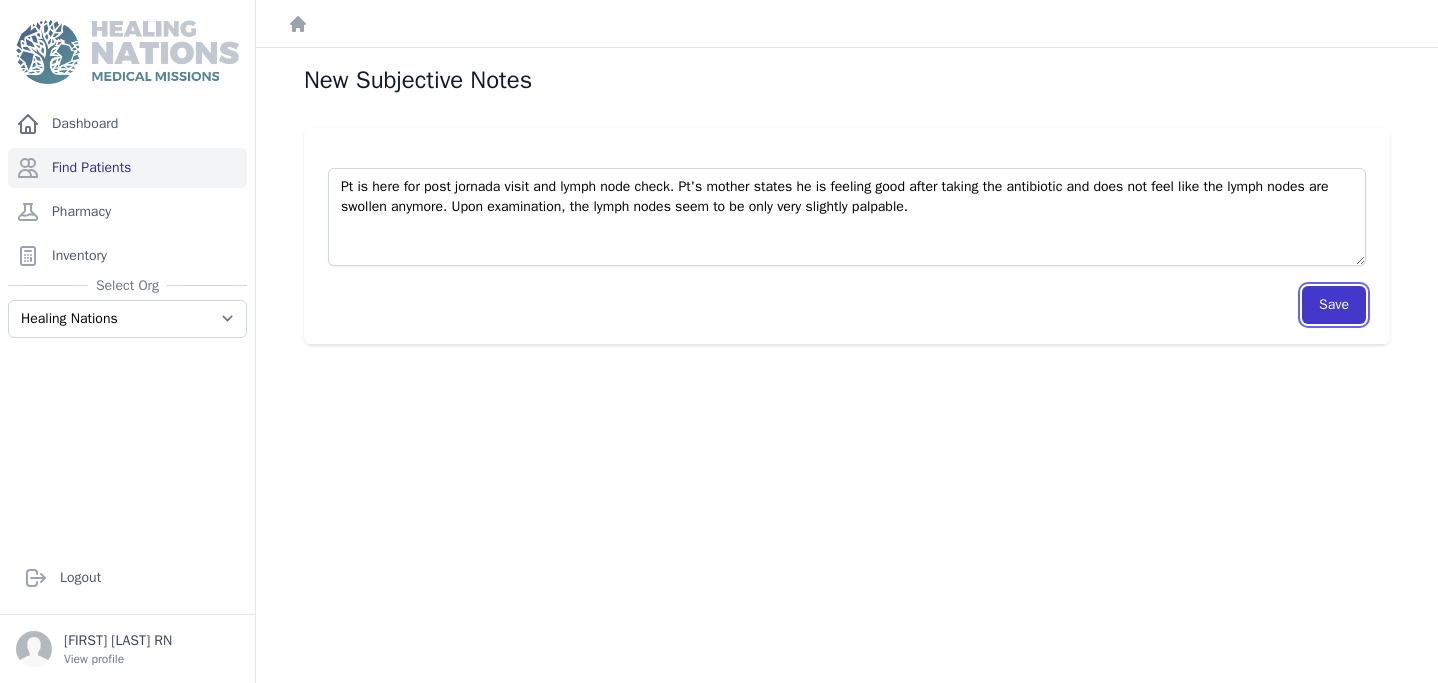 click on "Save" at bounding box center (1334, 305) 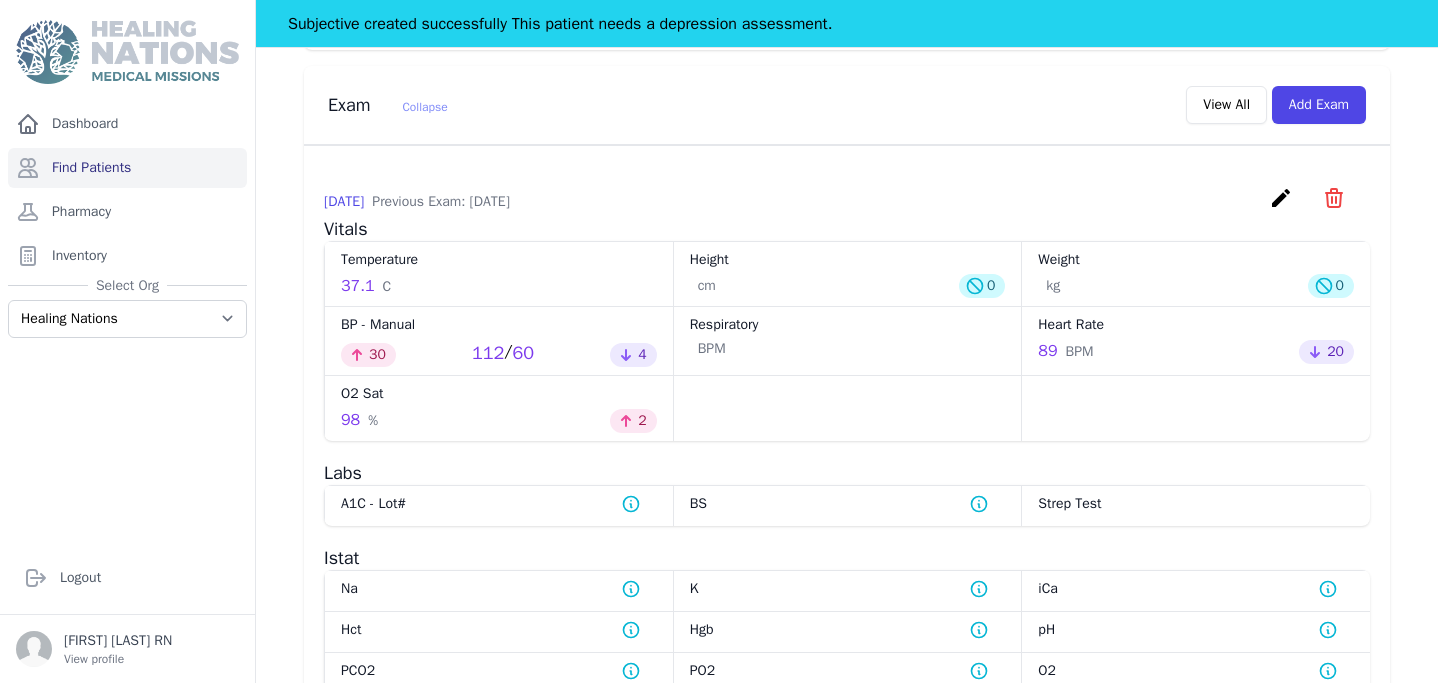 scroll, scrollTop: 884, scrollLeft: 0, axis: vertical 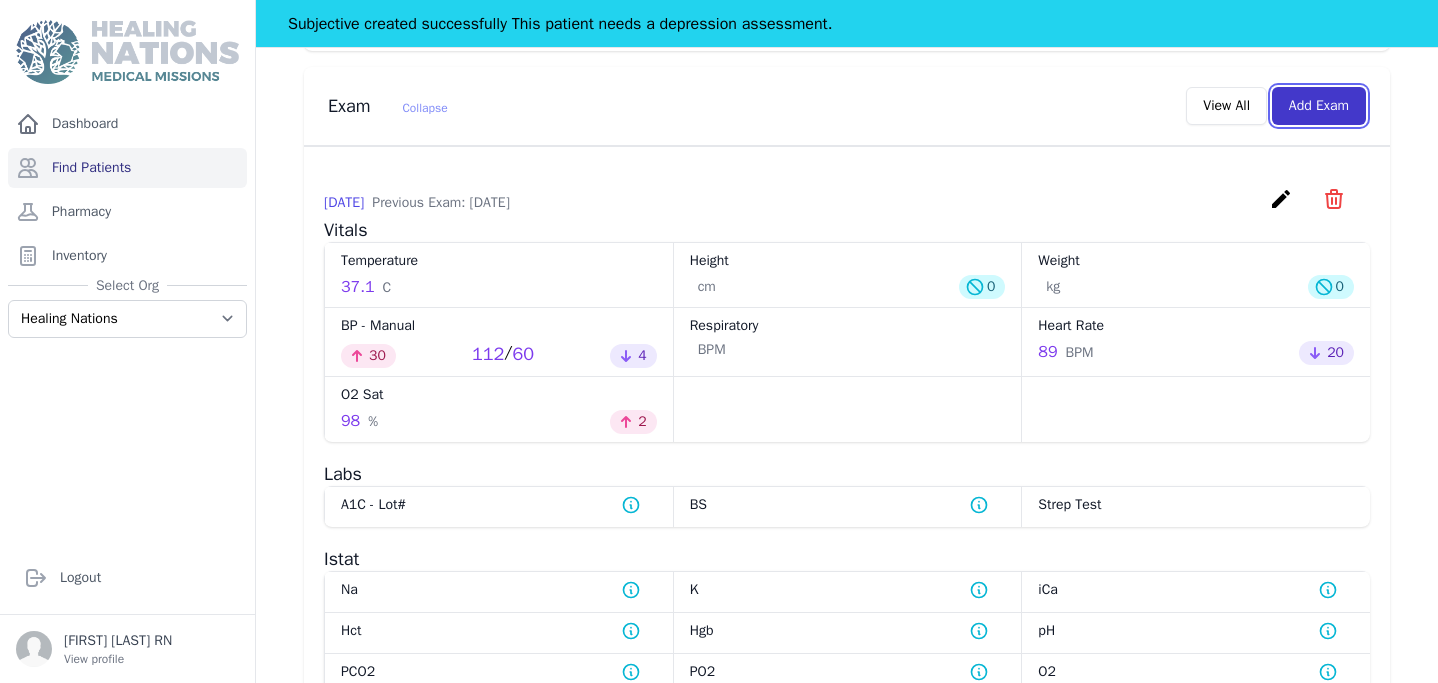 click on "Add Exam" at bounding box center (1319, 106) 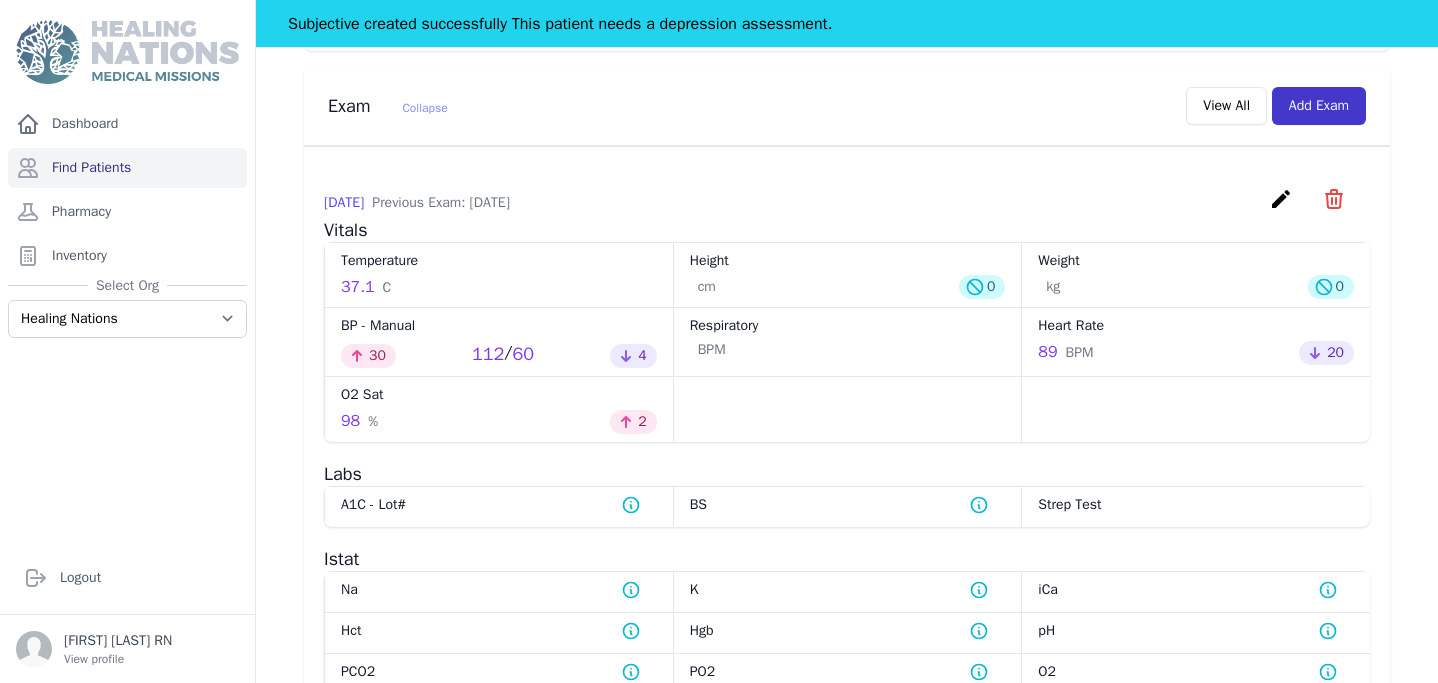 scroll, scrollTop: 0, scrollLeft: 0, axis: both 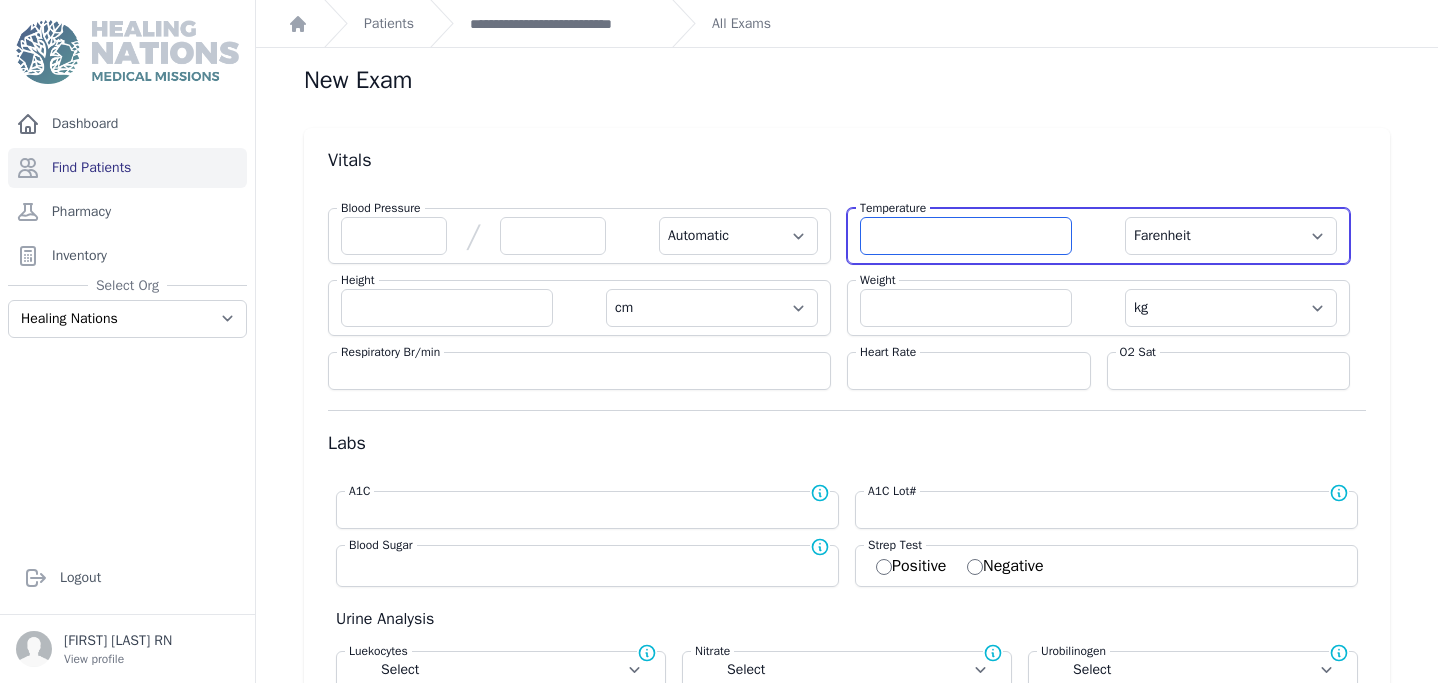 click at bounding box center [966, 236] 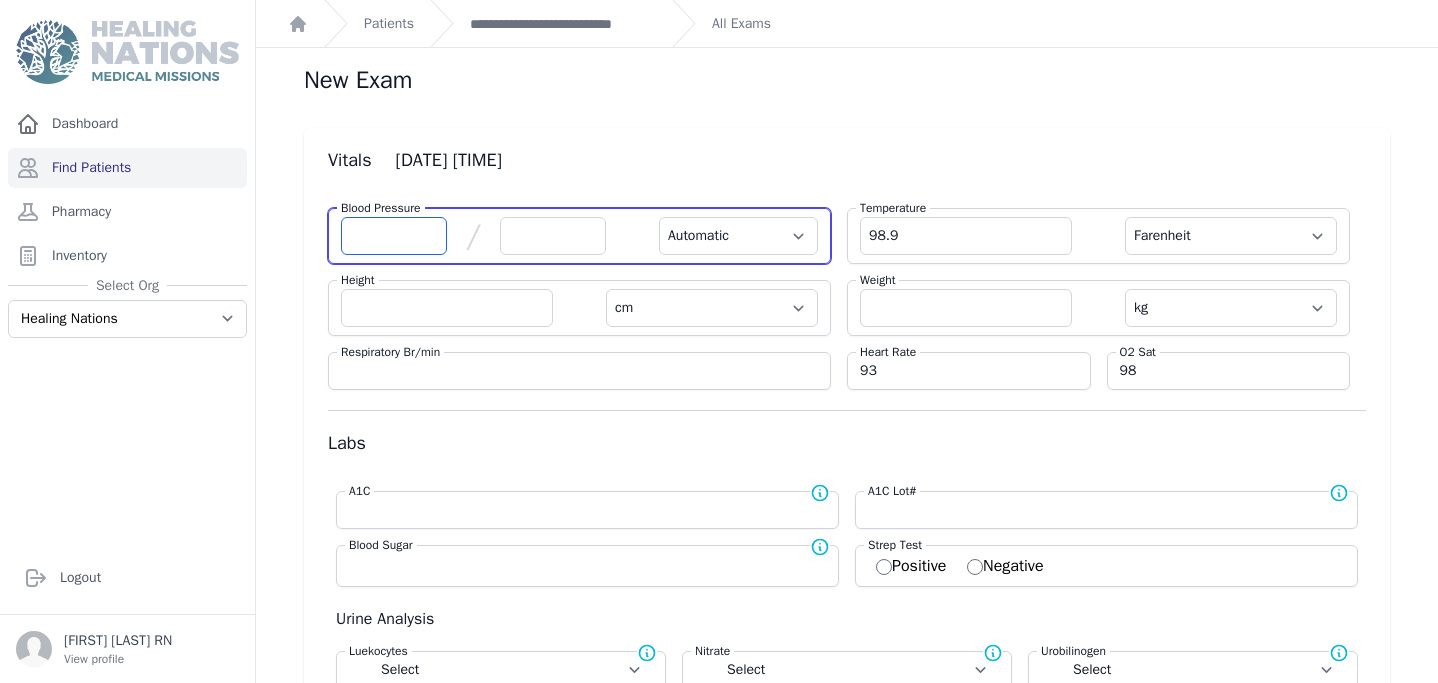 click at bounding box center (394, 236) 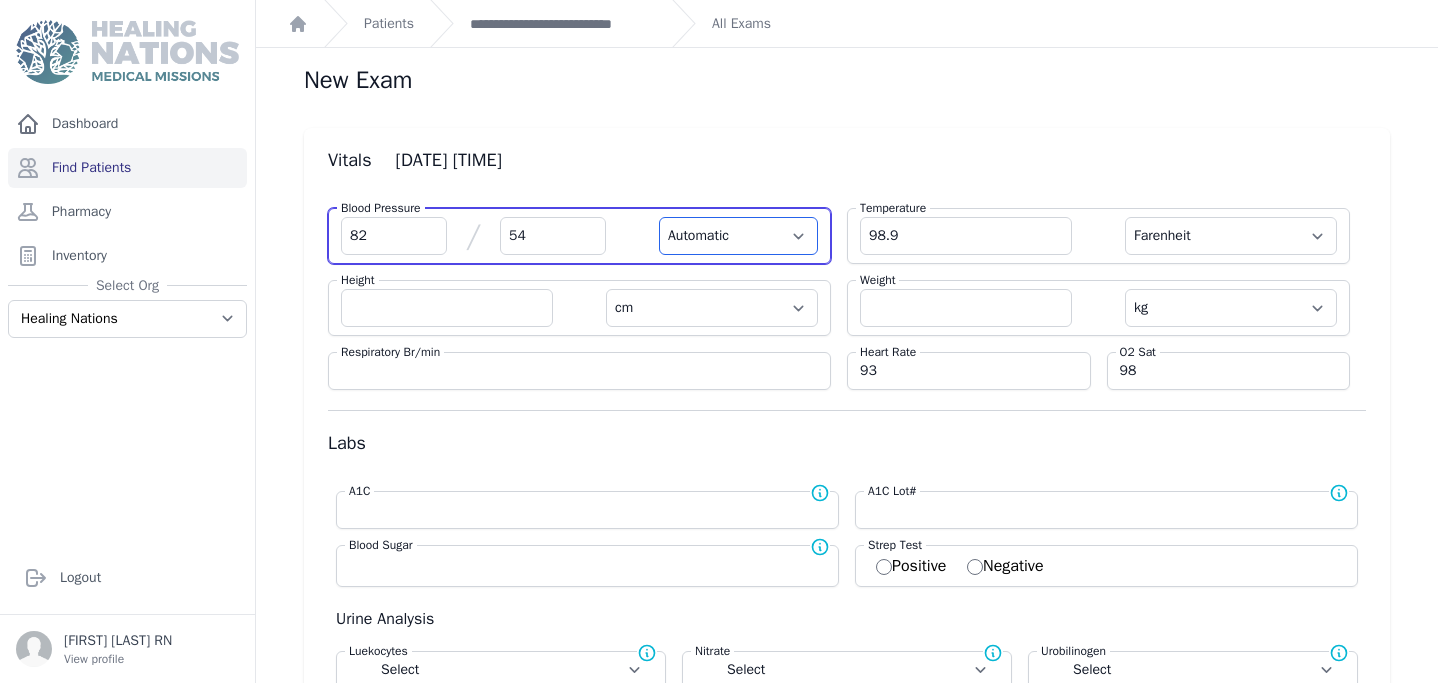 click on "Automatic Manual" at bounding box center [738, 236] 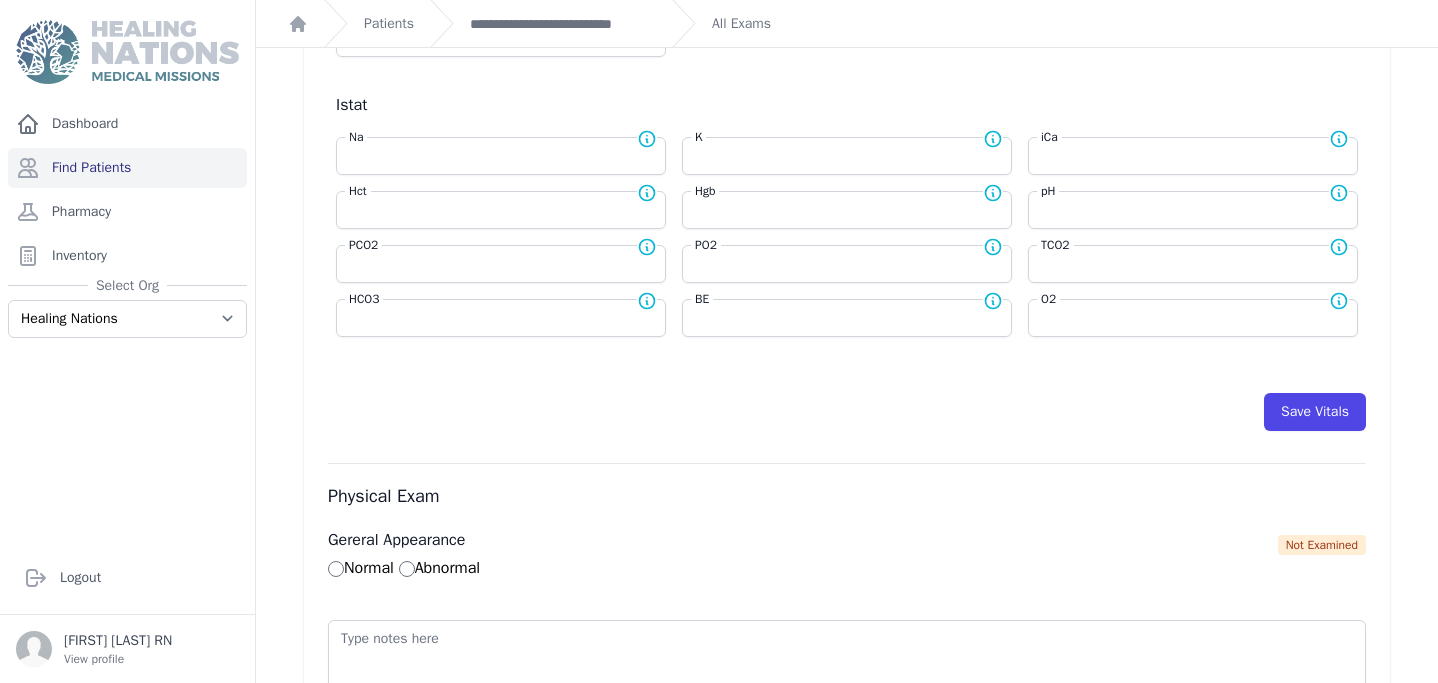 scroll, scrollTop: 949, scrollLeft: 0, axis: vertical 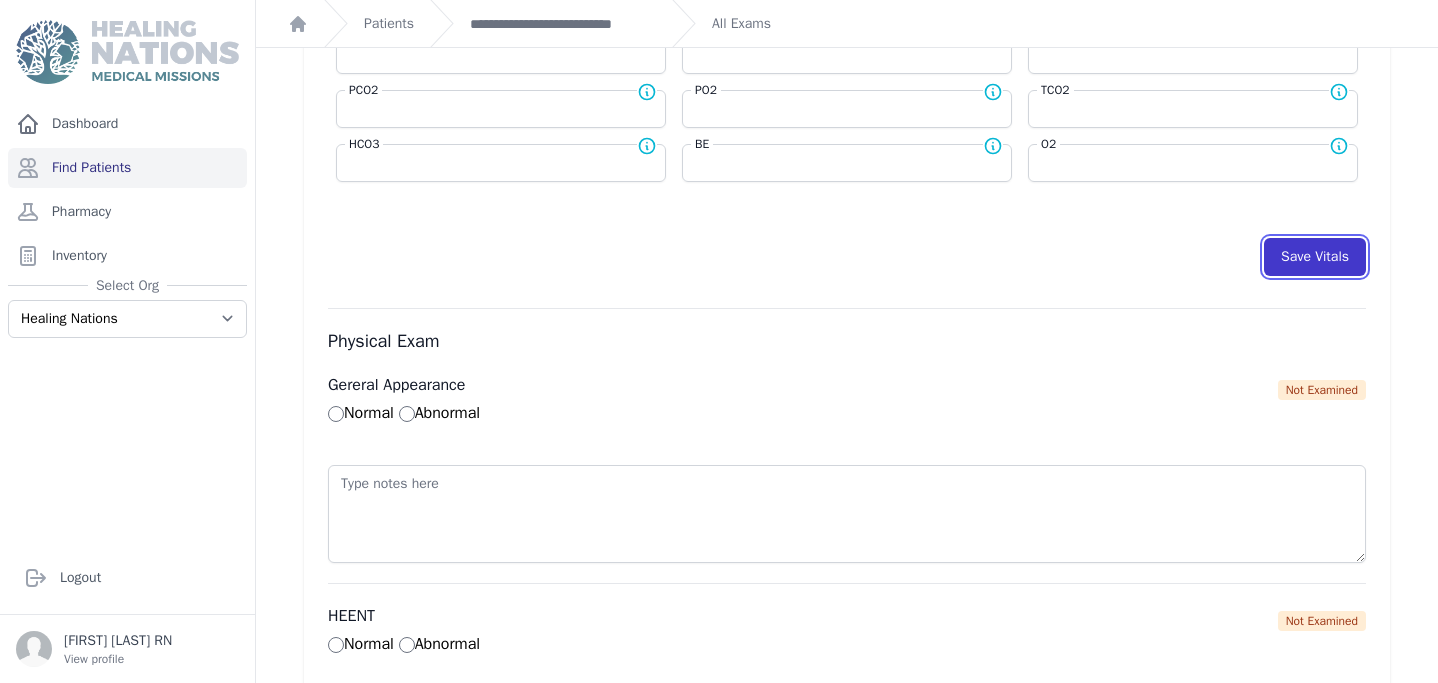 click on "Save Vitals" at bounding box center (1315, 257) 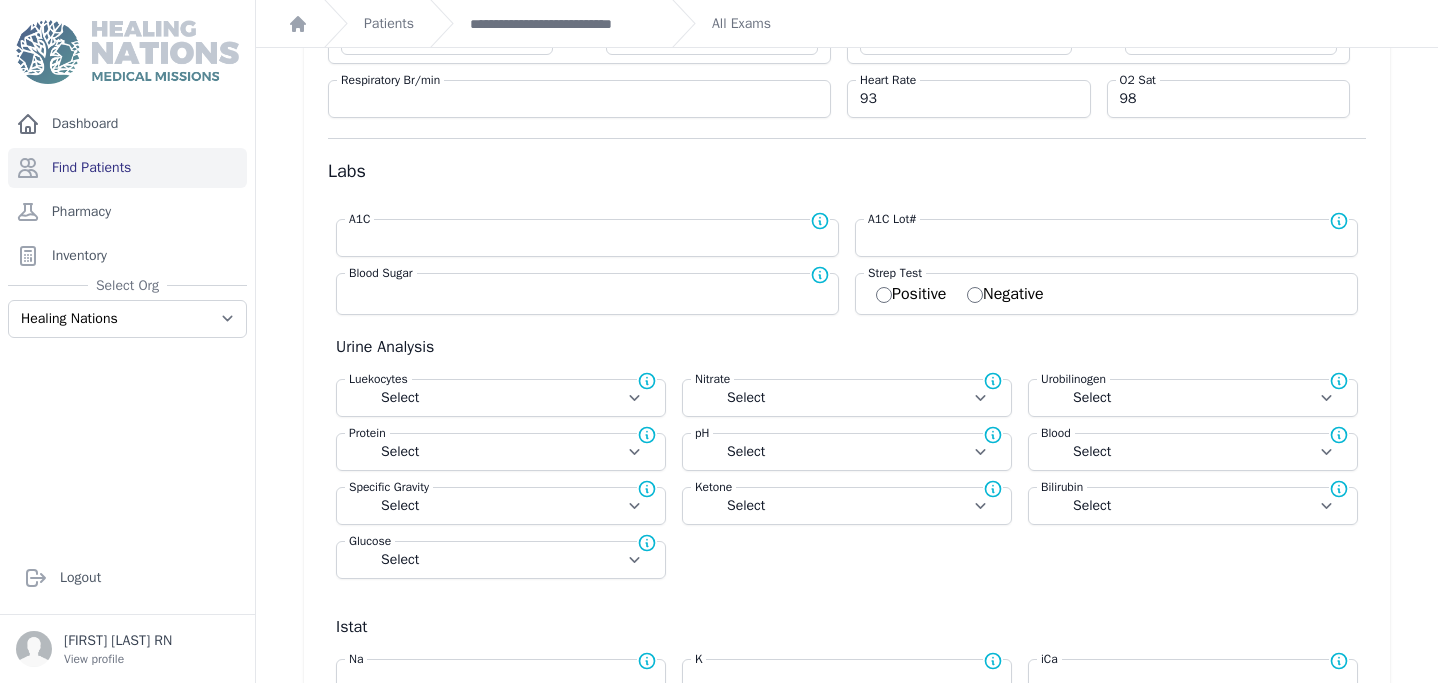 scroll, scrollTop: 0, scrollLeft: 0, axis: both 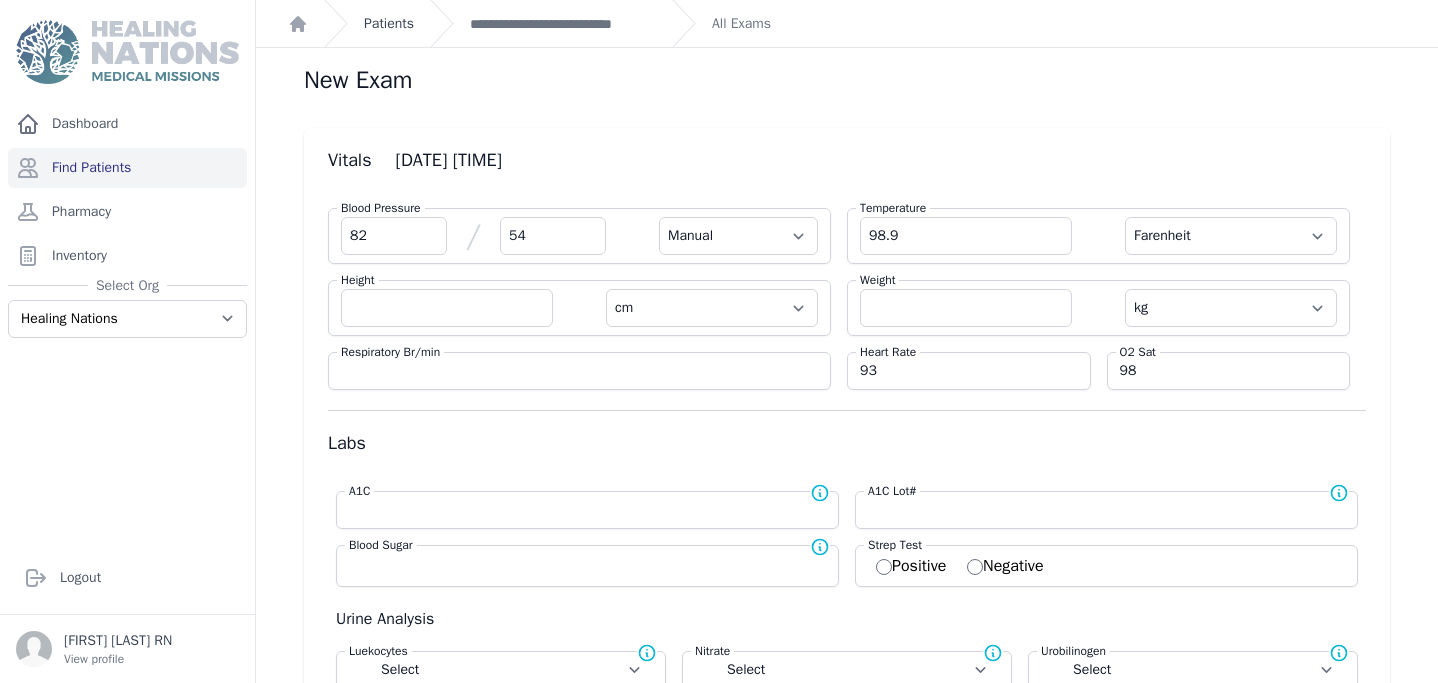 click on "Patients" at bounding box center (389, 24) 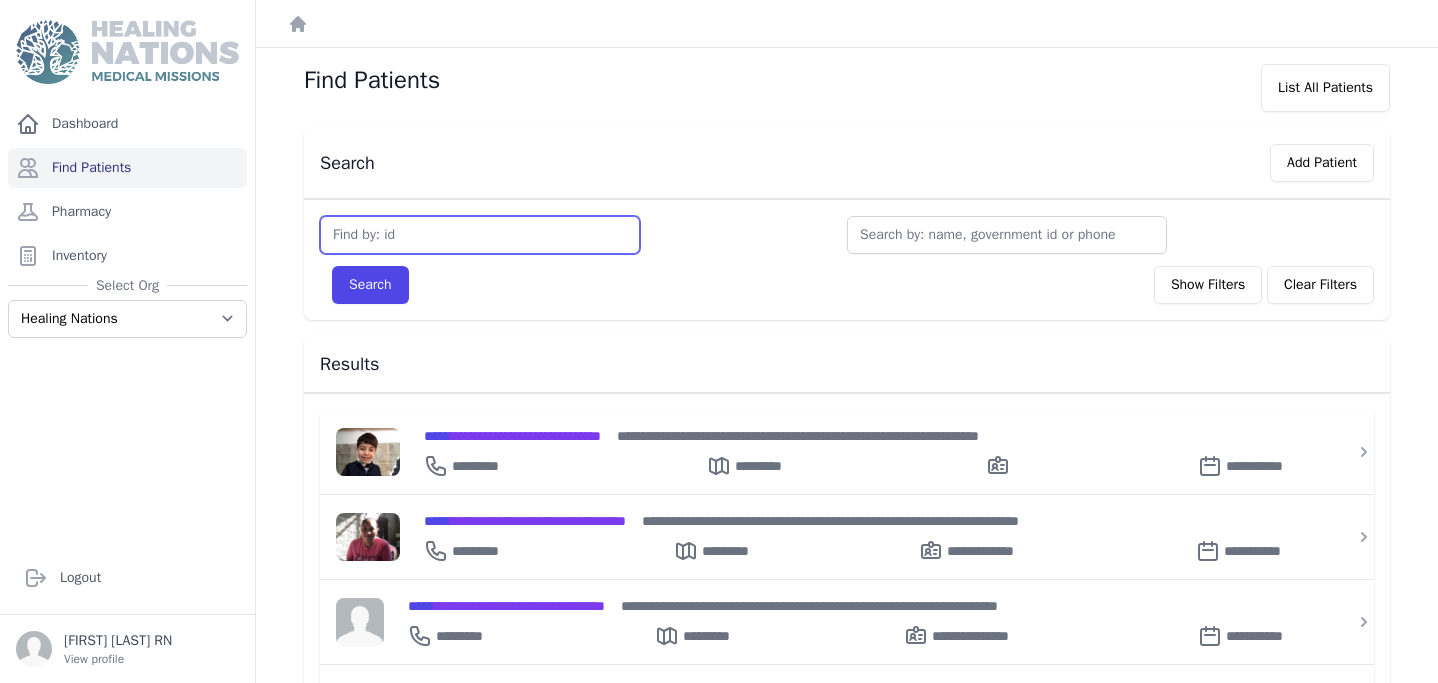 click at bounding box center [480, 235] 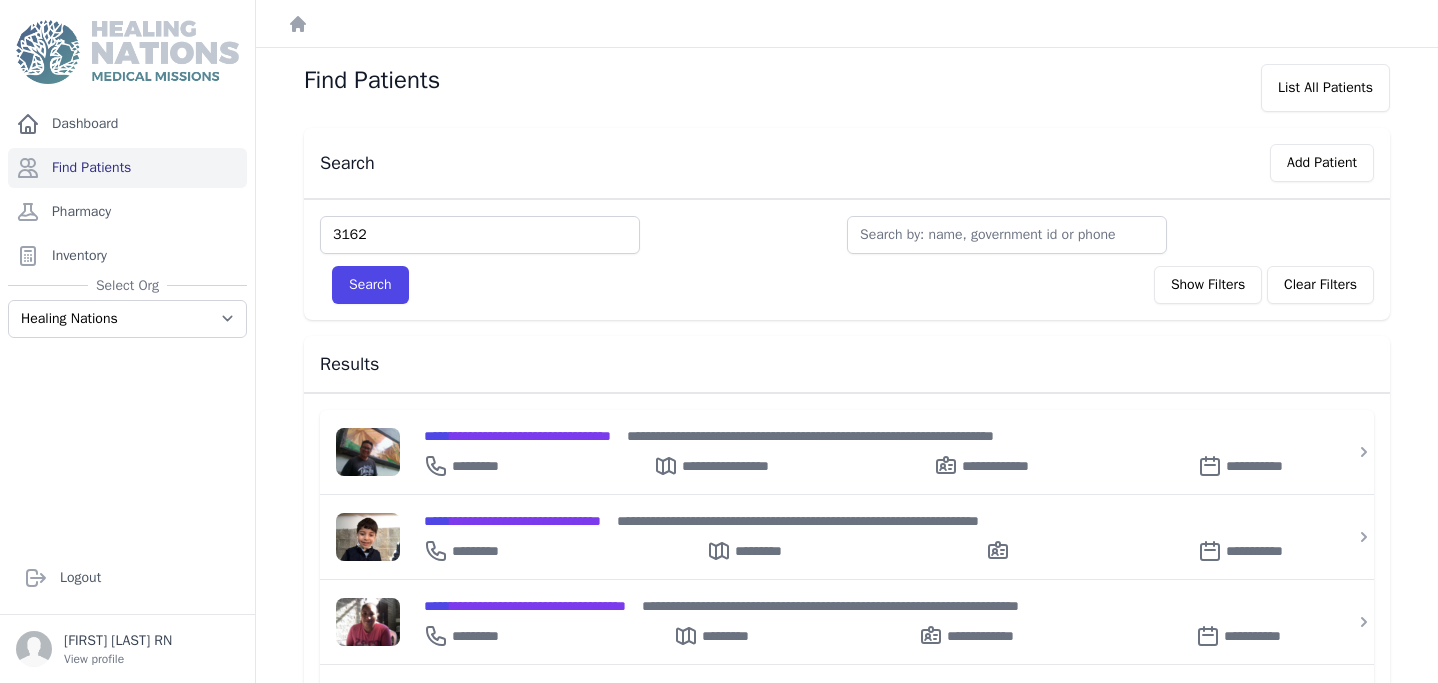 click on "Search" at bounding box center (370, 285) 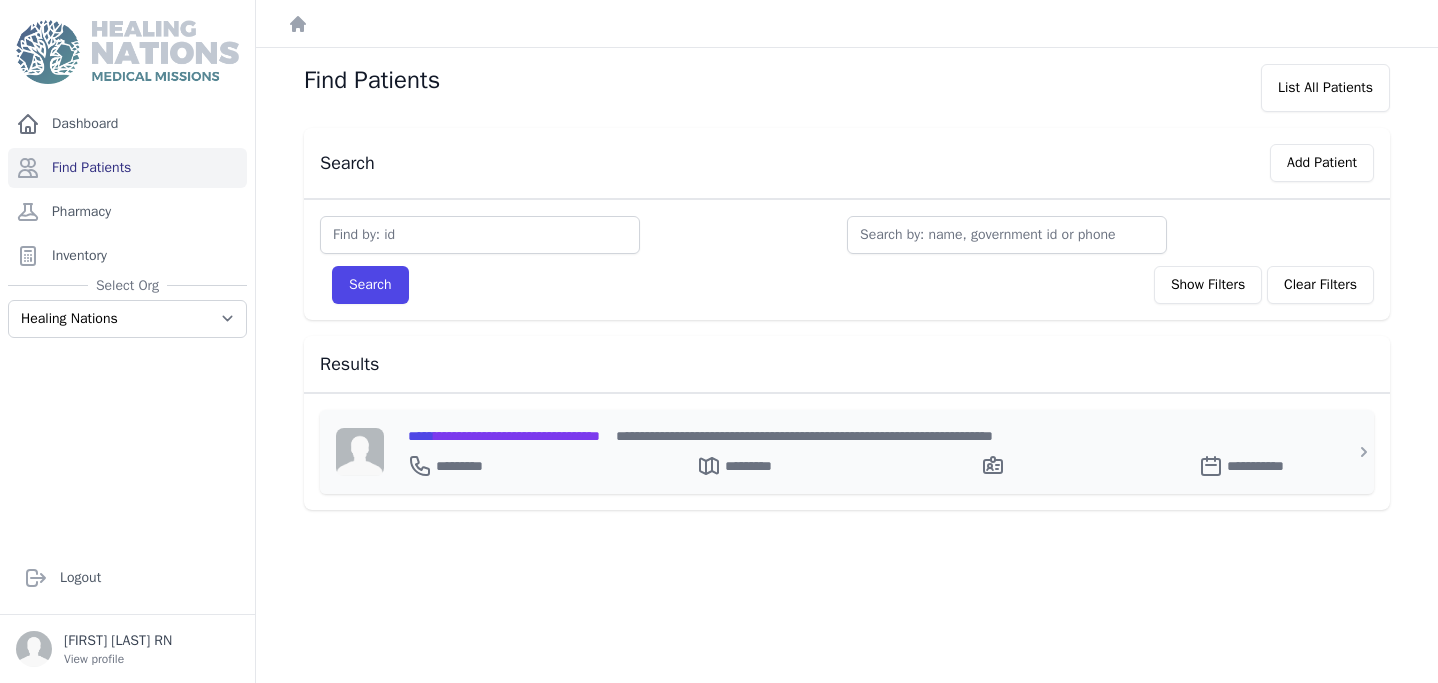 click on "**********" at bounding box center [504, 436] 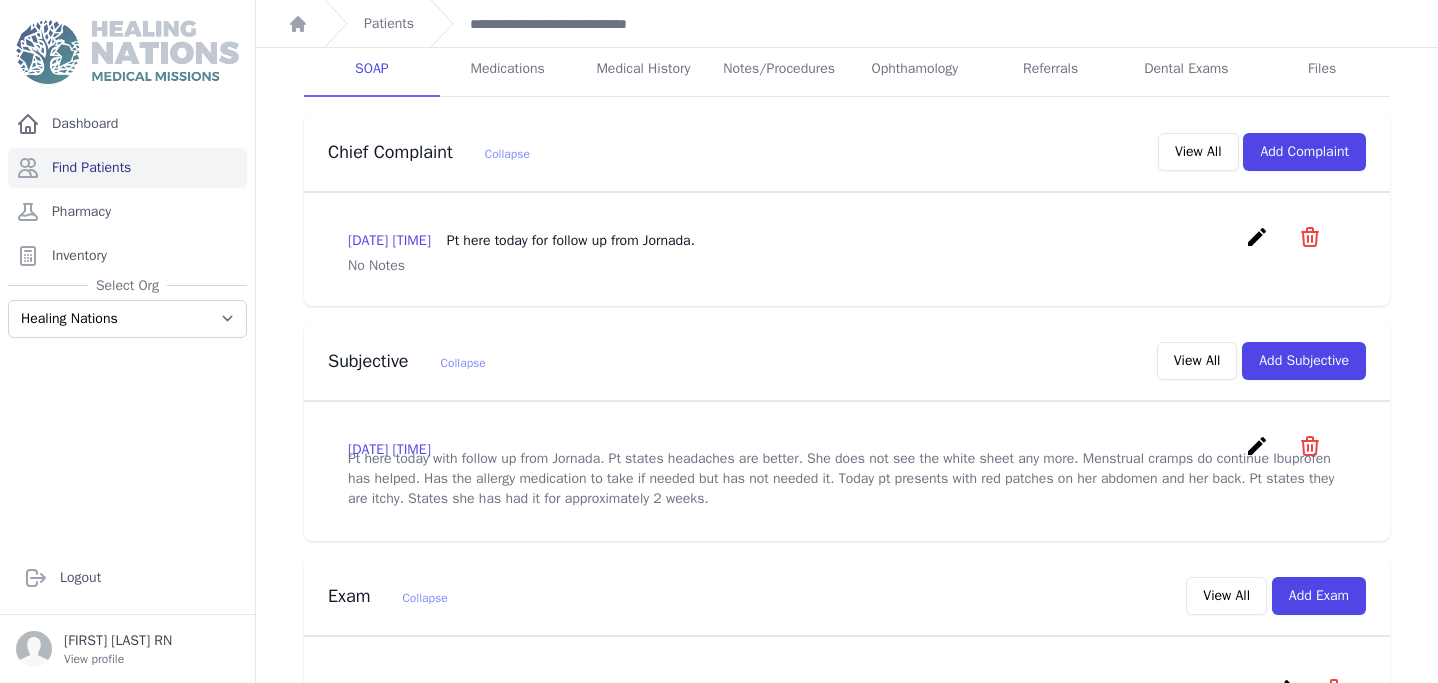 scroll, scrollTop: 321, scrollLeft: 0, axis: vertical 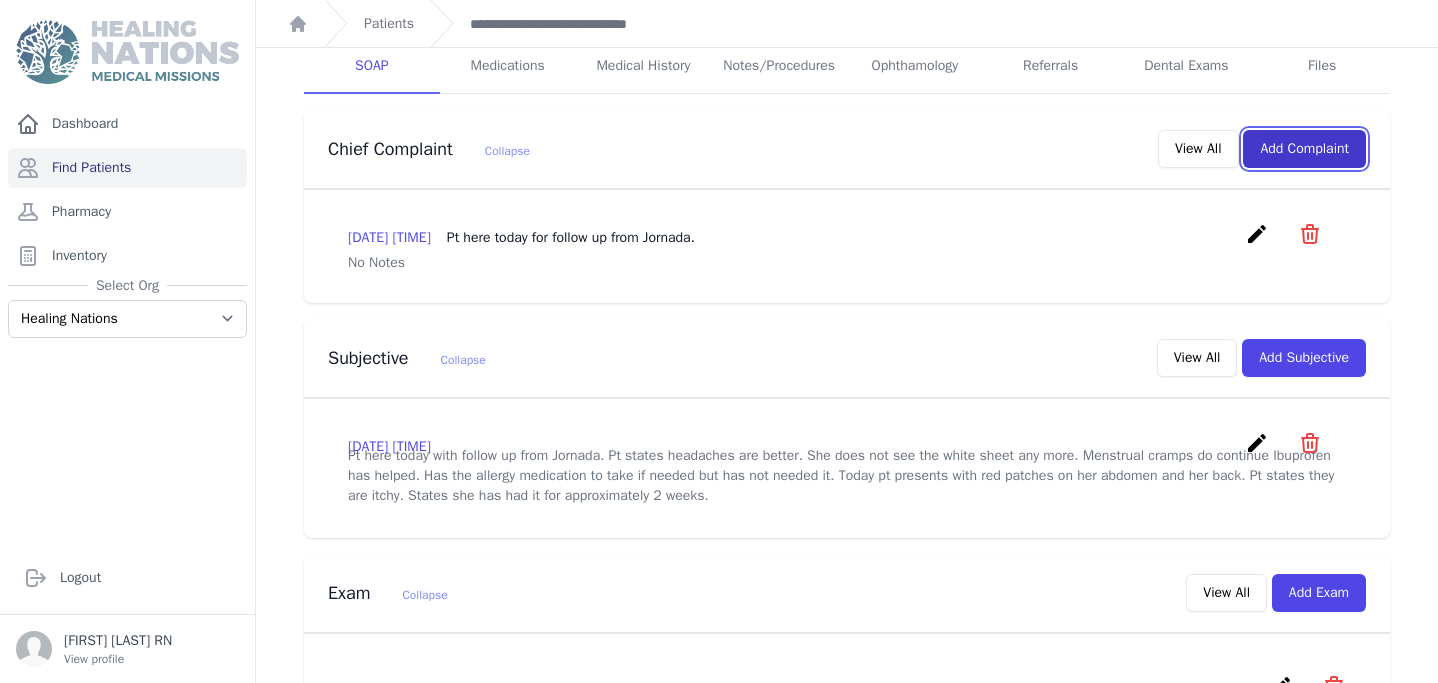 click on "Add Complaint" at bounding box center (1304, 149) 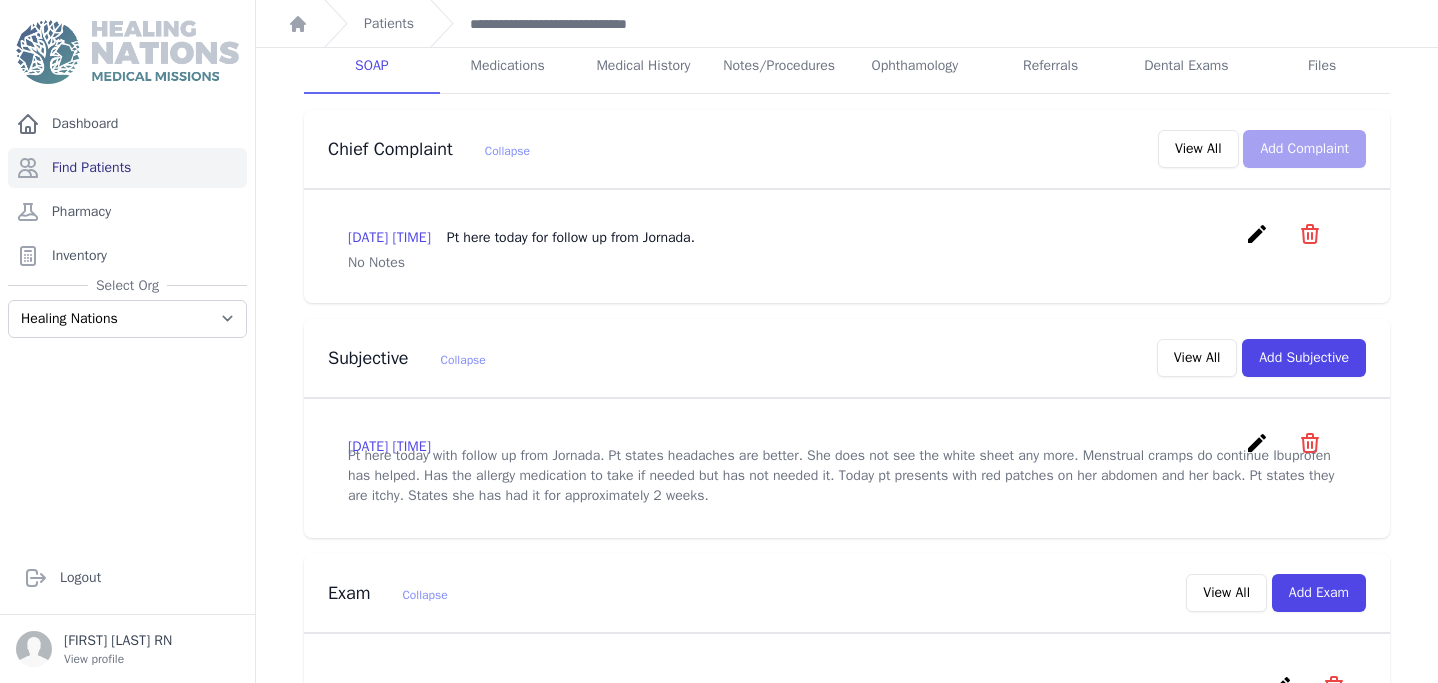 scroll, scrollTop: 0, scrollLeft: 0, axis: both 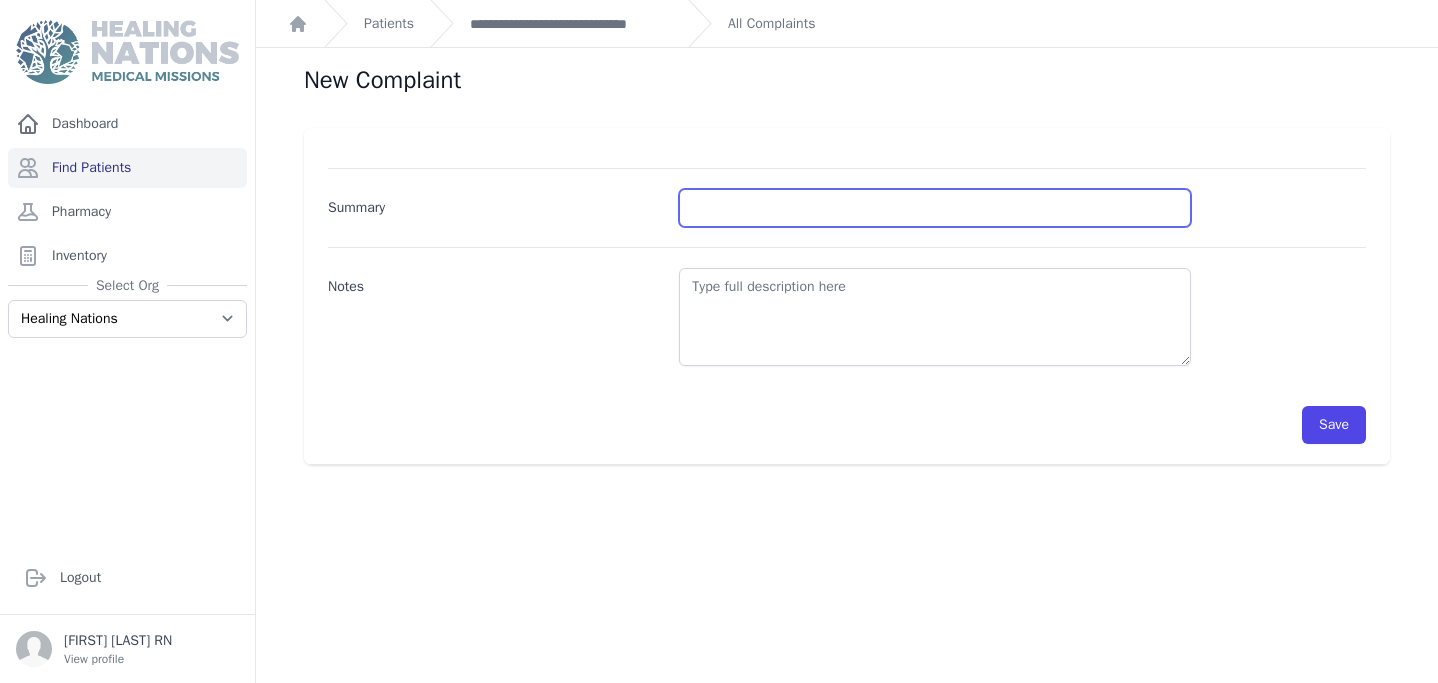 click on "Summary" at bounding box center (935, 208) 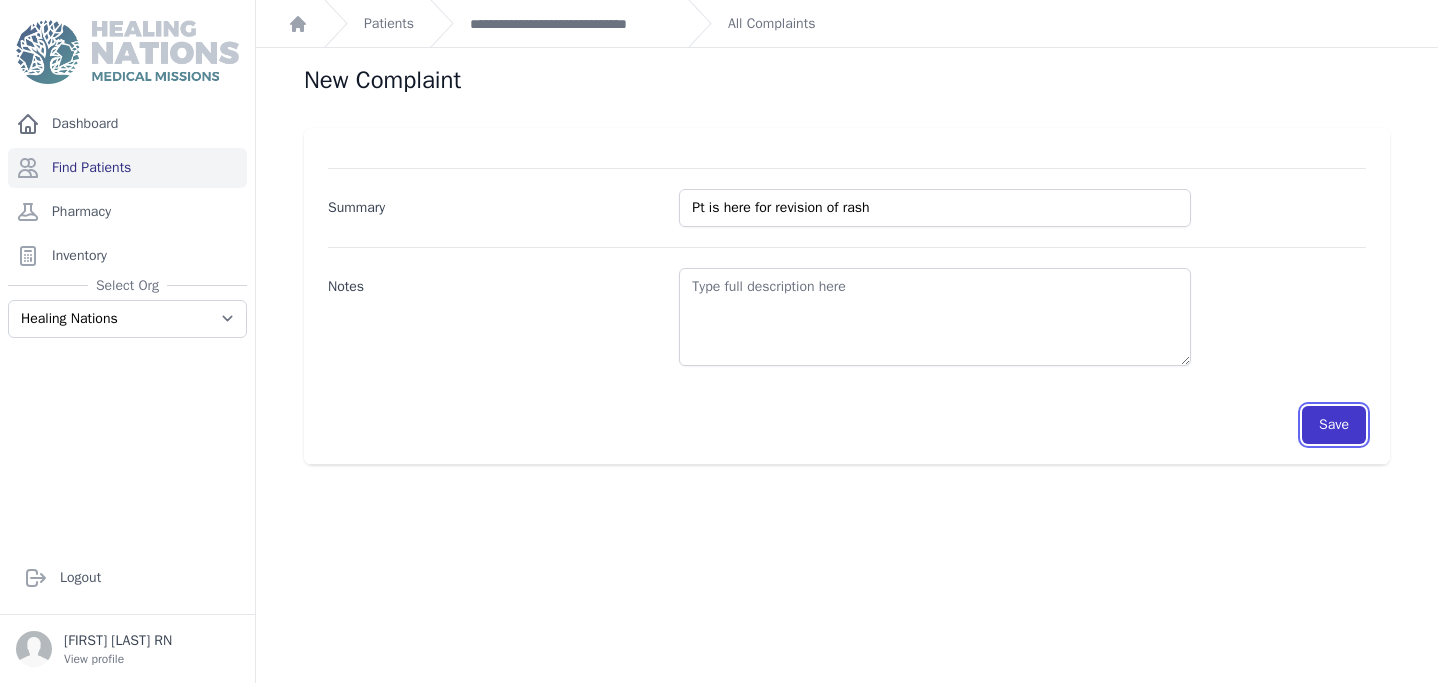 click on "Save" at bounding box center [1334, 425] 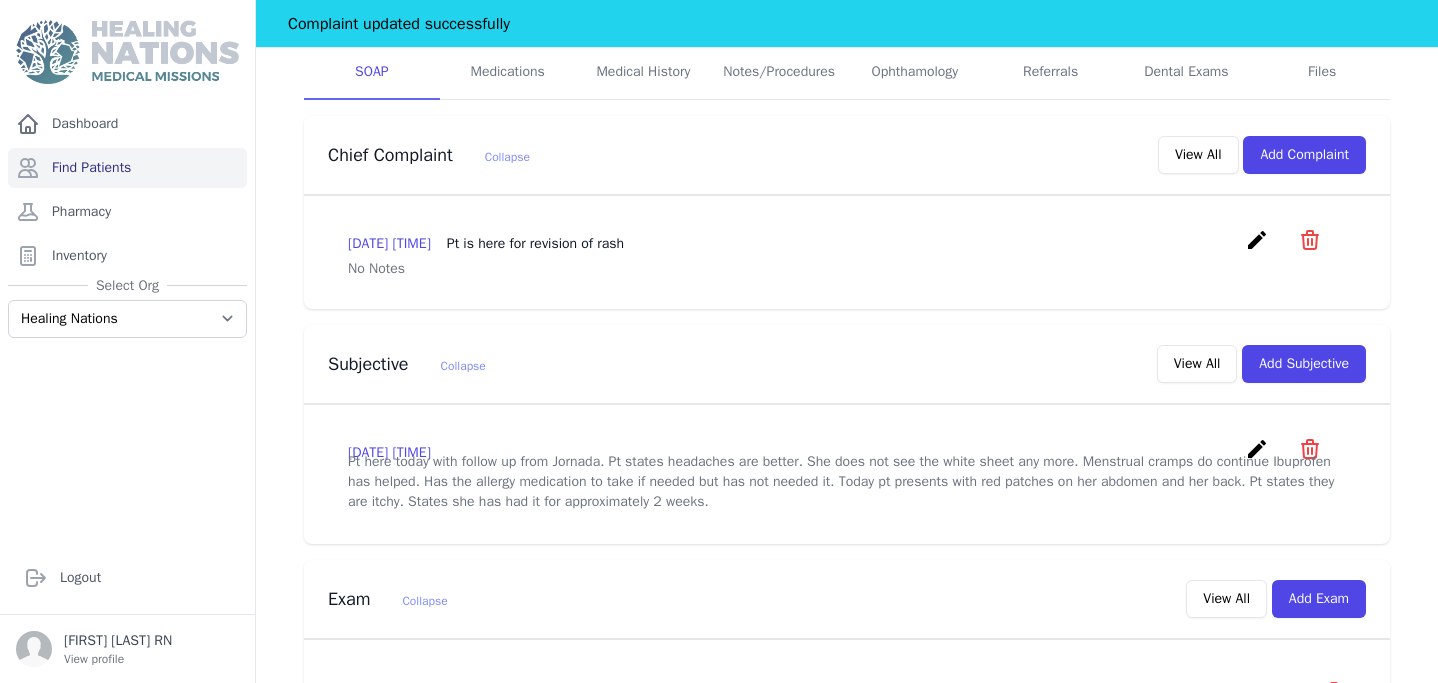 scroll, scrollTop: 488, scrollLeft: 0, axis: vertical 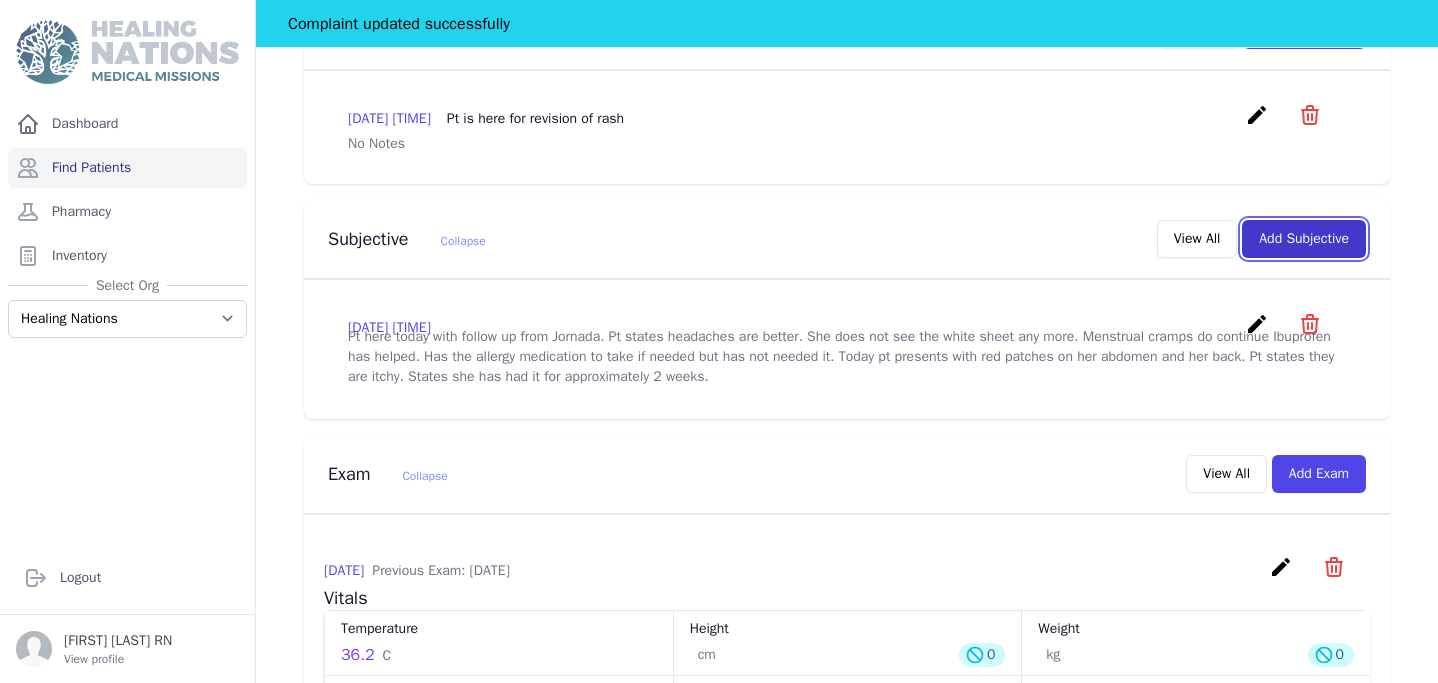 click on "Add Subjective" at bounding box center [1304, 239] 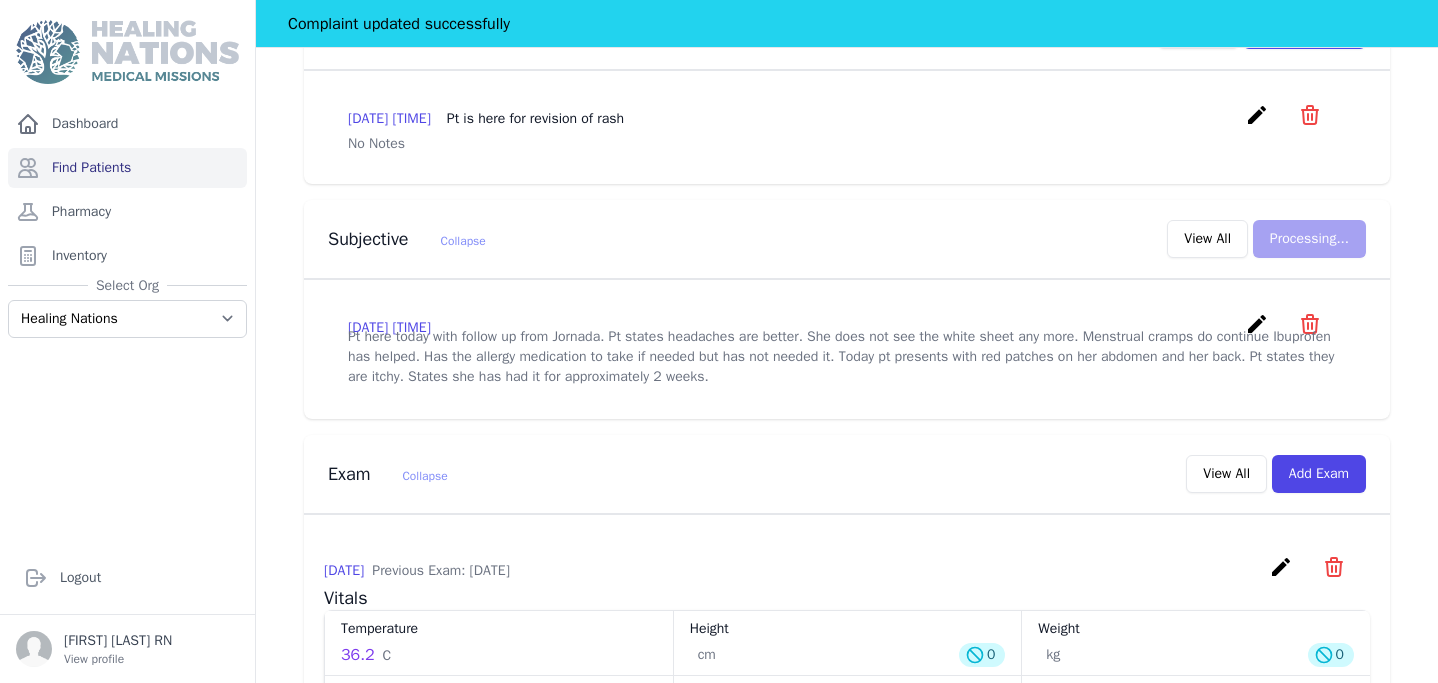 scroll, scrollTop: 0, scrollLeft: 0, axis: both 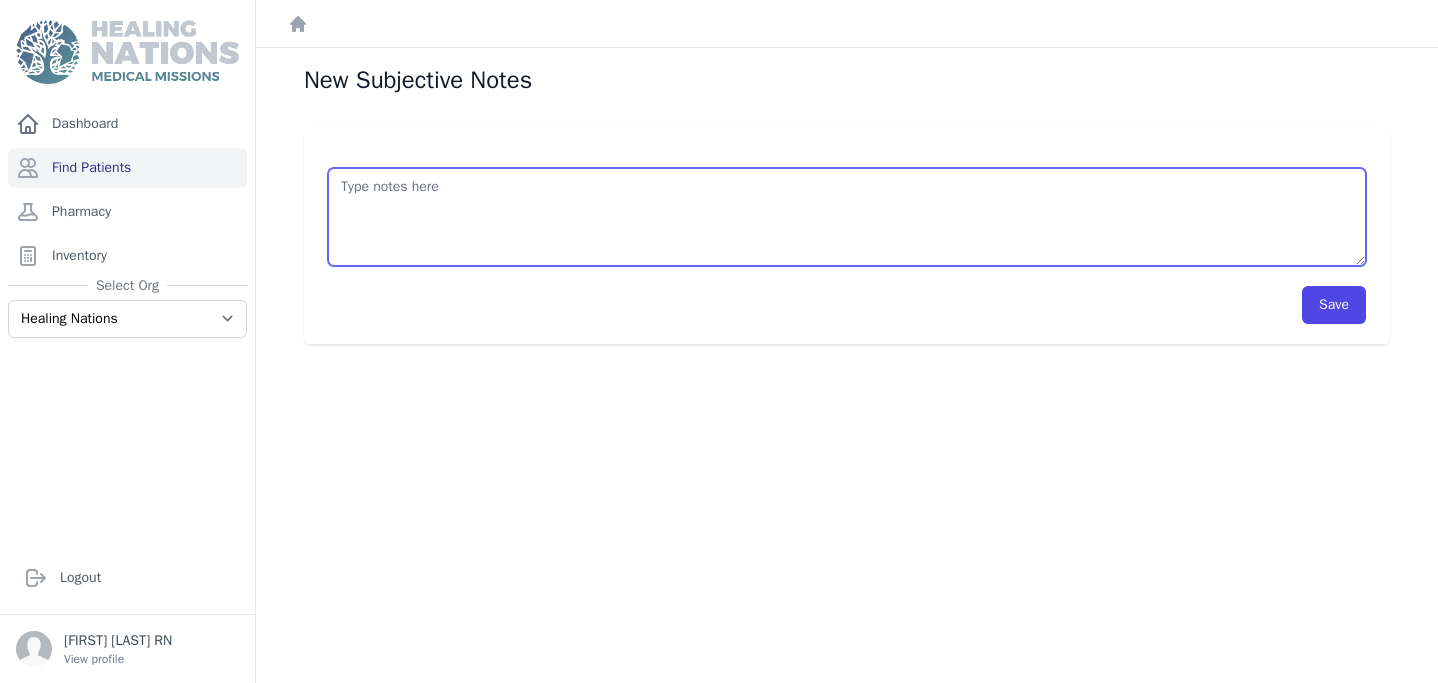 click at bounding box center (847, 217) 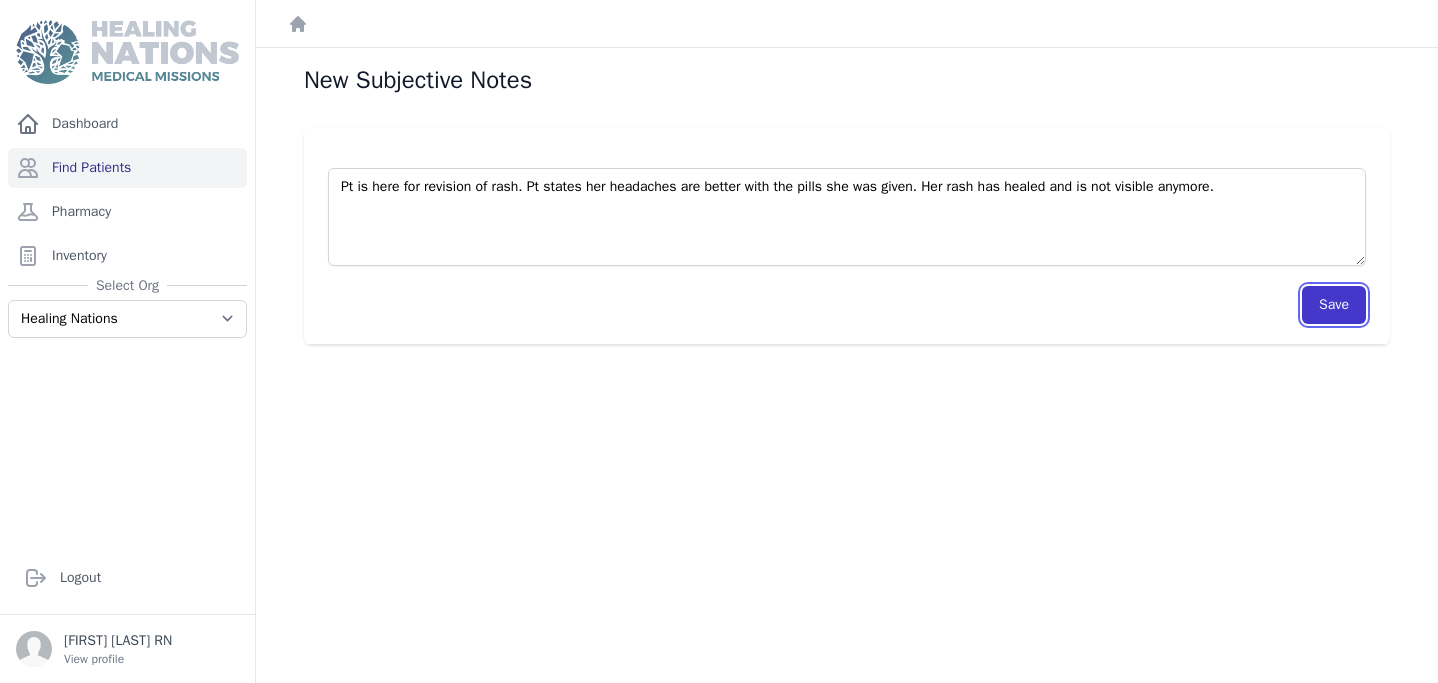 click on "Save" at bounding box center (1334, 305) 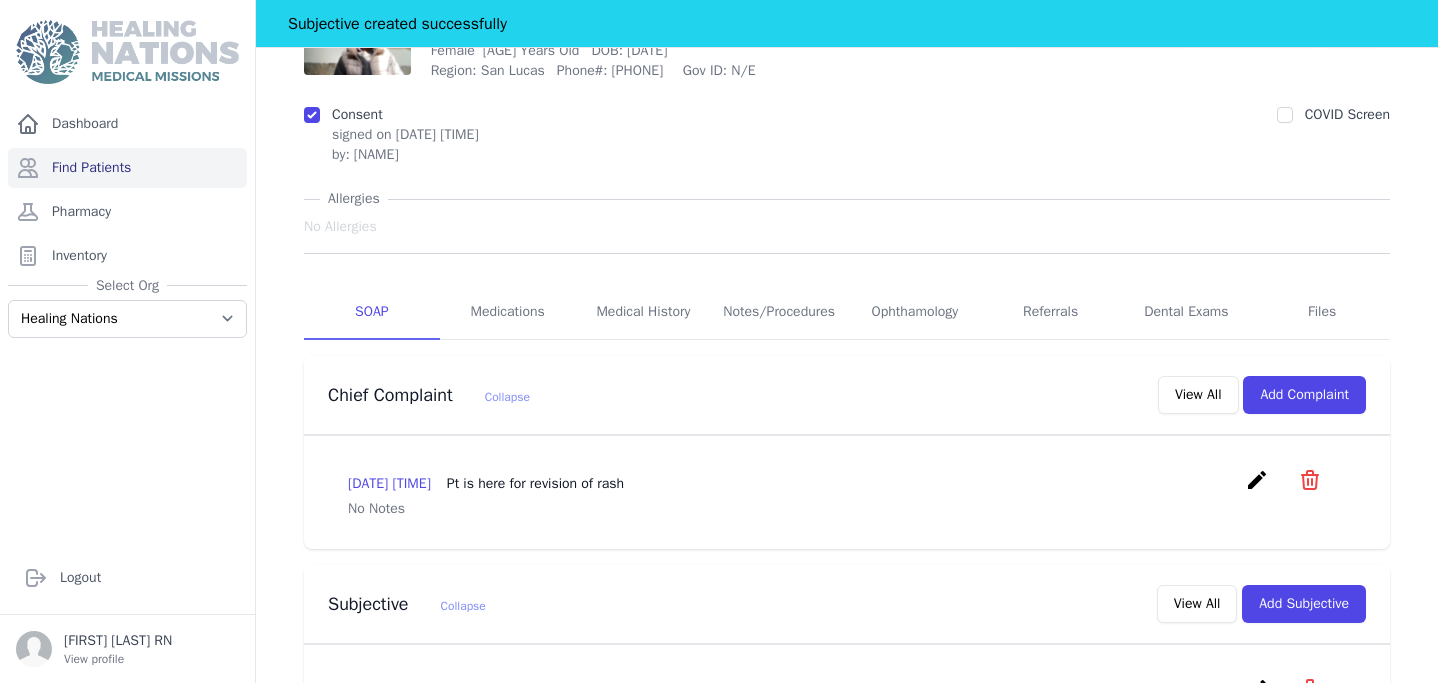 scroll, scrollTop: 237, scrollLeft: 0, axis: vertical 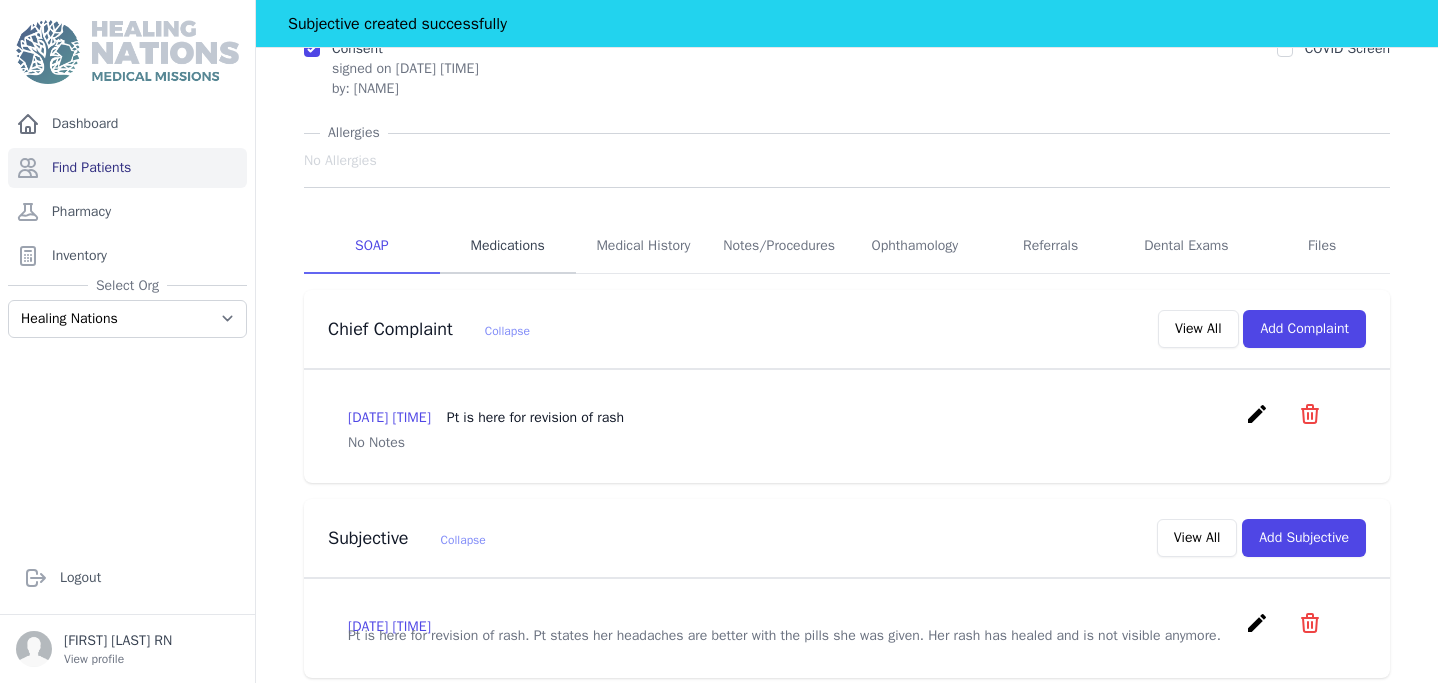 click on "Medications" at bounding box center (508, 247) 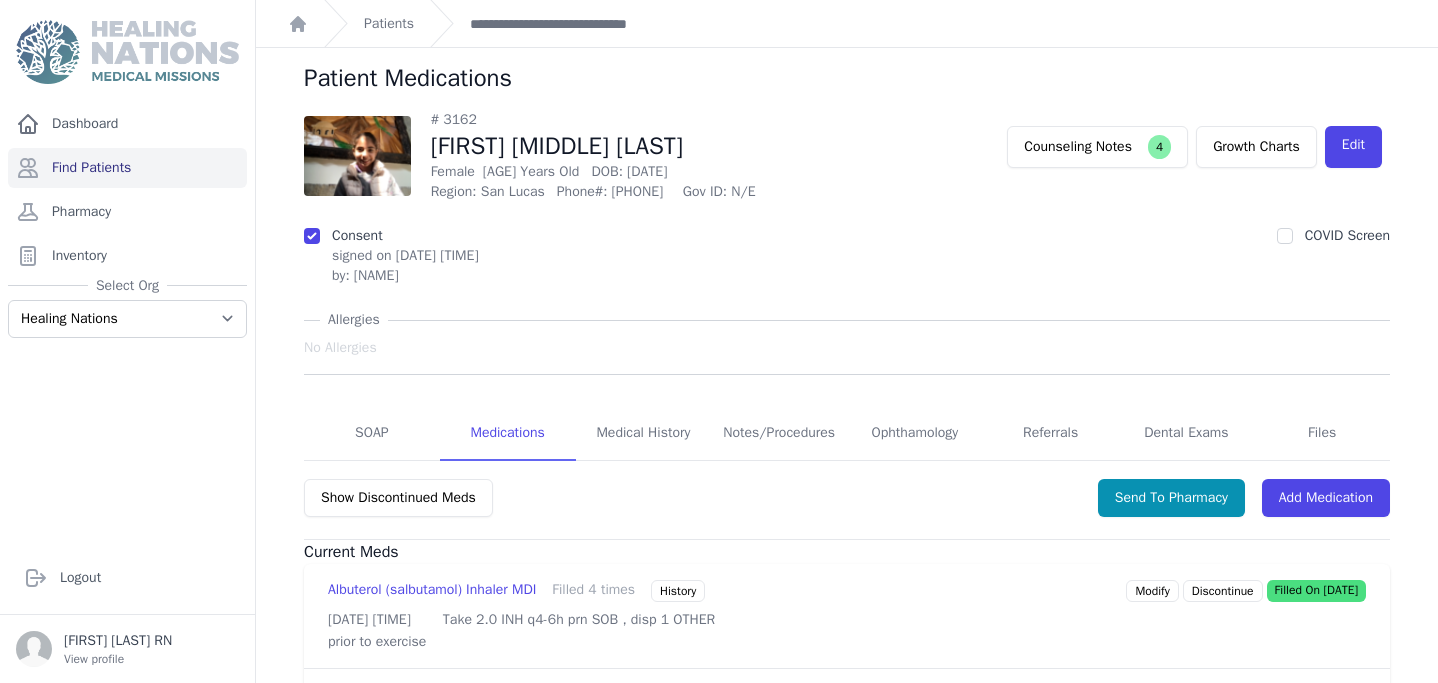scroll, scrollTop: 0, scrollLeft: 0, axis: both 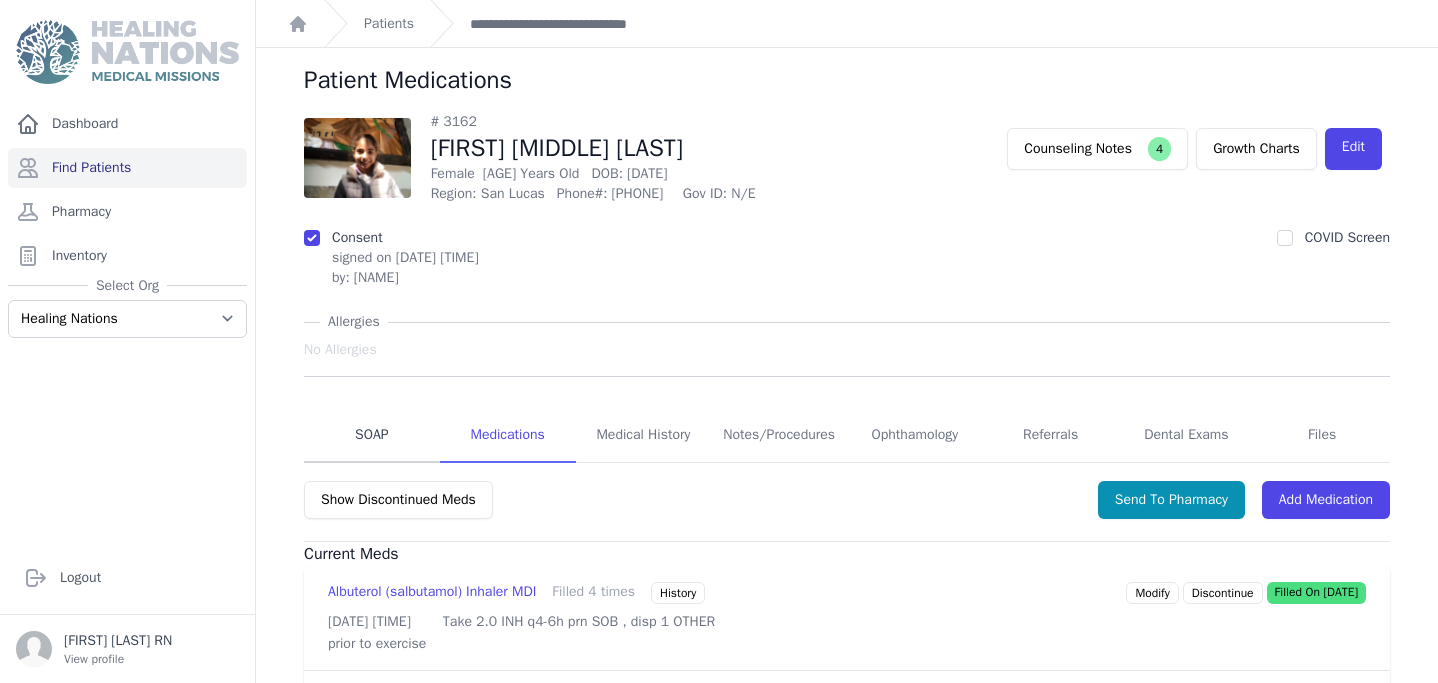 click on "SOAP" at bounding box center (372, 436) 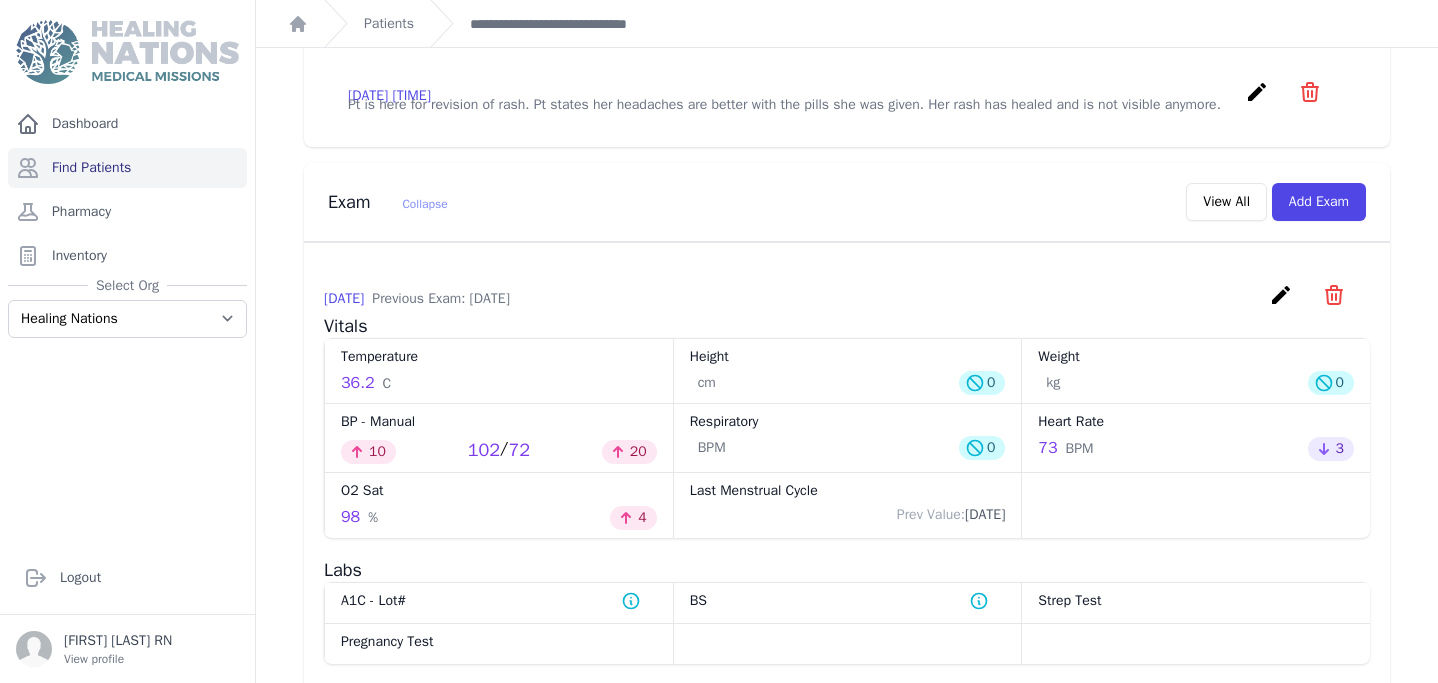 scroll, scrollTop: 796, scrollLeft: 0, axis: vertical 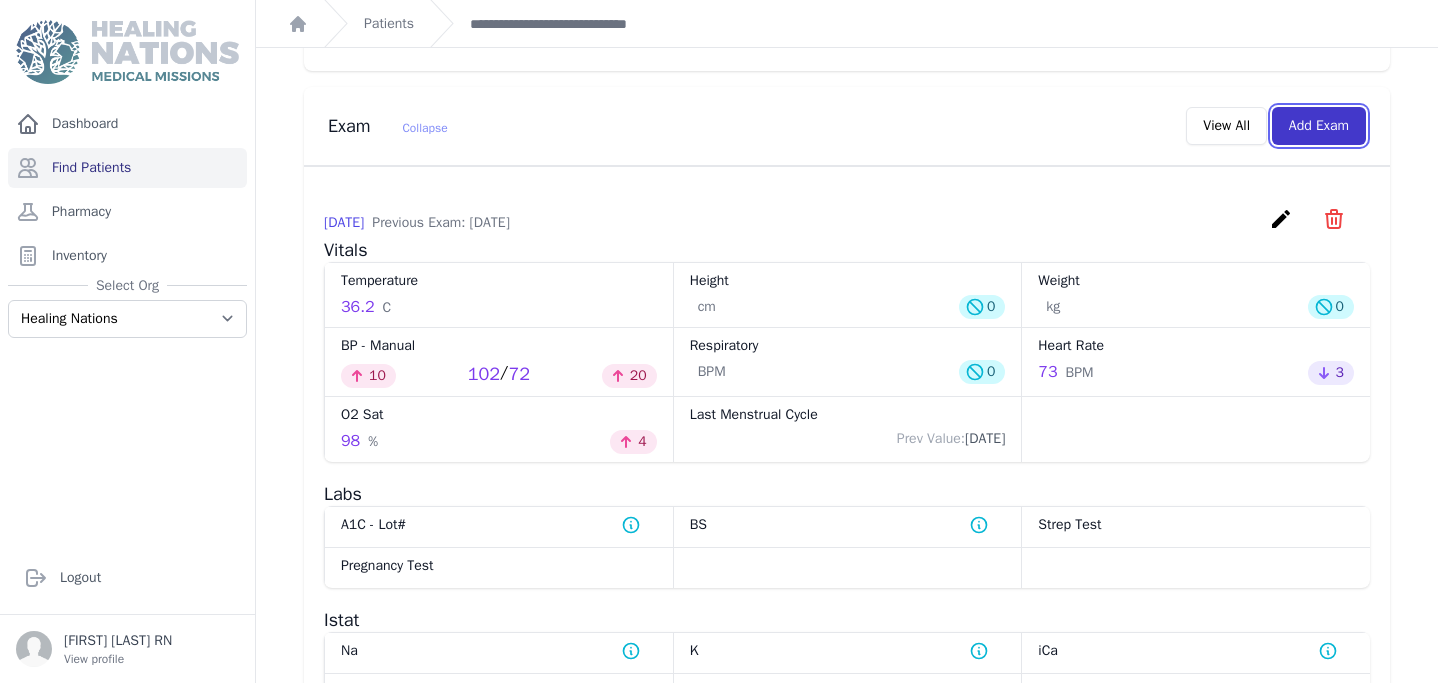 click on "Add Exam" at bounding box center (1319, 126) 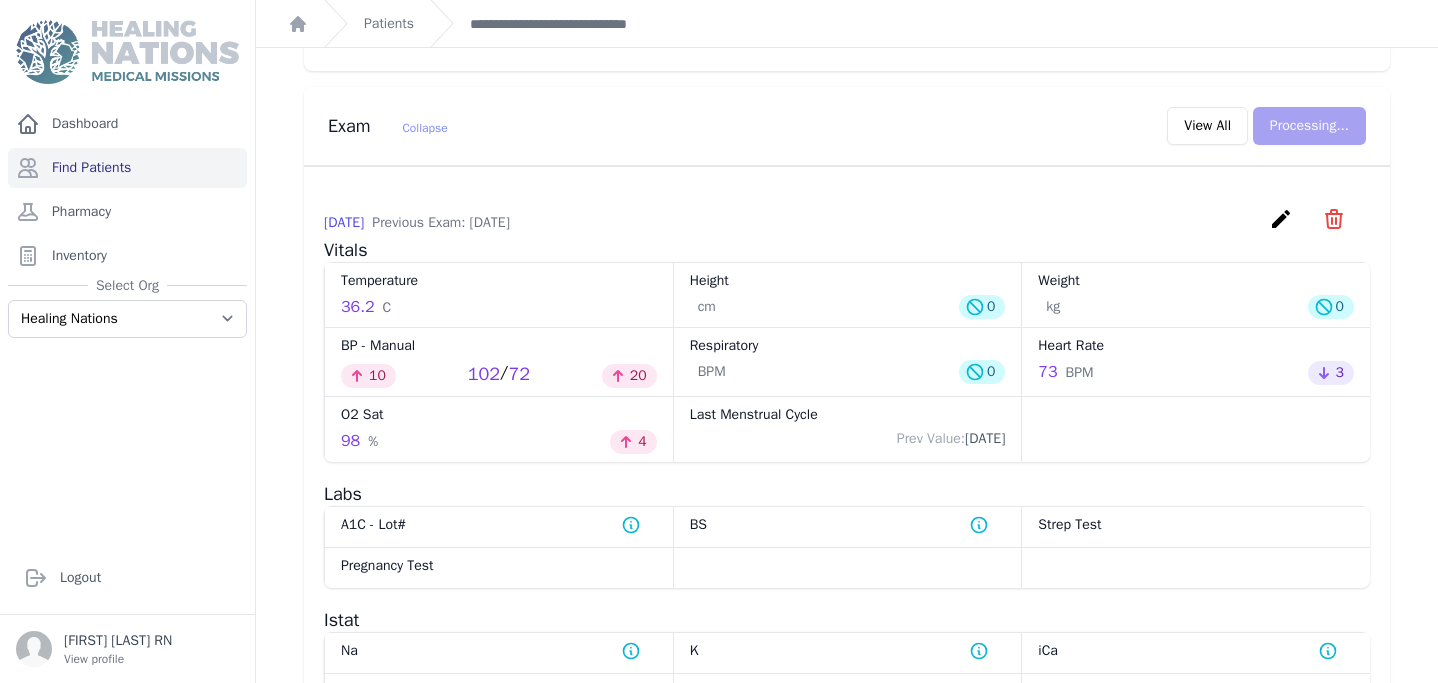 scroll, scrollTop: 0, scrollLeft: 0, axis: both 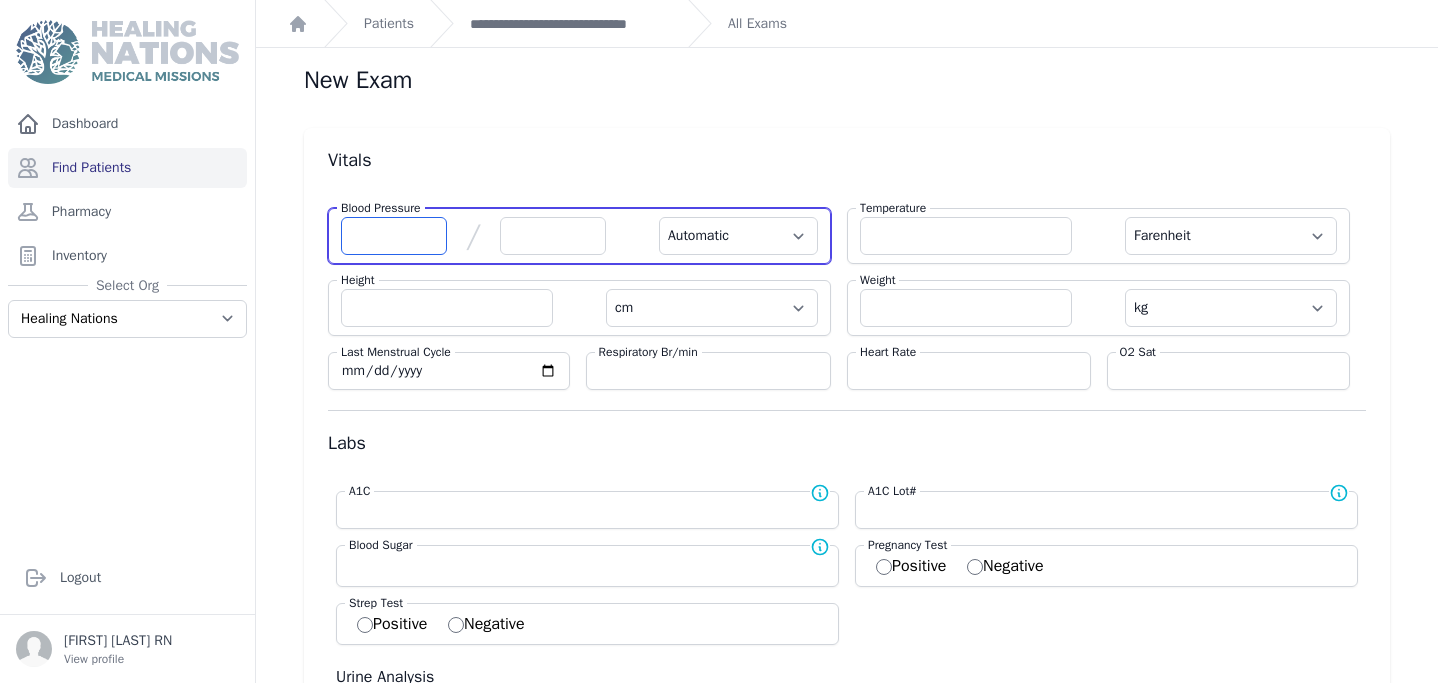 click at bounding box center (394, 236) 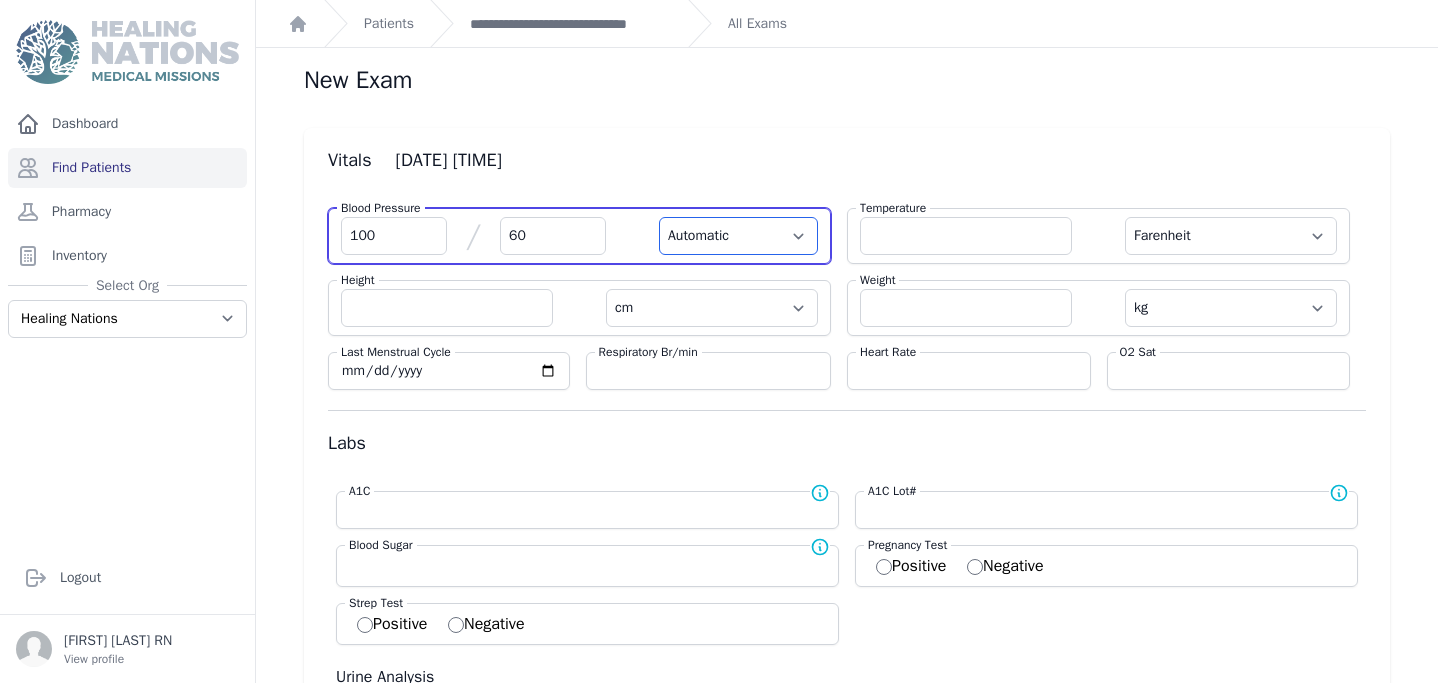 click on "Automatic Manual" at bounding box center [738, 236] 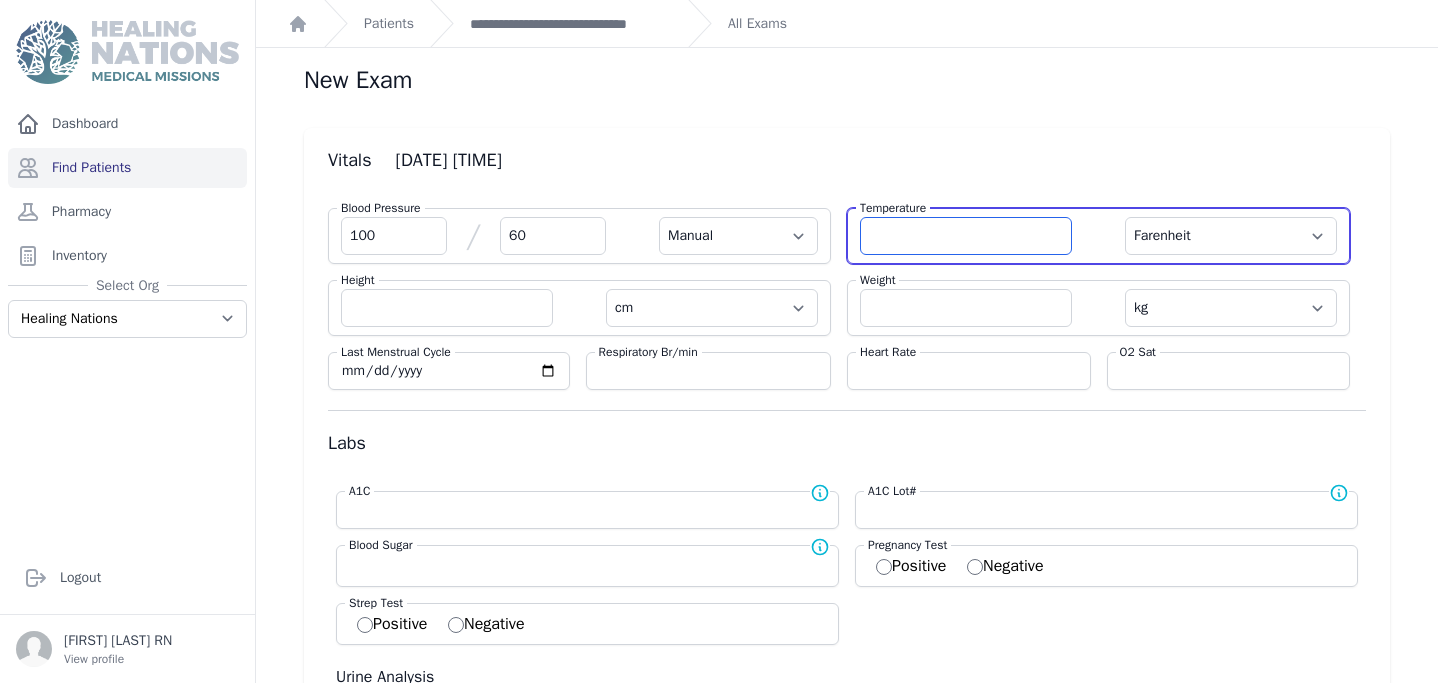 click at bounding box center (966, 236) 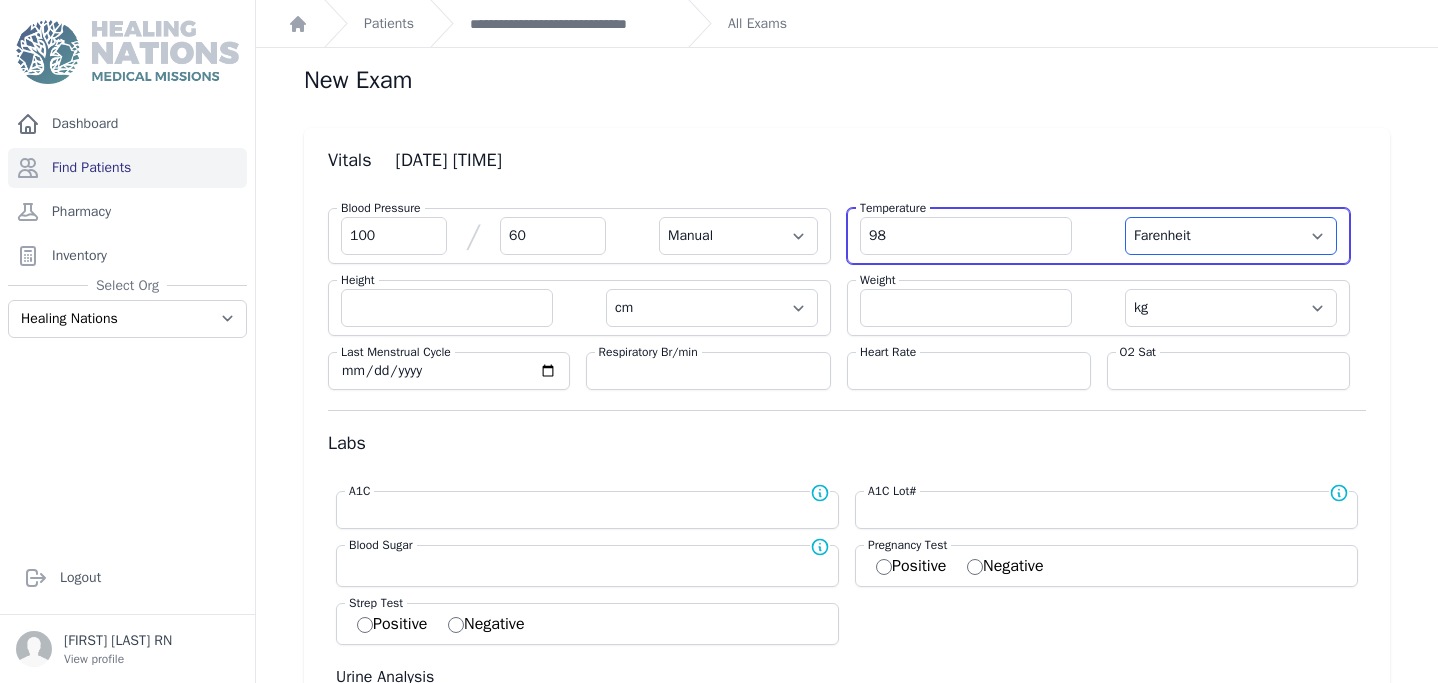 click on "Farenheit Celcius" at bounding box center (1231, 236) 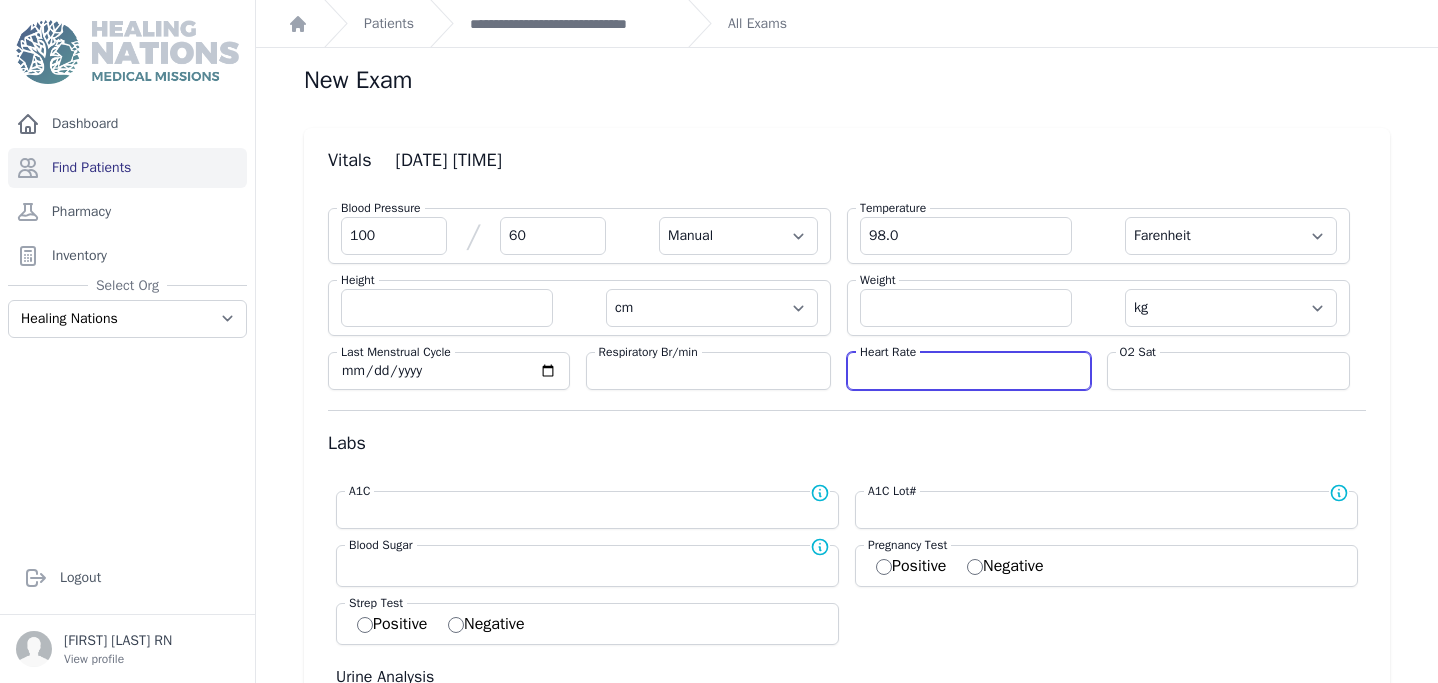 click at bounding box center [969, 371] 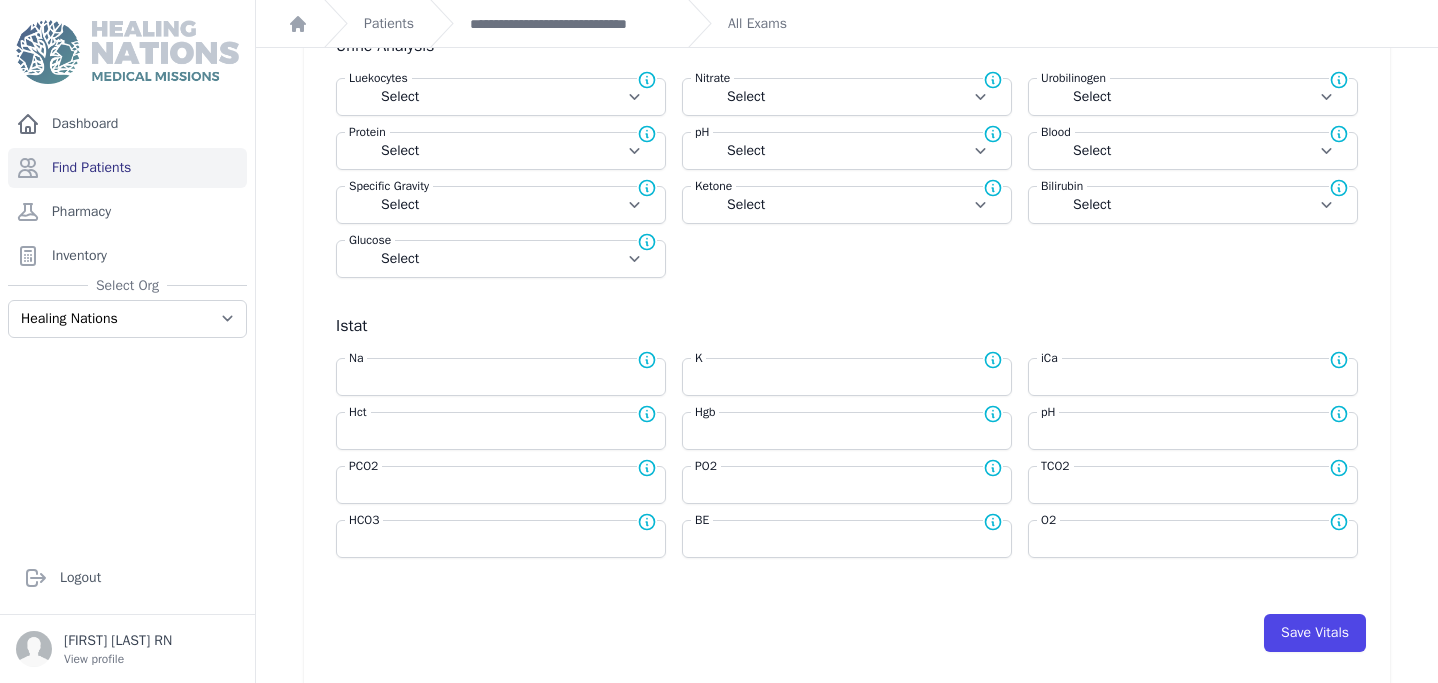 scroll, scrollTop: 722, scrollLeft: 0, axis: vertical 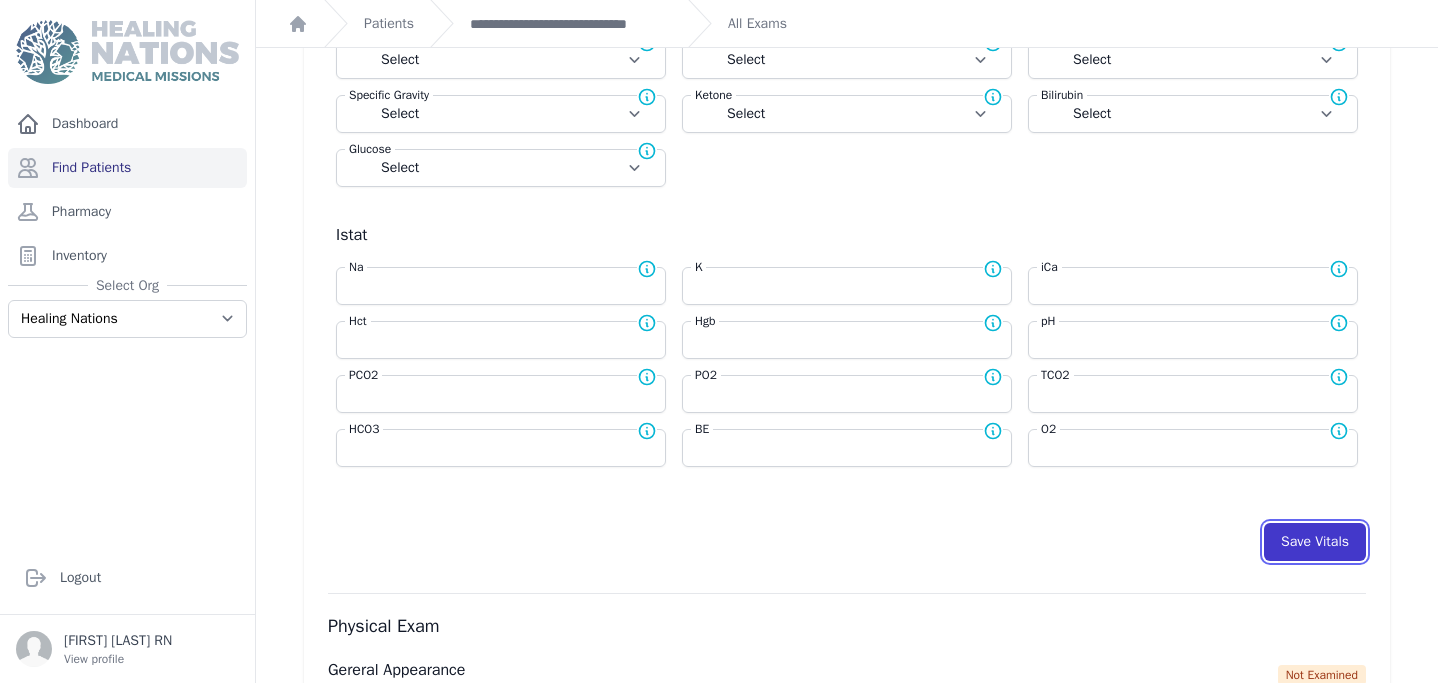 click on "Save Vitals" at bounding box center (1315, 542) 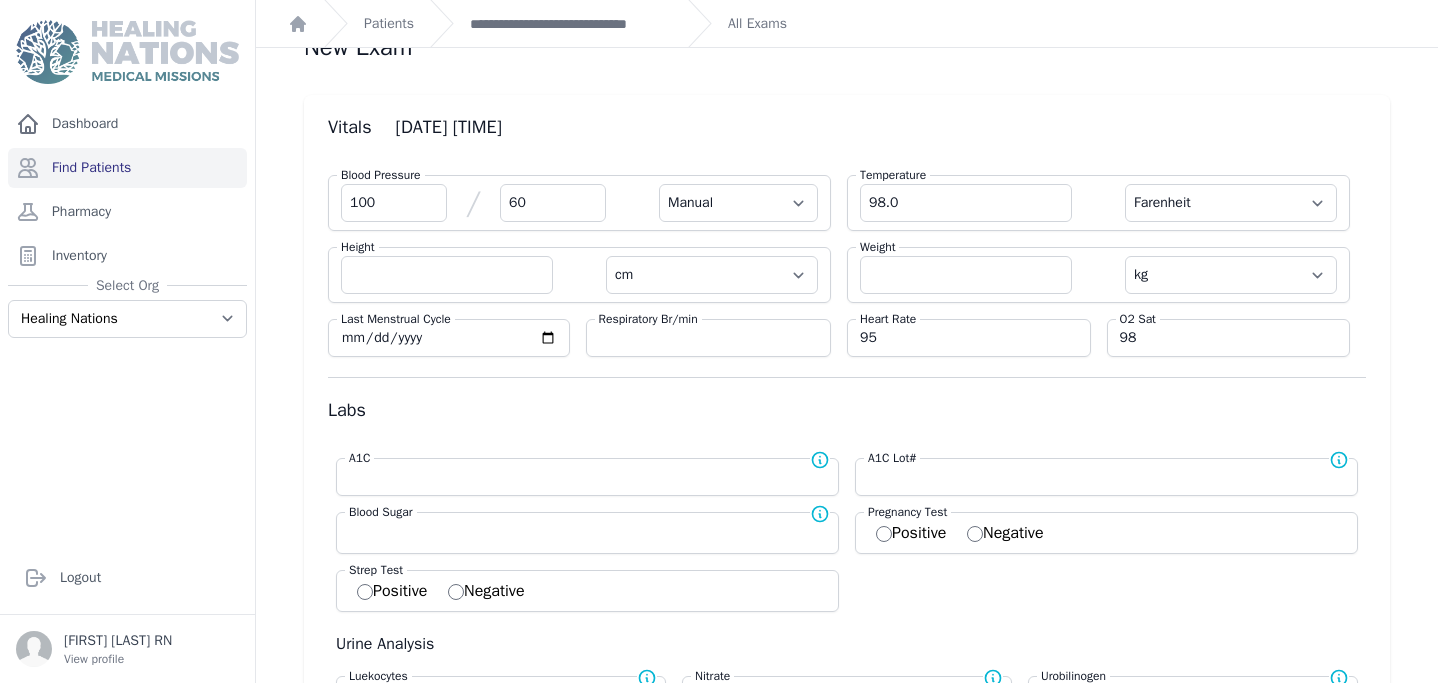 scroll, scrollTop: 0, scrollLeft: 0, axis: both 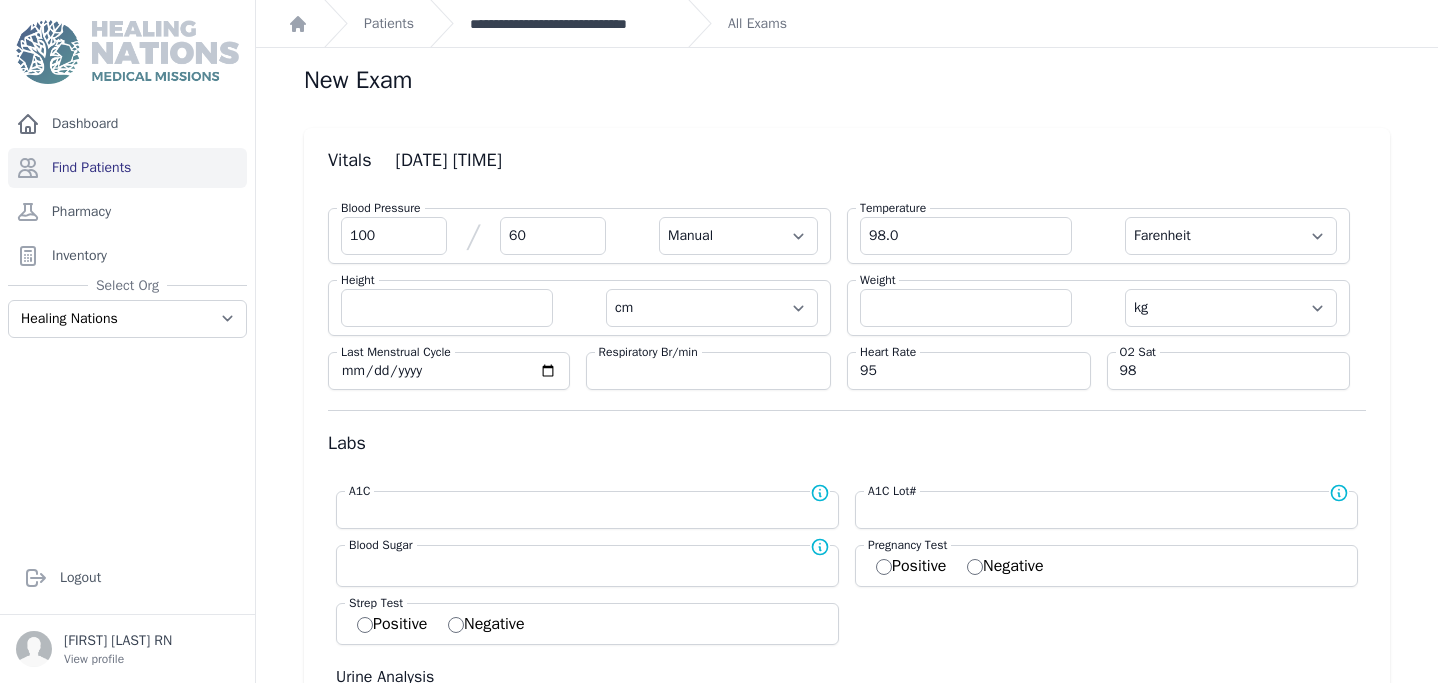 click on "**********" at bounding box center (571, 24) 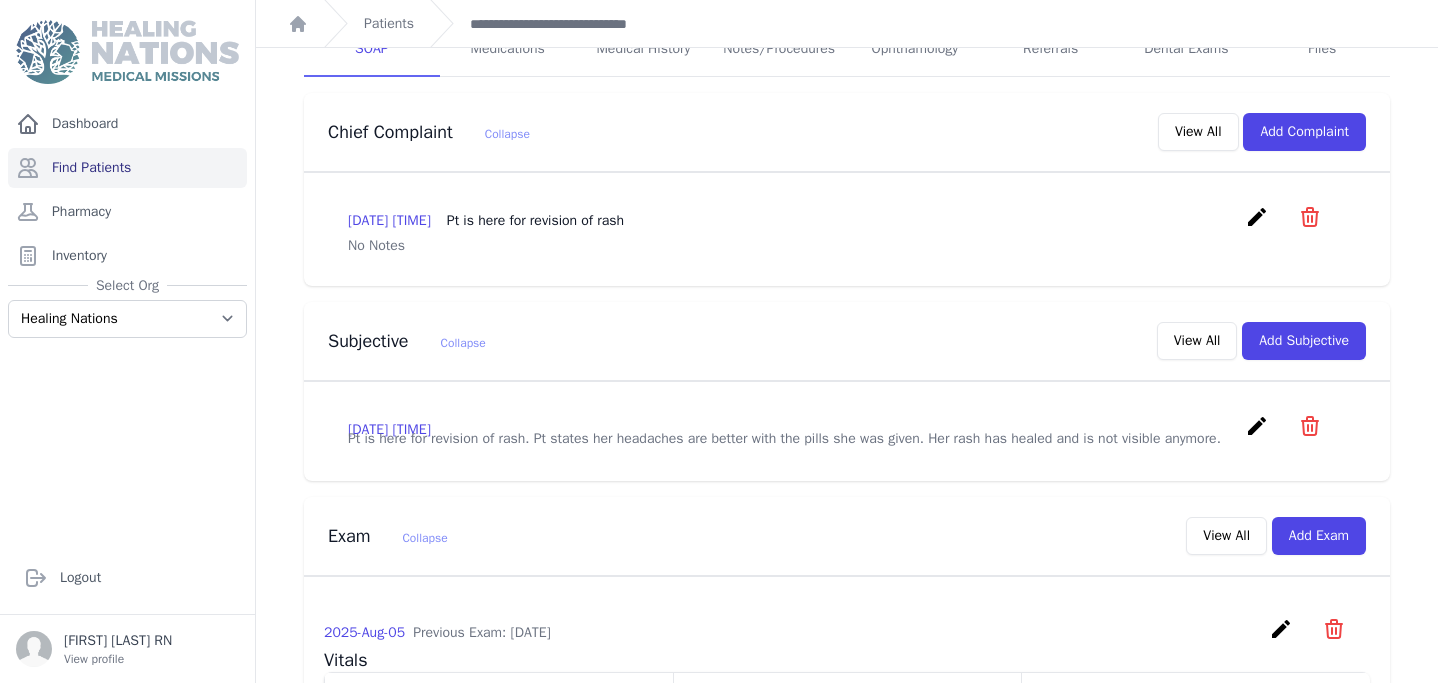 scroll, scrollTop: 352, scrollLeft: 0, axis: vertical 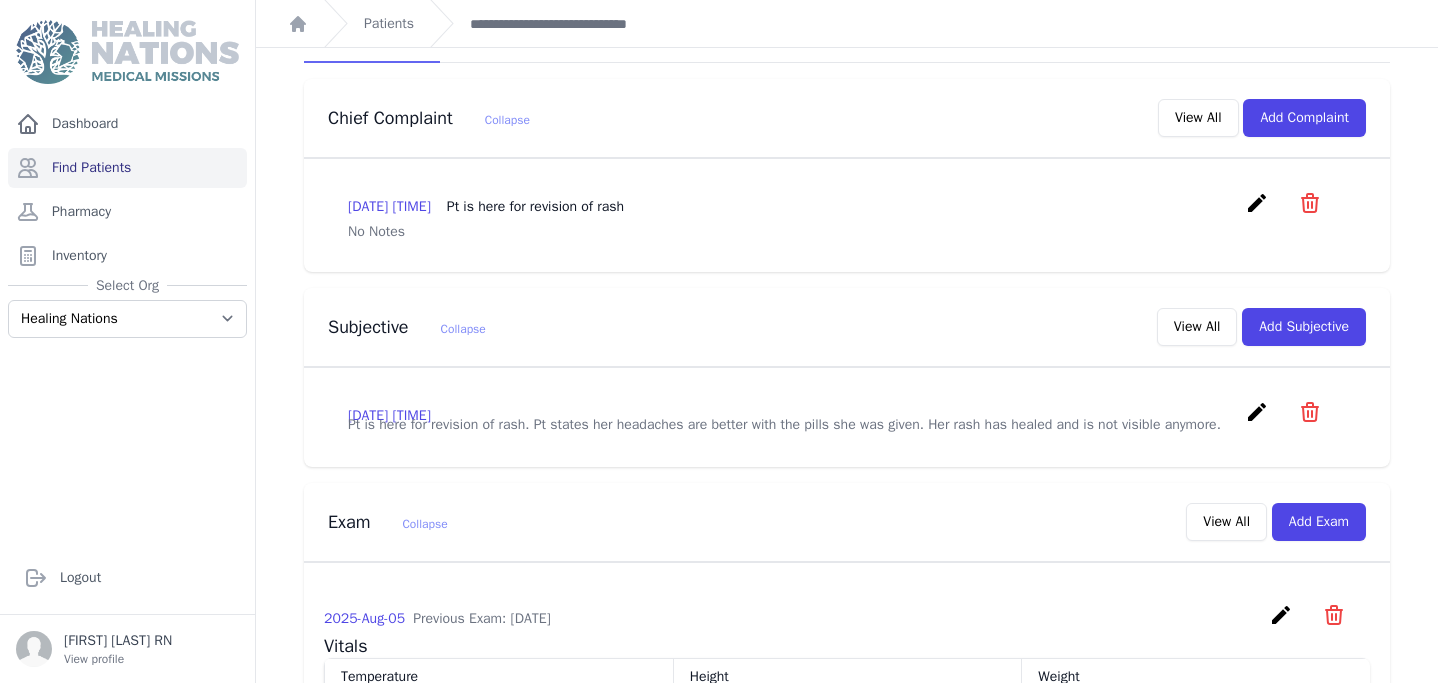 click on "create" at bounding box center (1257, 412) 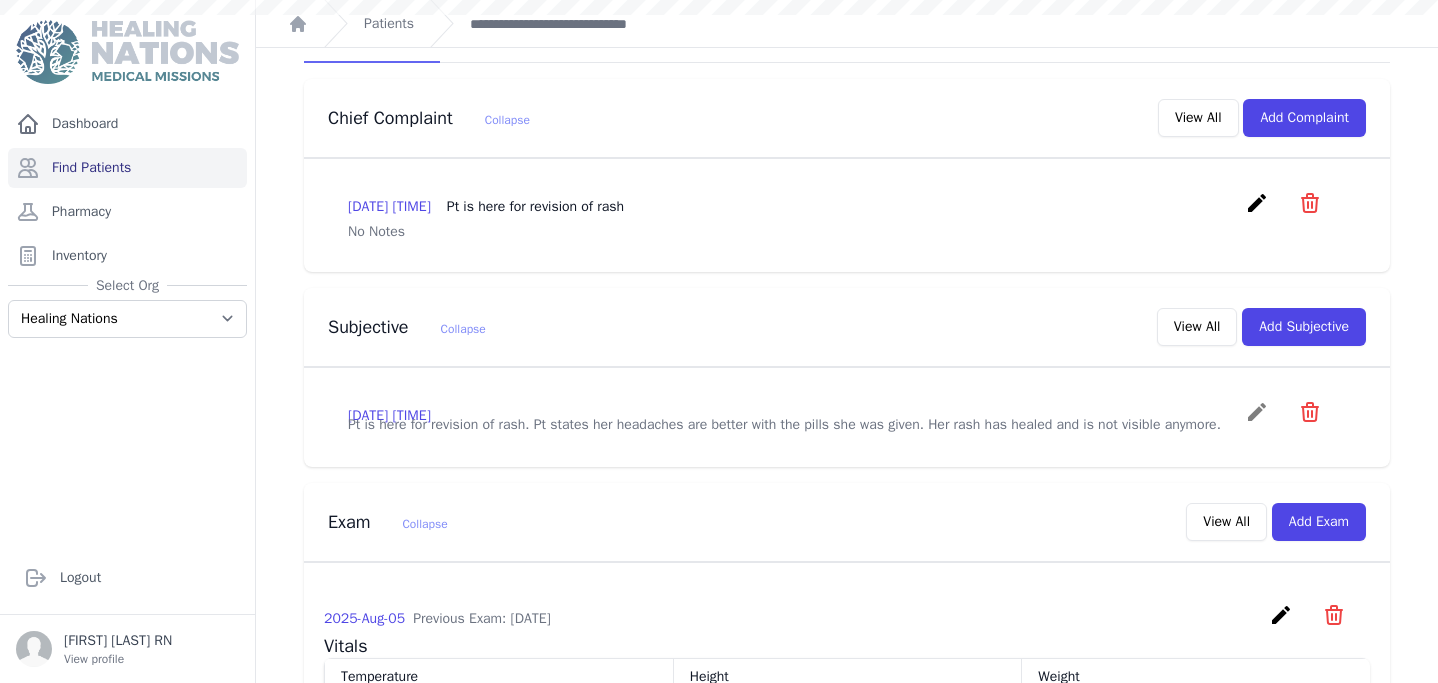 scroll, scrollTop: 0, scrollLeft: 0, axis: both 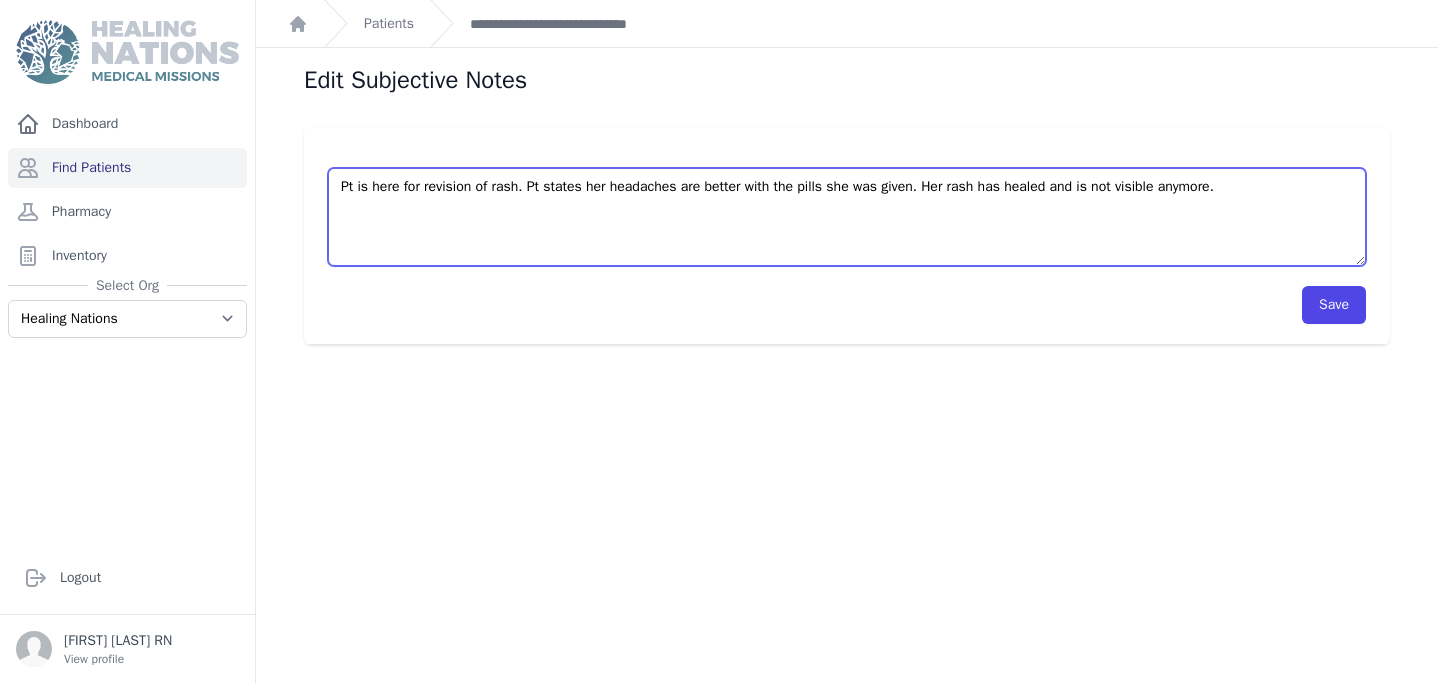 click on "Pt is here for revision of rash. Pt states her headaches are better with the pills she was given. Her rash has healed and is not visible anymore." at bounding box center (847, 217) 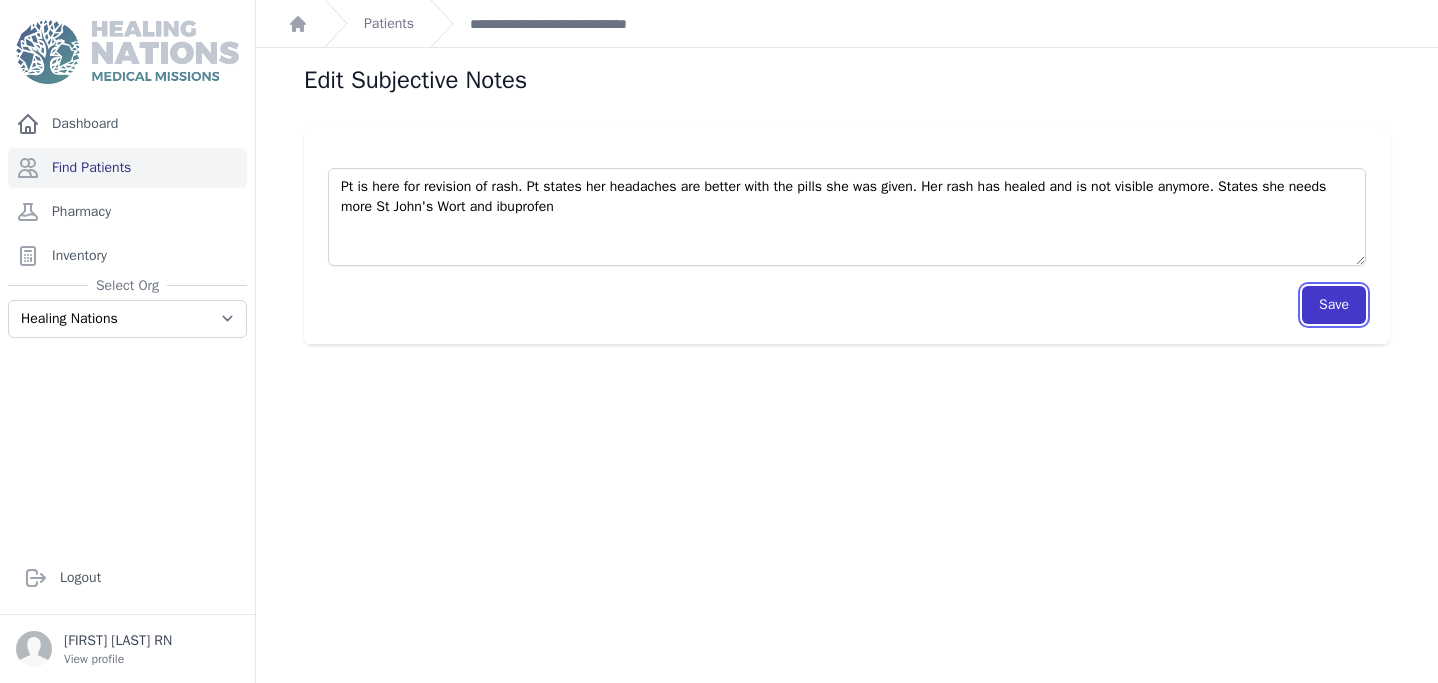 click on "Save" at bounding box center [1334, 305] 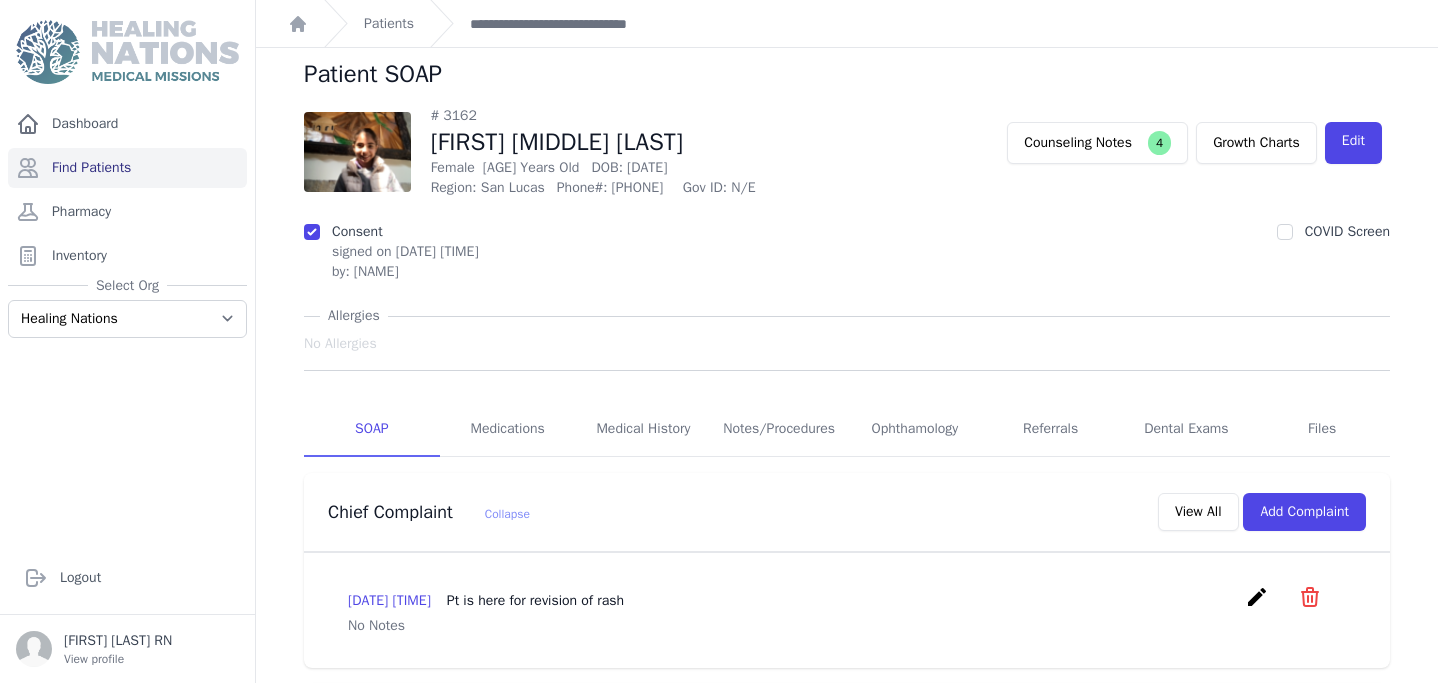 scroll, scrollTop: 0, scrollLeft: 0, axis: both 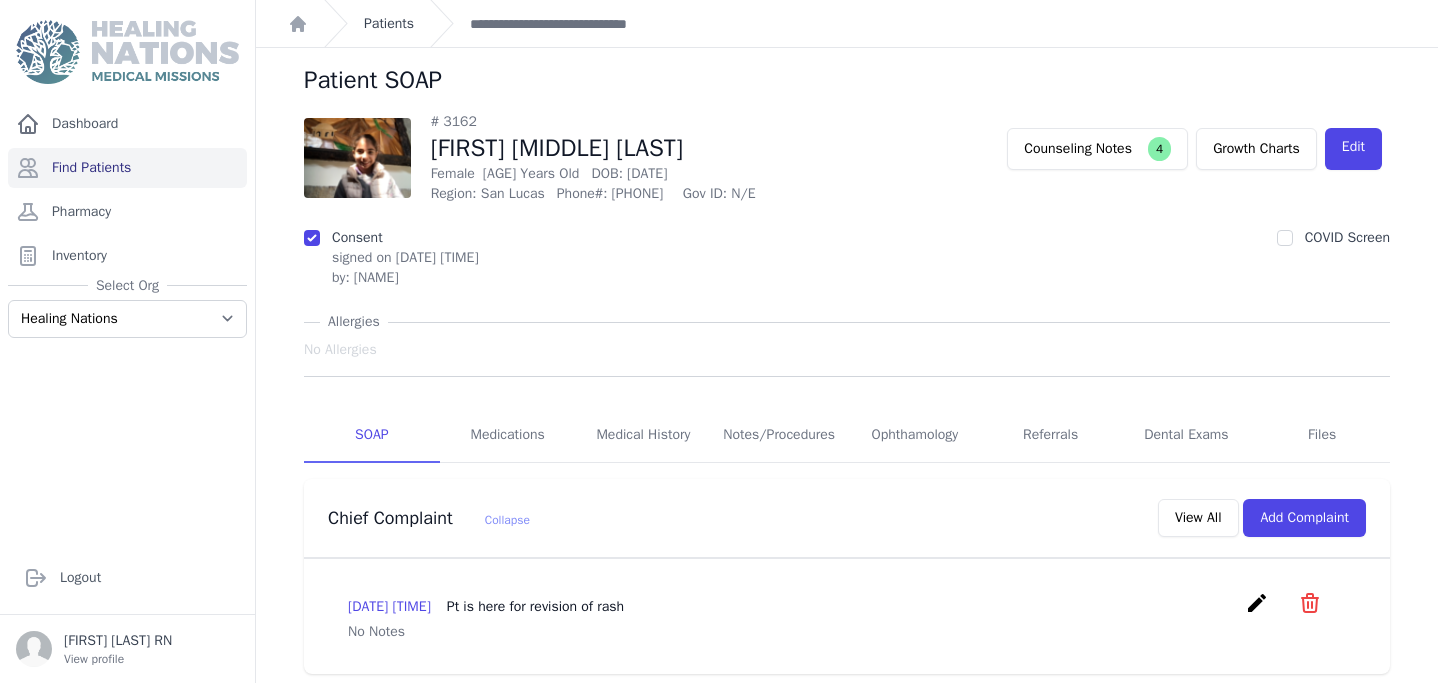 click on "Patients" at bounding box center [389, 24] 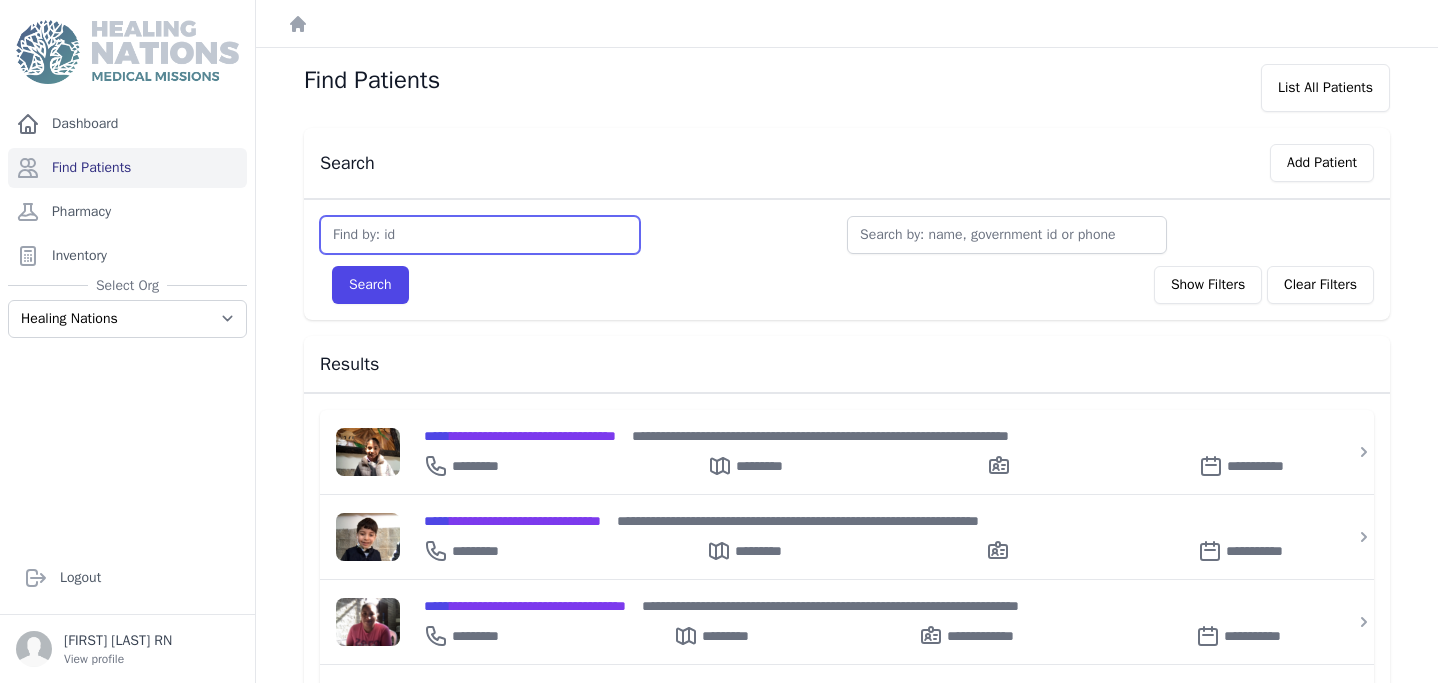 click at bounding box center [480, 235] 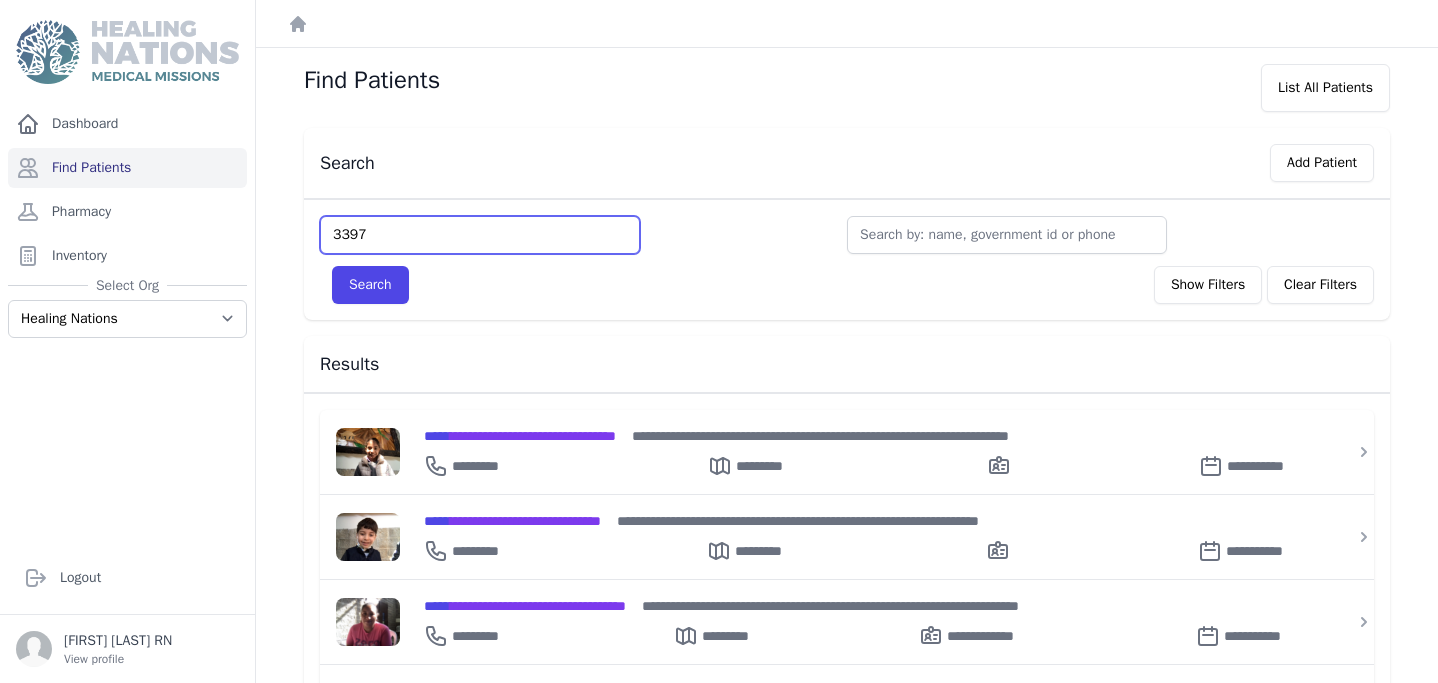 click on "Search" at bounding box center (370, 285) 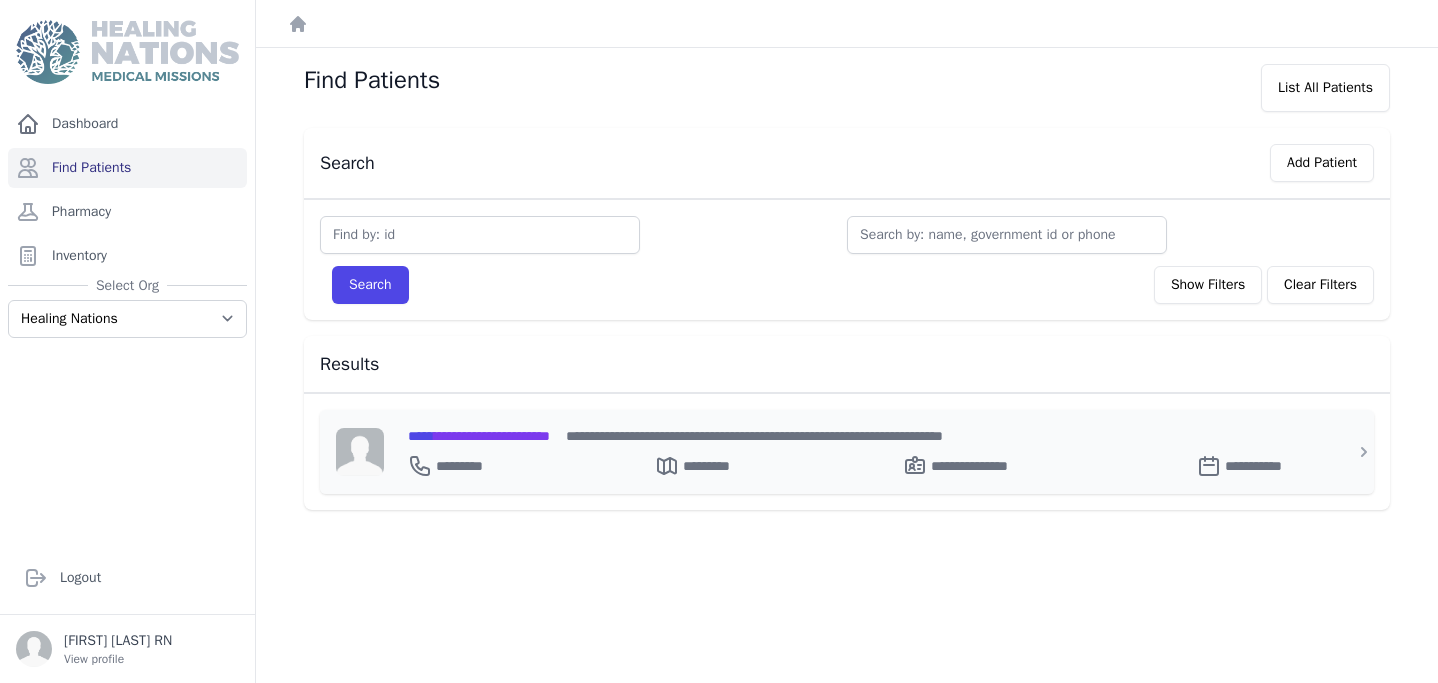 click on "**********" at bounding box center (479, 436) 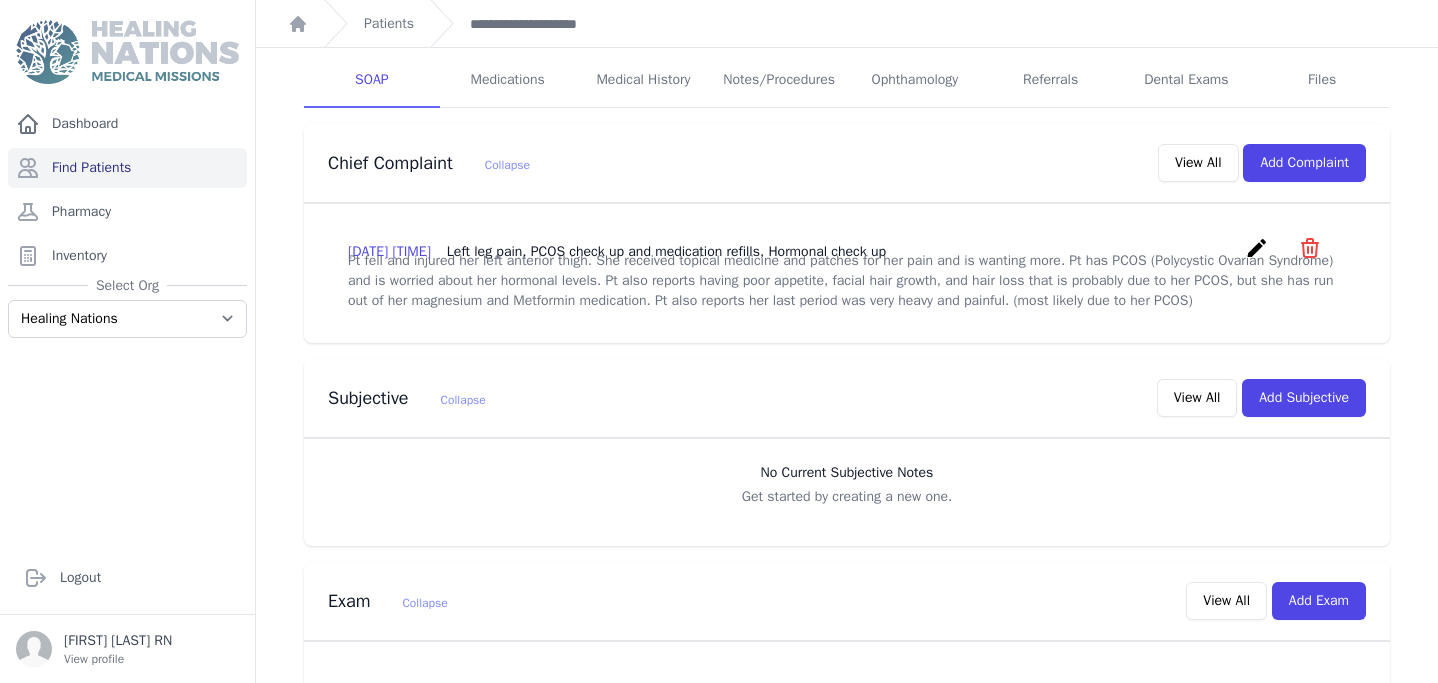 scroll, scrollTop: 342, scrollLeft: 0, axis: vertical 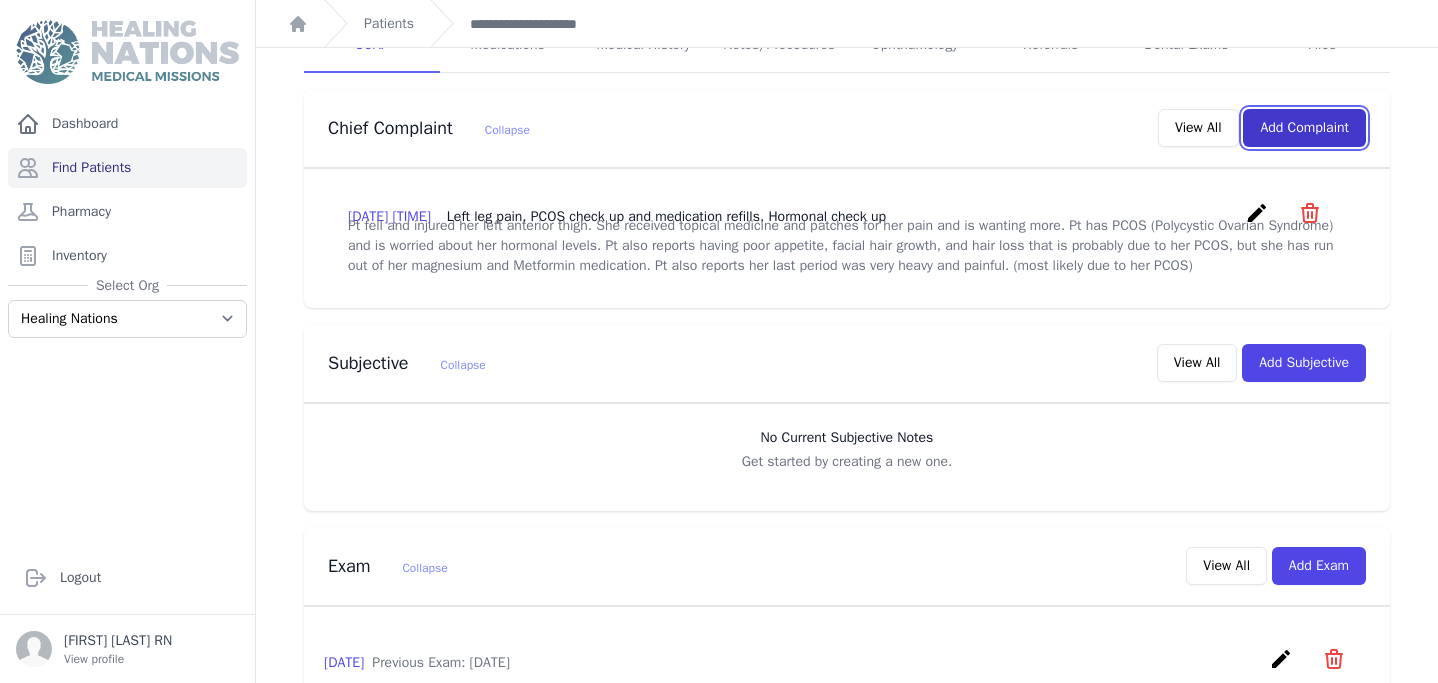 click on "Add Complaint" at bounding box center [1304, 128] 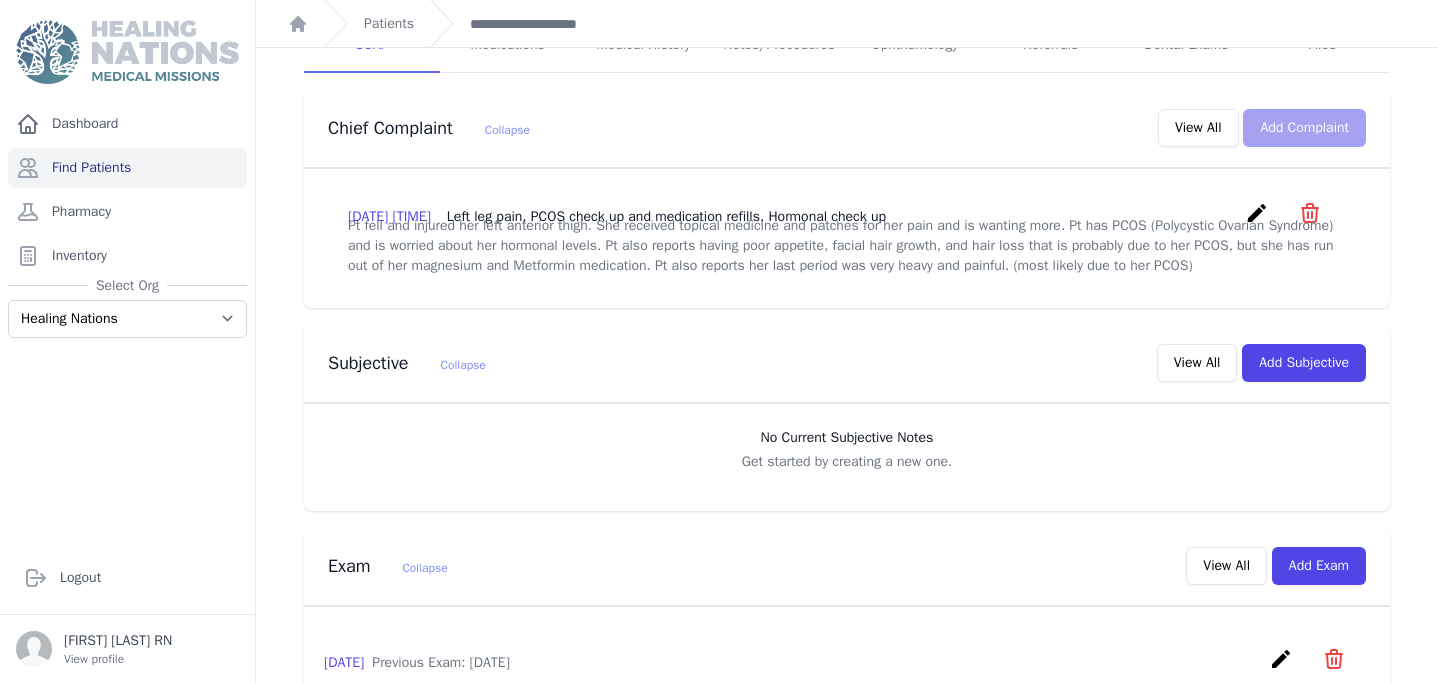 scroll, scrollTop: 0, scrollLeft: 0, axis: both 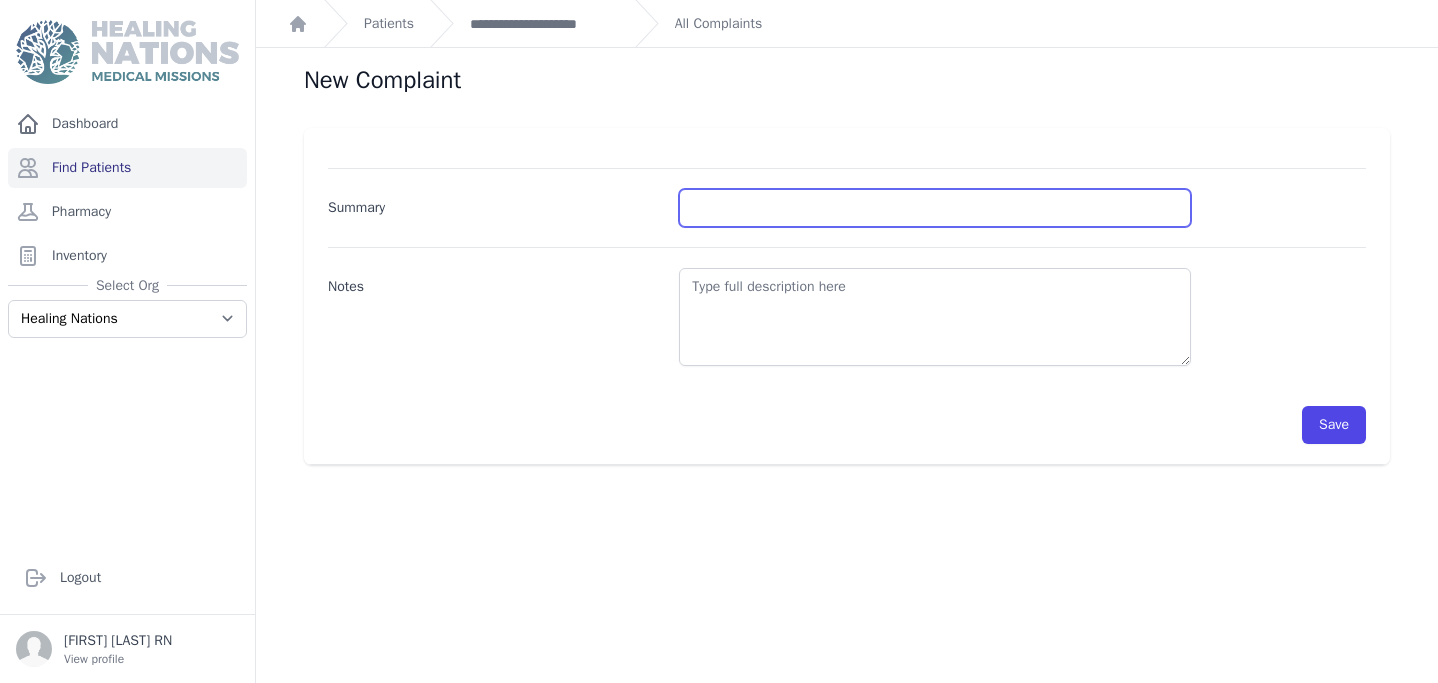 click on "Summary" at bounding box center (935, 208) 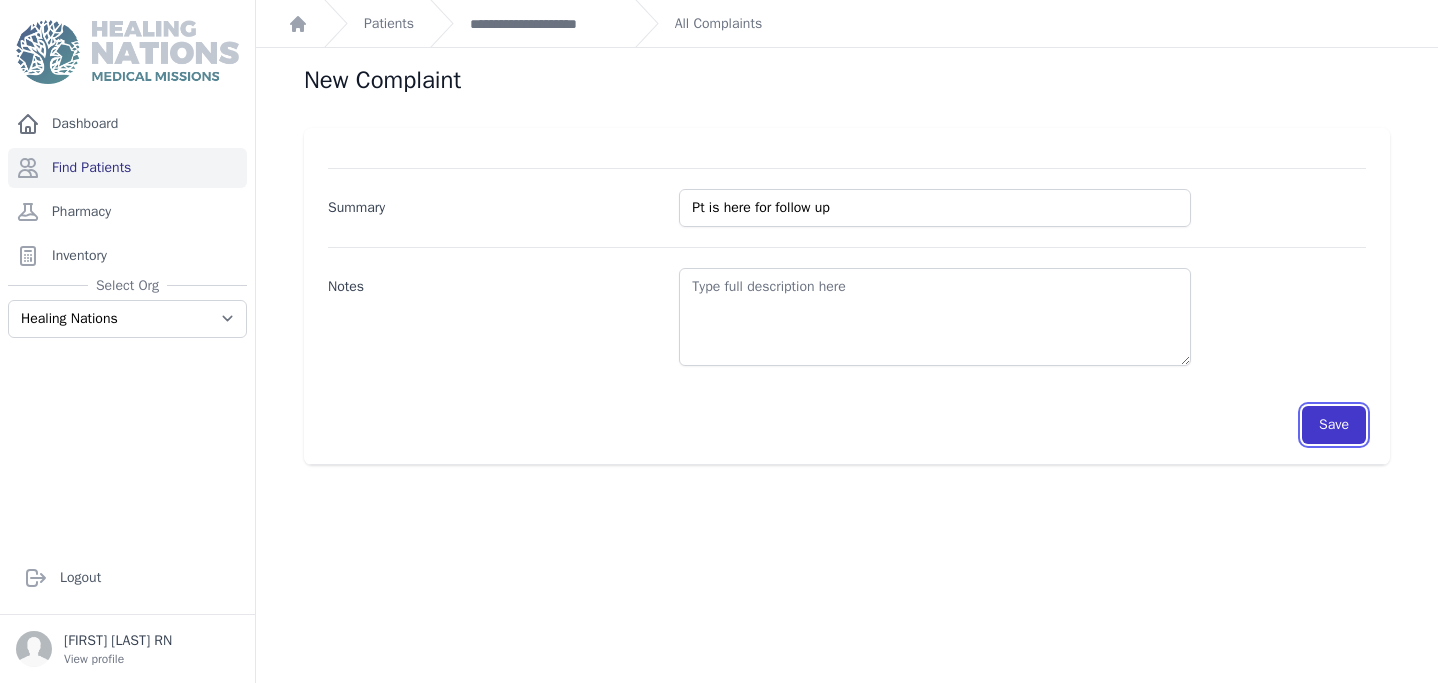 click on "Save" at bounding box center (1334, 425) 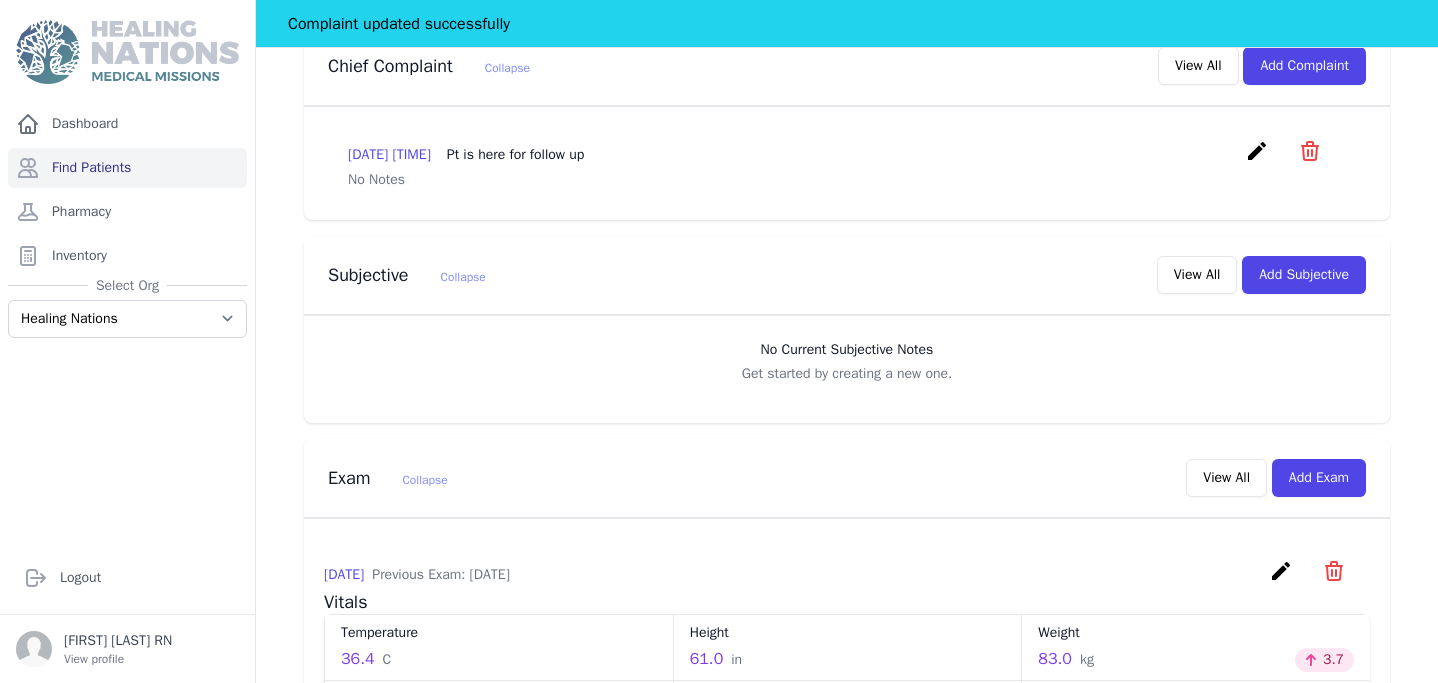 scroll, scrollTop: 455, scrollLeft: 0, axis: vertical 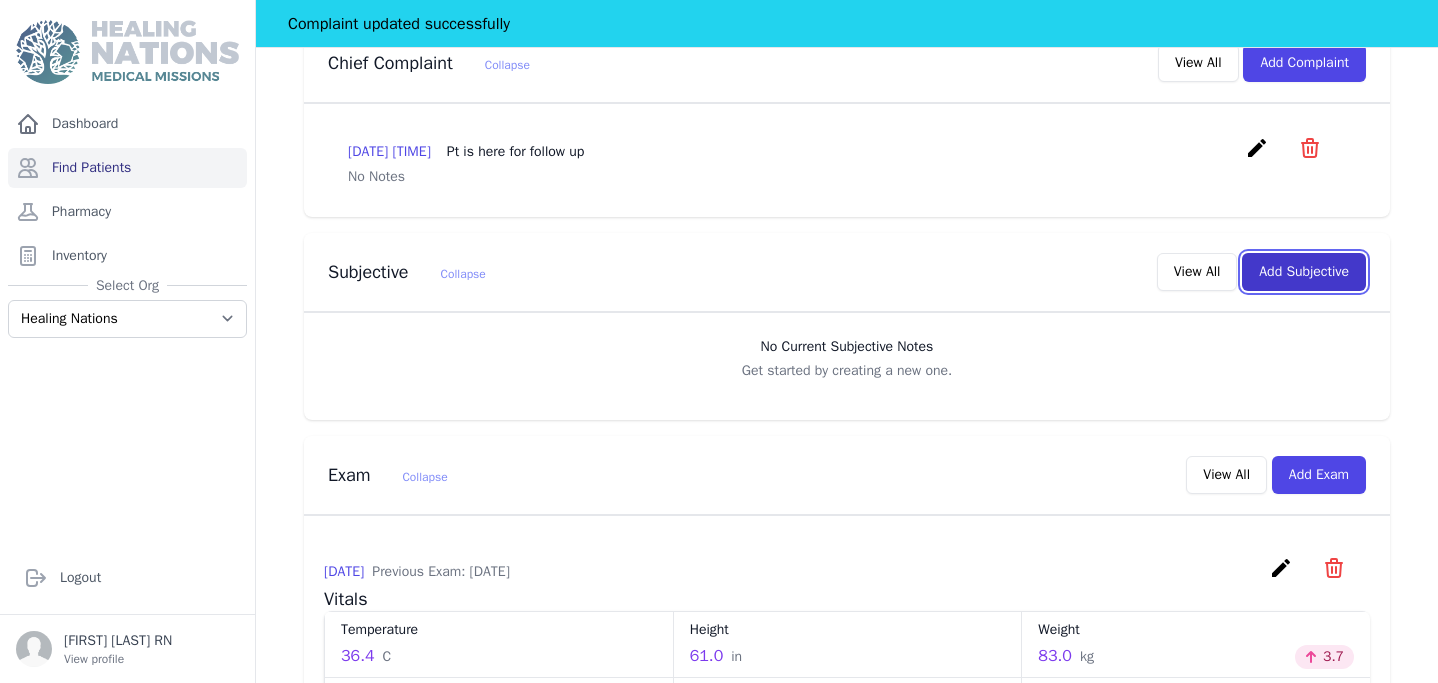 click on "Add Subjective" at bounding box center [1304, 272] 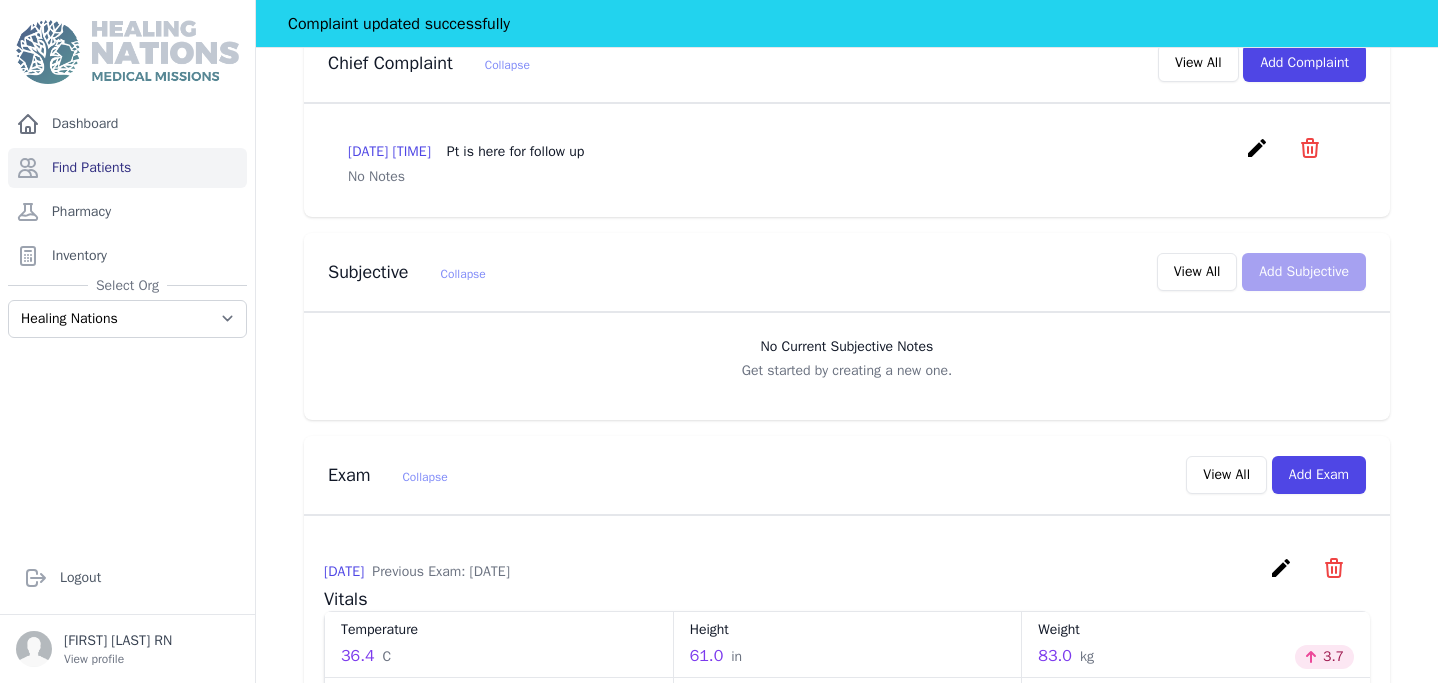 scroll, scrollTop: 0, scrollLeft: 0, axis: both 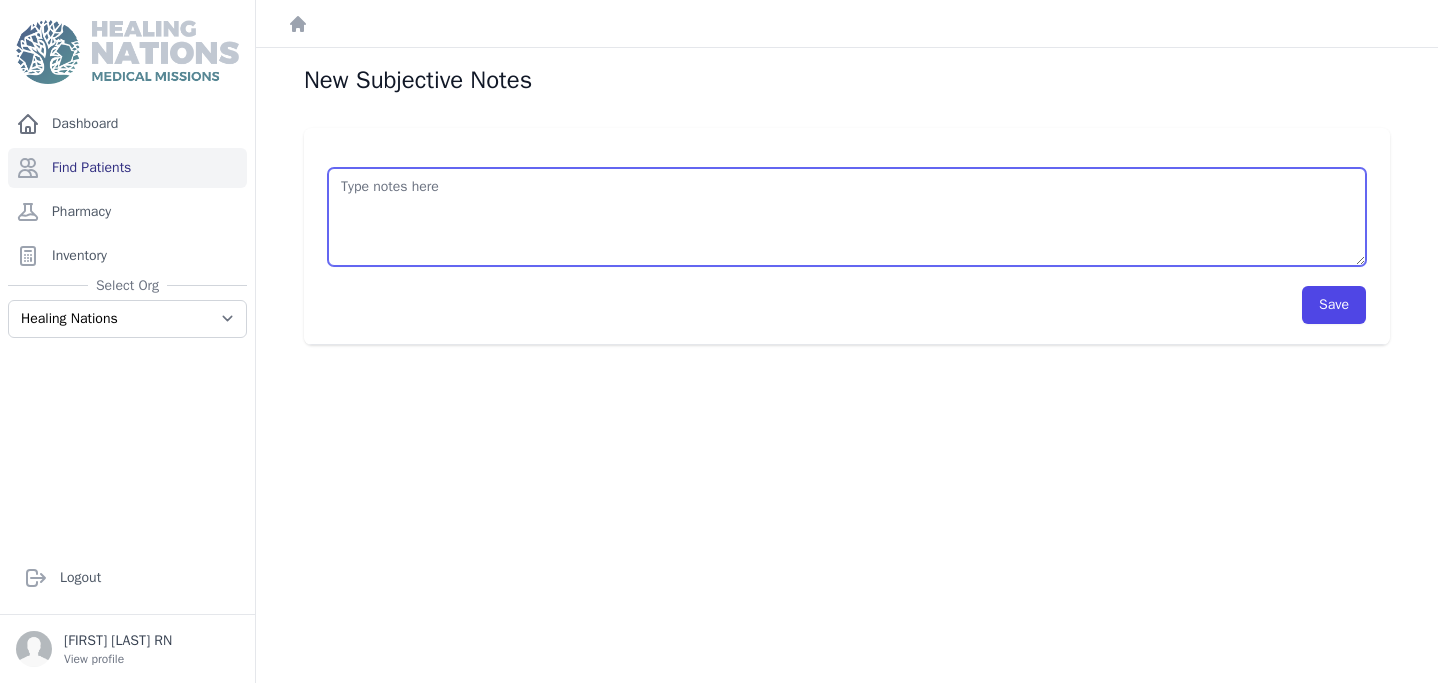 click at bounding box center (847, 217) 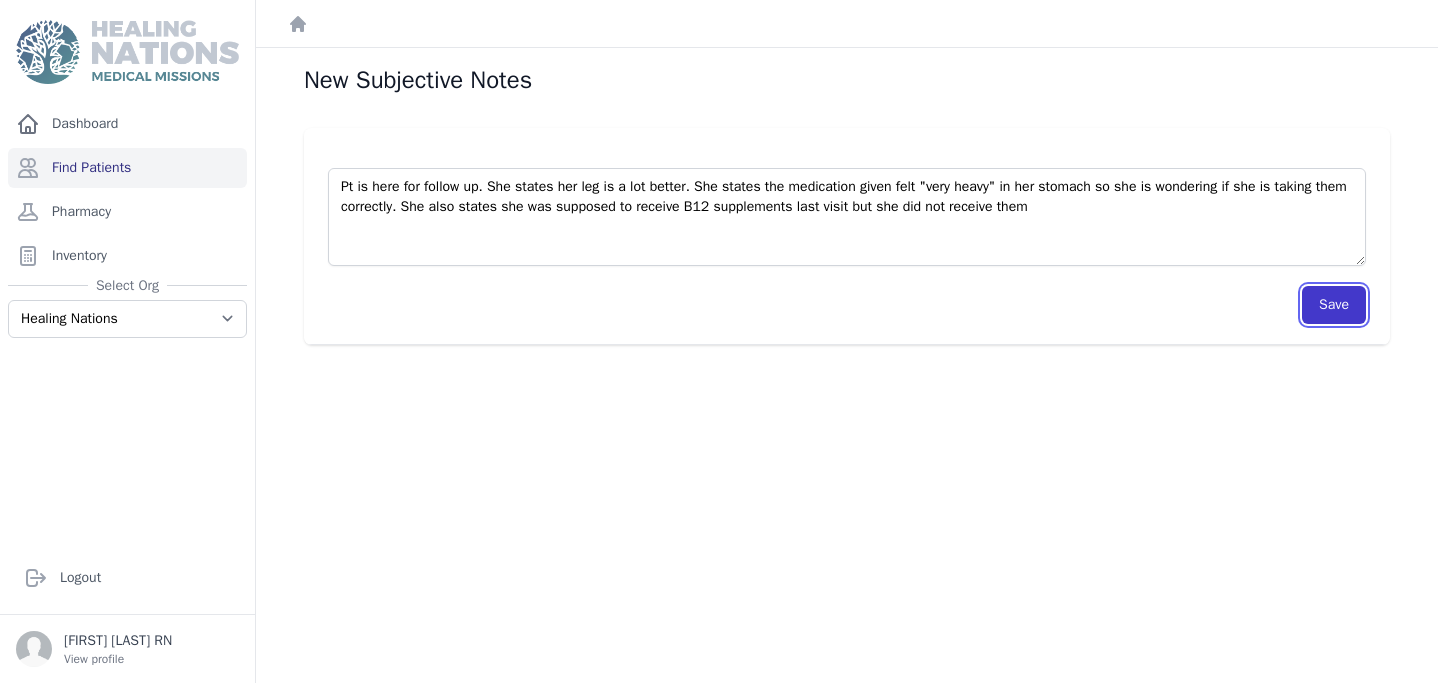 click on "Save" at bounding box center (1334, 305) 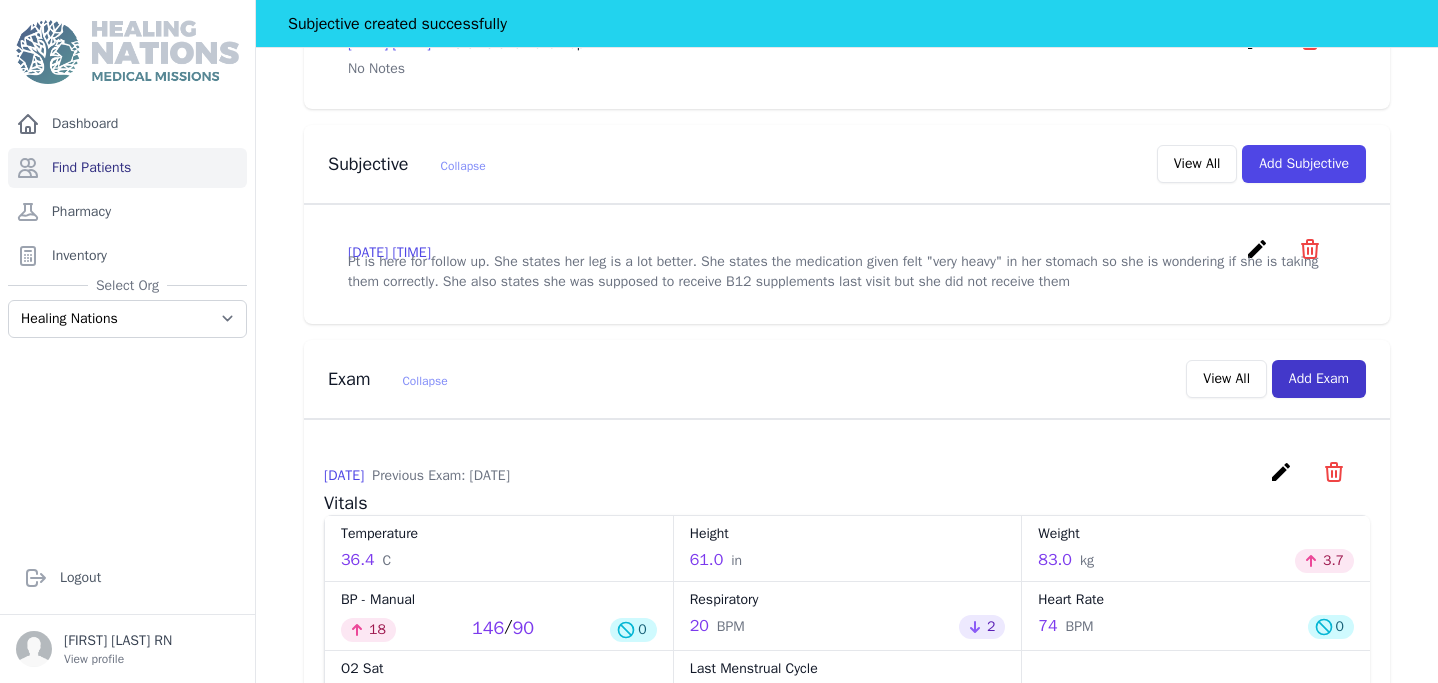 scroll, scrollTop: 620, scrollLeft: 0, axis: vertical 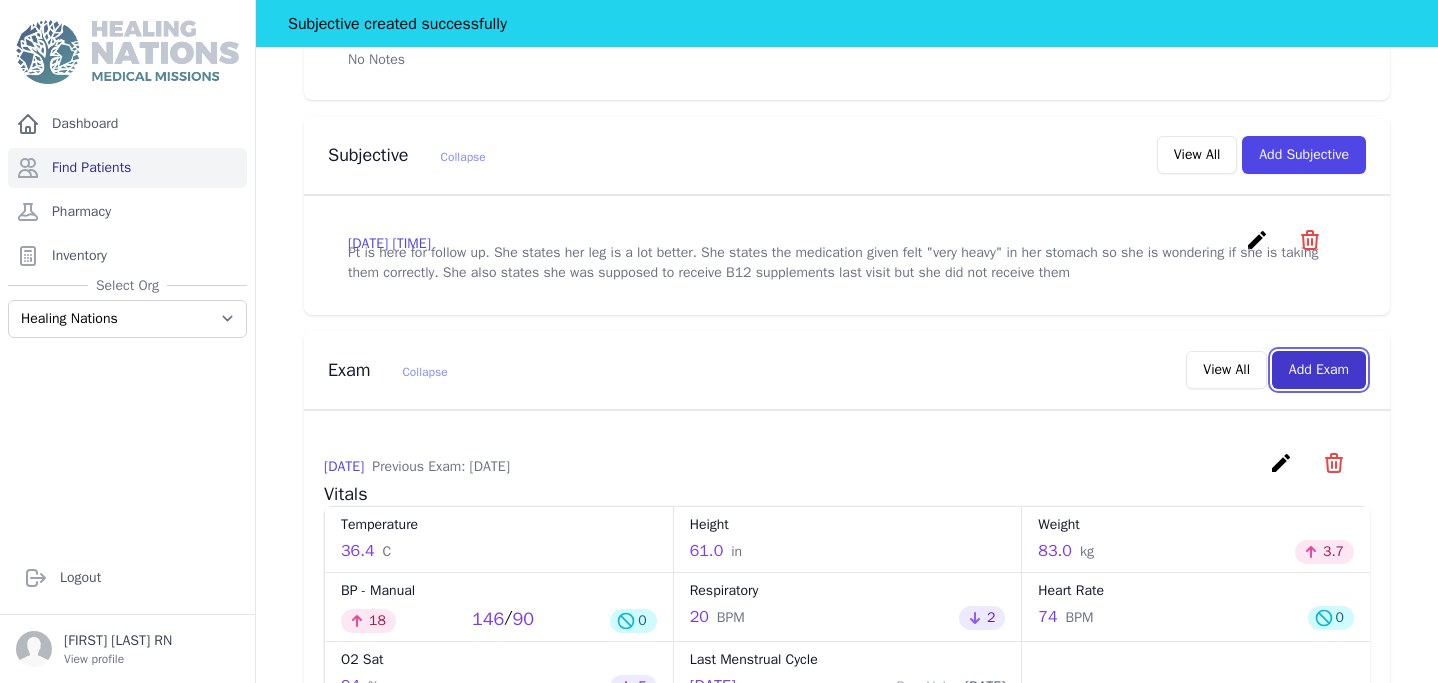 click on "Add Exam" at bounding box center (1319, 370) 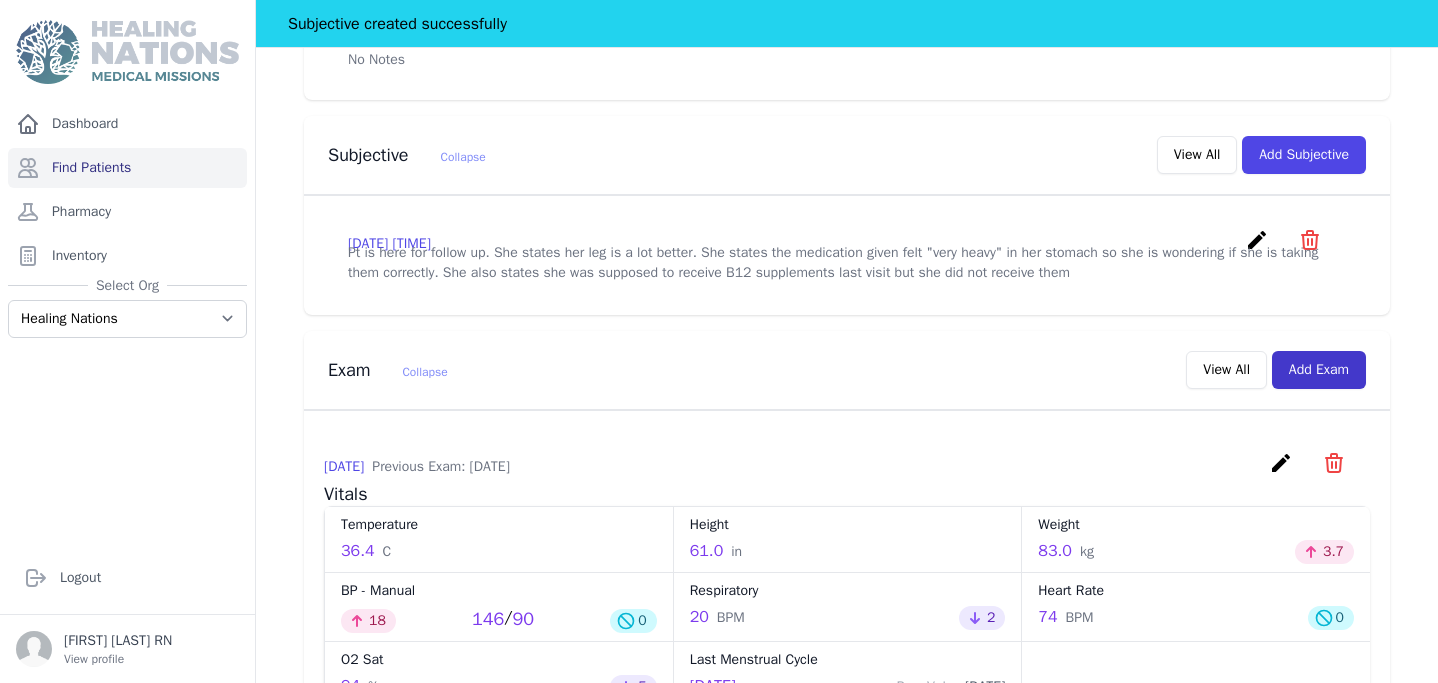 scroll, scrollTop: 0, scrollLeft: 0, axis: both 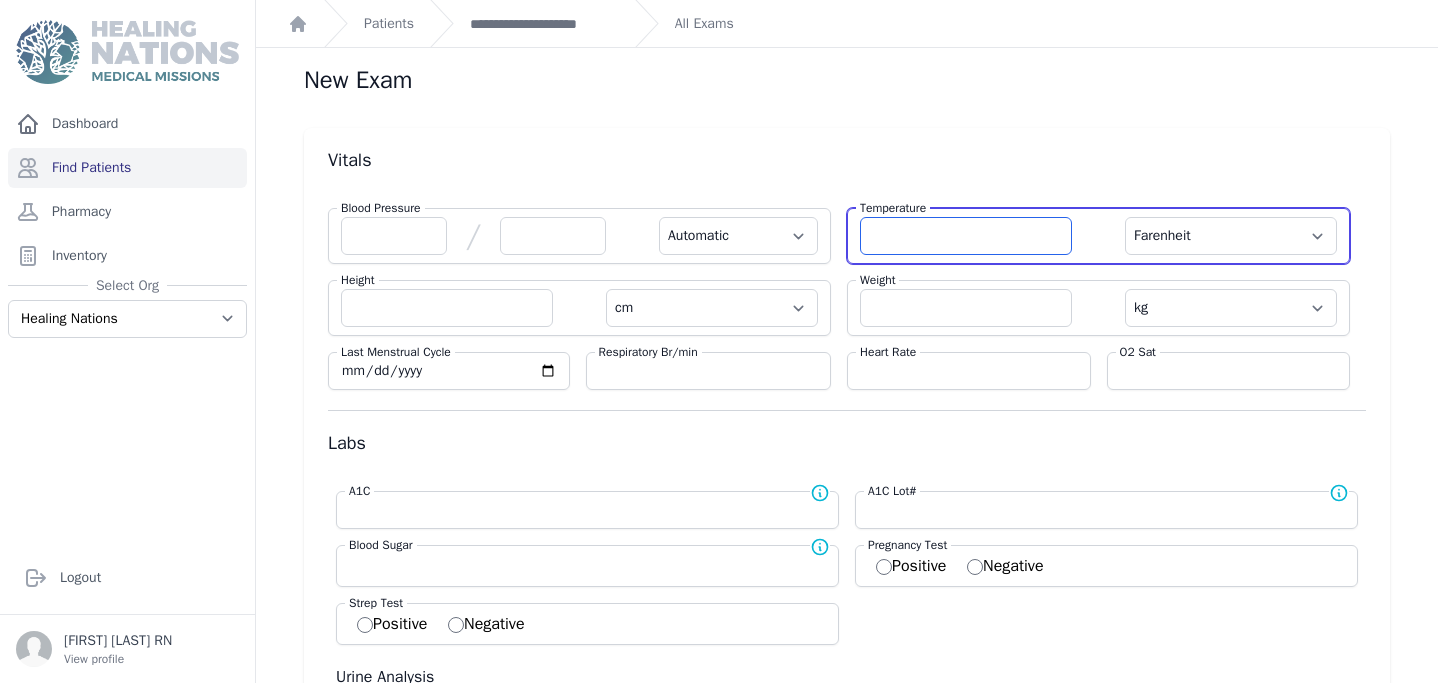 click at bounding box center [966, 236] 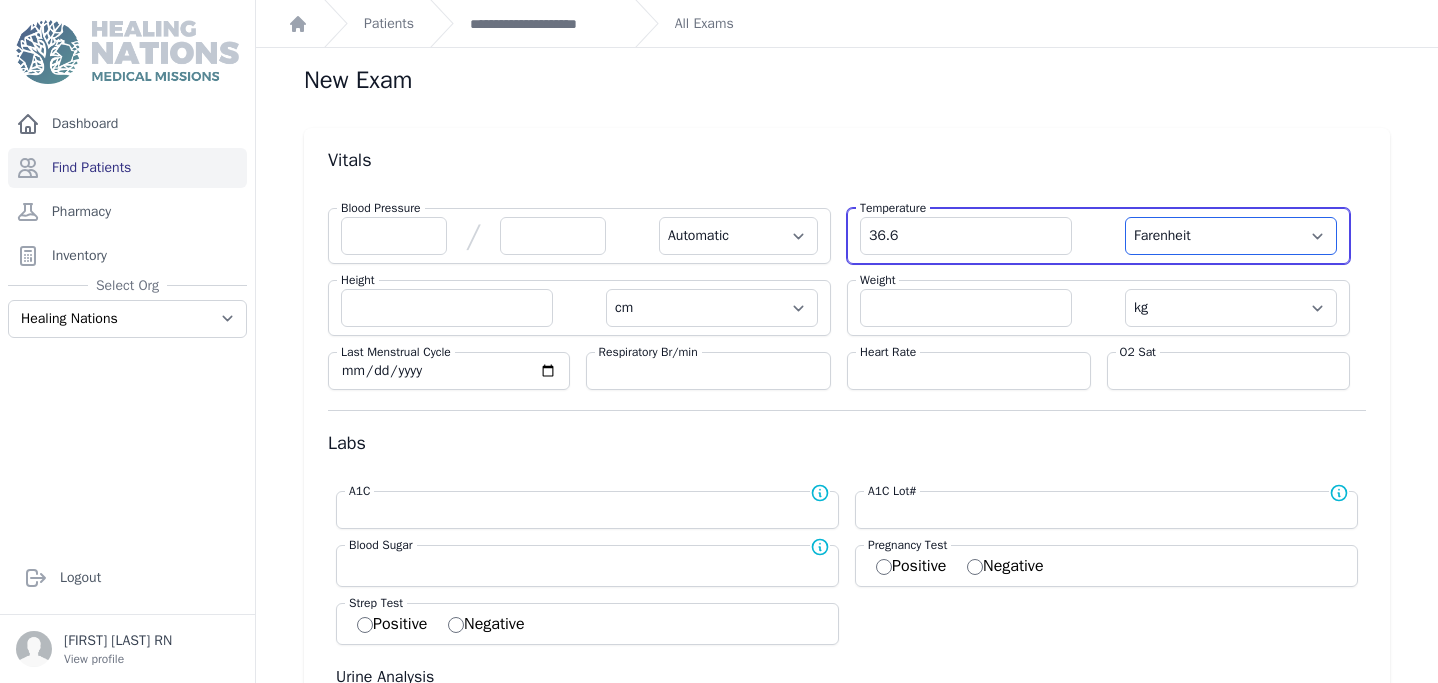 click on "Farenheit Celcius" at bounding box center (1231, 236) 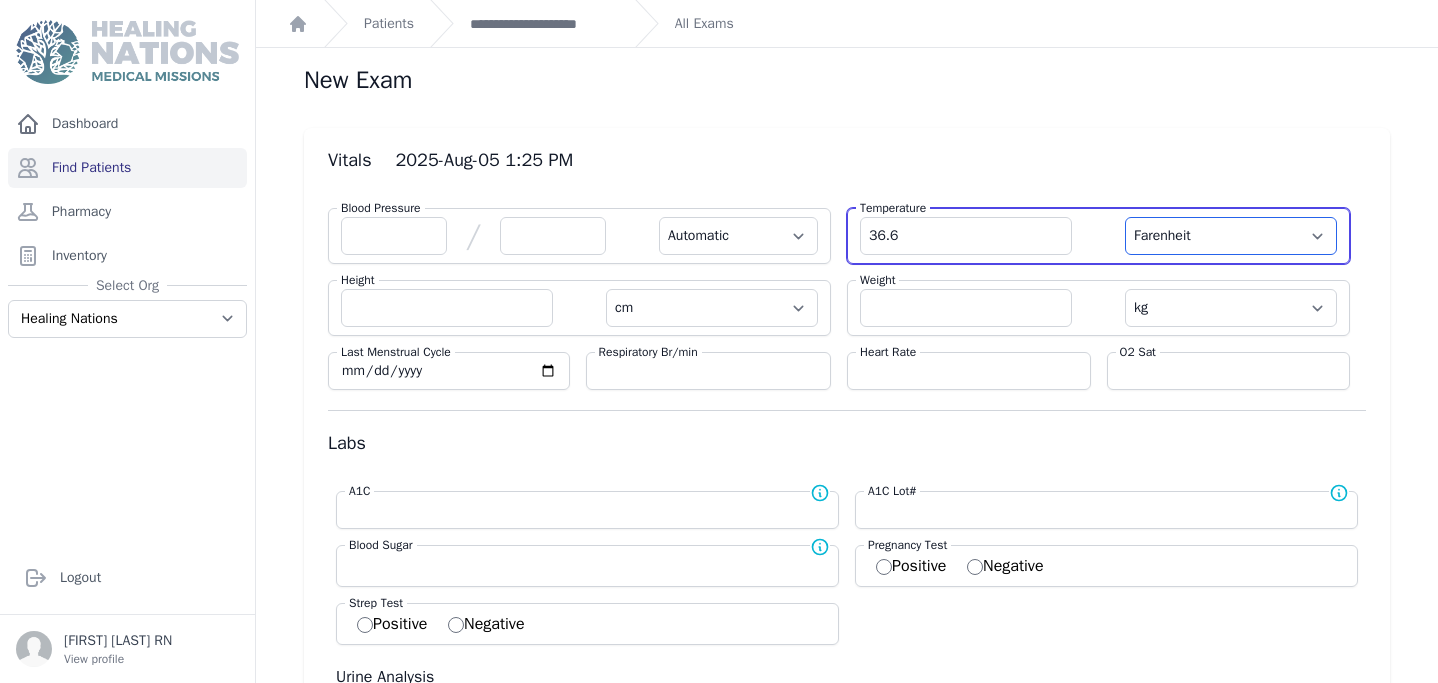click on "Farenheit Celcius" at bounding box center (1231, 236) 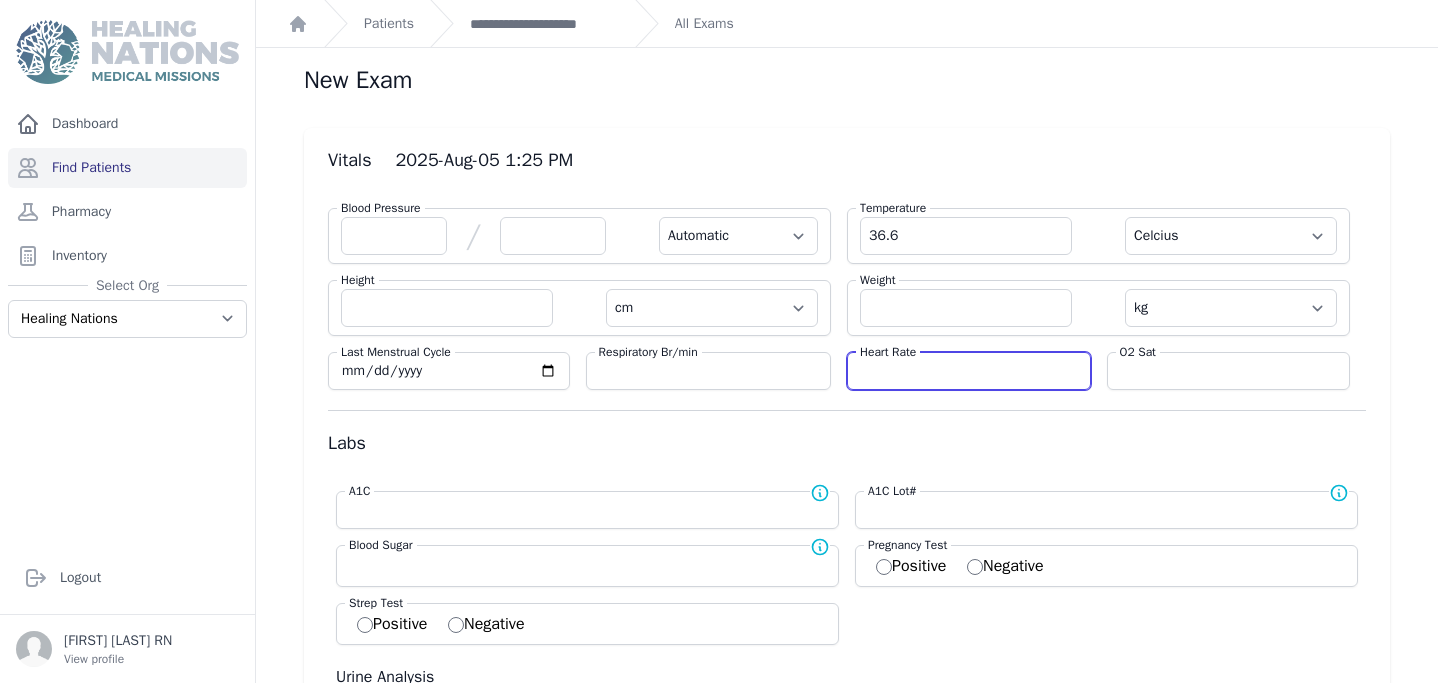 click at bounding box center (969, 371) 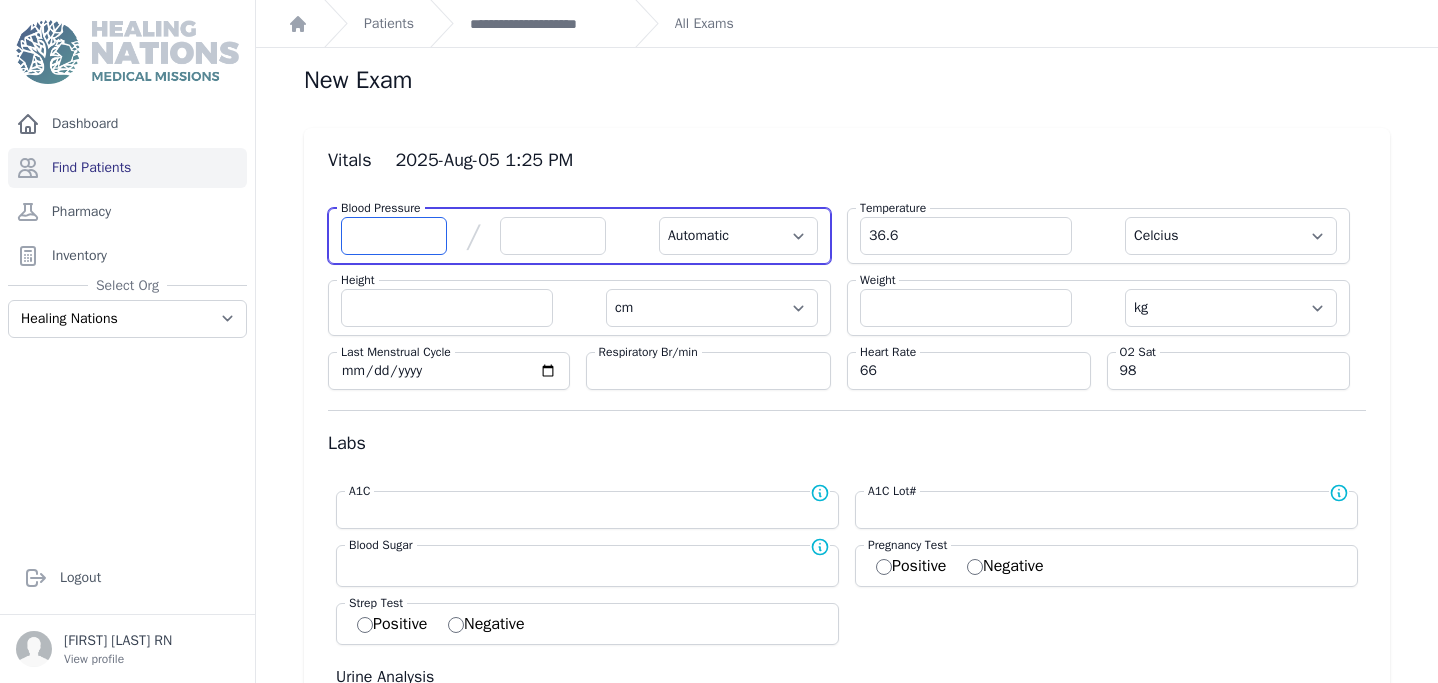 click at bounding box center (394, 236) 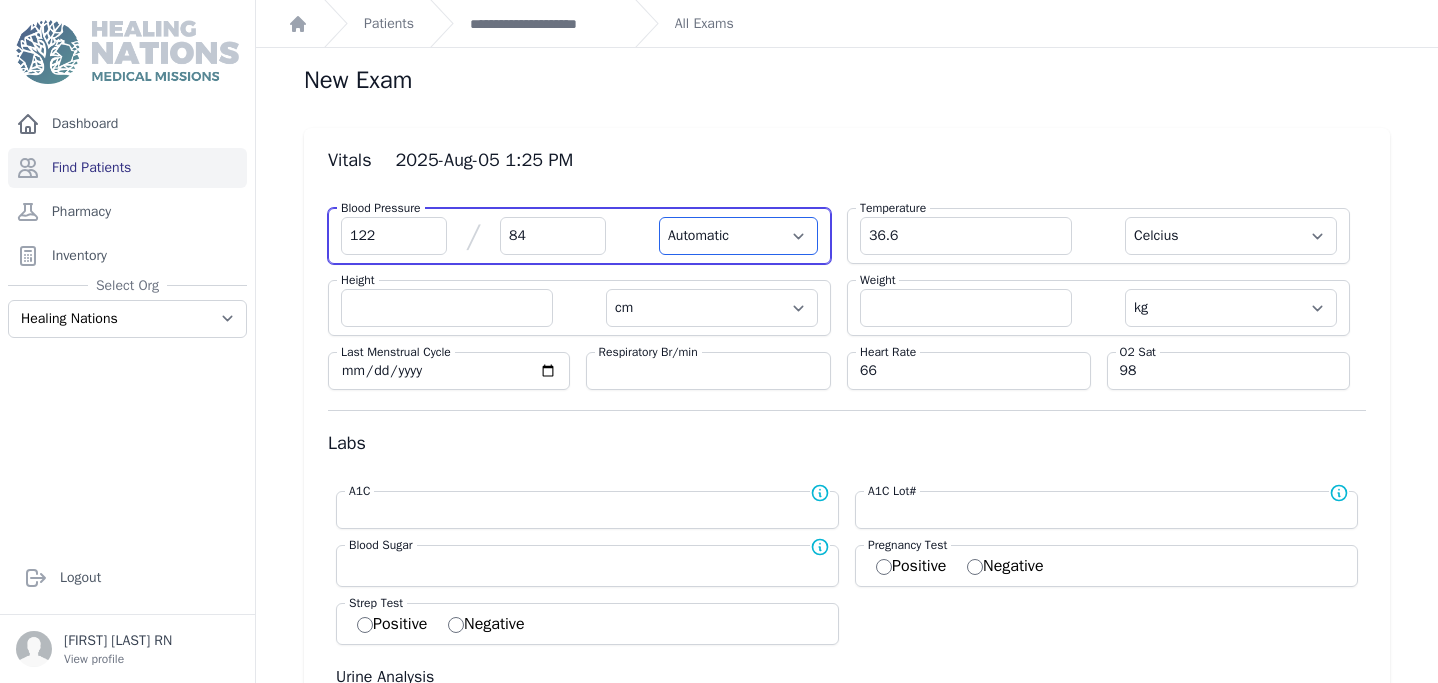 click on "Automatic Manual" at bounding box center [738, 236] 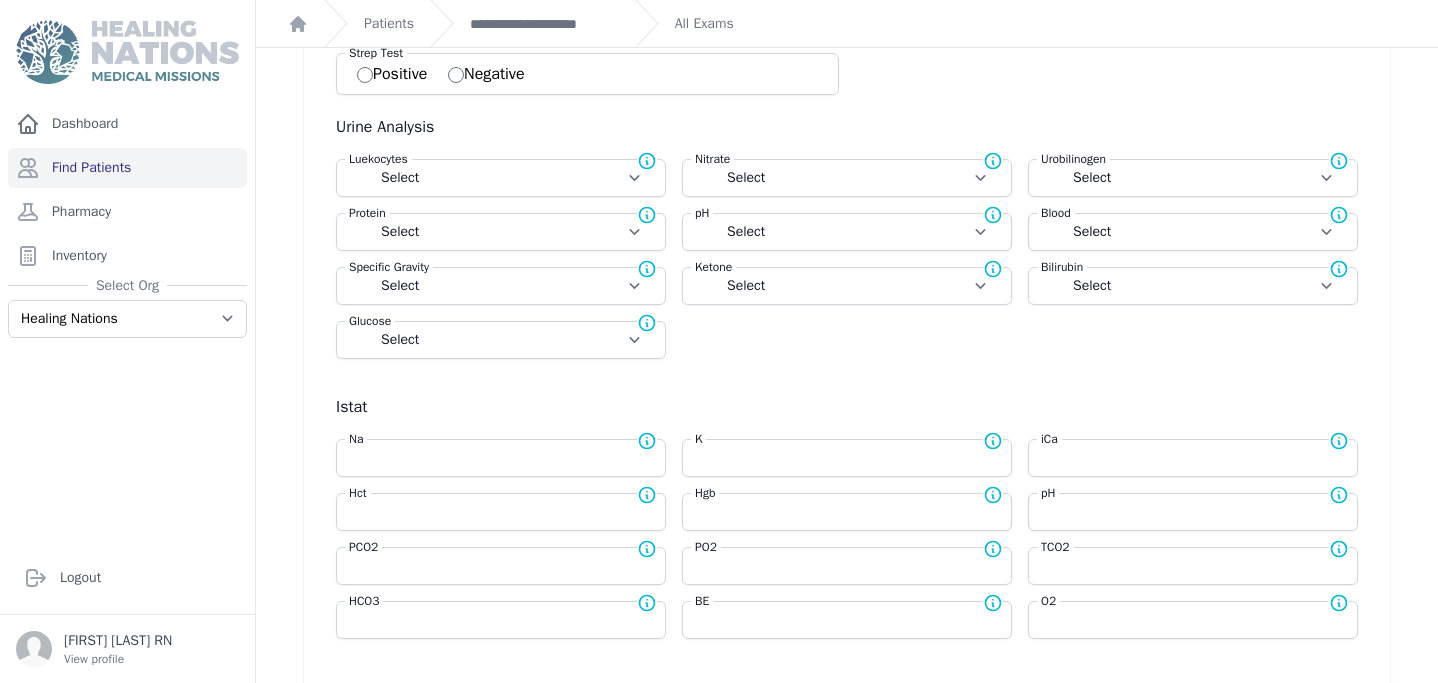 scroll, scrollTop: 972, scrollLeft: 0, axis: vertical 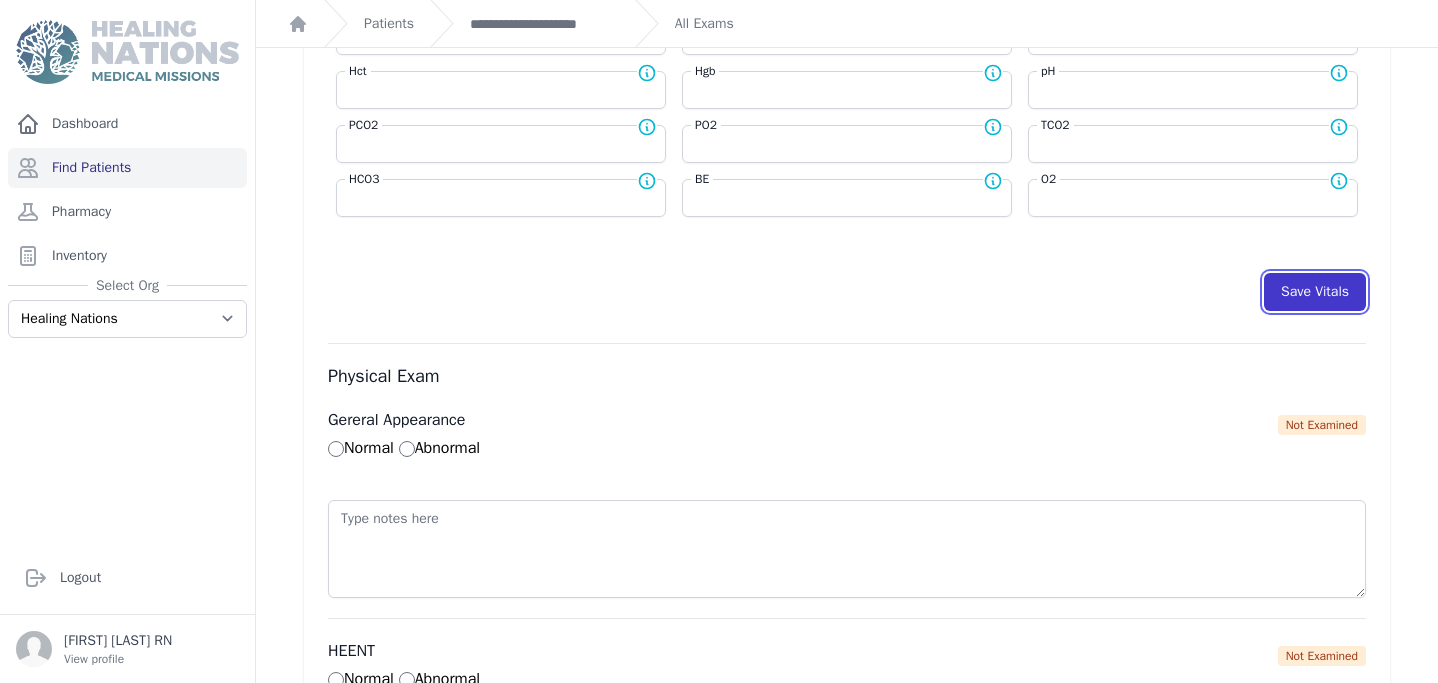 click on "Save Vitals" at bounding box center [1315, 292] 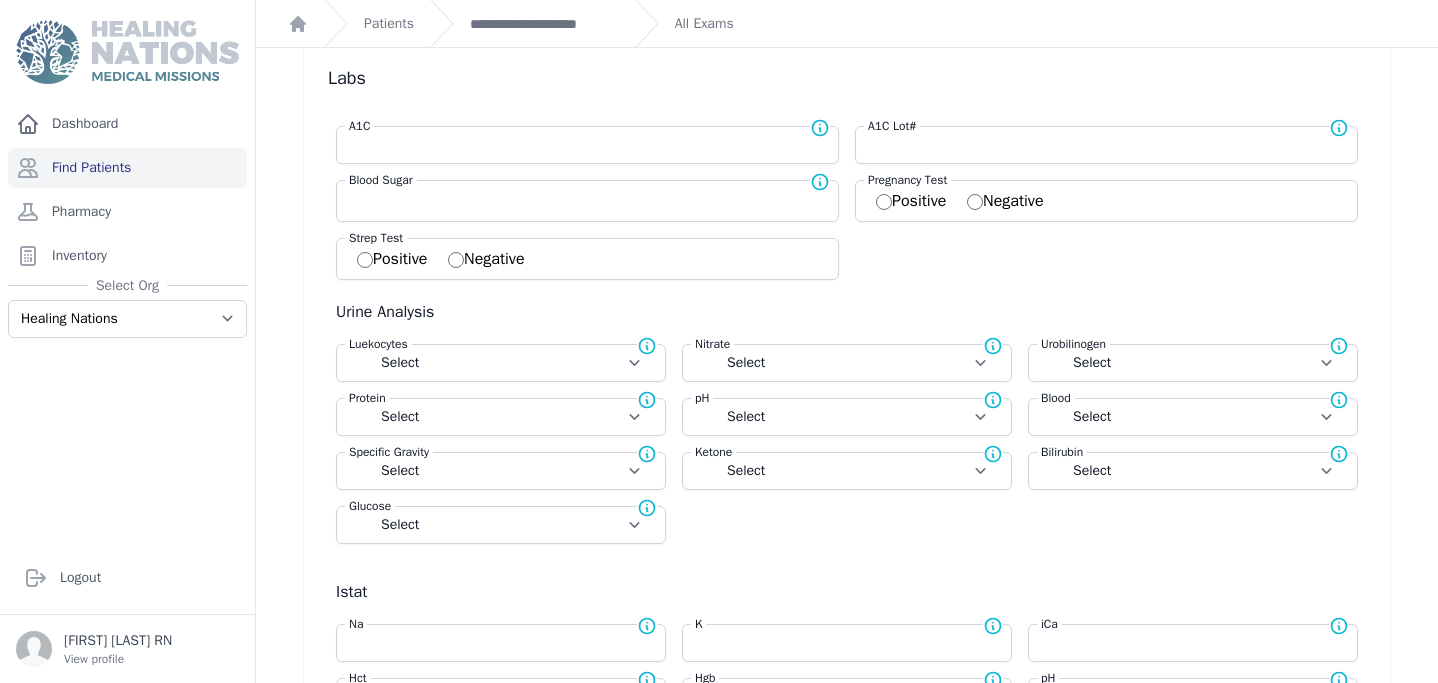 scroll, scrollTop: 0, scrollLeft: 0, axis: both 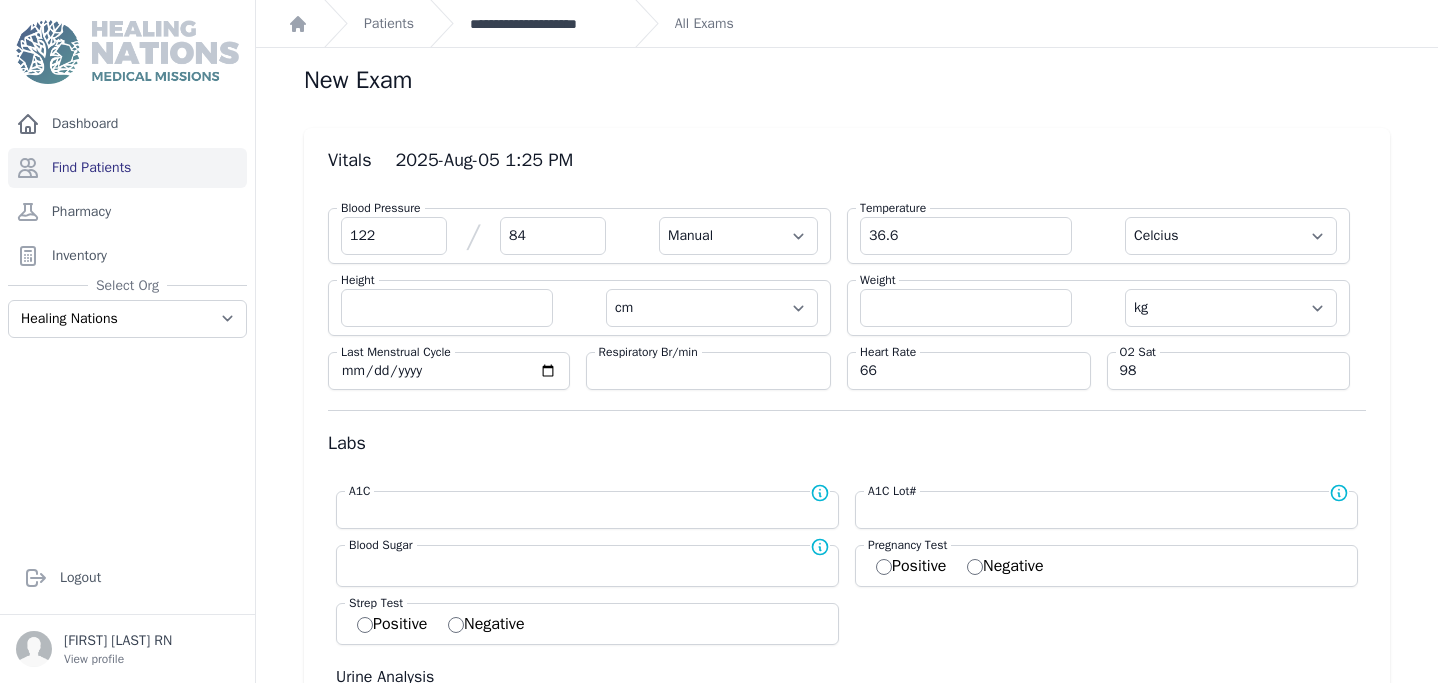 click on "**********" at bounding box center (544, 24) 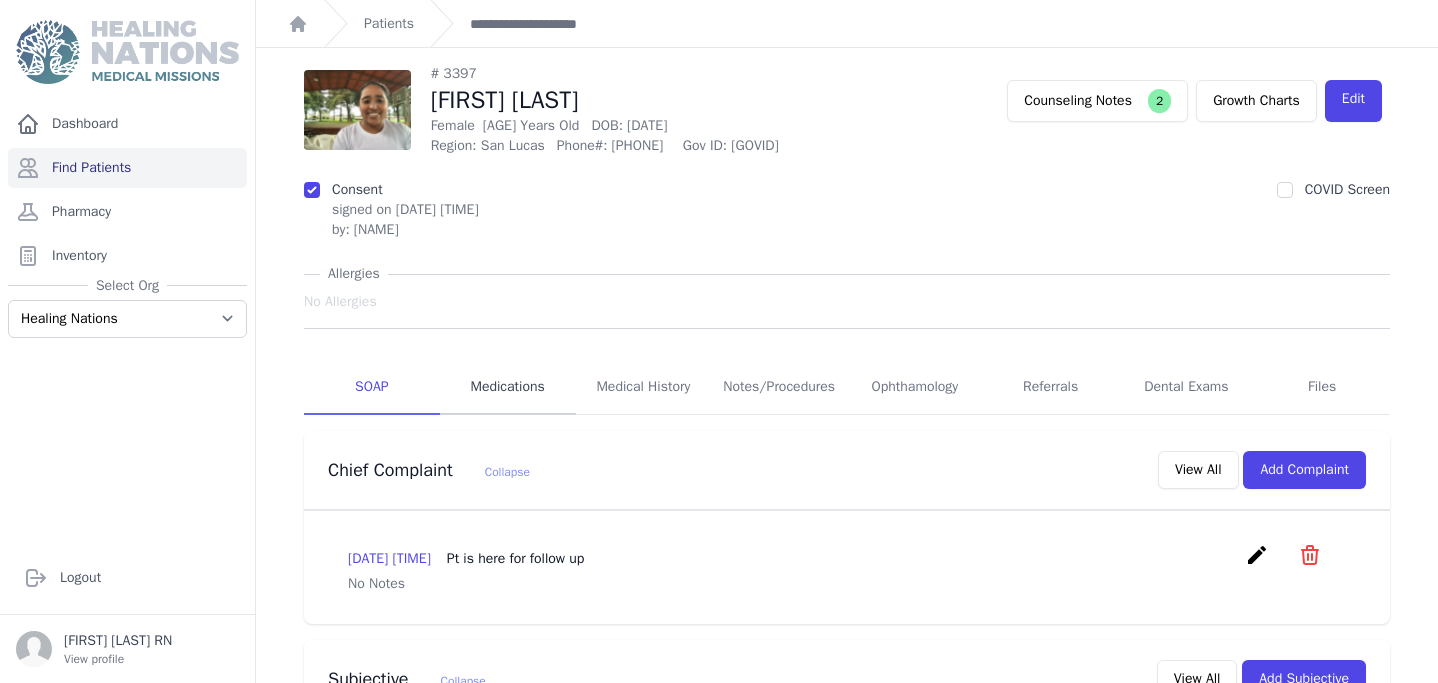 click on "Medications" at bounding box center [508, 388] 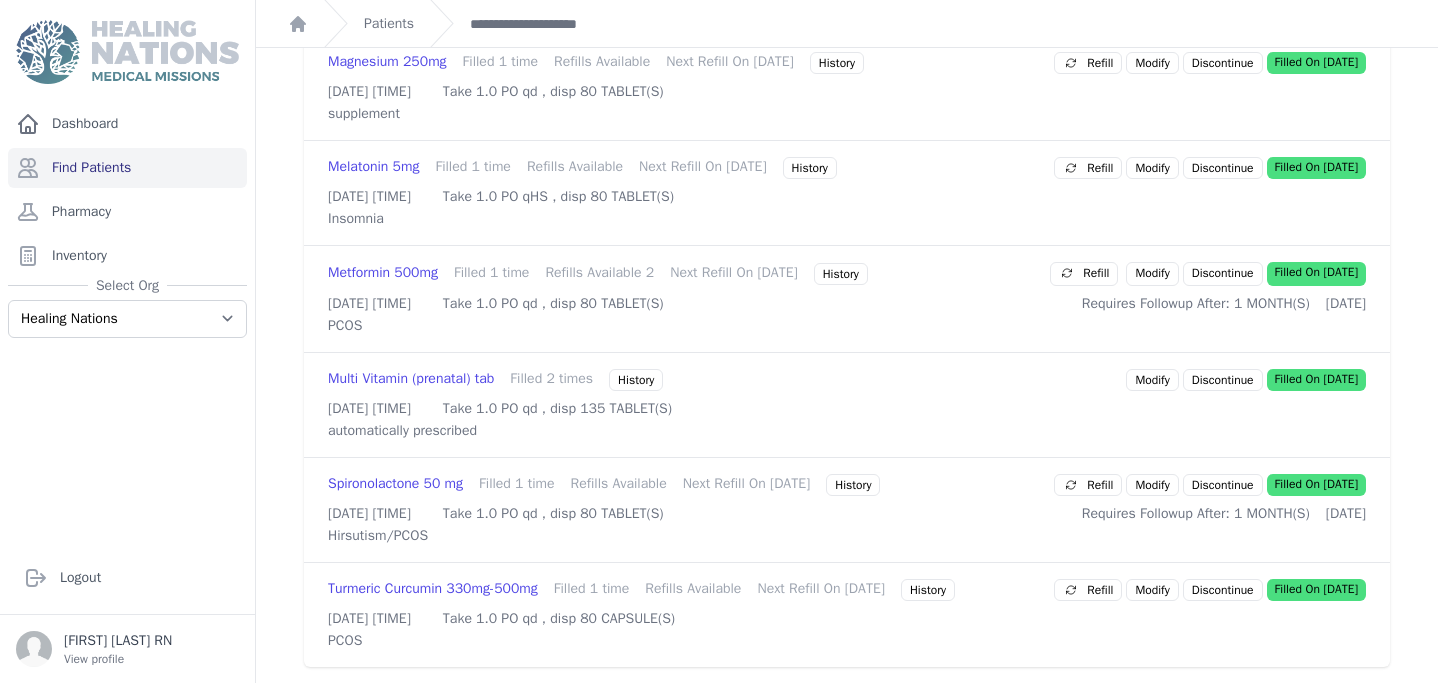 scroll, scrollTop: 796, scrollLeft: 0, axis: vertical 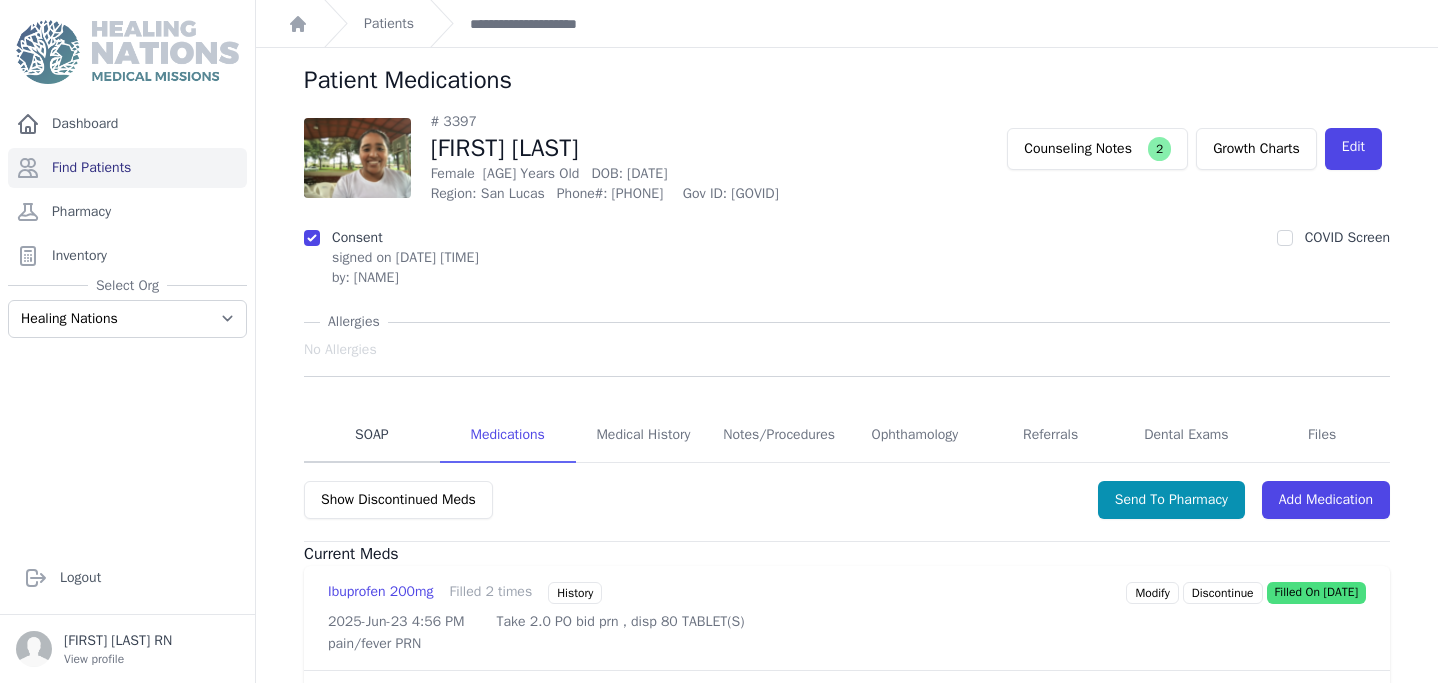click on "SOAP" at bounding box center [372, 436] 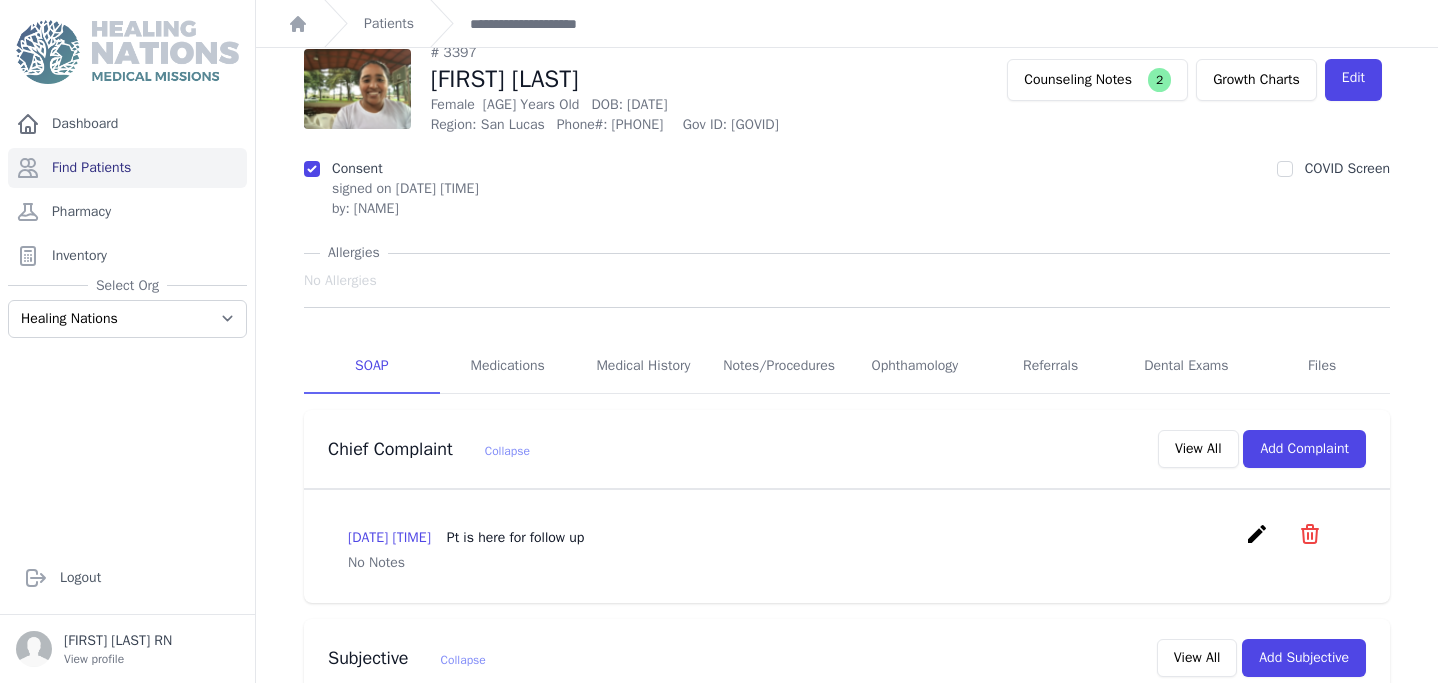 scroll, scrollTop: 0, scrollLeft: 0, axis: both 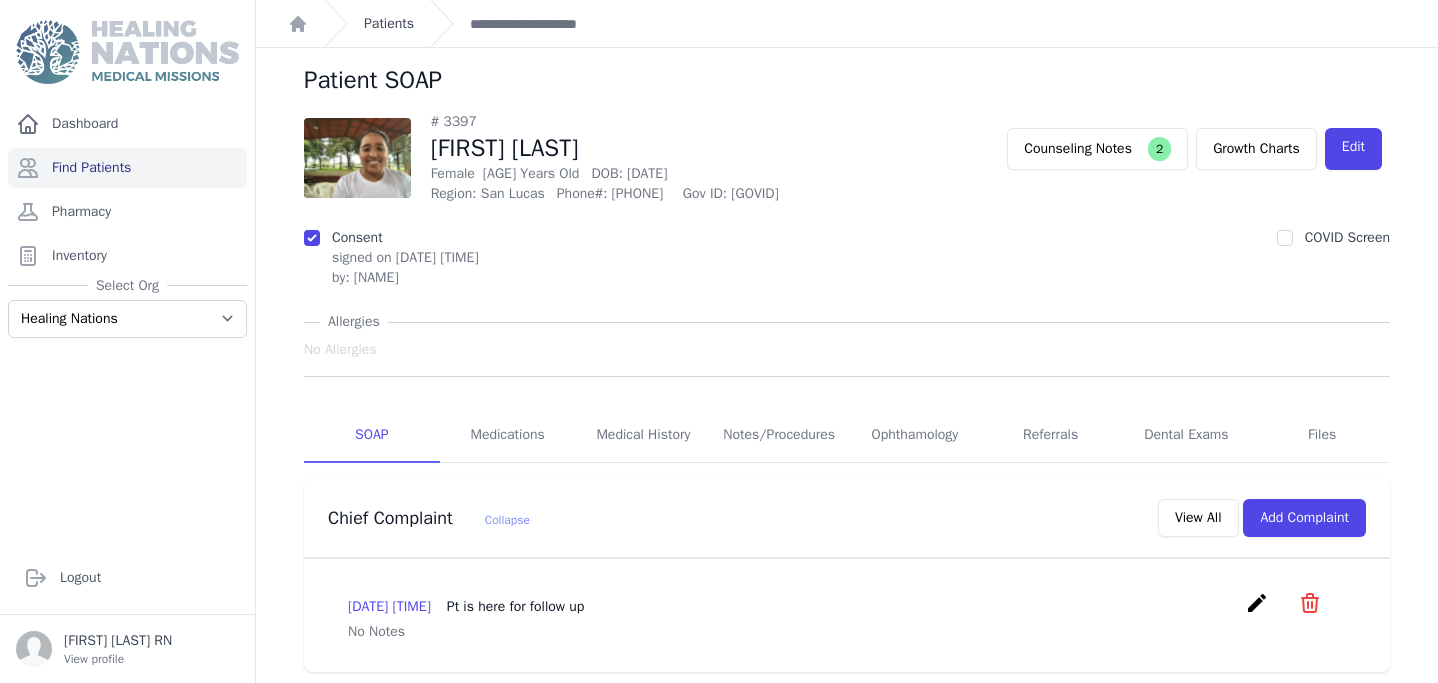 click on "Patients" at bounding box center [389, 24] 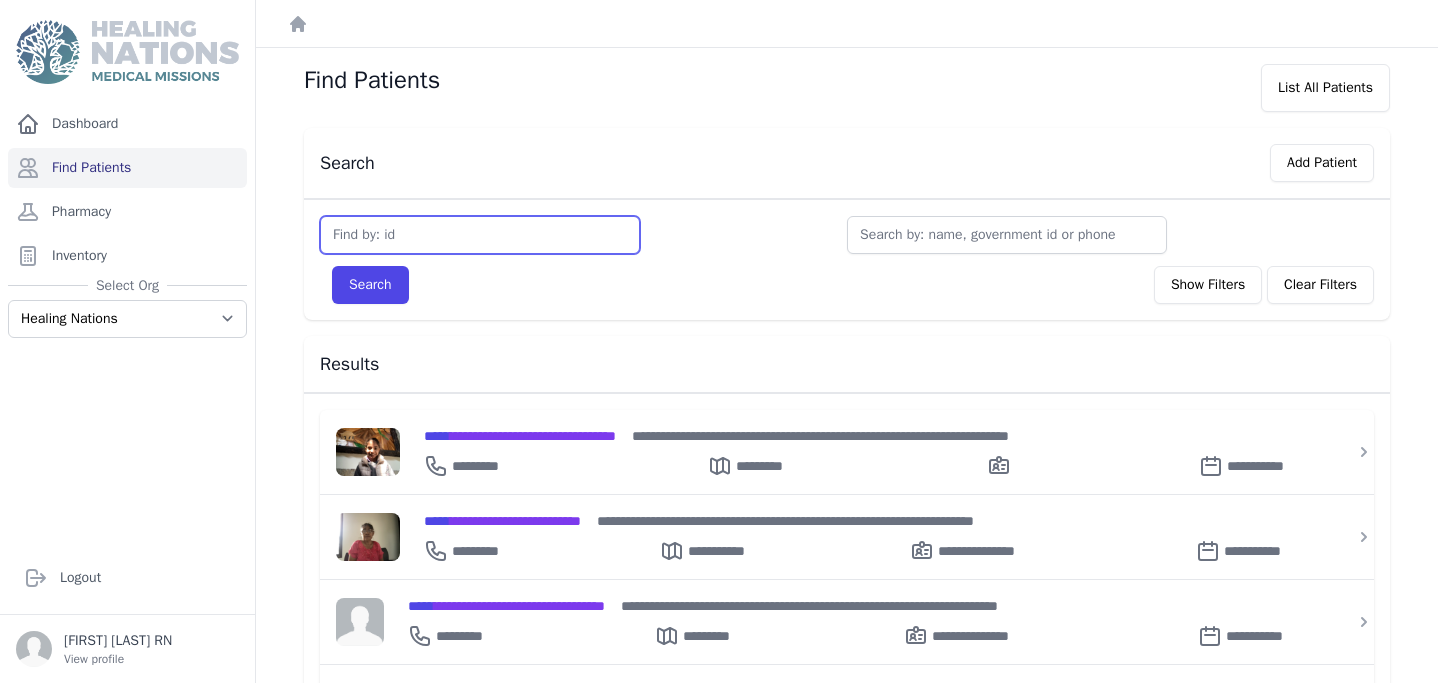 click at bounding box center (480, 235) 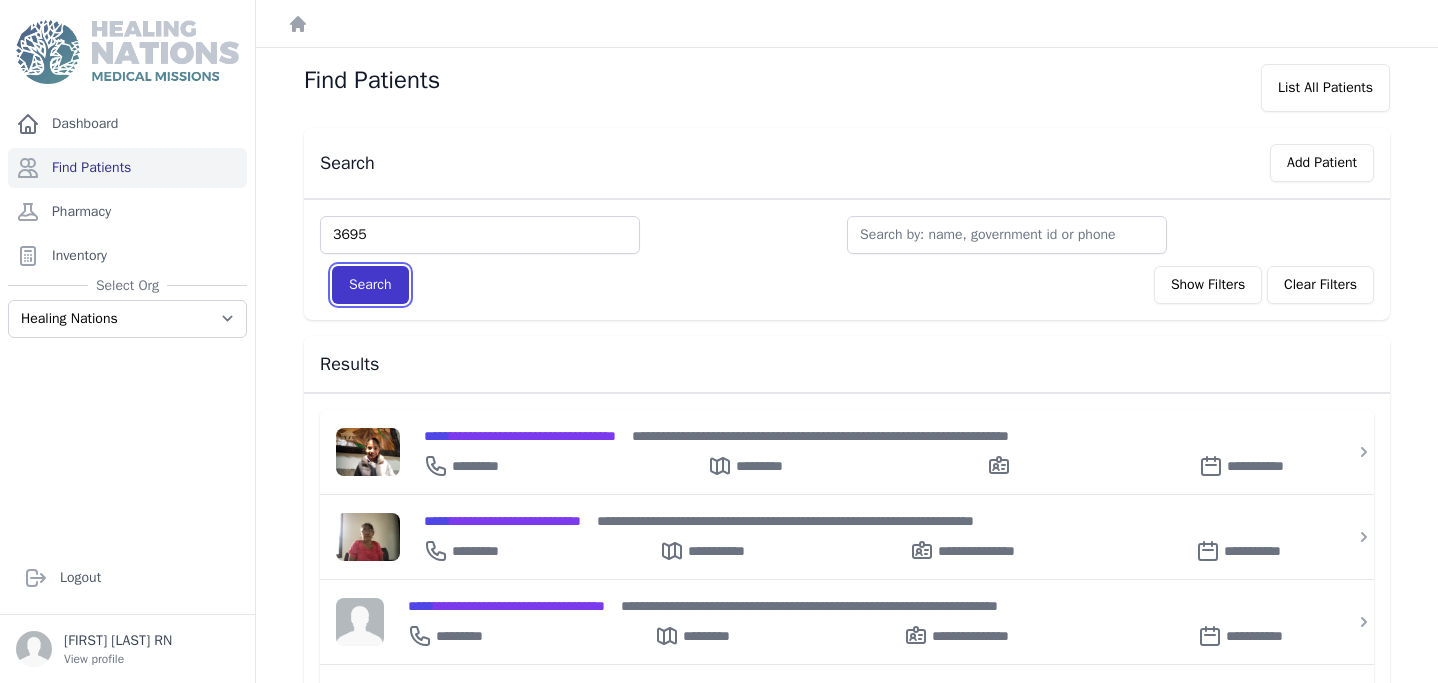click on "Search" at bounding box center (370, 285) 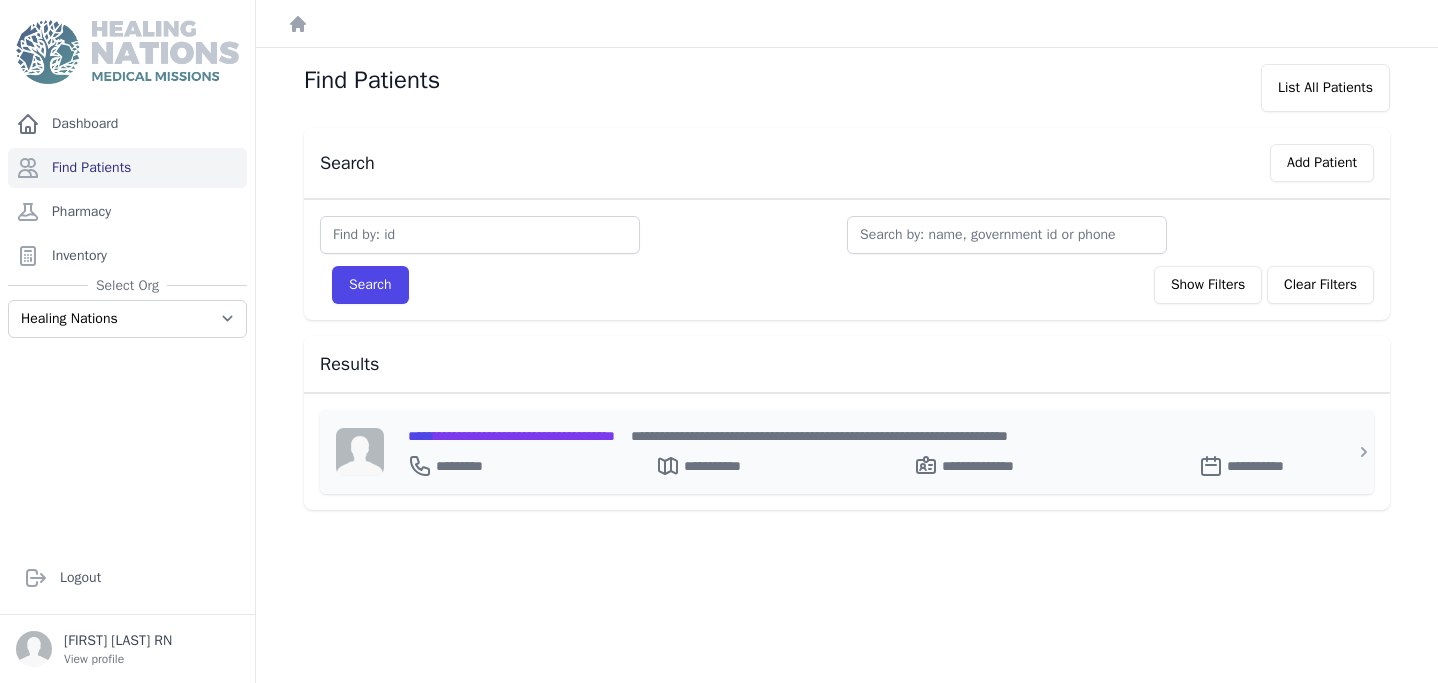 click on "**********" at bounding box center (511, 436) 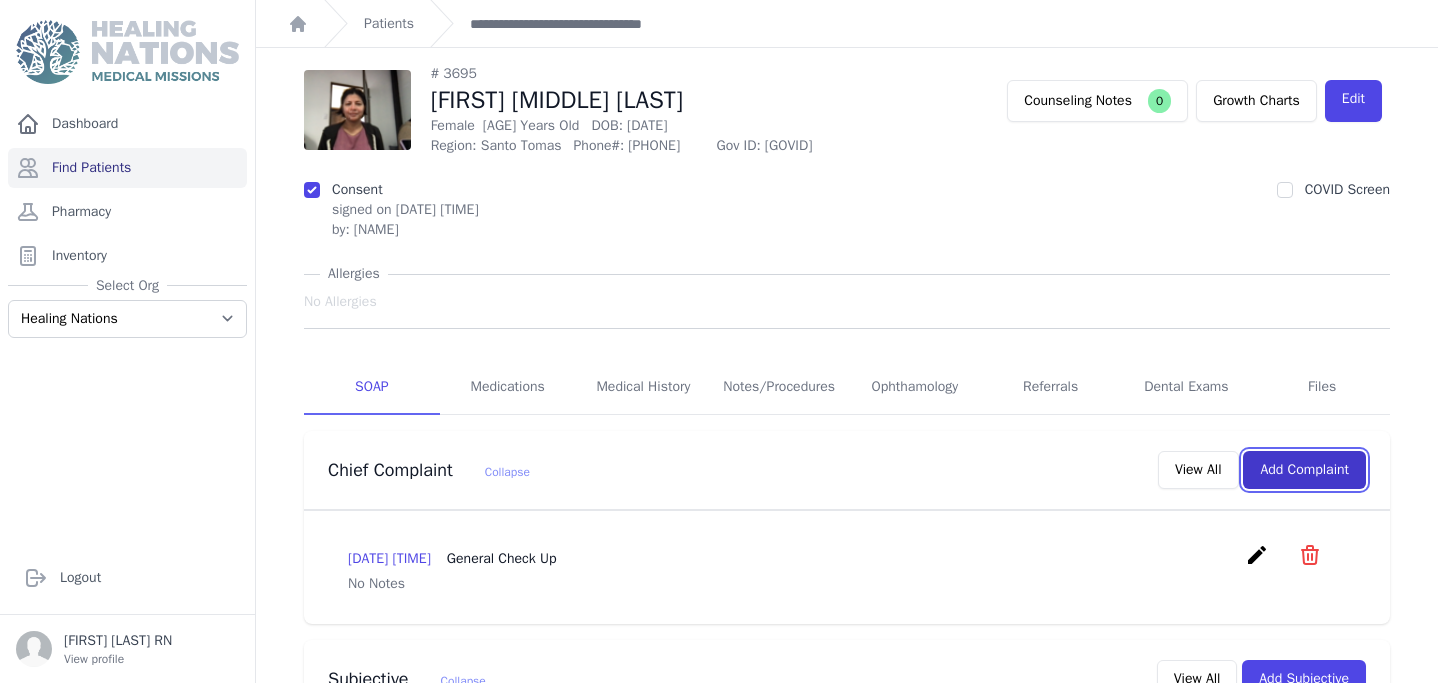 click on "Add Complaint" at bounding box center [1304, 470] 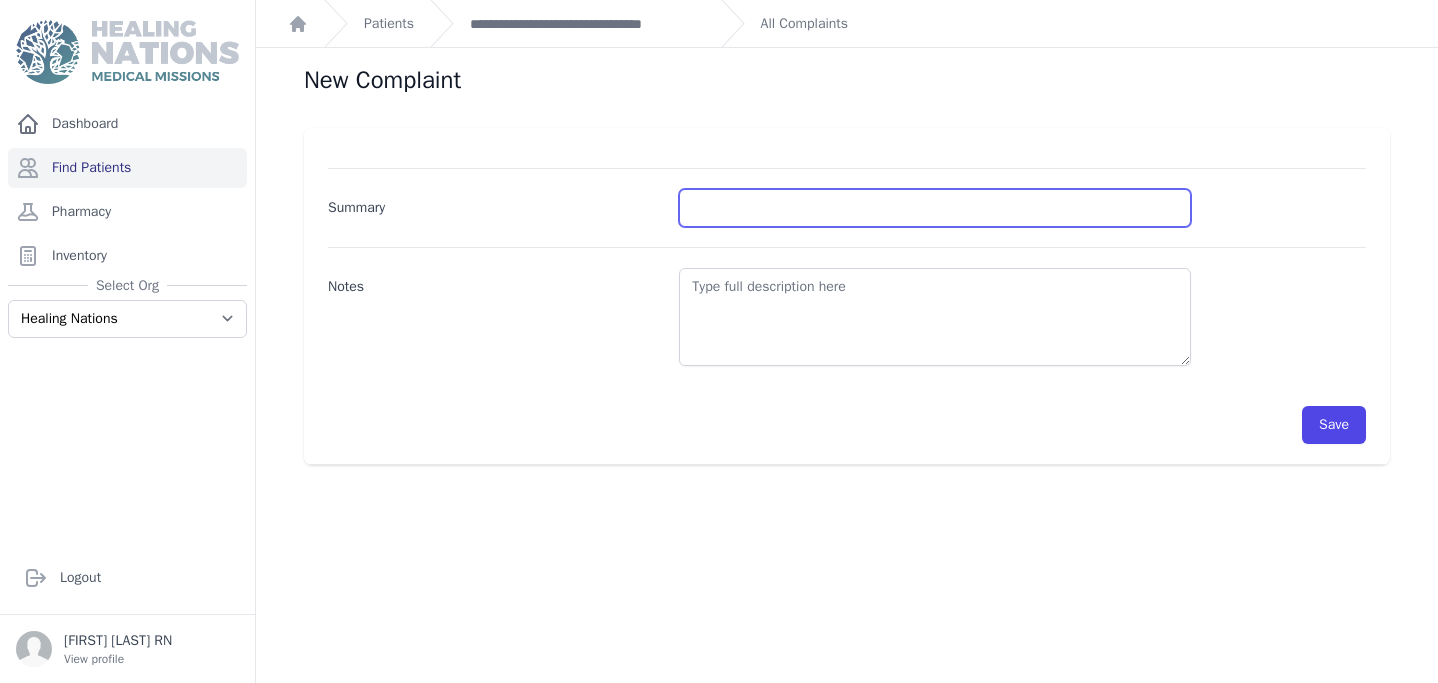 click on "Summary" at bounding box center (935, 208) 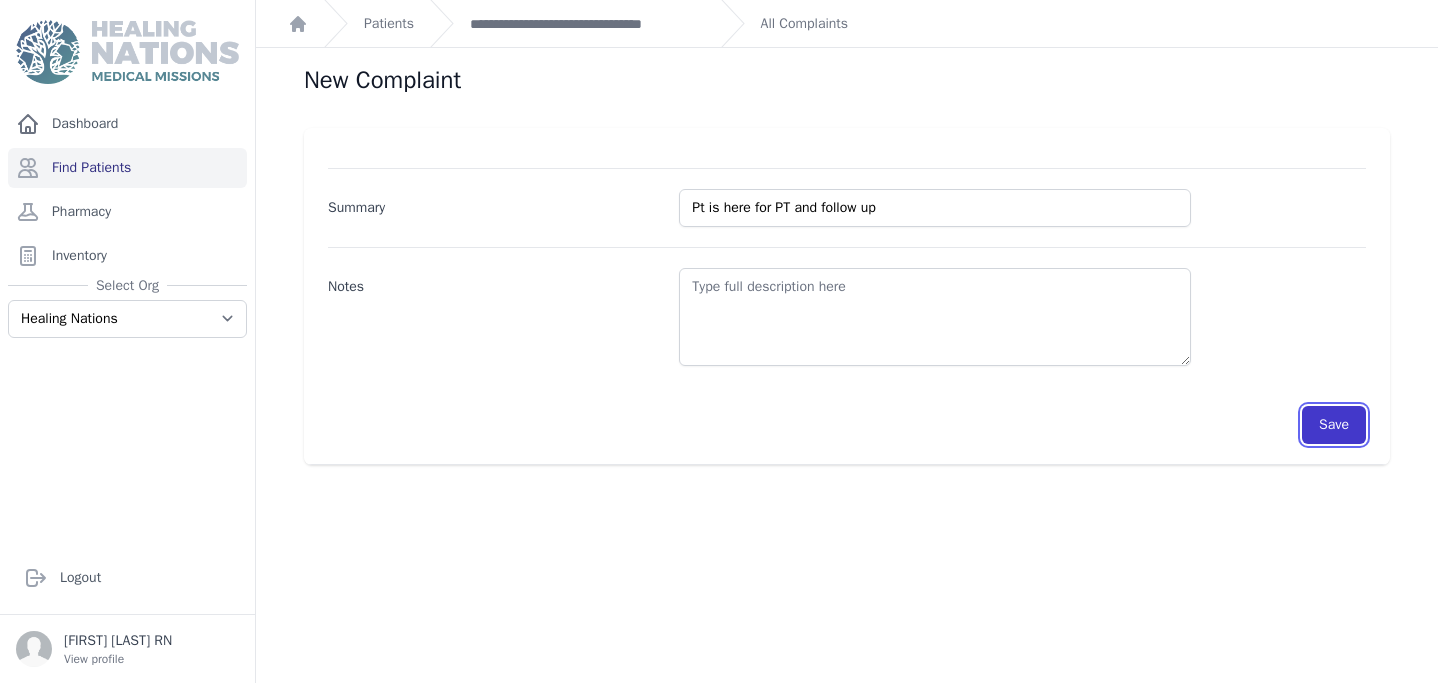 click on "Save" at bounding box center (1334, 425) 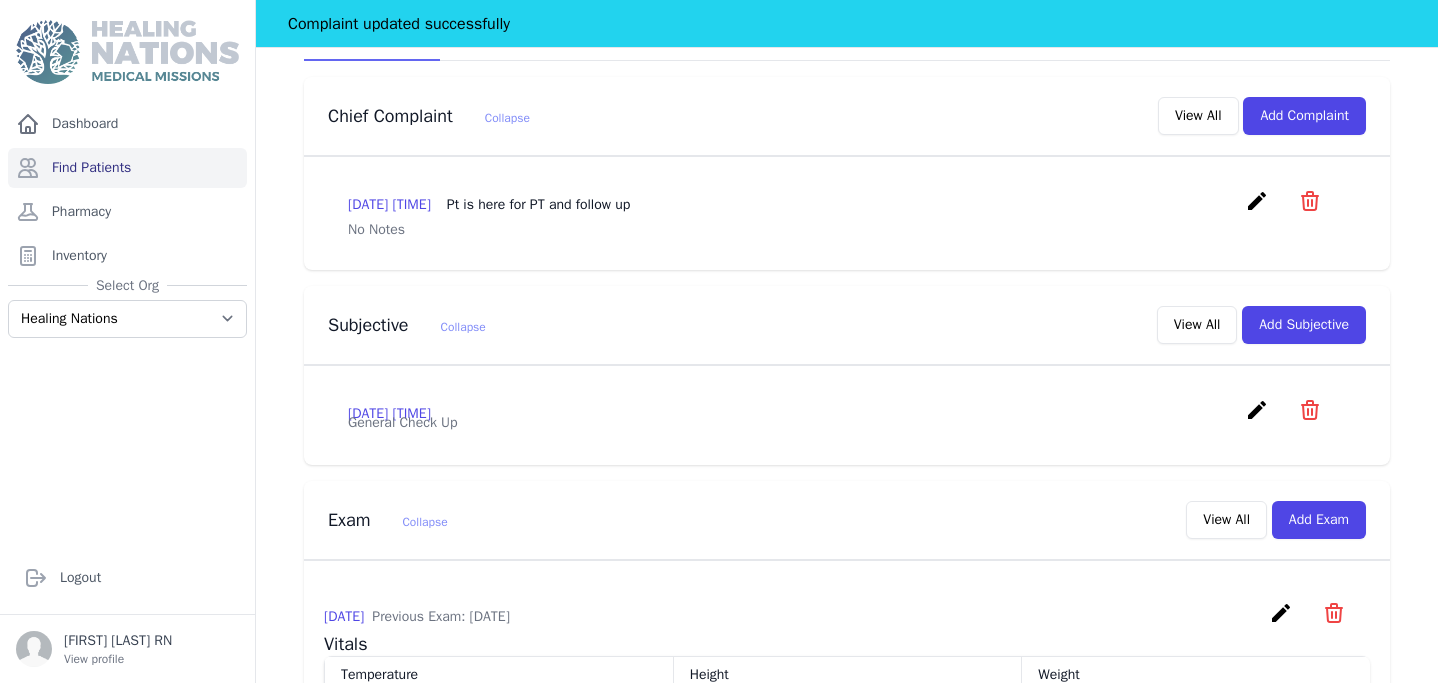 scroll, scrollTop: 404, scrollLeft: 0, axis: vertical 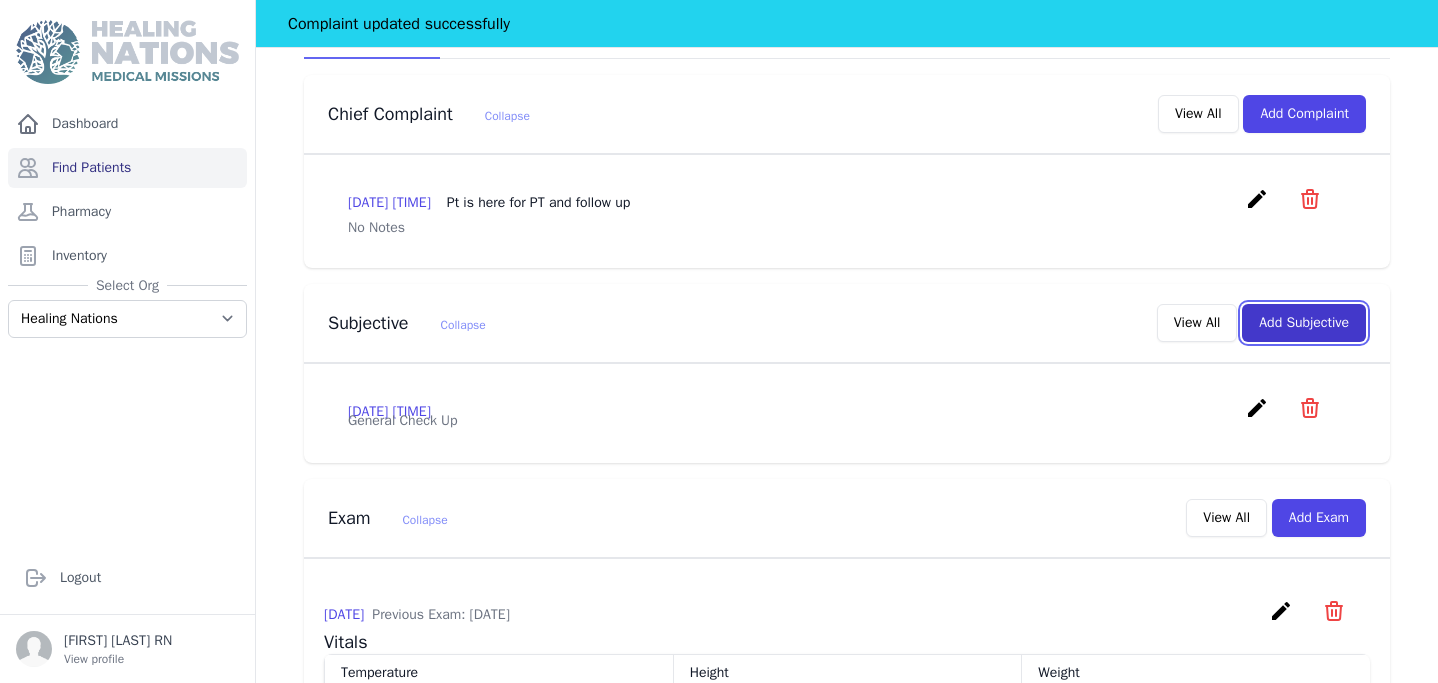 click on "Add Subjective" at bounding box center (1304, 323) 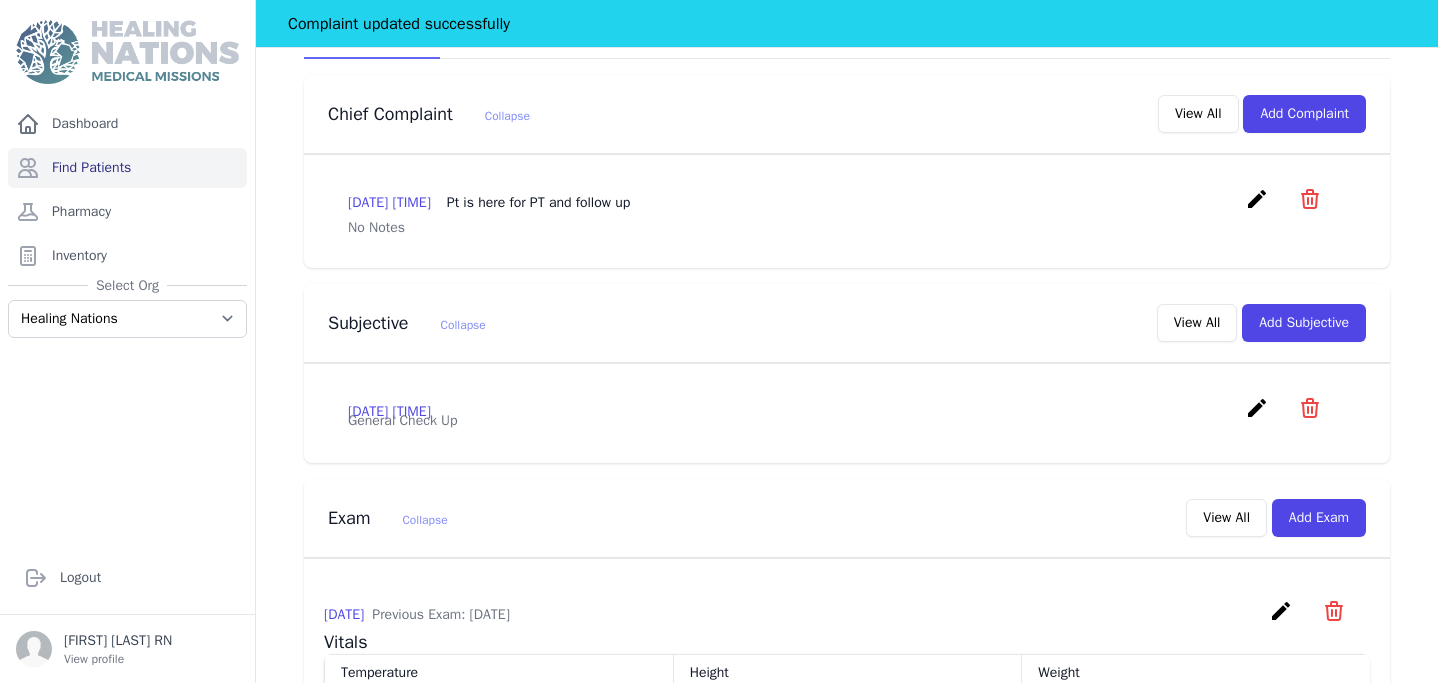 scroll, scrollTop: 0, scrollLeft: 0, axis: both 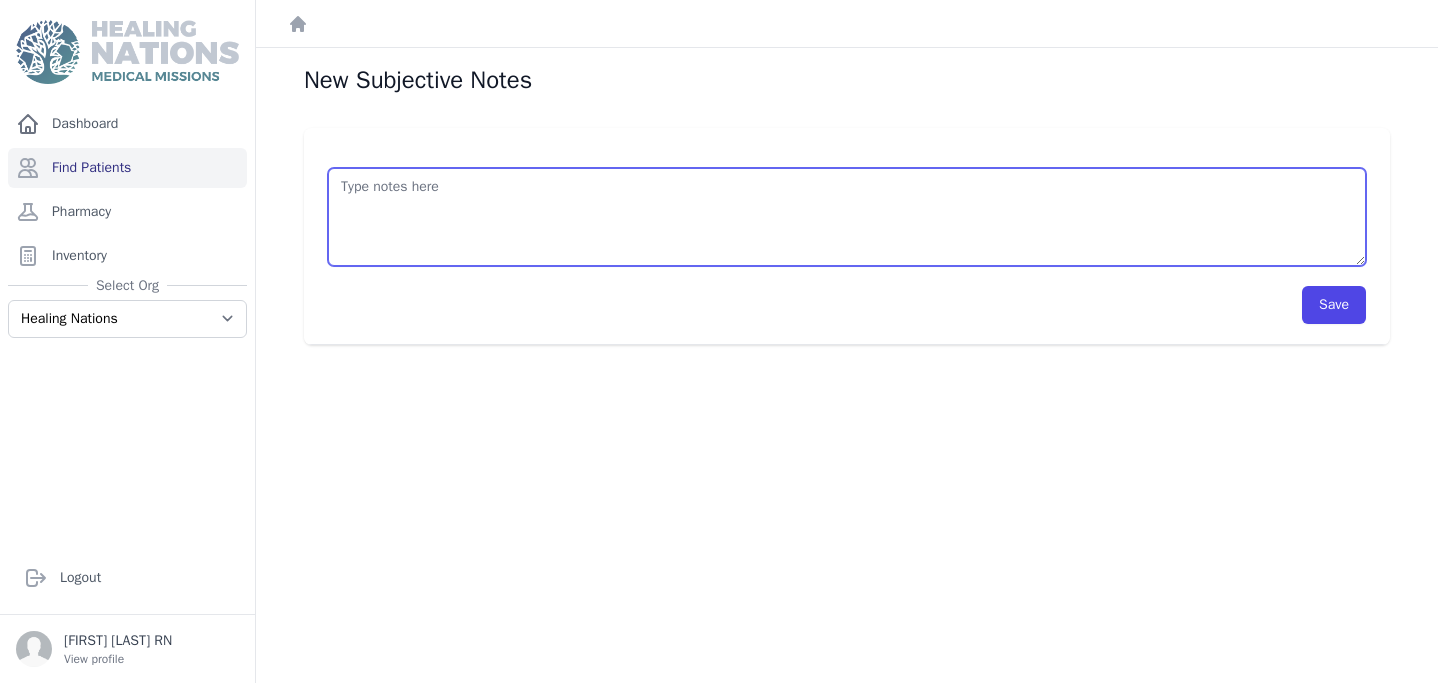 click at bounding box center [847, 217] 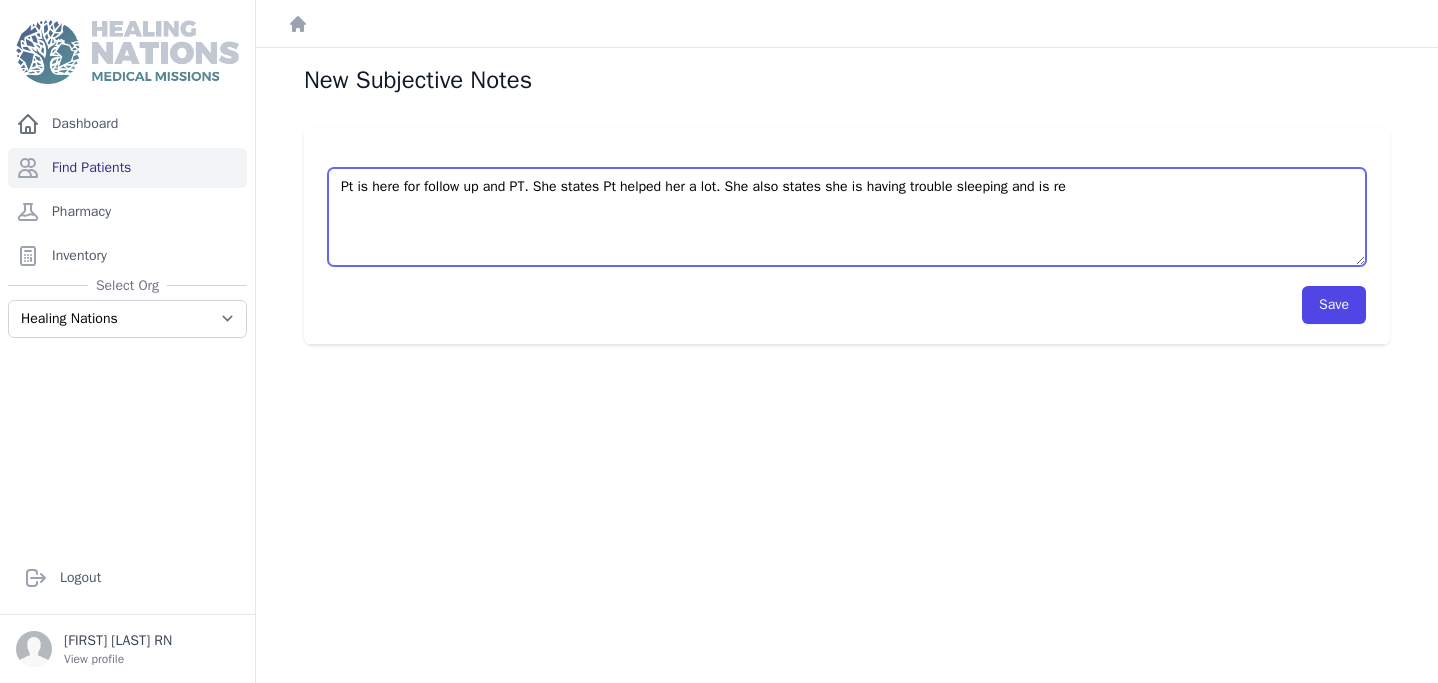 click on "Pt is here for follow up and PT. She states Pt helped her a lot. She also states she is having trouble sleeping and is re" at bounding box center (847, 217) 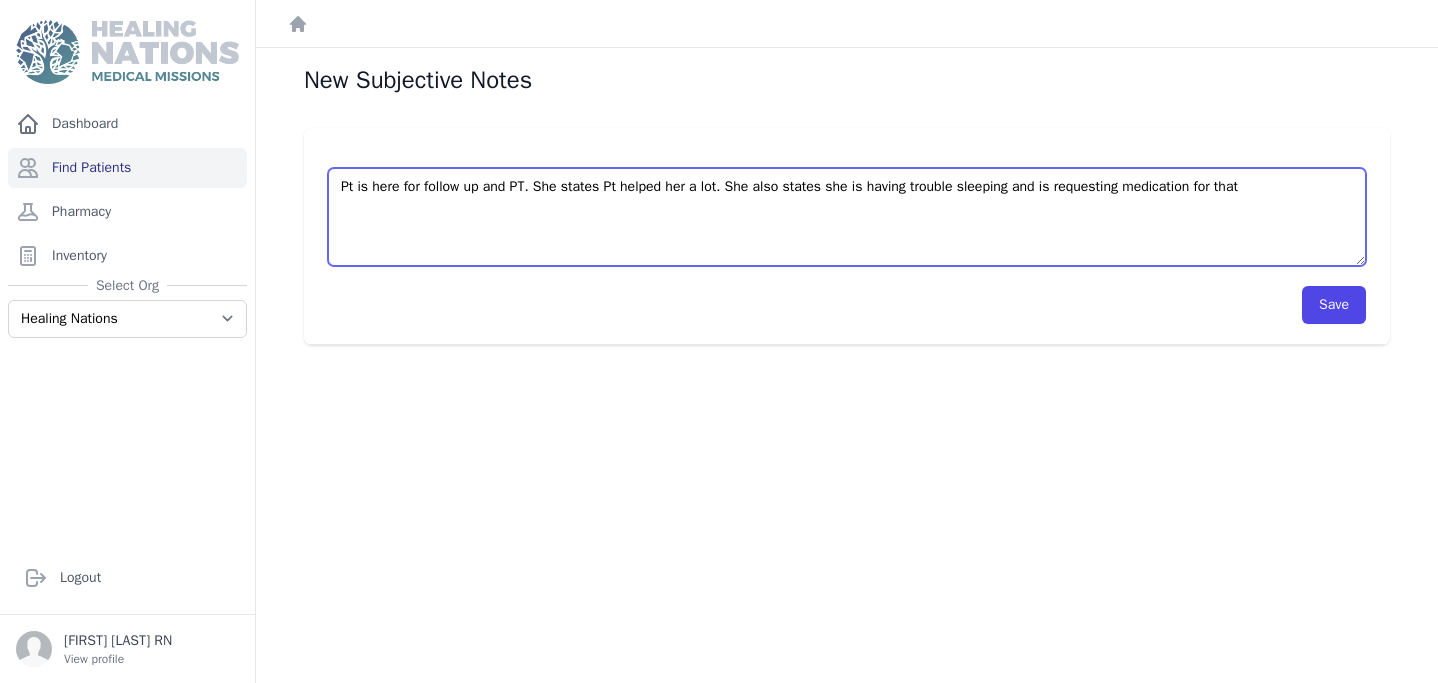 click on "Pt is here for follow up and PT. She states Pt helped her a lot. She also states she is having trouble sleeping and is requesting medication for that" at bounding box center [847, 217] 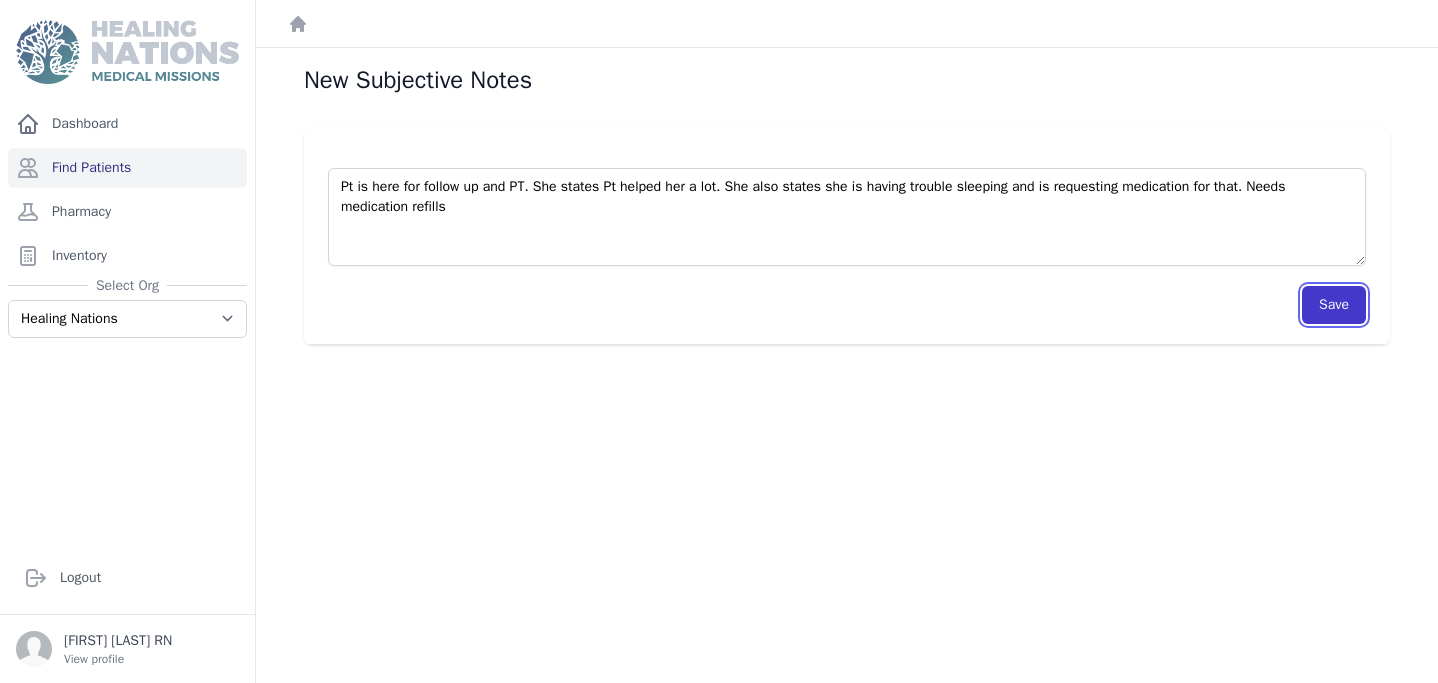 click on "Save" at bounding box center [1334, 305] 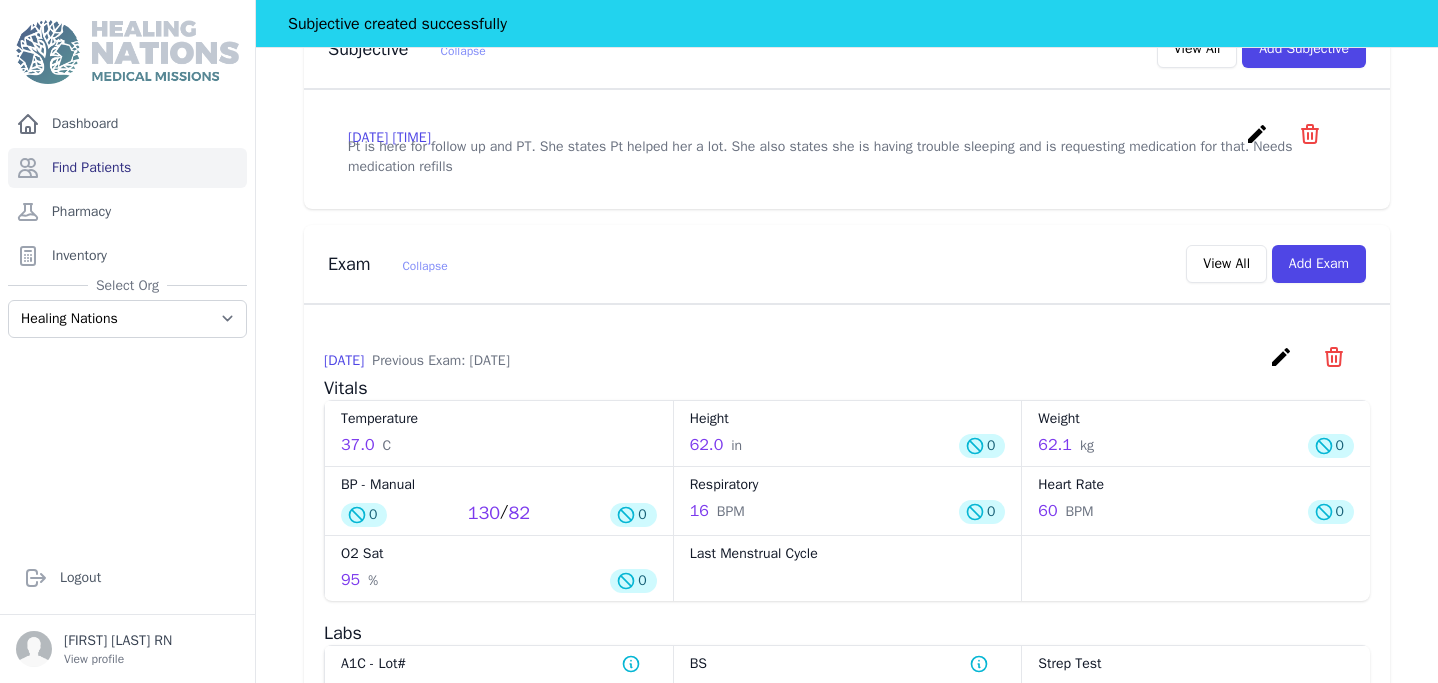 scroll, scrollTop: 742, scrollLeft: 0, axis: vertical 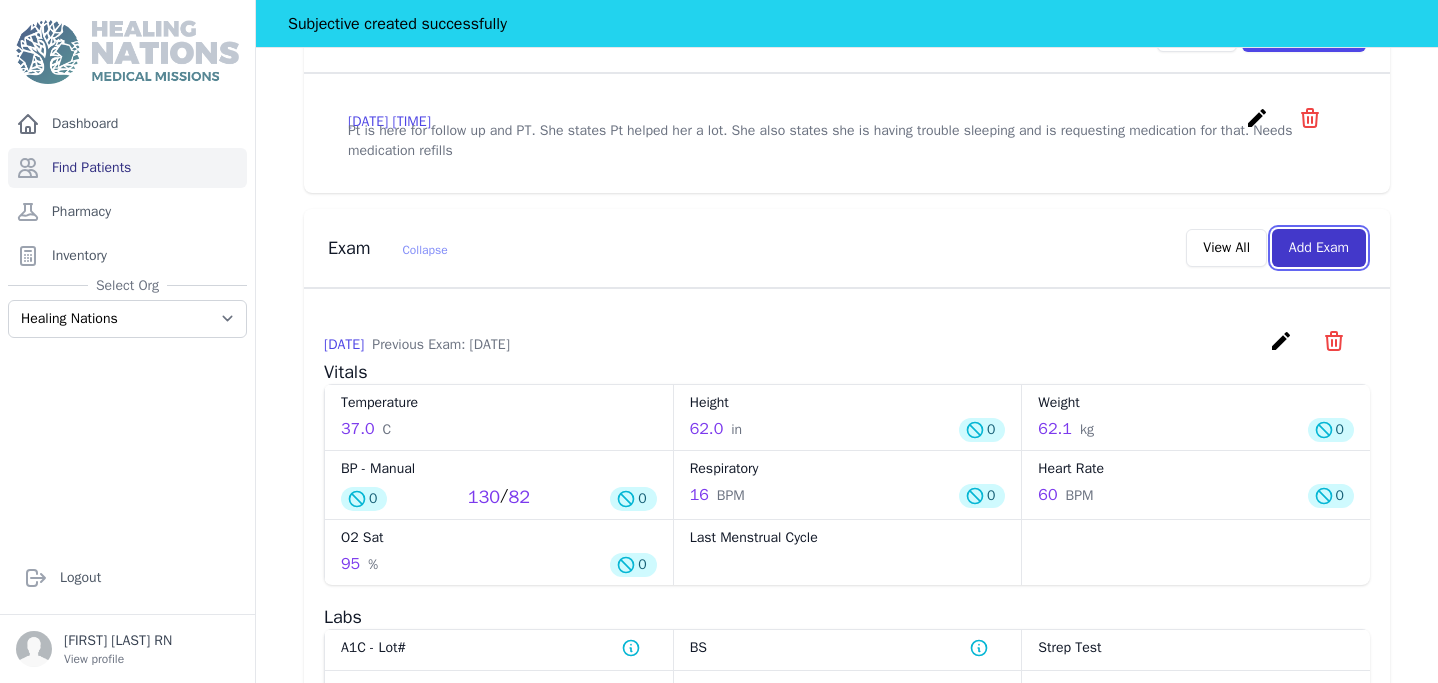 click on "Add Exam" at bounding box center [1319, 248] 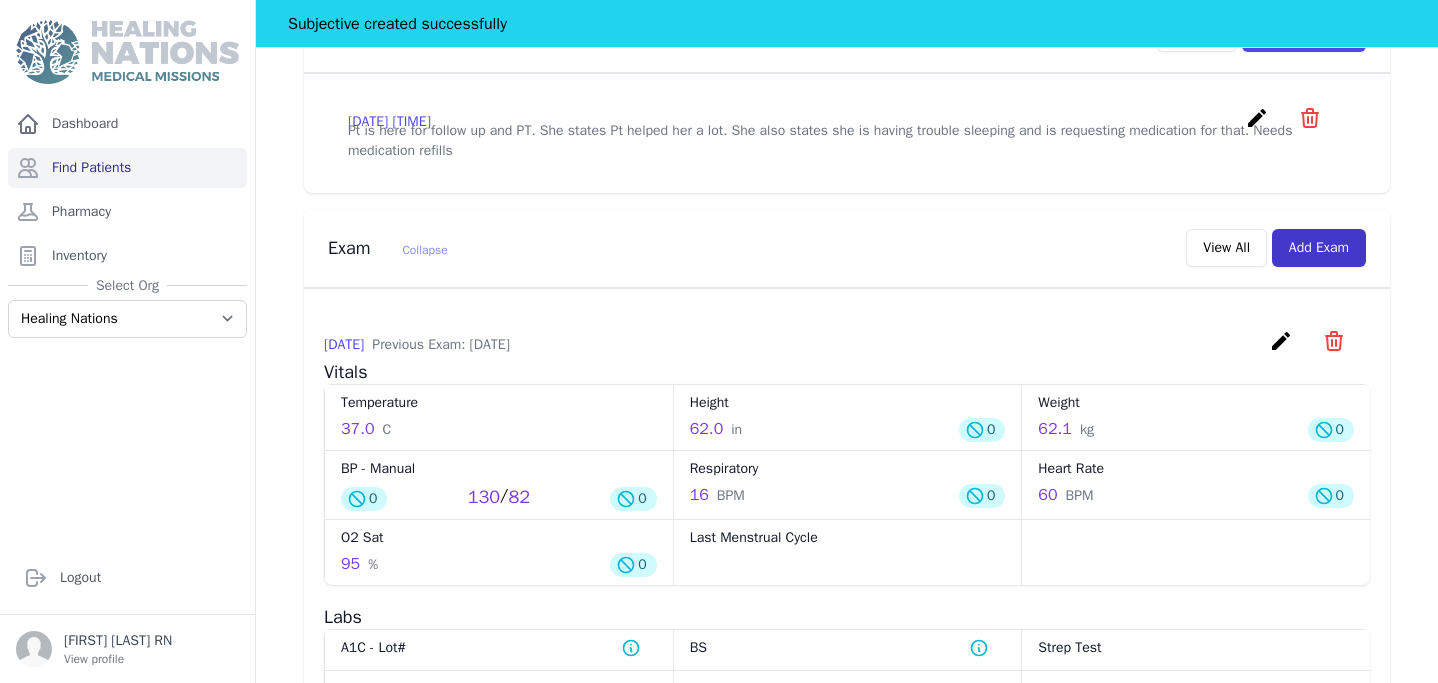 scroll, scrollTop: 0, scrollLeft: 0, axis: both 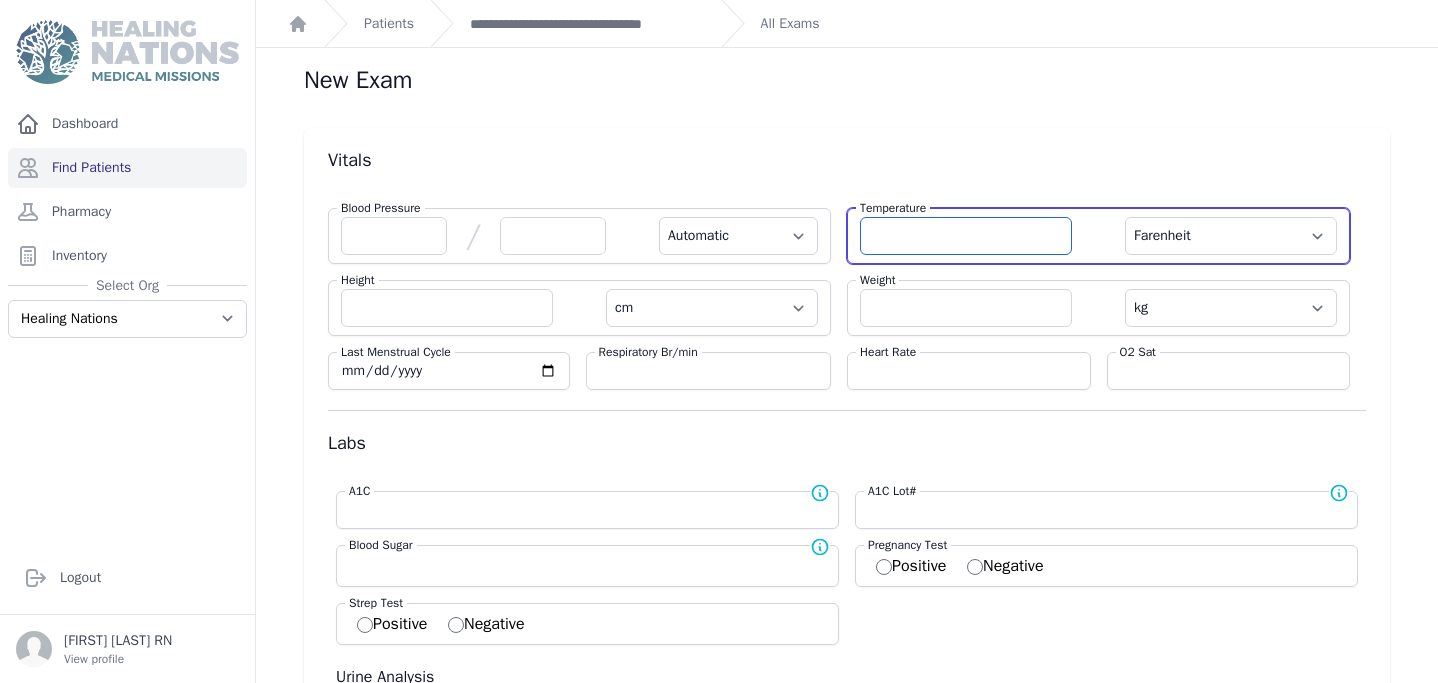 click at bounding box center [966, 236] 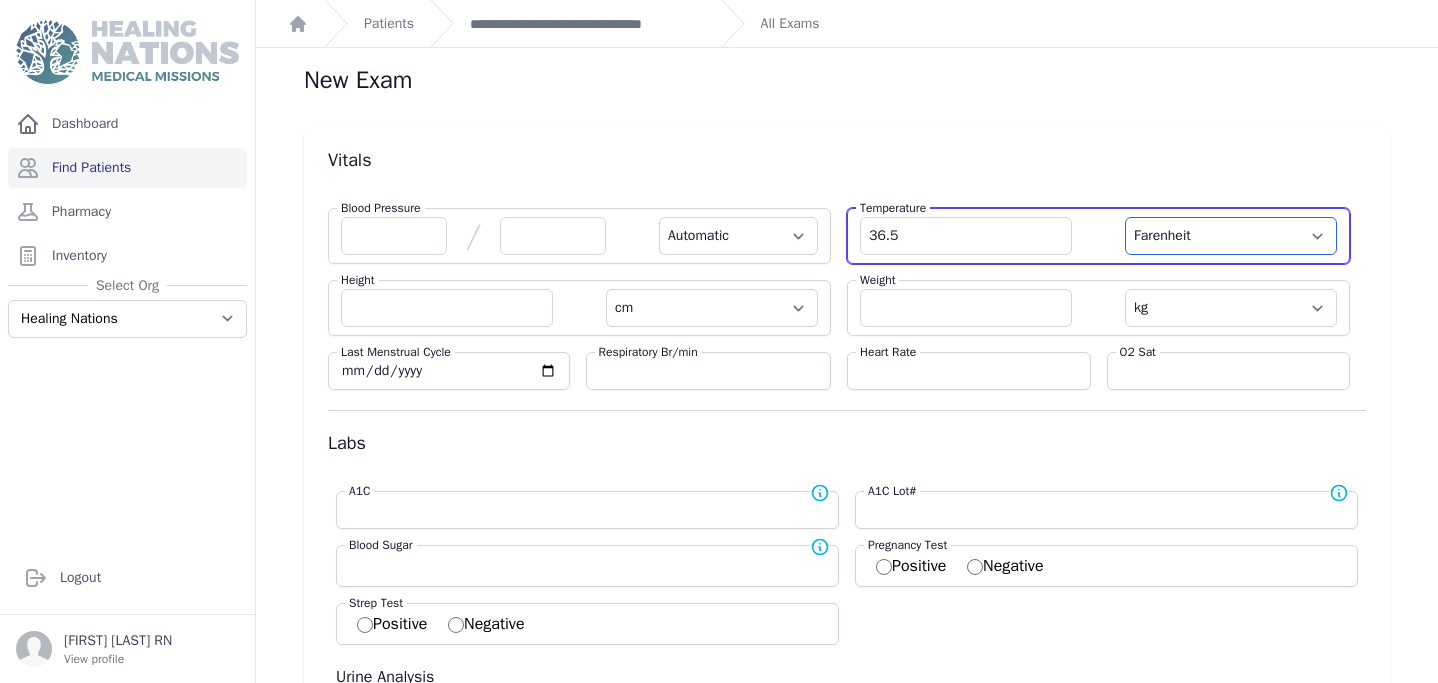 click on "Farenheit Celcius" at bounding box center [1231, 236] 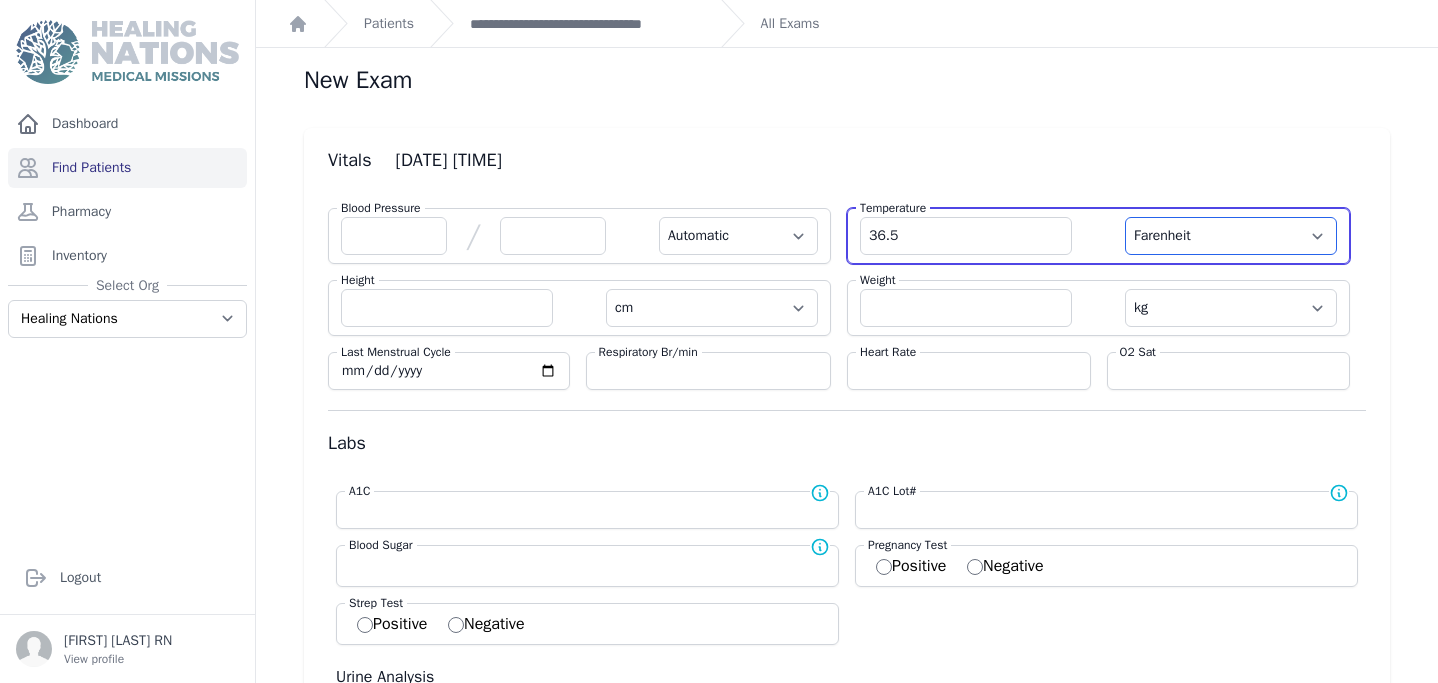 click on "Farenheit Celcius" at bounding box center (1231, 236) 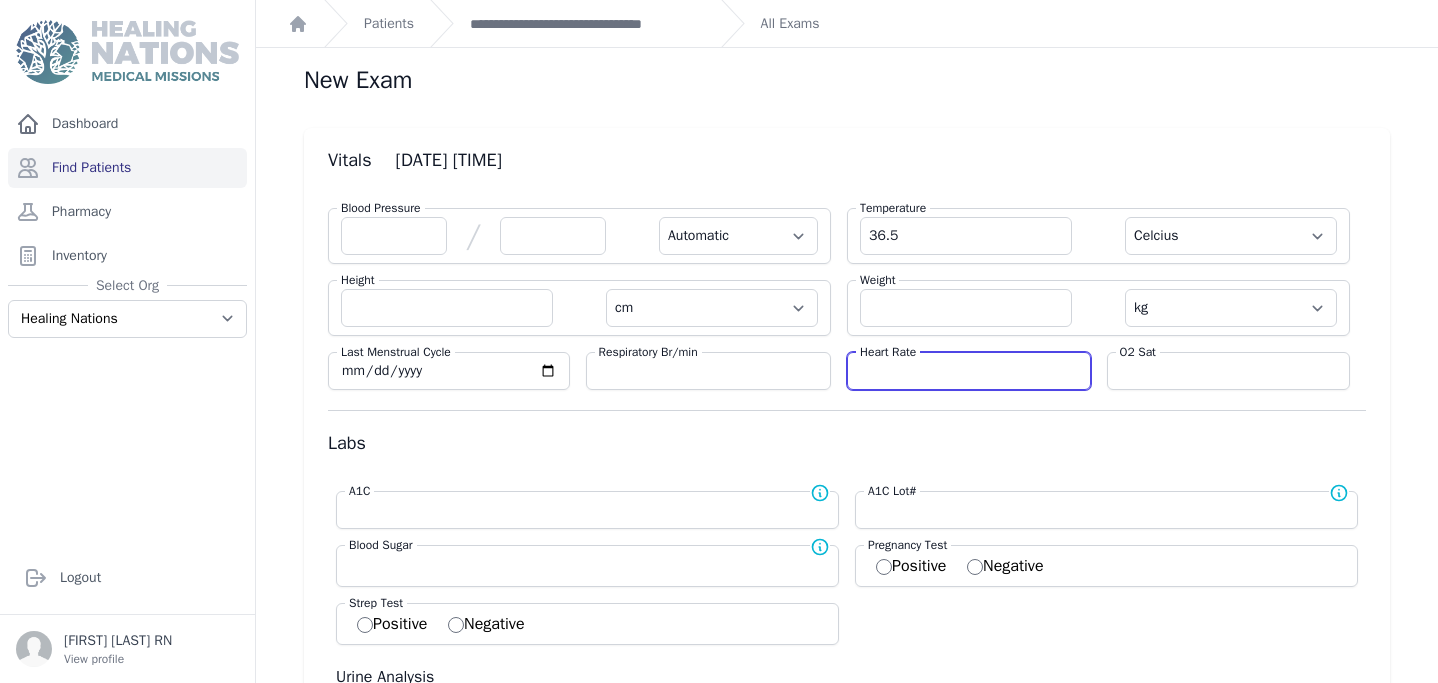 click at bounding box center [969, 371] 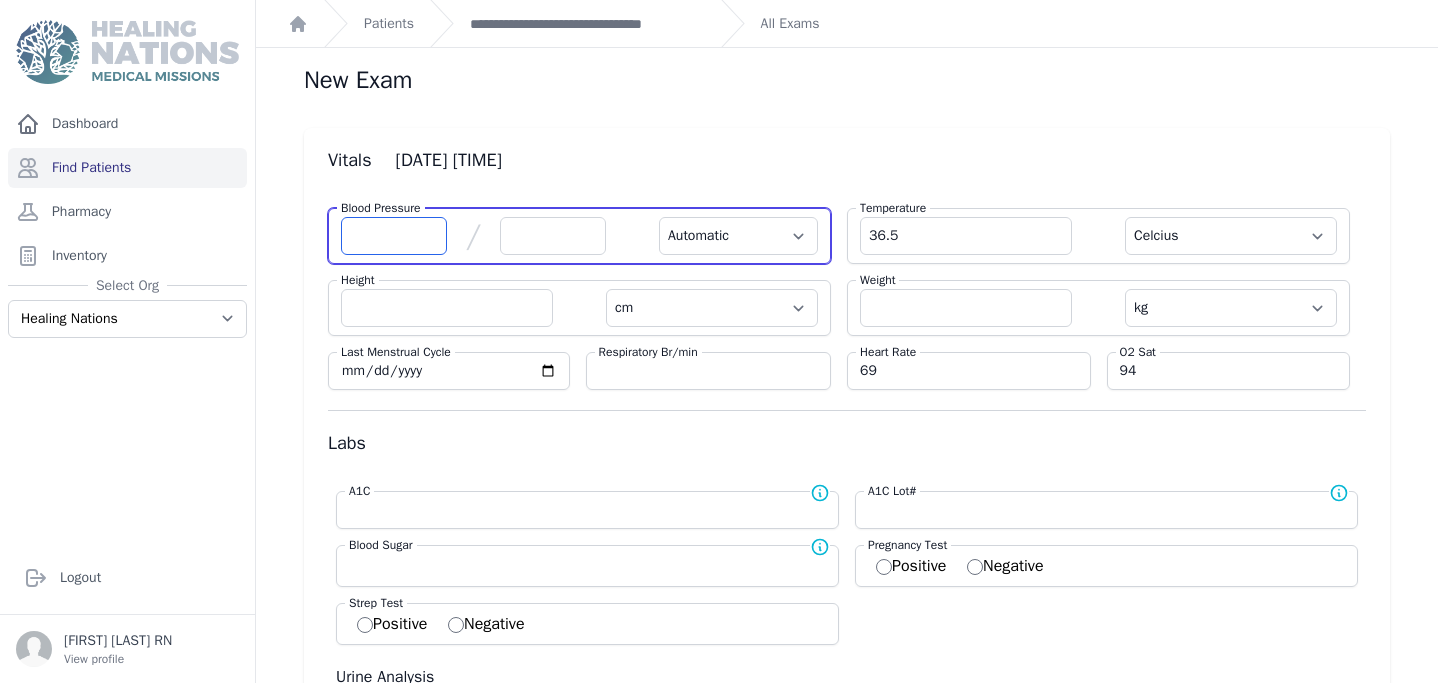 click at bounding box center [394, 236] 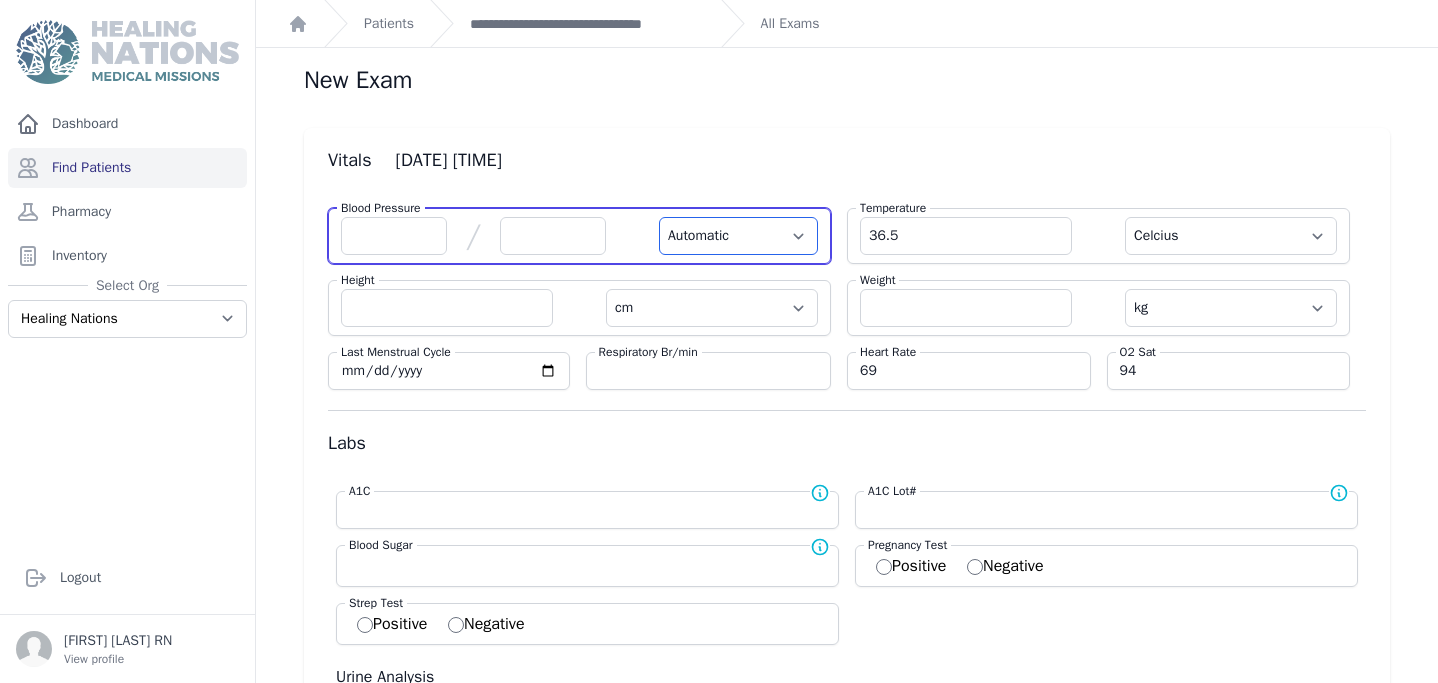 click on "Automatic Manual" at bounding box center [738, 236] 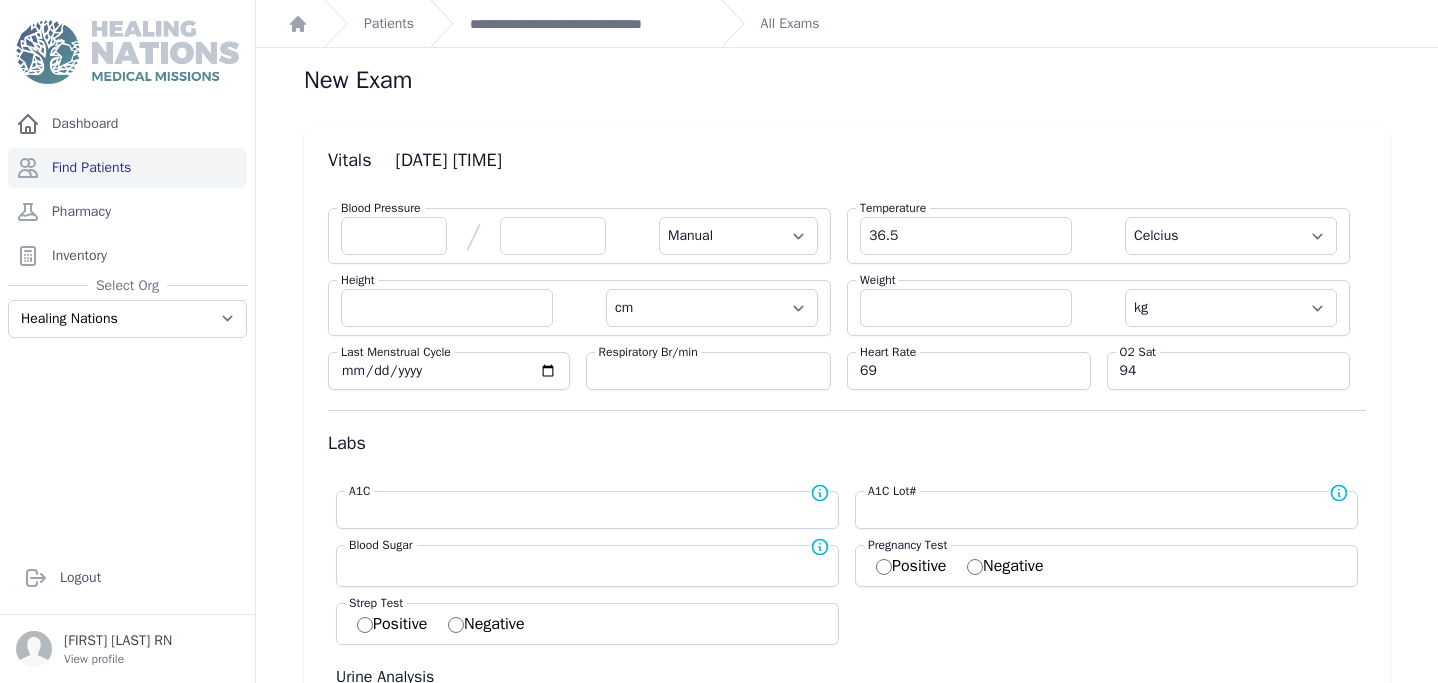 click on "/" at bounding box center [473, 236] 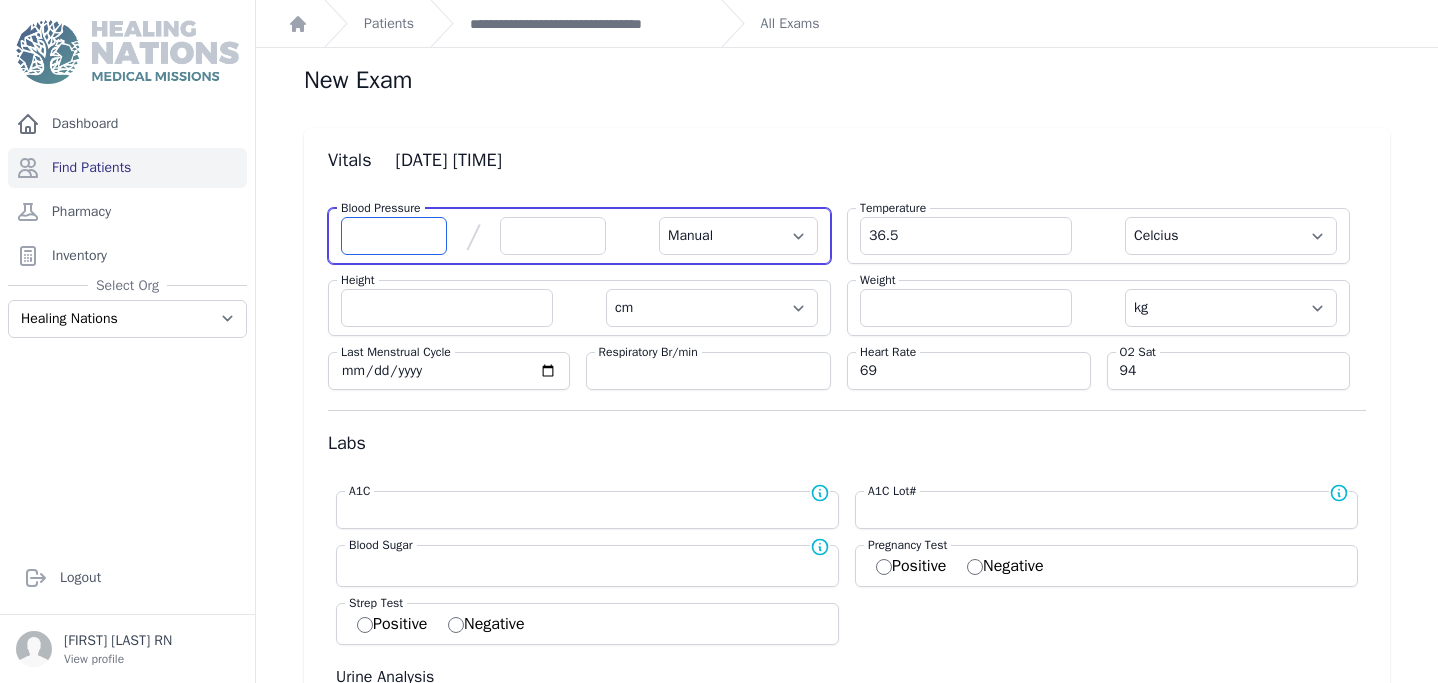 click at bounding box center (394, 236) 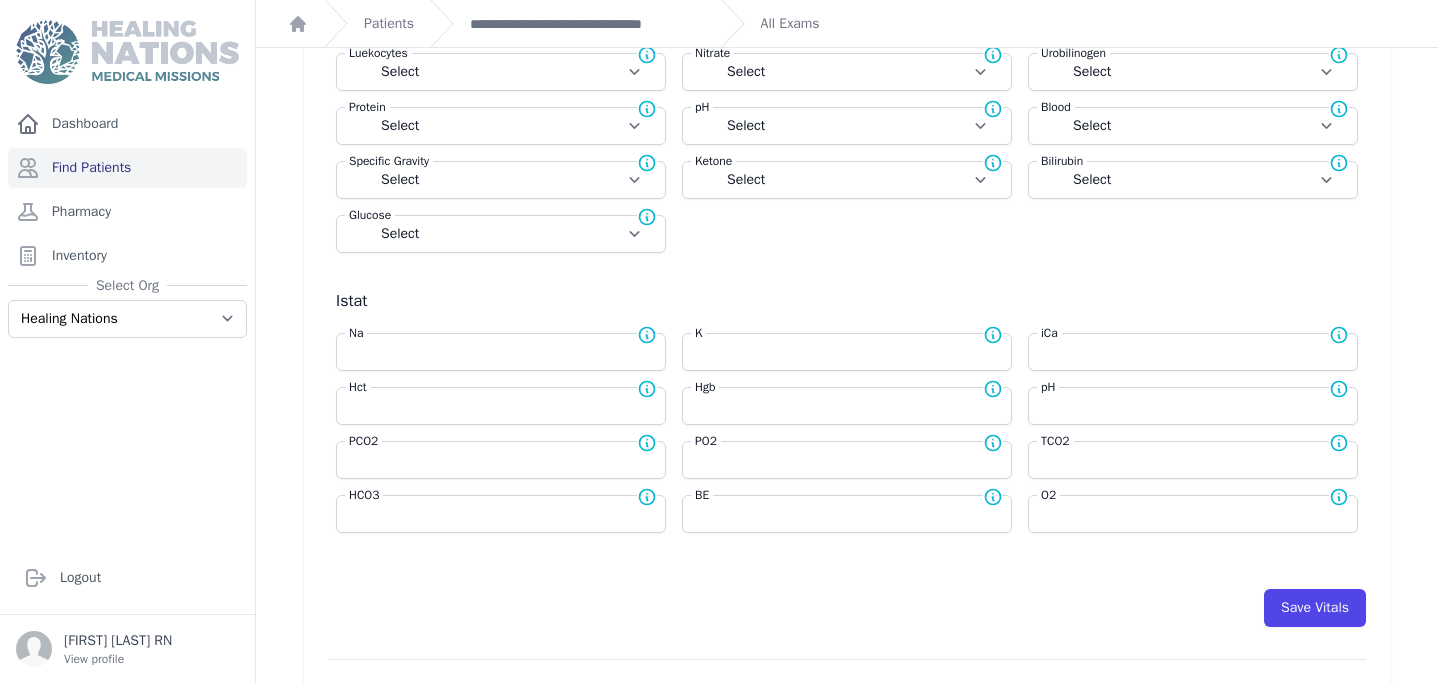 scroll, scrollTop: 660, scrollLeft: 0, axis: vertical 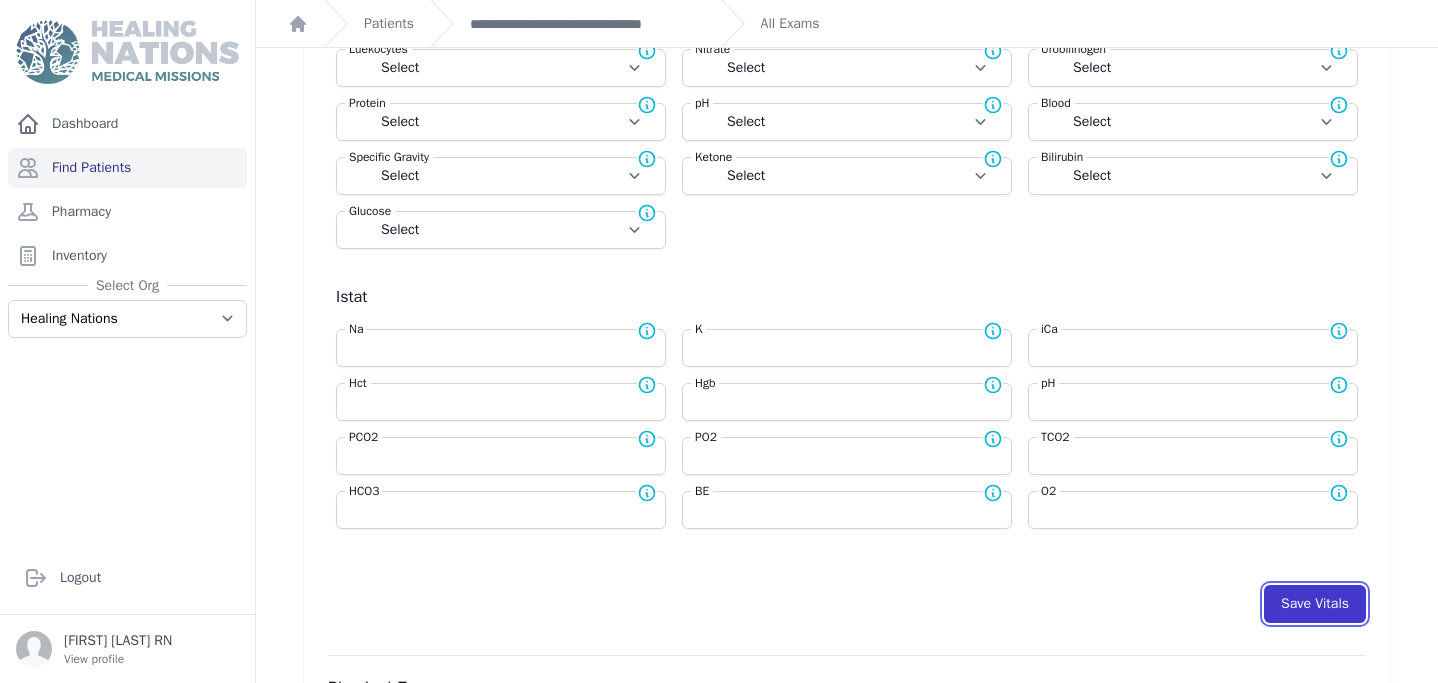 click on "Save Vitals" at bounding box center (1315, 604) 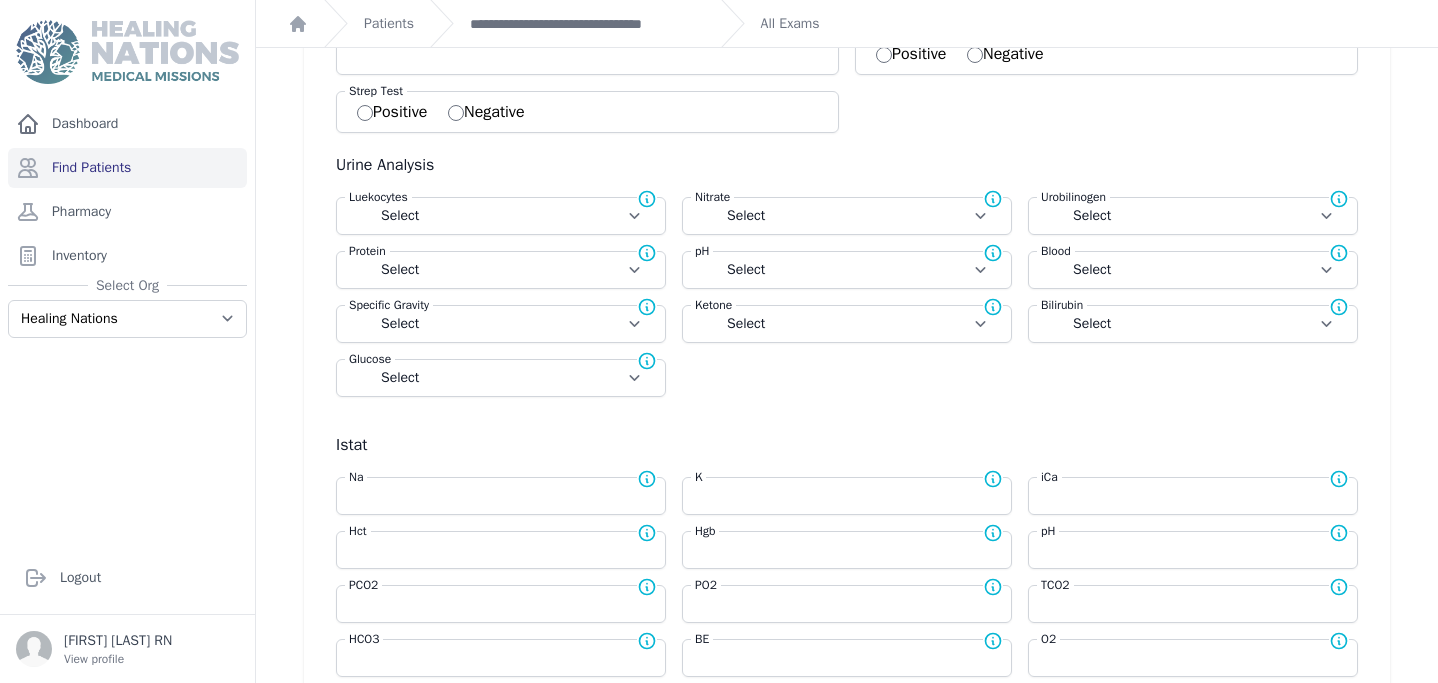 scroll, scrollTop: 0, scrollLeft: 0, axis: both 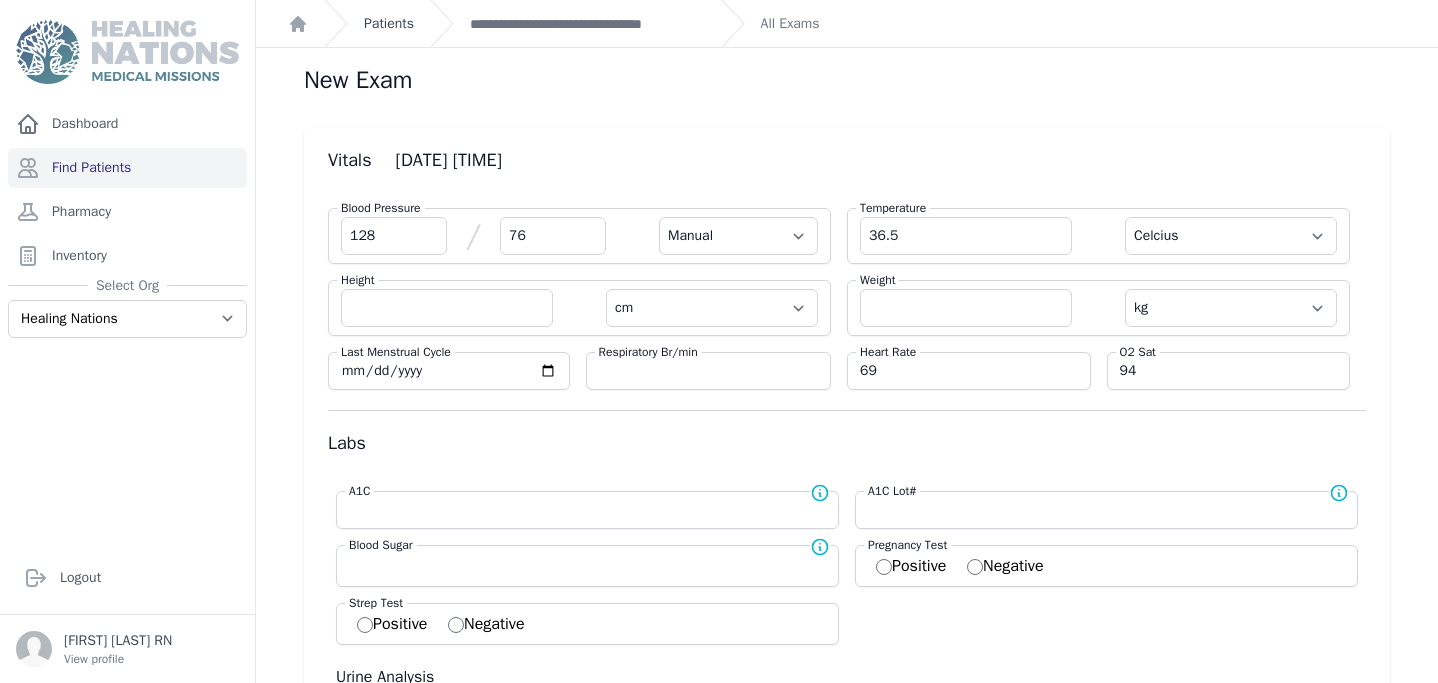 click on "Patients" at bounding box center [389, 24] 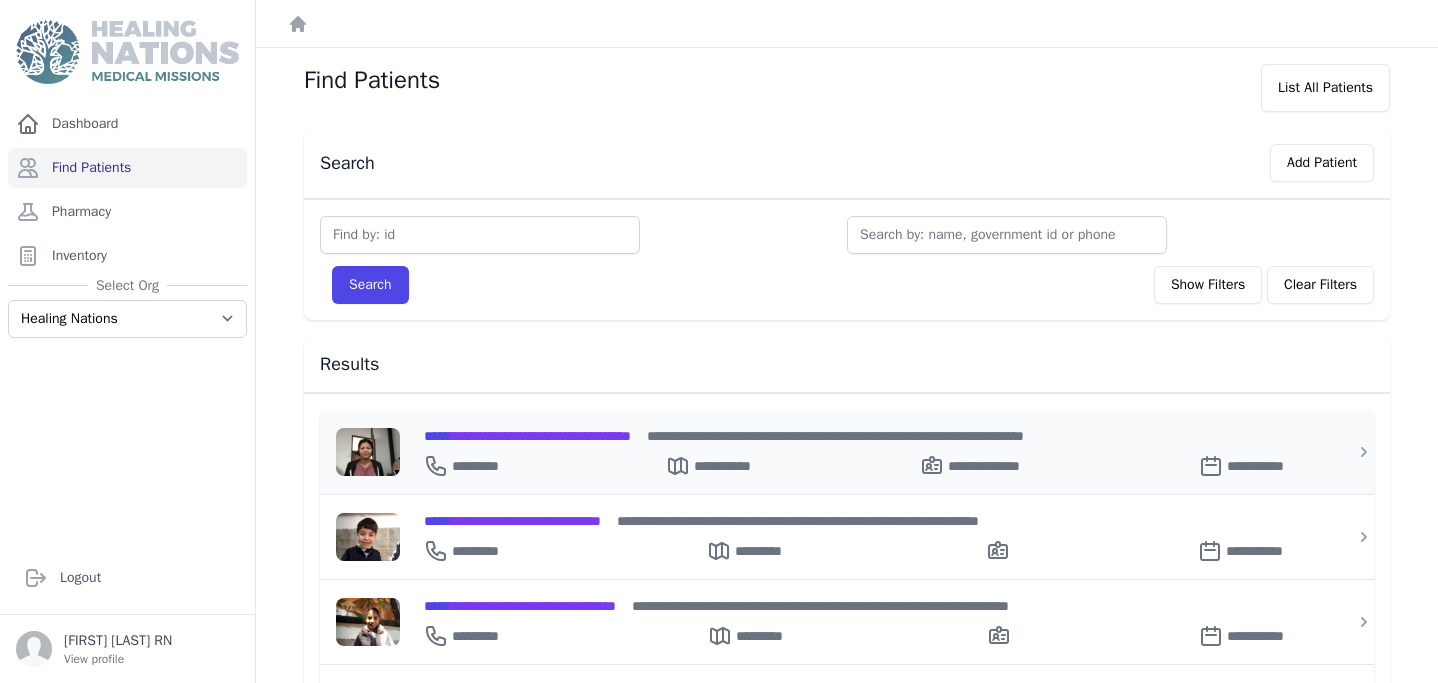 click on "**********" at bounding box center [527, 436] 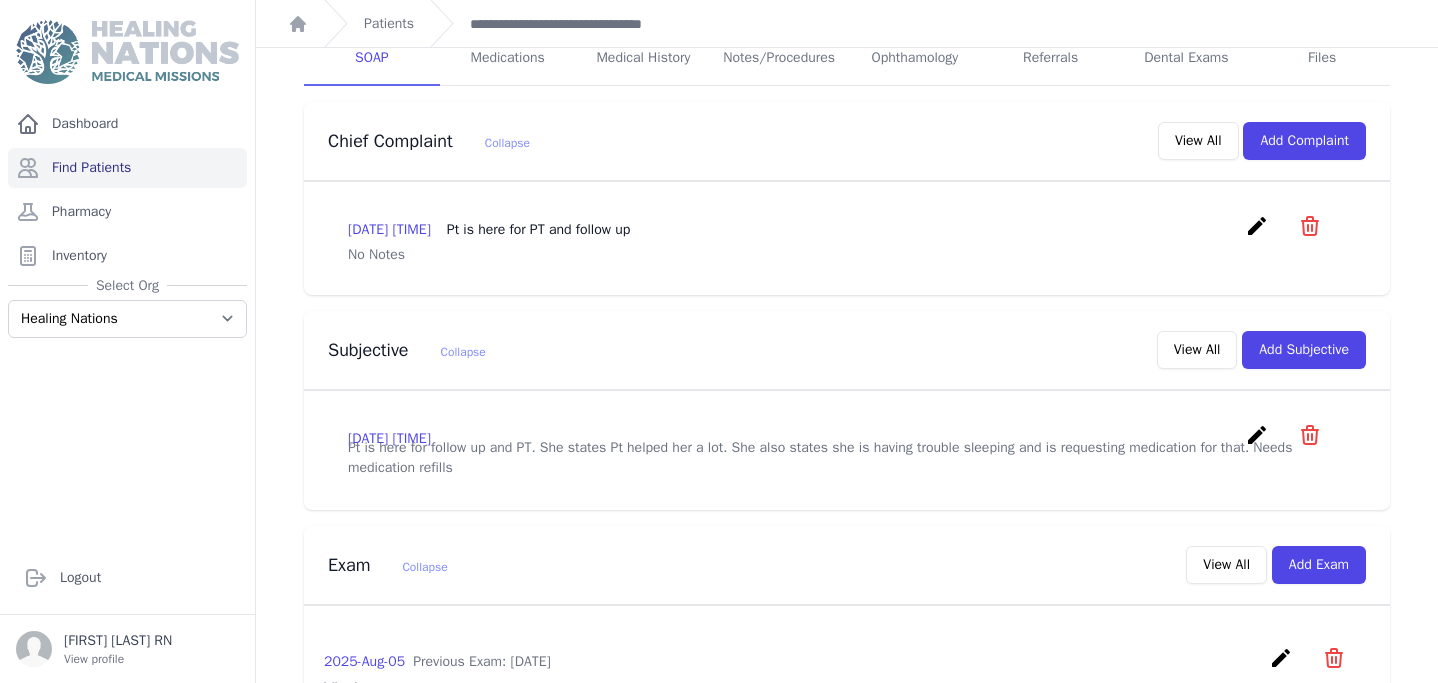 scroll, scrollTop: 420, scrollLeft: 0, axis: vertical 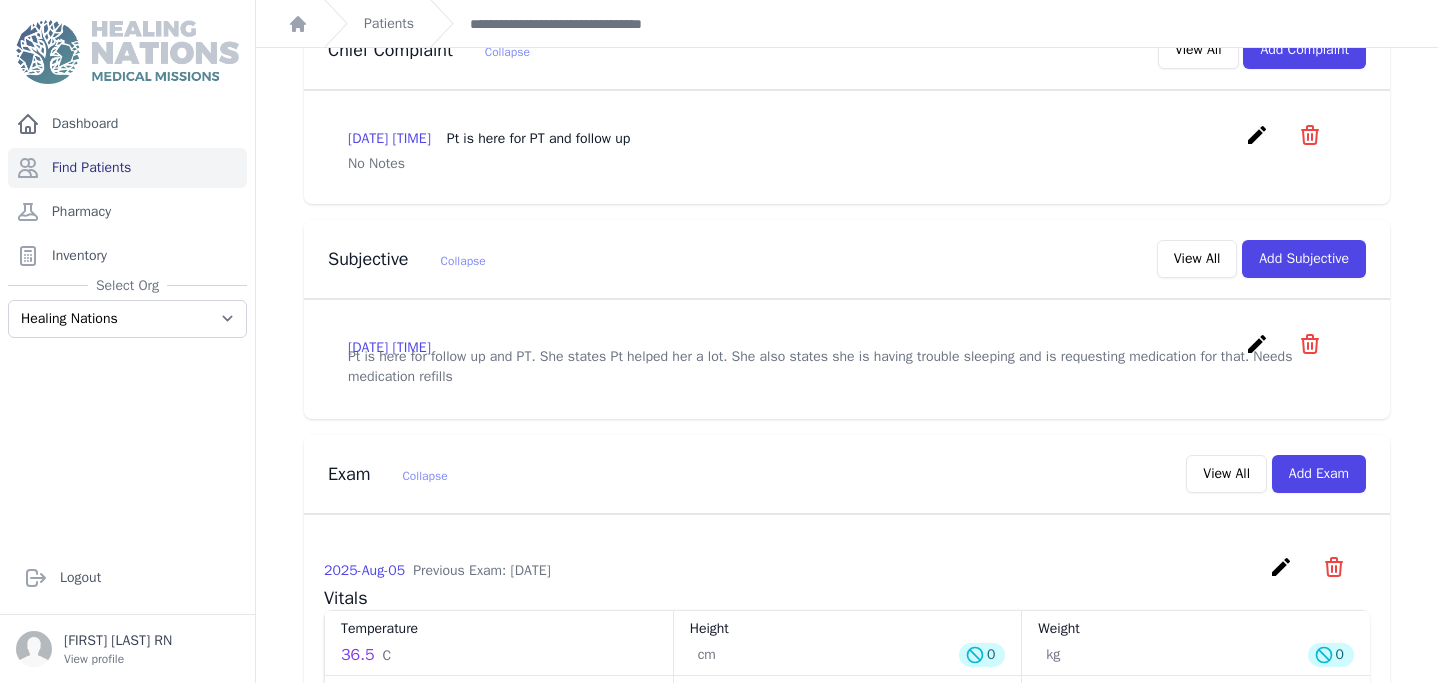 click on "create" at bounding box center (1257, 344) 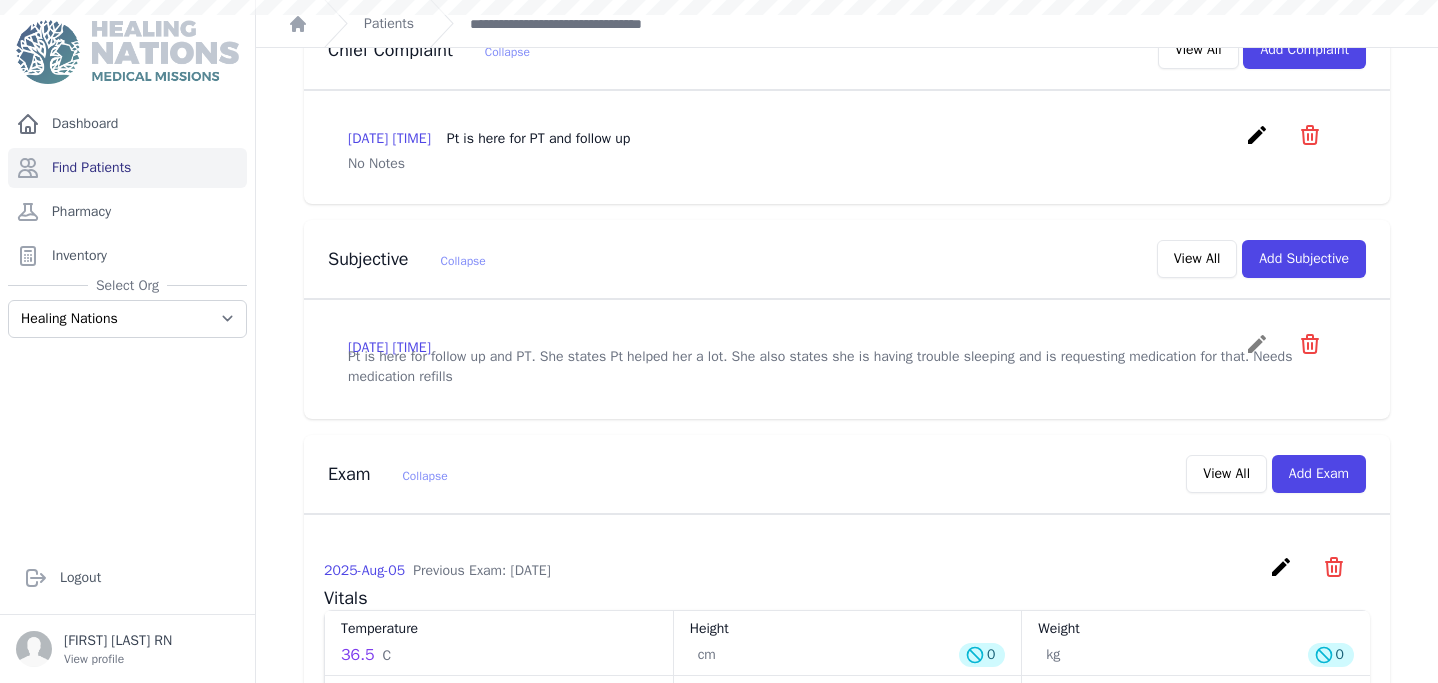 scroll, scrollTop: 0, scrollLeft: 0, axis: both 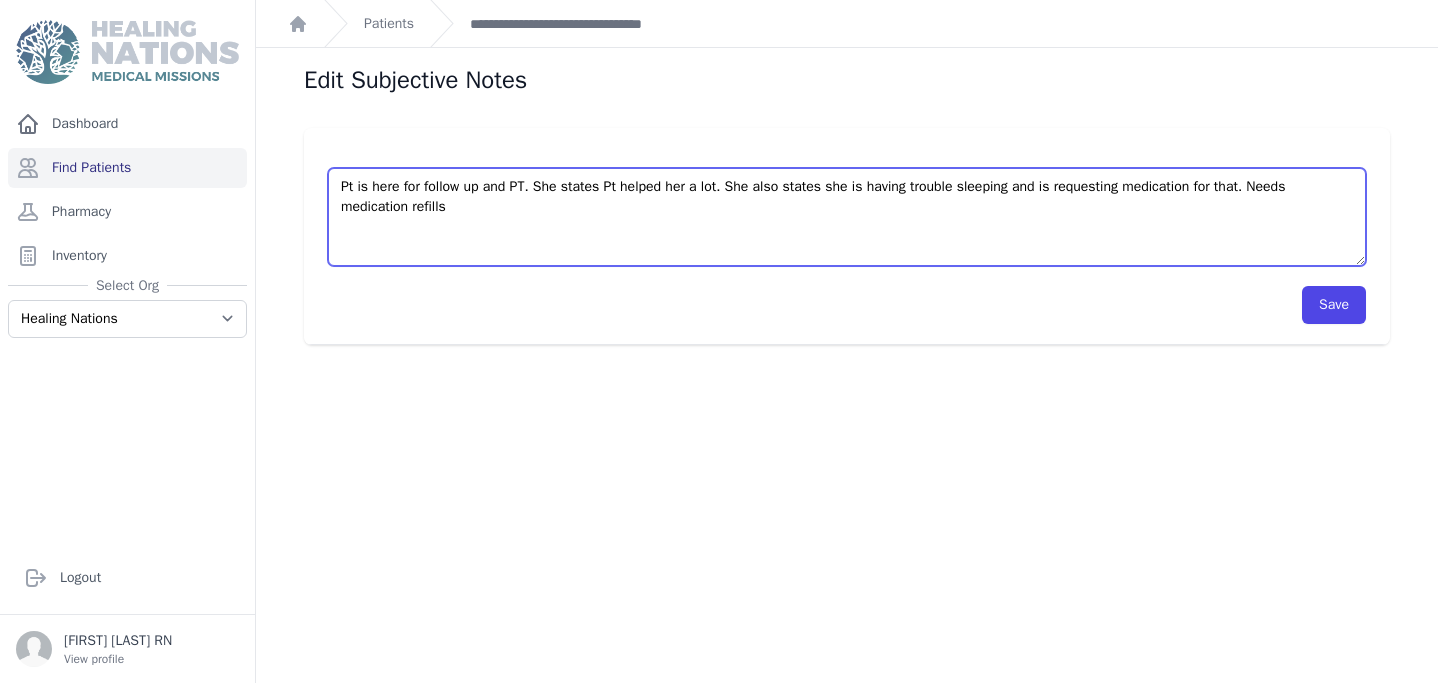 click on "Pt is here for follow up and PT. She states Pt helped her a lot. She also states she is having trouble sleeping and is requesting medication for that. Needs medication refills" at bounding box center (847, 217) 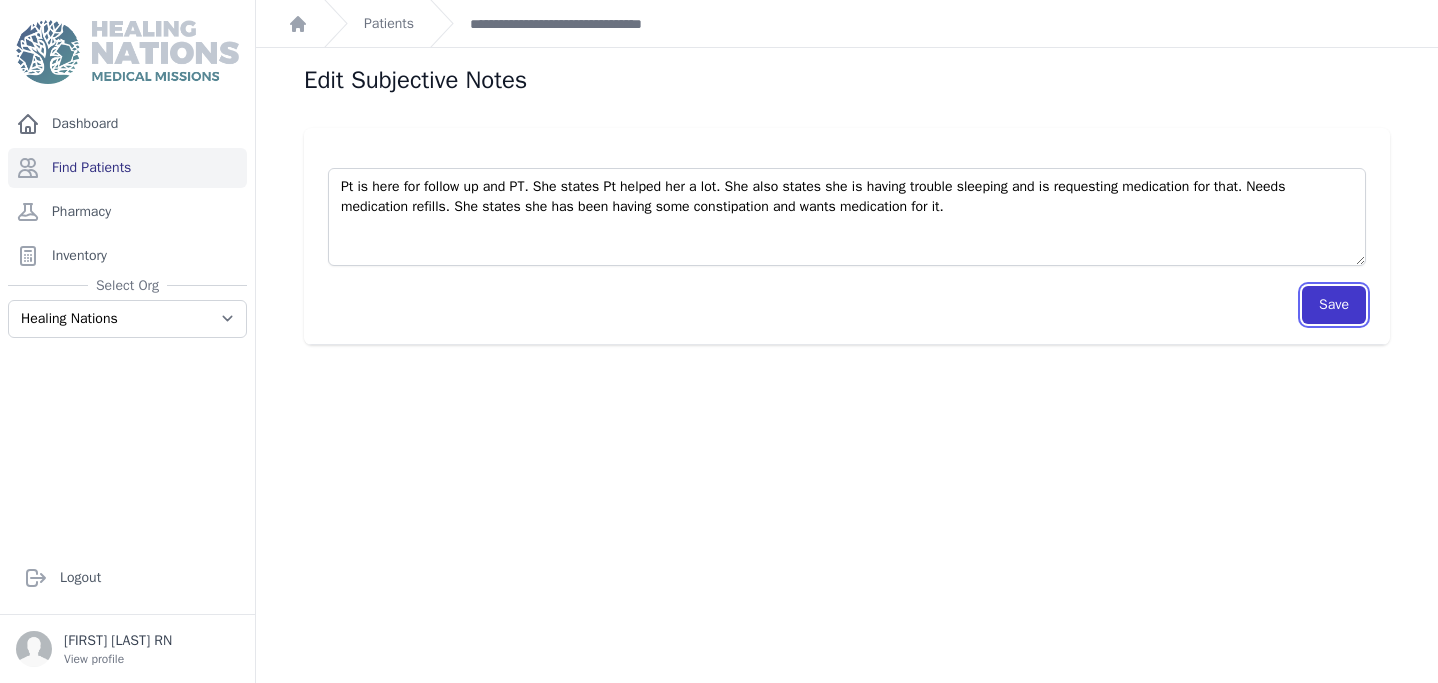 click on "Save" at bounding box center (1334, 305) 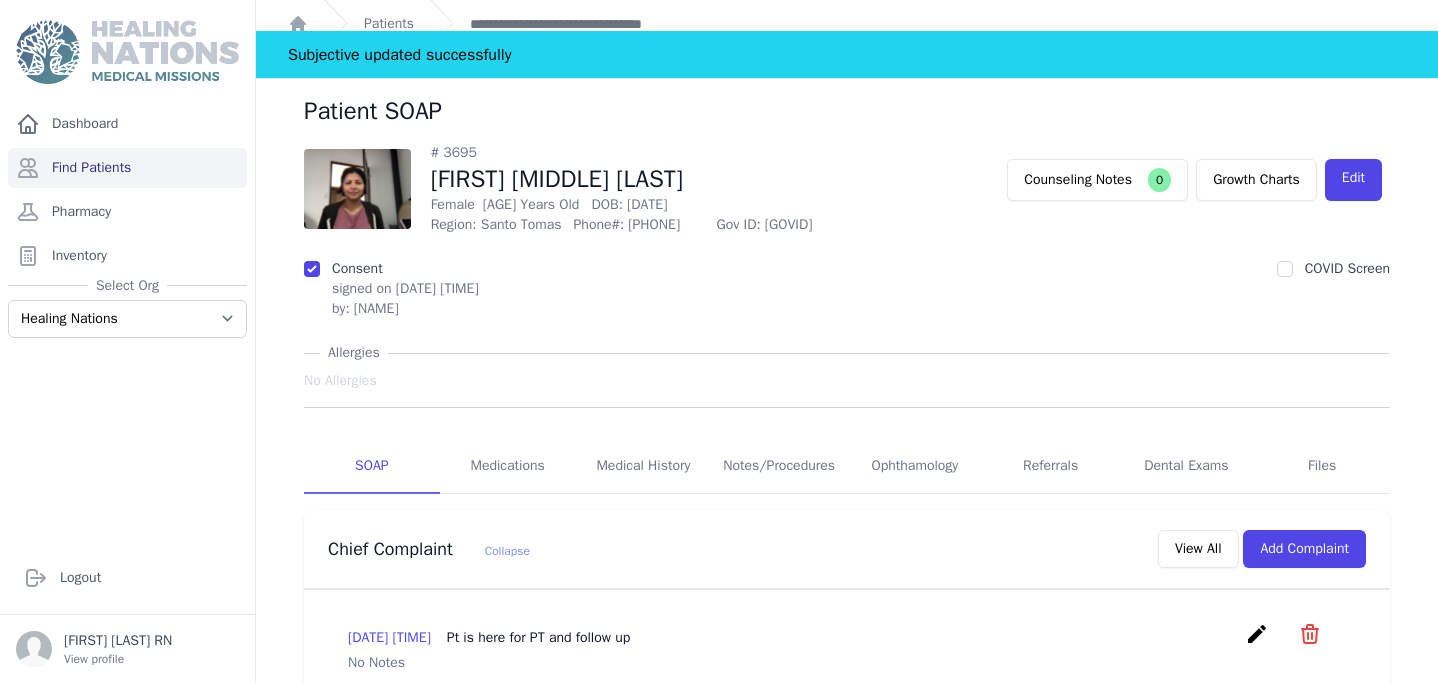 scroll, scrollTop: 0, scrollLeft: 0, axis: both 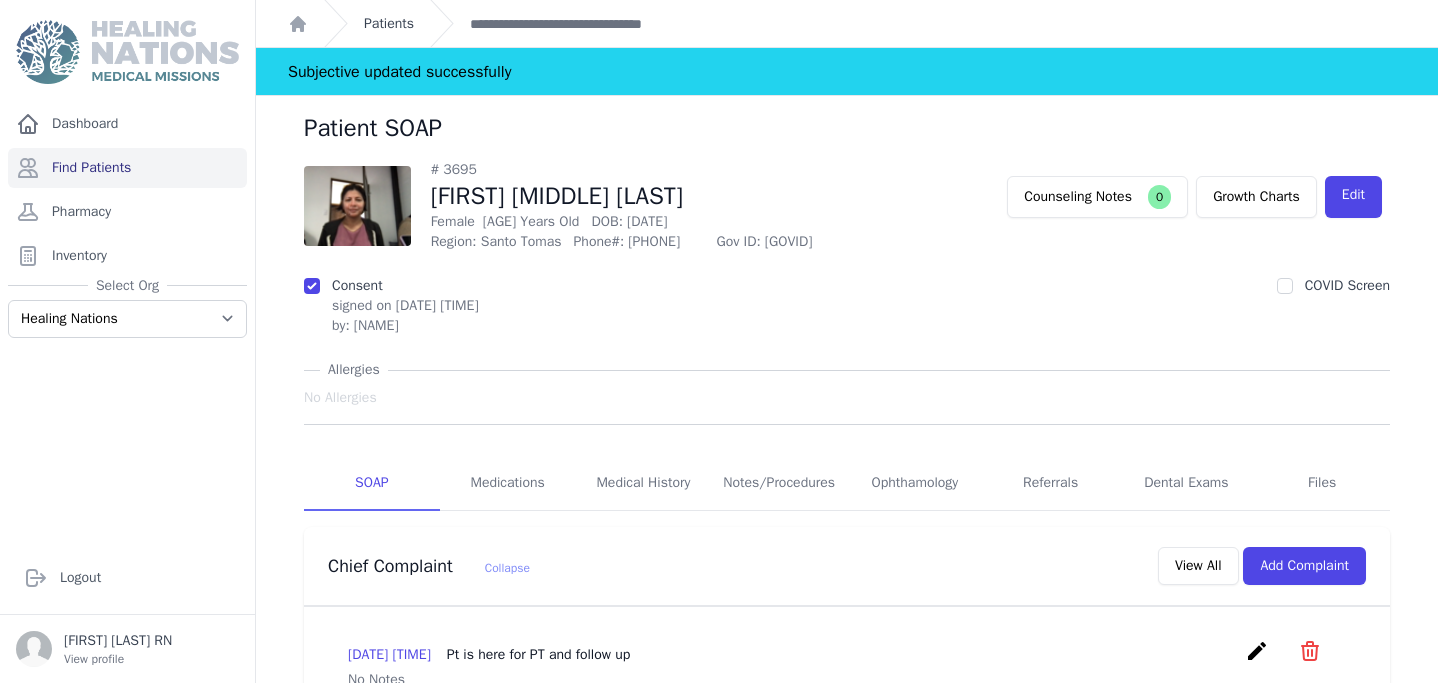 click on "Patients" at bounding box center (389, 24) 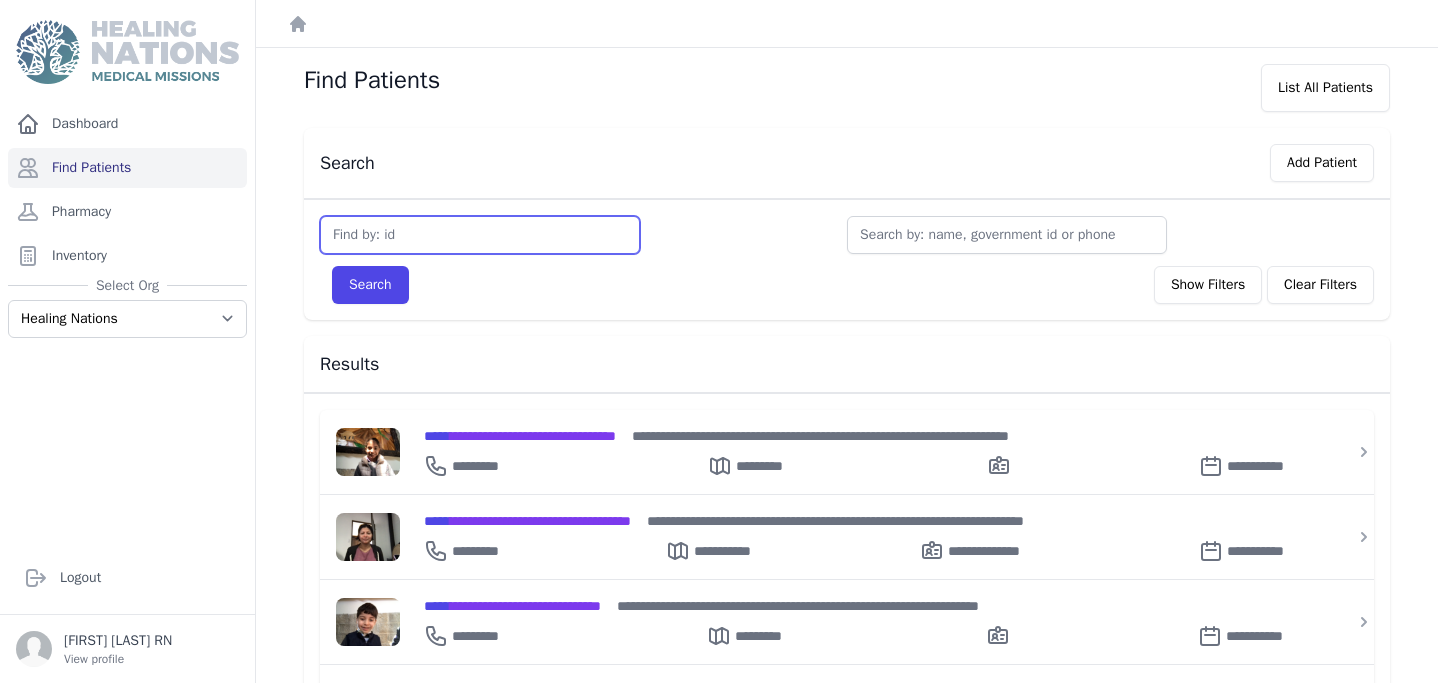 click at bounding box center [480, 235] 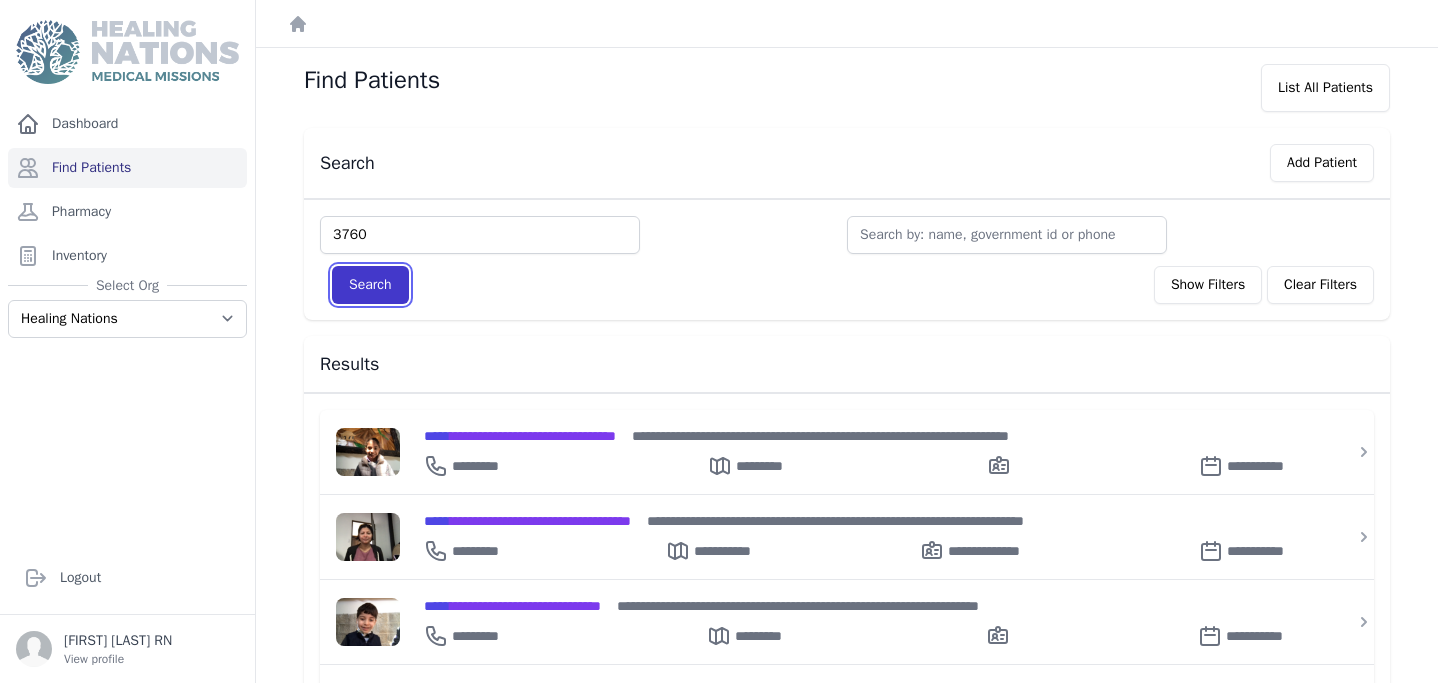 click on "Search" at bounding box center (370, 285) 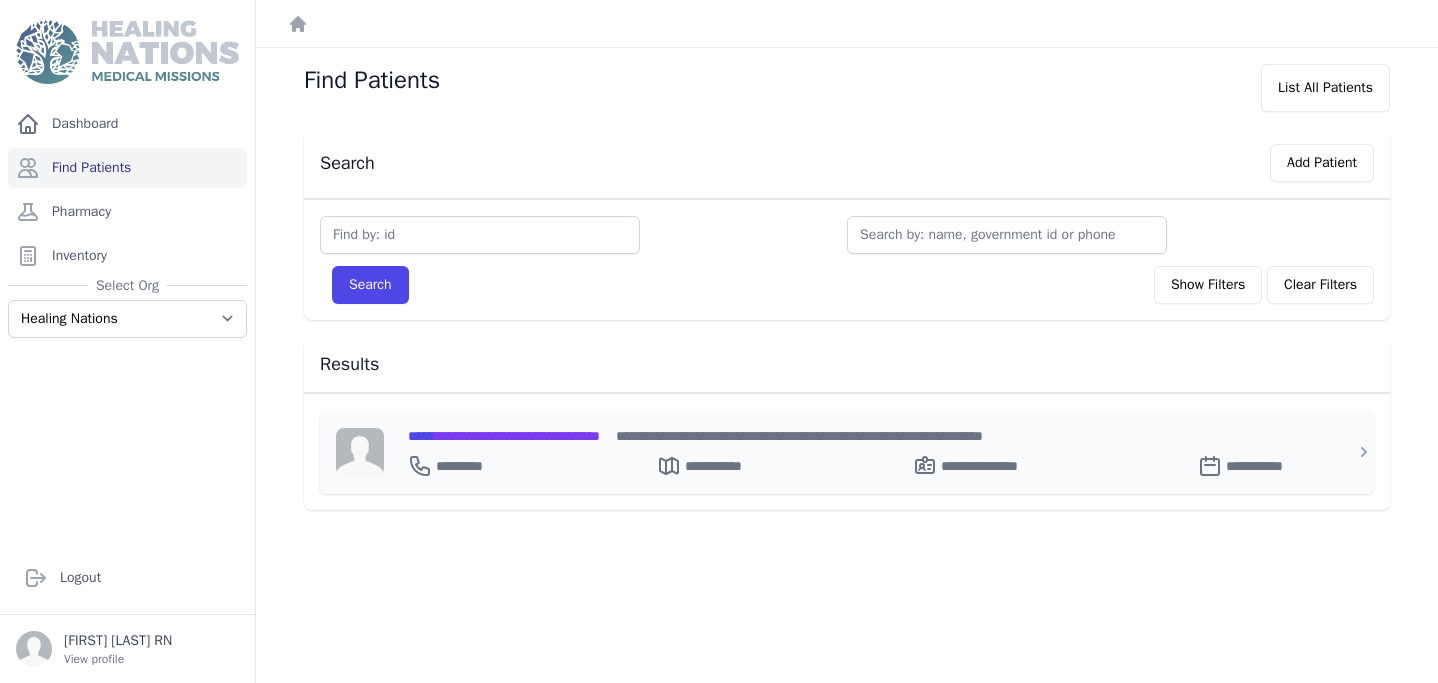 click on "**********" at bounding box center (504, 436) 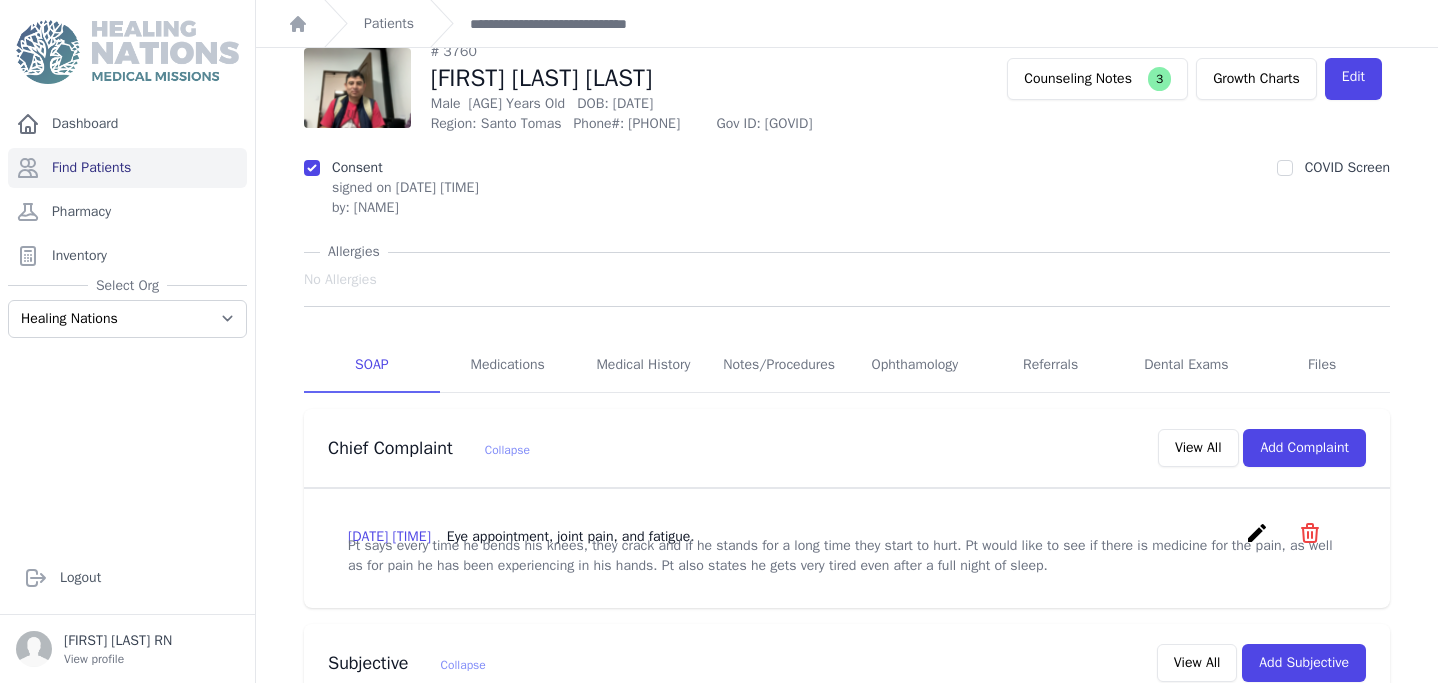 scroll, scrollTop: 23, scrollLeft: 0, axis: vertical 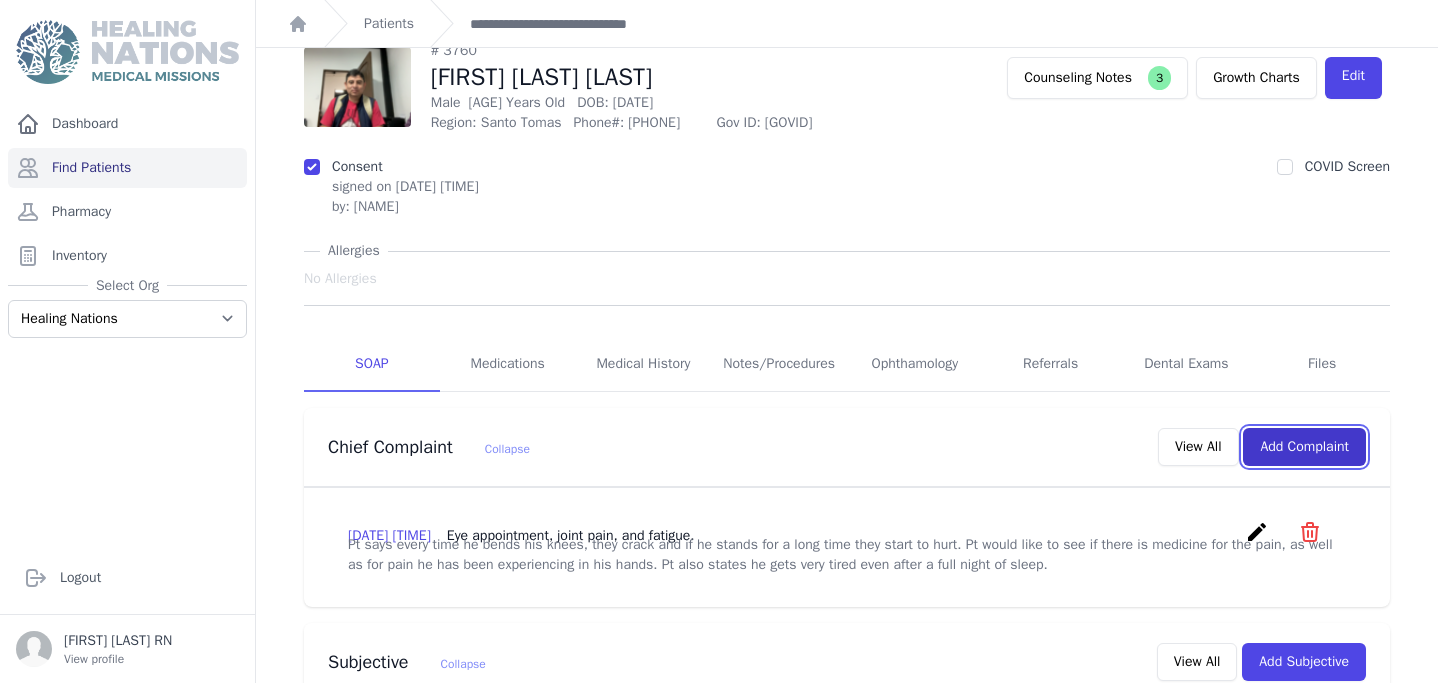 click on "Add Complaint" at bounding box center (1304, 447) 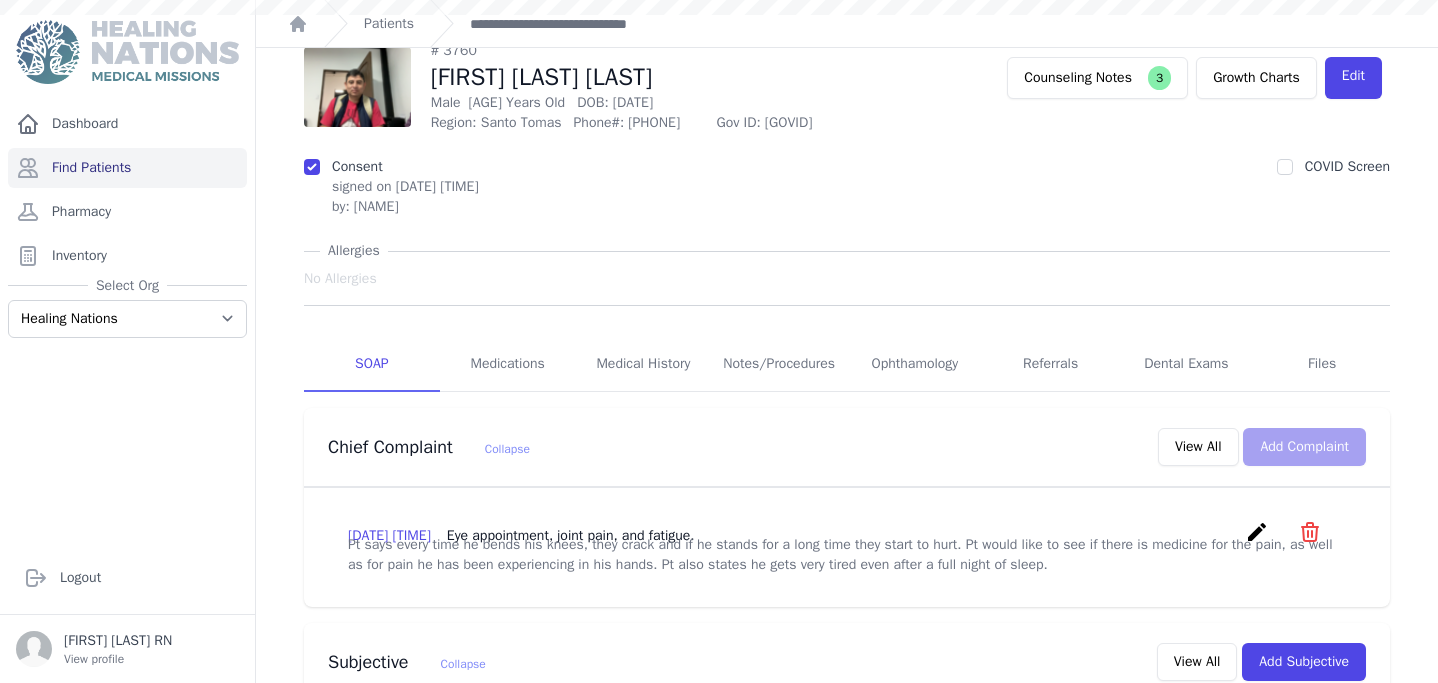 scroll, scrollTop: 0, scrollLeft: 0, axis: both 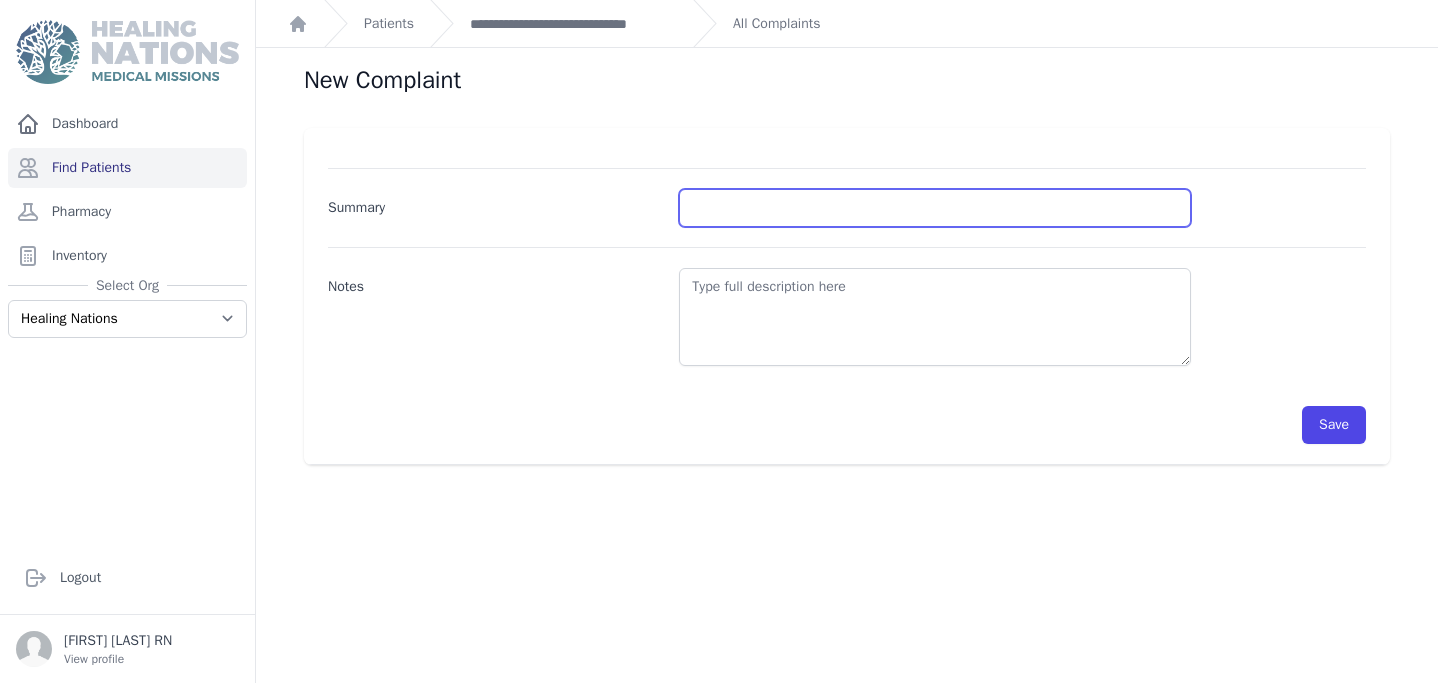 click on "Summary" at bounding box center (935, 208) 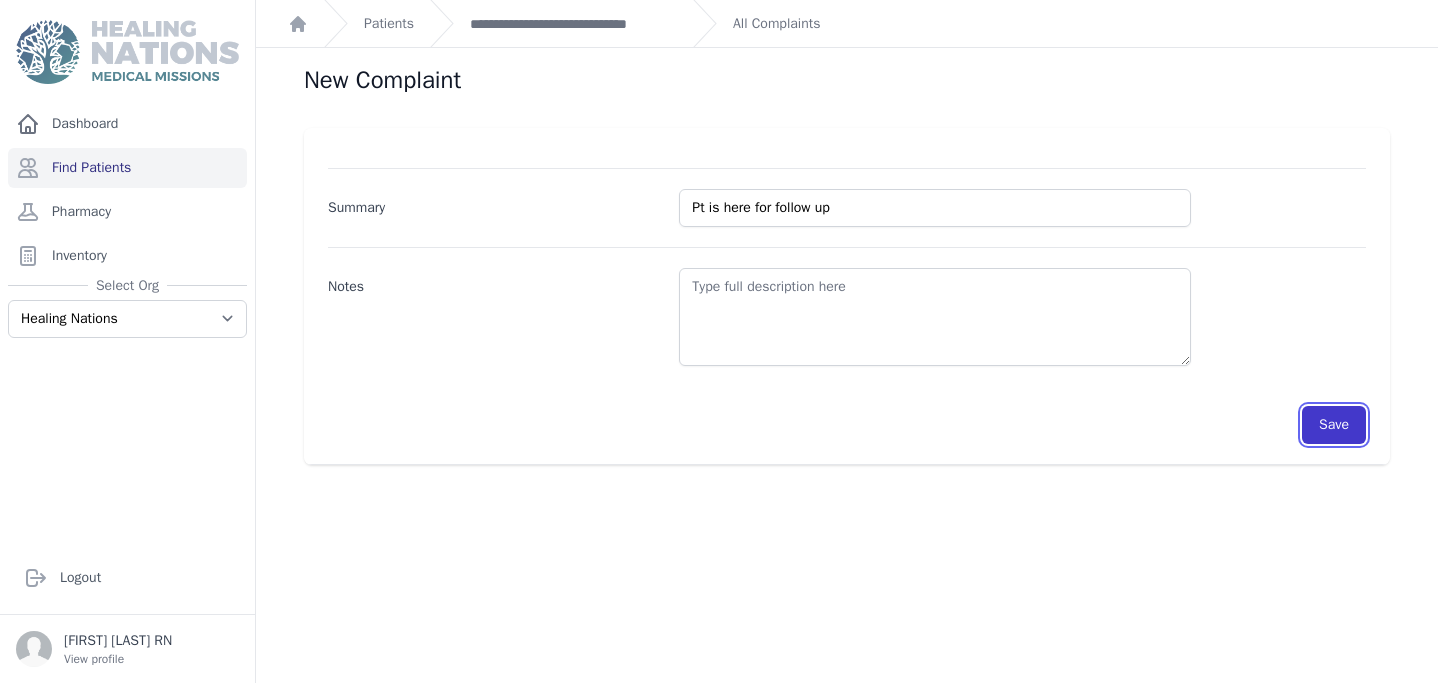 click on "Save" at bounding box center (1334, 425) 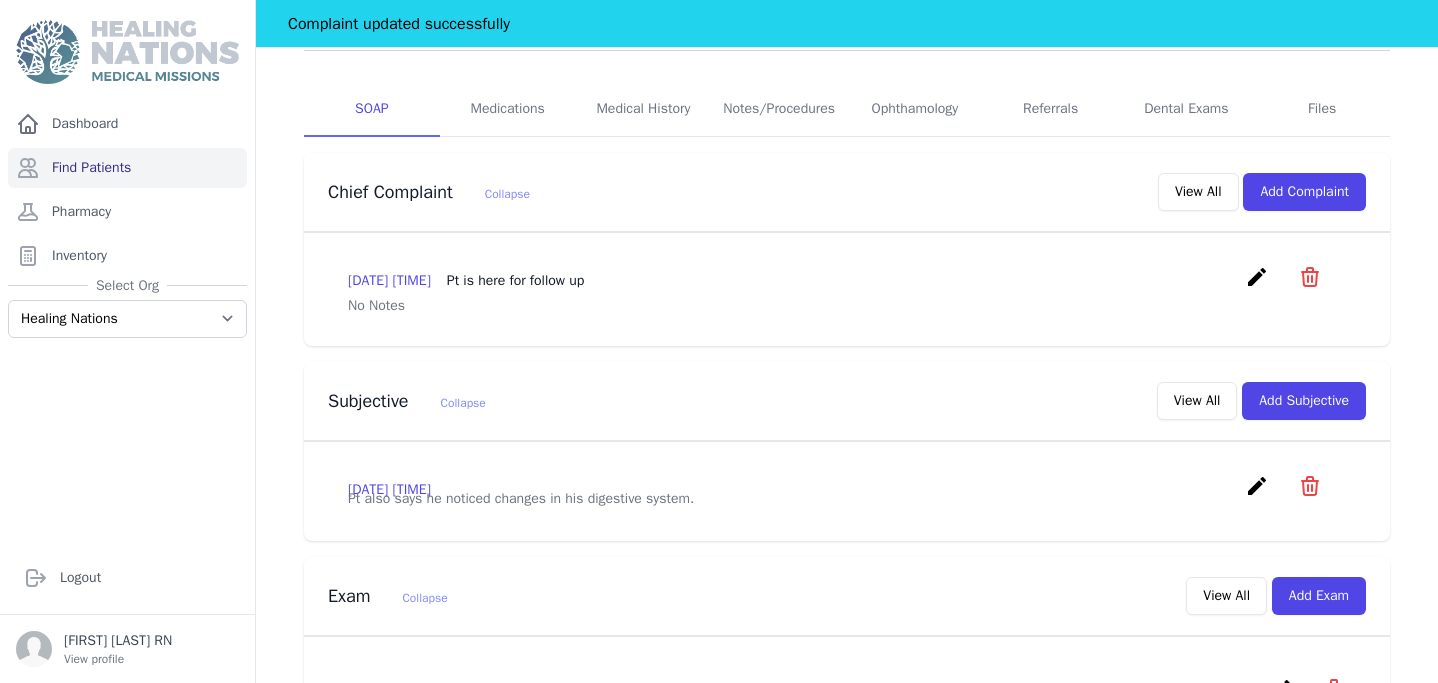 scroll, scrollTop: 320, scrollLeft: 0, axis: vertical 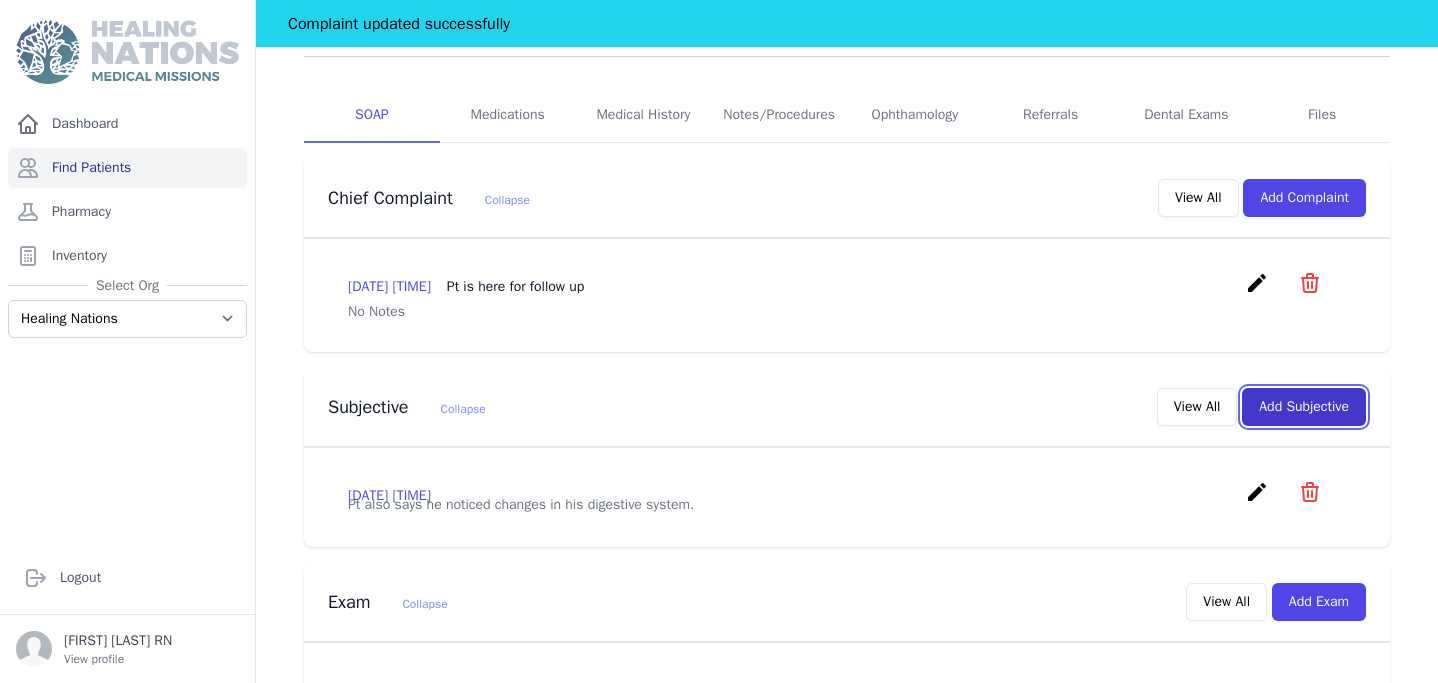 click on "Add Subjective" at bounding box center (1304, 407) 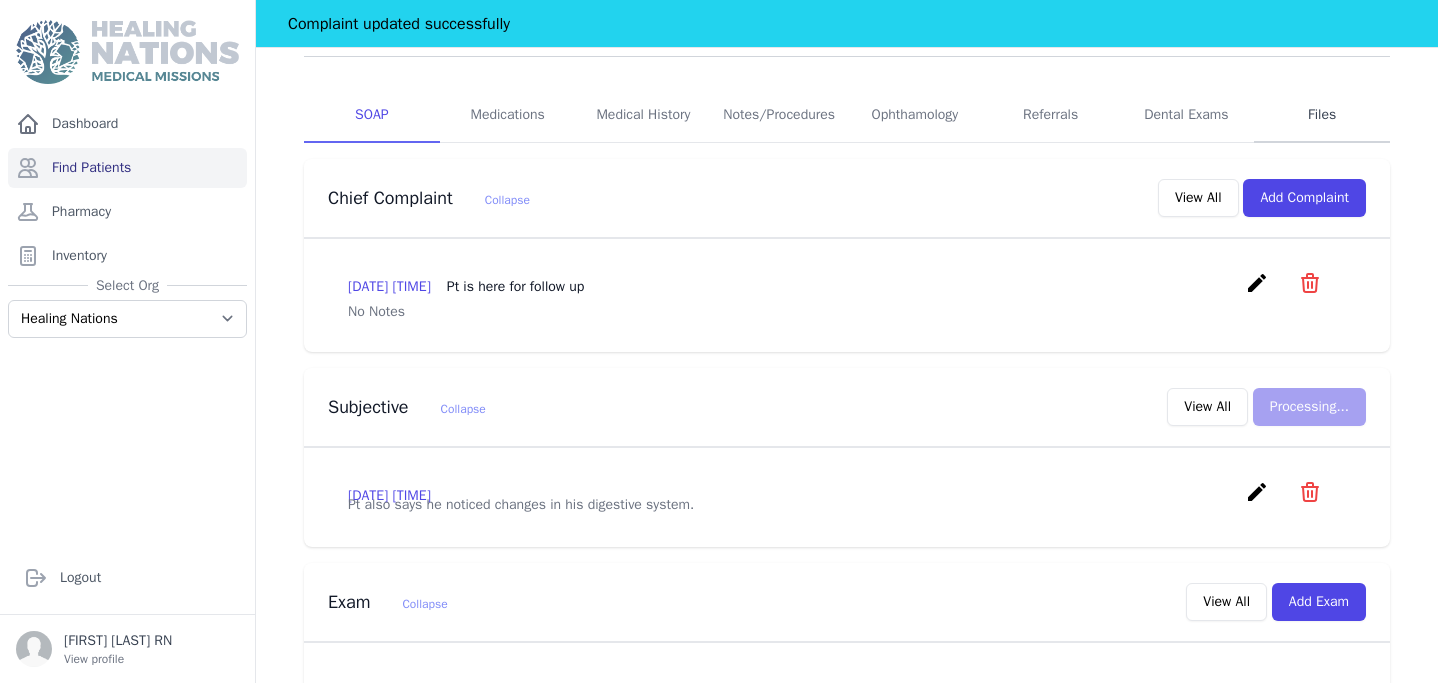 scroll, scrollTop: 0, scrollLeft: 0, axis: both 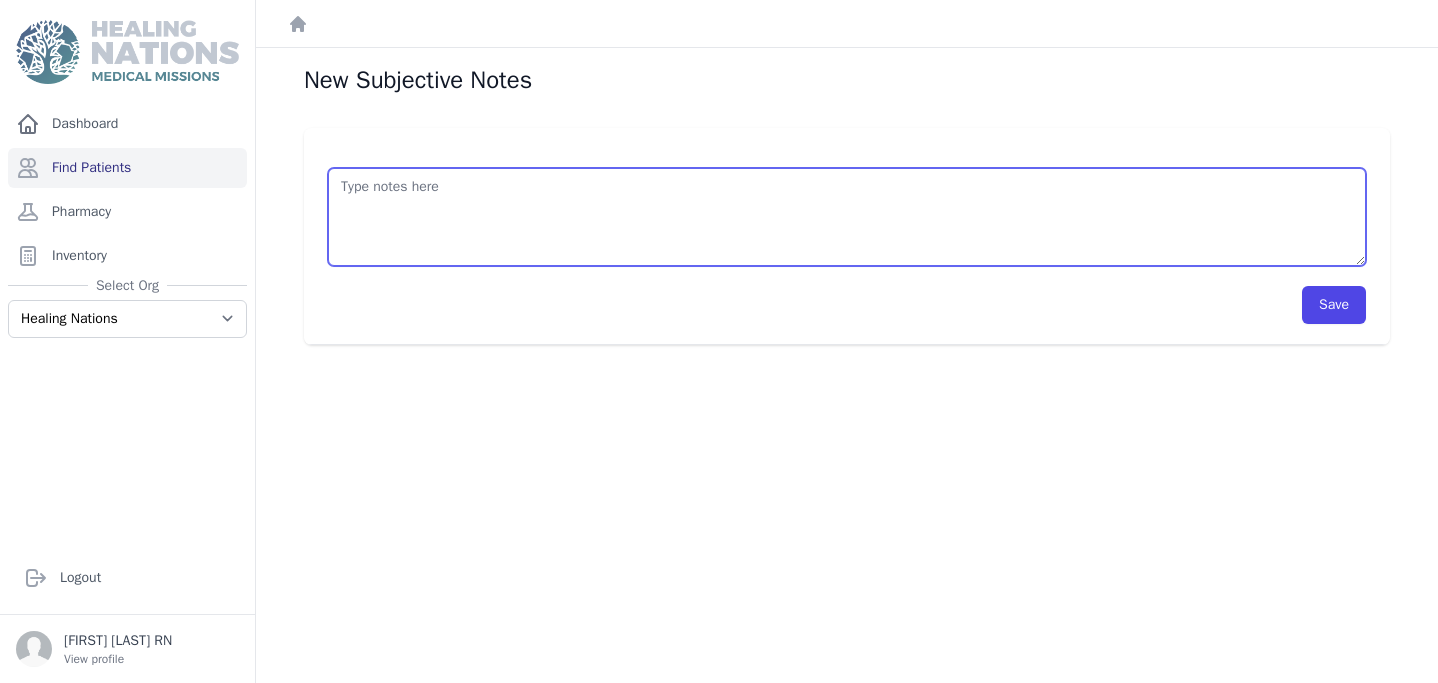 click at bounding box center (847, 217) 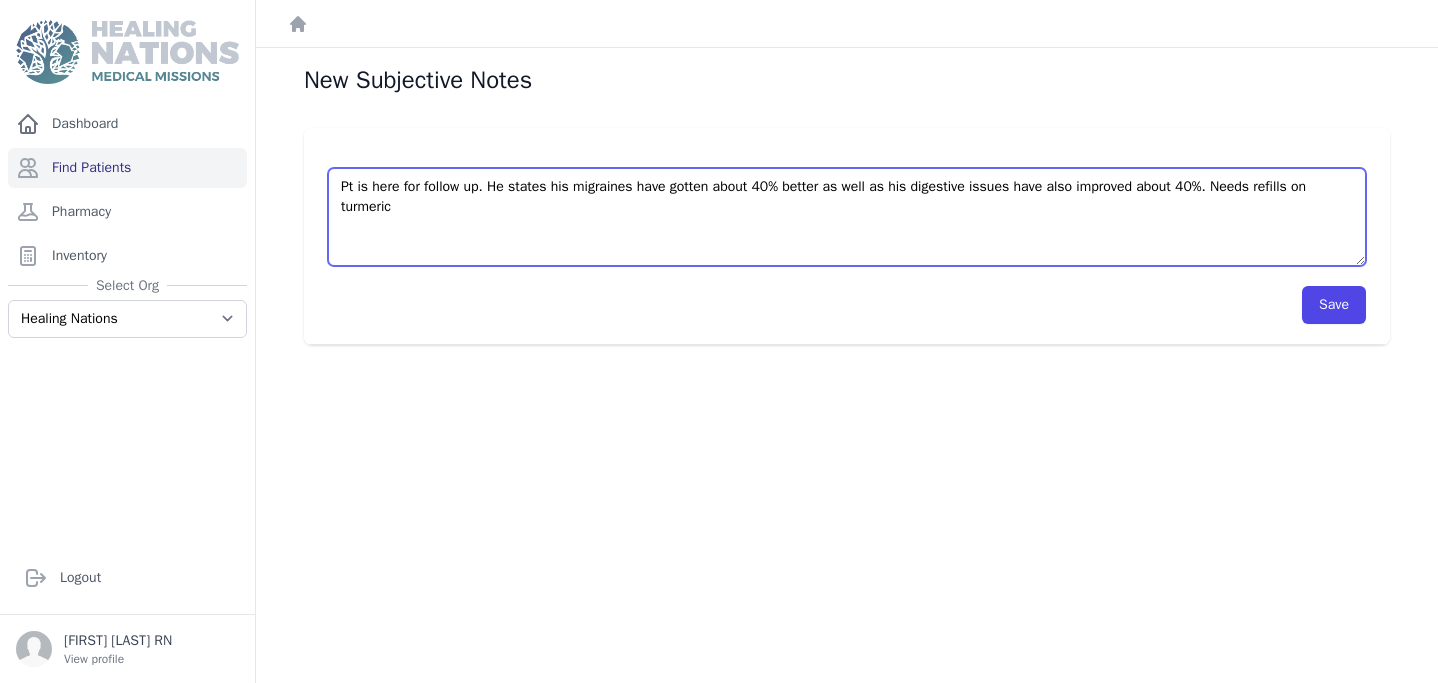 click on "Pt is here for follow up. He states his migraines have gotten about 40% better as well as his digestive issues have also improved about 40%. Needs refills on turmeric" at bounding box center (847, 217) 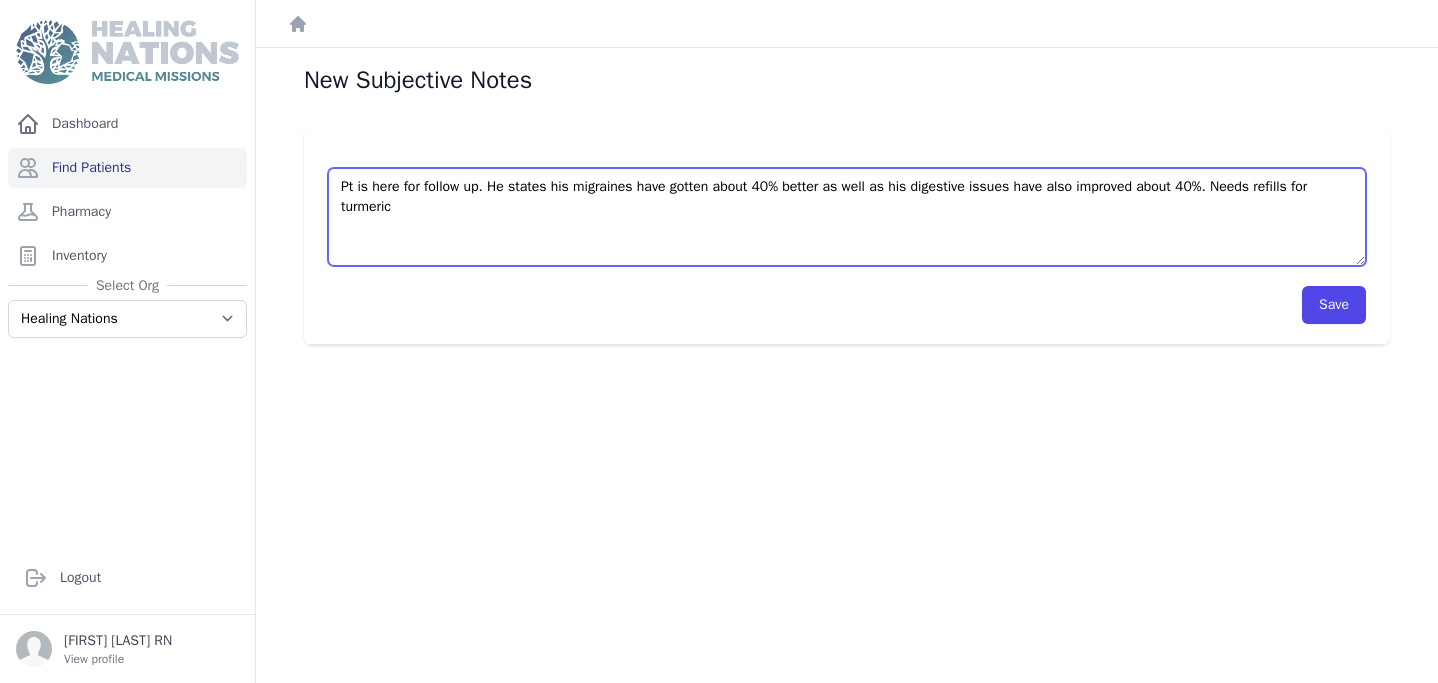 click on "Pt is here for follow up. He states his migraines have gotten about 40% better as well as his digestive issues have also improved about 40%. Needs refills for turmeric" at bounding box center (847, 217) 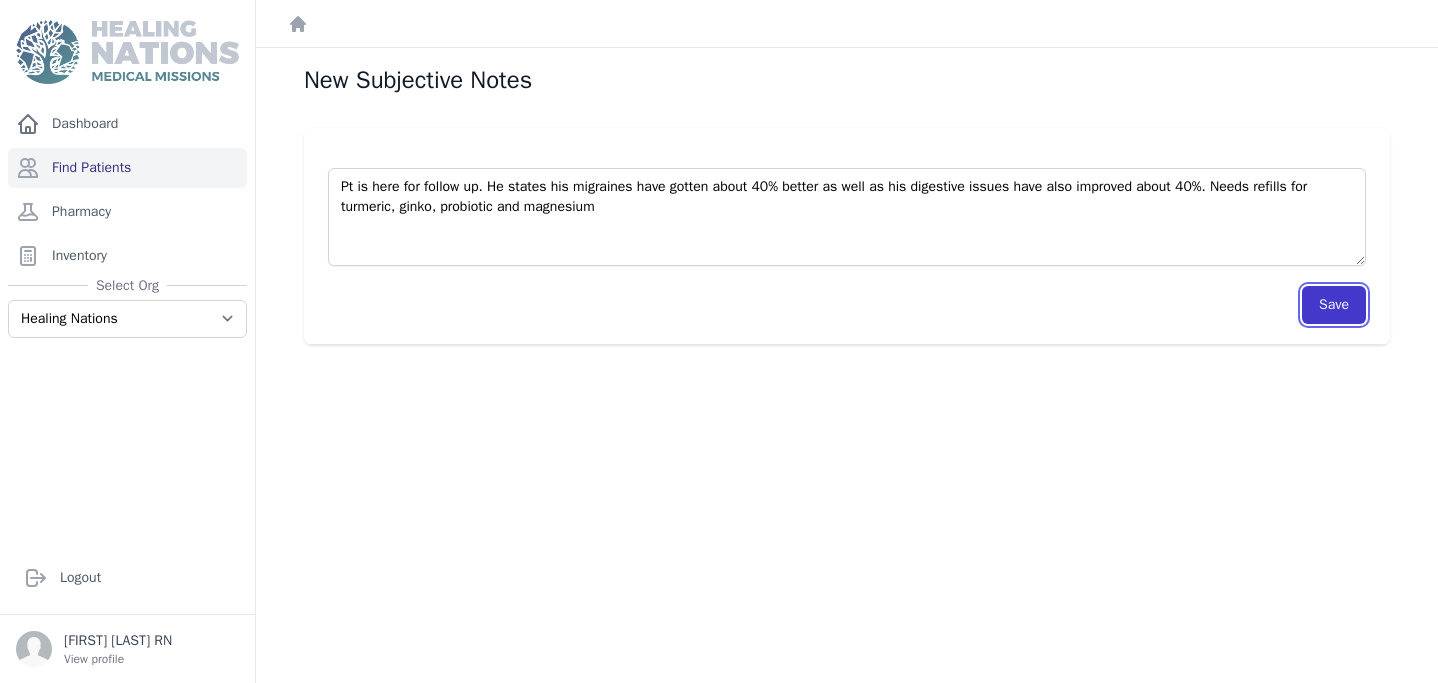 click on "Save" at bounding box center (1334, 305) 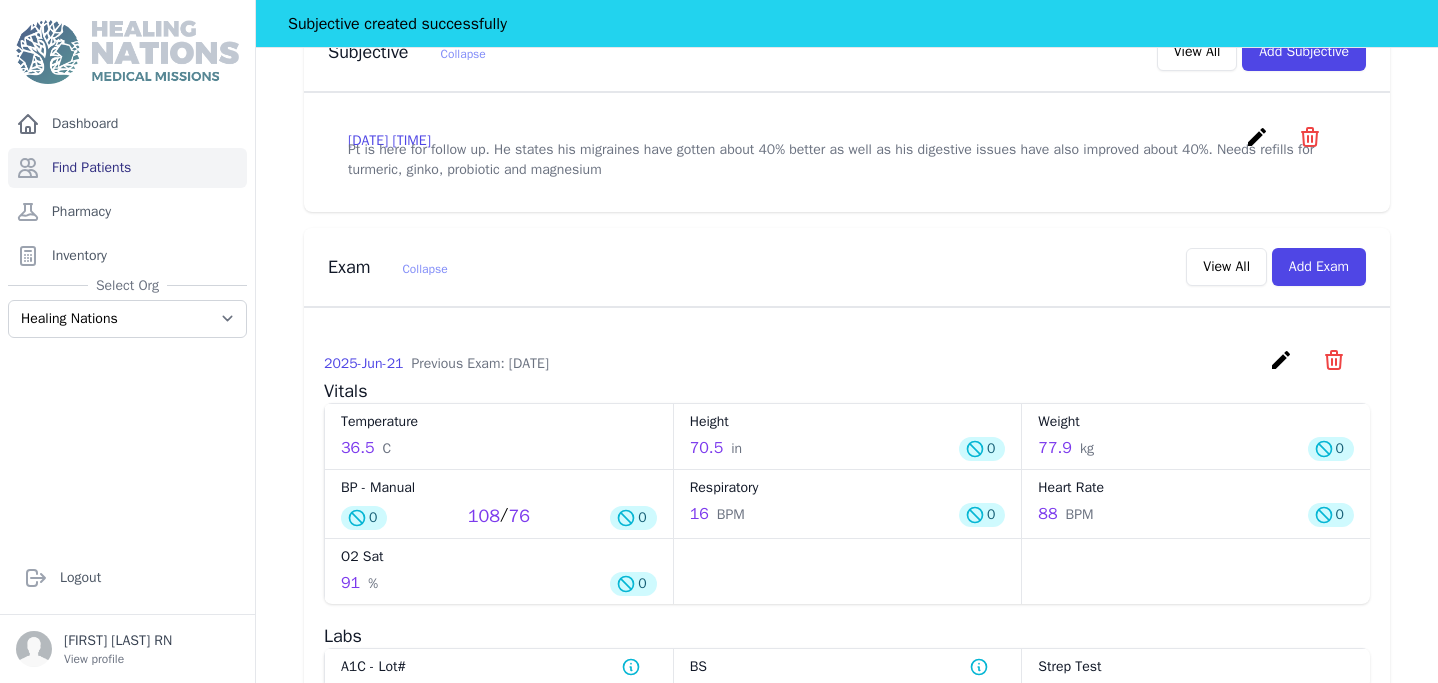scroll, scrollTop: 748, scrollLeft: 0, axis: vertical 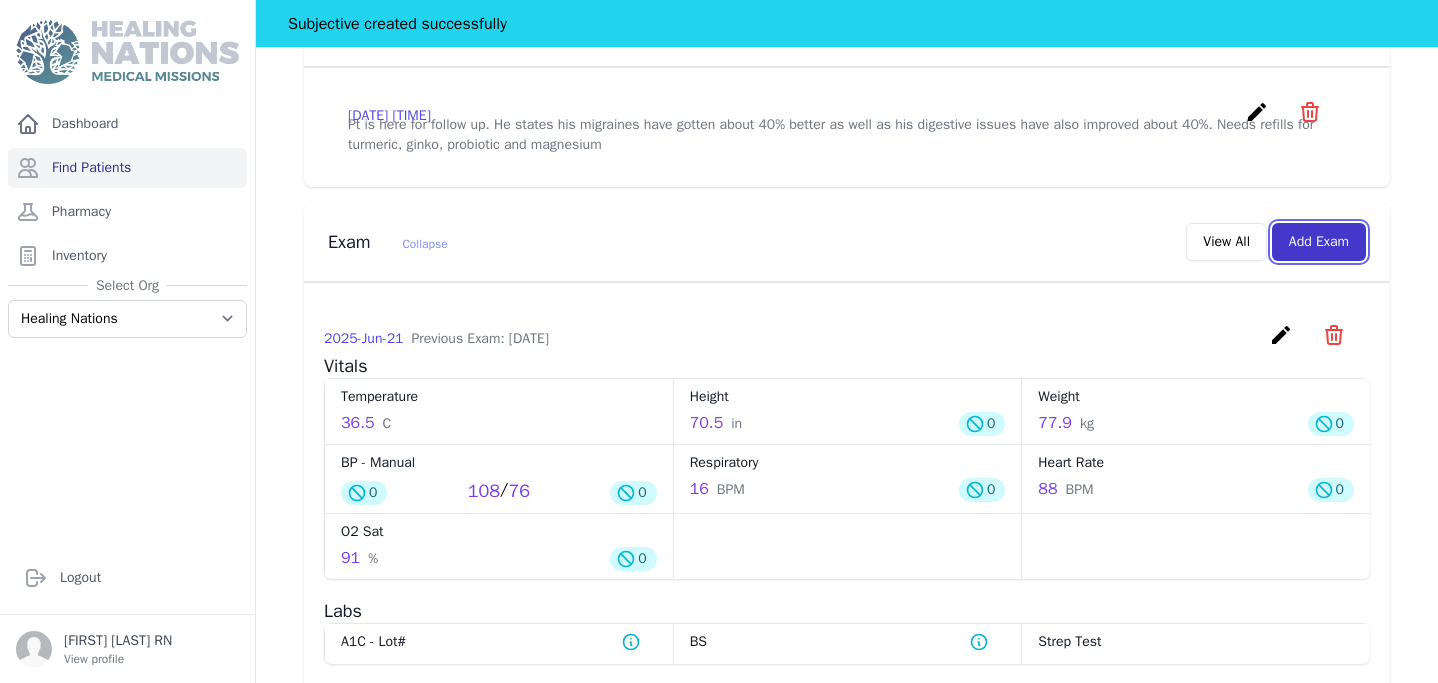 click on "Add Exam" at bounding box center [1319, 242] 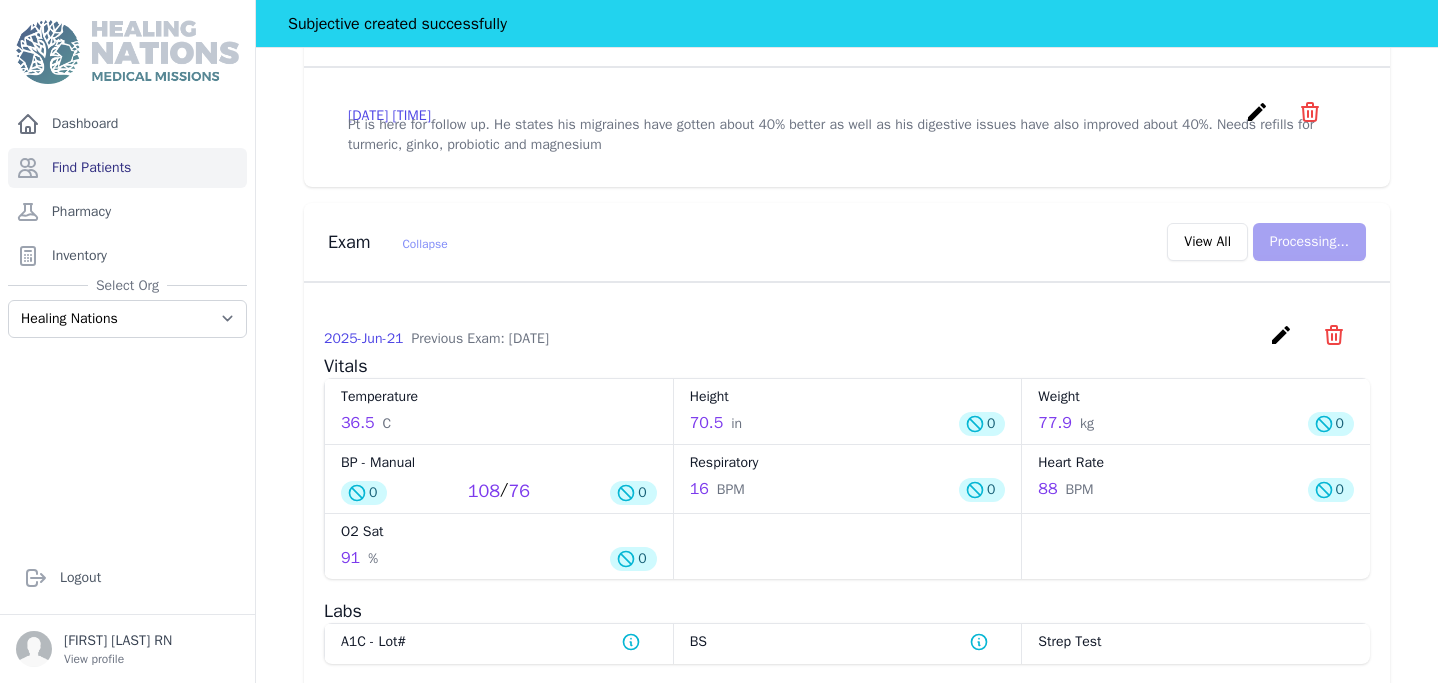 scroll, scrollTop: 0, scrollLeft: 0, axis: both 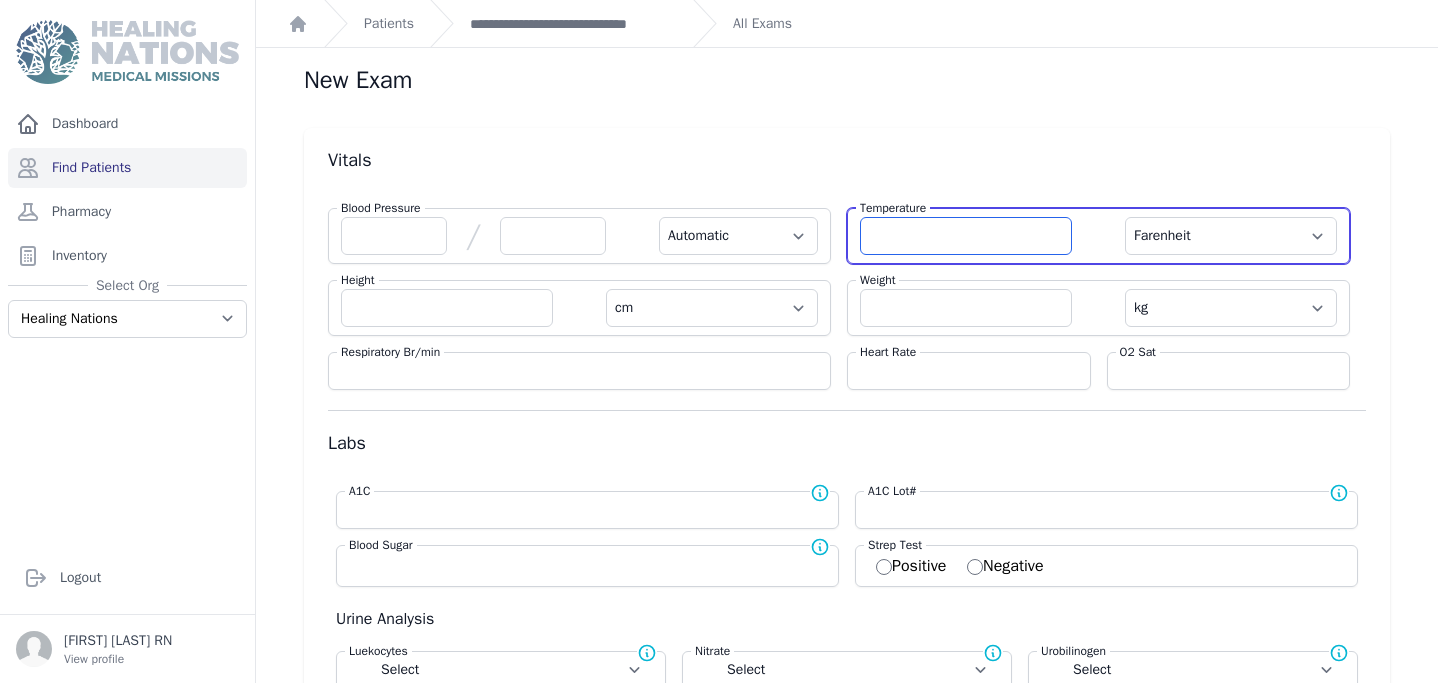 click at bounding box center [966, 236] 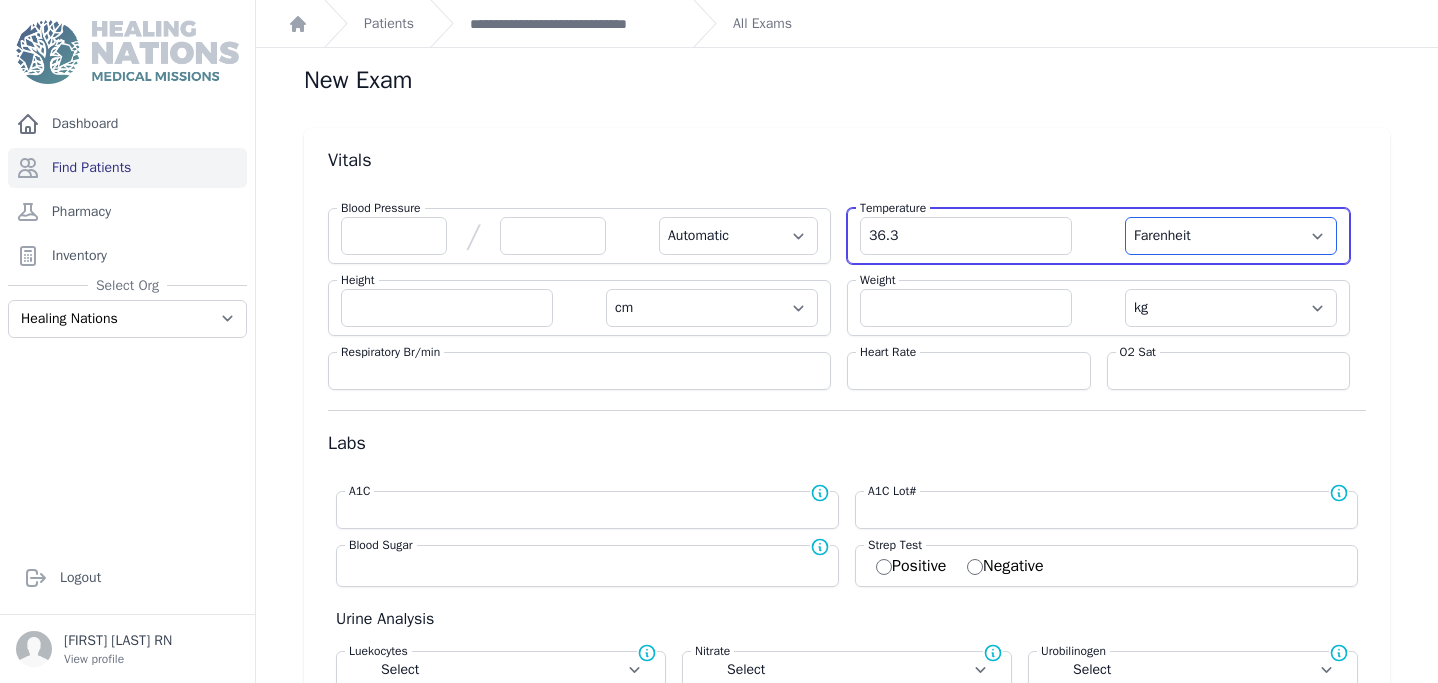 click on "Farenheit Celcius" at bounding box center [1231, 236] 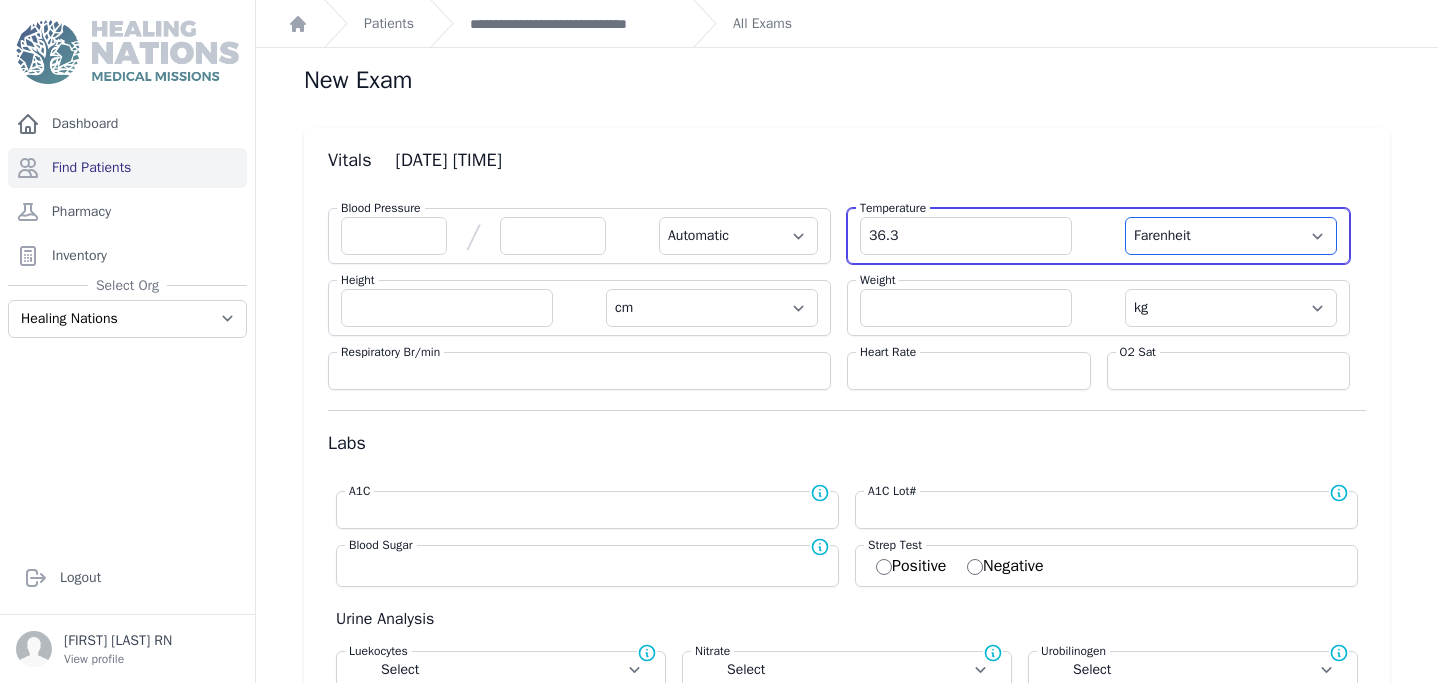 click on "Farenheit Celcius" at bounding box center (1231, 236) 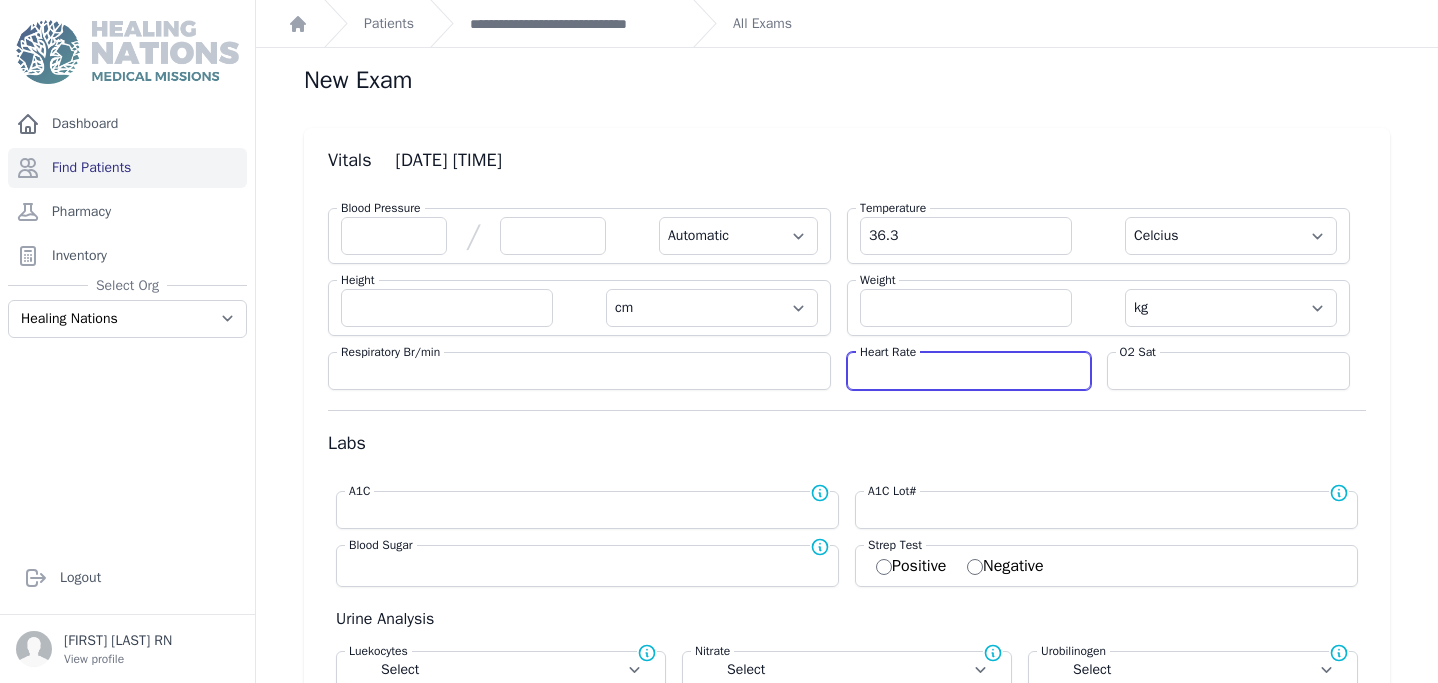 click at bounding box center [969, 371] 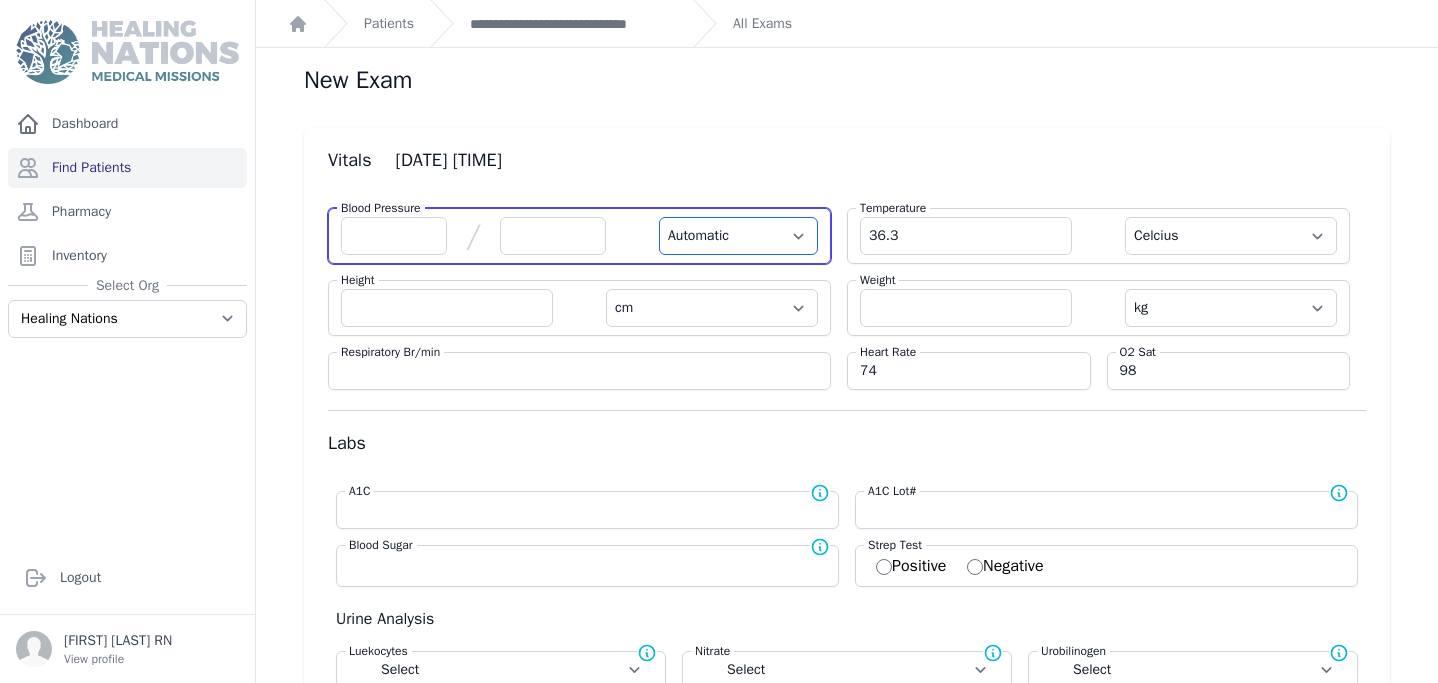 click on "Automatic Manual" at bounding box center (738, 236) 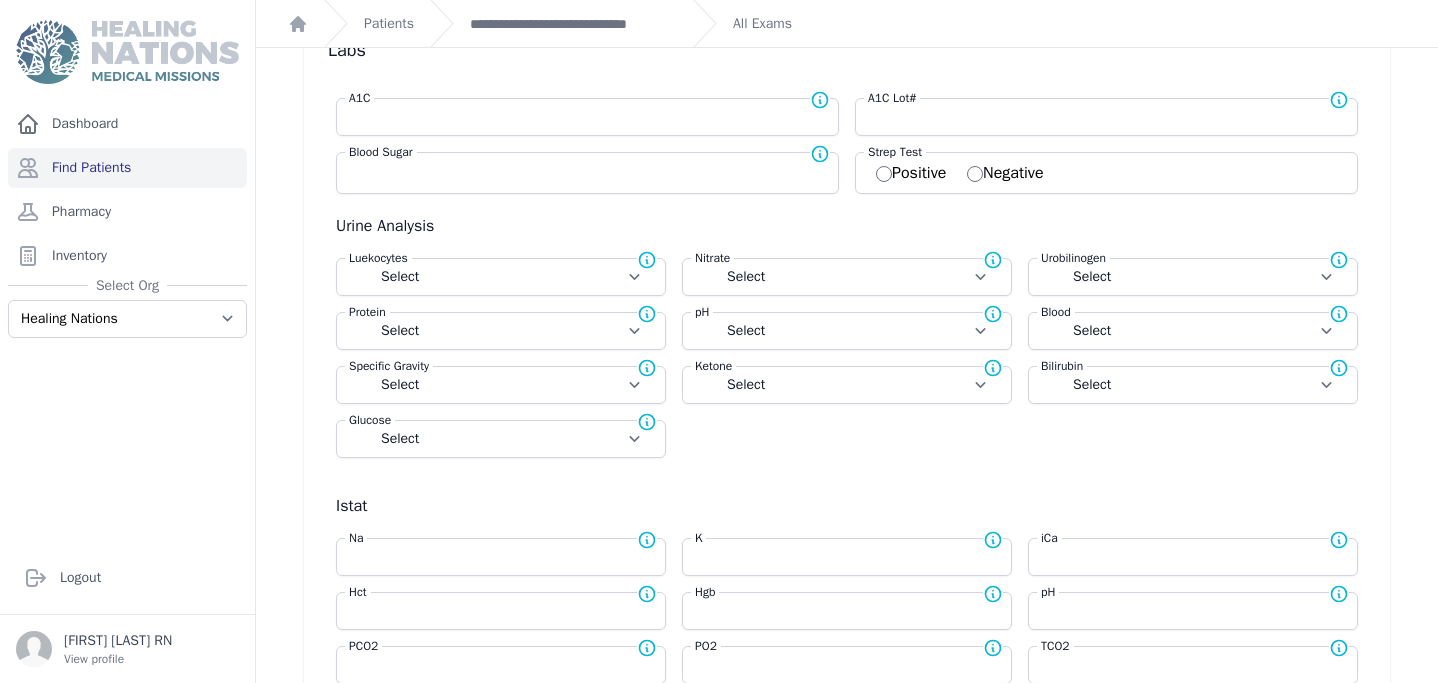 scroll, scrollTop: 825, scrollLeft: 0, axis: vertical 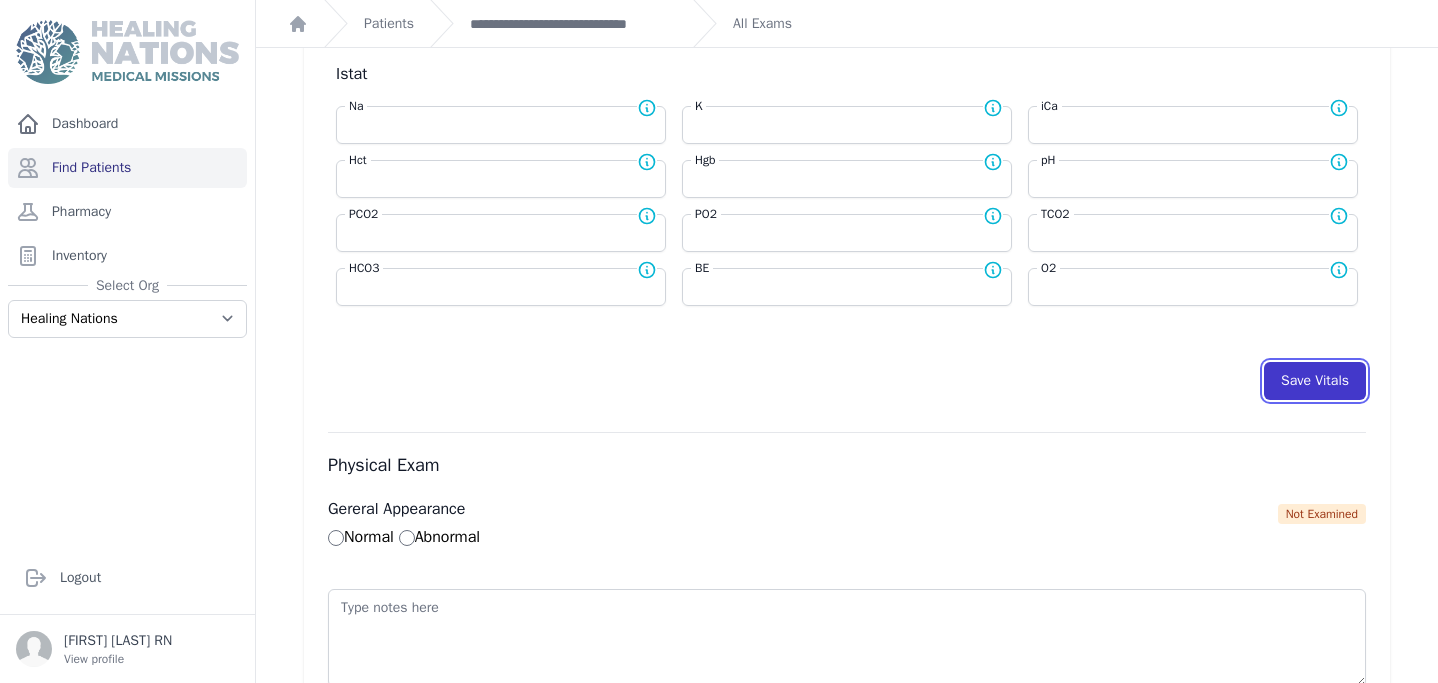 click on "Save Vitals" at bounding box center [1315, 381] 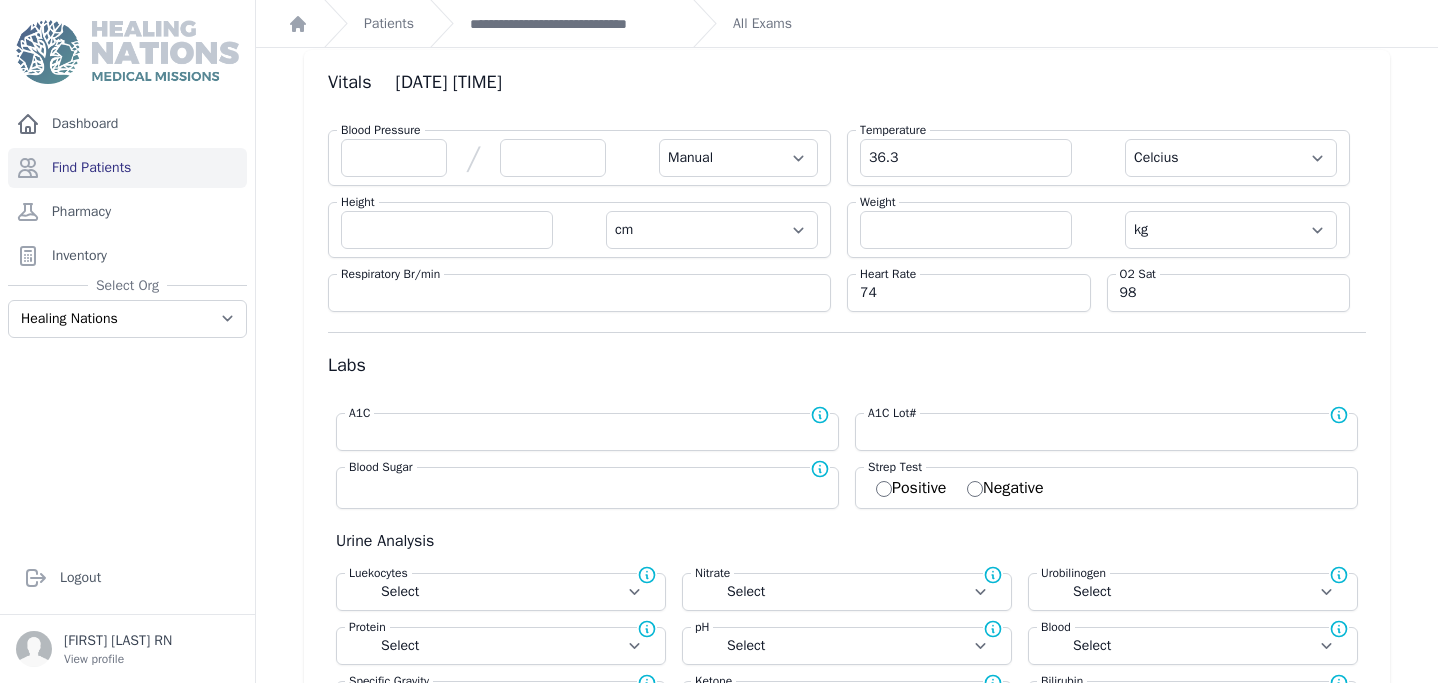 scroll, scrollTop: 0, scrollLeft: 0, axis: both 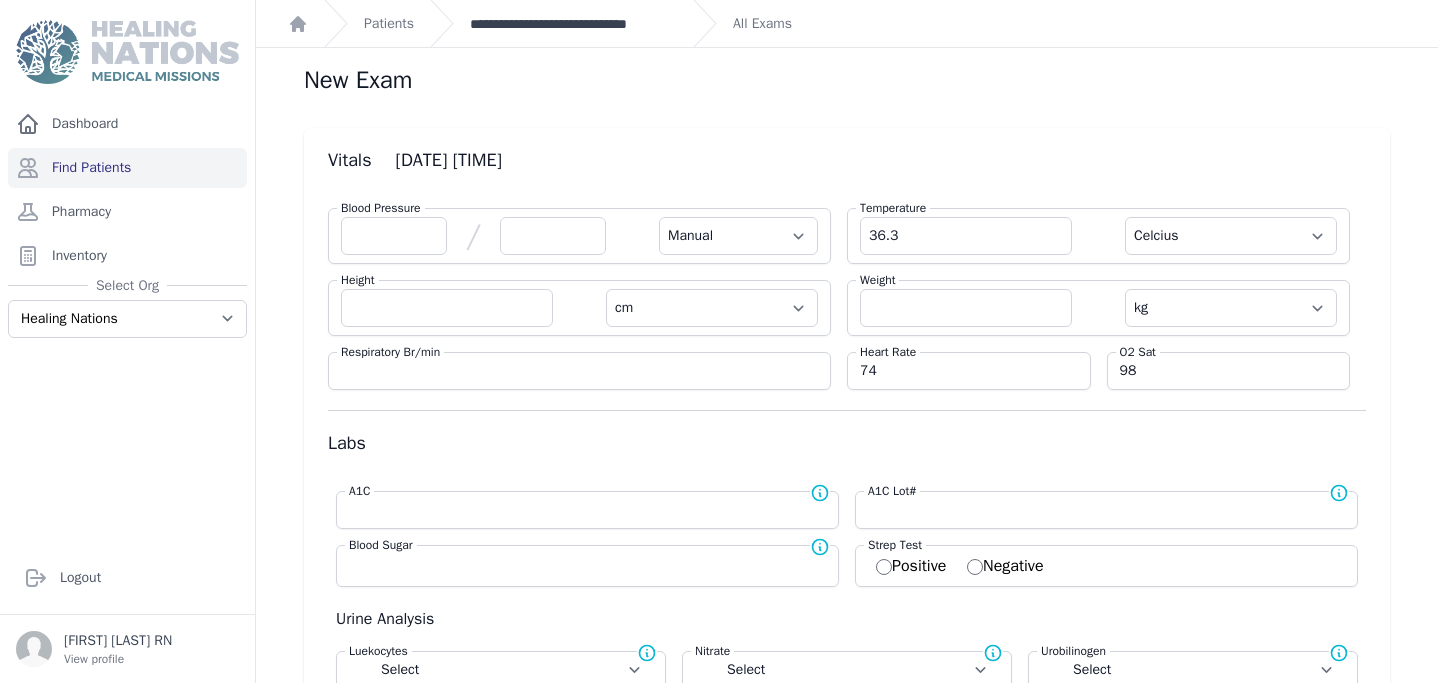click on "**********" at bounding box center (573, 24) 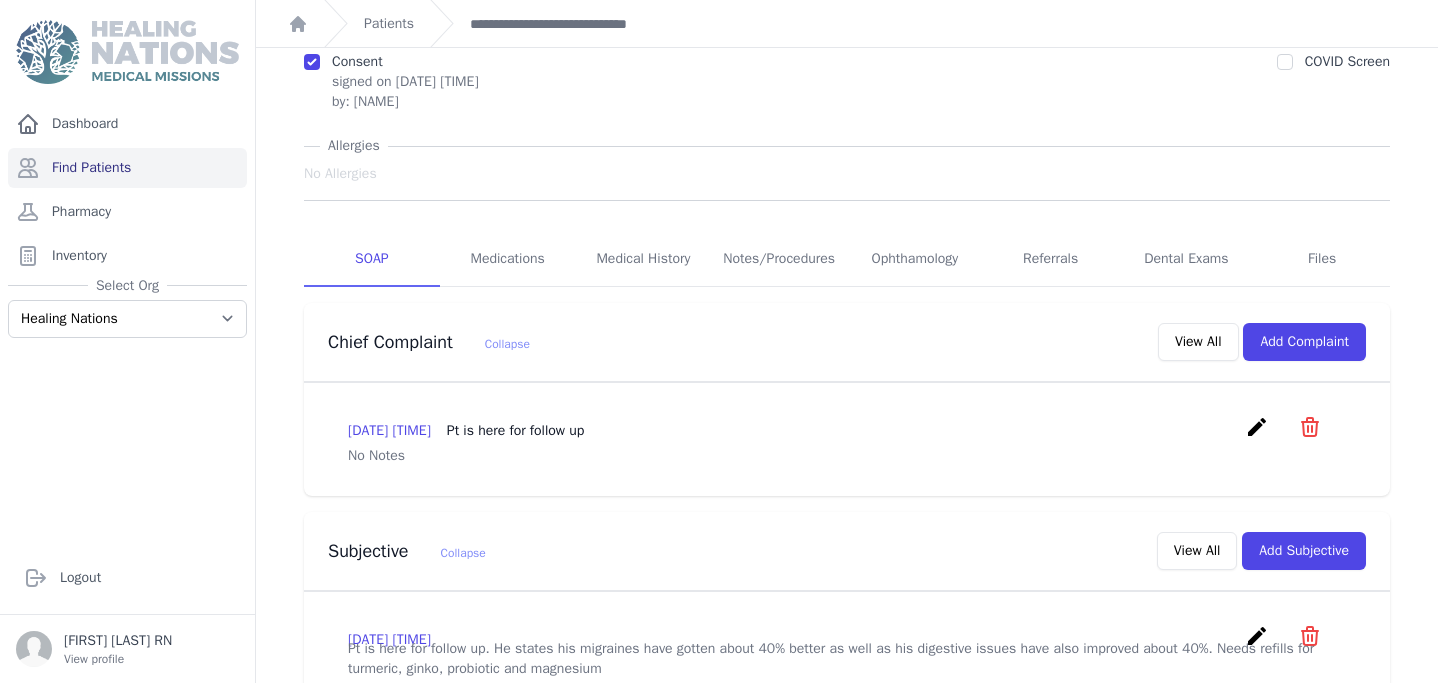 scroll, scrollTop: 0, scrollLeft: 0, axis: both 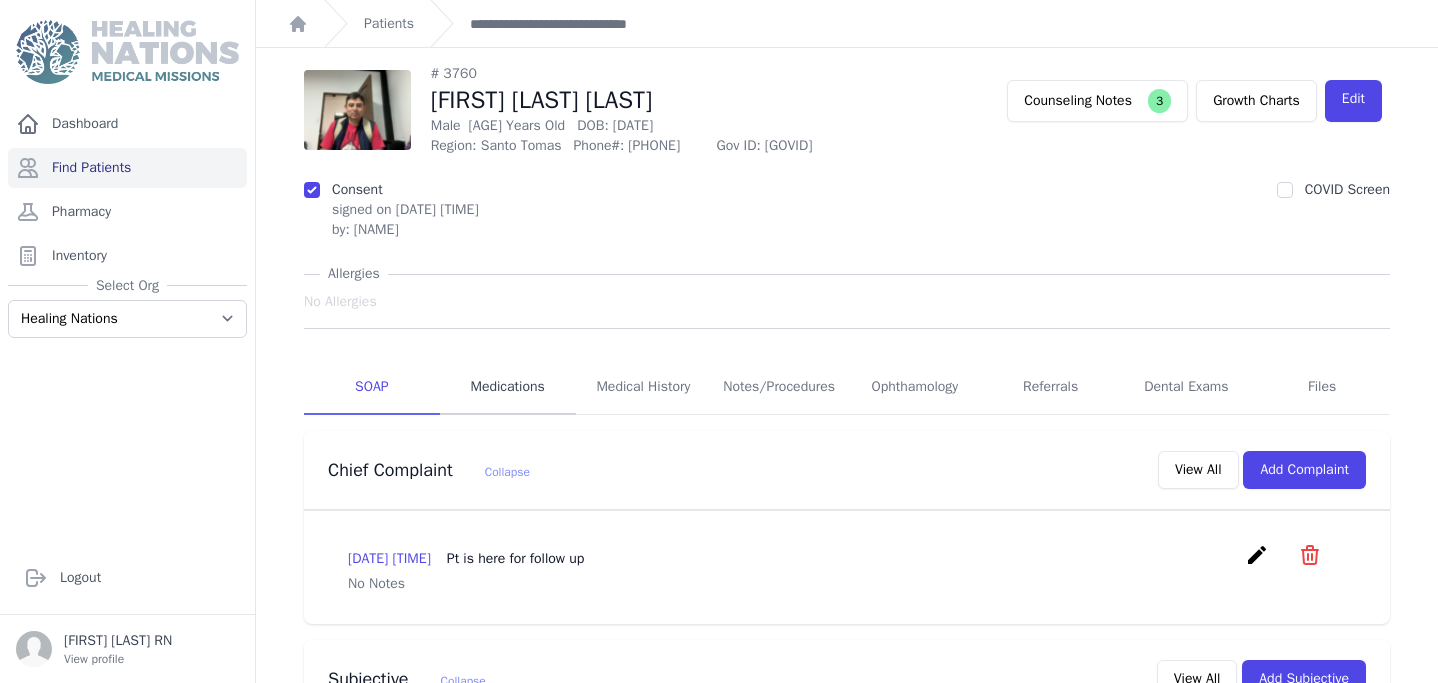 click on "Medications" at bounding box center [508, 388] 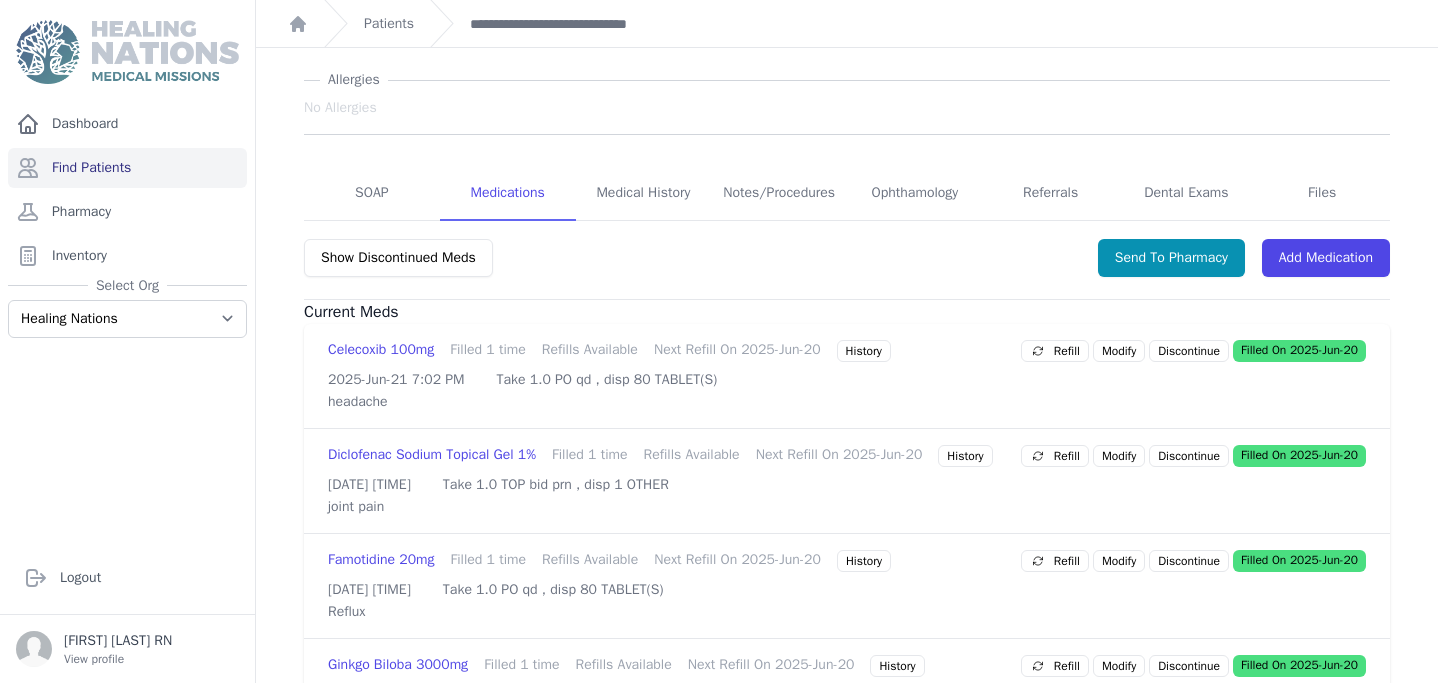 scroll, scrollTop: 0, scrollLeft: 0, axis: both 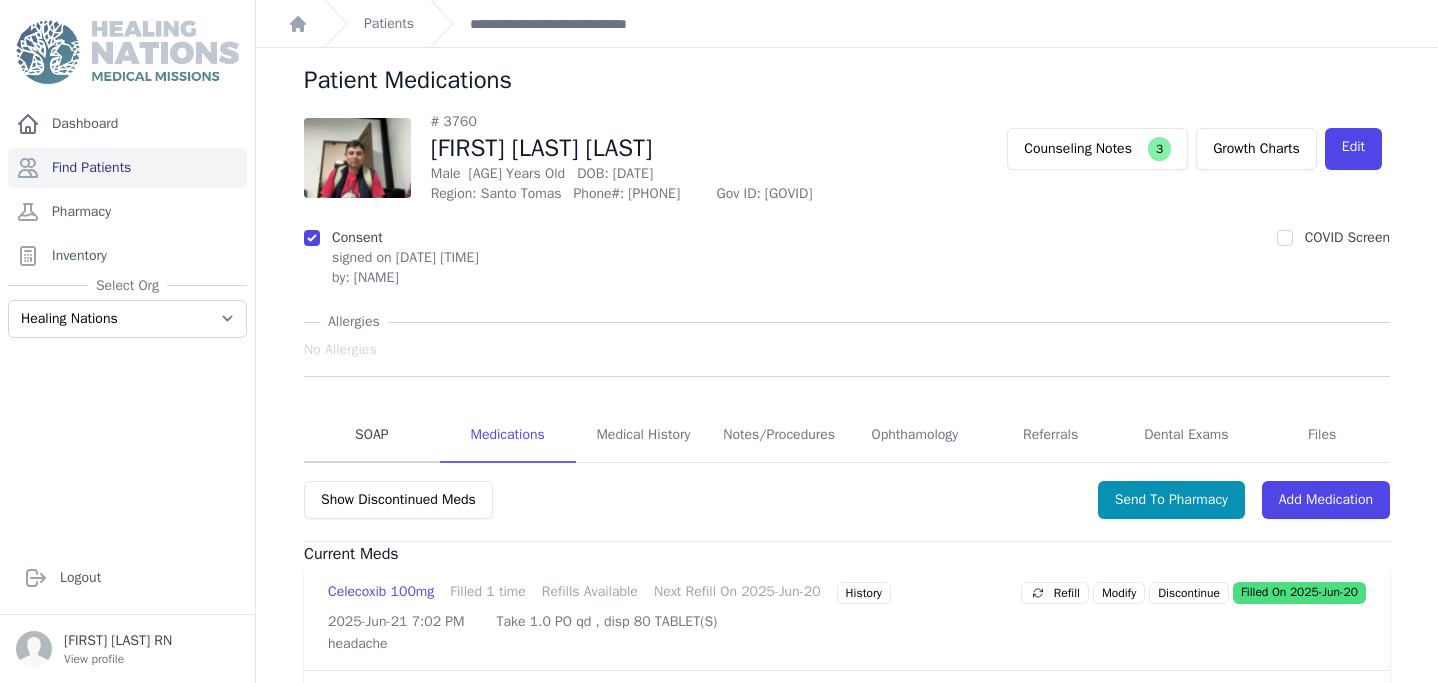 click on "SOAP" at bounding box center [372, 436] 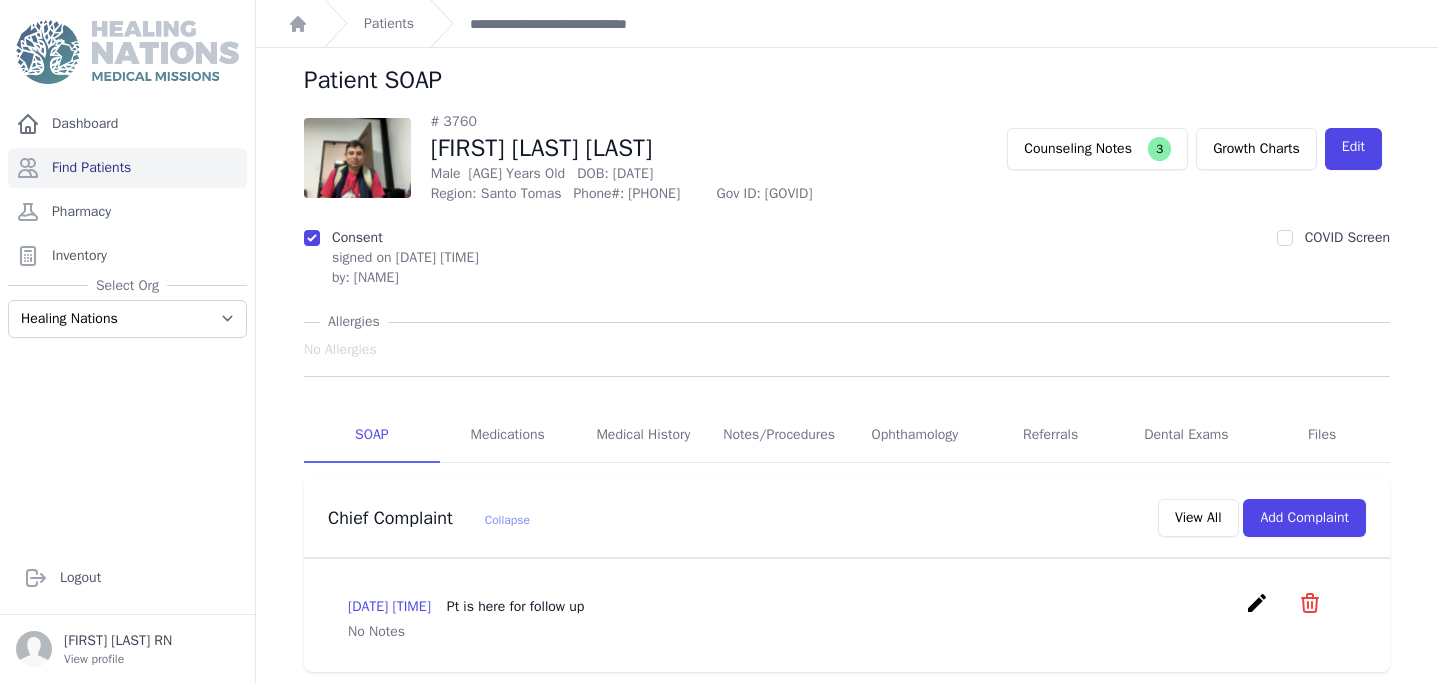 click on "SOAP" at bounding box center (372, 436) 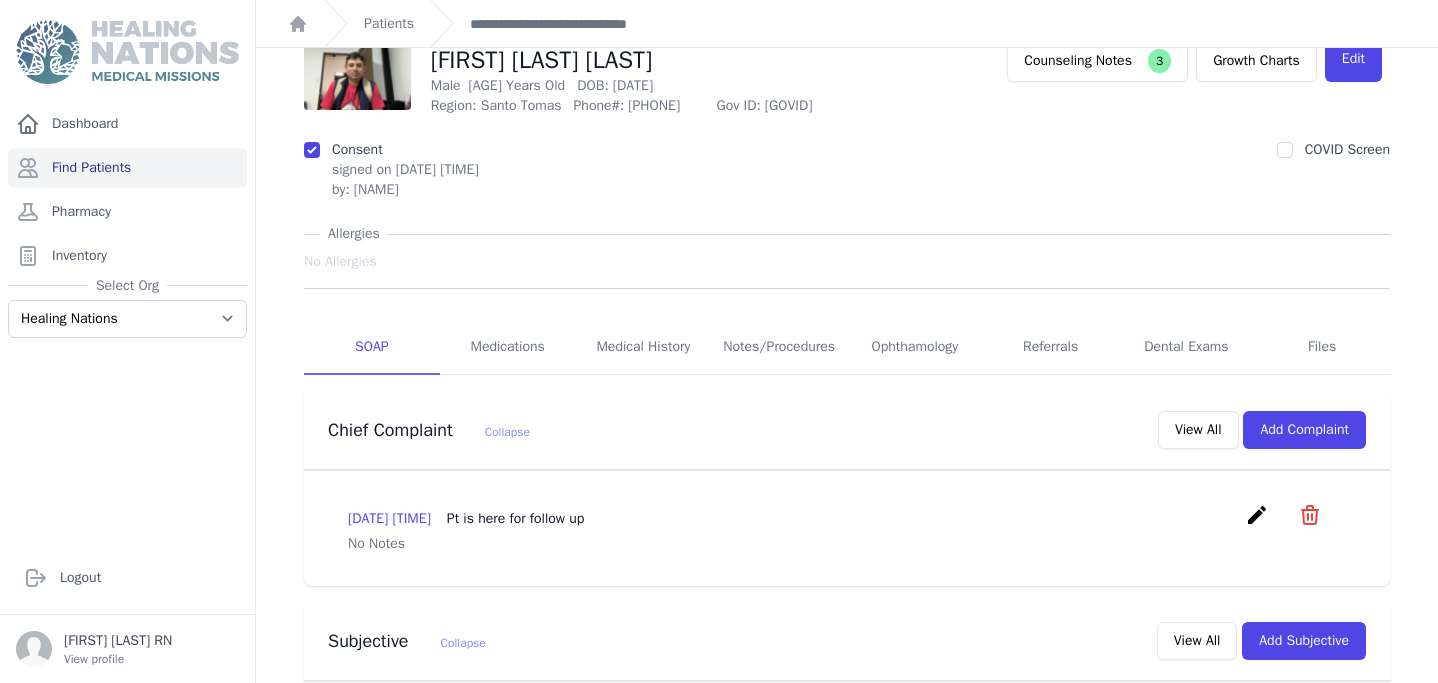 scroll, scrollTop: 448, scrollLeft: 0, axis: vertical 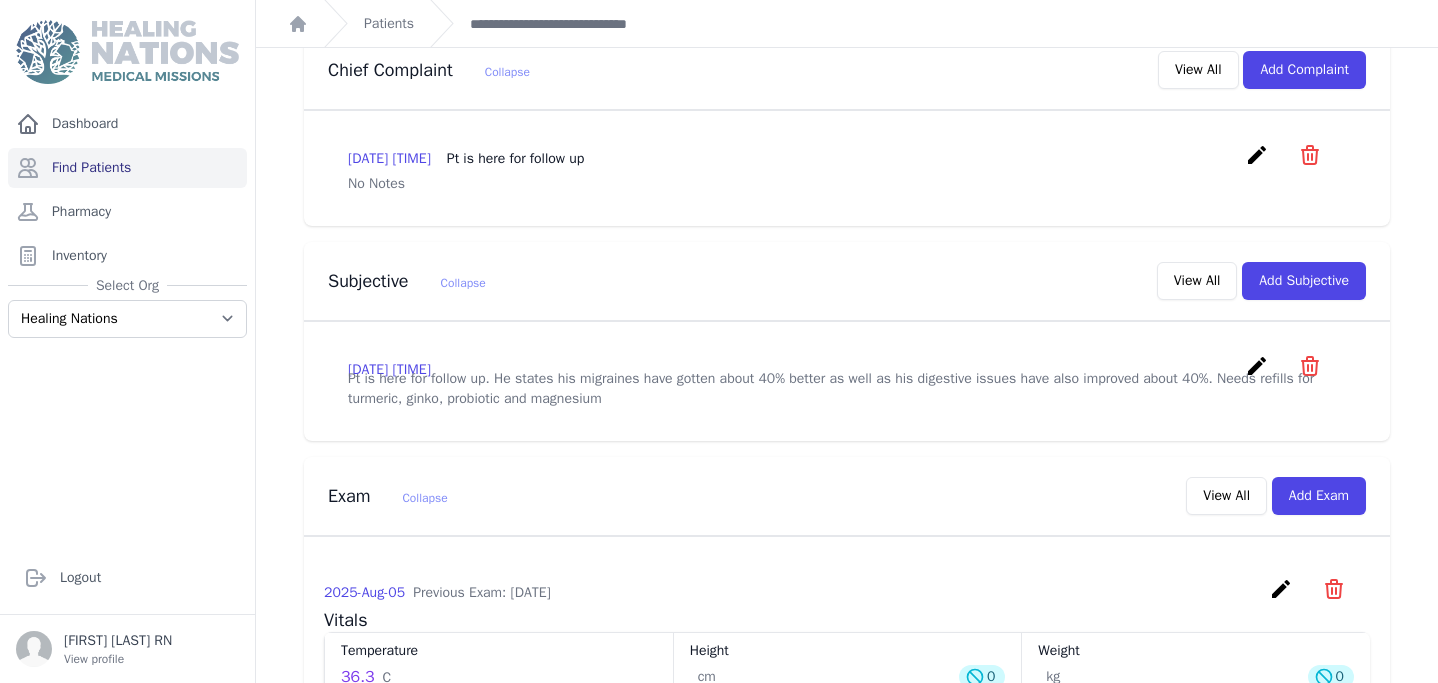 click on "create" at bounding box center (1257, 366) 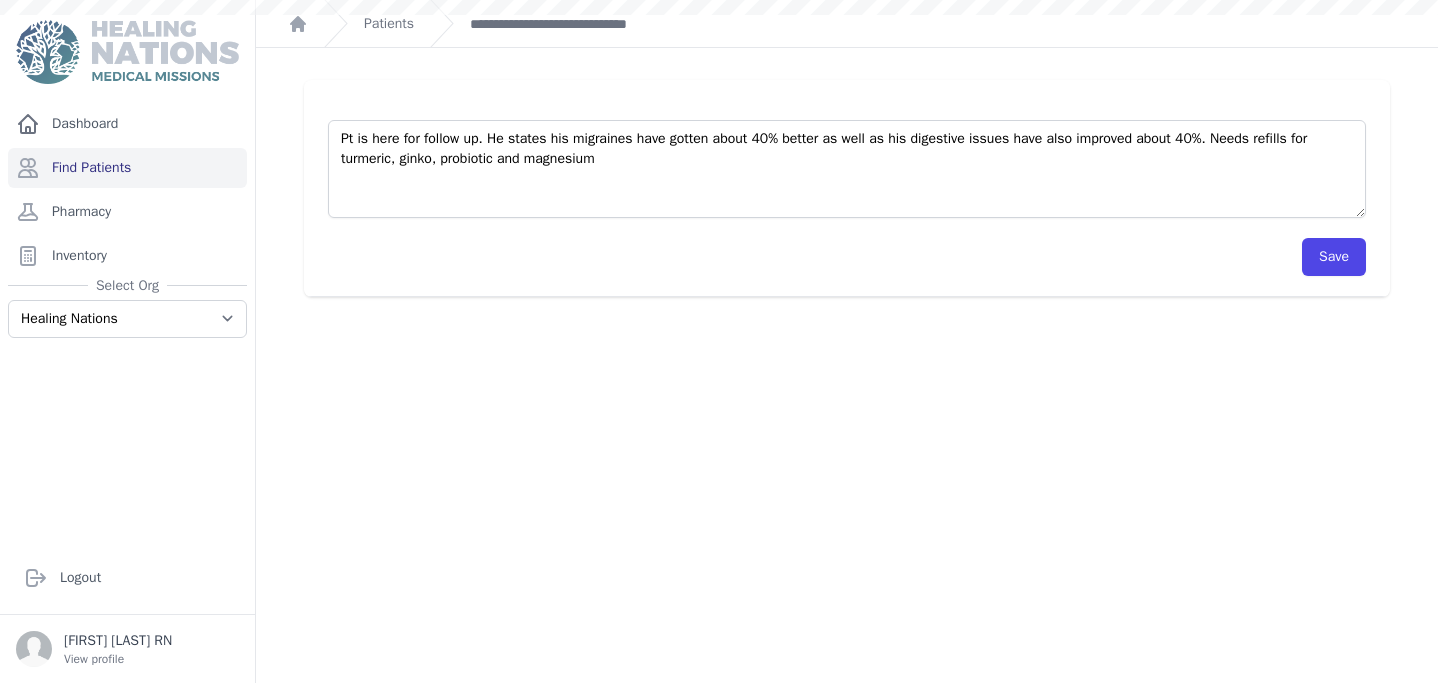 scroll, scrollTop: 0, scrollLeft: 0, axis: both 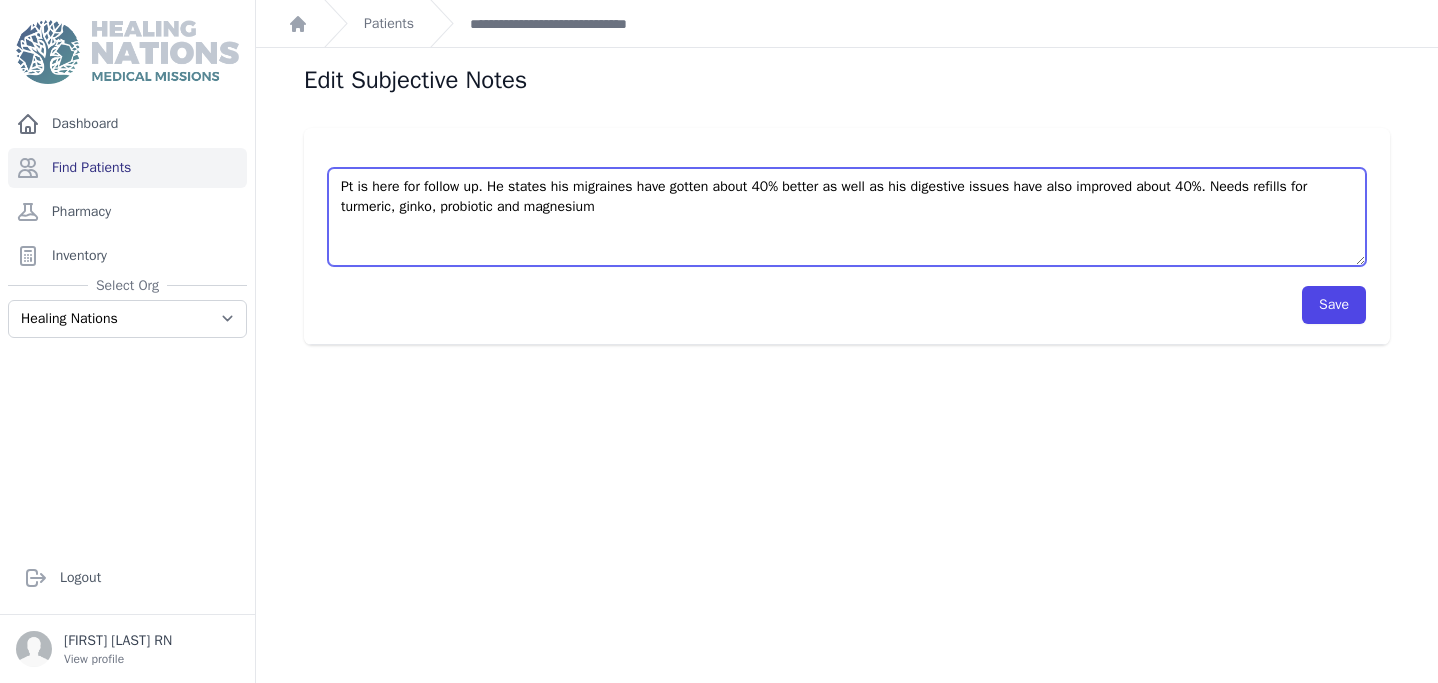 click on "Pt is here for follow up. He states his migraines have gotten about 40% better as well as his digestive issues have also improved about 40%. Needs refills for turmeric, ginko, probiotic and magnesium" at bounding box center (847, 217) 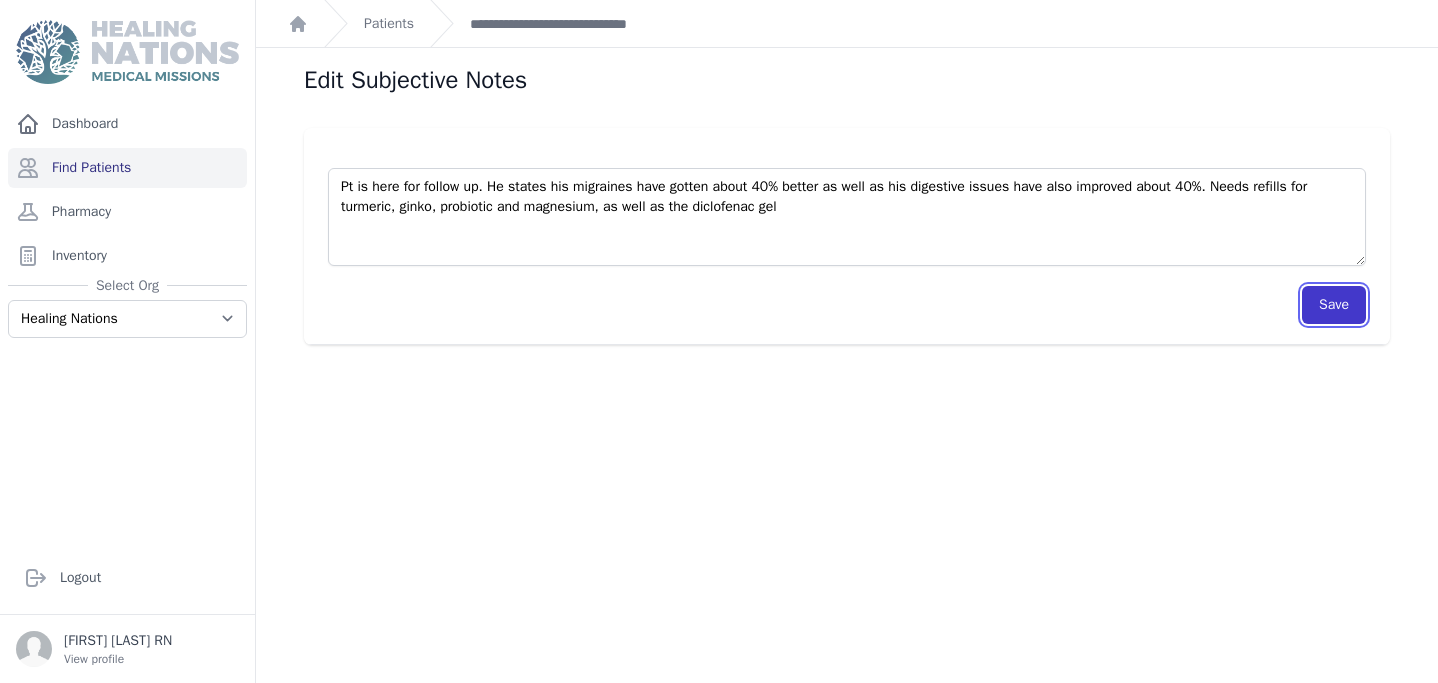 click on "Save" at bounding box center (1334, 305) 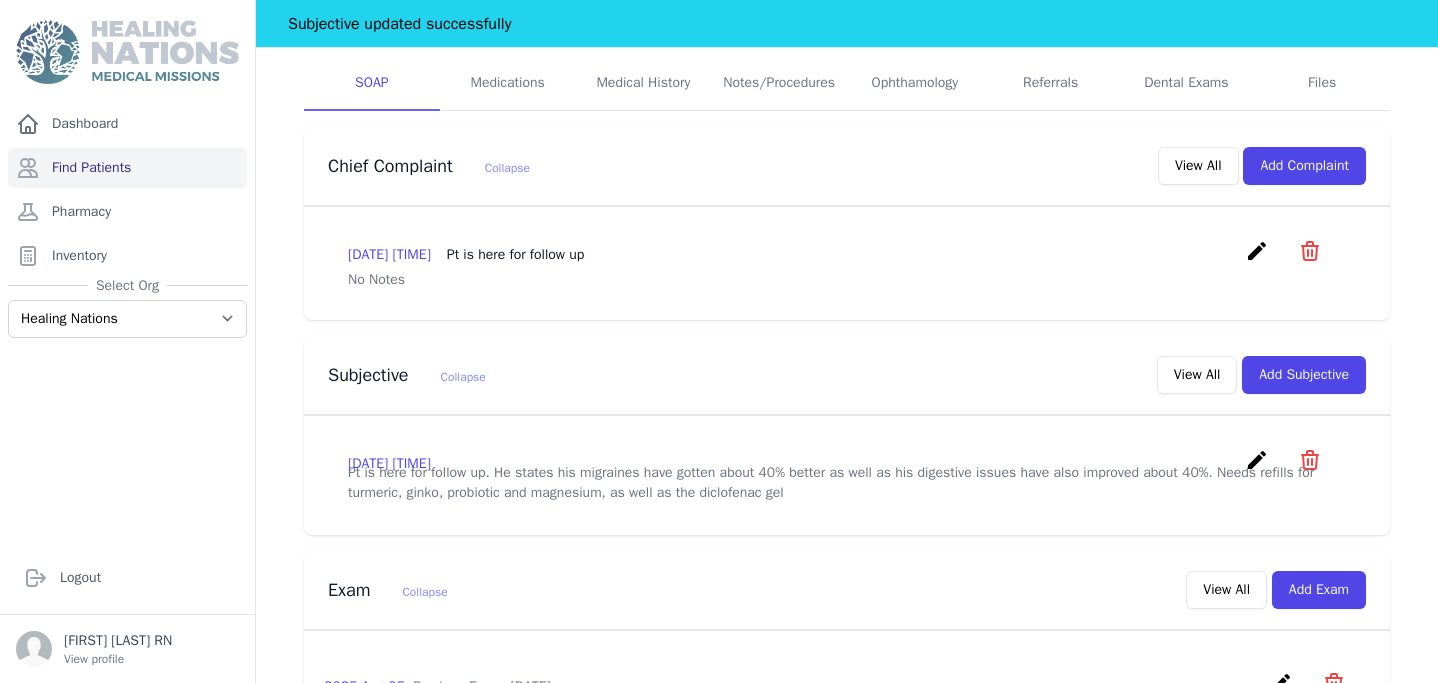 scroll, scrollTop: 675, scrollLeft: 0, axis: vertical 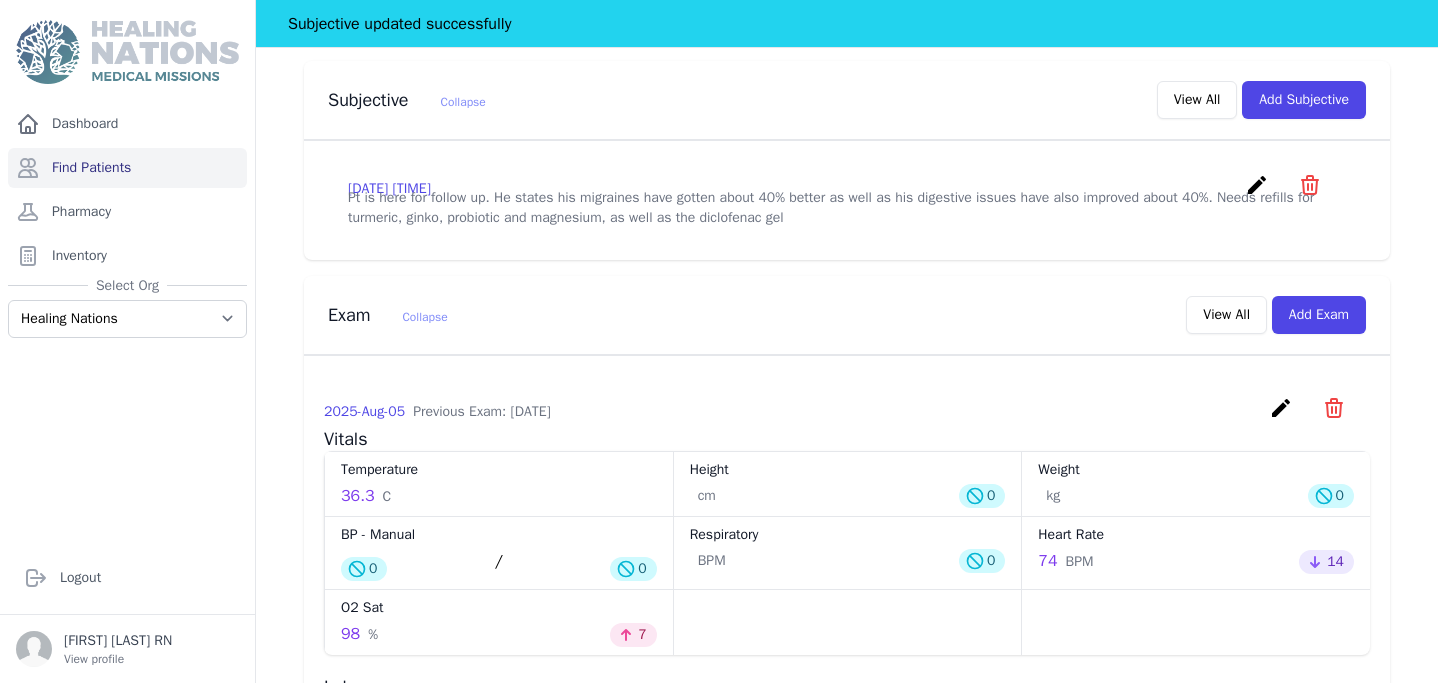 click on "create" at bounding box center (1281, 408) 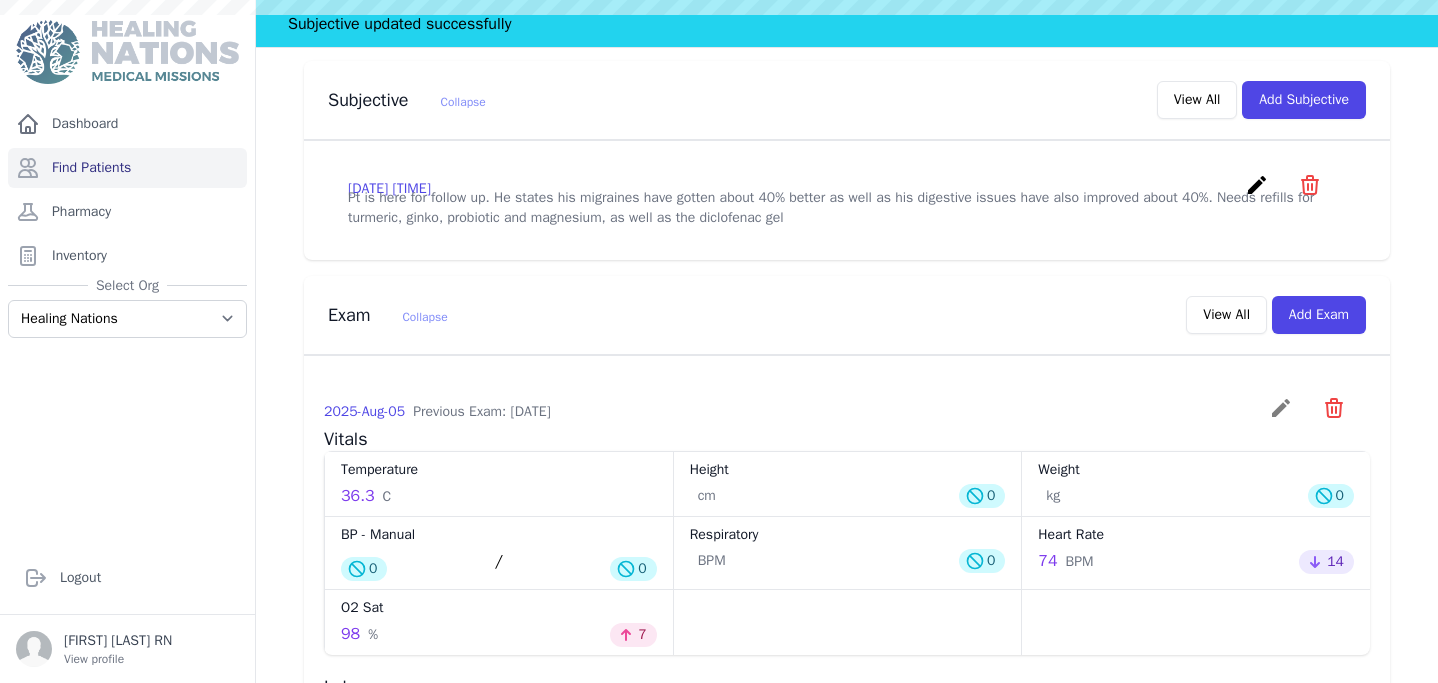 scroll, scrollTop: 0, scrollLeft: 0, axis: both 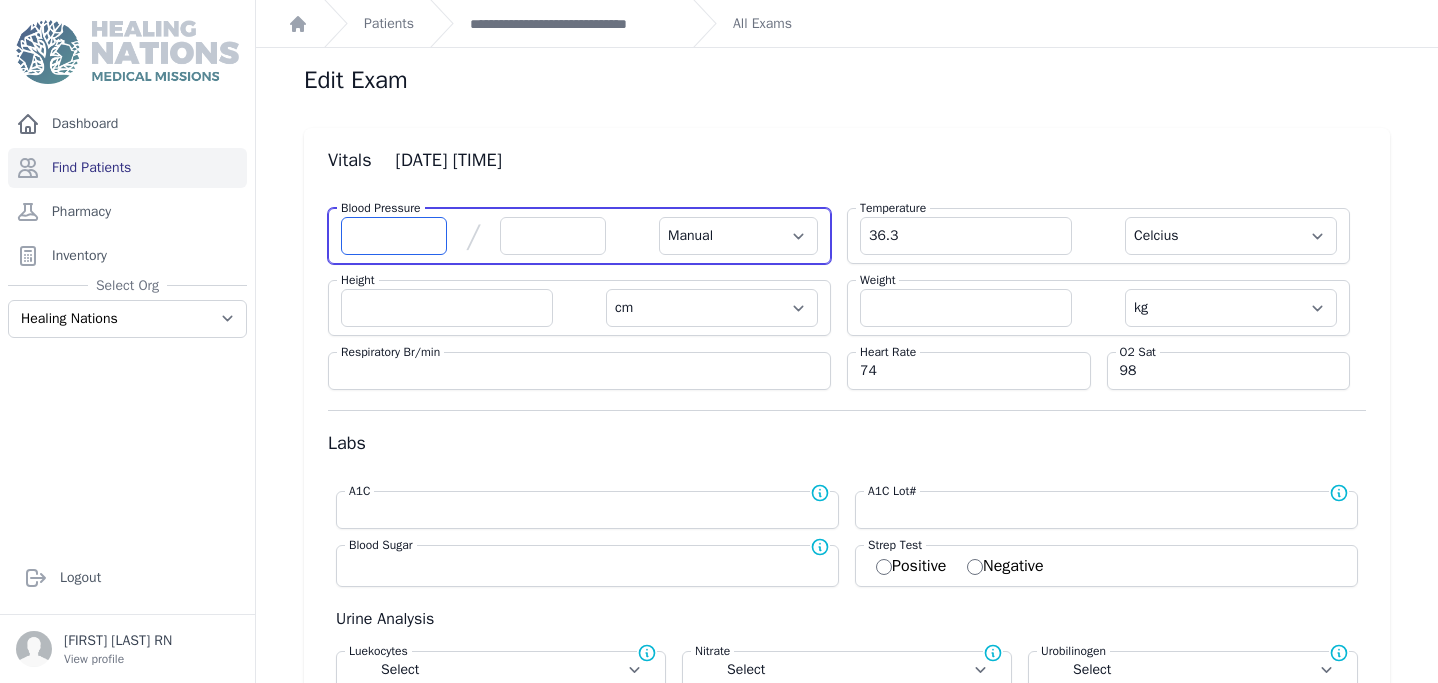 click at bounding box center (394, 236) 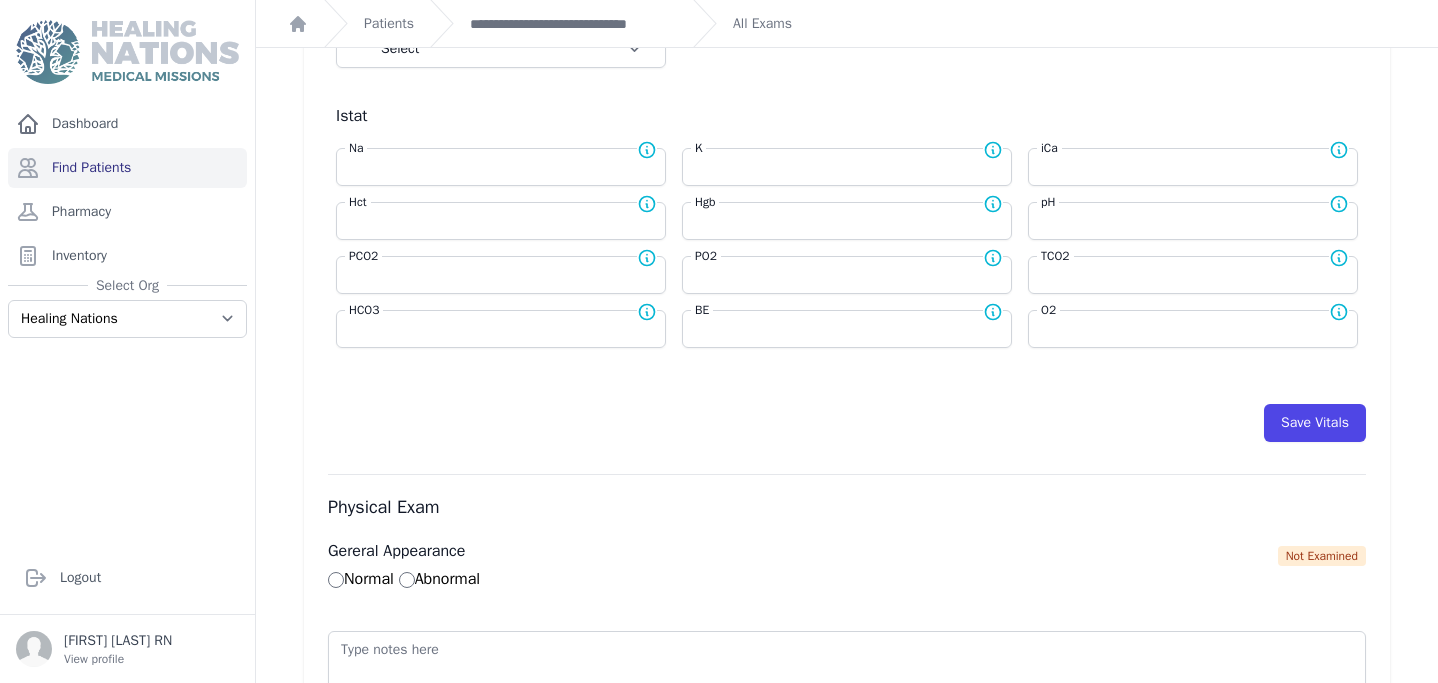 scroll, scrollTop: 784, scrollLeft: 0, axis: vertical 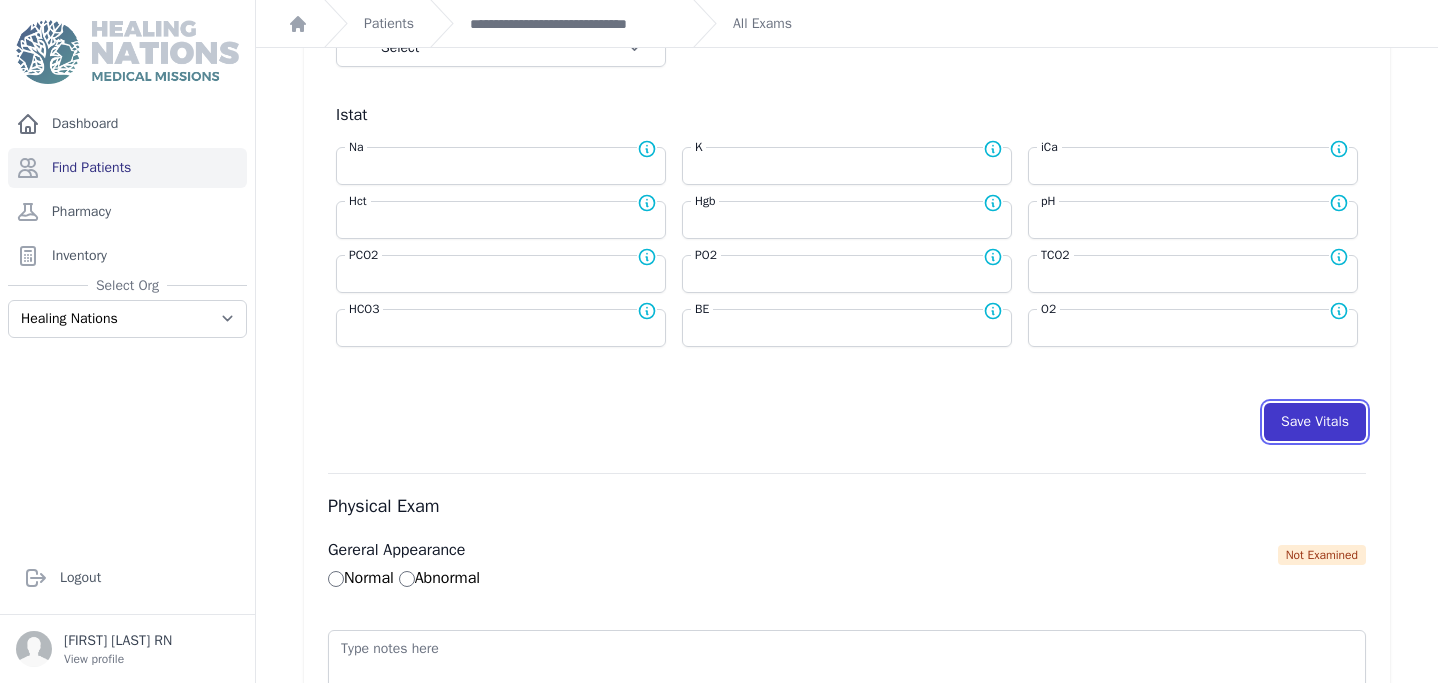 click on "Save Vitals" at bounding box center [1315, 422] 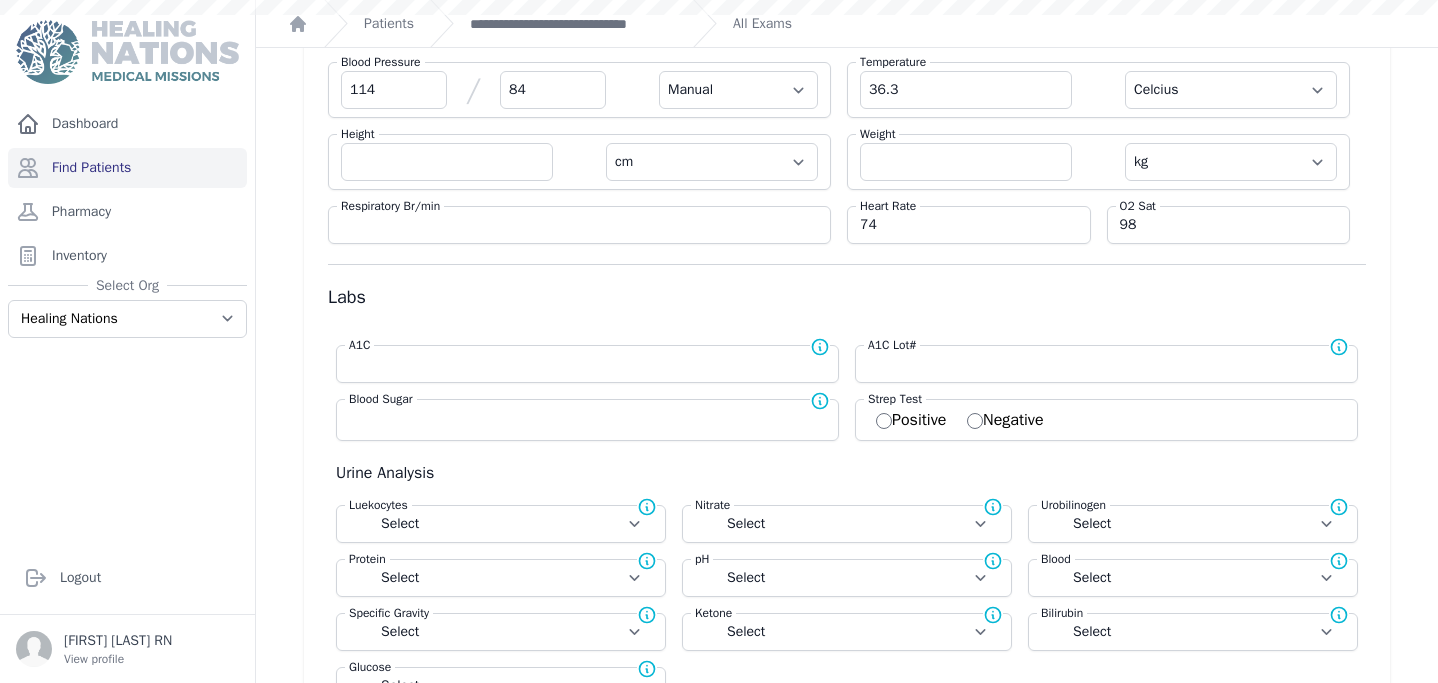 scroll, scrollTop: 0, scrollLeft: 0, axis: both 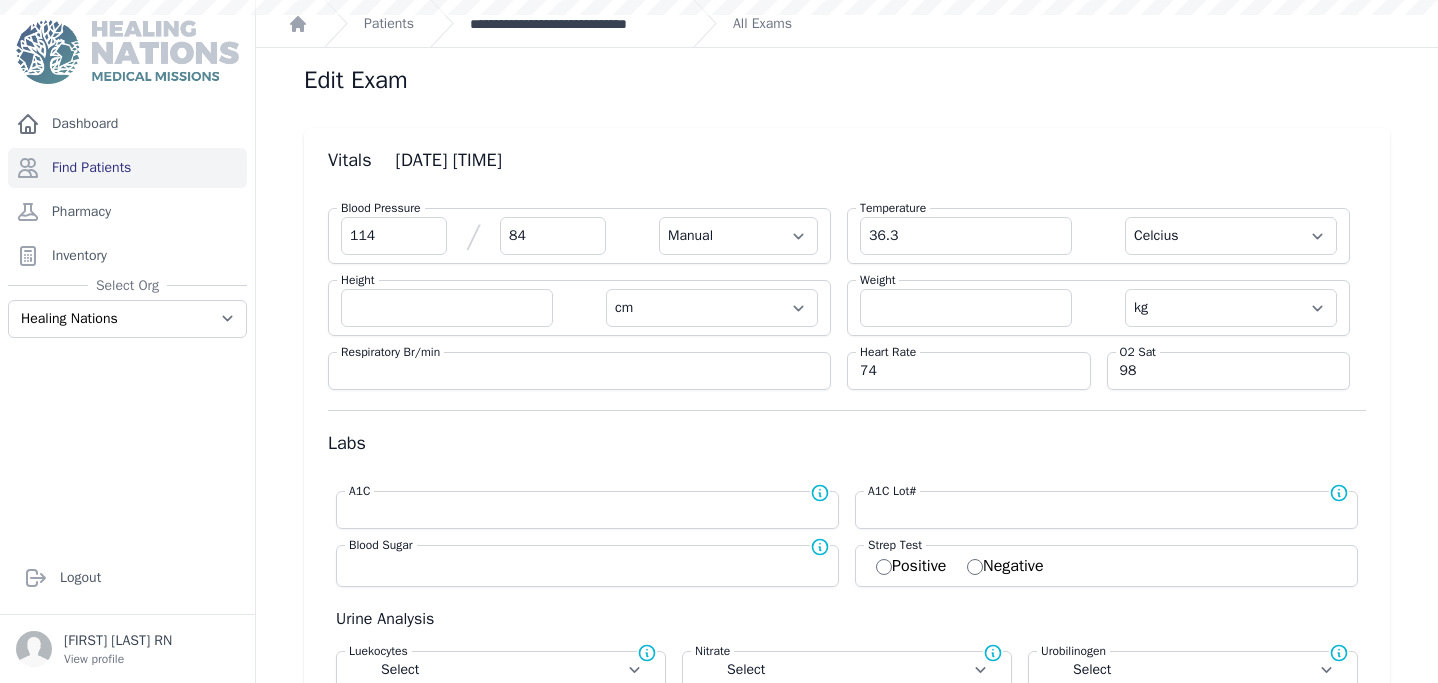 click on "**********" at bounding box center (573, 24) 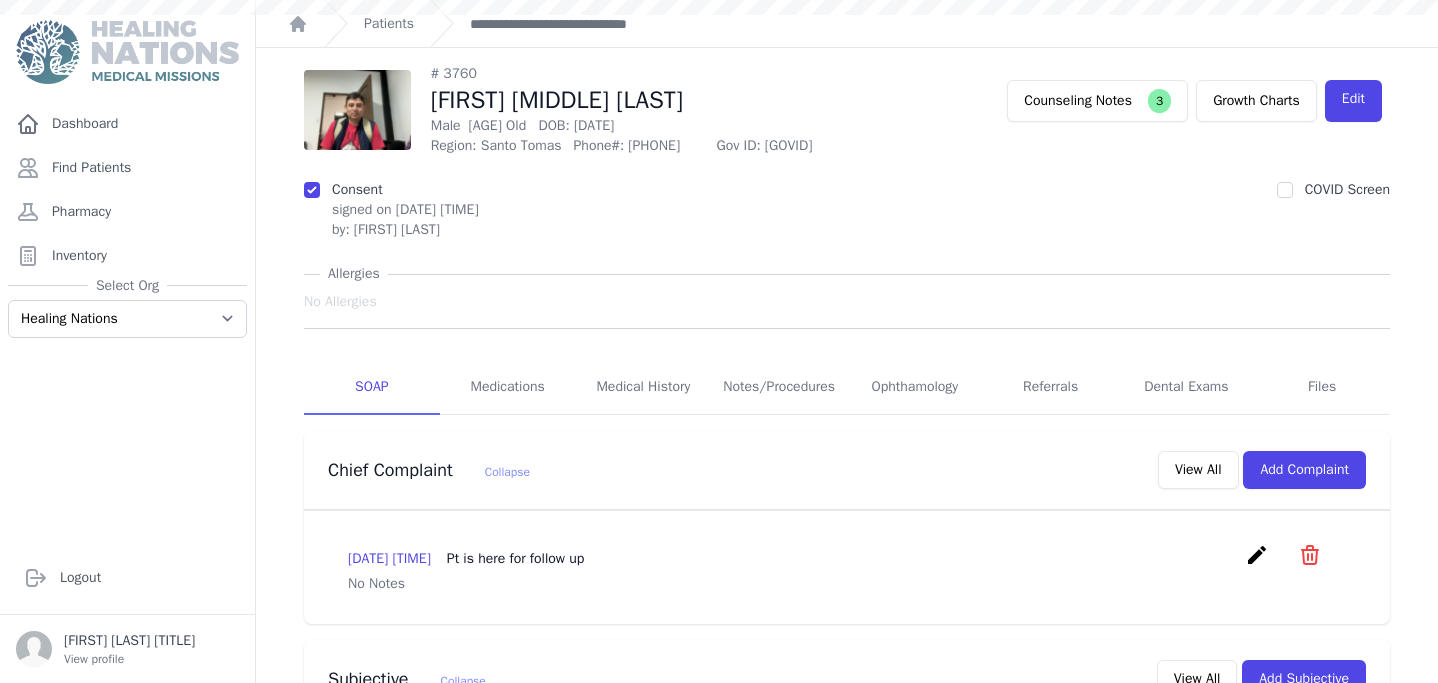 scroll, scrollTop: 0, scrollLeft: 0, axis: both 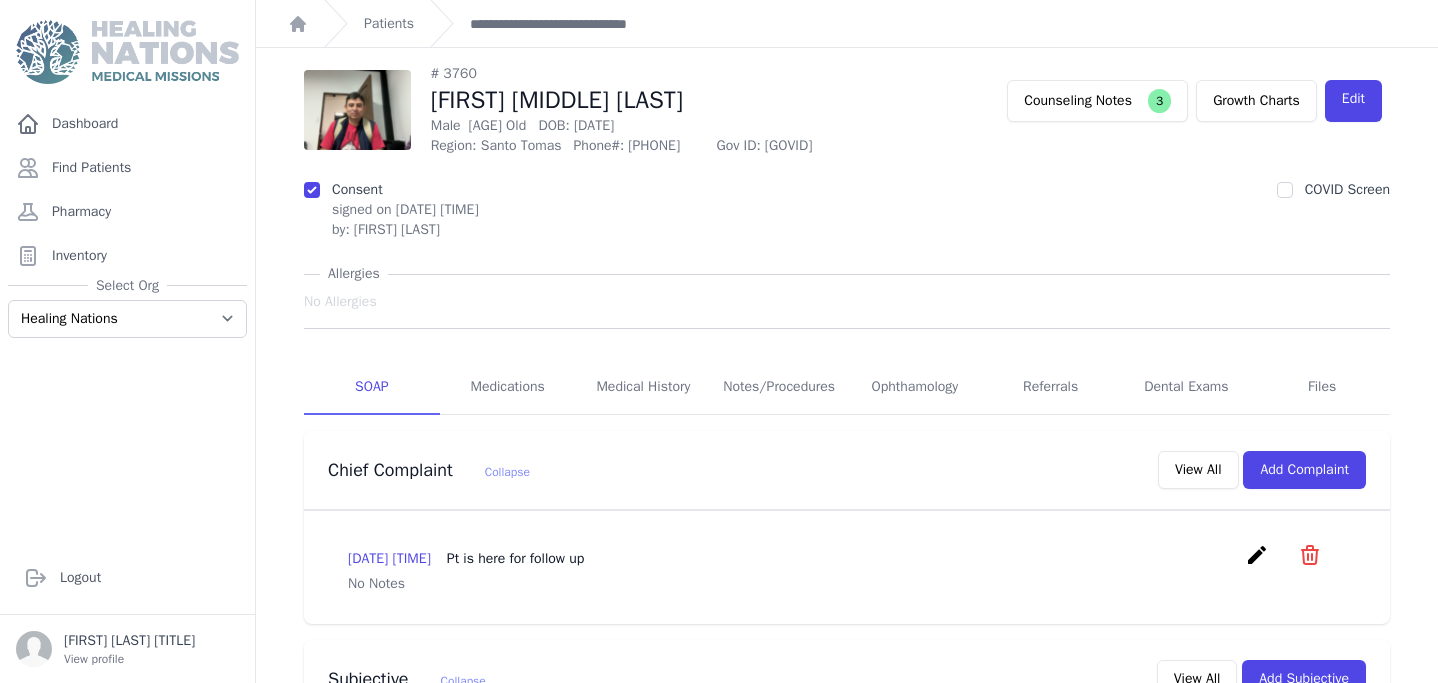 click on "[FIRST] [MIDDLE] [LAST]" at bounding box center (645, 100) 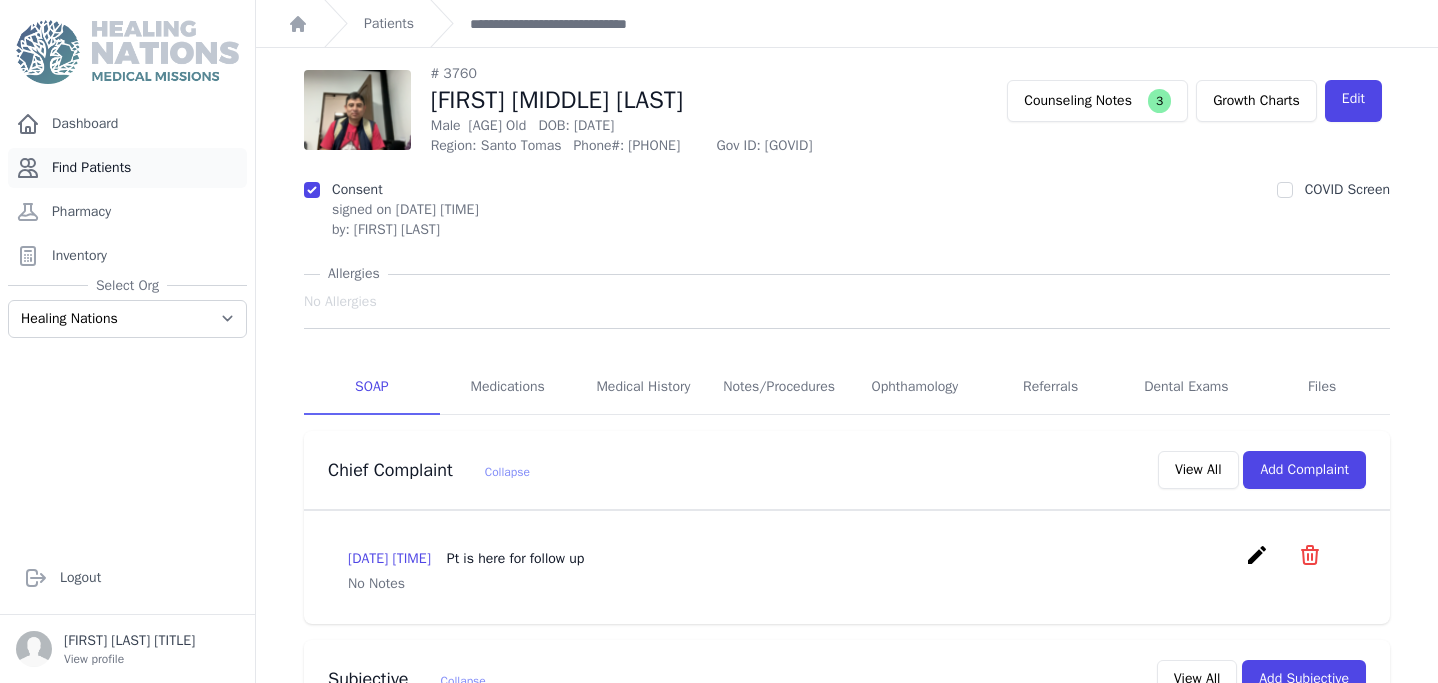 click on "Find Patients" at bounding box center [127, 168] 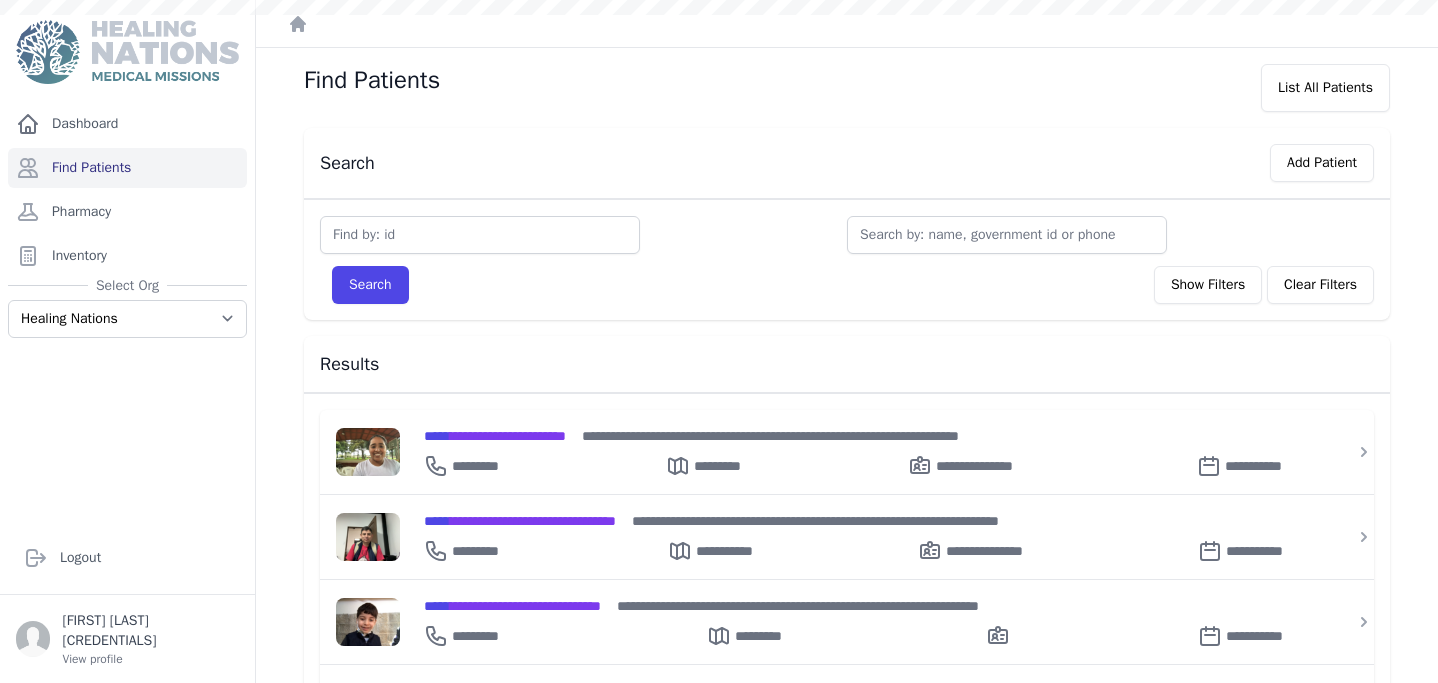 scroll, scrollTop: 0, scrollLeft: 0, axis: both 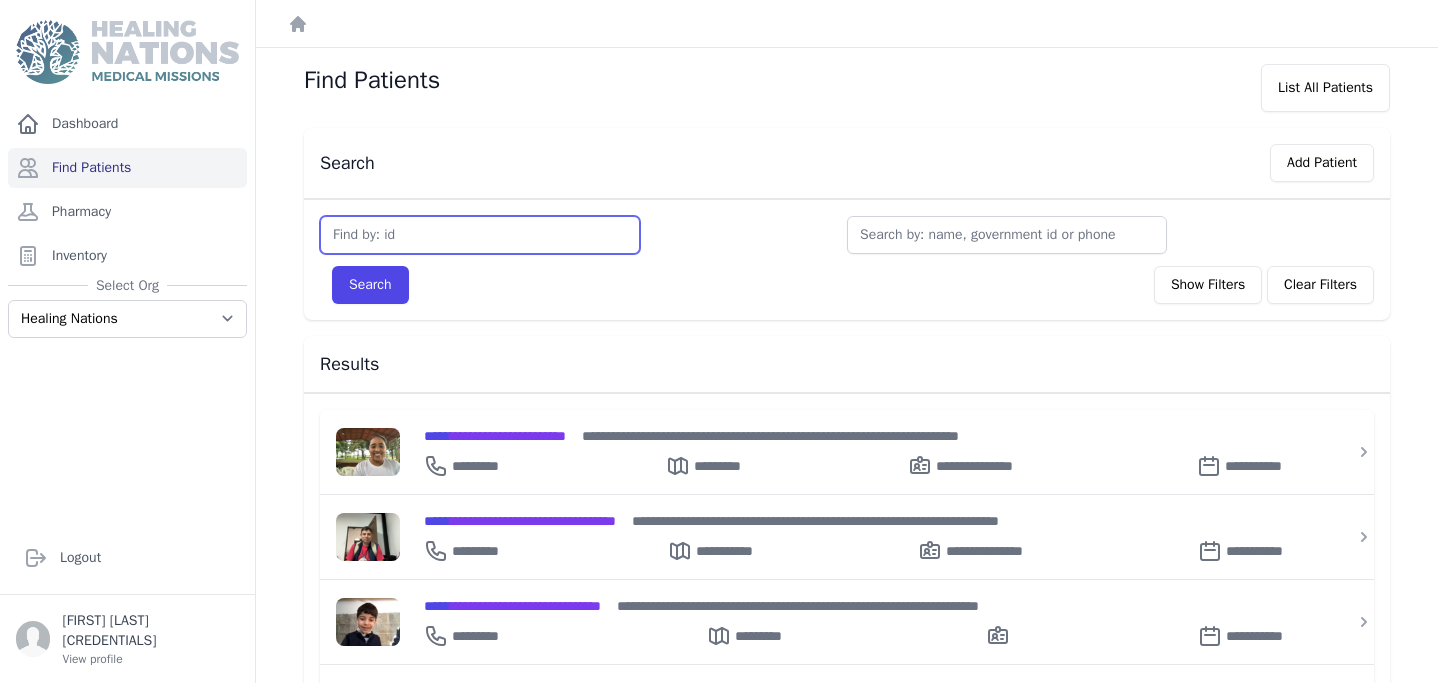 click at bounding box center [480, 235] 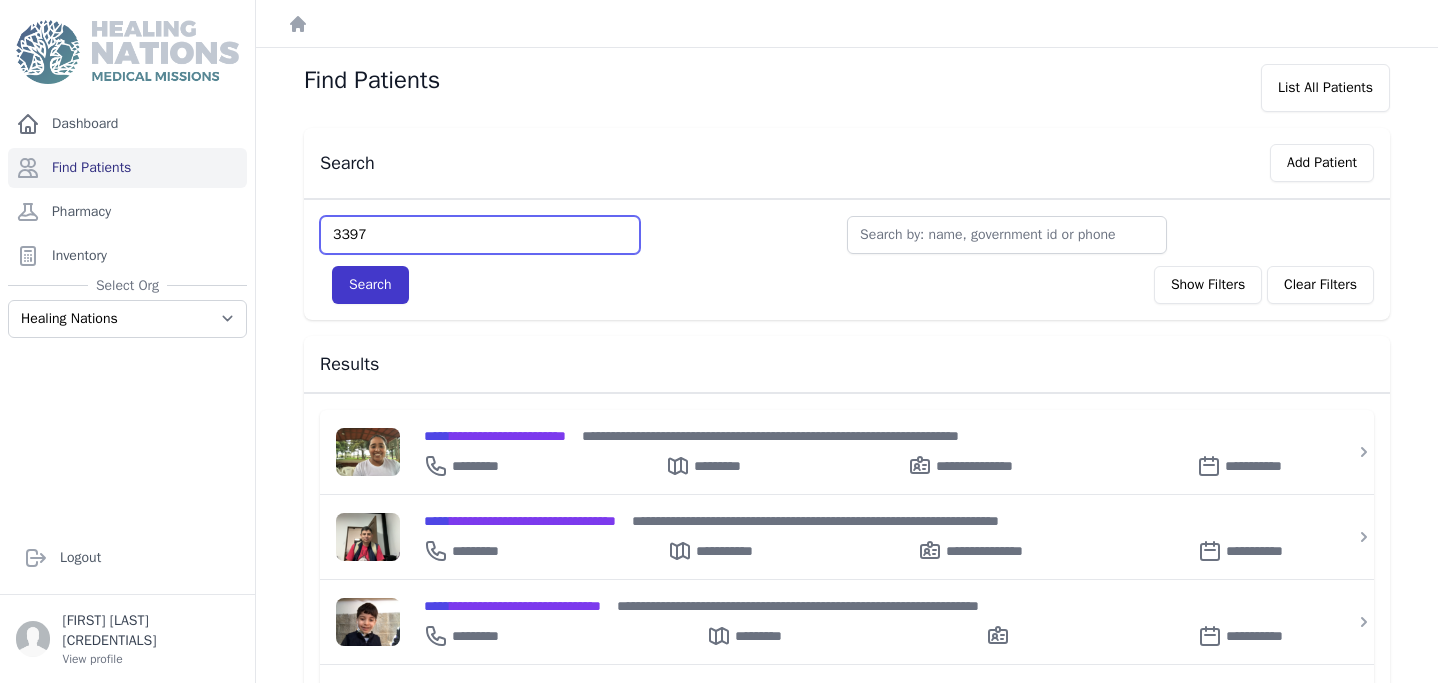 type on "3397" 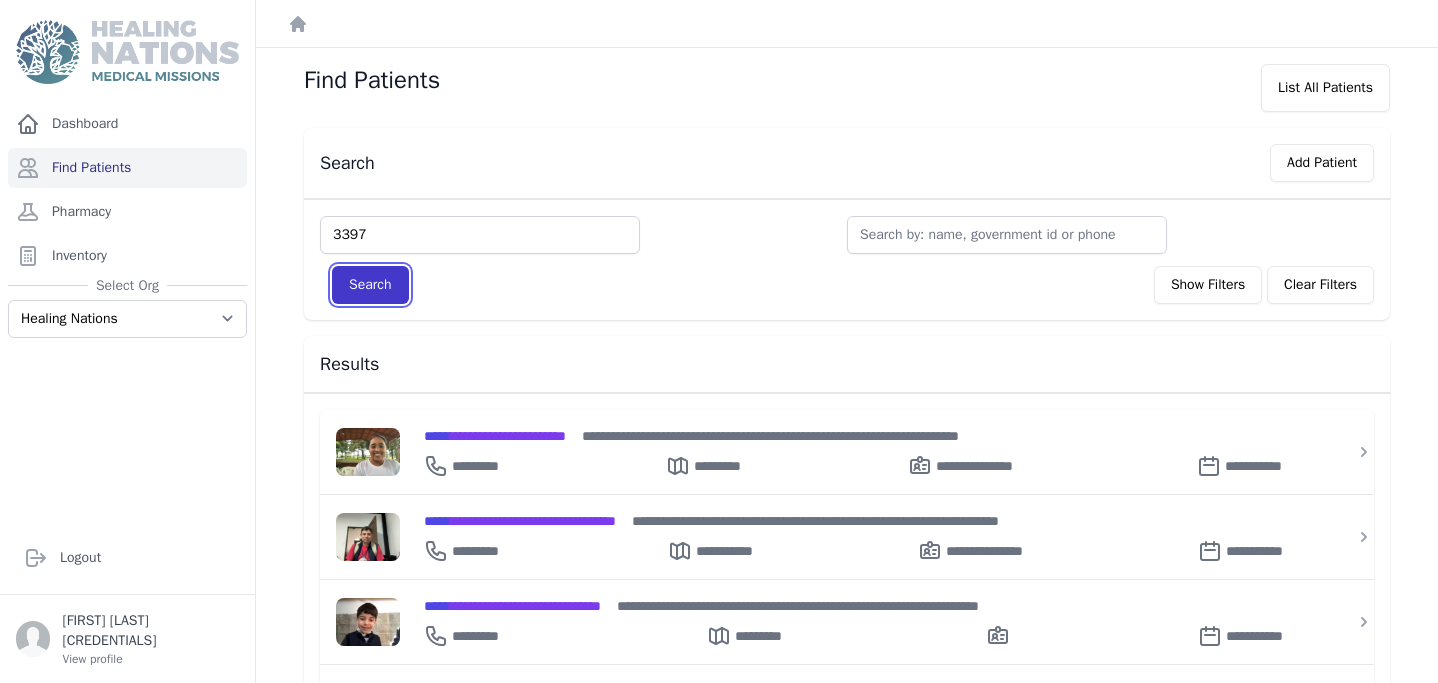 click on "Search" at bounding box center [370, 285] 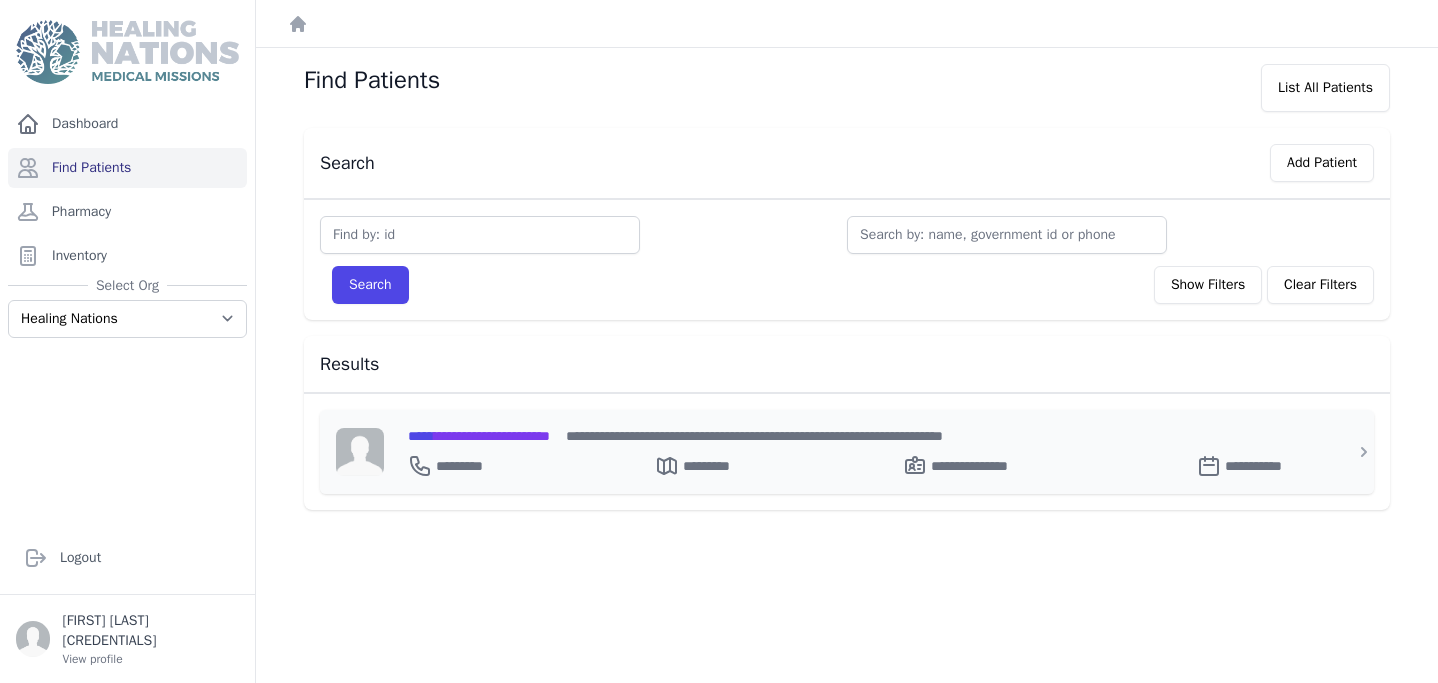 click on "**********" at bounding box center [479, 436] 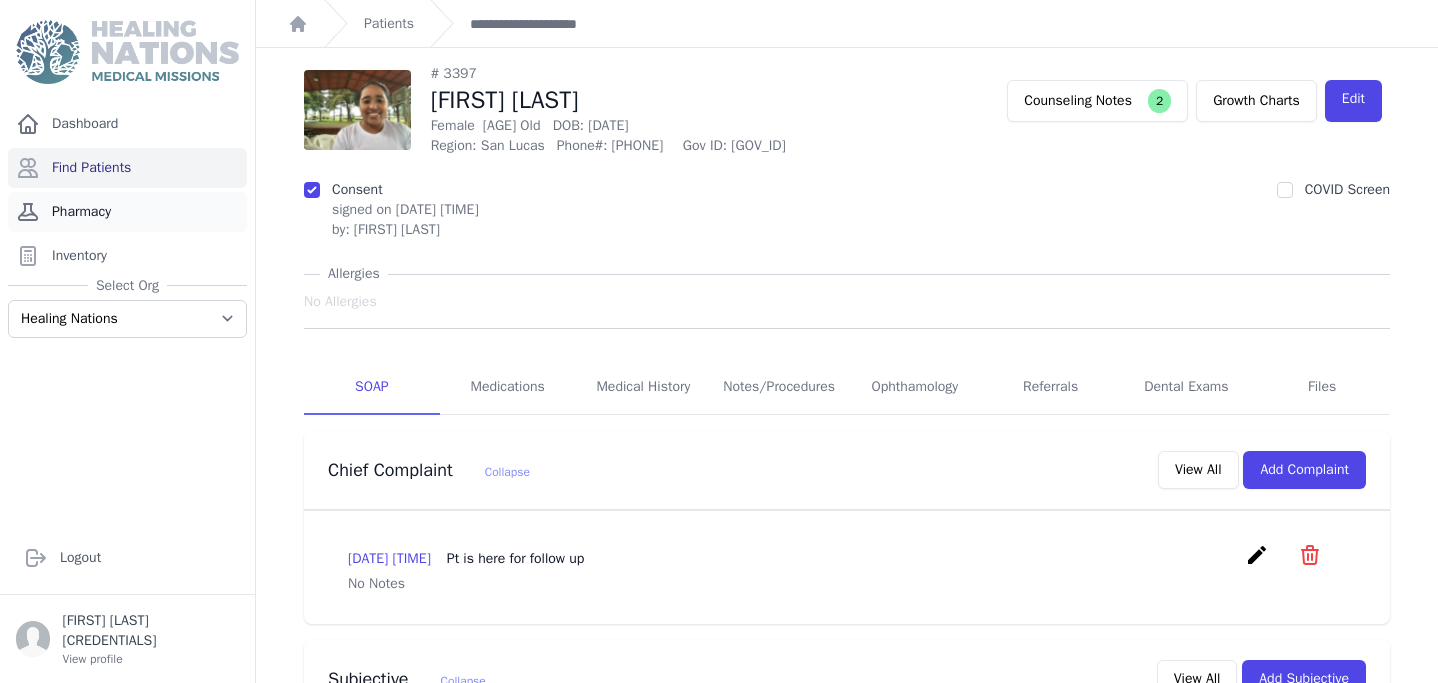click on "Pharmacy" at bounding box center [127, 212] 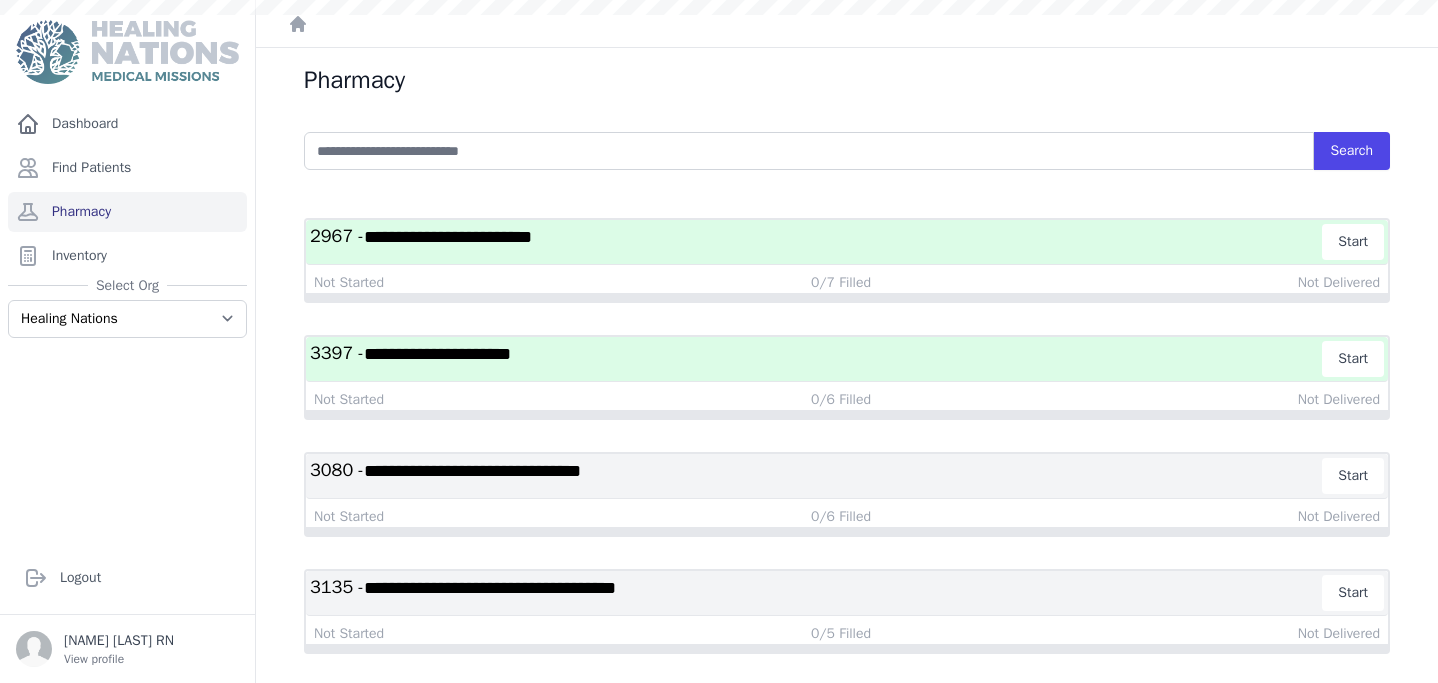 scroll, scrollTop: 0, scrollLeft: 0, axis: both 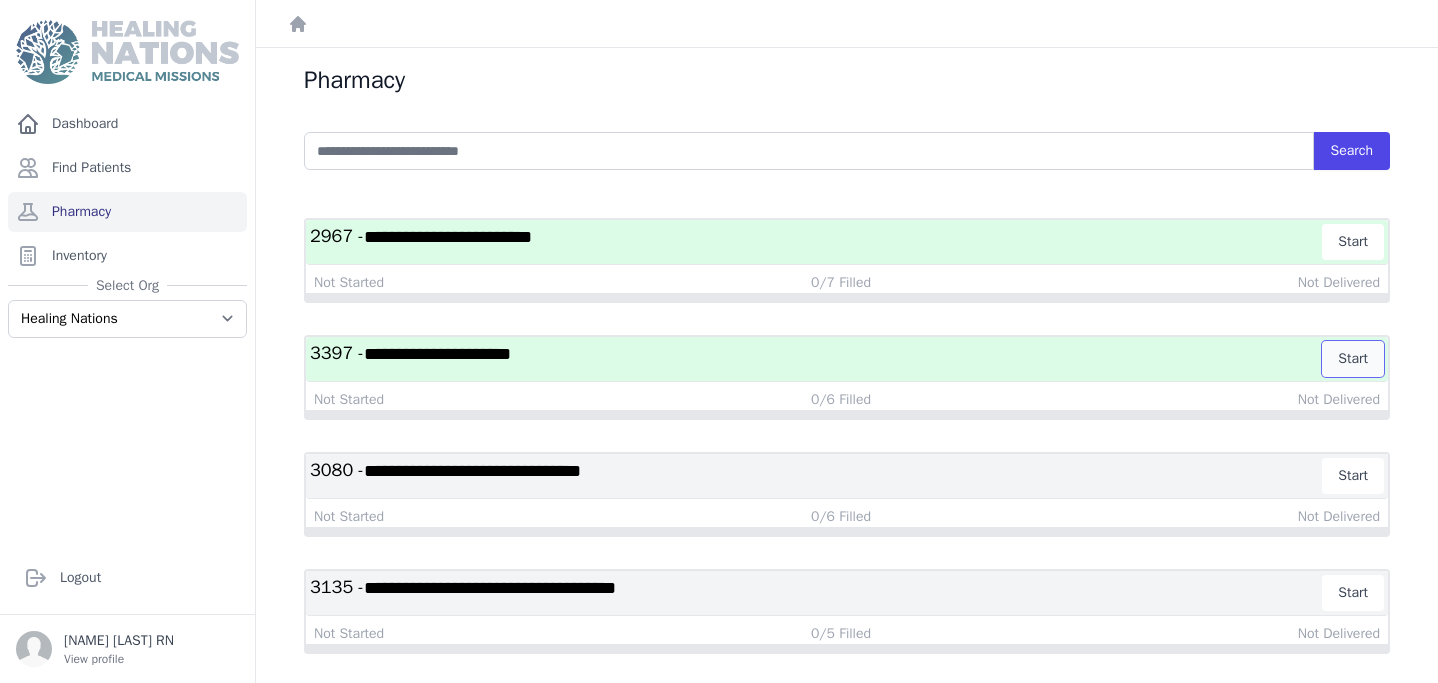 click on "Start" at bounding box center (1353, 359) 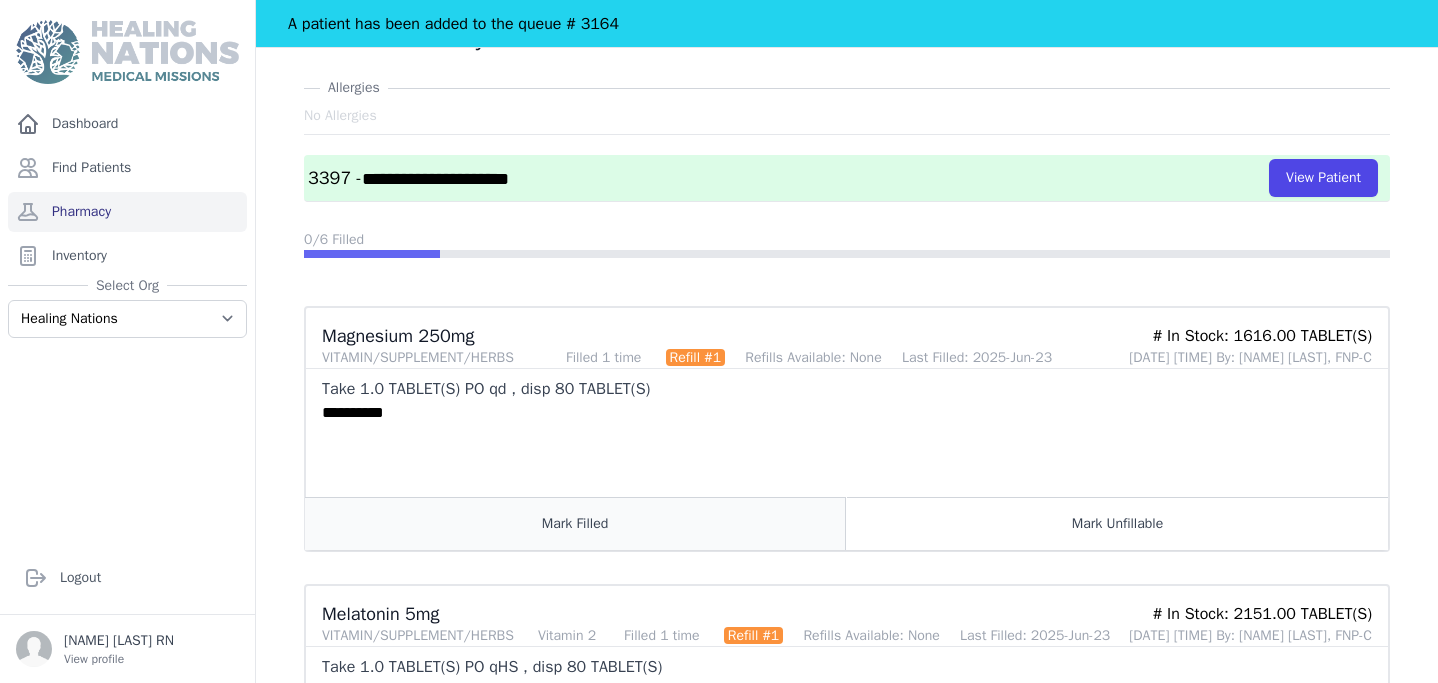 scroll, scrollTop: 0, scrollLeft: 0, axis: both 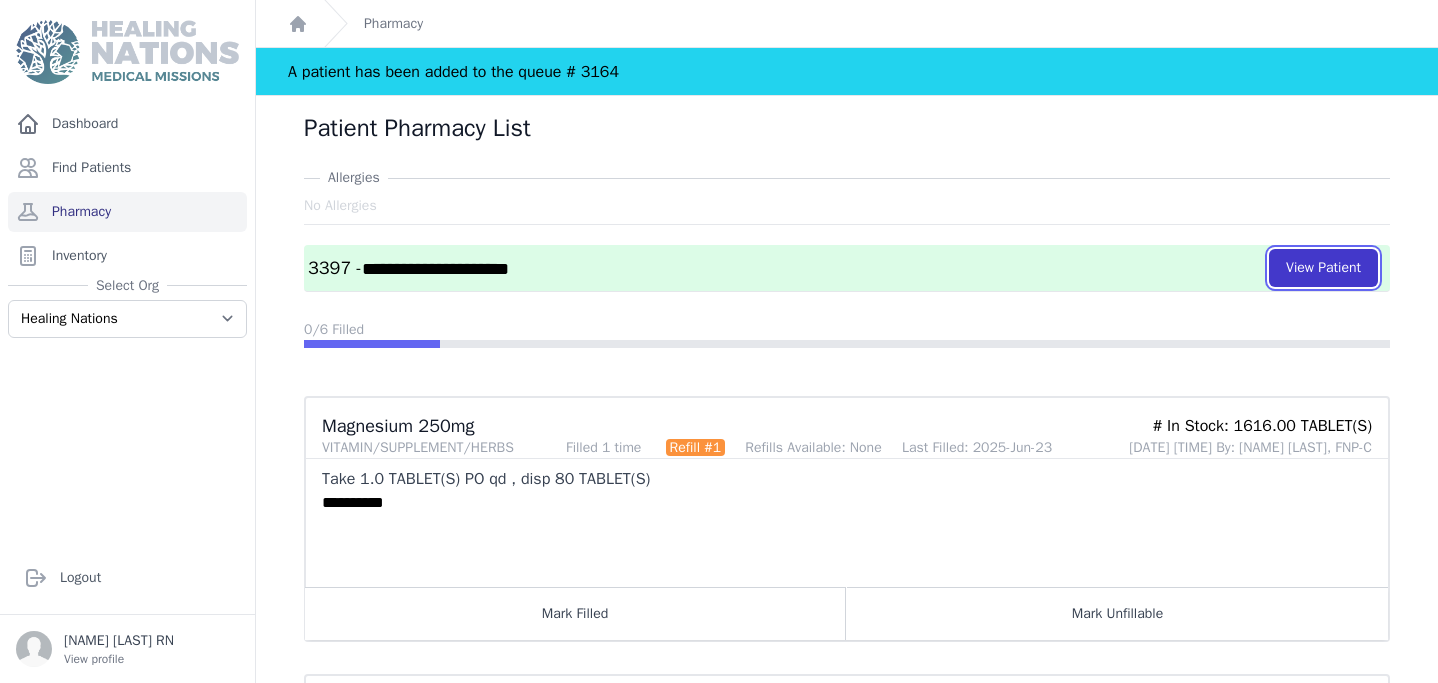 click on "View Patient" at bounding box center [1323, 268] 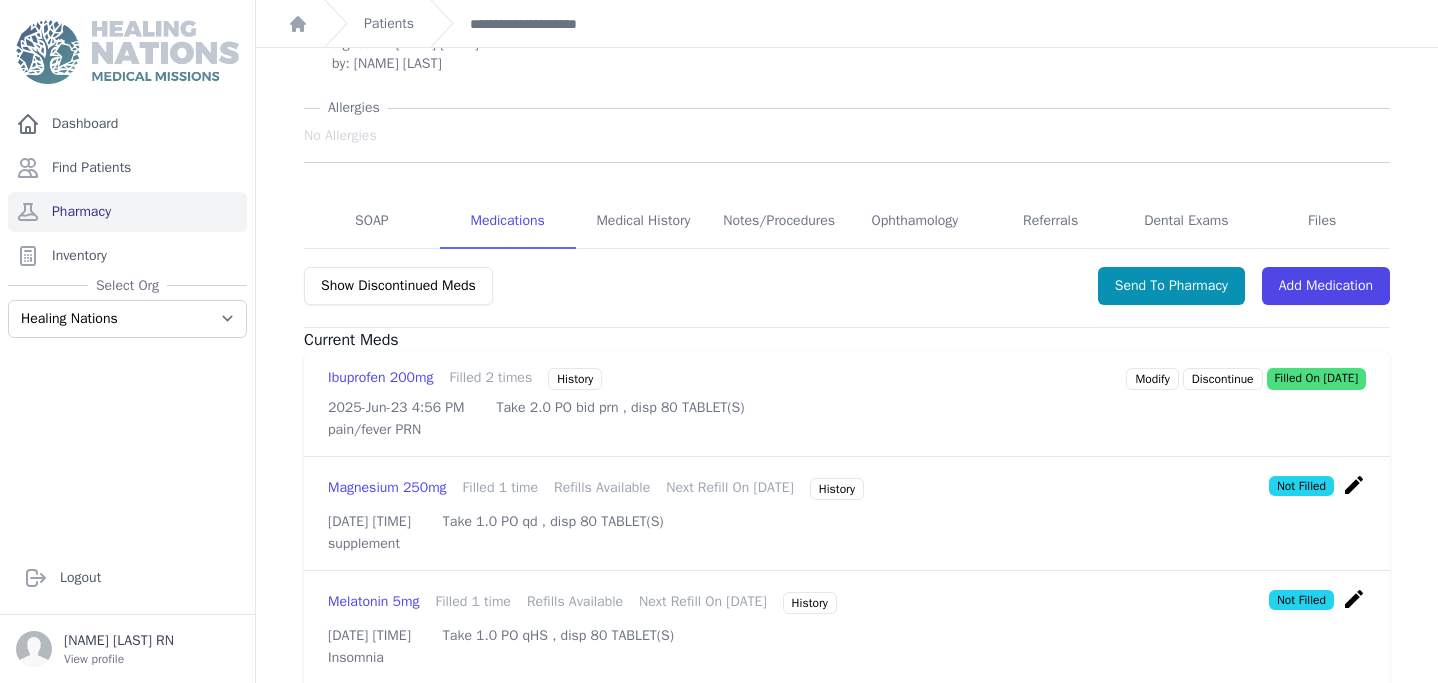 scroll, scrollTop: 206, scrollLeft: 0, axis: vertical 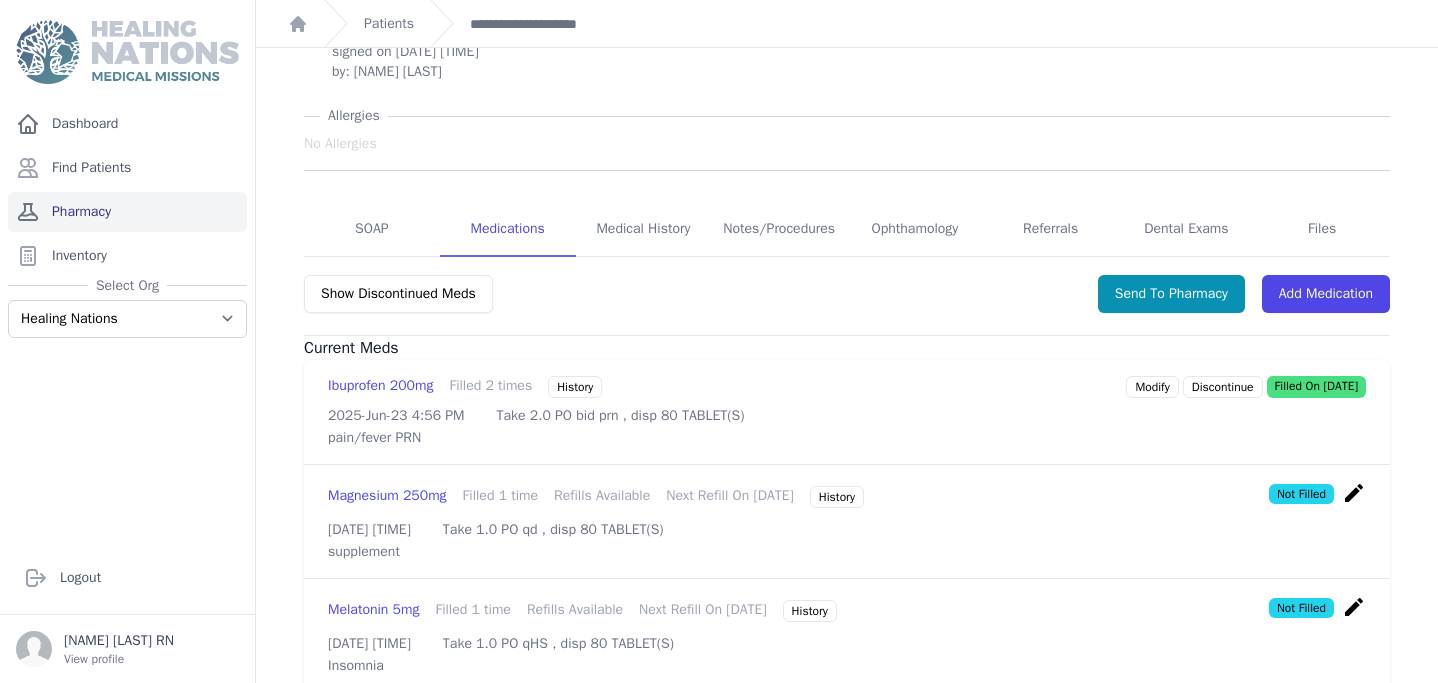 click on "Pharmacy" at bounding box center (127, 212) 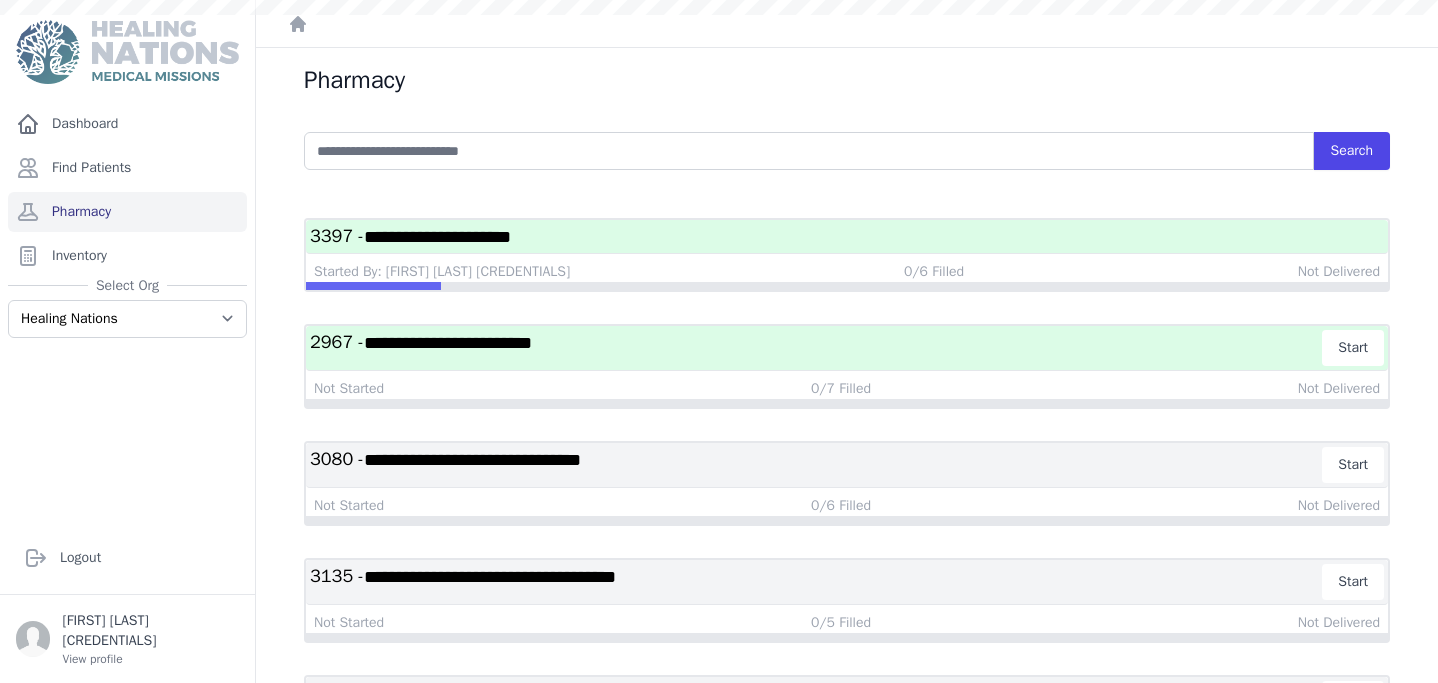 scroll, scrollTop: 0, scrollLeft: 0, axis: both 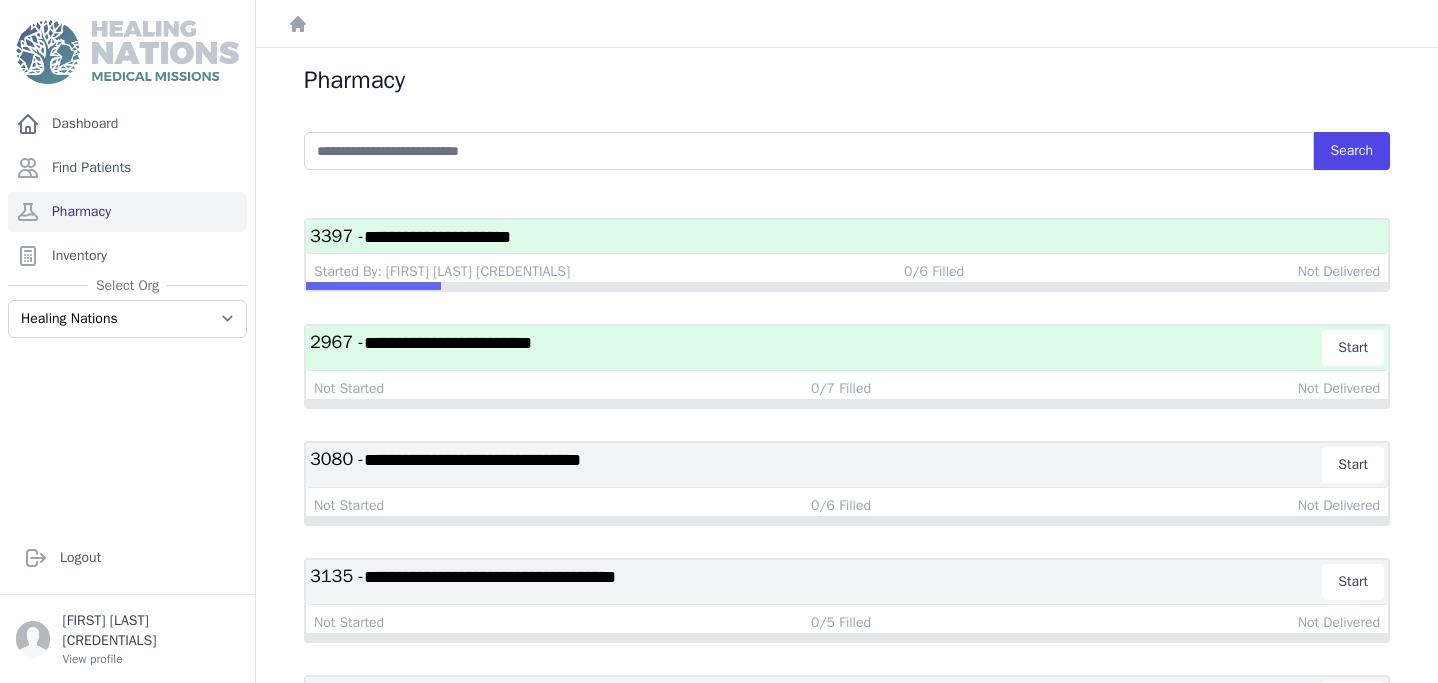 click on "**********" at bounding box center (437, 237) 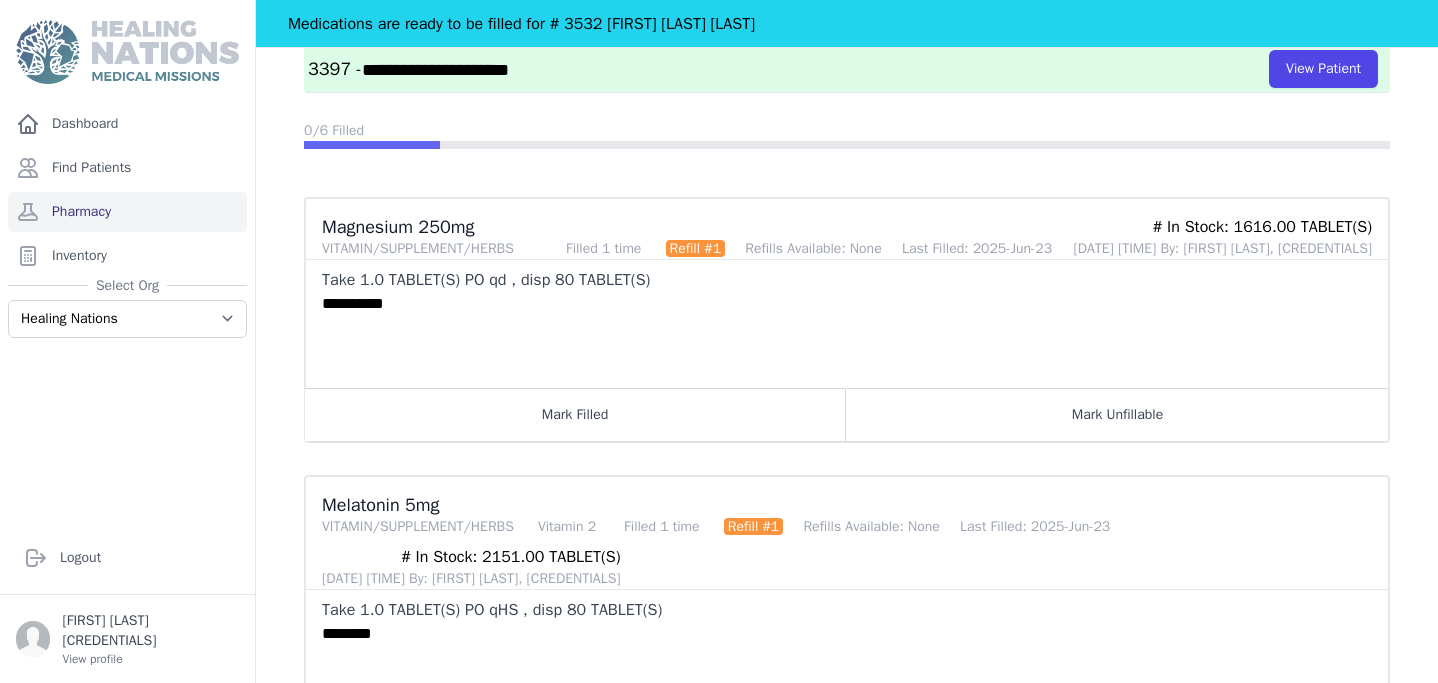 scroll, scrollTop: 204, scrollLeft: 0, axis: vertical 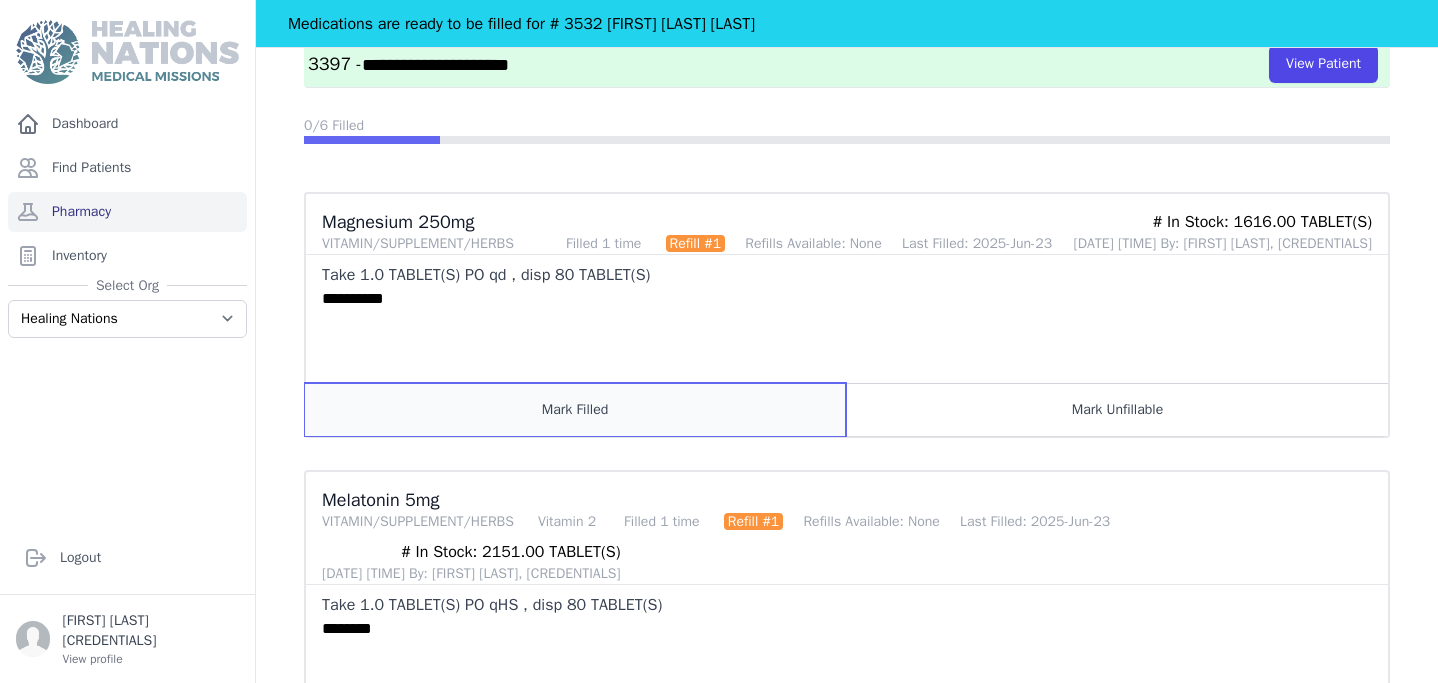 click on "Mark Filled" at bounding box center (575, 409) 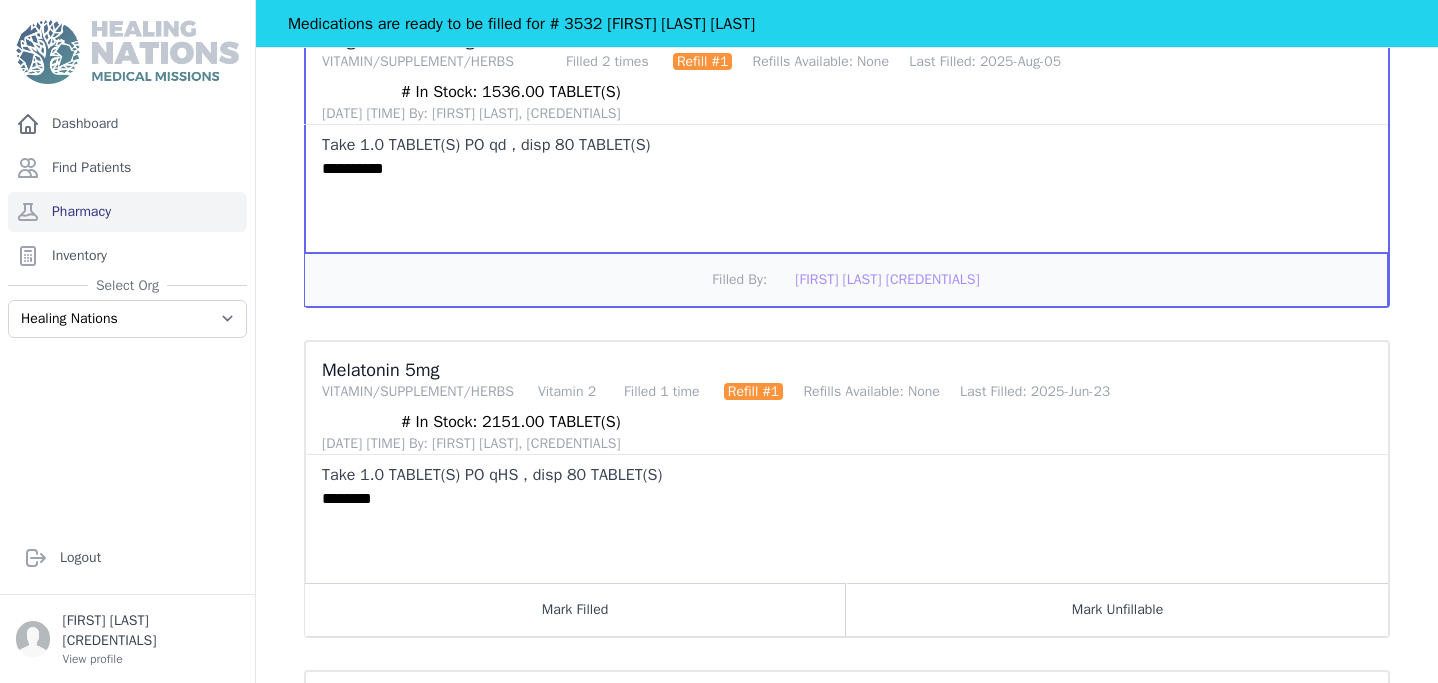 scroll, scrollTop: 395, scrollLeft: 0, axis: vertical 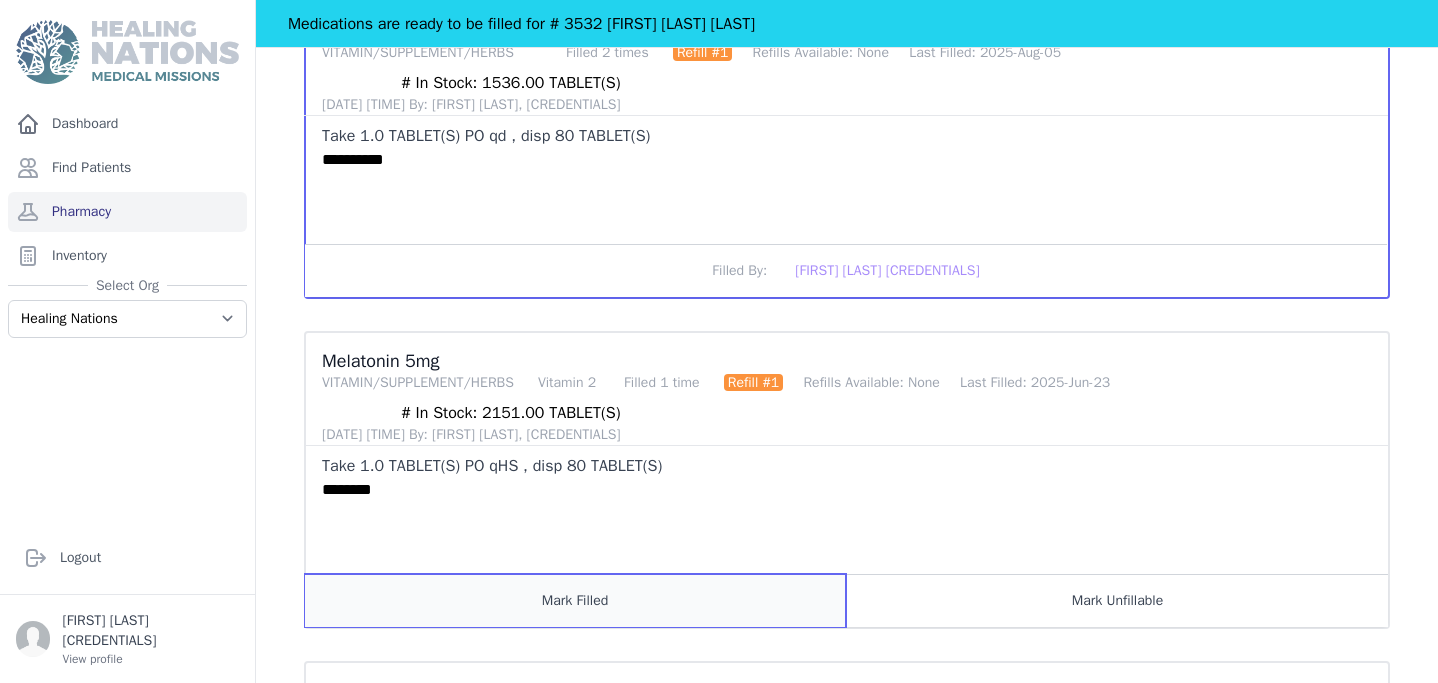 click on "Mark Filled" at bounding box center [575, 600] 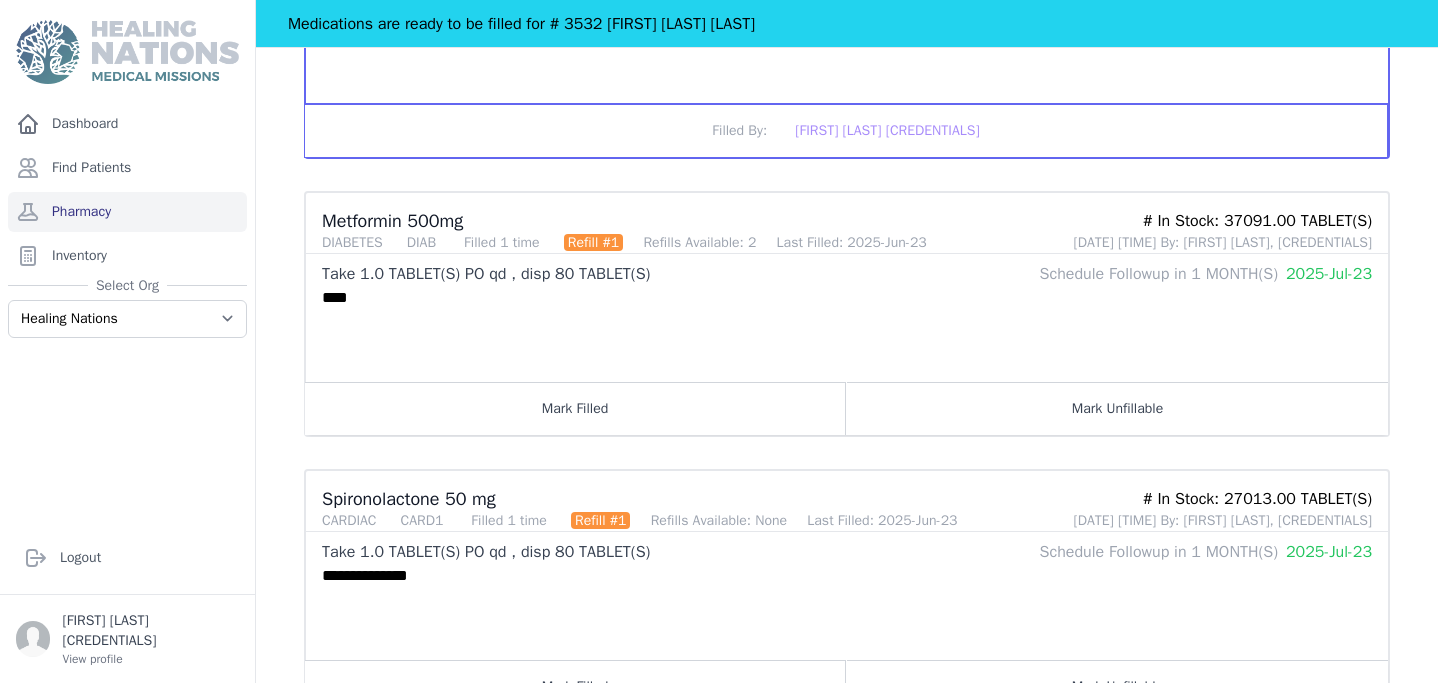 scroll, scrollTop: 859, scrollLeft: 0, axis: vertical 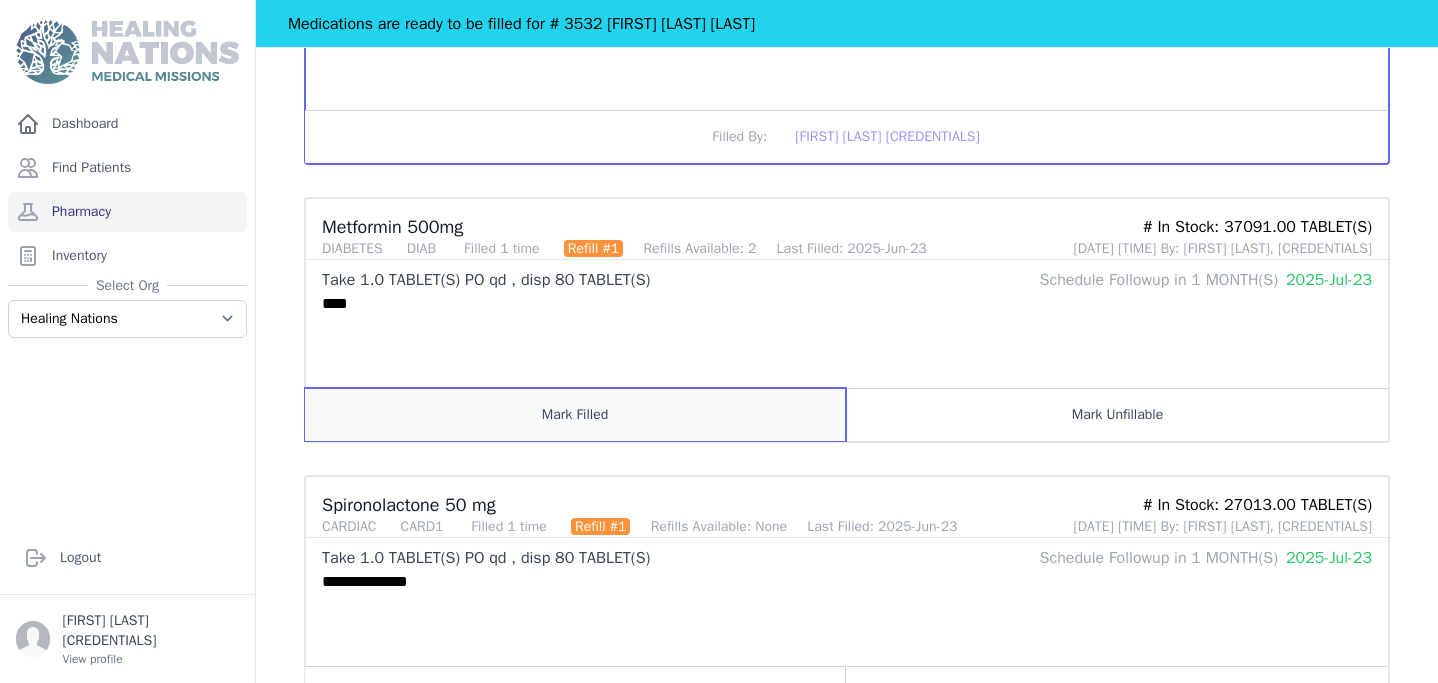 click on "Mark Filled" at bounding box center (575, 414) 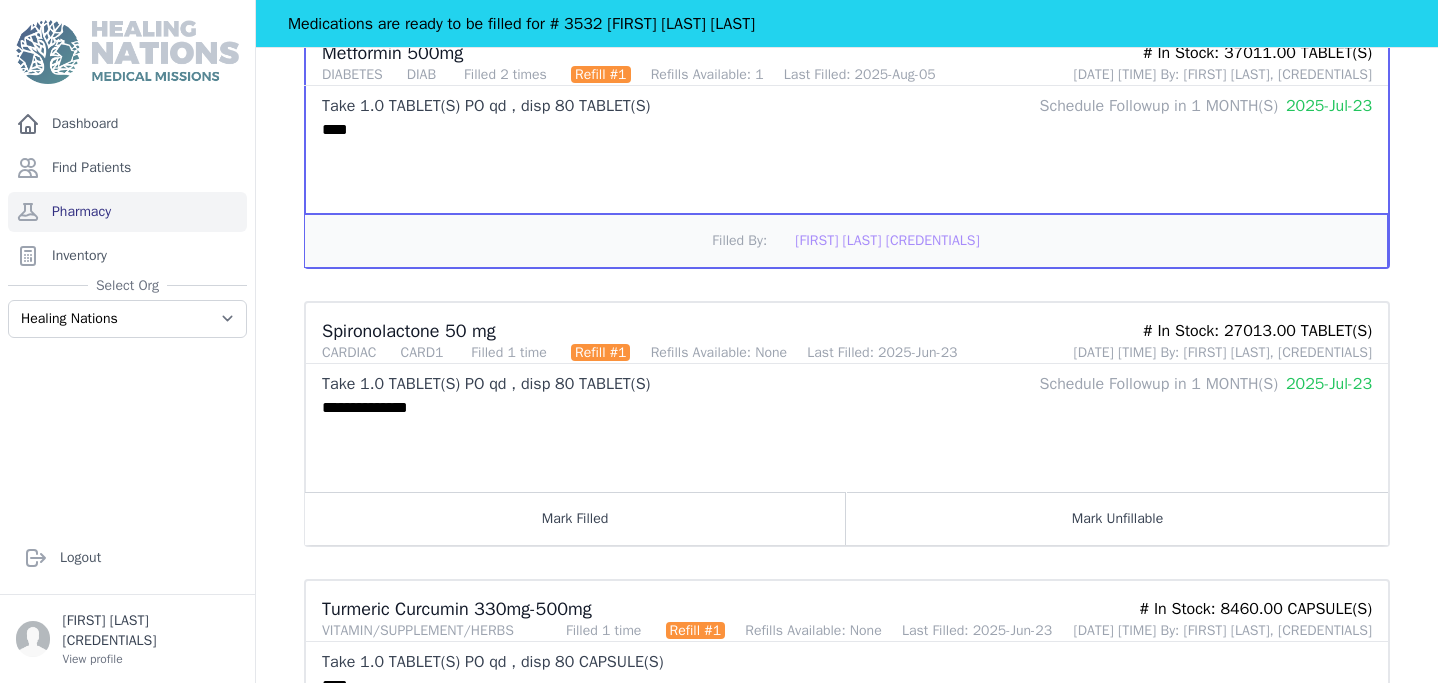 scroll, scrollTop: 1038, scrollLeft: 0, axis: vertical 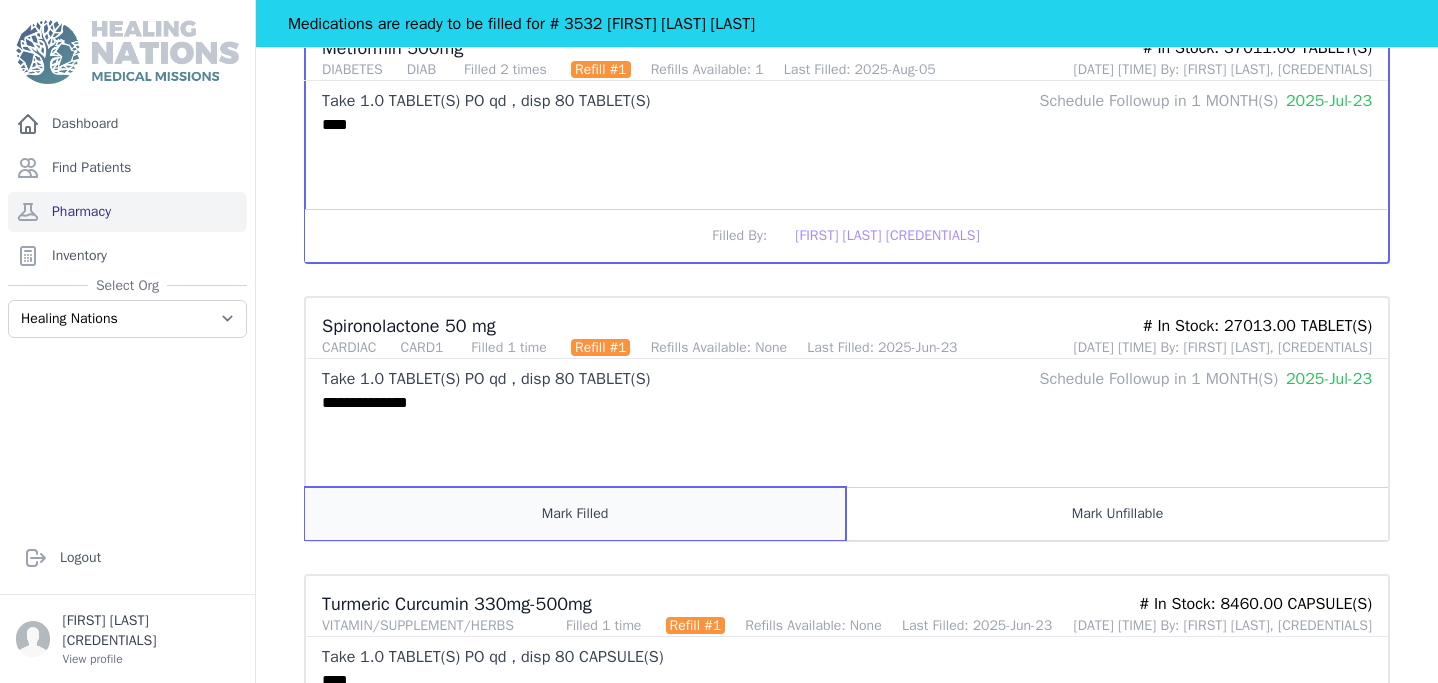 click on "Mark Filled" at bounding box center (575, 513) 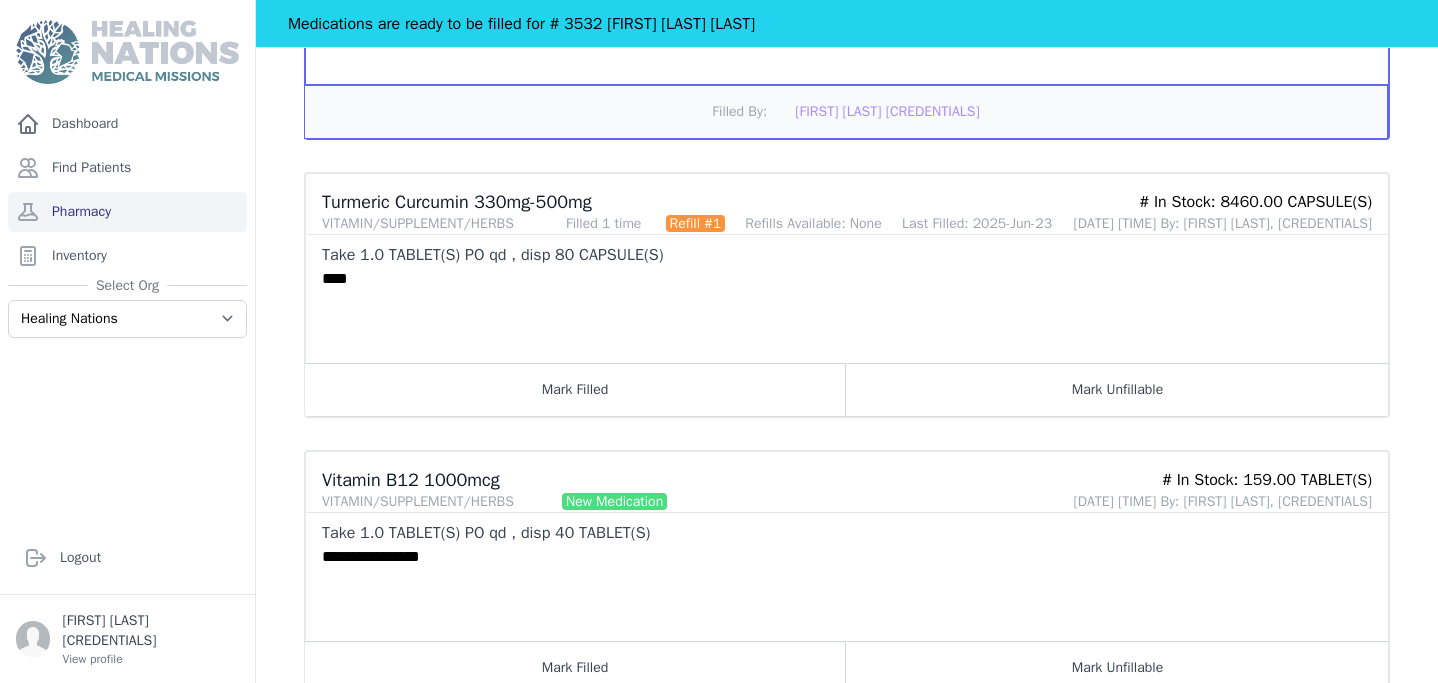 scroll, scrollTop: 1442, scrollLeft: 0, axis: vertical 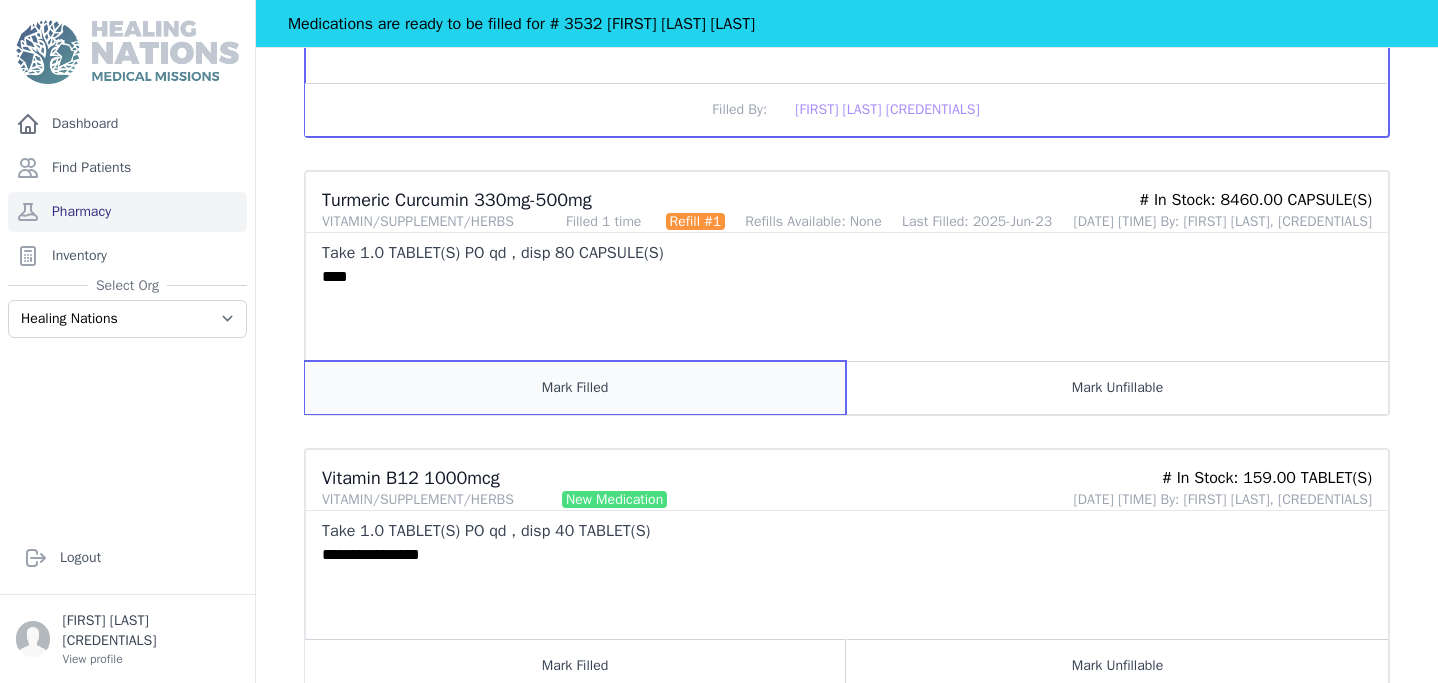 click on "Mark Filled" at bounding box center (575, 387) 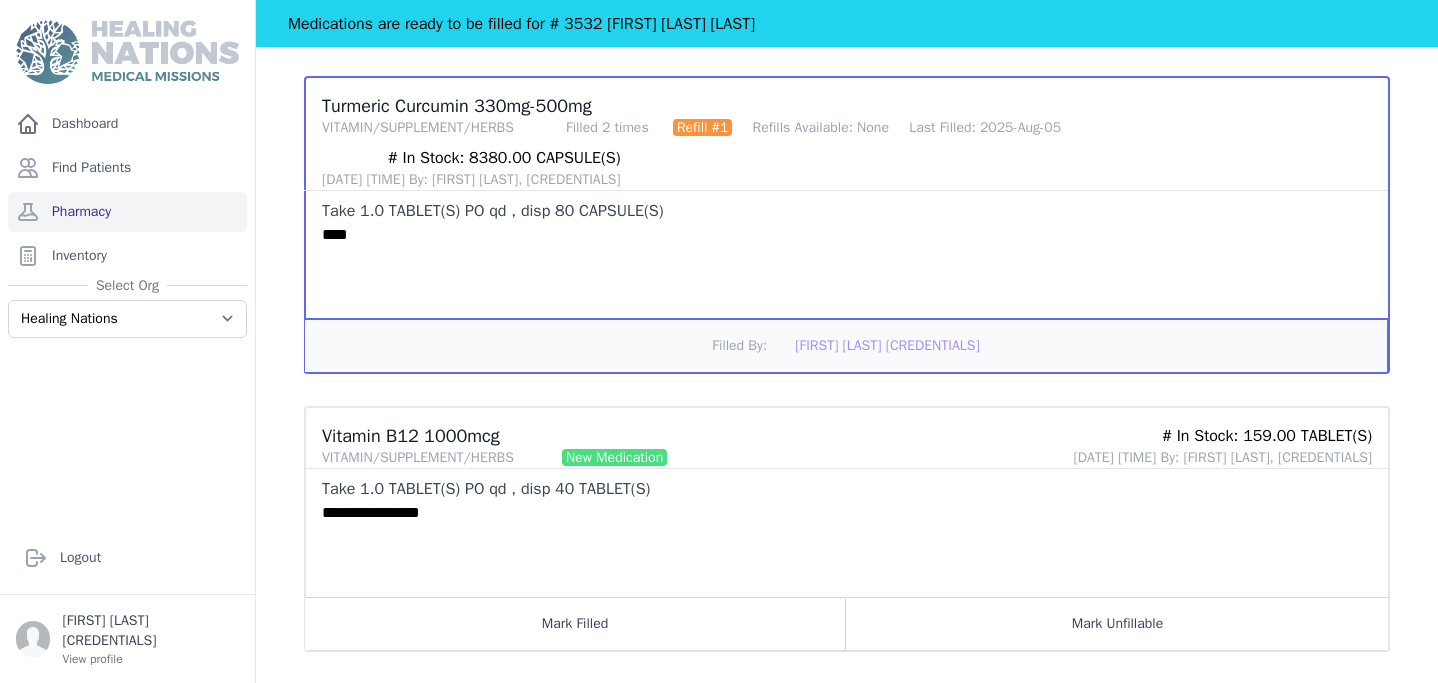 scroll, scrollTop: 1553, scrollLeft: 0, axis: vertical 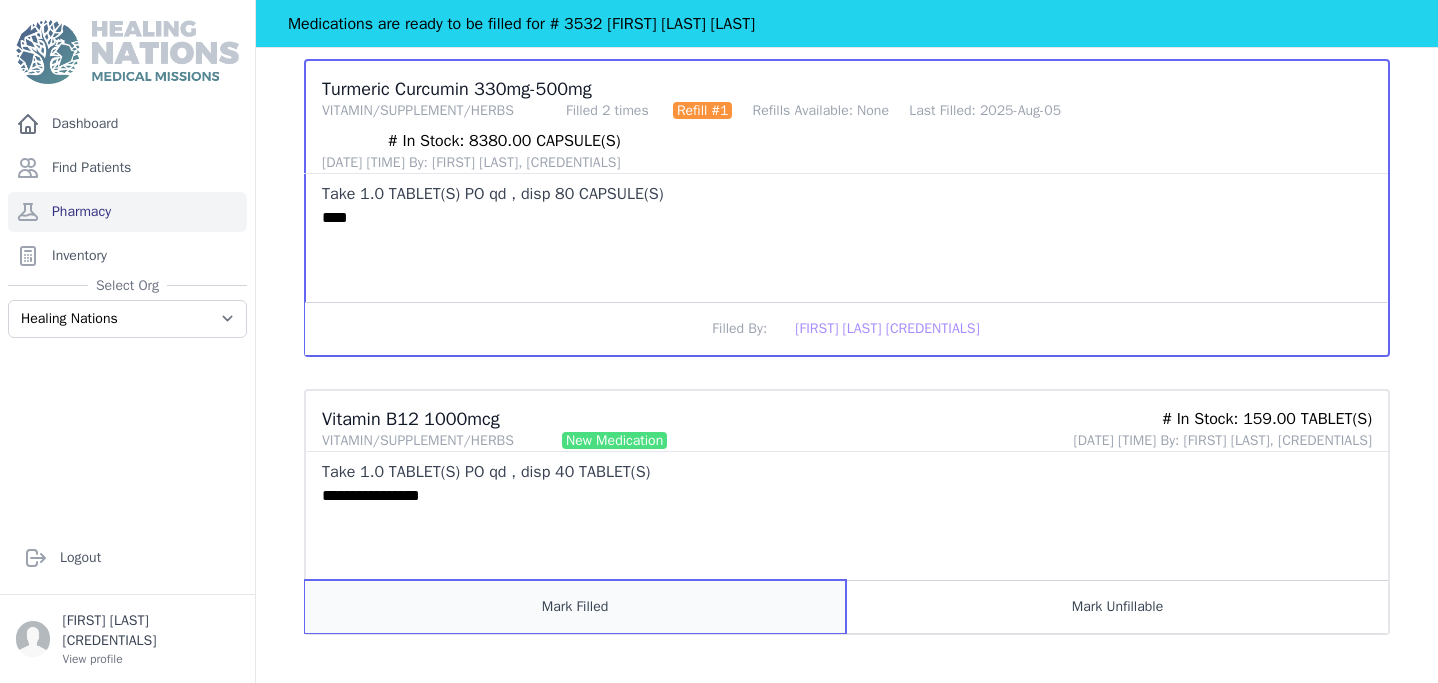 click on "Mark Filled" at bounding box center [575, 606] 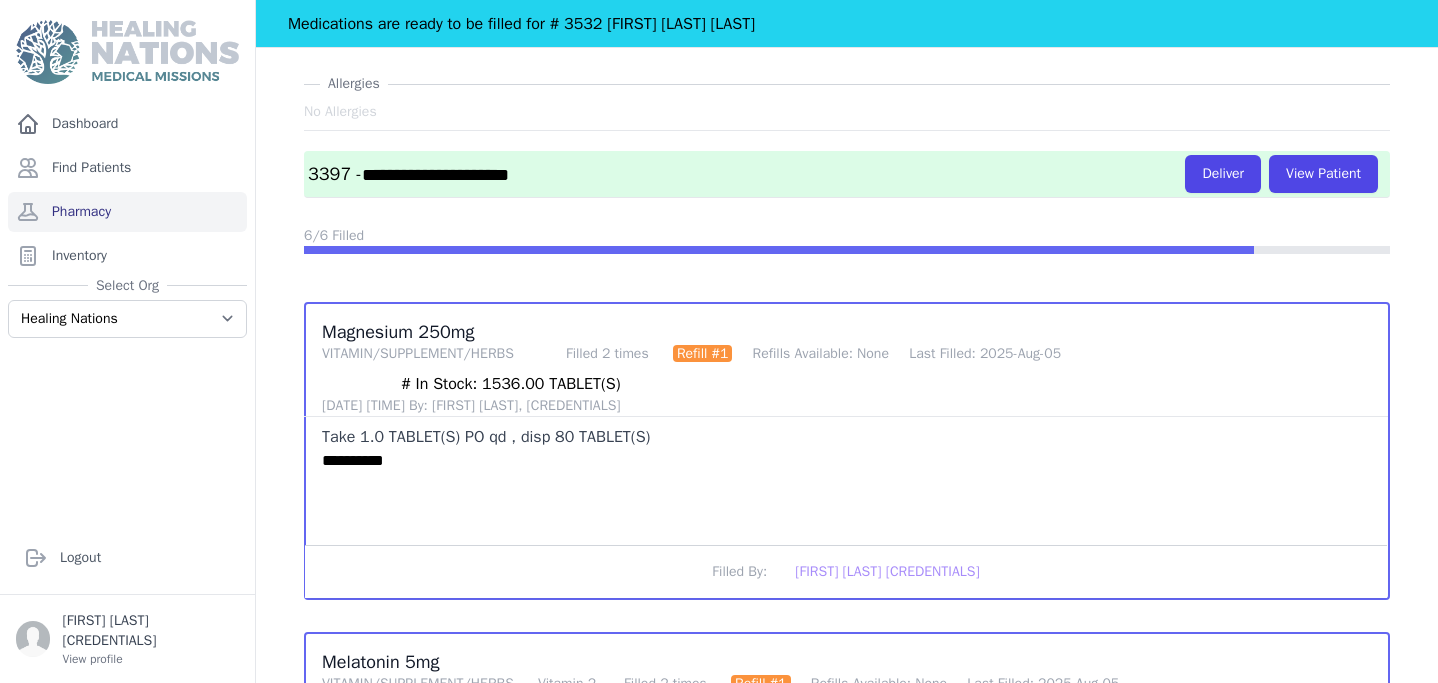 scroll, scrollTop: 80, scrollLeft: 0, axis: vertical 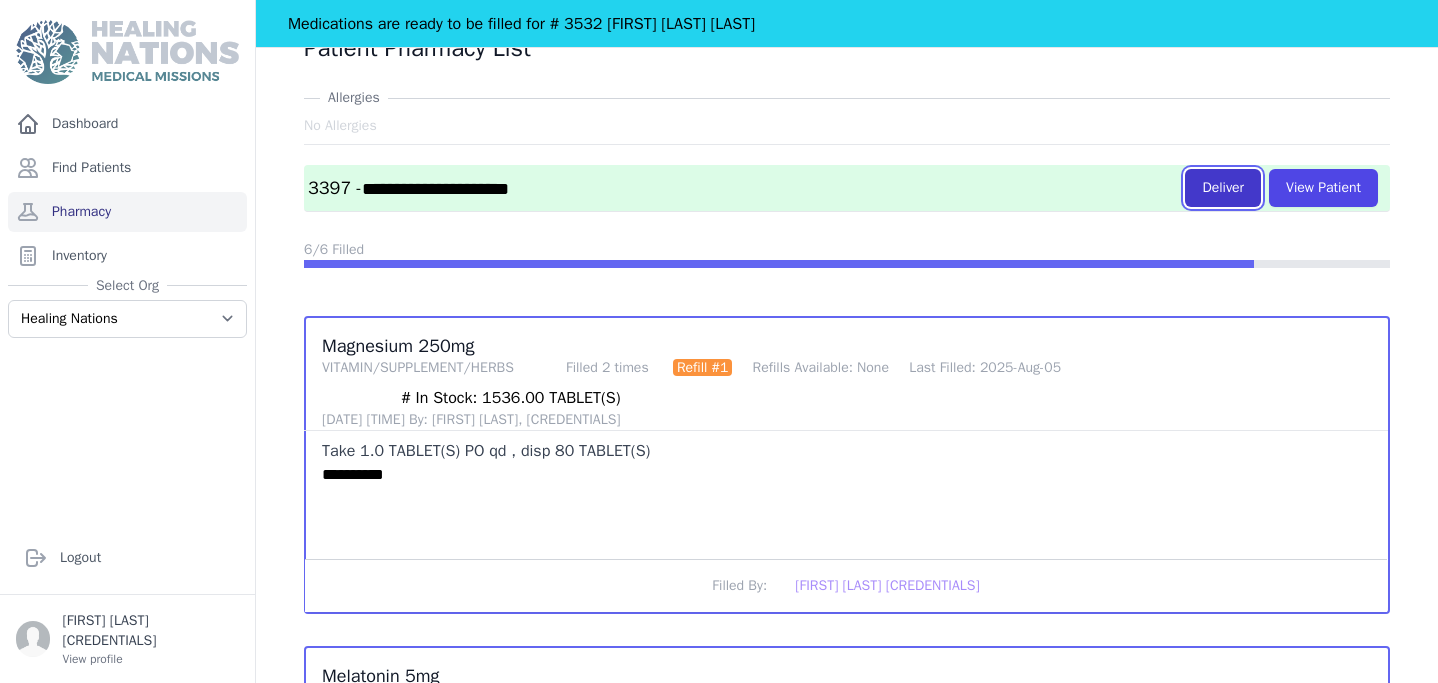 click on "Deliver" at bounding box center [1223, 188] 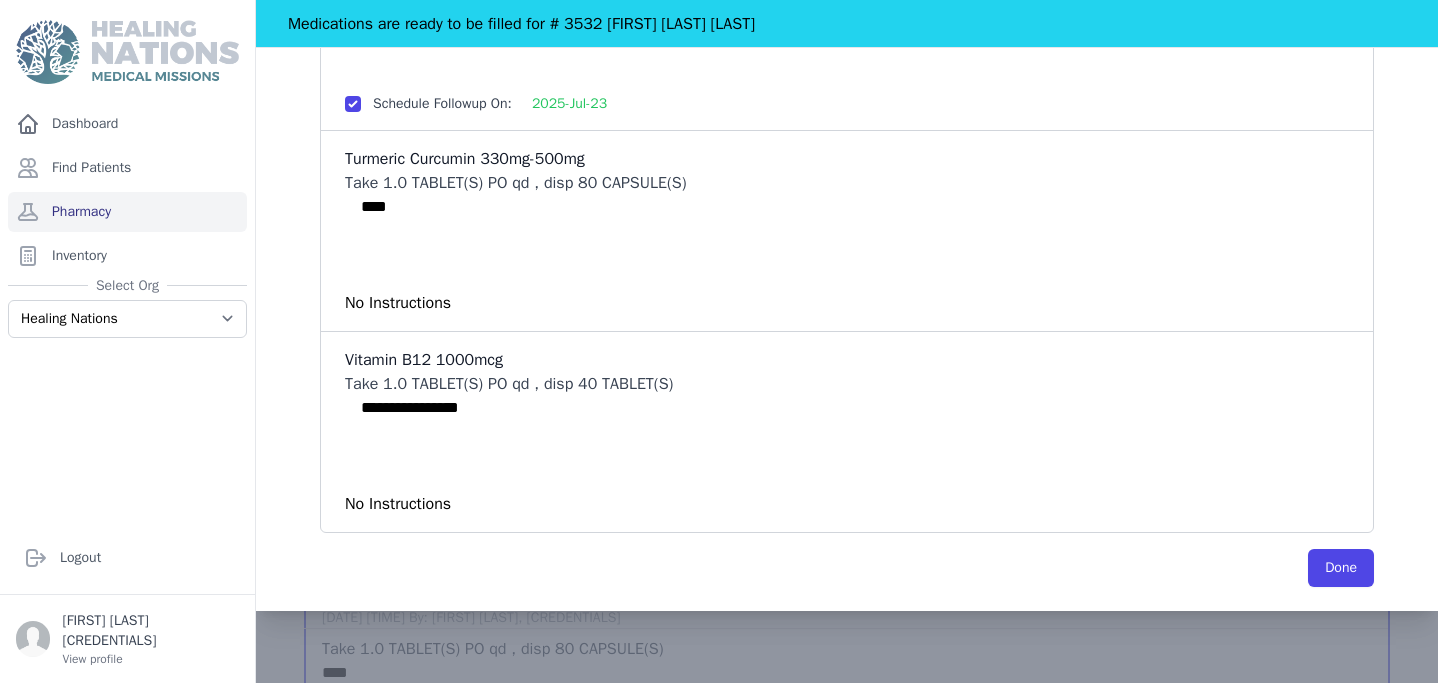 scroll, scrollTop: 1092, scrollLeft: 0, axis: vertical 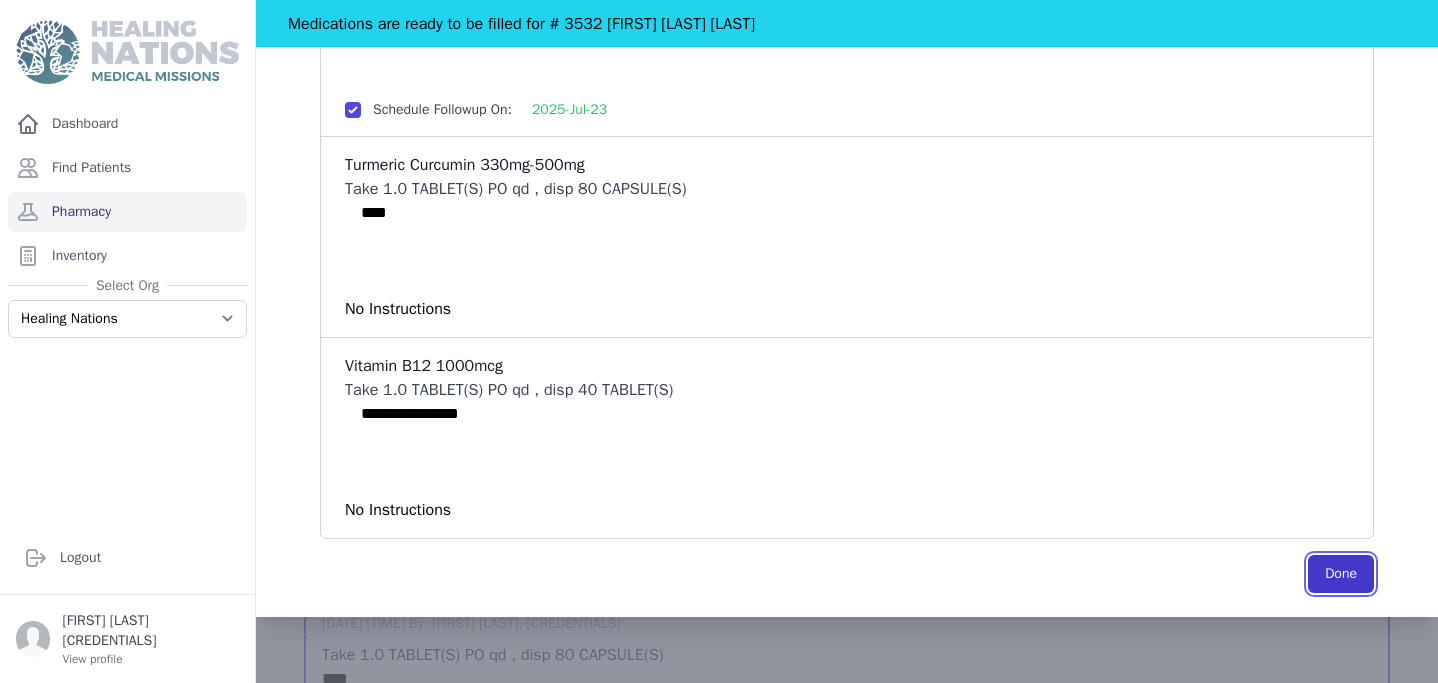 click on "Done" at bounding box center (1341, 574) 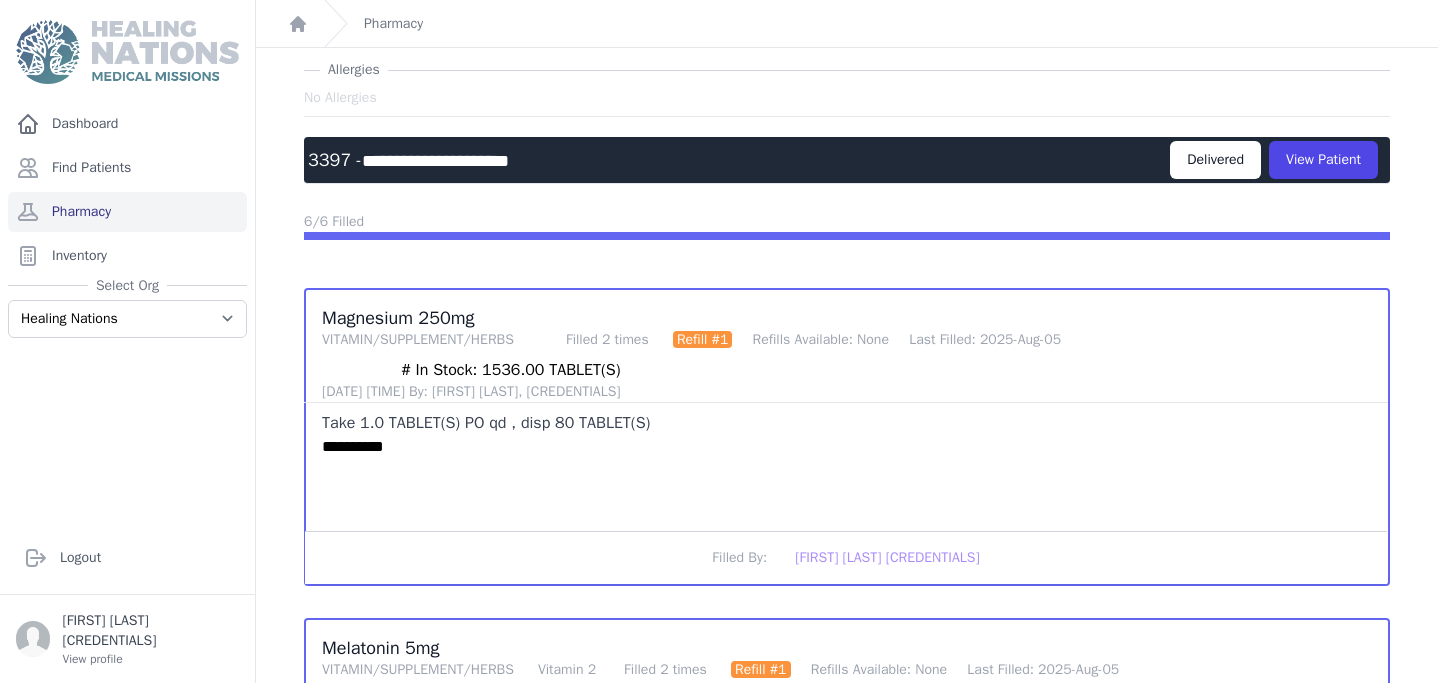 scroll, scrollTop: 0, scrollLeft: 0, axis: both 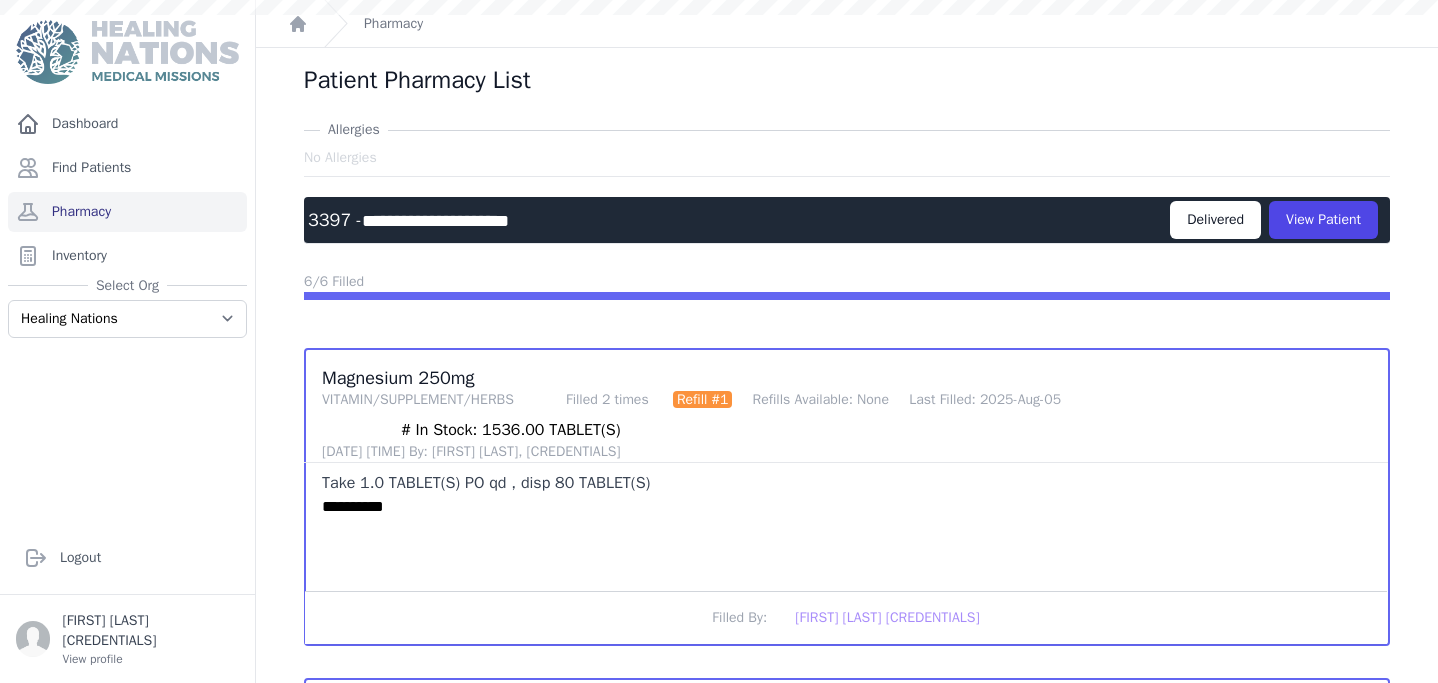 click on "Delivered" at bounding box center (1215, 220) 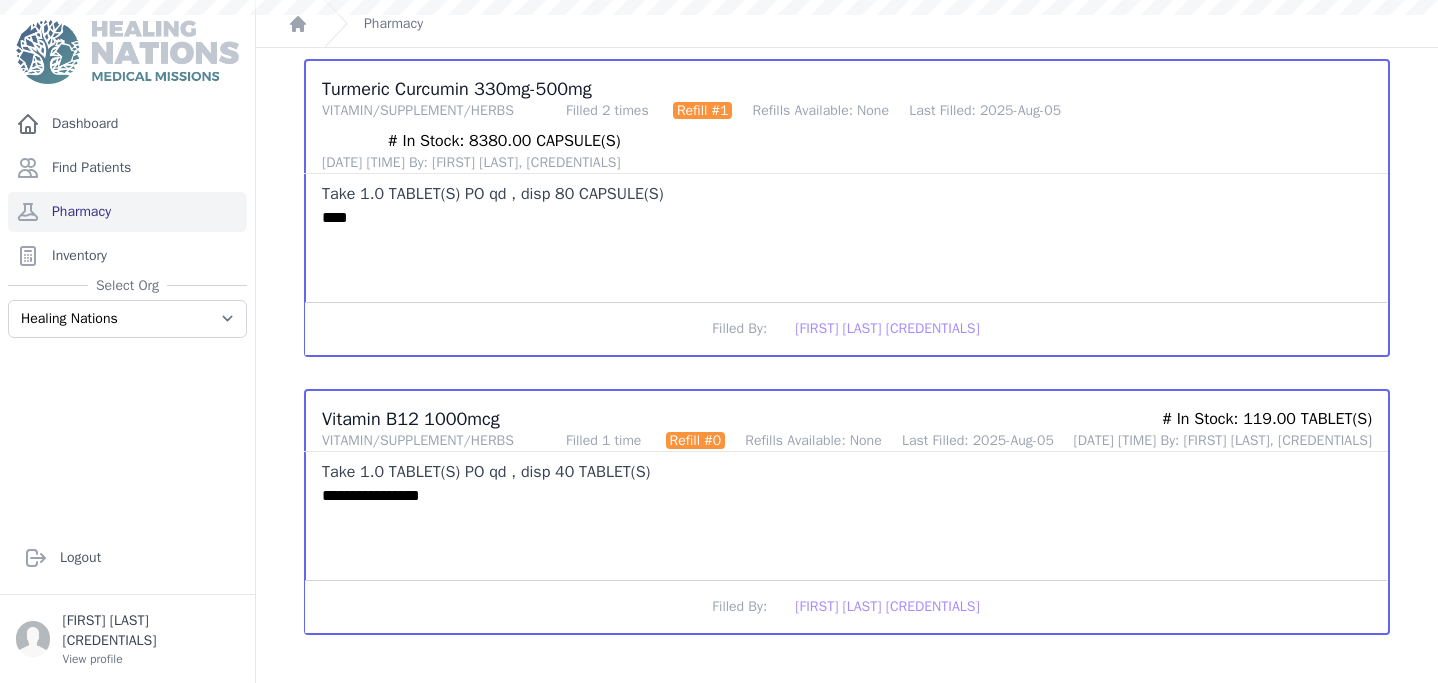 scroll, scrollTop: 1557, scrollLeft: 0, axis: vertical 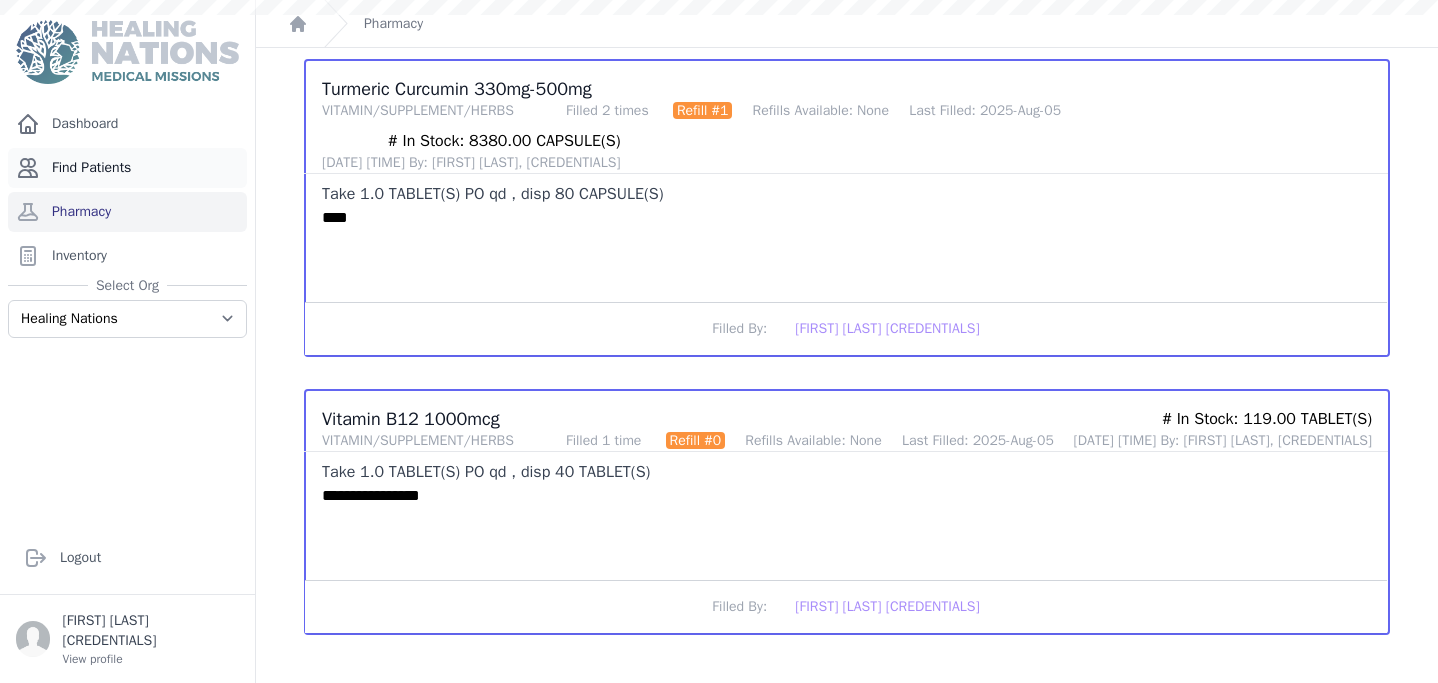 click on "Find Patients" at bounding box center (127, 168) 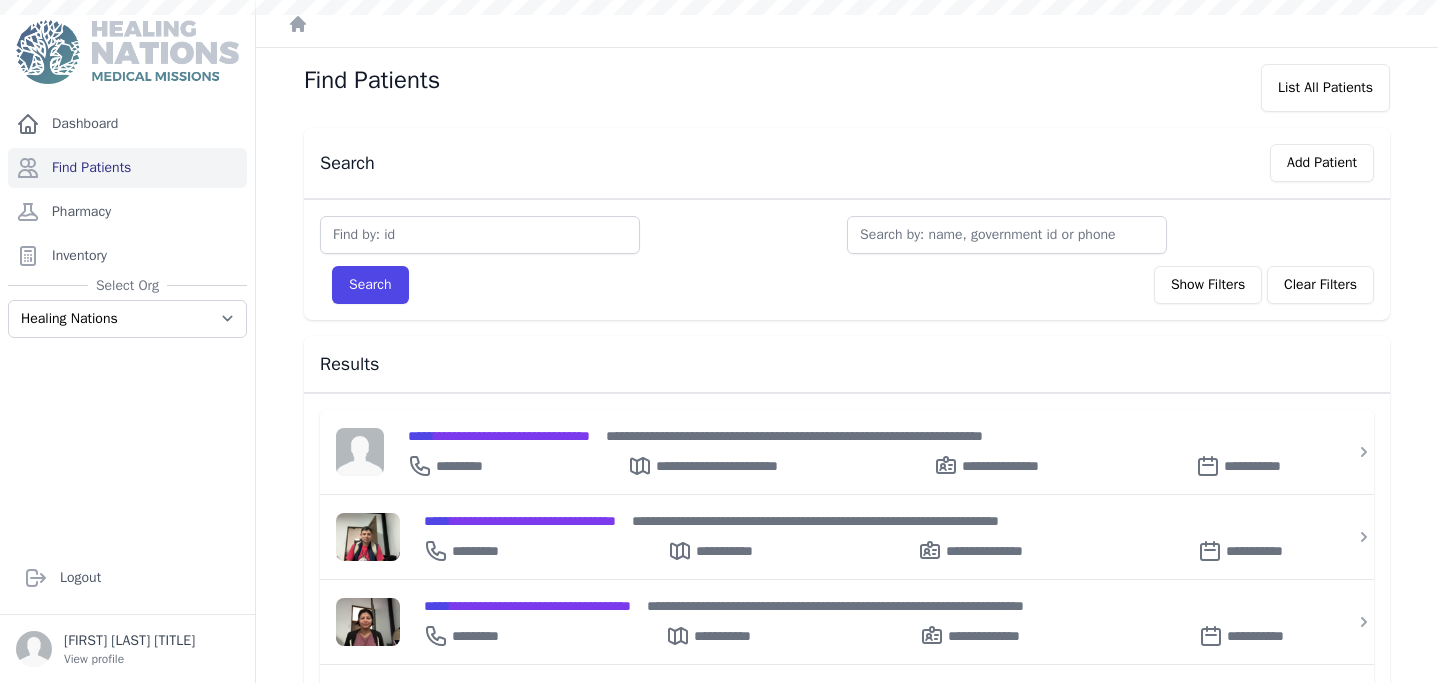 scroll, scrollTop: 0, scrollLeft: 0, axis: both 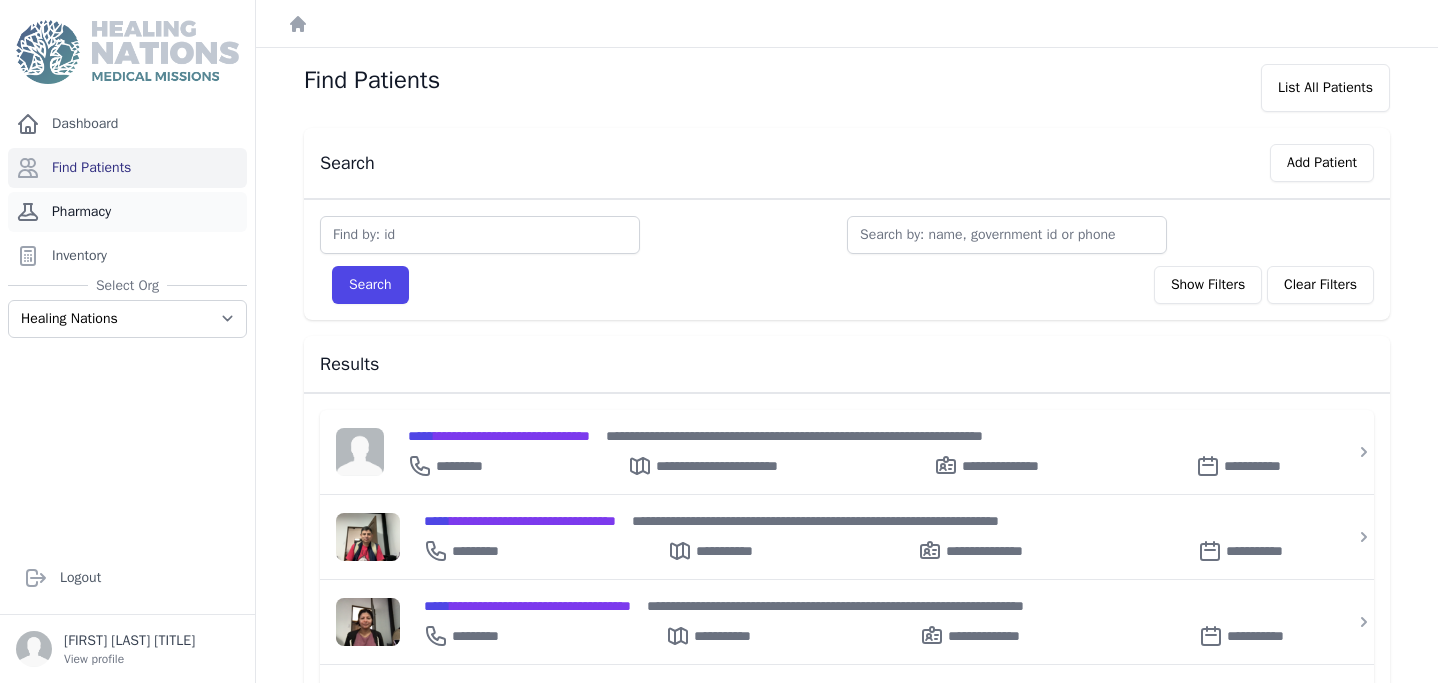 click on "Pharmacy" at bounding box center (127, 212) 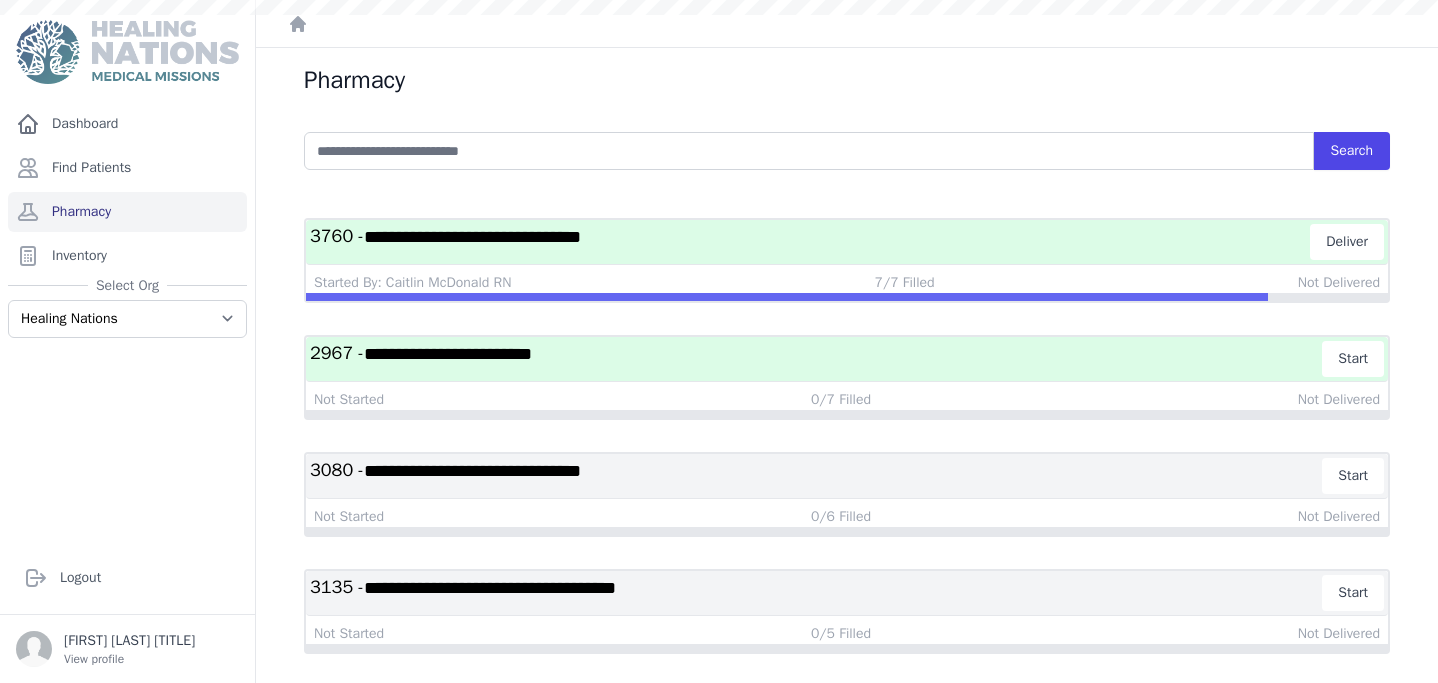 scroll, scrollTop: 0, scrollLeft: 0, axis: both 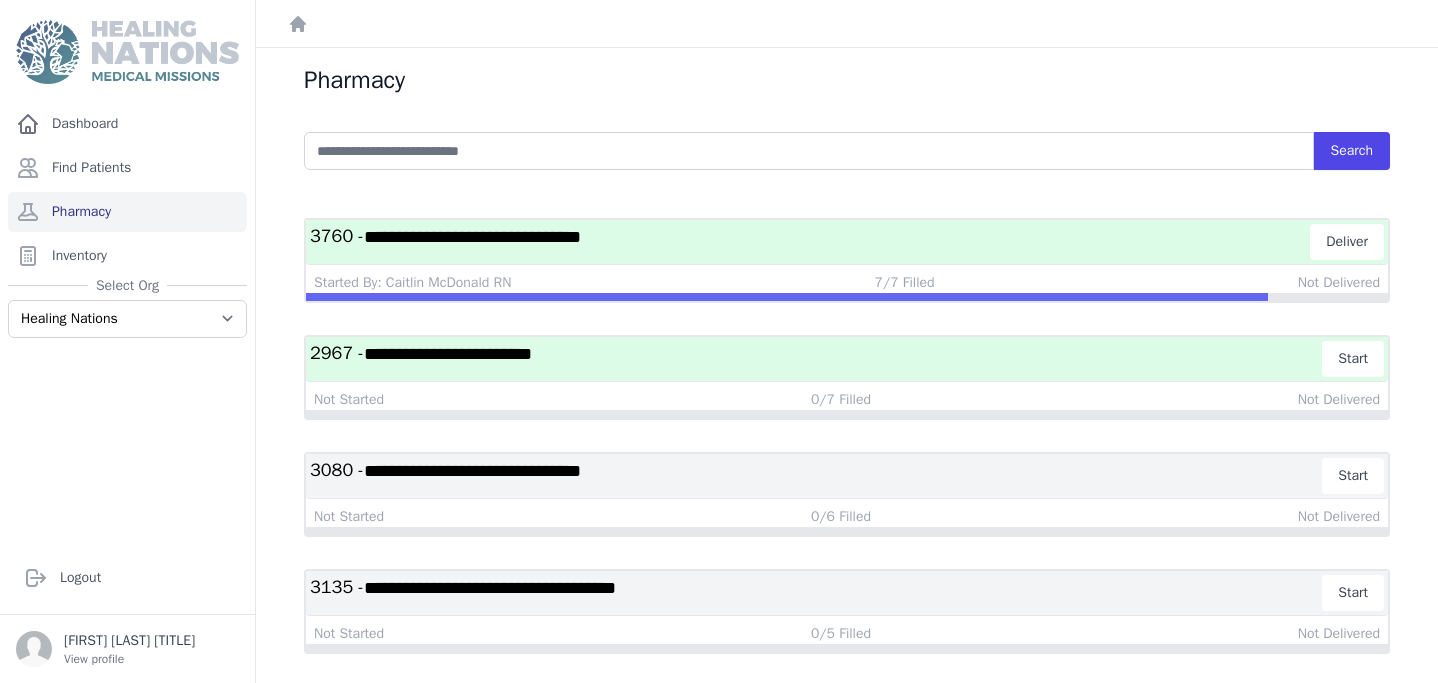 click on "**********" at bounding box center (810, 242) 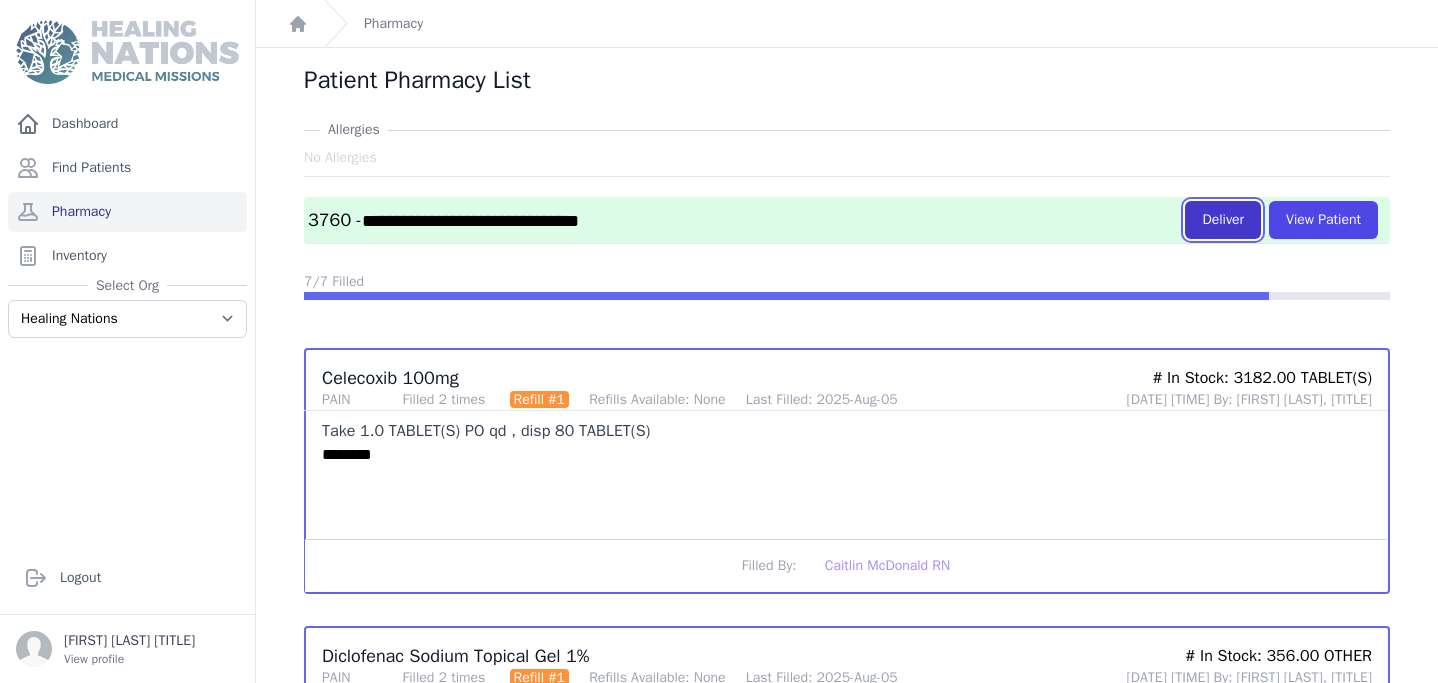 click on "Deliver" at bounding box center [1223, 220] 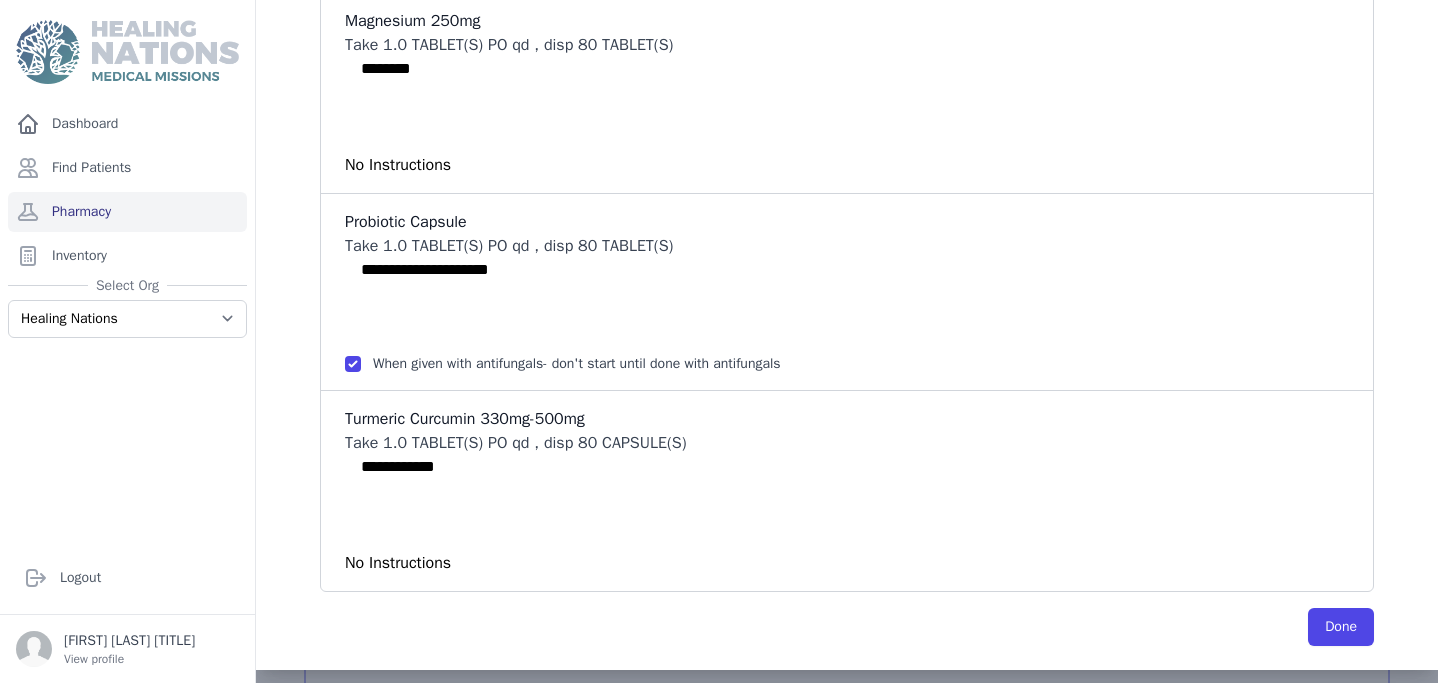 scroll, scrollTop: 1210, scrollLeft: 0, axis: vertical 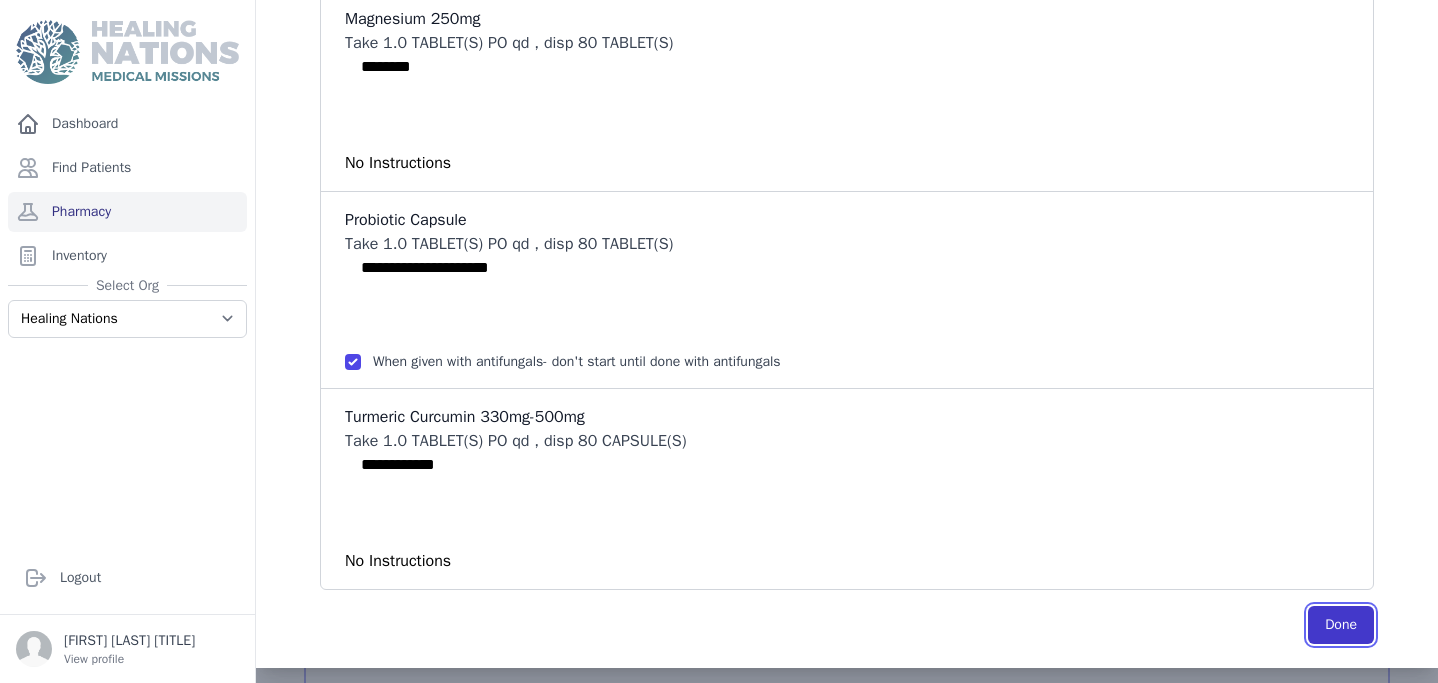 click on "Done" at bounding box center (1341, 625) 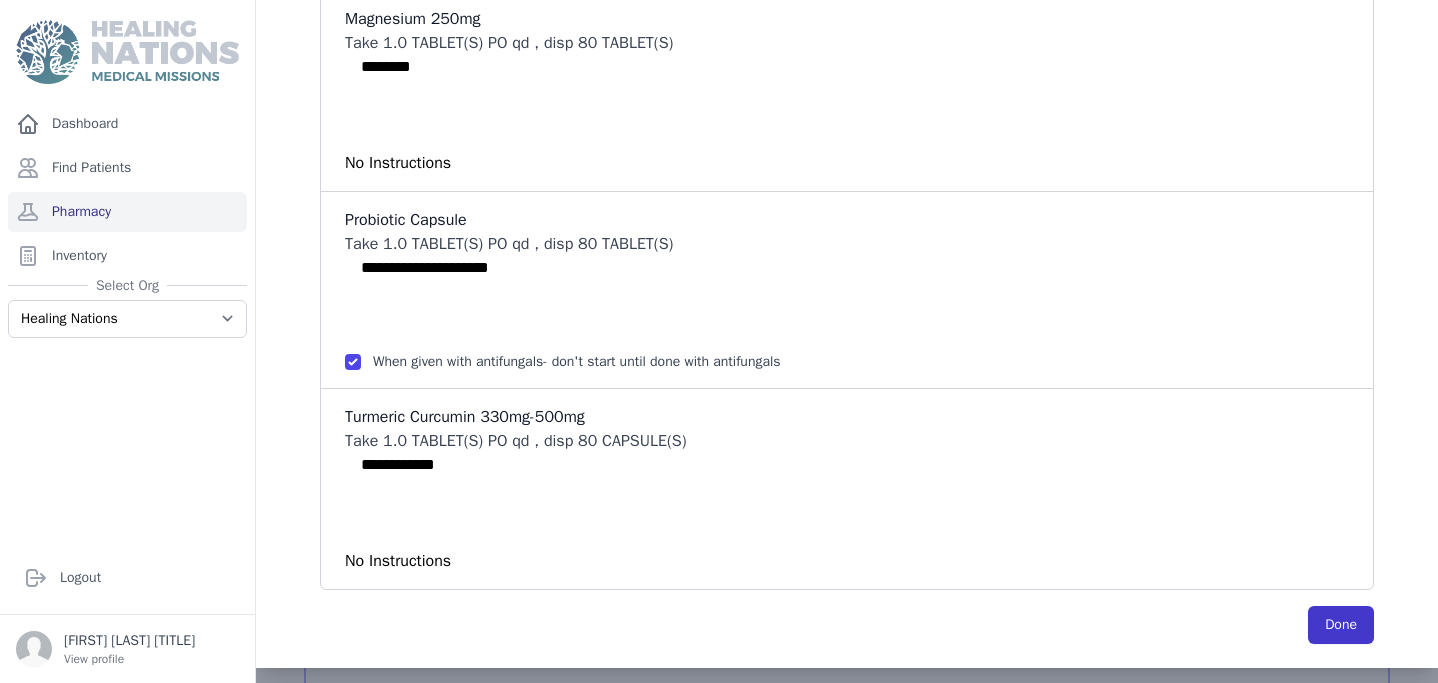 scroll, scrollTop: 0, scrollLeft: 0, axis: both 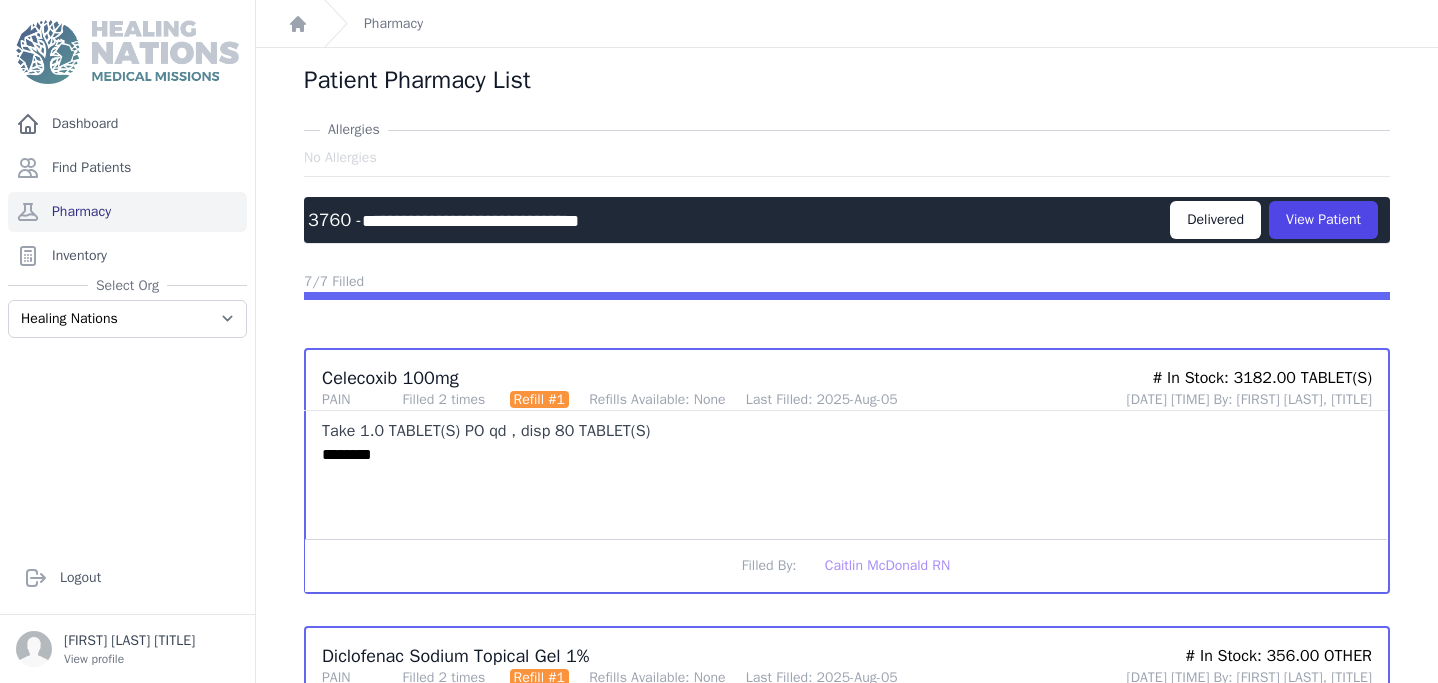 click on "Delivered" at bounding box center (1215, 220) 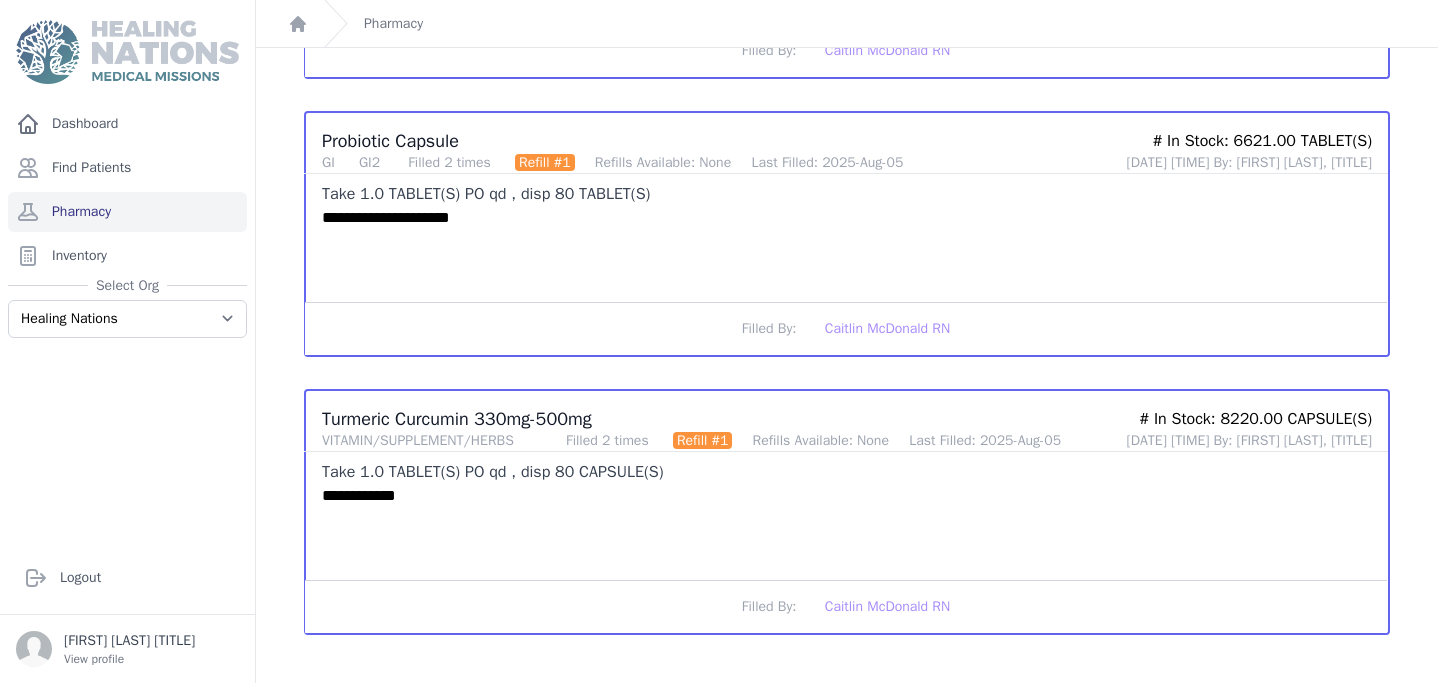scroll, scrollTop: 1783, scrollLeft: 0, axis: vertical 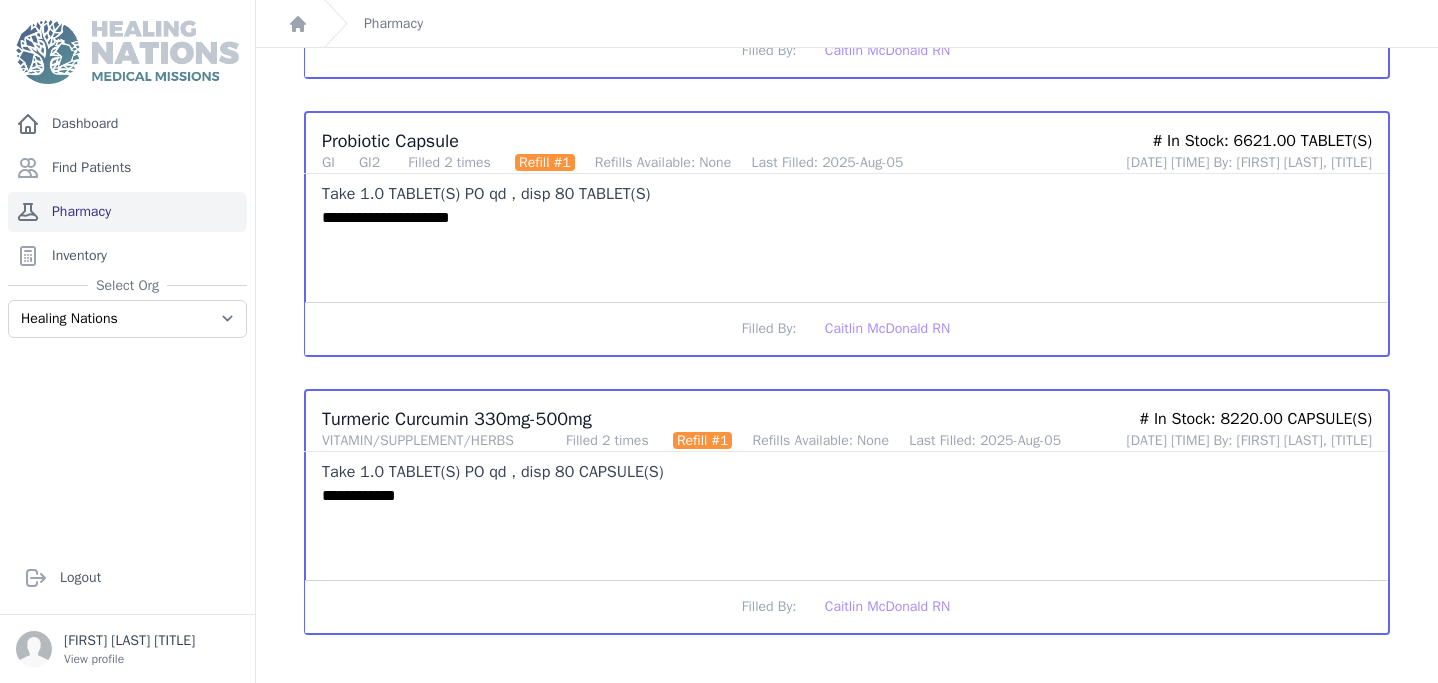 click on "Pharmacy" at bounding box center (127, 212) 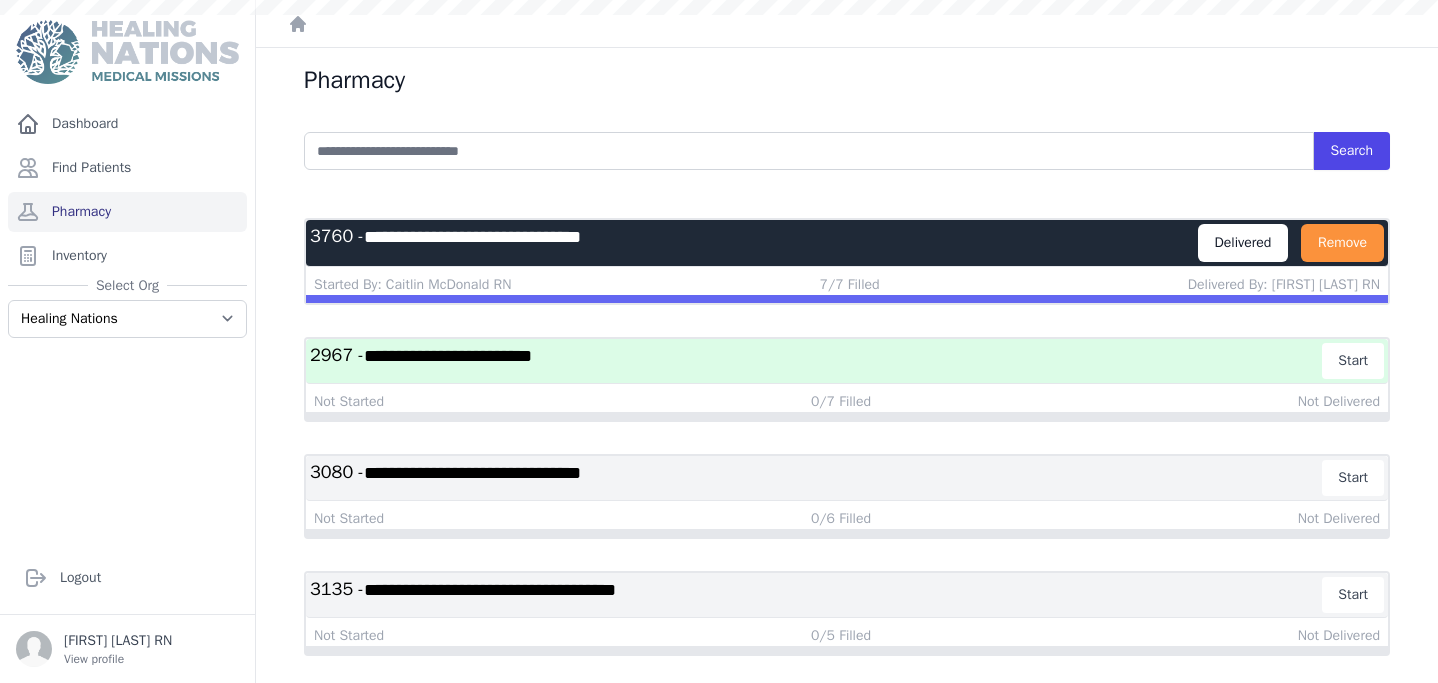 scroll, scrollTop: 0, scrollLeft: 0, axis: both 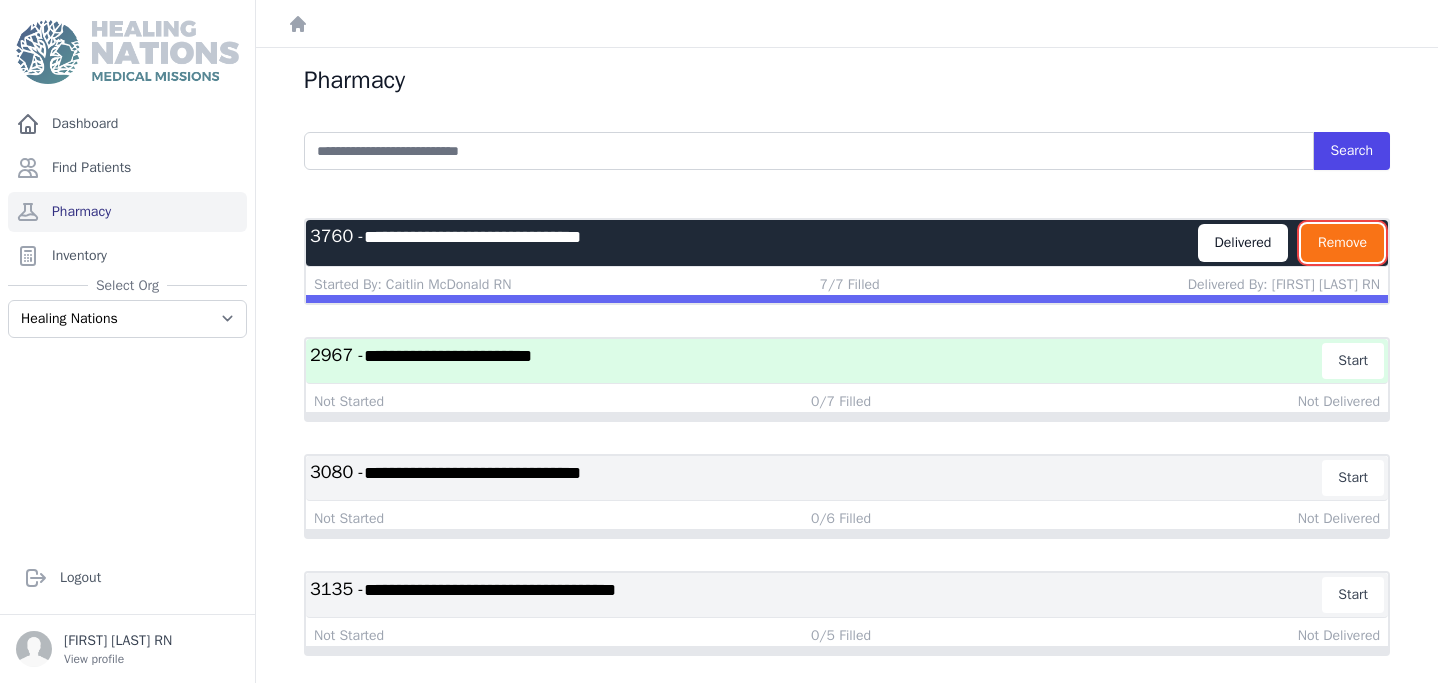 click on "Remove" at bounding box center [1342, 243] 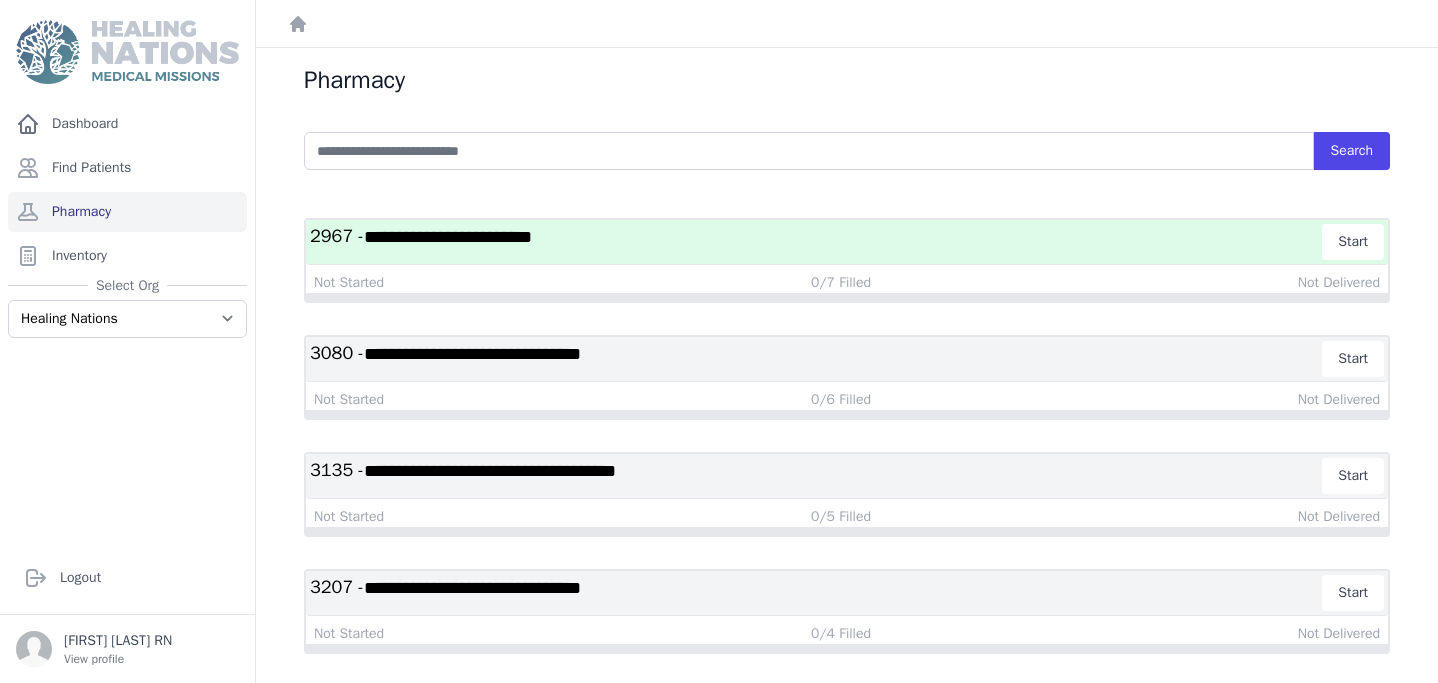 click on "**********" at bounding box center (816, 359) 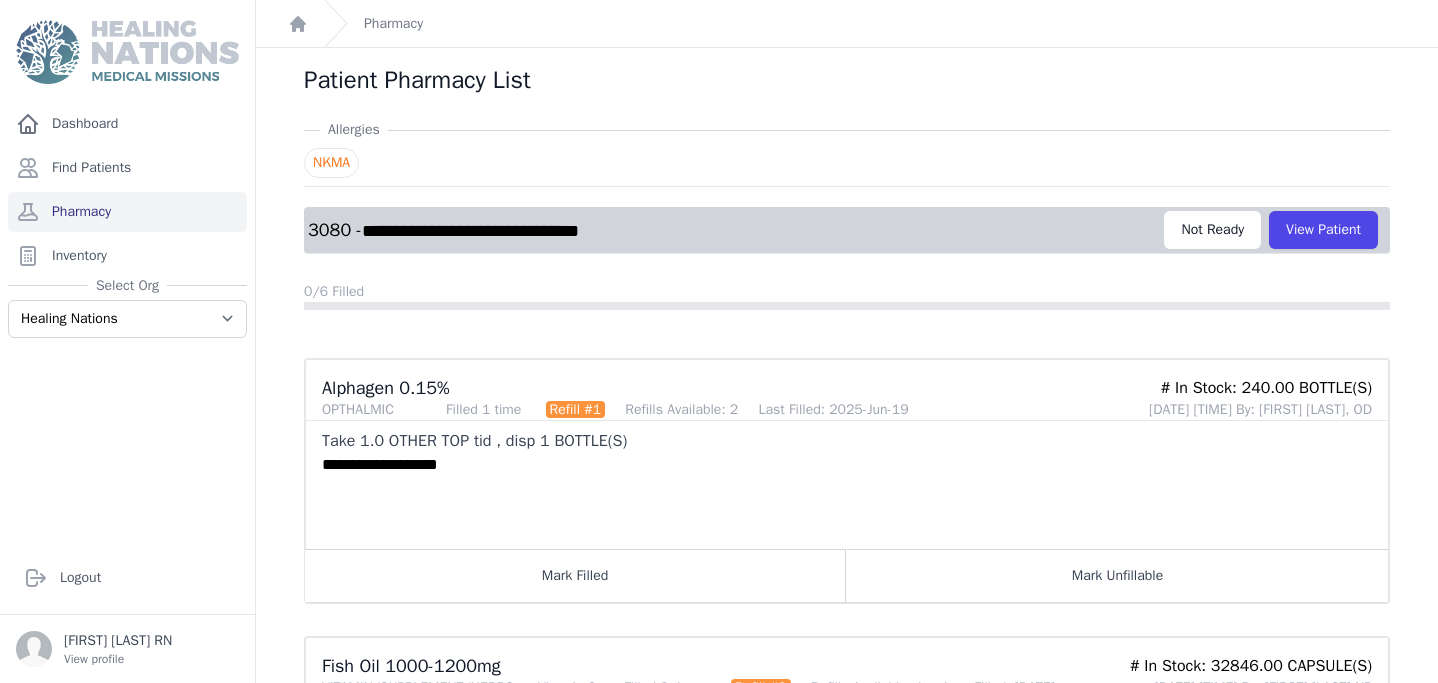 click on "**********" at bounding box center (847, 1188) 